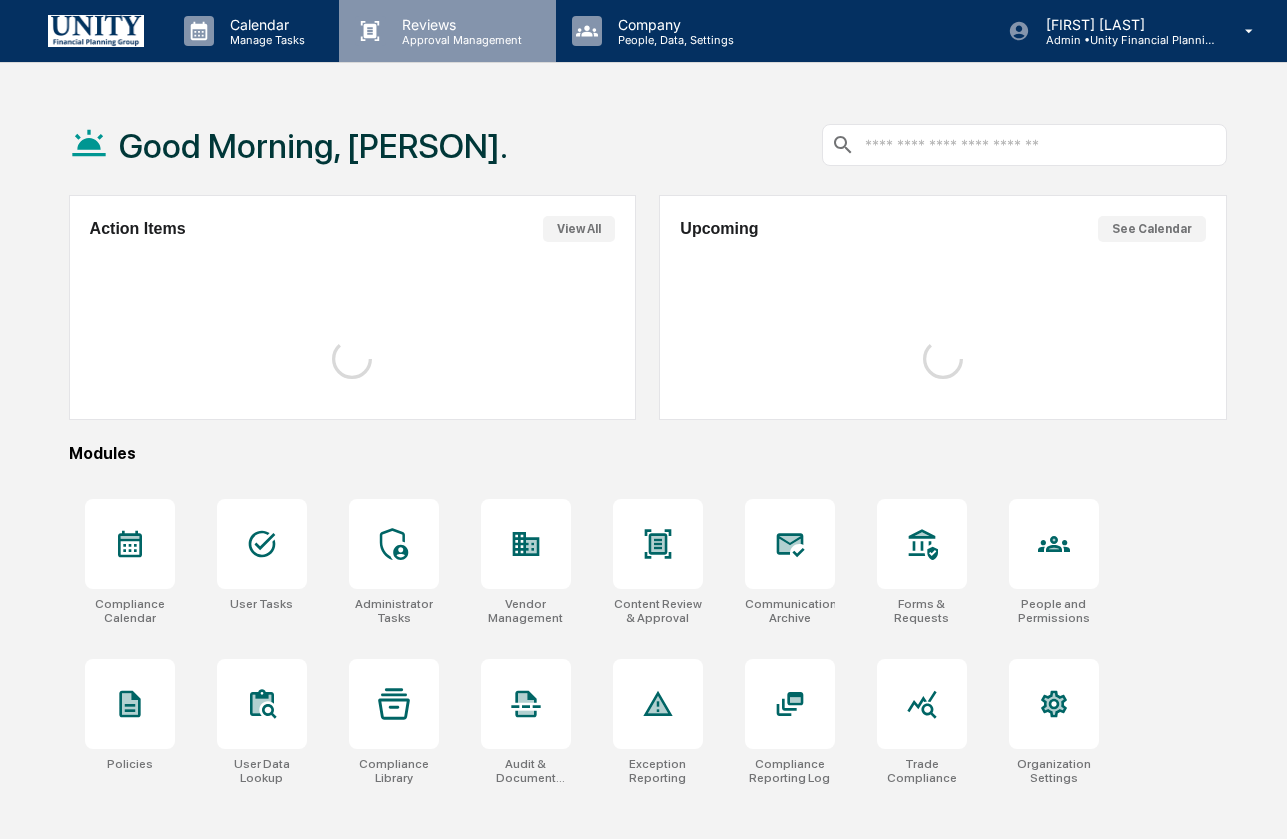 scroll, scrollTop: 0, scrollLeft: 0, axis: both 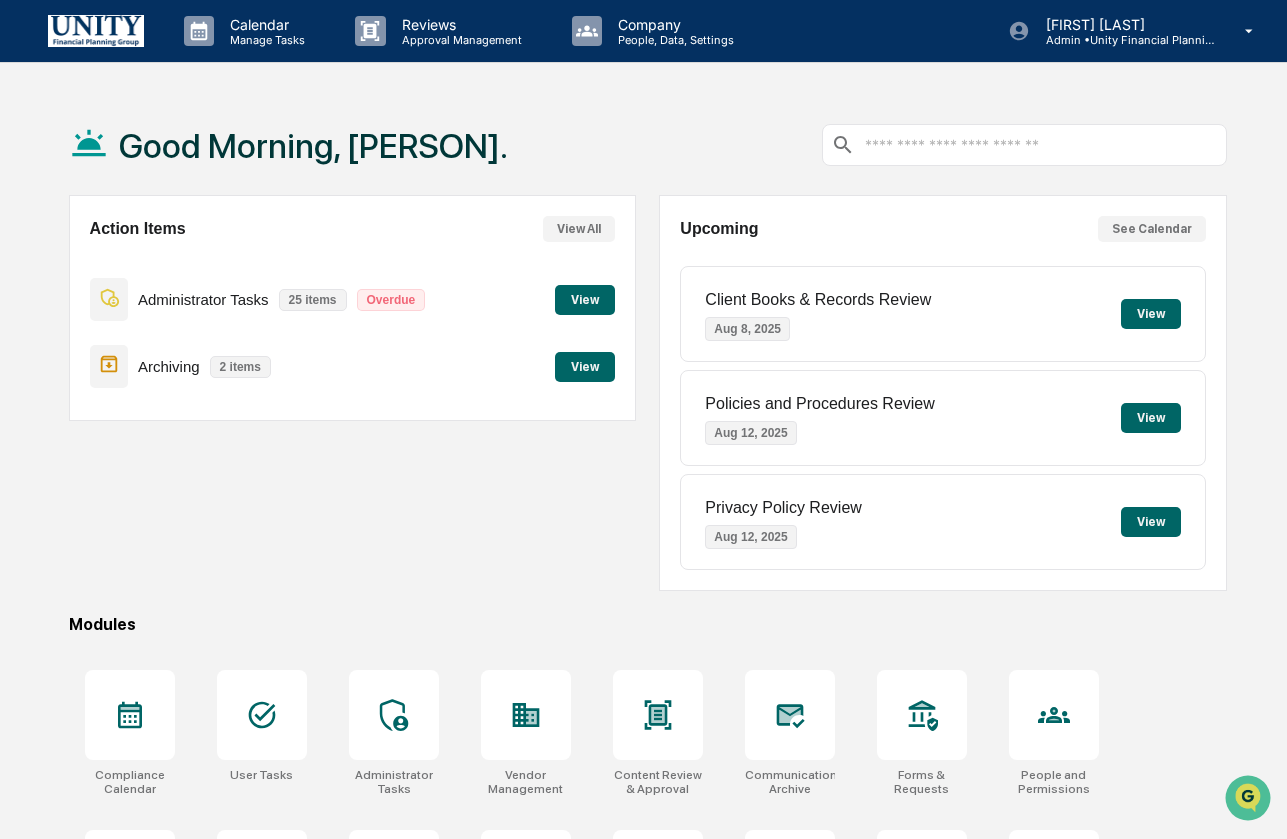 click on "View" at bounding box center [585, 300] 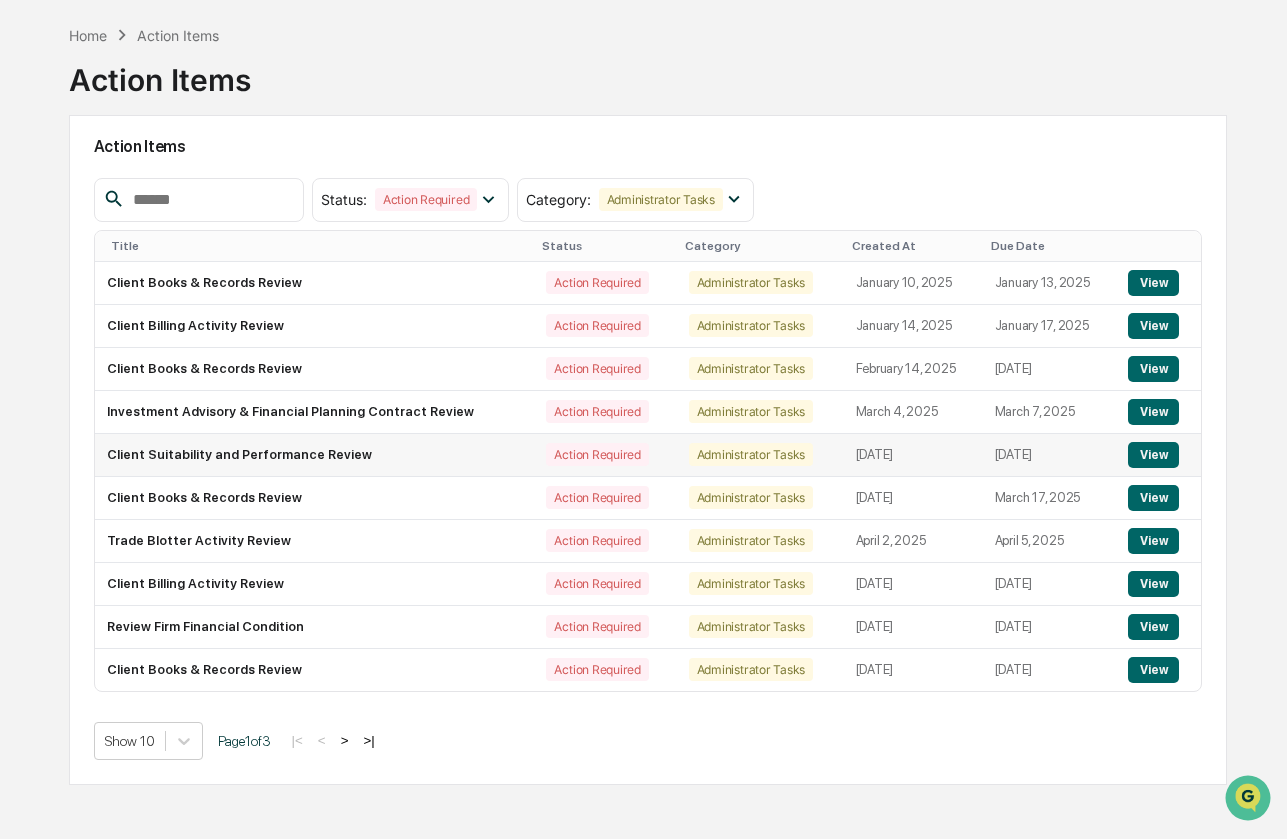 scroll, scrollTop: 95, scrollLeft: 0, axis: vertical 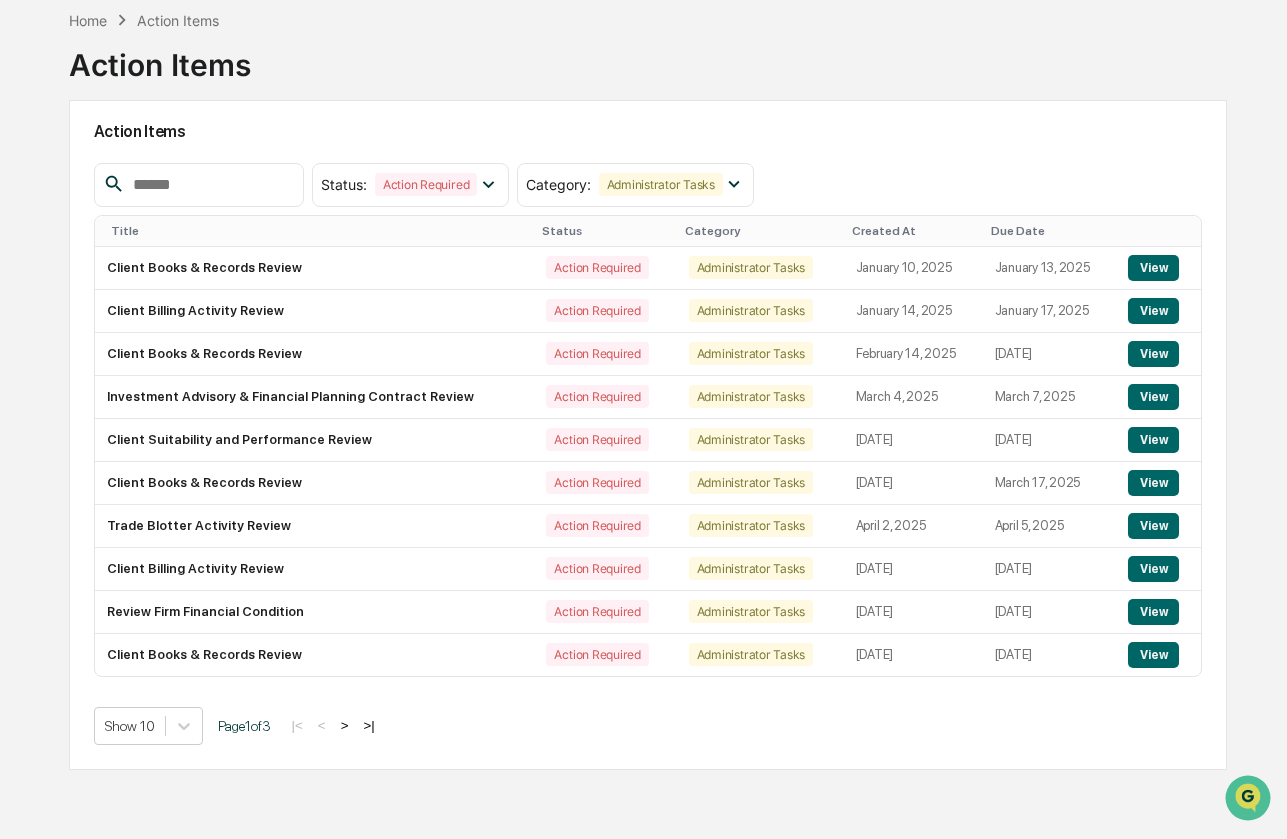 click on ">" at bounding box center [345, 725] 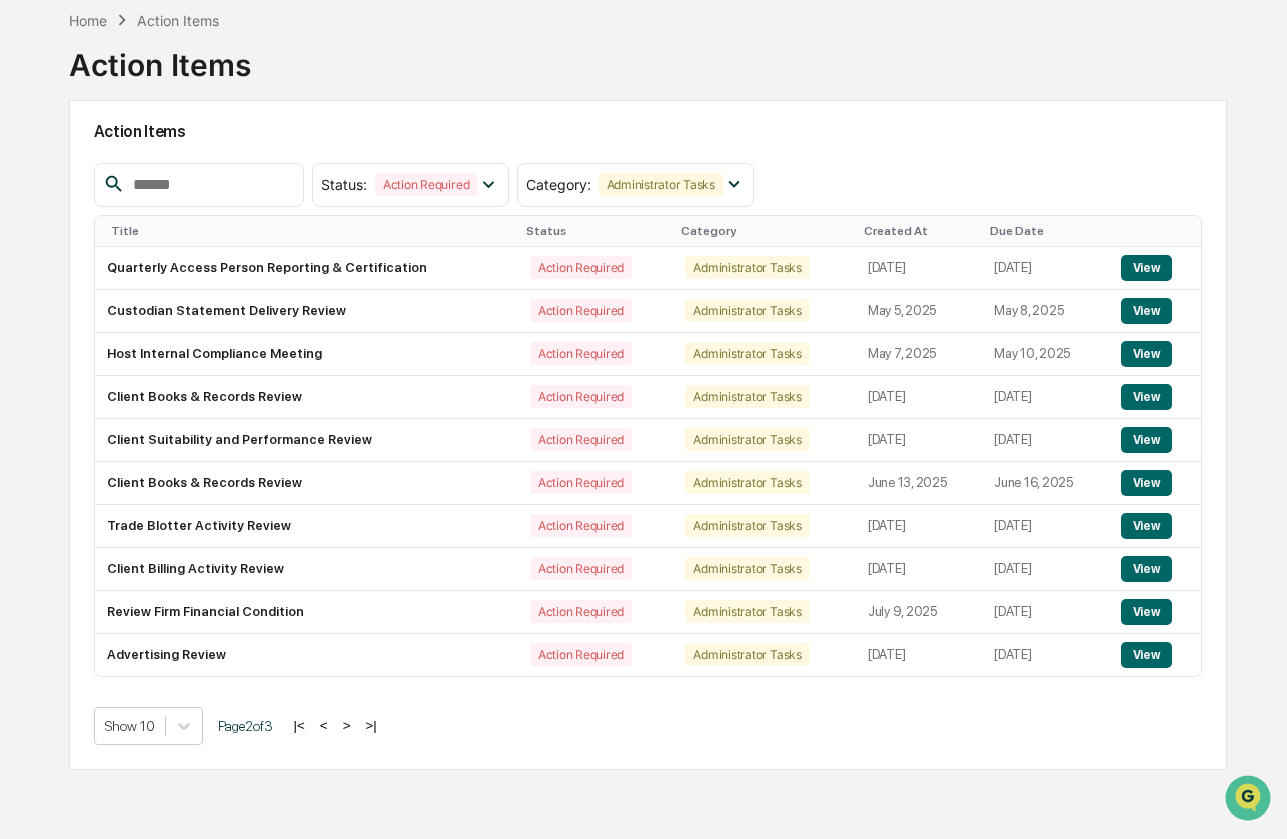 click on "Show 10 Page  2  of  3   |<   <   >   >|" at bounding box center [648, 726] 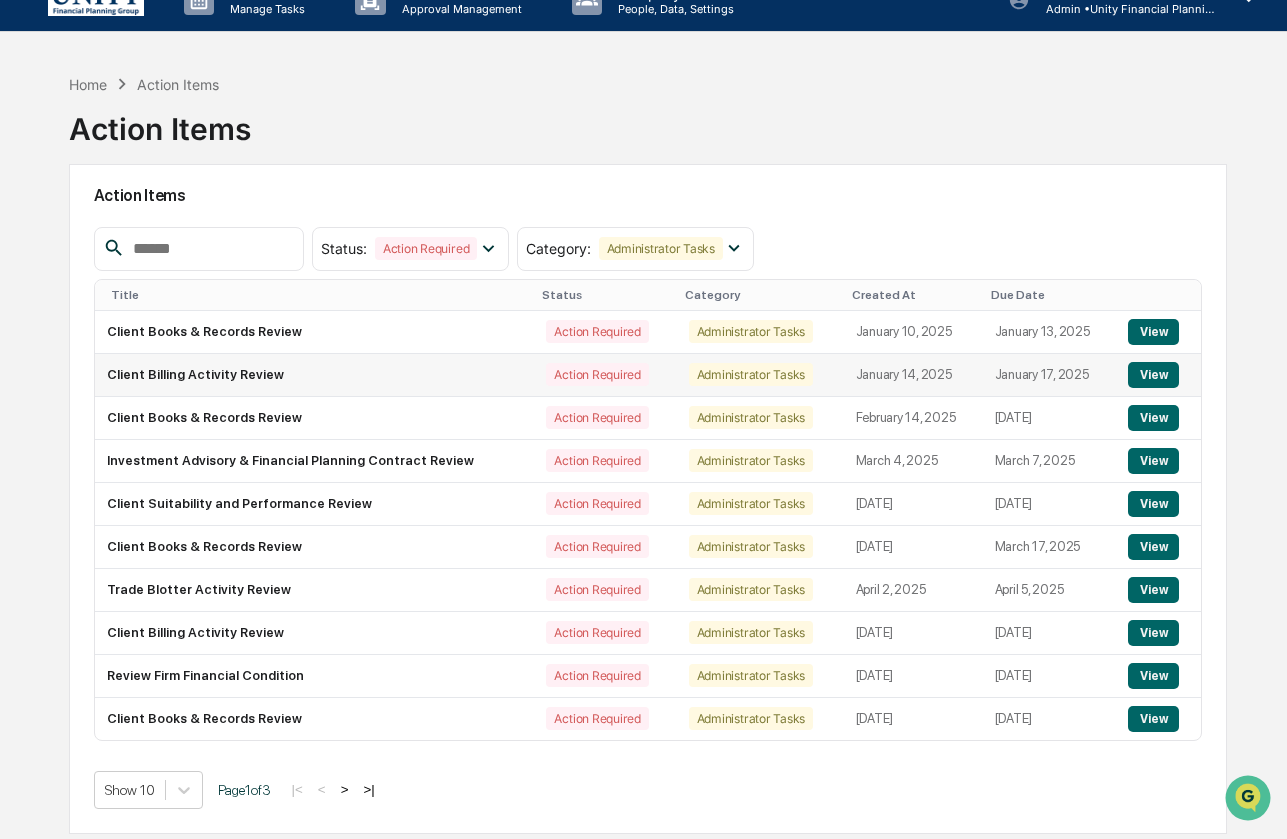 scroll, scrollTop: 32, scrollLeft: 0, axis: vertical 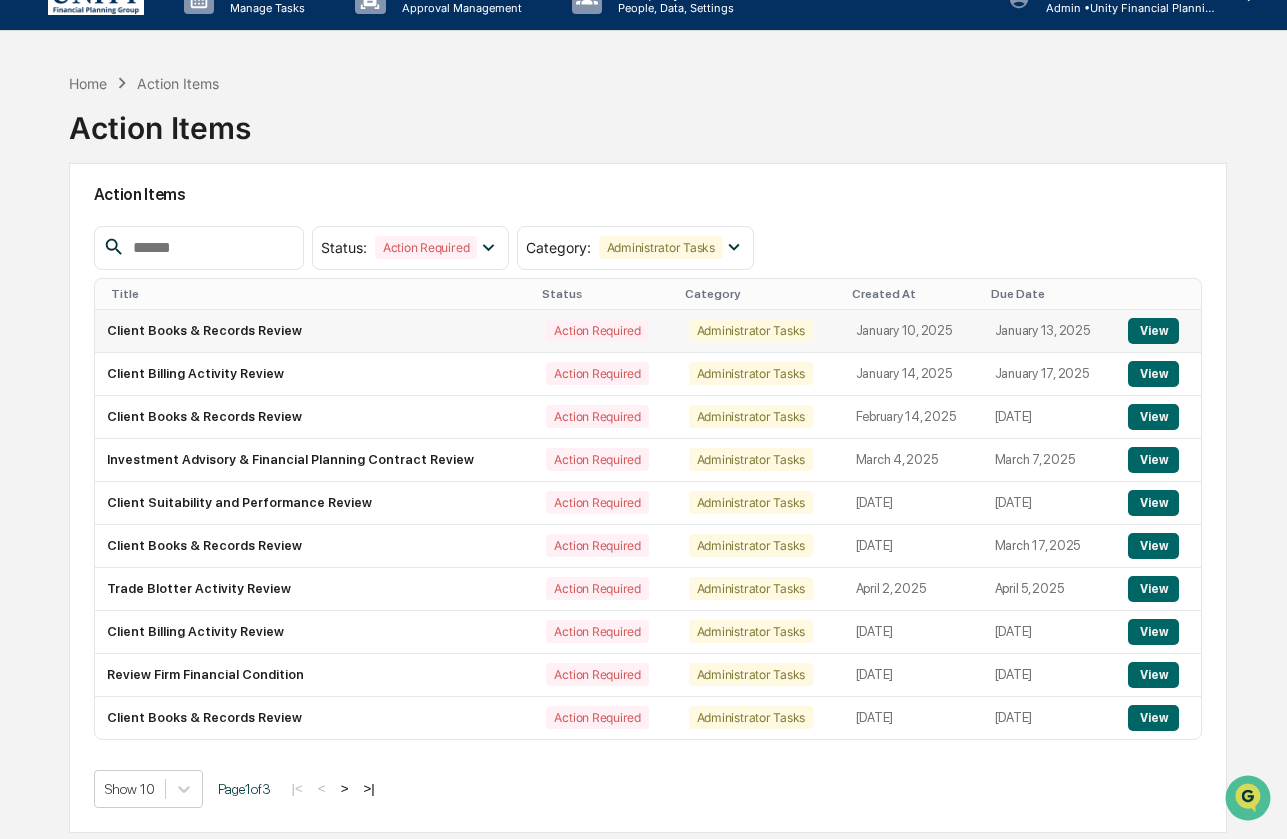 click on "View" at bounding box center [1153, 331] 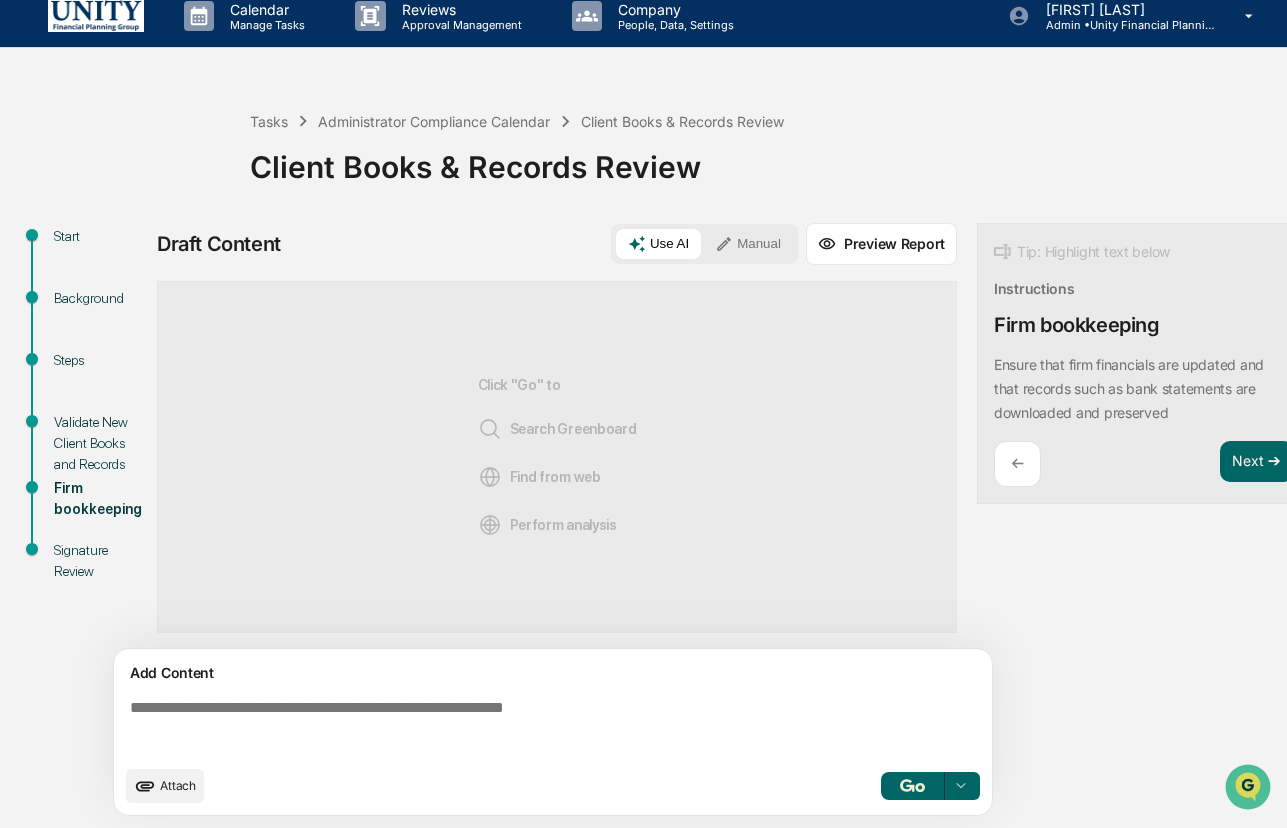 scroll, scrollTop: 26, scrollLeft: 0, axis: vertical 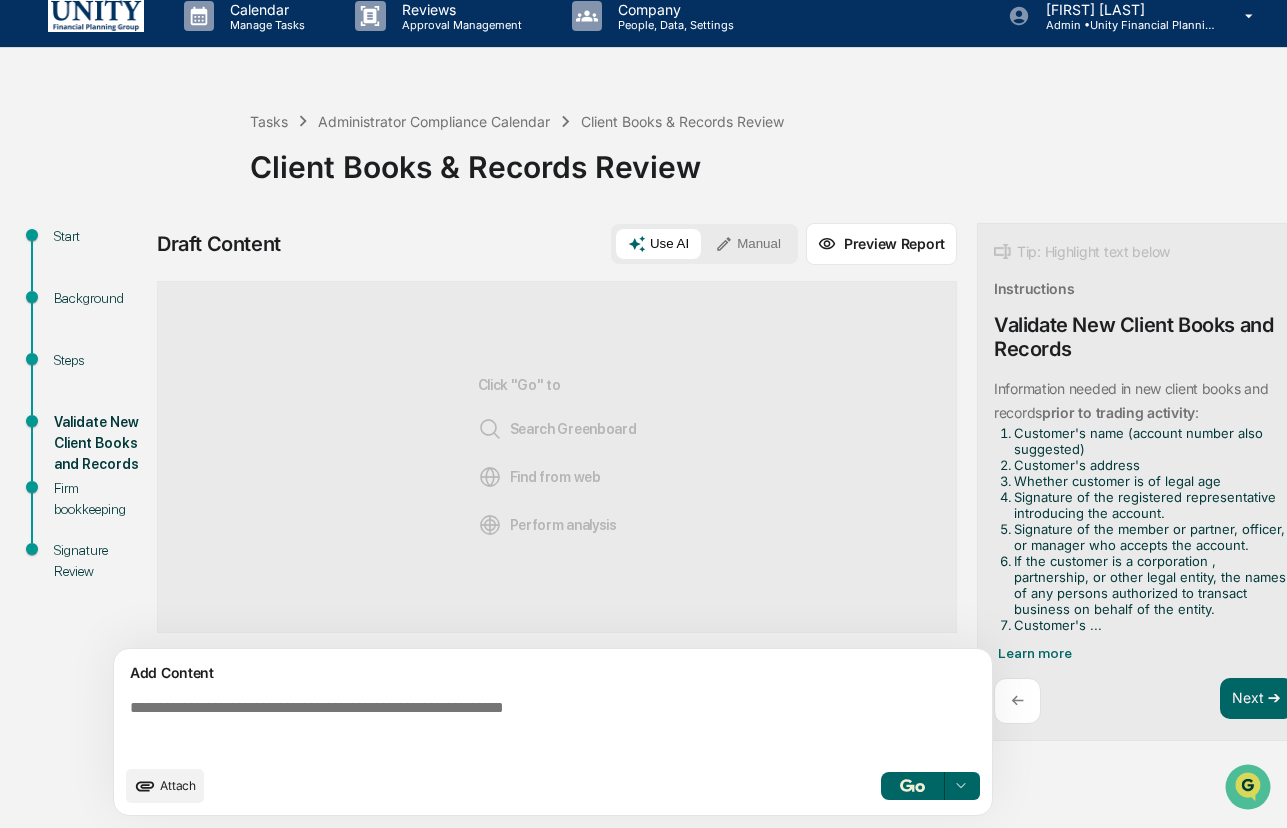 click on "Steps" at bounding box center [99, 360] 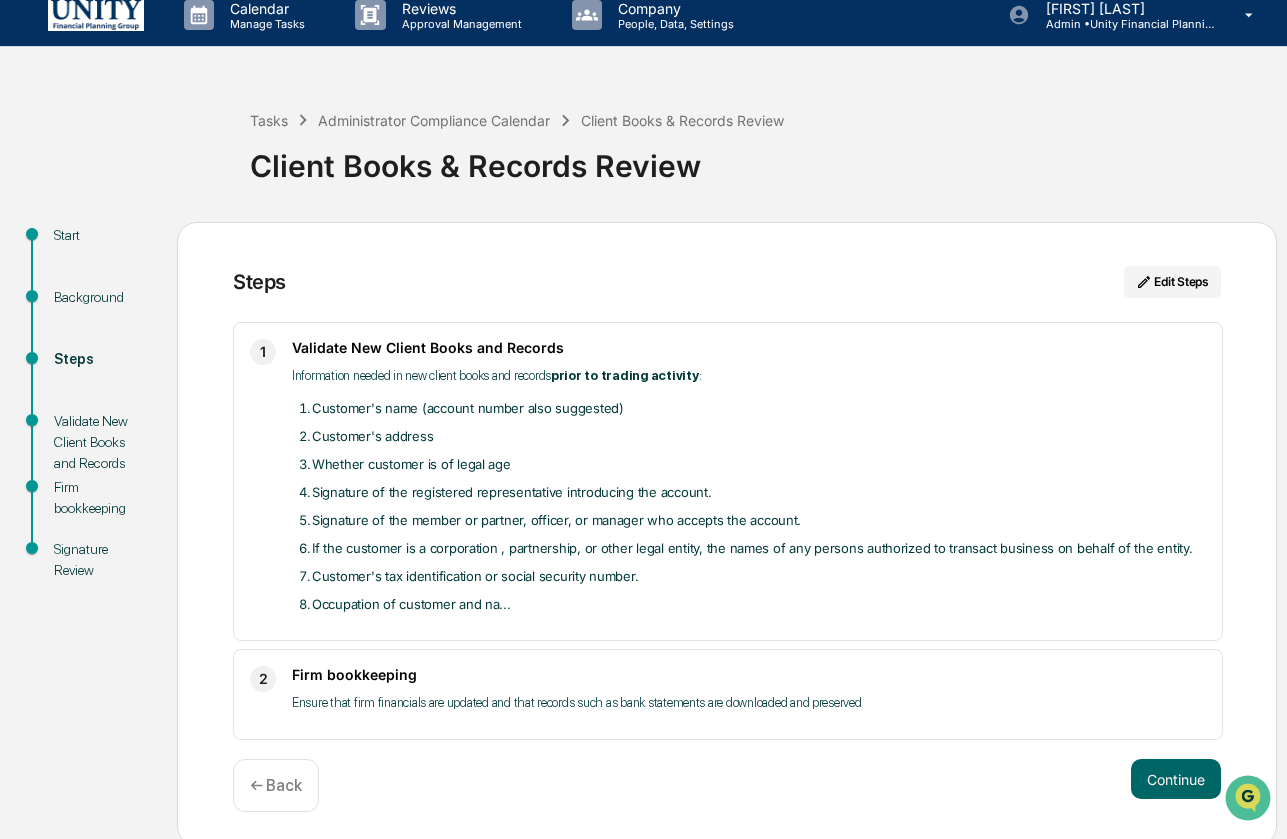 scroll, scrollTop: 4, scrollLeft: 0, axis: vertical 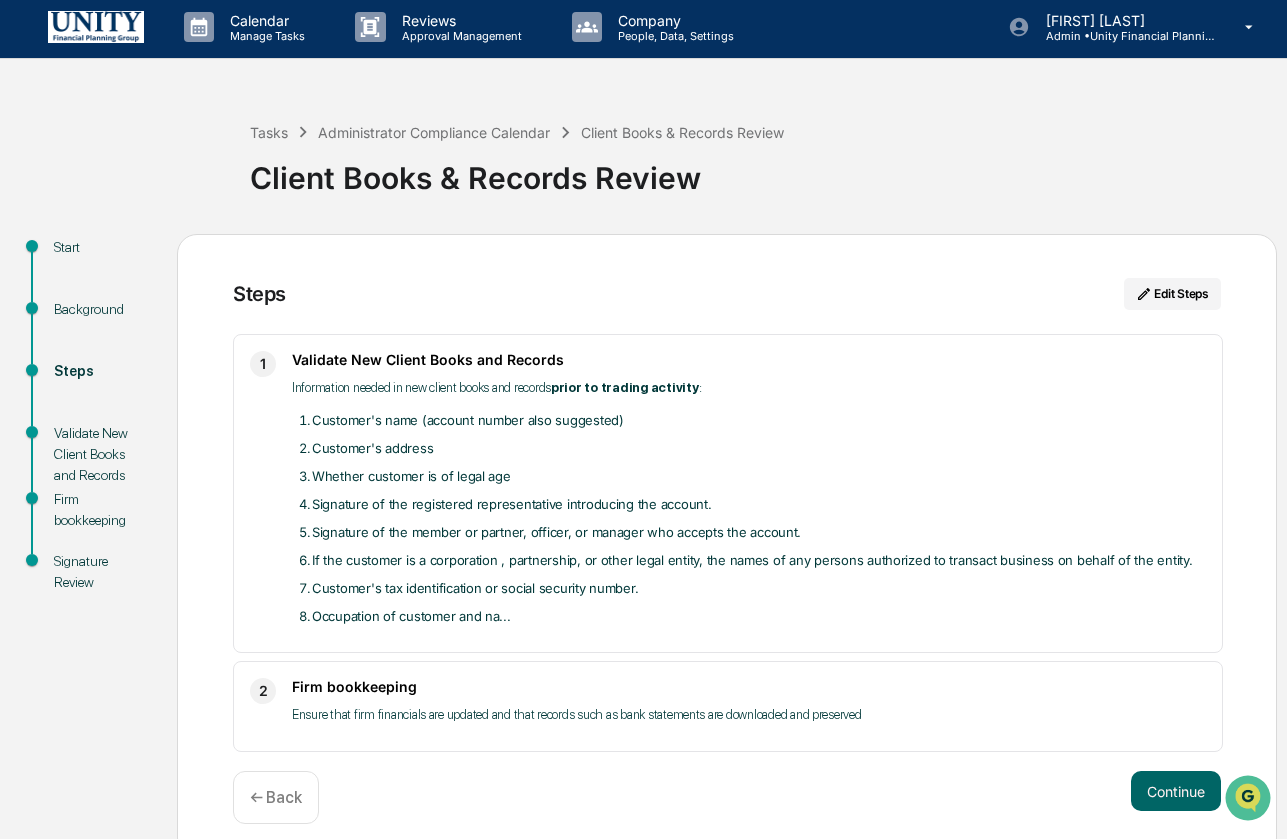 click on "Background" at bounding box center (99, 309) 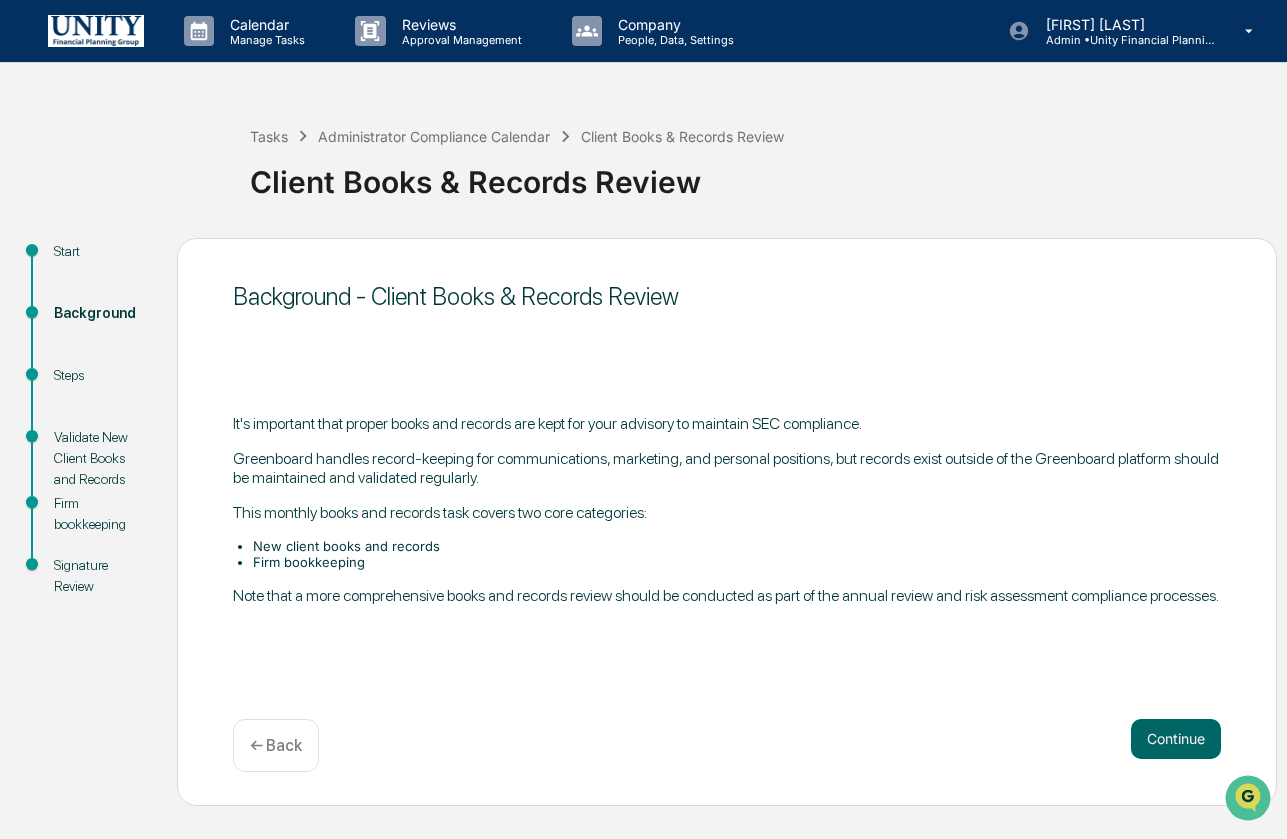 scroll, scrollTop: 0, scrollLeft: 0, axis: both 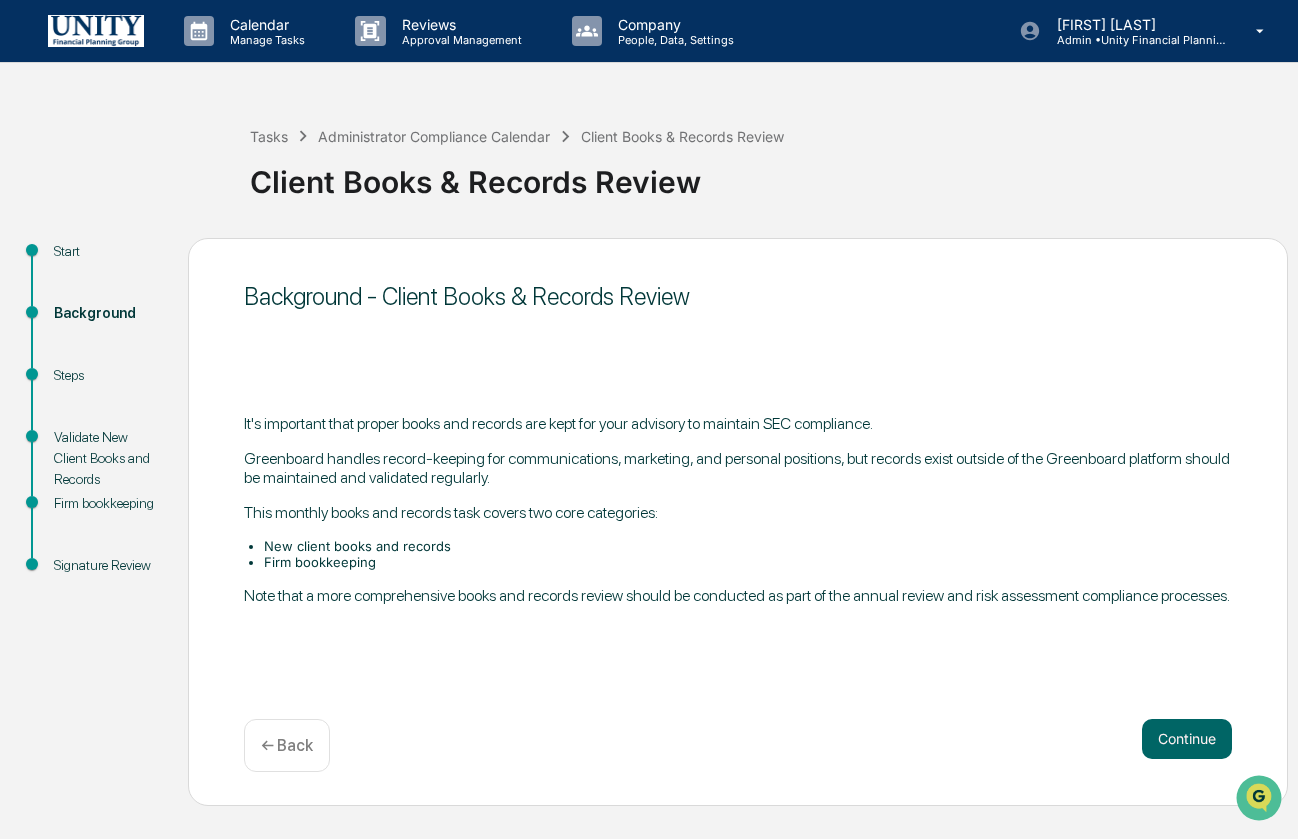 click on "Steps" at bounding box center [105, 375] 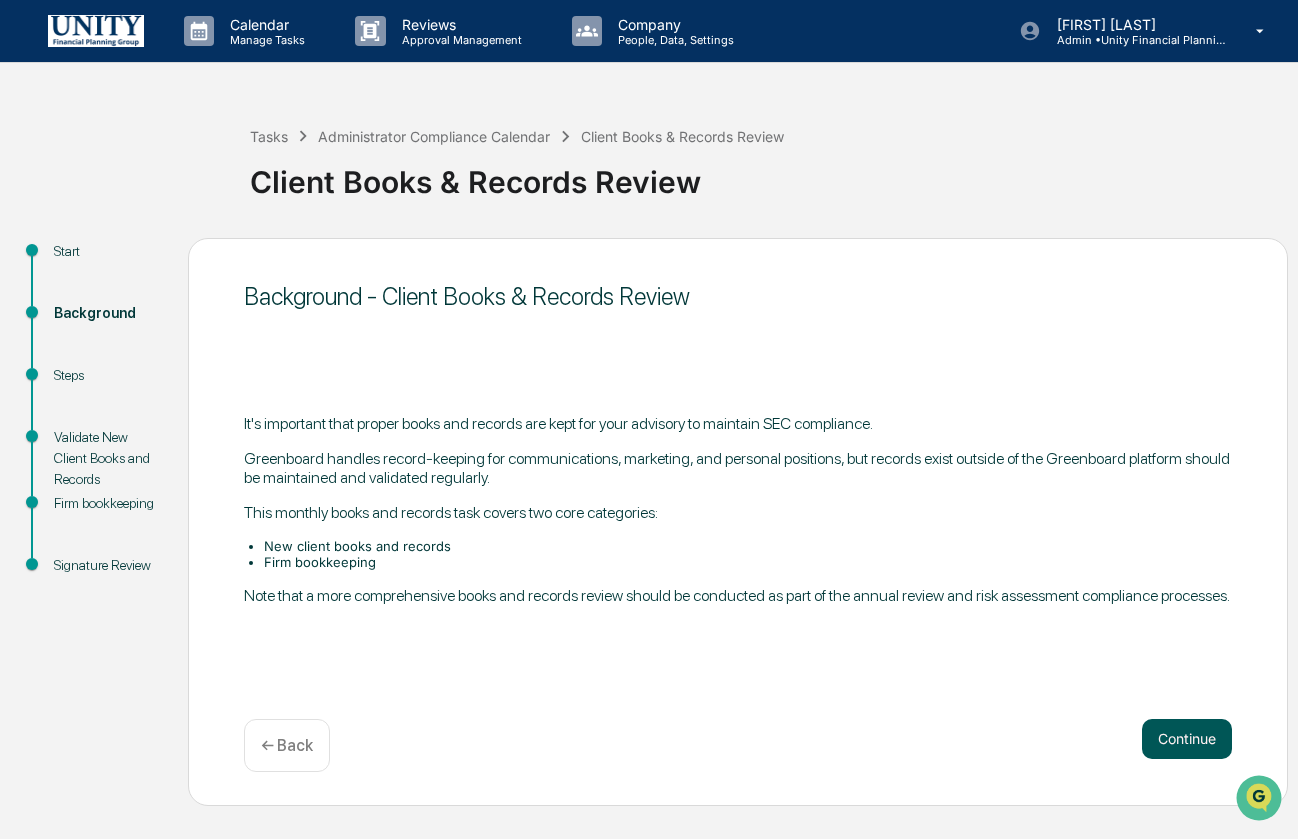 click on "Continue" at bounding box center (1187, 739) 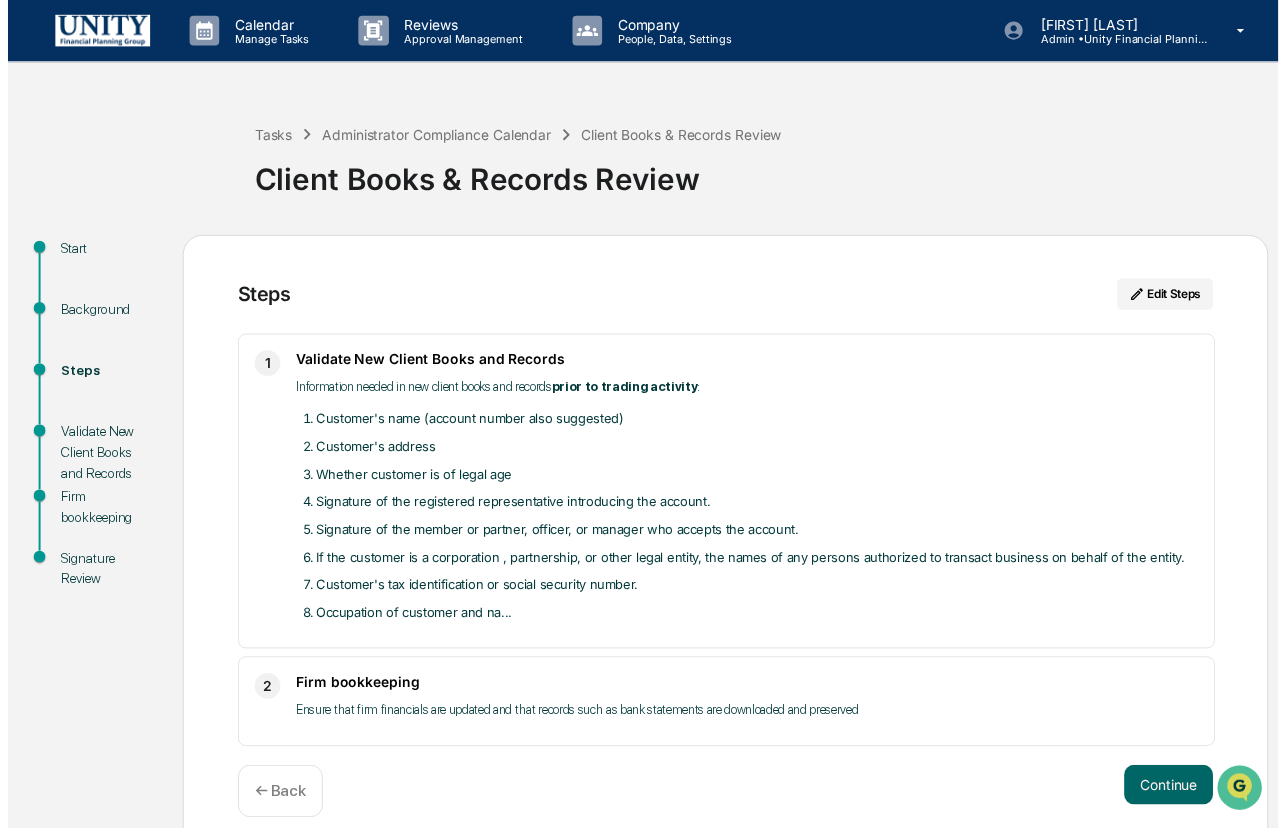 scroll, scrollTop: 22, scrollLeft: 0, axis: vertical 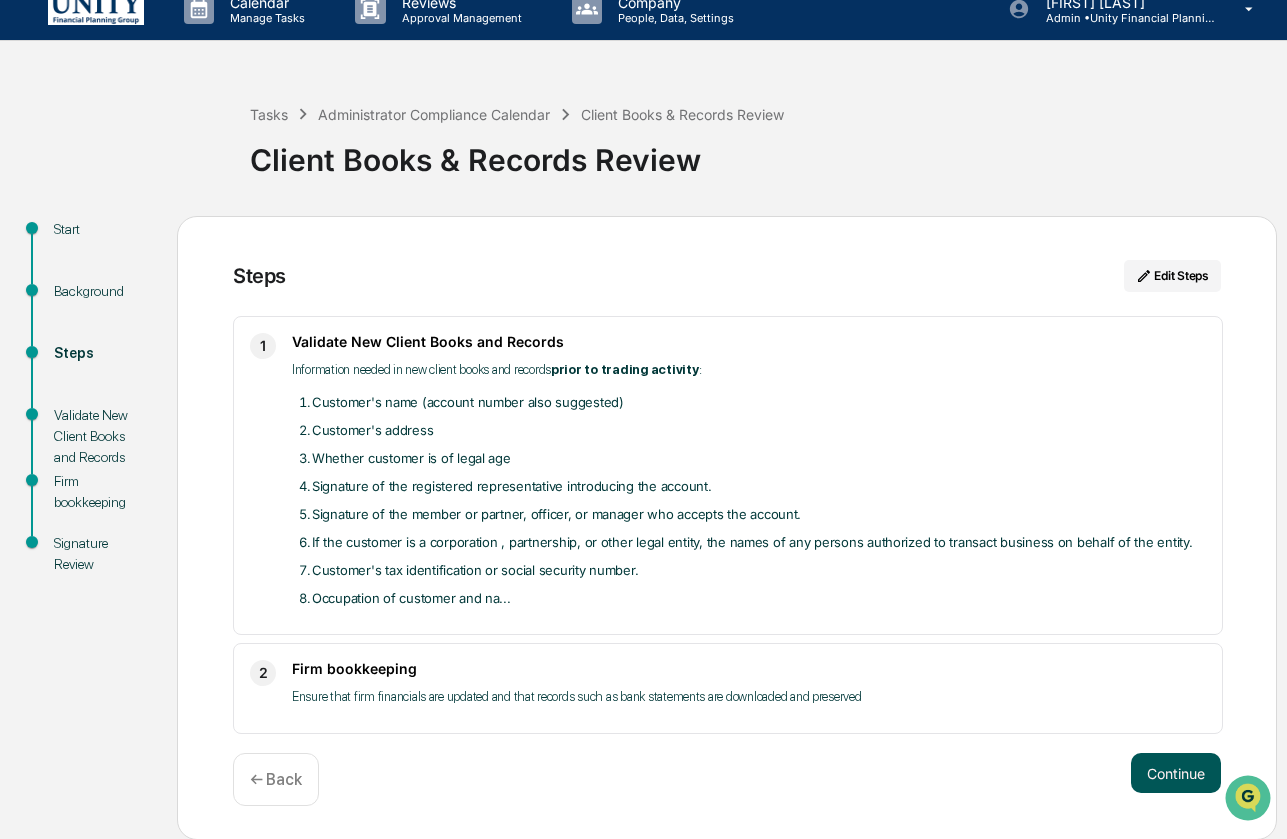 click on "Continue" at bounding box center (1176, 773) 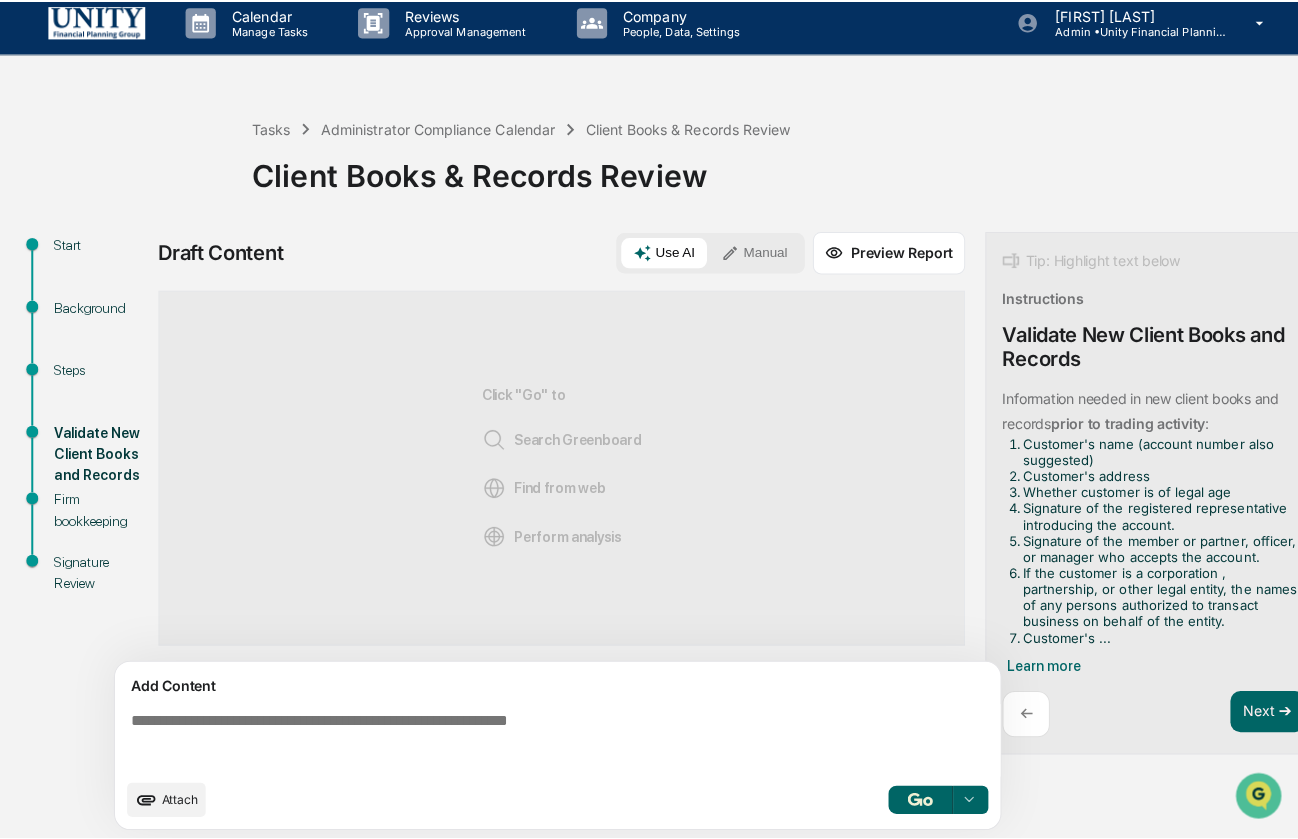 scroll, scrollTop: 0, scrollLeft: 0, axis: both 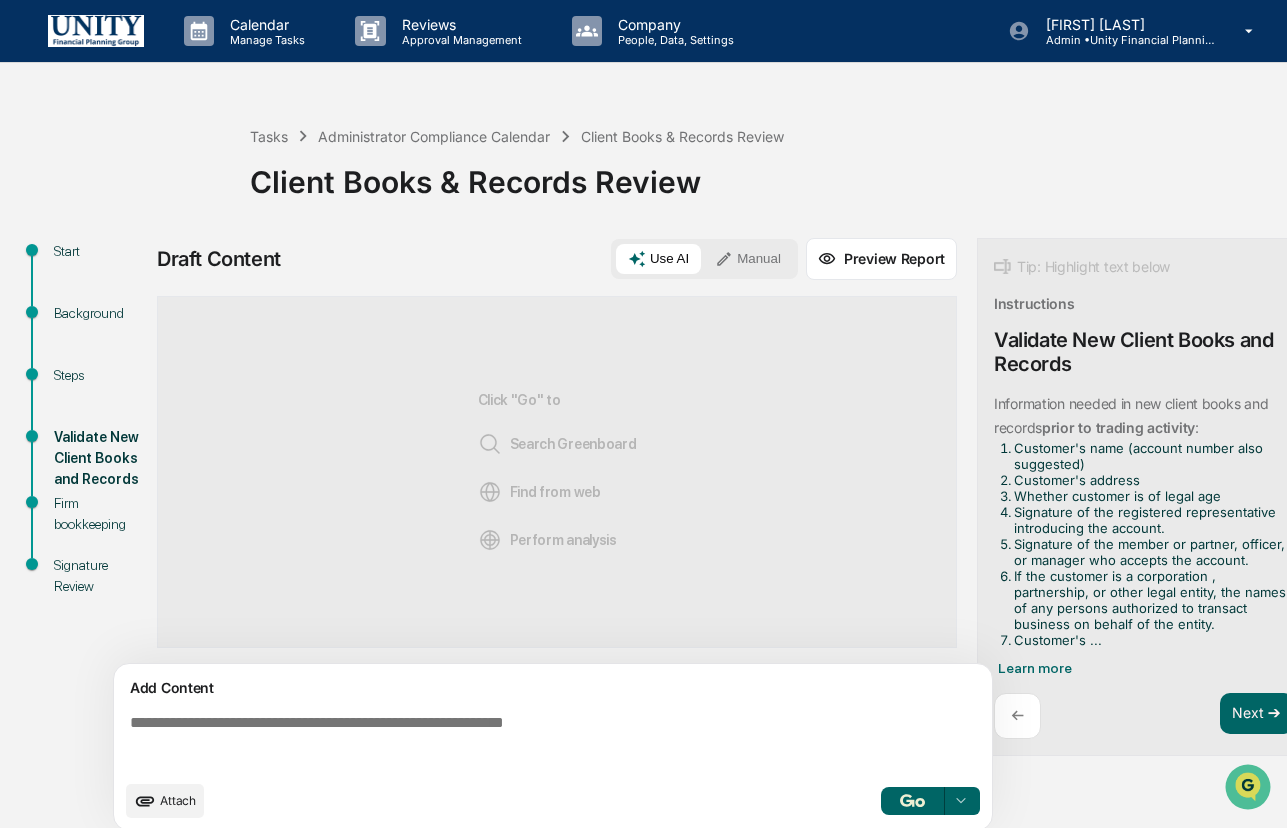 click at bounding box center (96, 30) 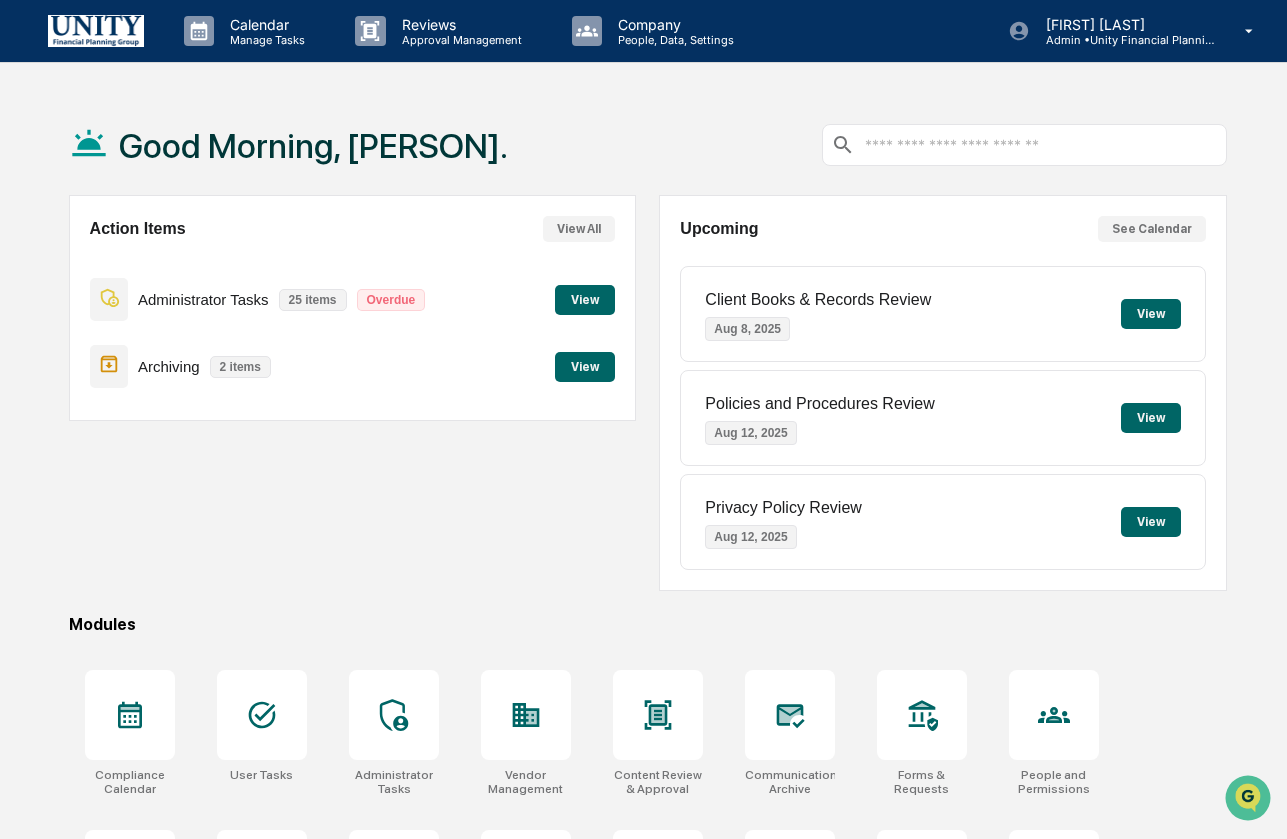 click on "View" at bounding box center (585, 367) 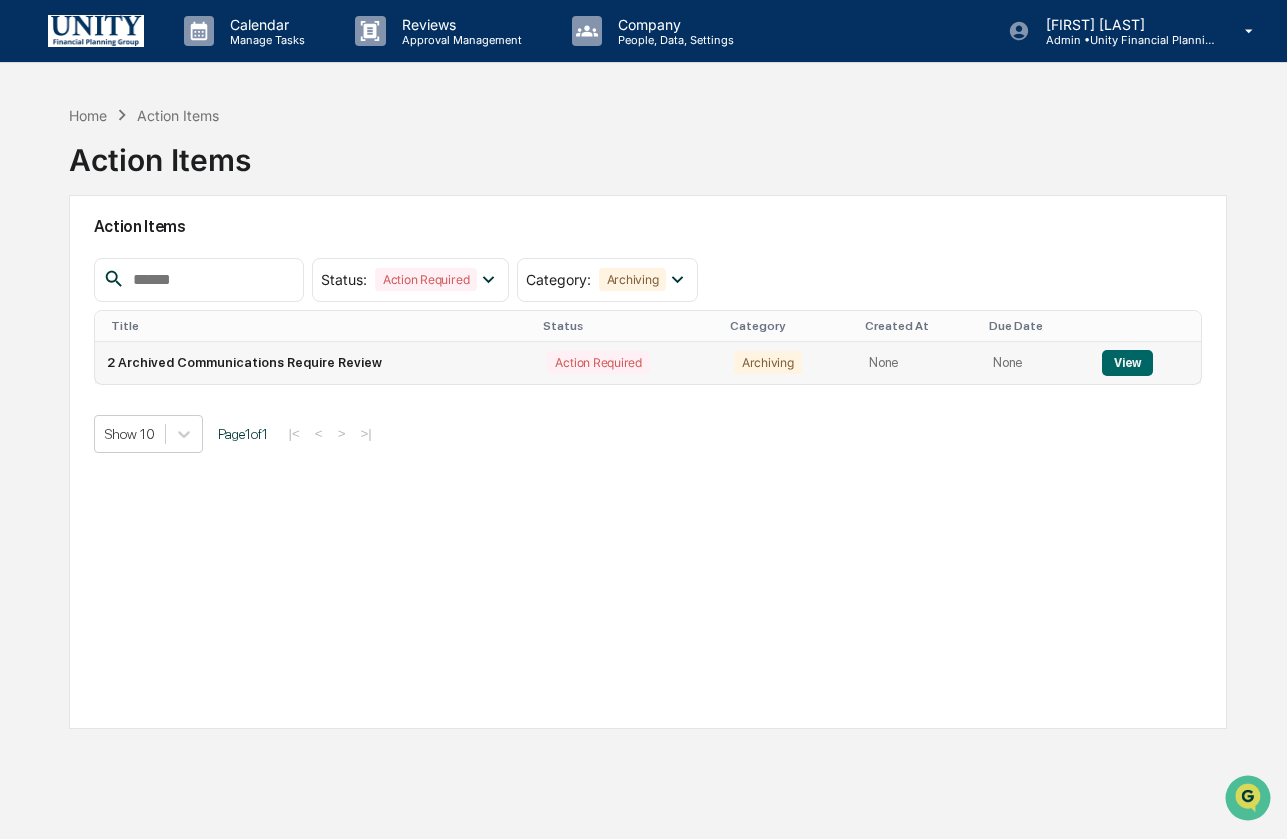click on "View" at bounding box center [1127, 363] 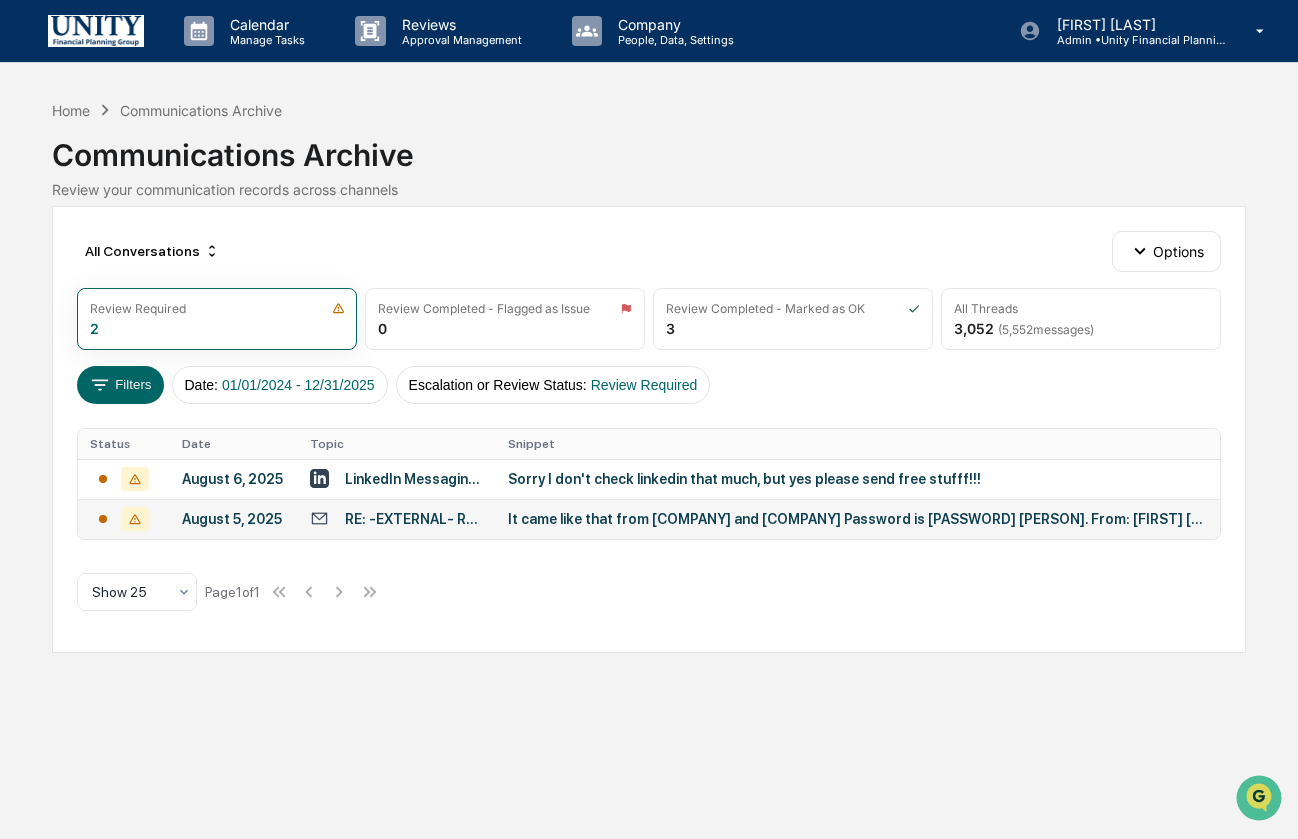 click on "It came like that from [COMPANY] and [COMPANY] Password is [PASSWORD] [PERSON]. From: [FIRST] [LAST] <wade@unityfinancialplanning.com> Sent: Monday, [DATE] 8:24 PM To: [FIRST] [LAST] <rschardong@femasys.com>" at bounding box center (858, 519) 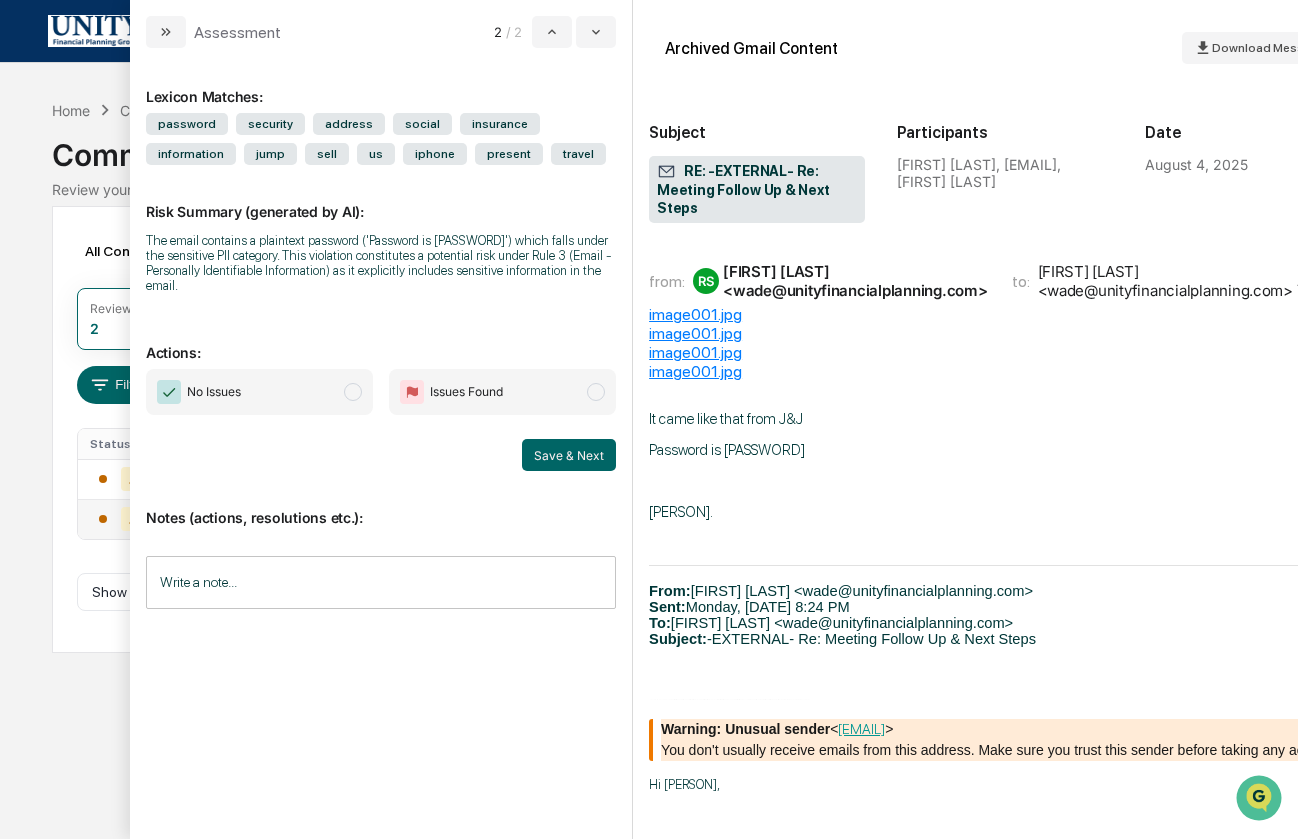 click on "Write a note..." at bounding box center (381, 582) 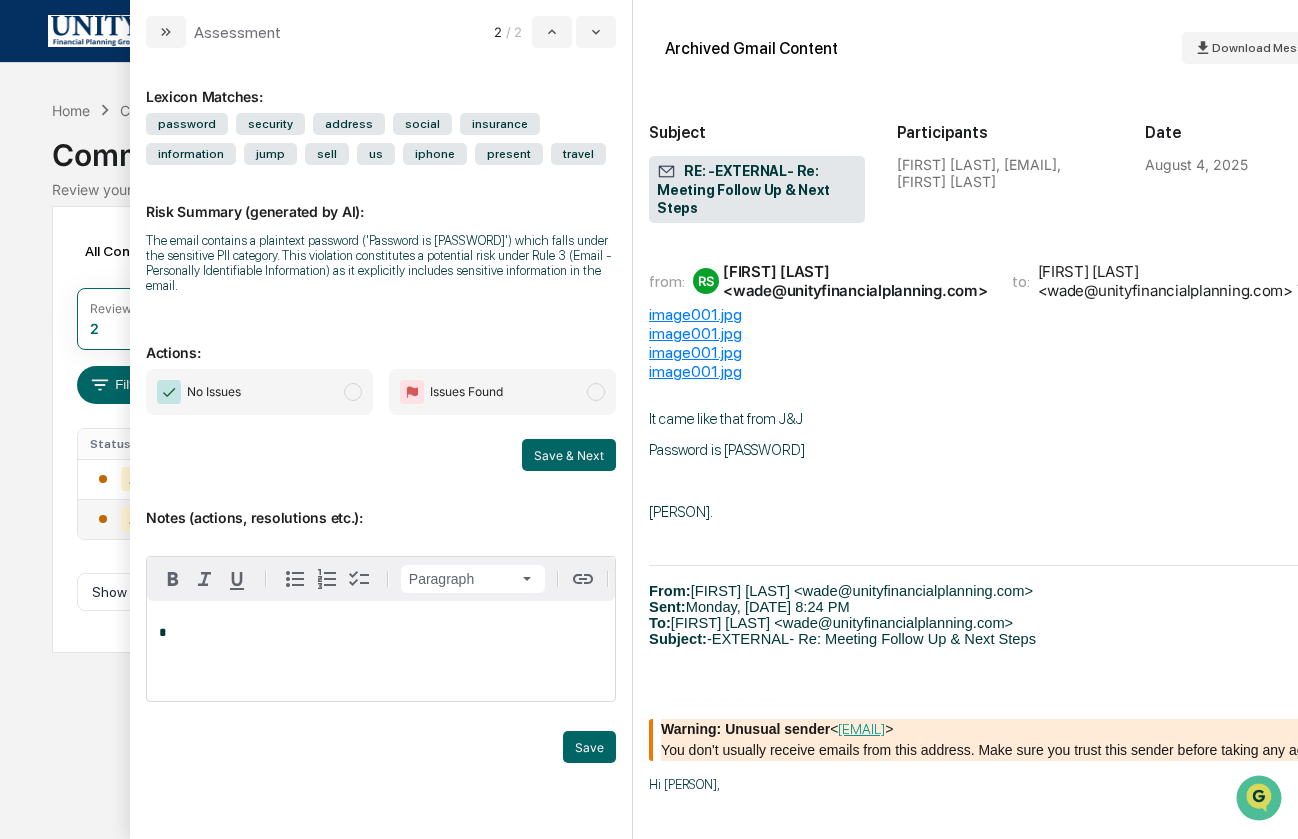 type 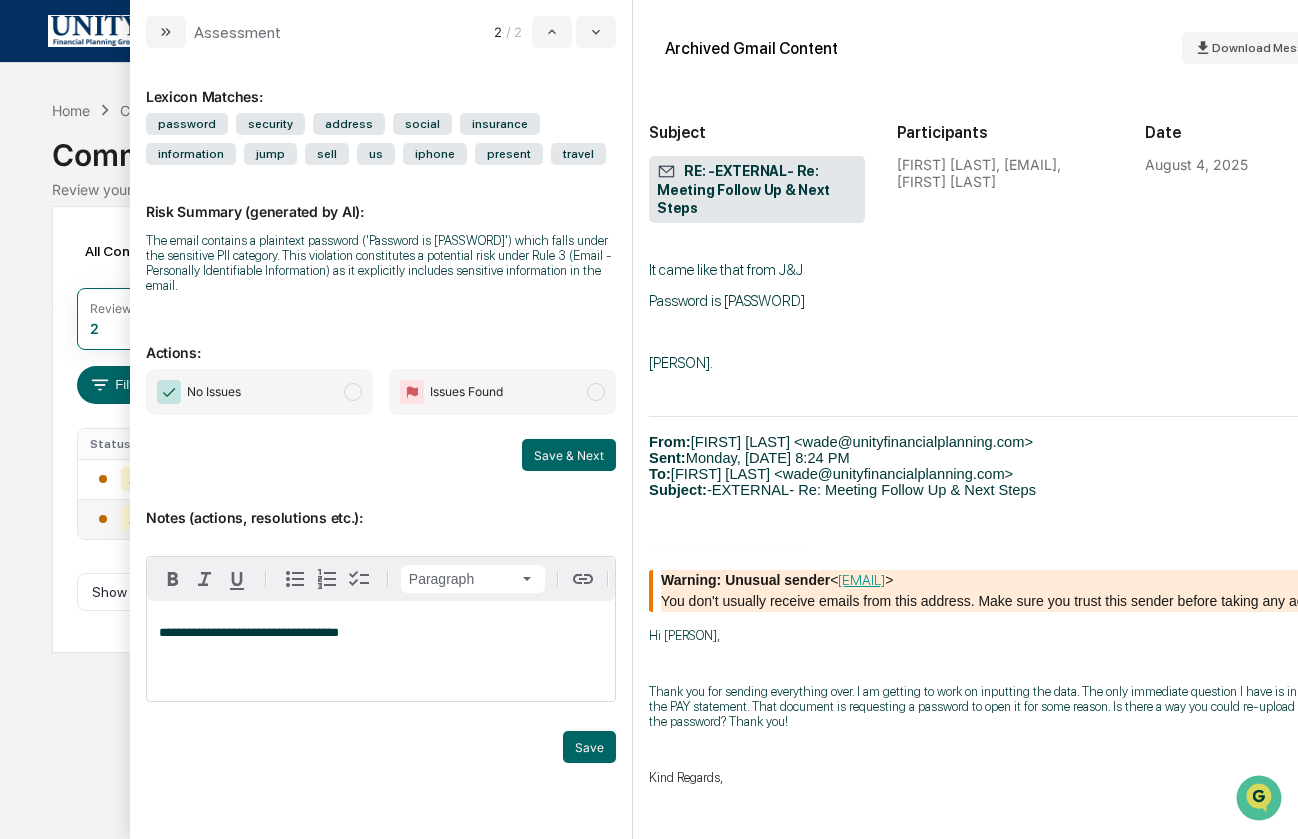 scroll, scrollTop: 237, scrollLeft: 0, axis: vertical 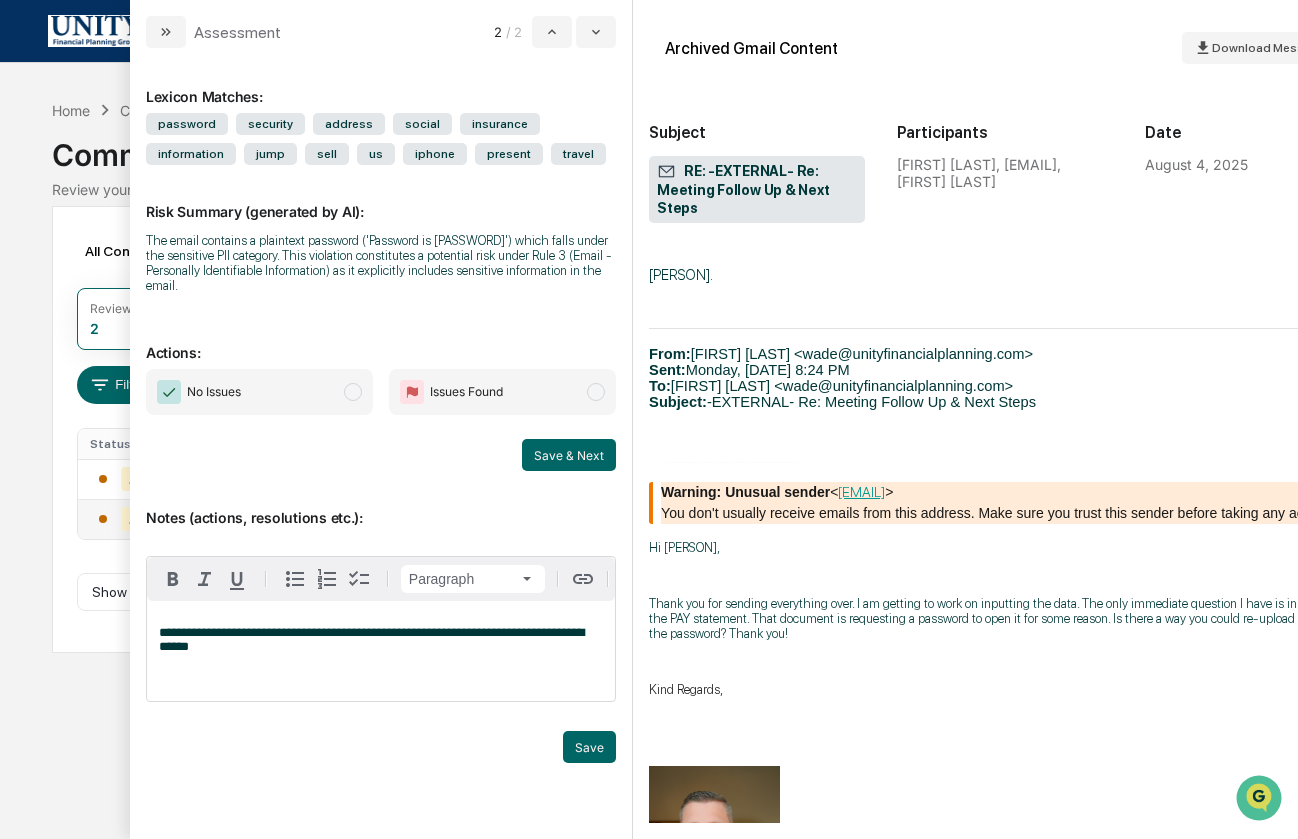 click on "**********" at bounding box center [381, 640] 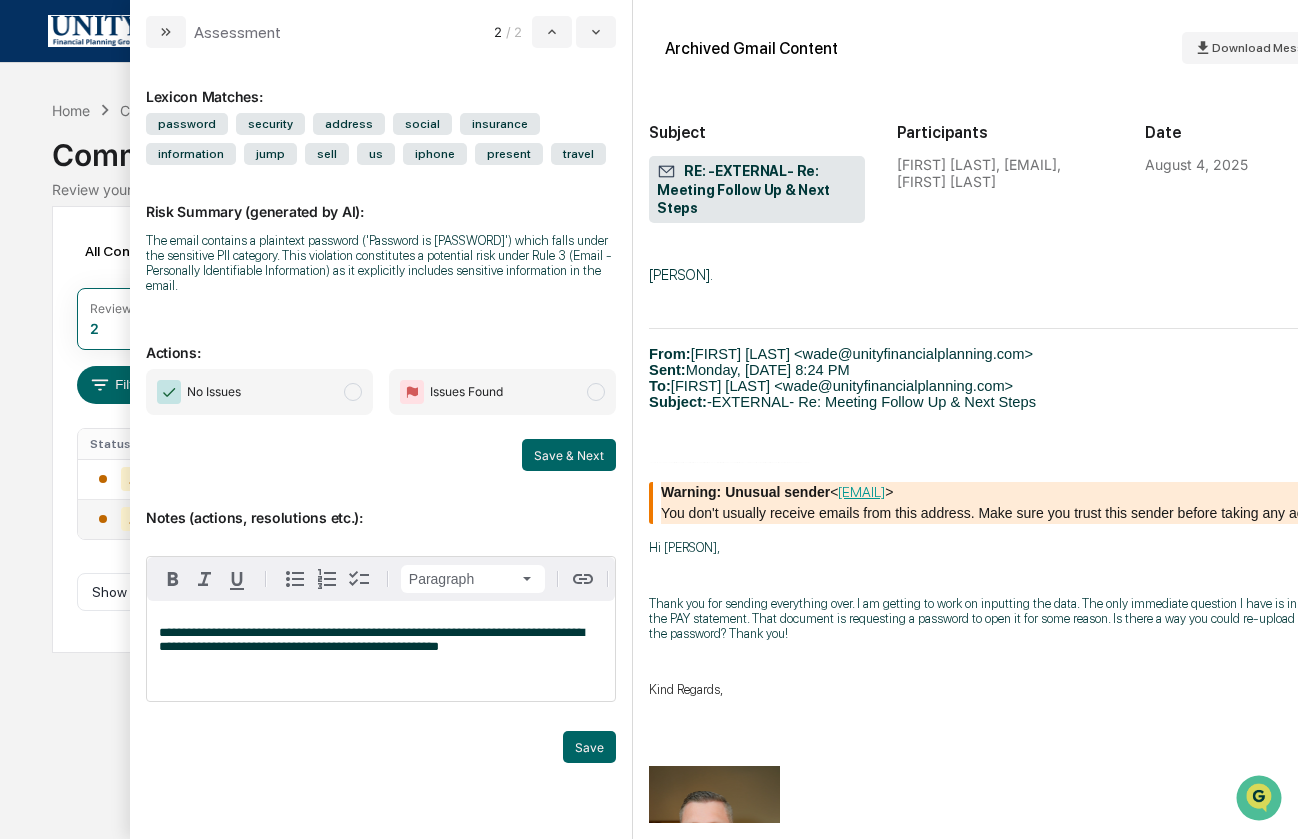 click on "**********" at bounding box center (371, 639) 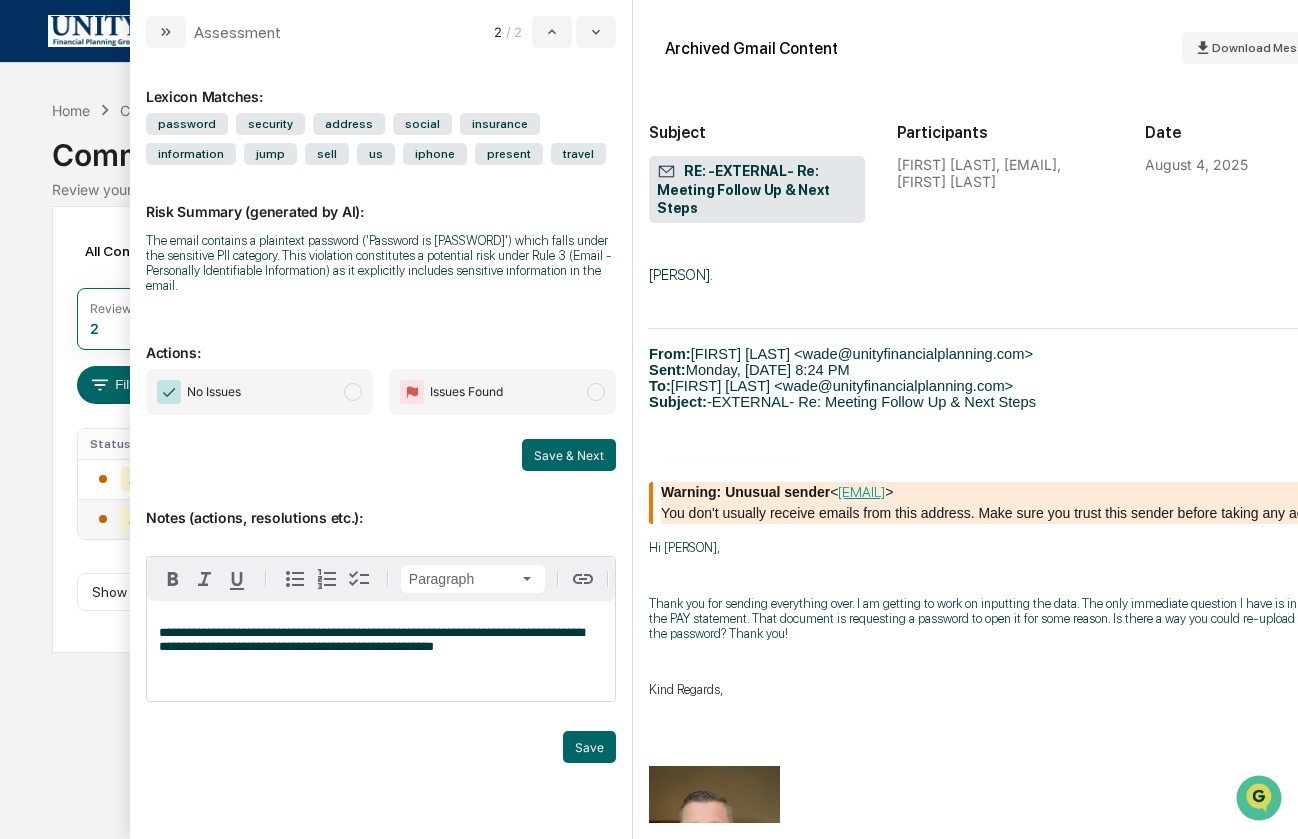 click on "**********" at bounding box center (381, 651) 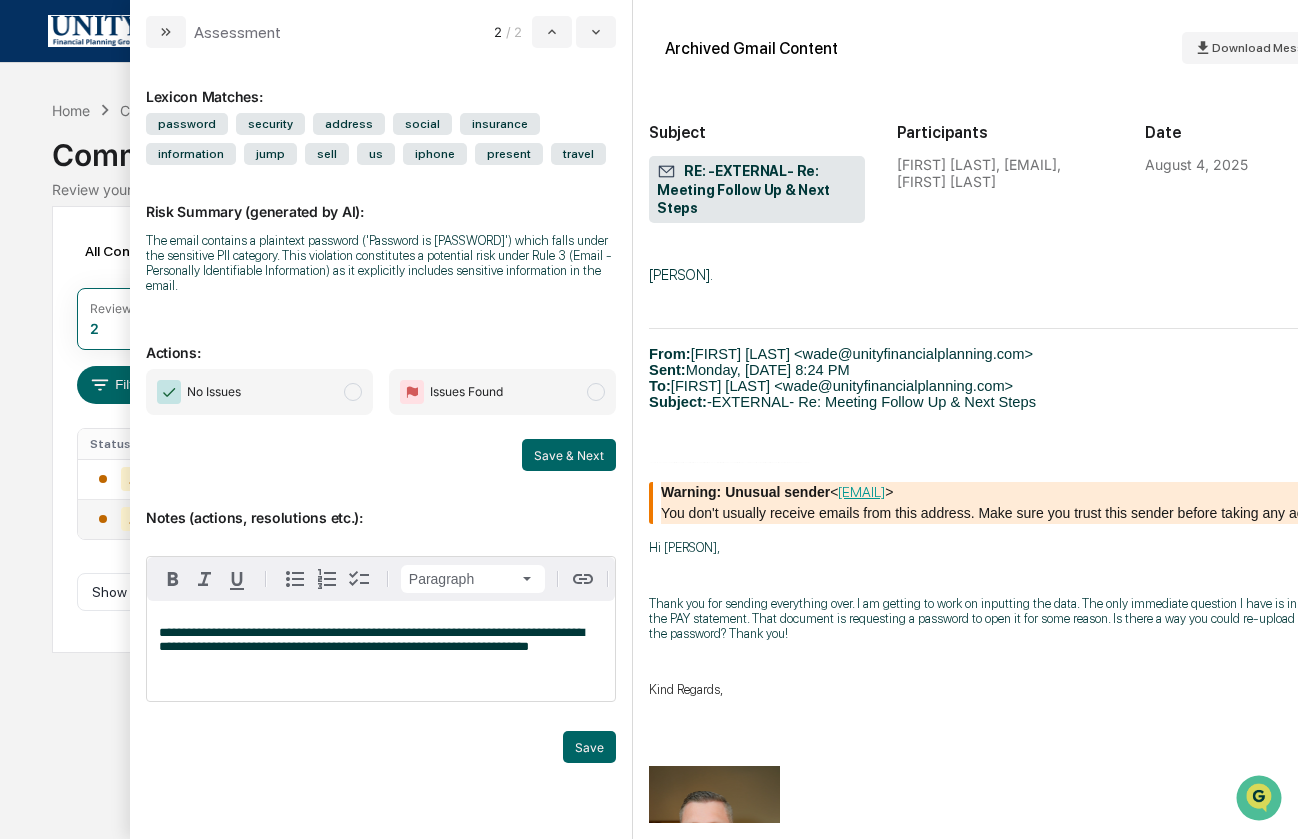 click on "**********" at bounding box center [371, 639] 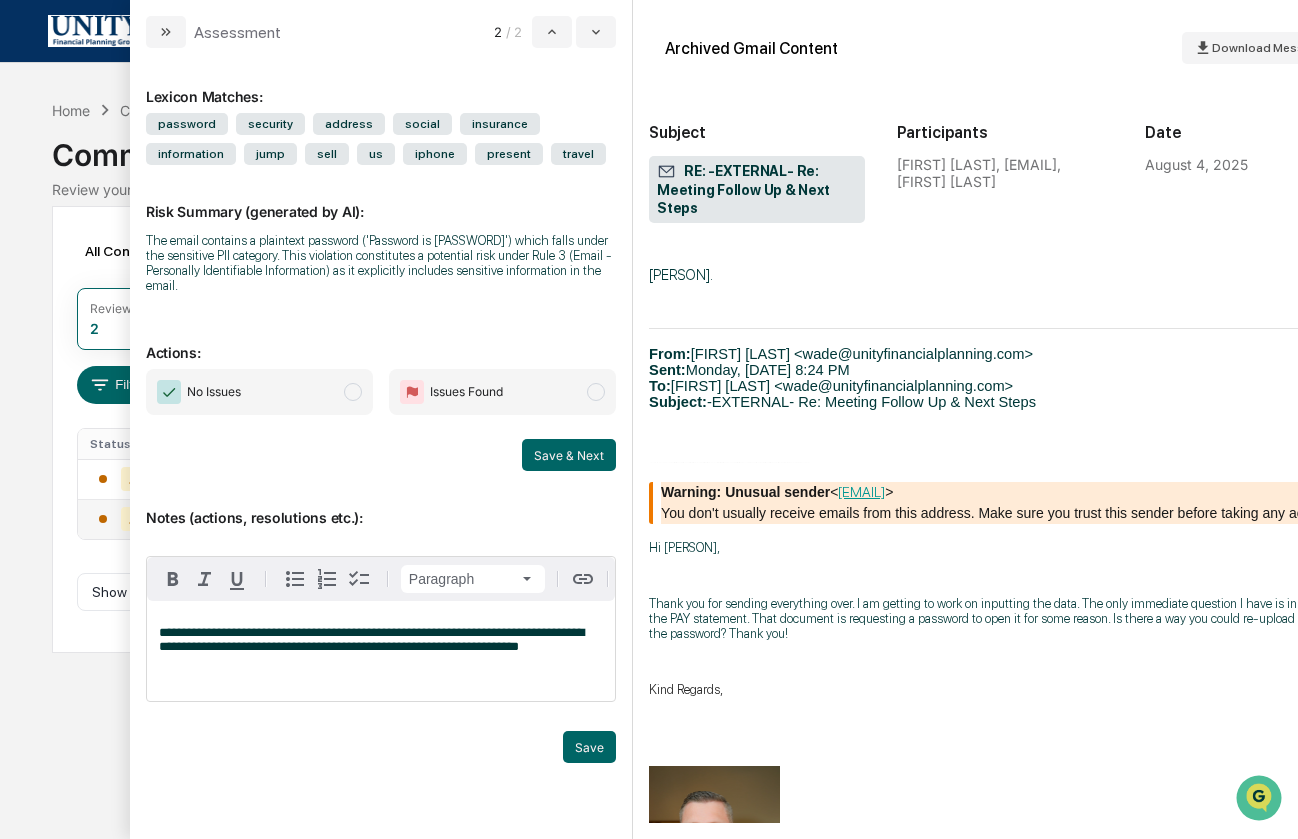 click on "**********" at bounding box center [381, 640] 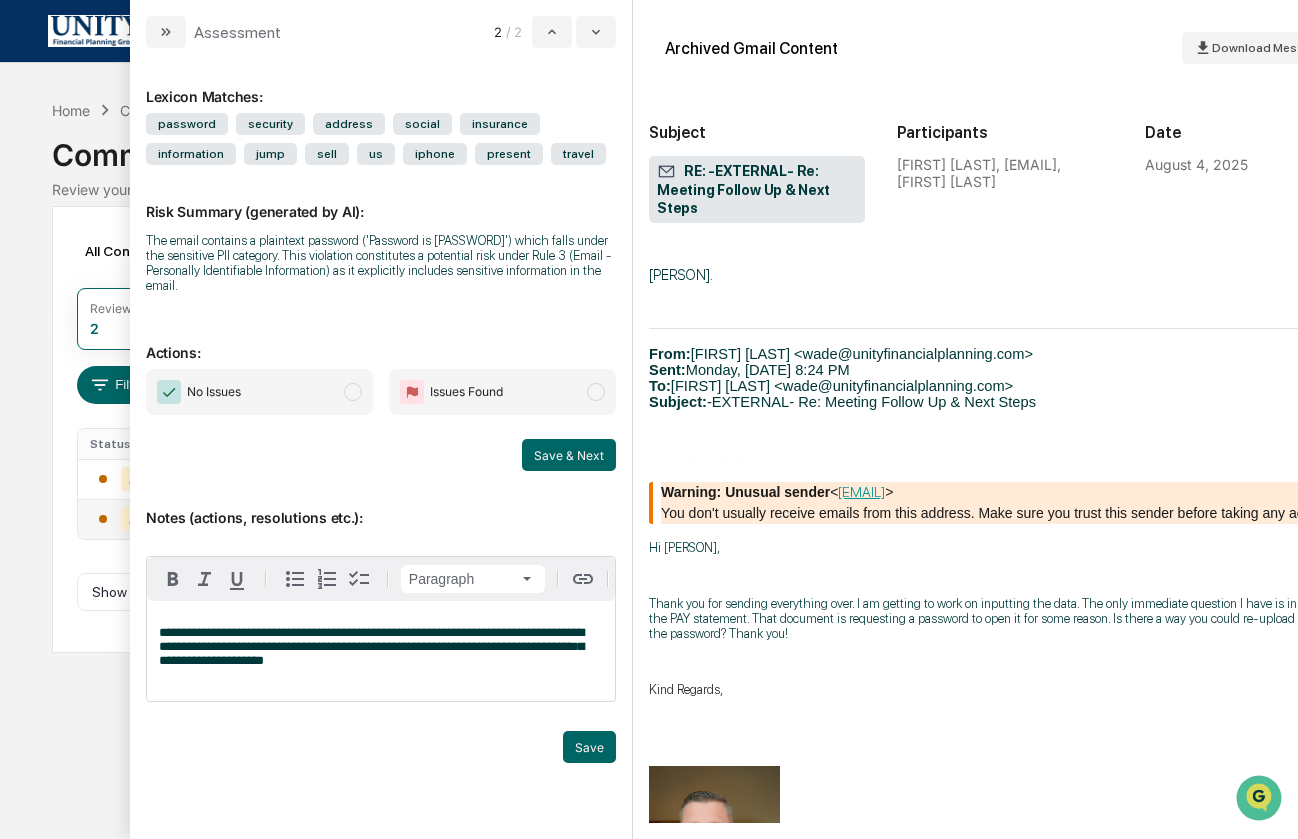 click on "**********" at bounding box center (371, 646) 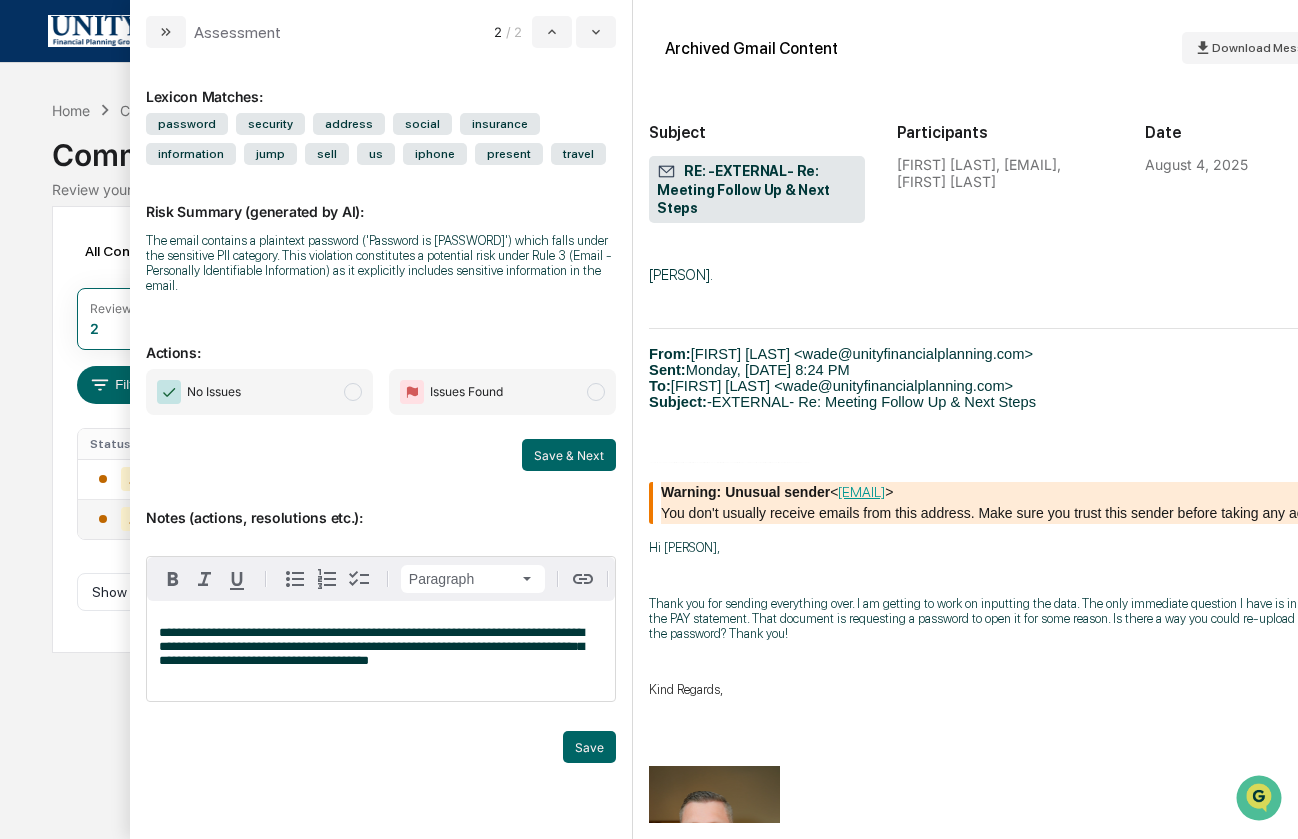 click at bounding box center (353, 392) 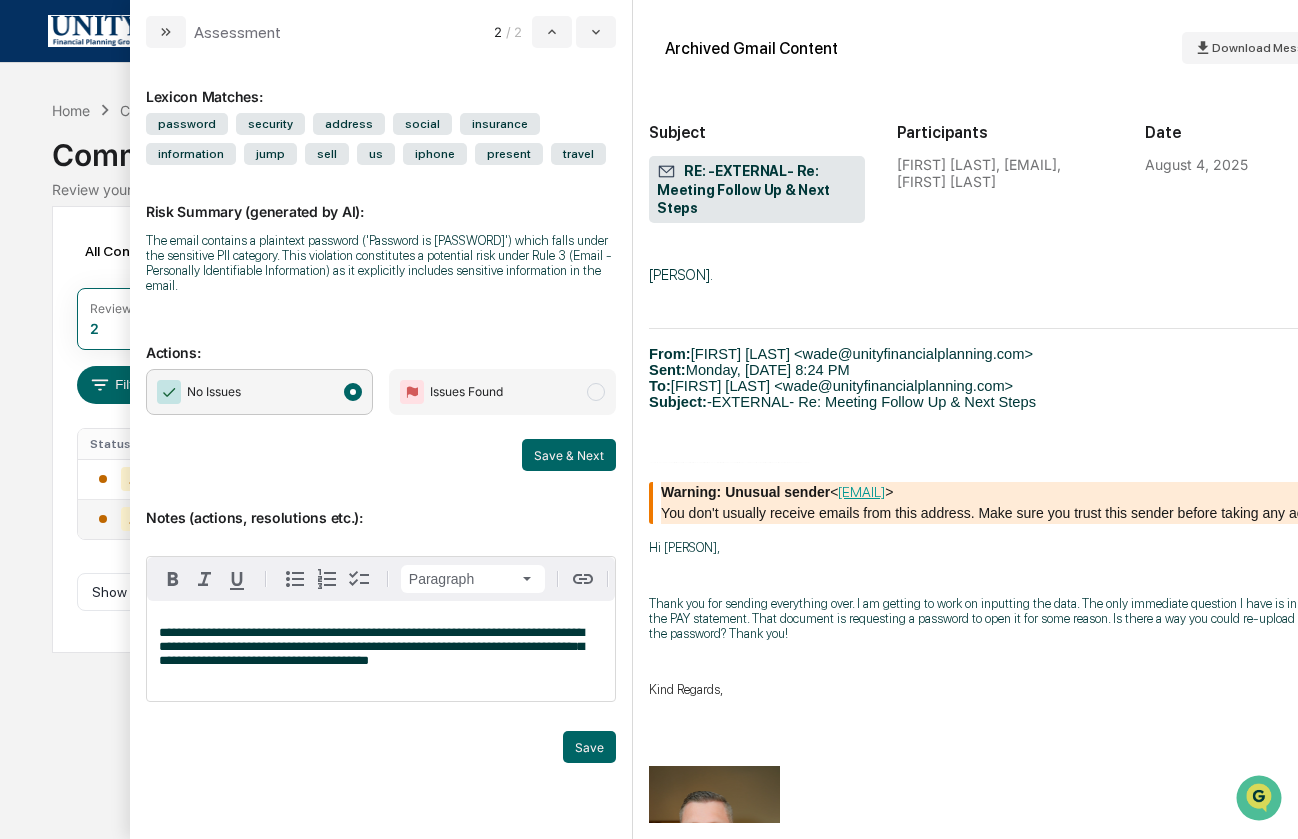 click on "**********" at bounding box center [371, 646] 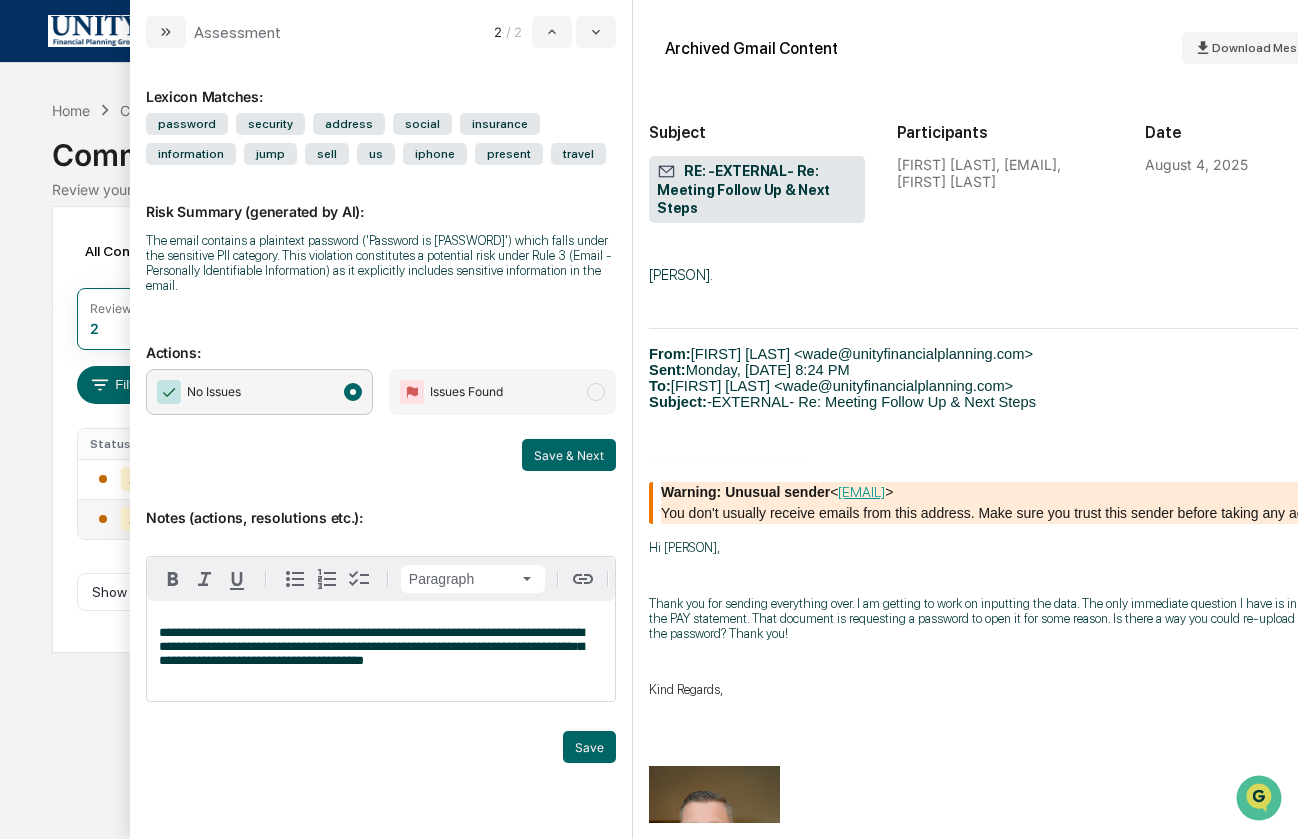 click on "**********" at bounding box center (371, 646) 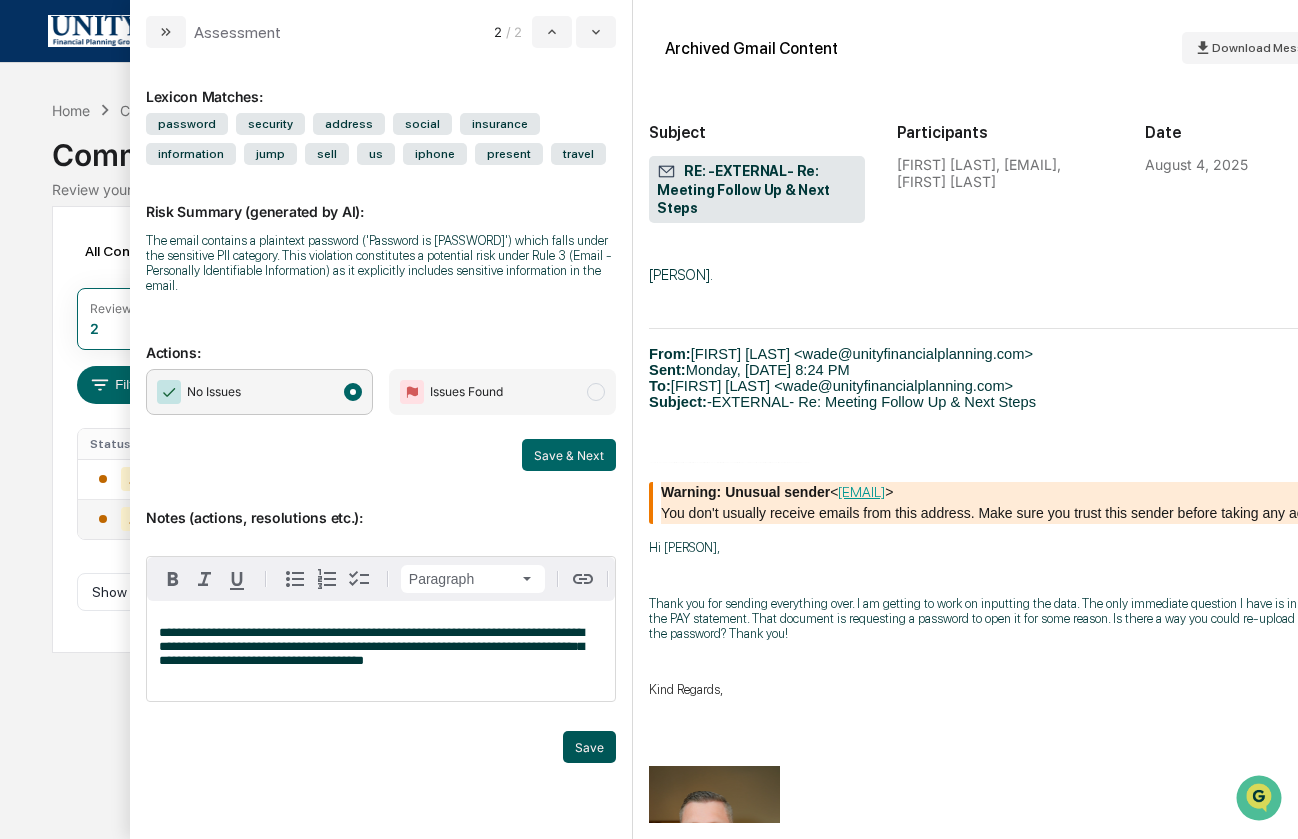 click on "Save" at bounding box center [589, 747] 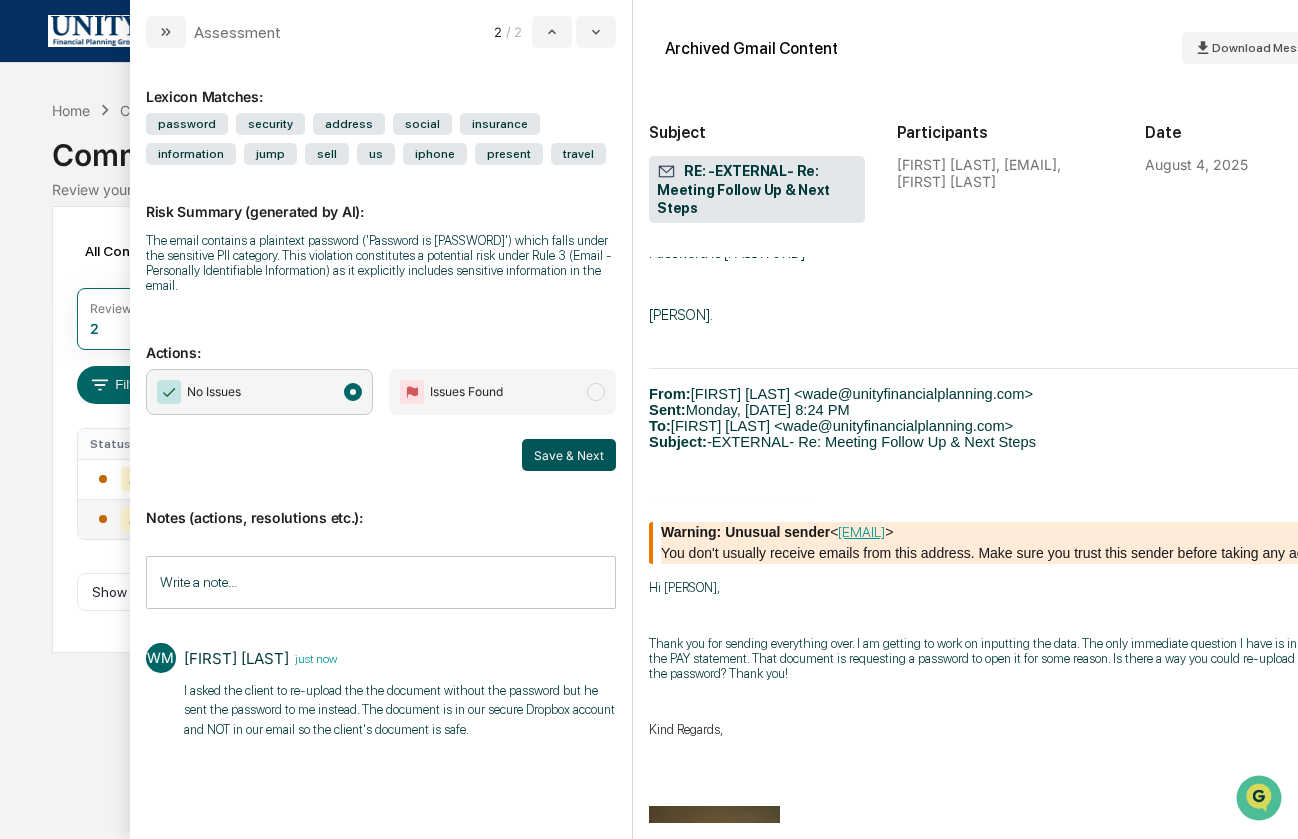 scroll, scrollTop: 196, scrollLeft: 0, axis: vertical 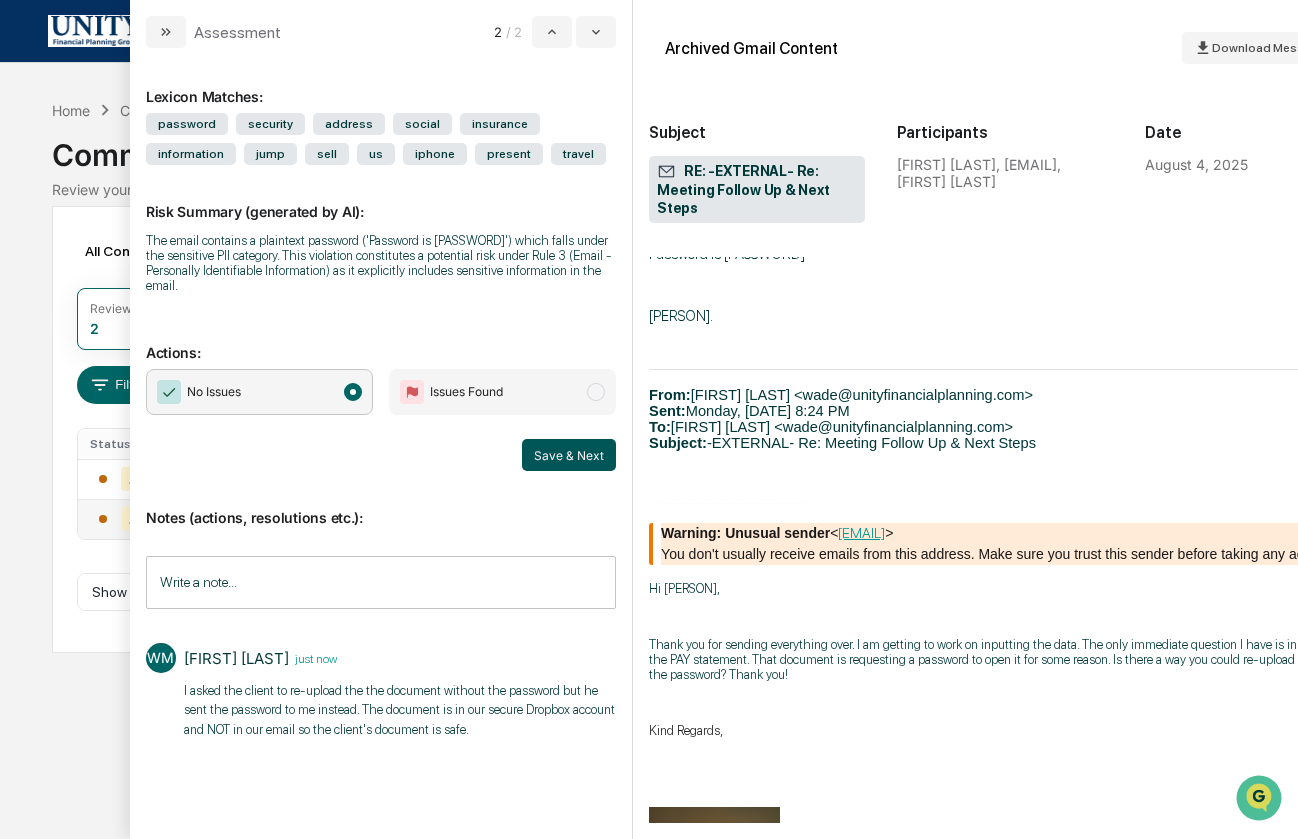 click on "Save & Next" at bounding box center [569, 455] 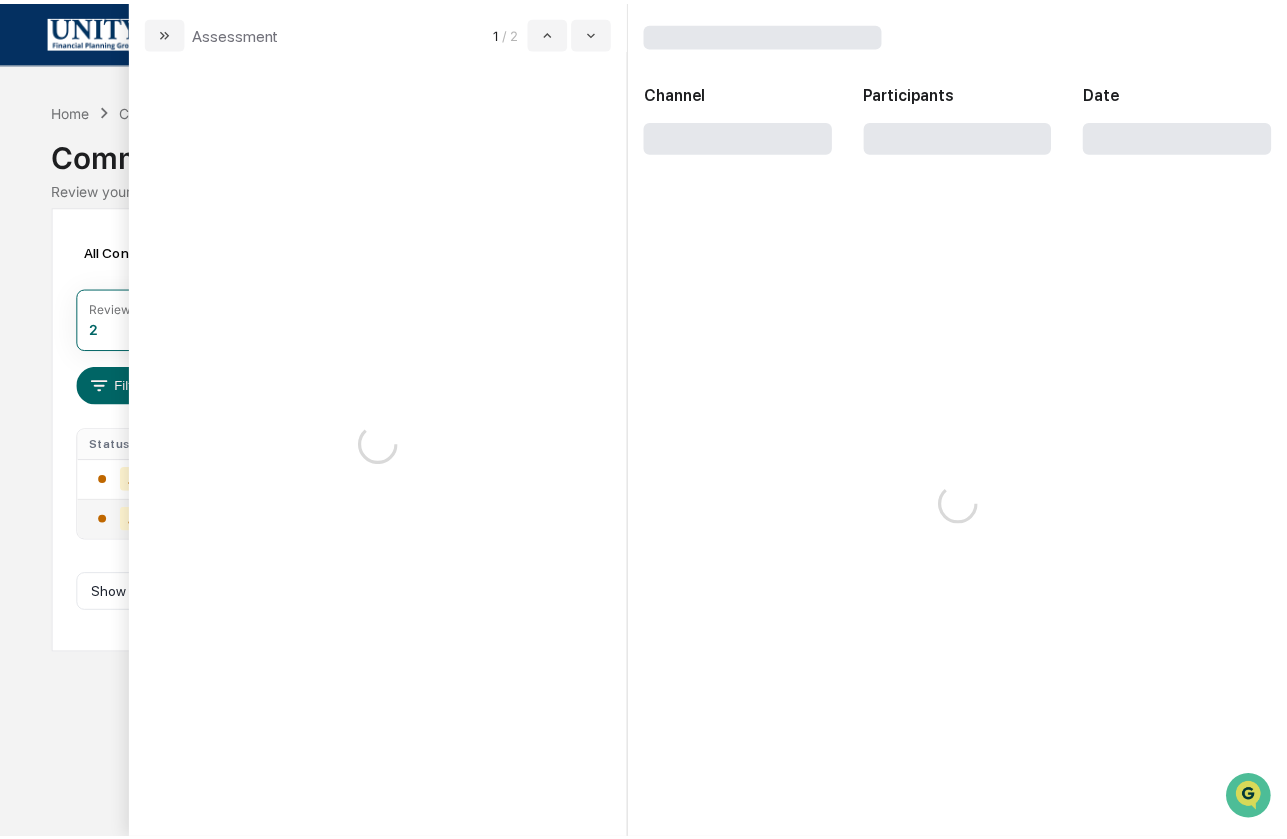 scroll, scrollTop: 0, scrollLeft: 0, axis: both 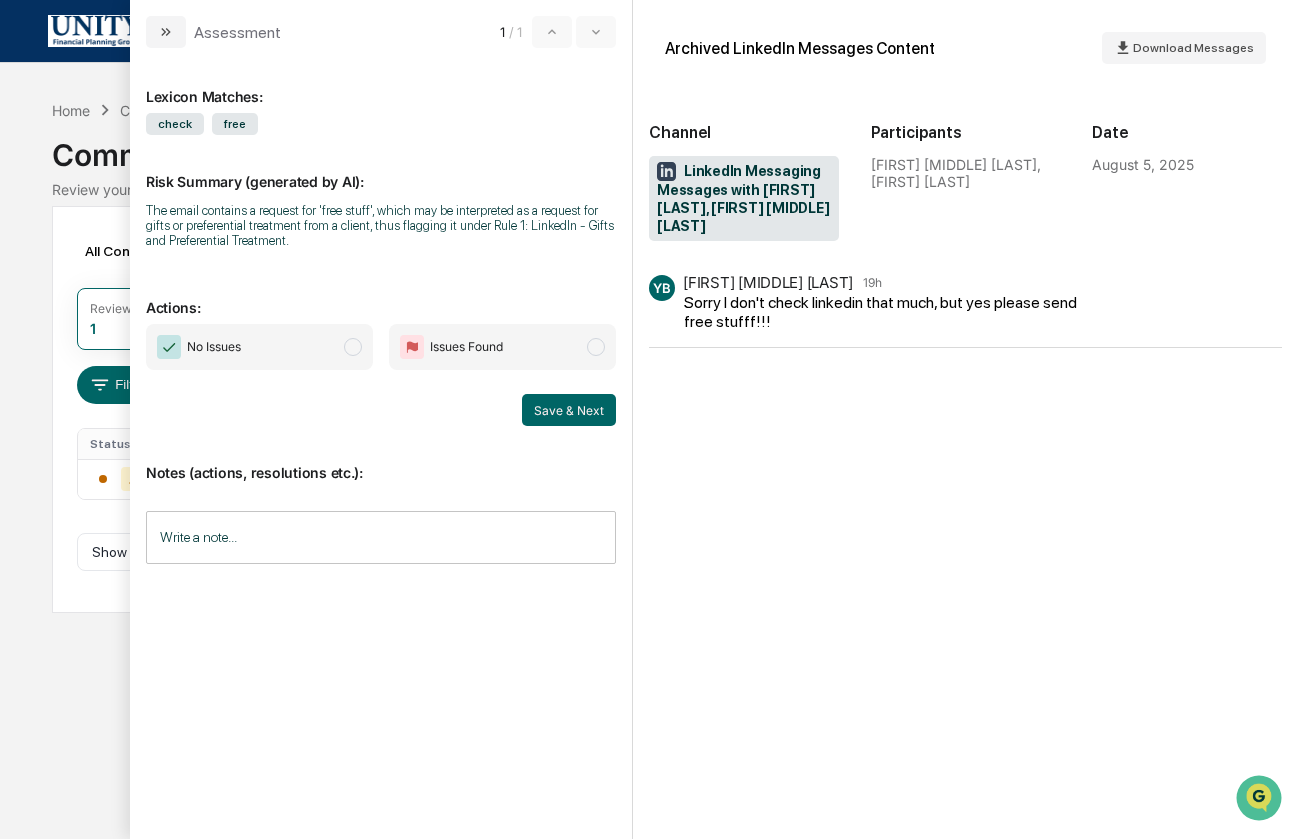 click on "Write a note... Write a note..." at bounding box center [381, 537] 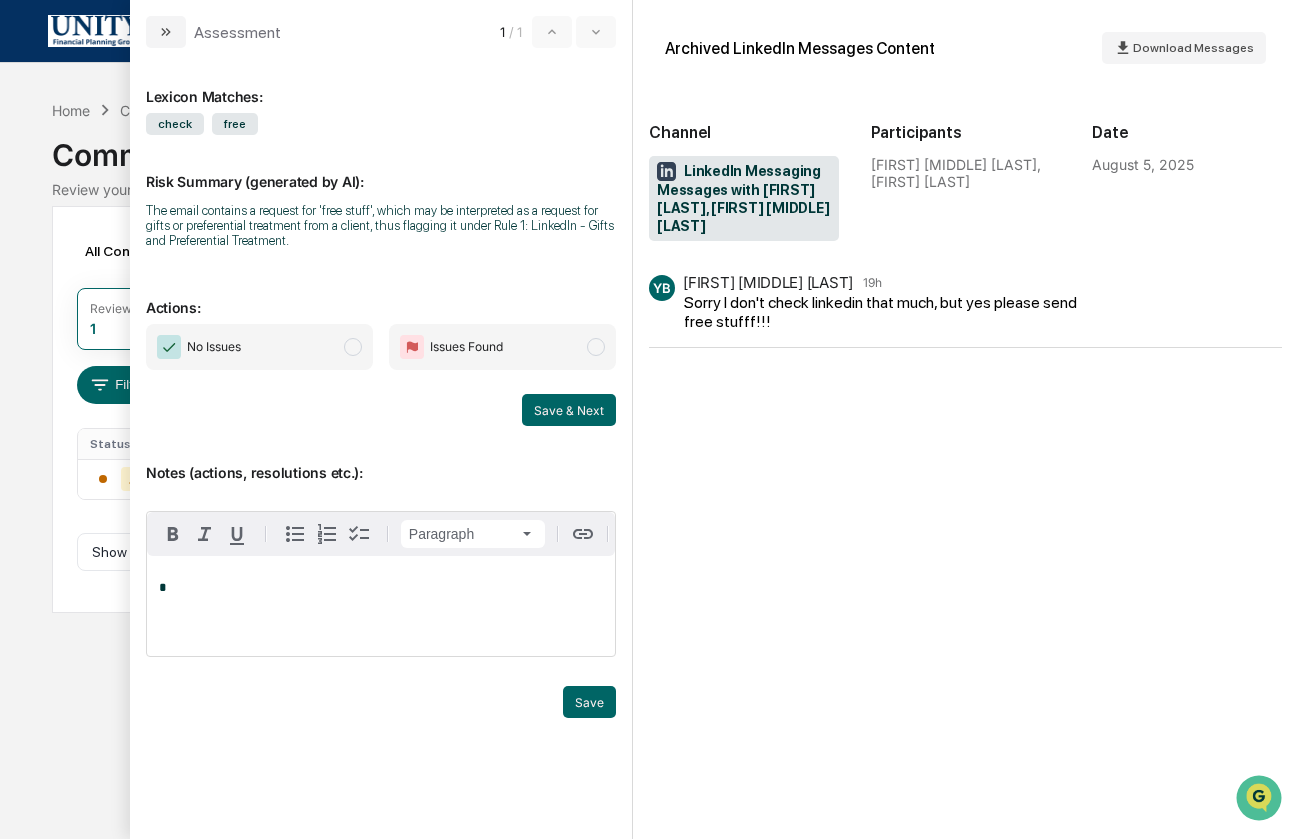 type 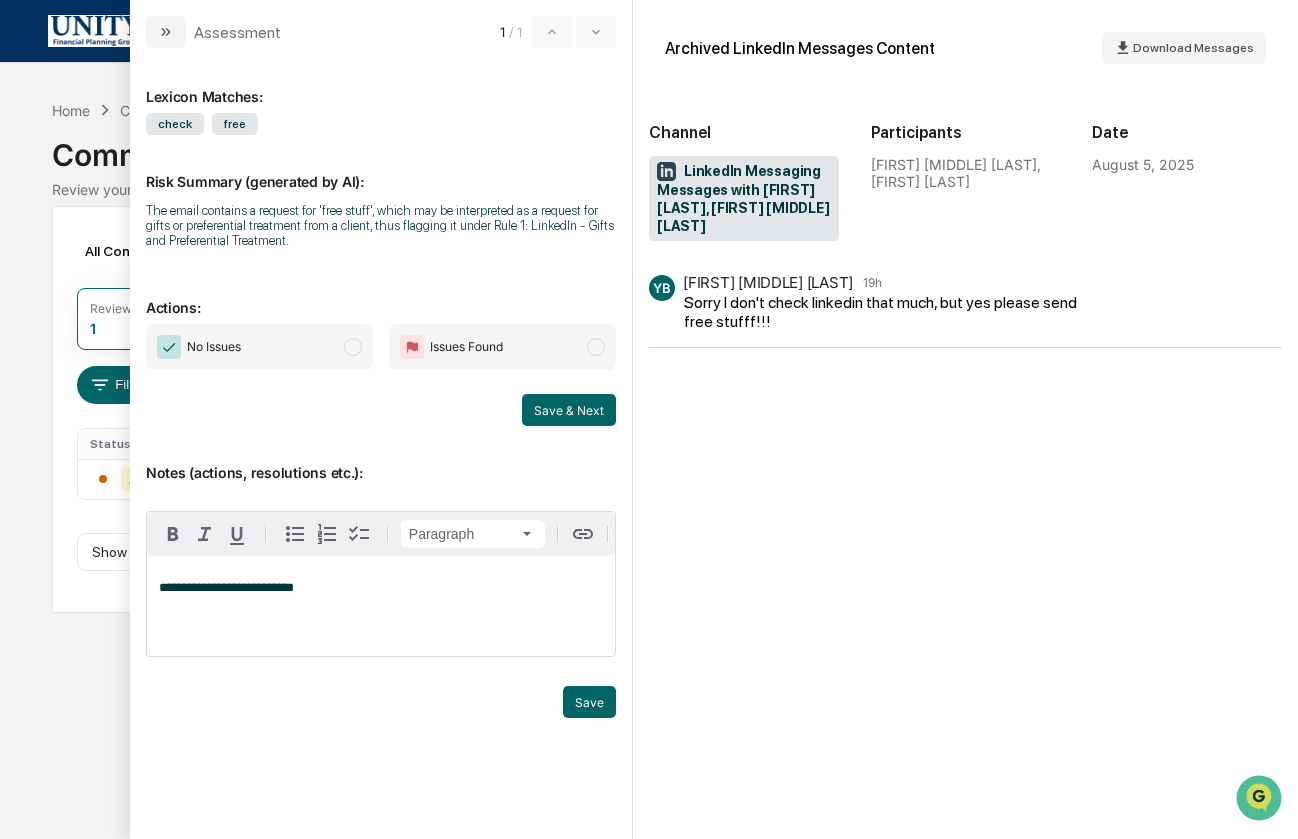 click on "**********" at bounding box center [226, 587] 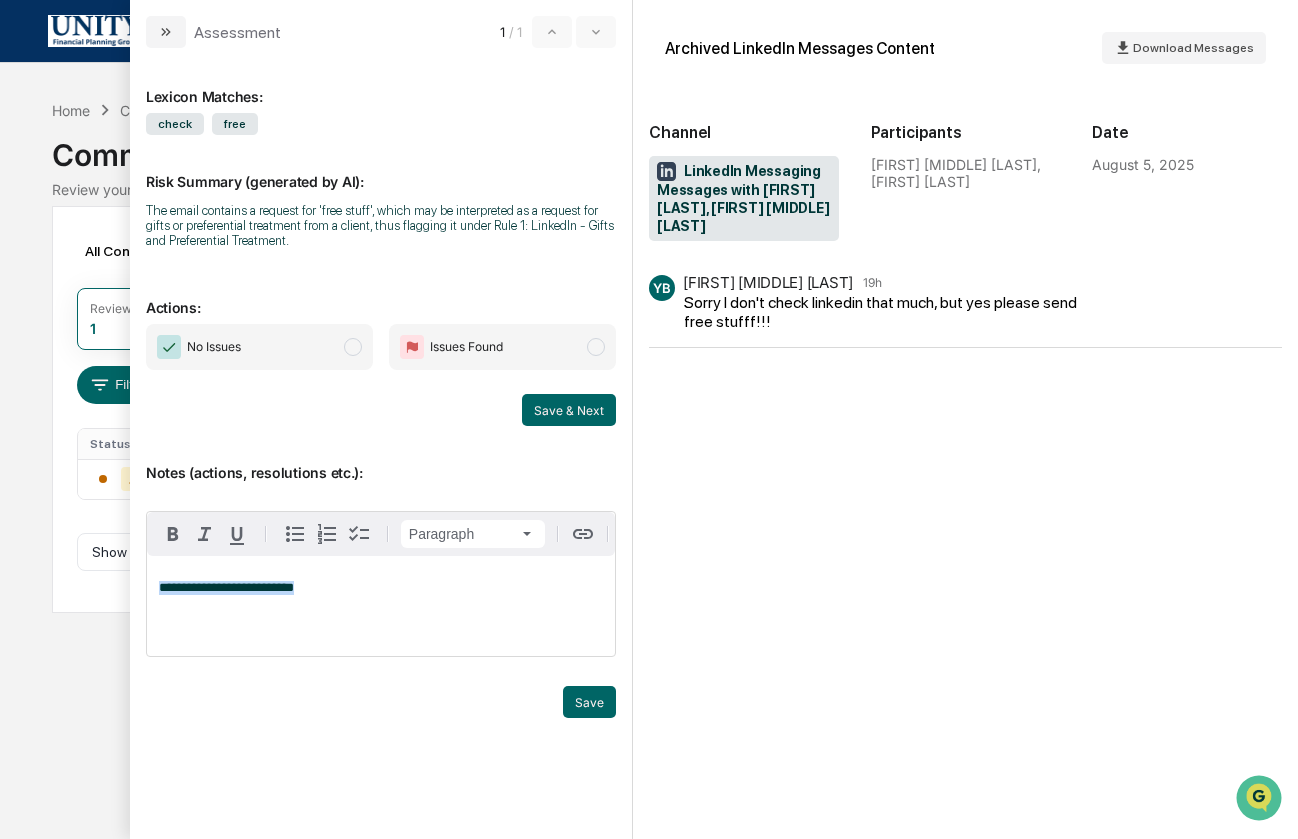 drag, startPoint x: 259, startPoint y: 597, endPoint x: 188, endPoint y: 584, distance: 72.18033 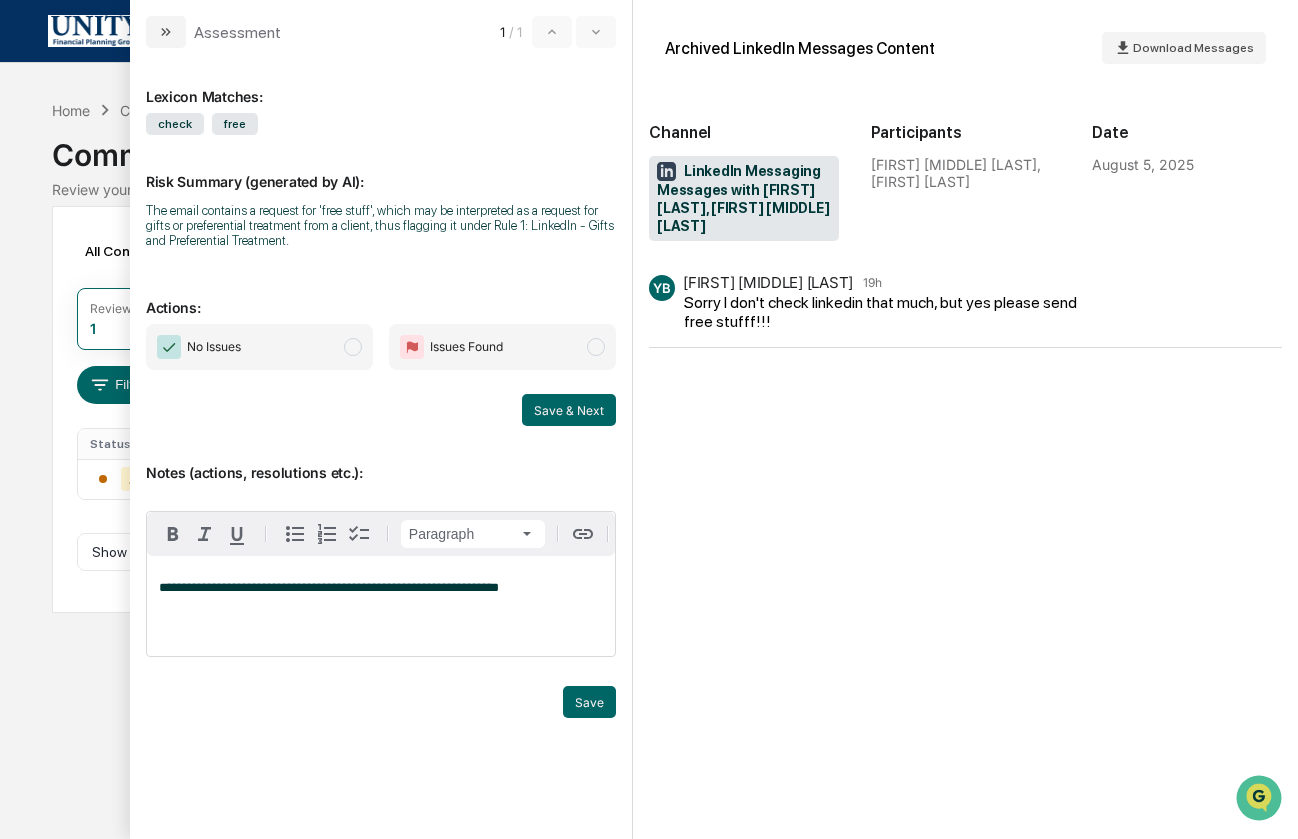 click on "**********" at bounding box center (329, 587) 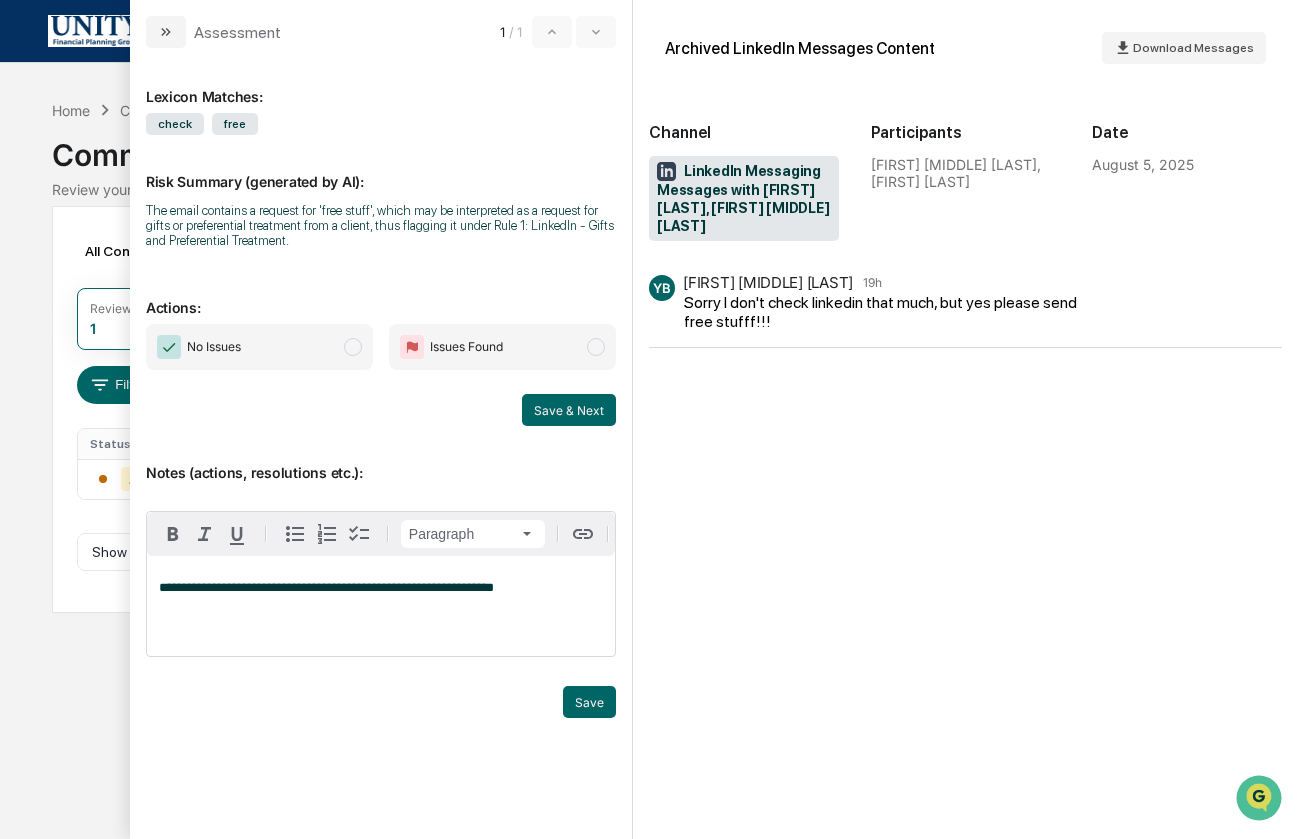 click on "**********" at bounding box center [381, 588] 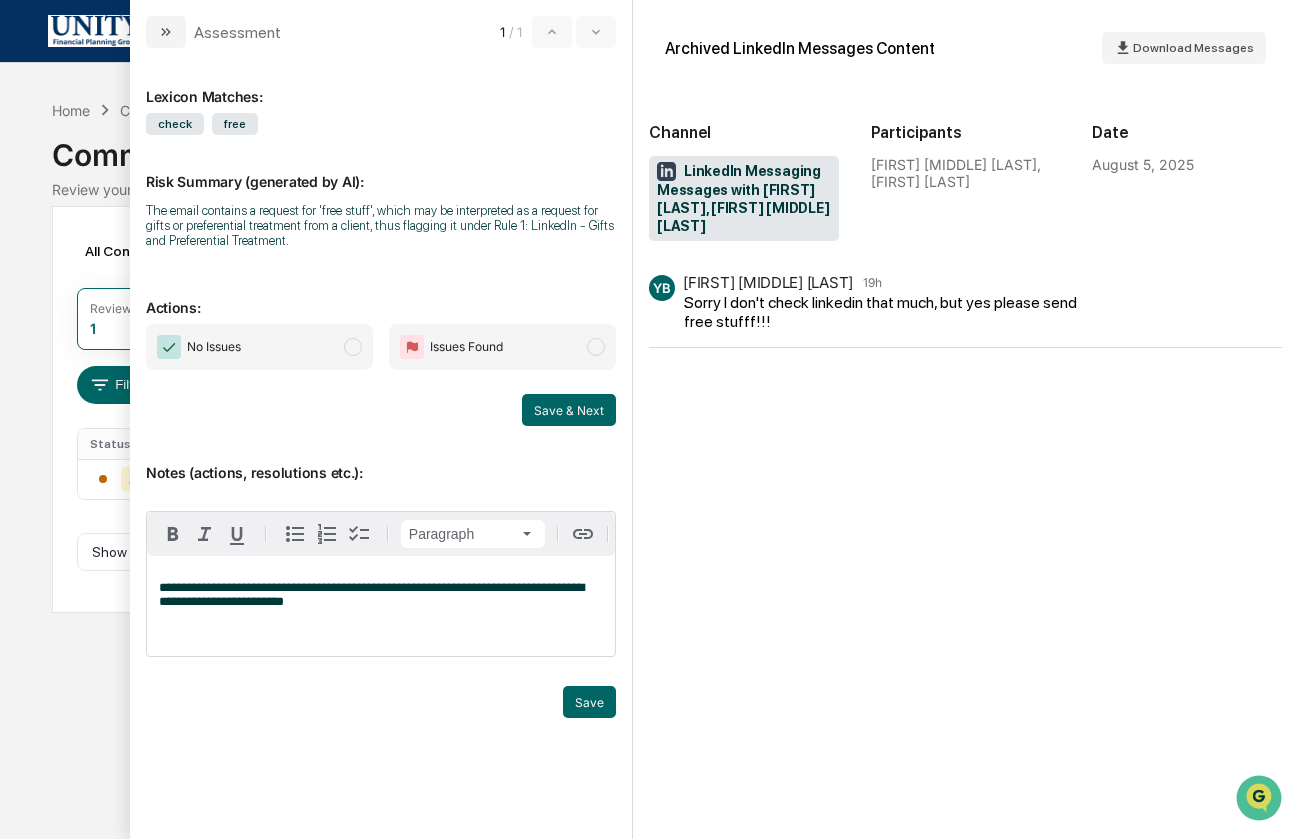 click on "No Issues" at bounding box center [259, 347] 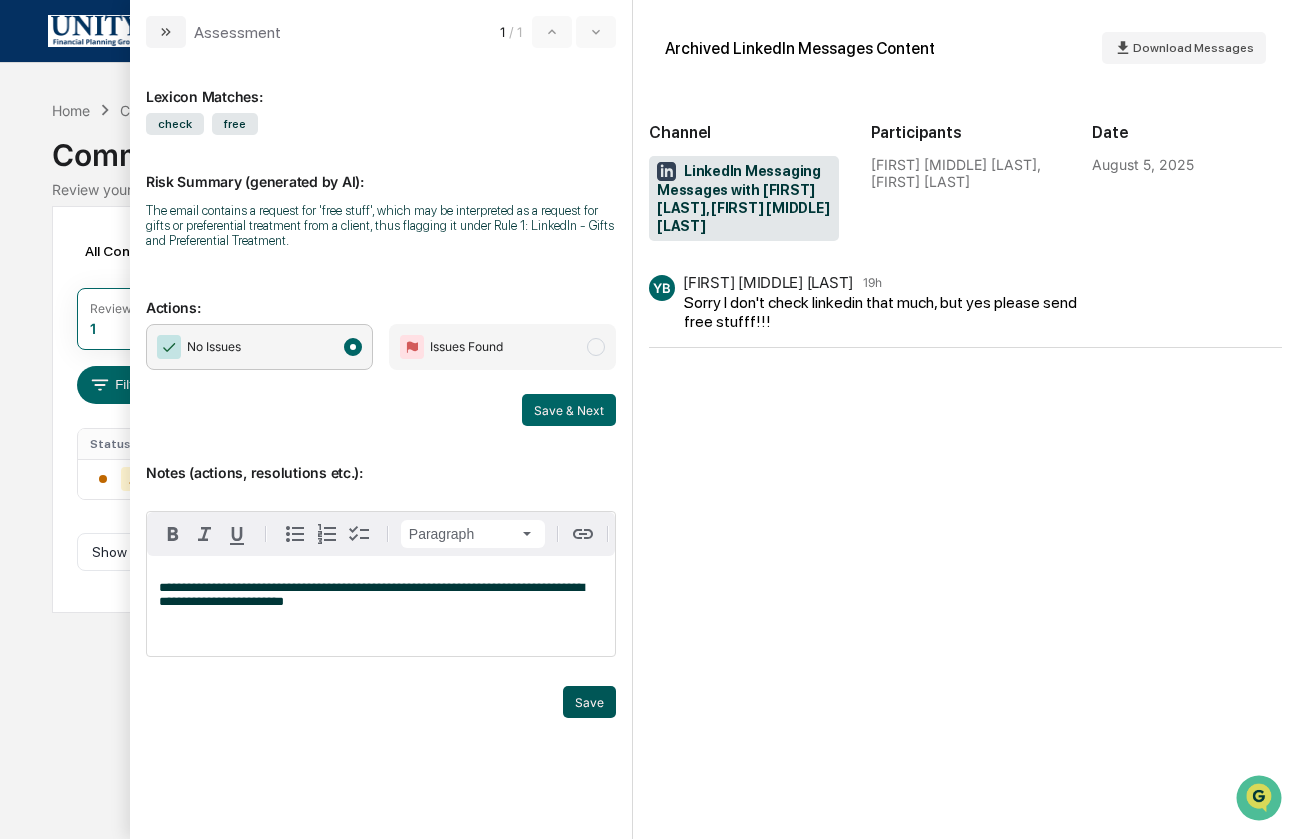 click on "Save" at bounding box center (589, 702) 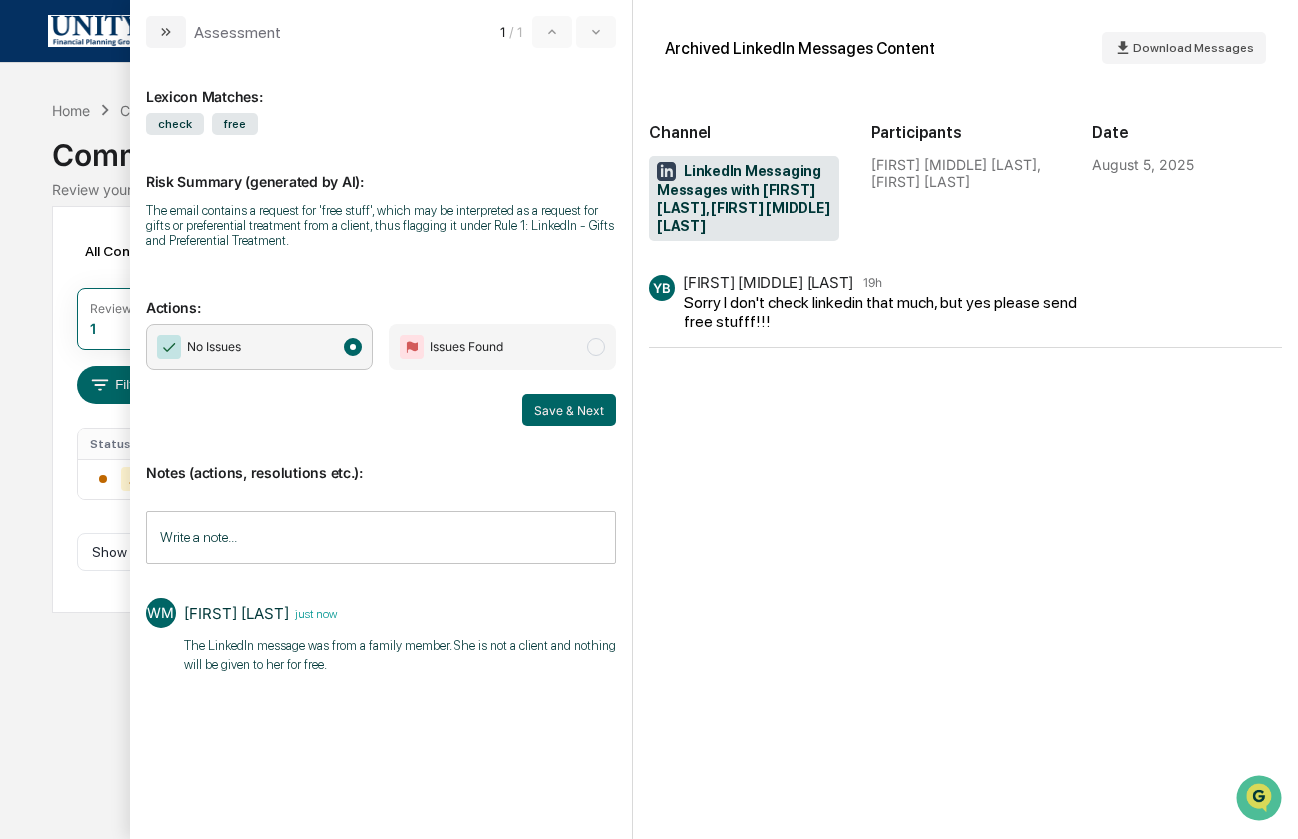 click on "Notes (actions, resolutions etc.): Write a note... Write a note... WM [FIRST] [LAST]     just now The LinkedIn message was from a family member. She is not a client and nothing will be given to her for free." at bounding box center (381, 568) 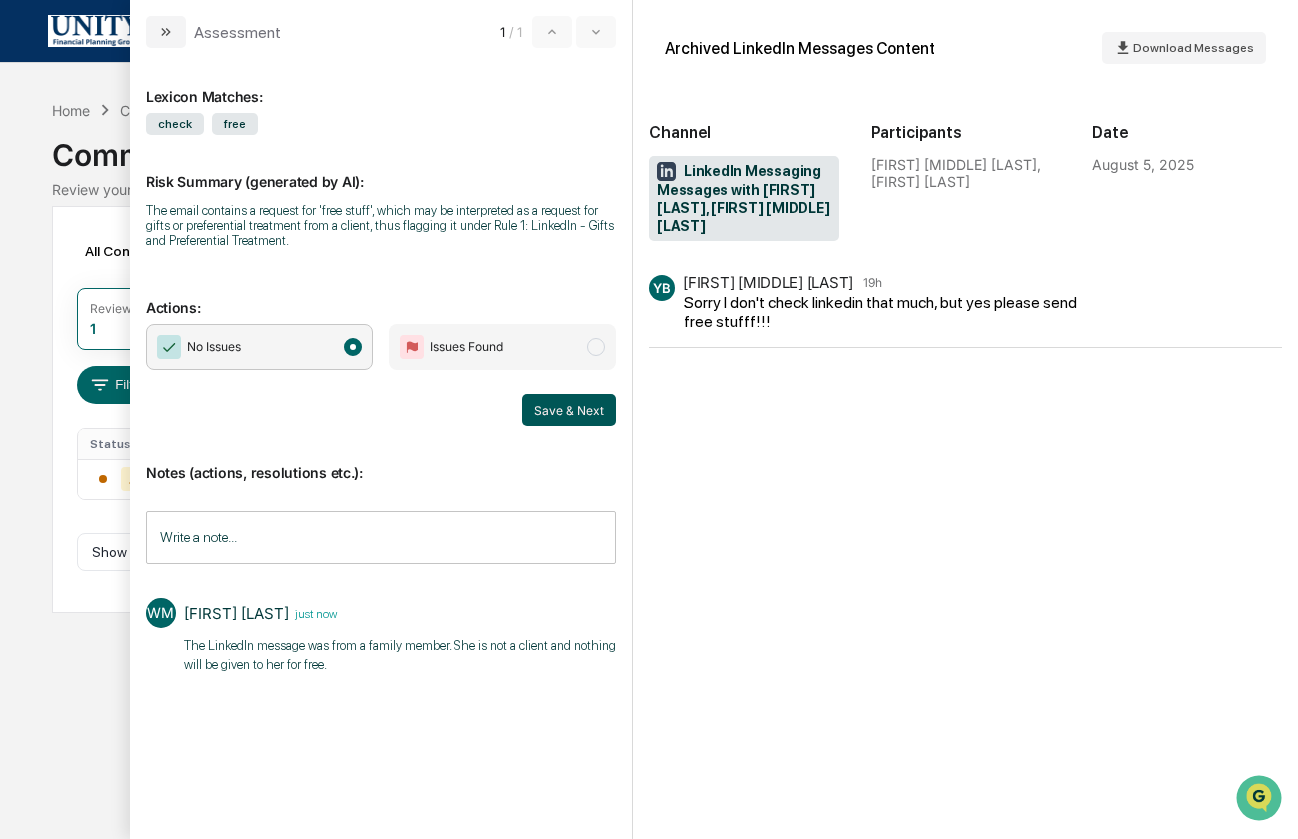 click on "Save & Next" at bounding box center [569, 410] 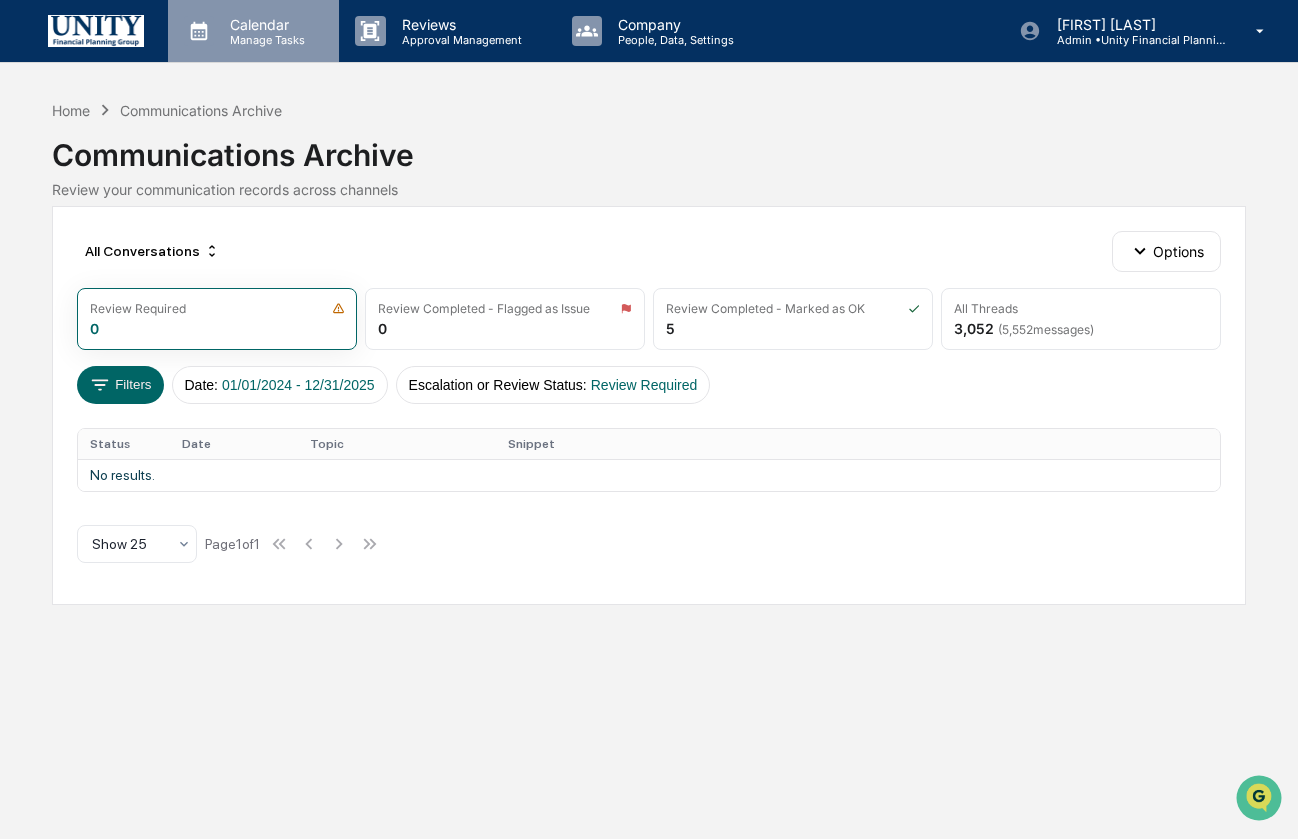 click on "Calendar" at bounding box center (264, 24) 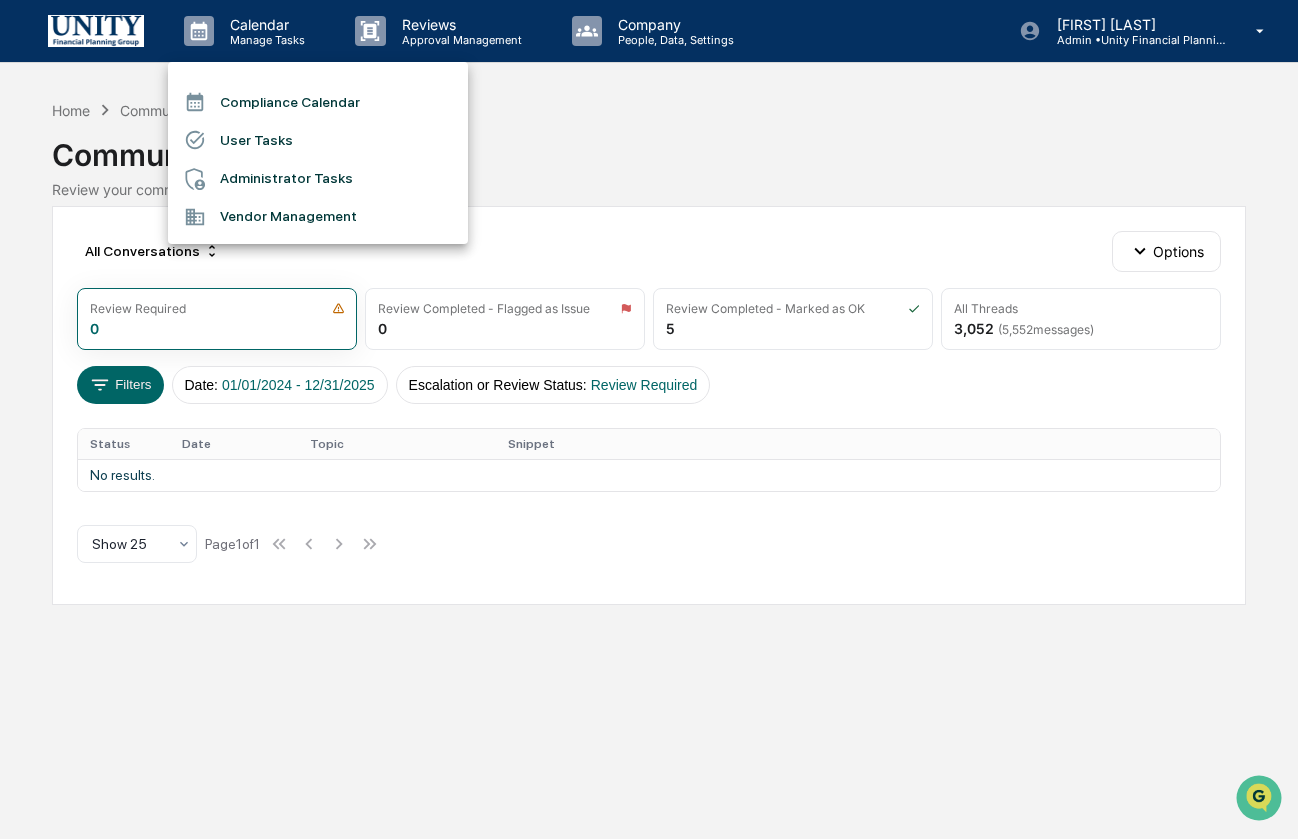 click at bounding box center (649, 419) 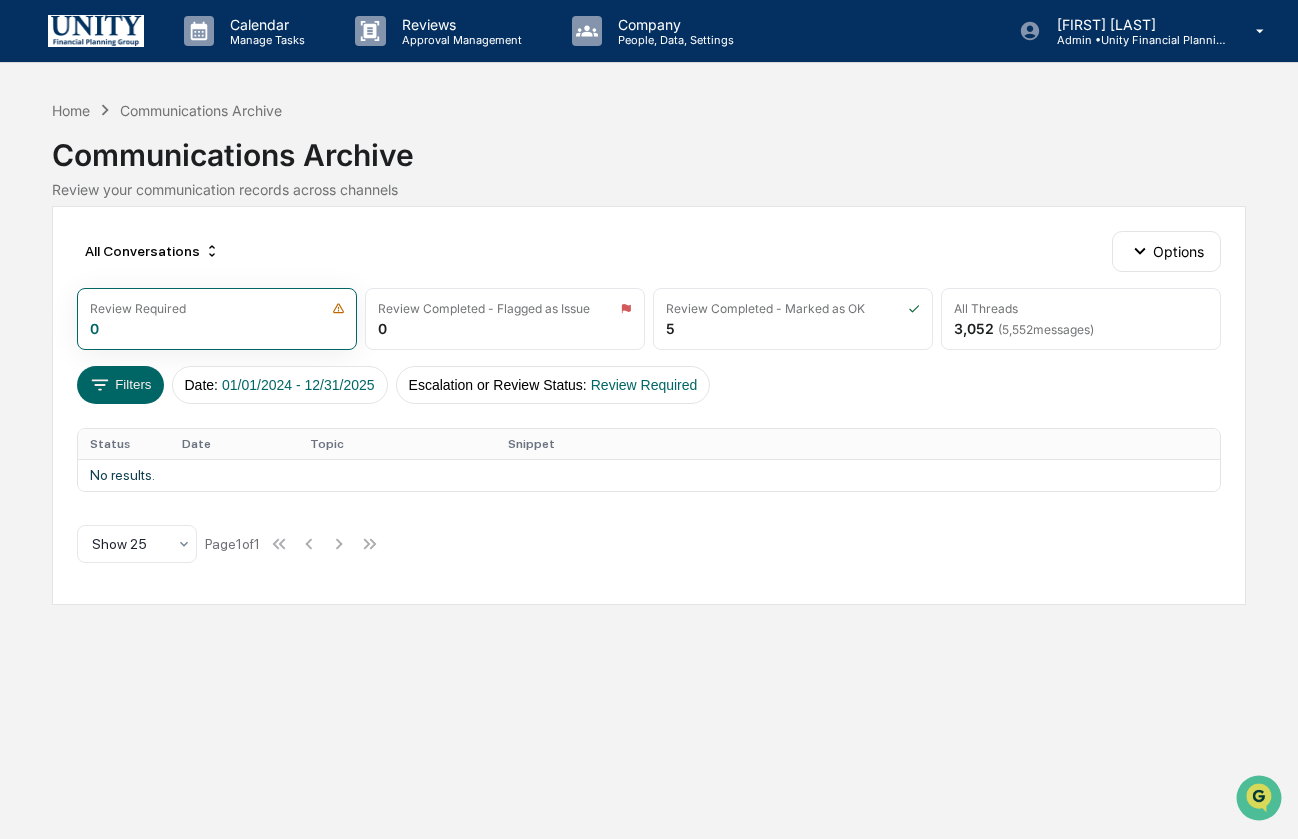 click at bounding box center [96, 30] 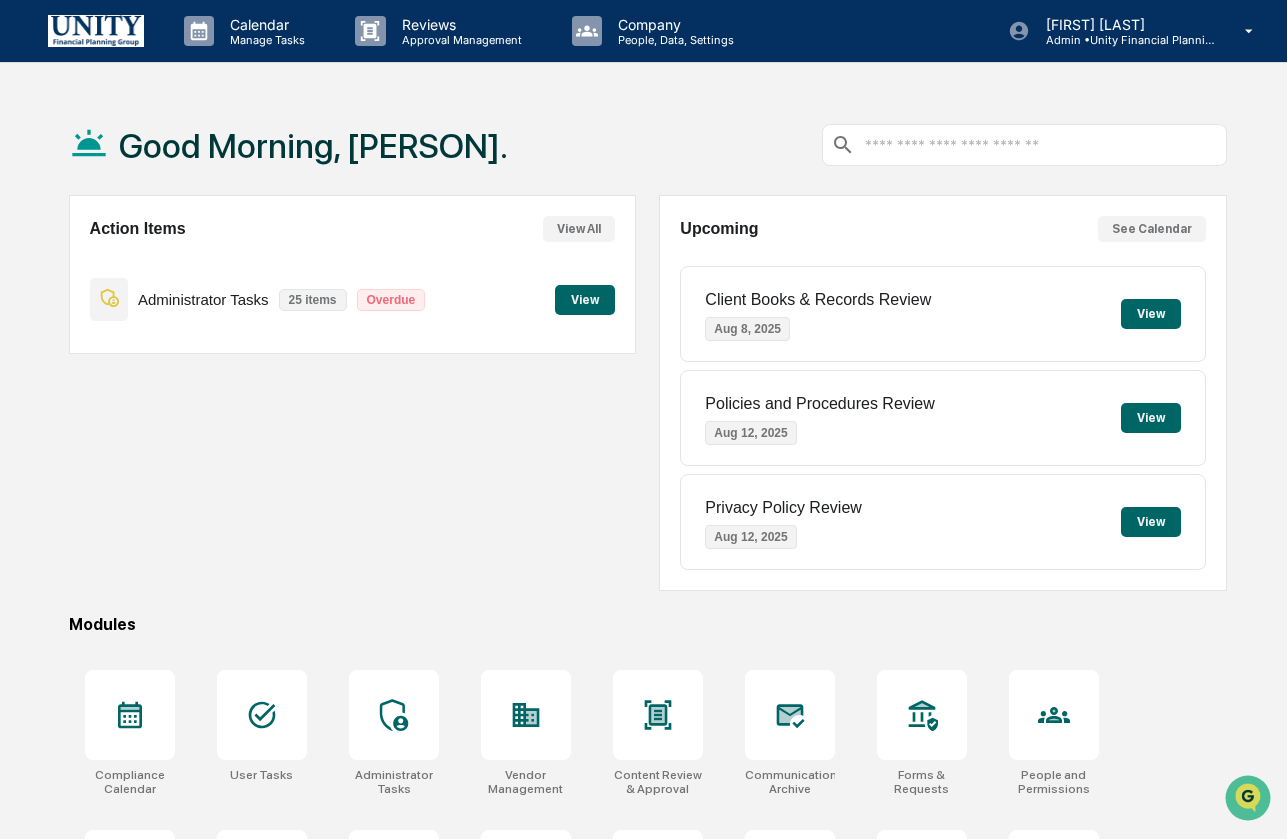 click on "View" at bounding box center (585, 300) 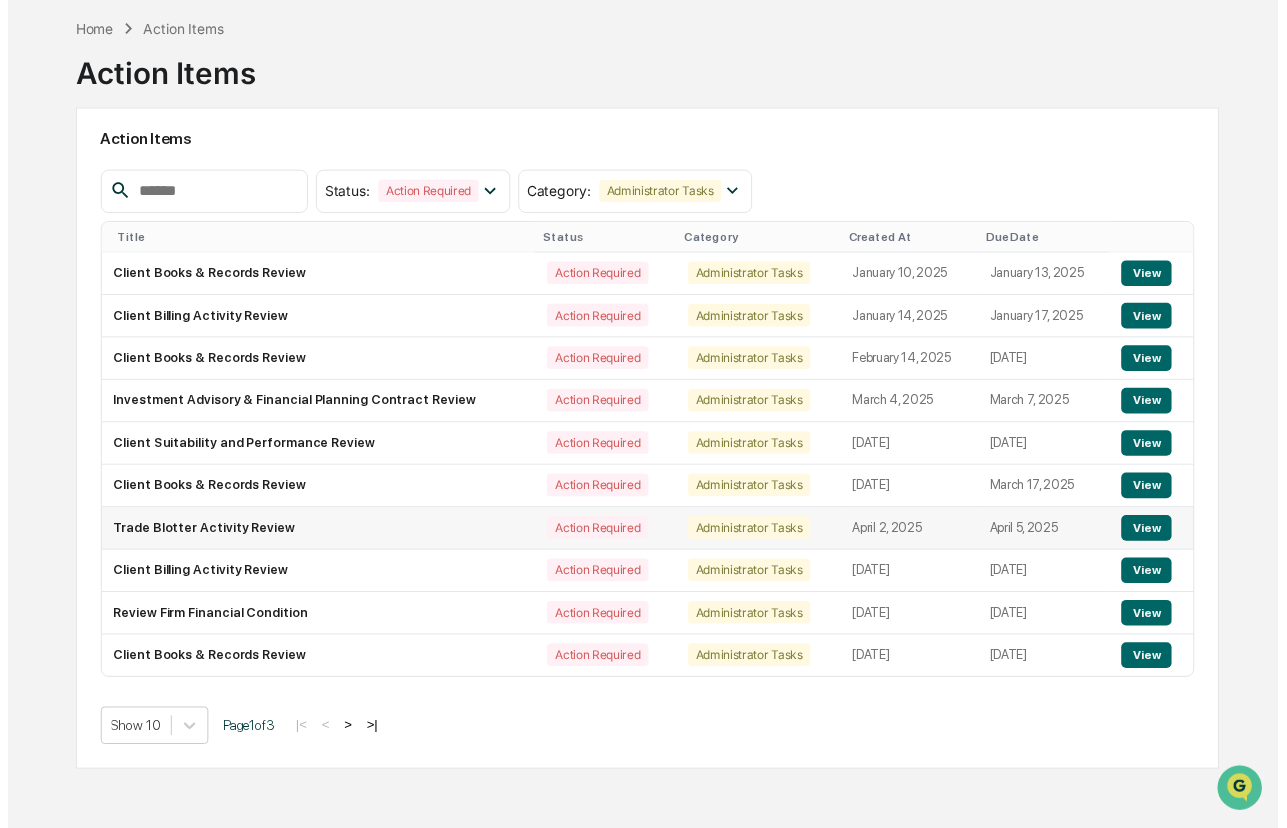 scroll, scrollTop: 95, scrollLeft: 0, axis: vertical 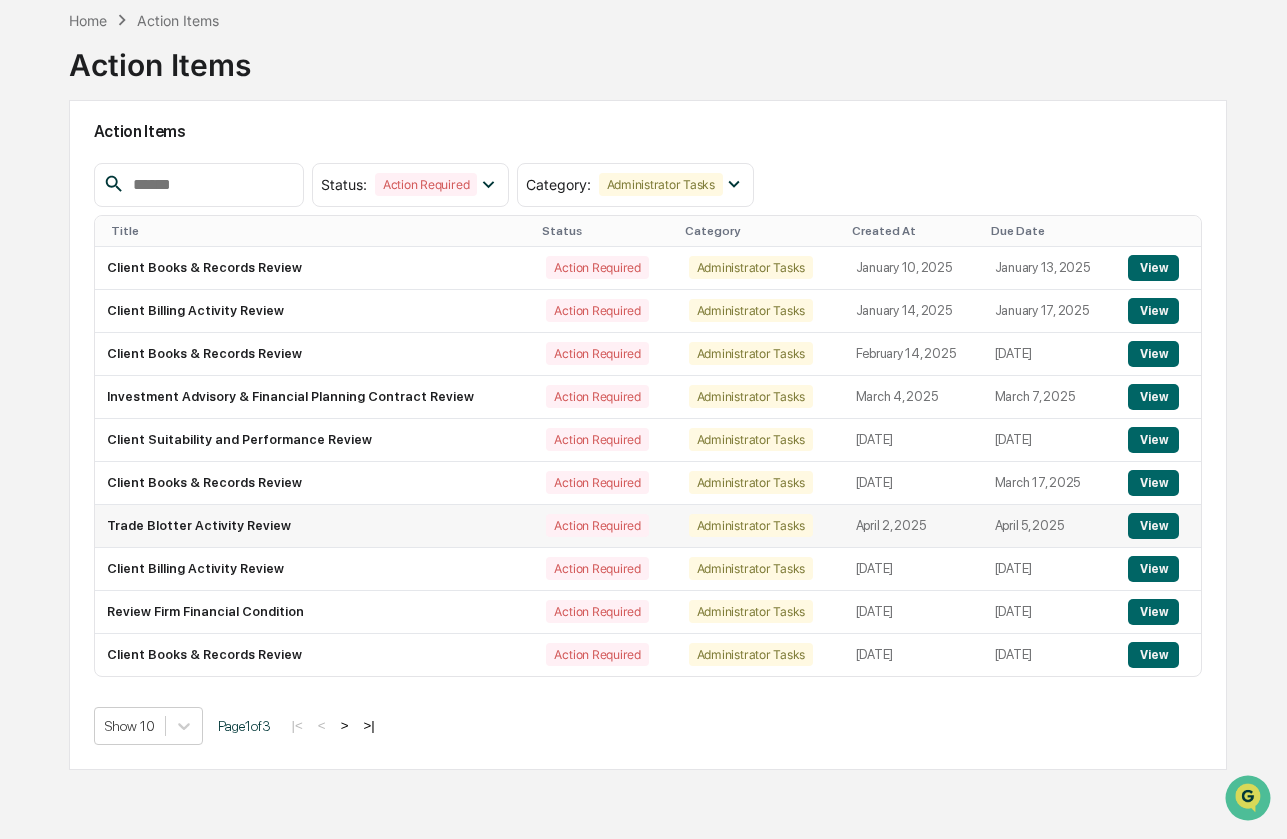 click on "View" at bounding box center [1153, 526] 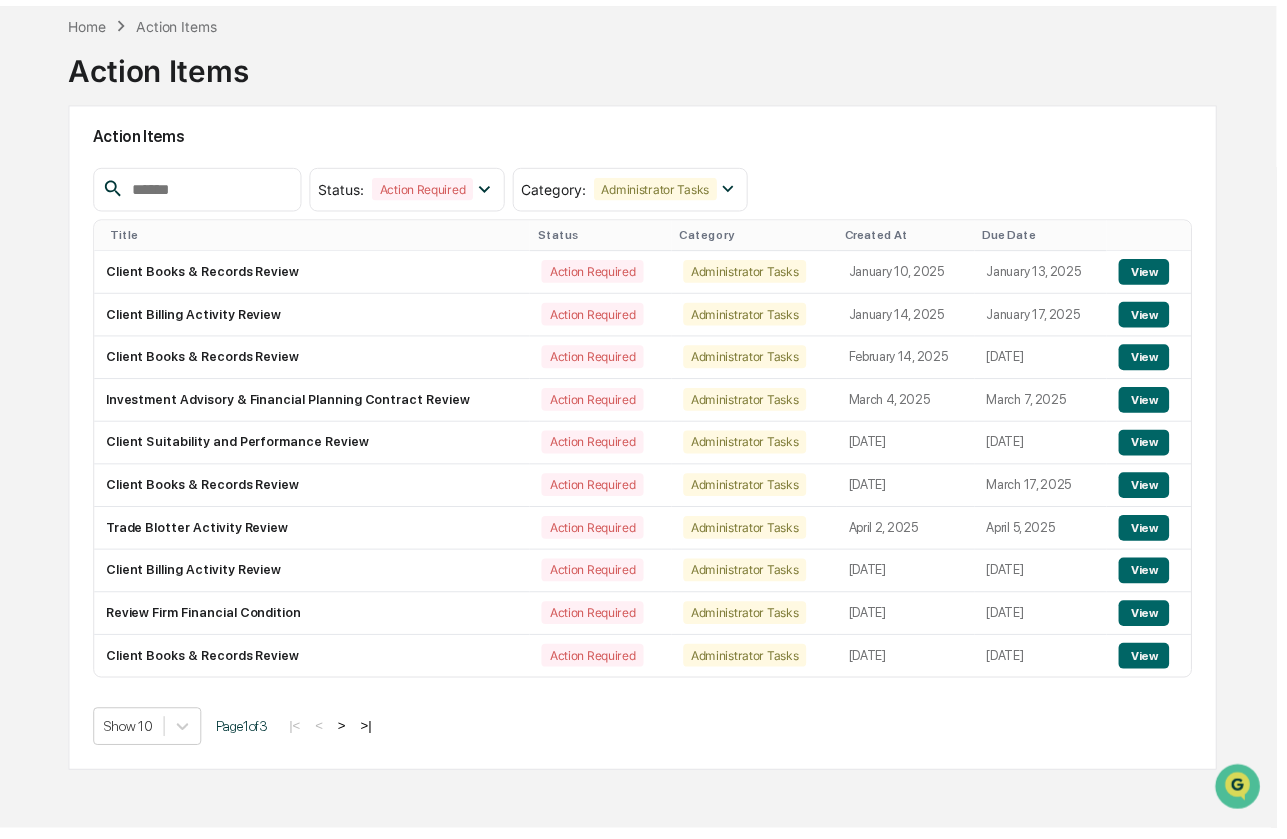 scroll, scrollTop: 0, scrollLeft: 0, axis: both 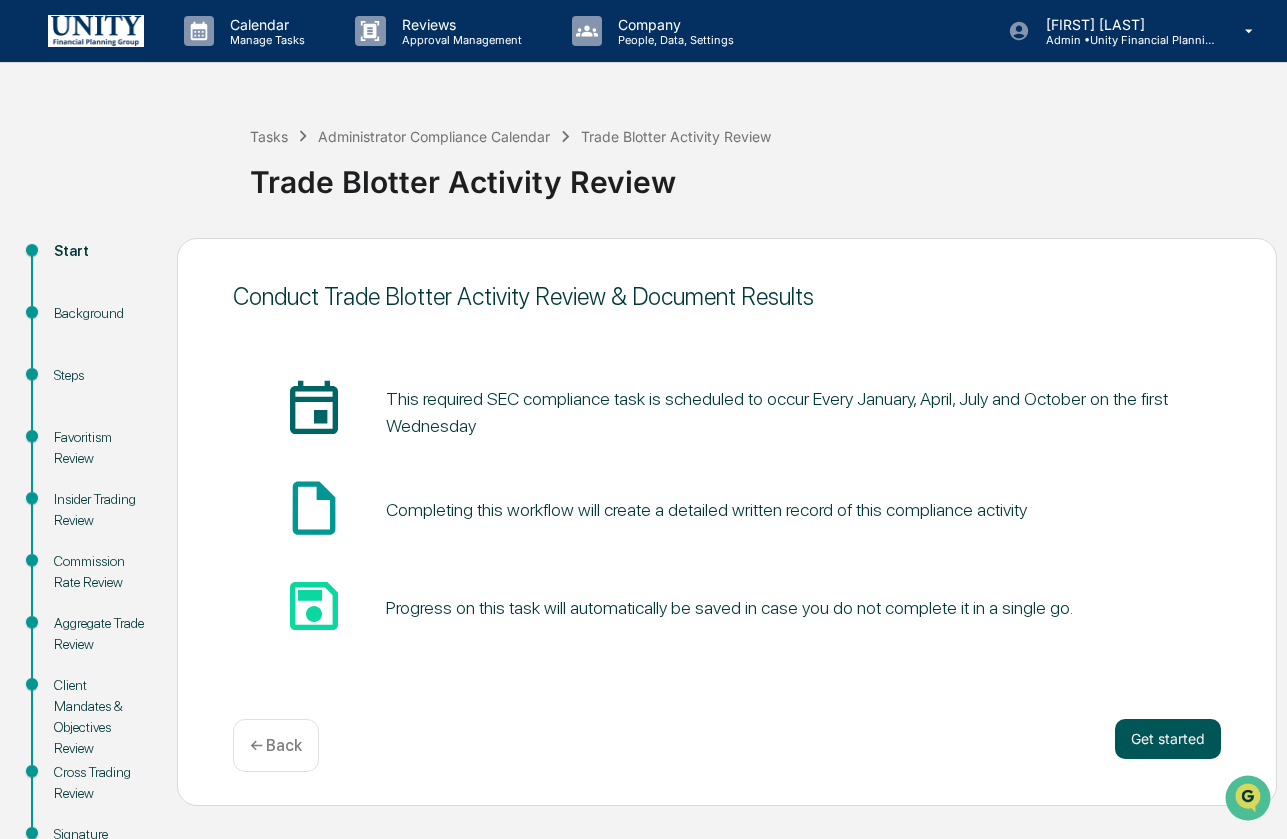 click on "Get started" at bounding box center (1168, 739) 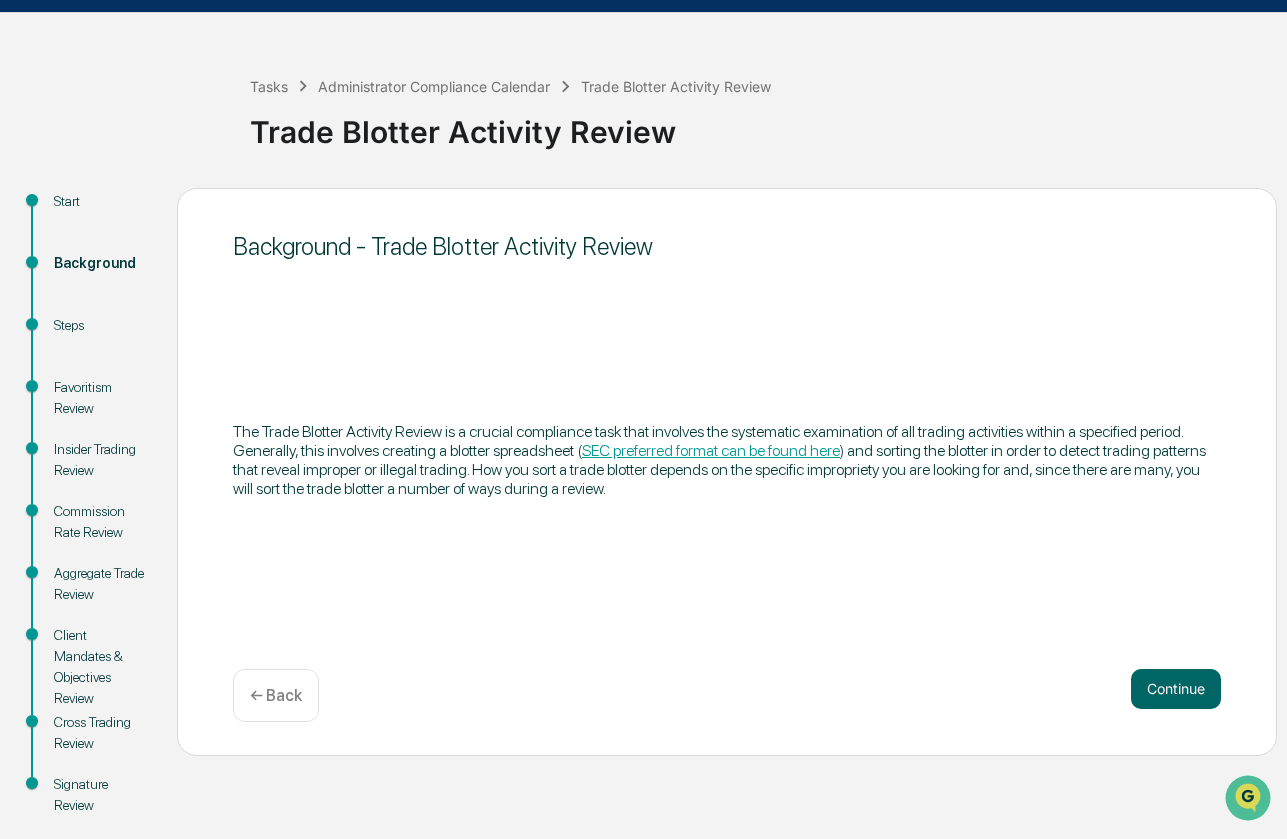 scroll, scrollTop: 61, scrollLeft: 0, axis: vertical 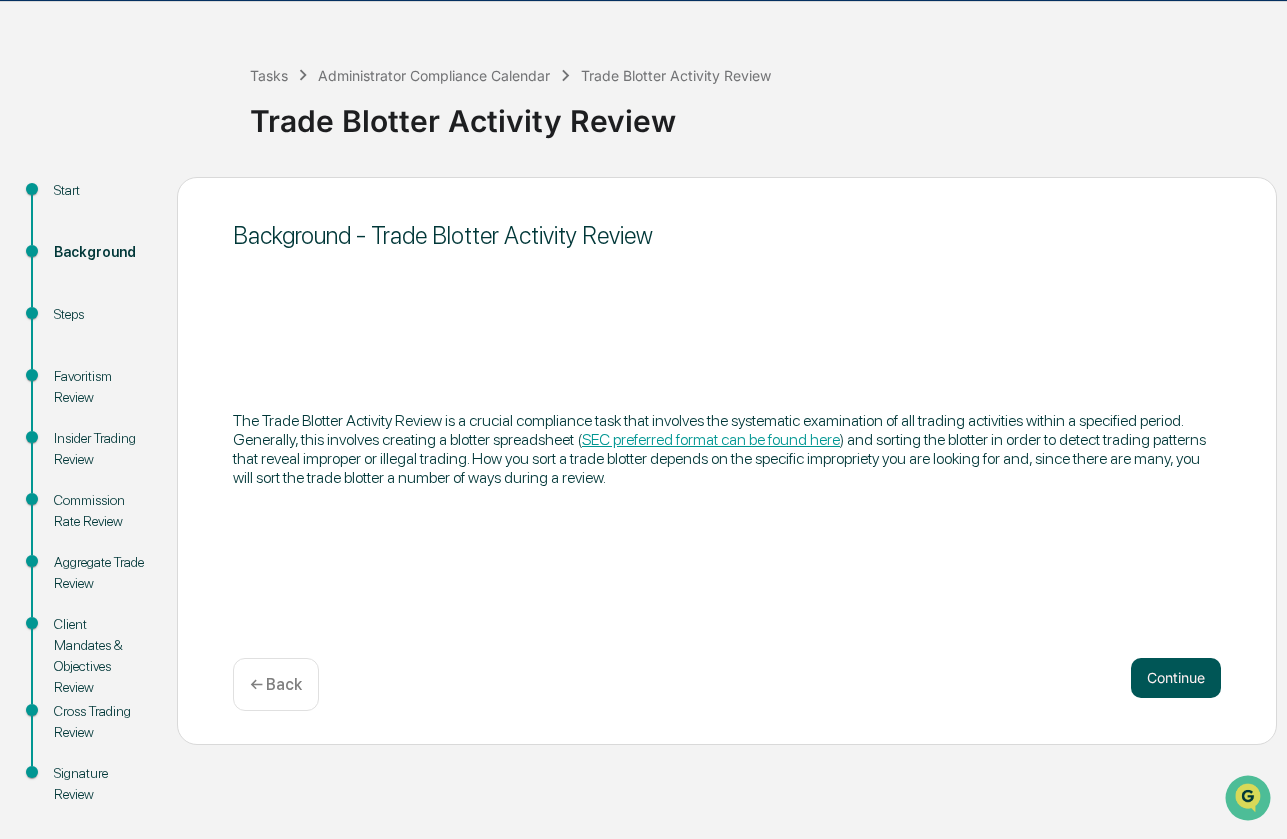 click on "Continue" at bounding box center [1176, 678] 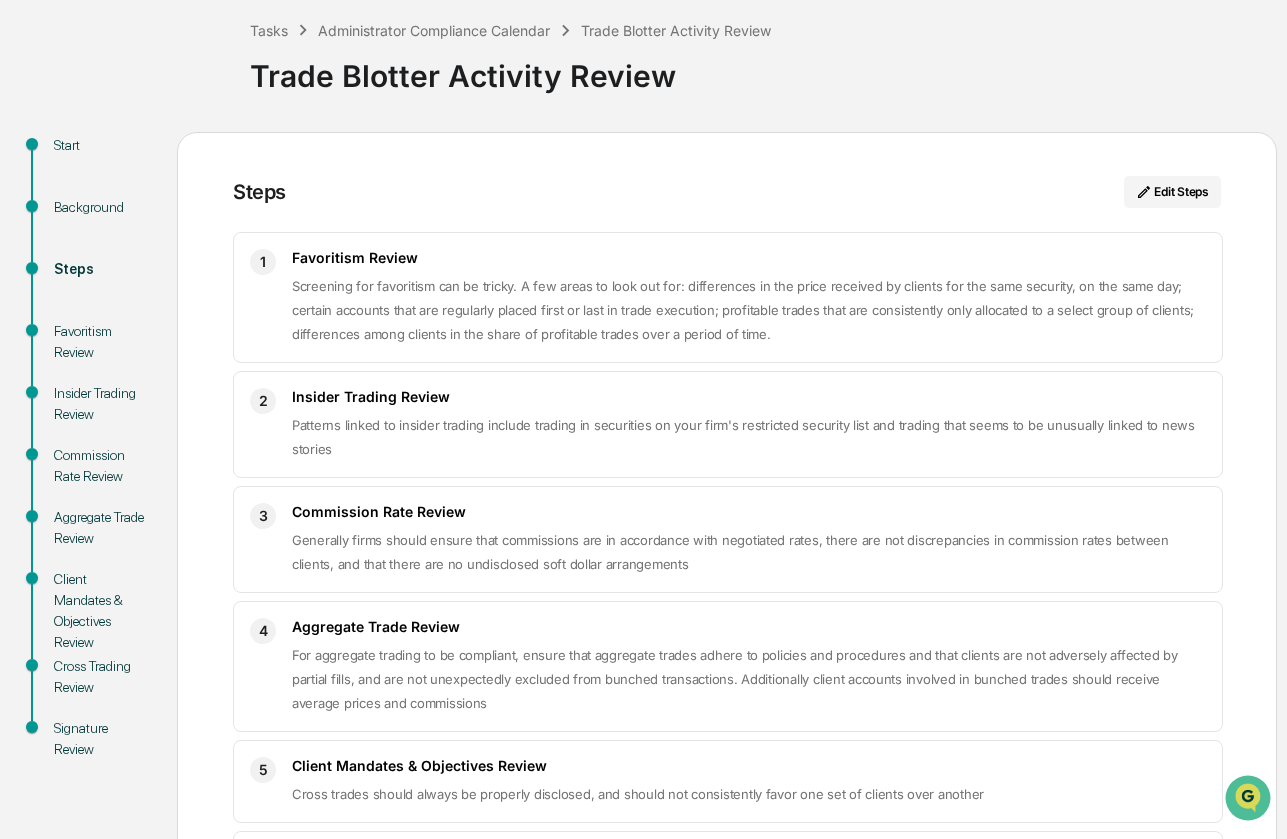 scroll, scrollTop: 0, scrollLeft: 0, axis: both 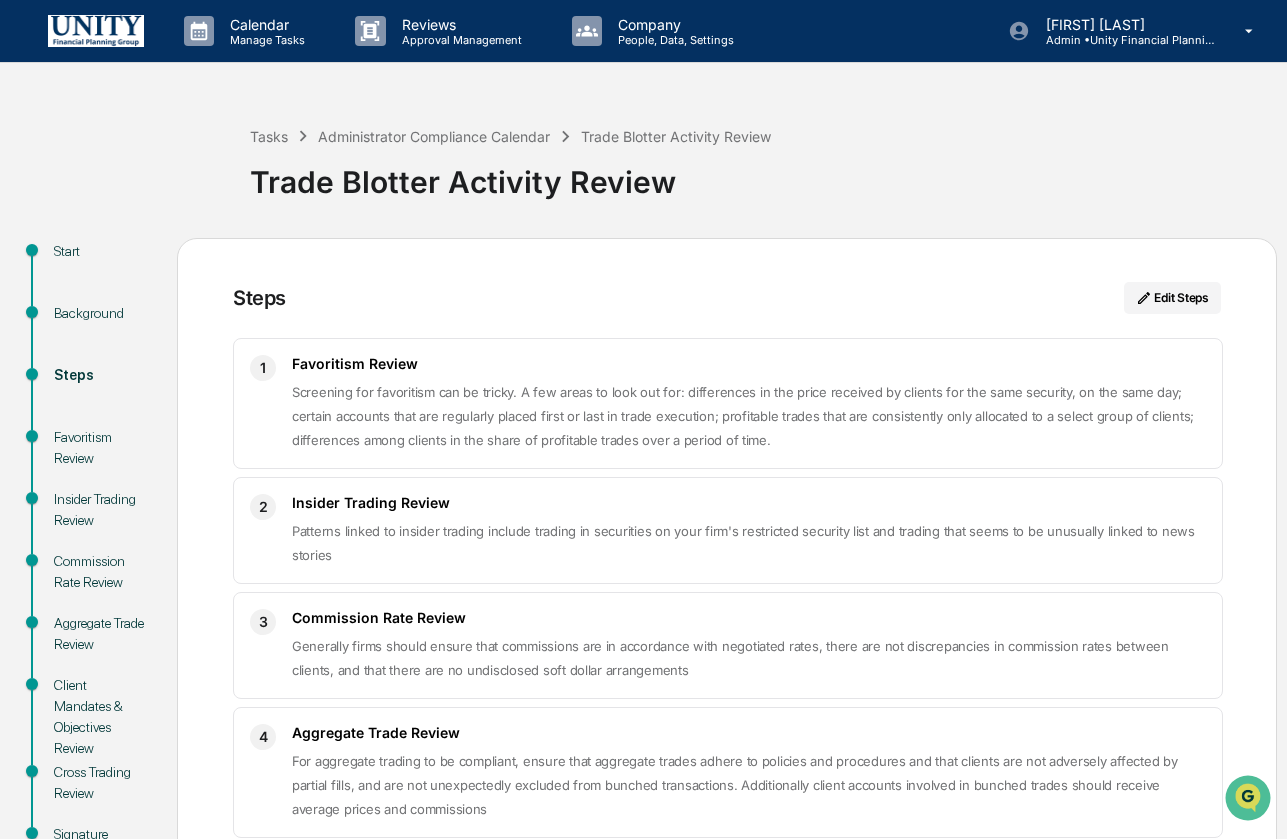 click at bounding box center [96, 30] 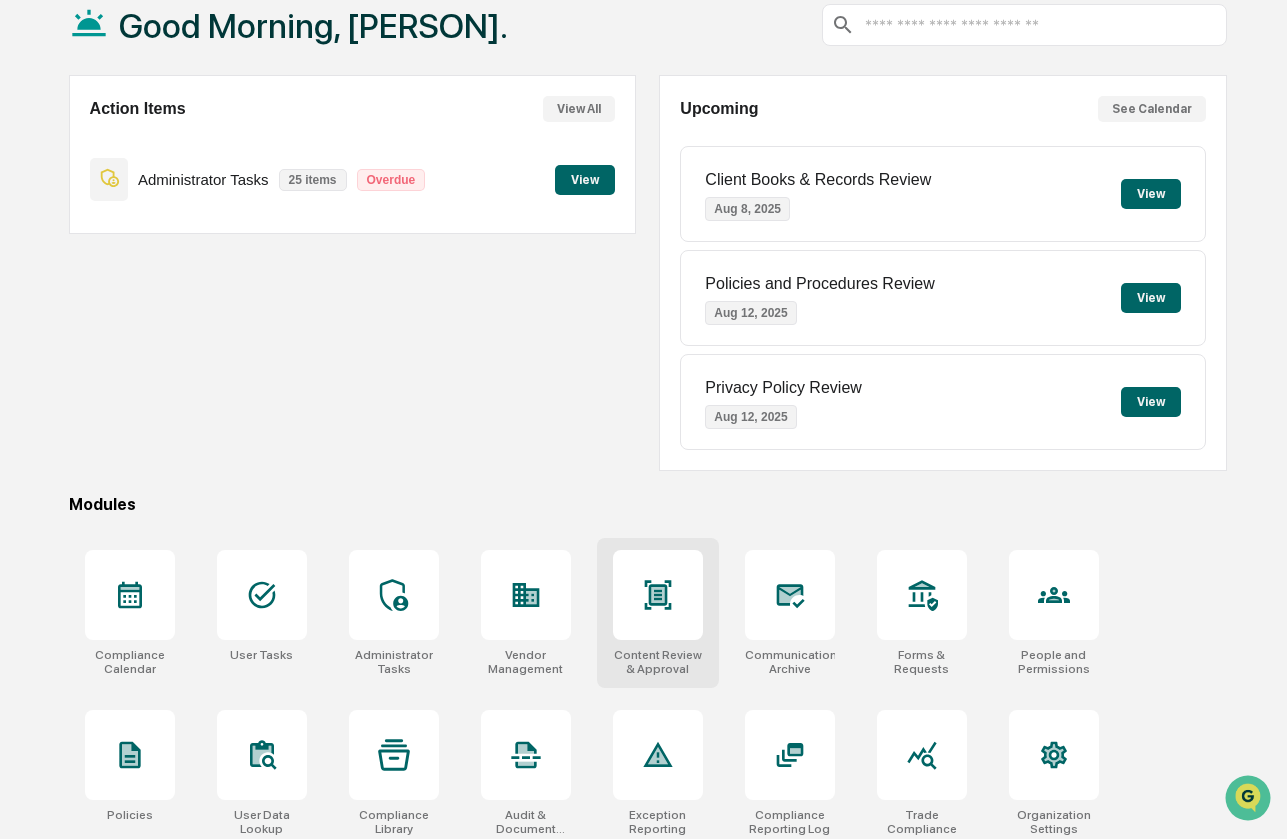scroll, scrollTop: 133, scrollLeft: 0, axis: vertical 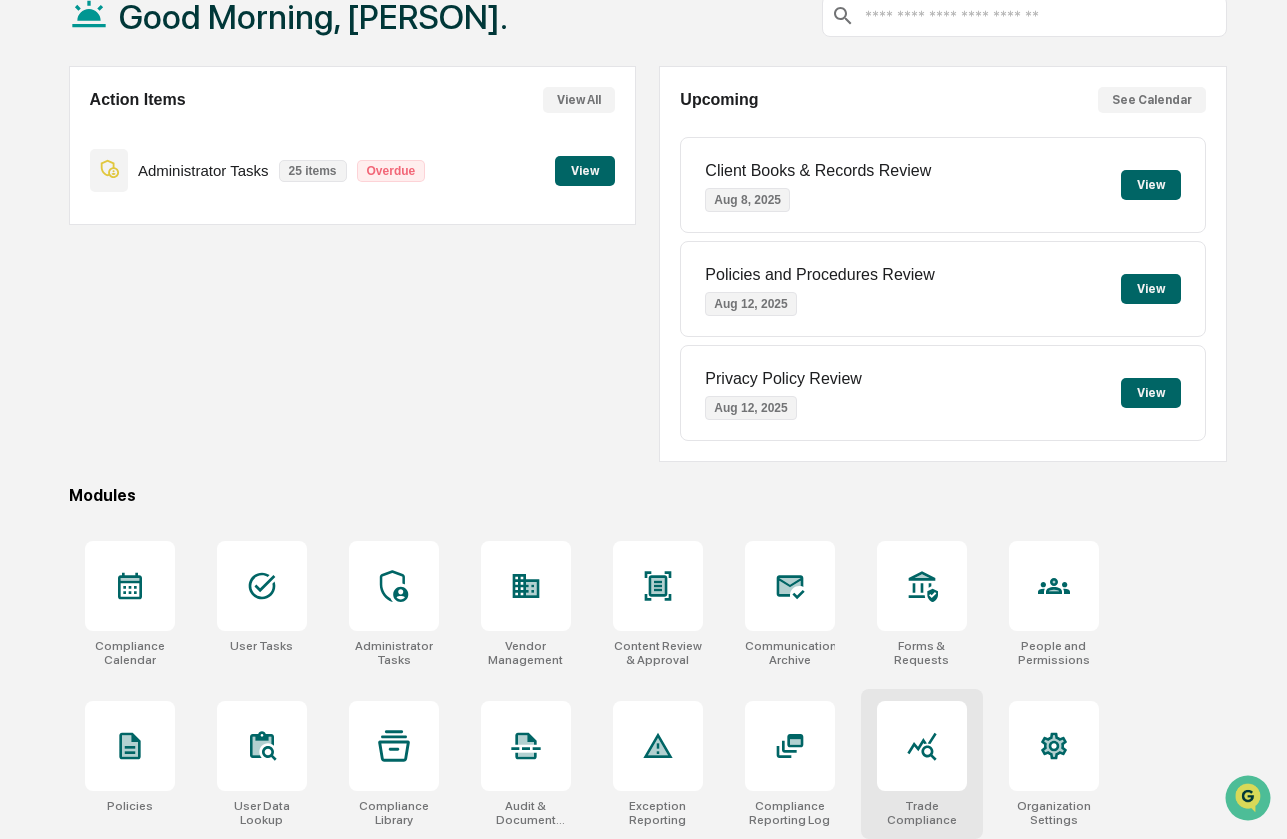 click at bounding box center (922, 746) 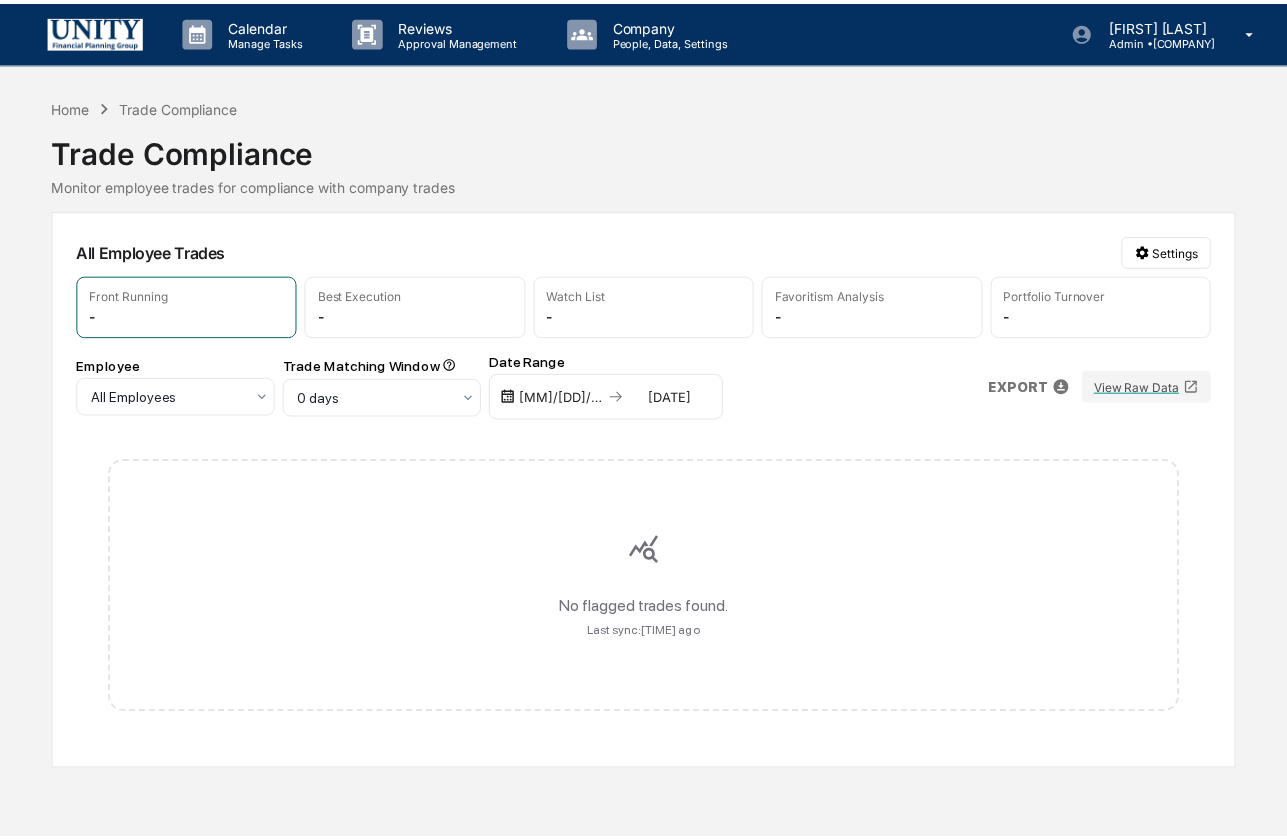 scroll, scrollTop: 0, scrollLeft: 0, axis: both 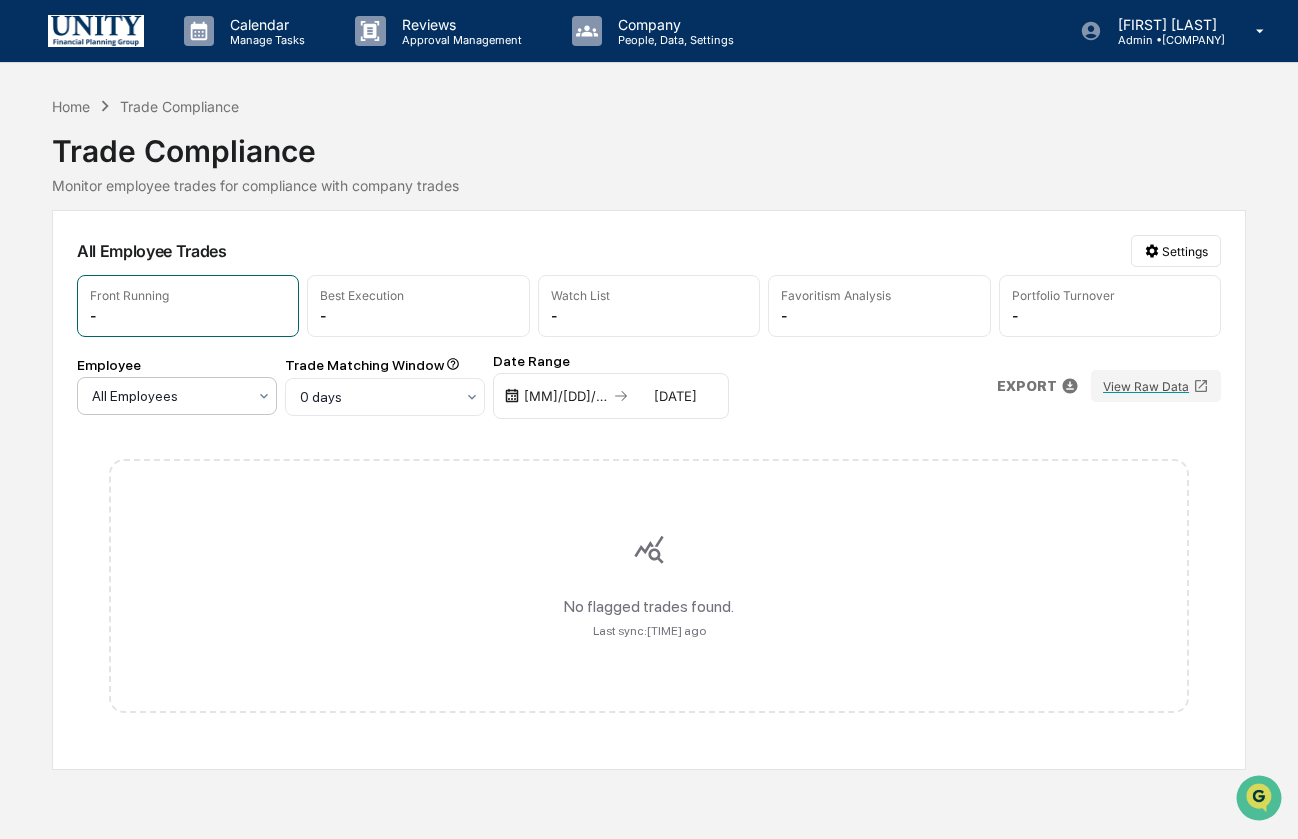 click at bounding box center (169, 396) 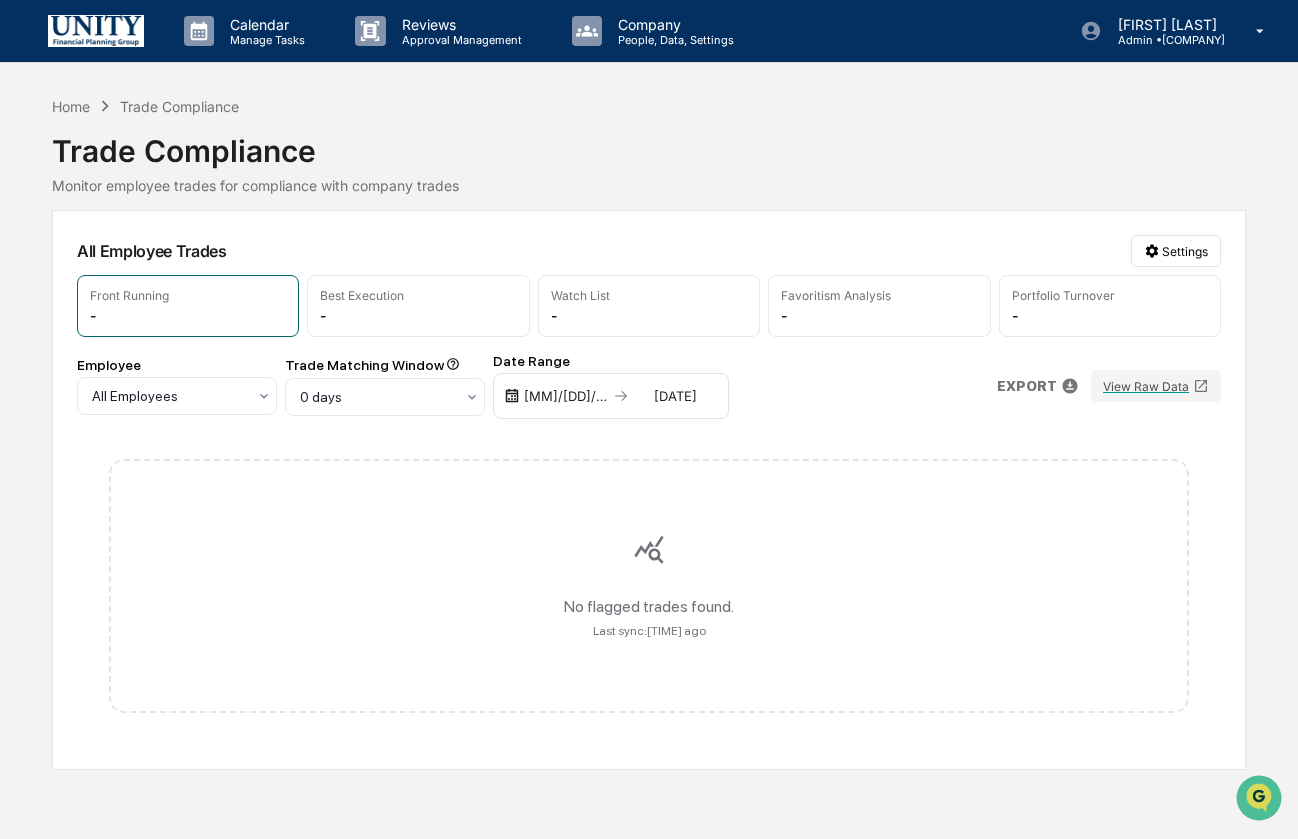 click on "Employee" at bounding box center (177, 365) 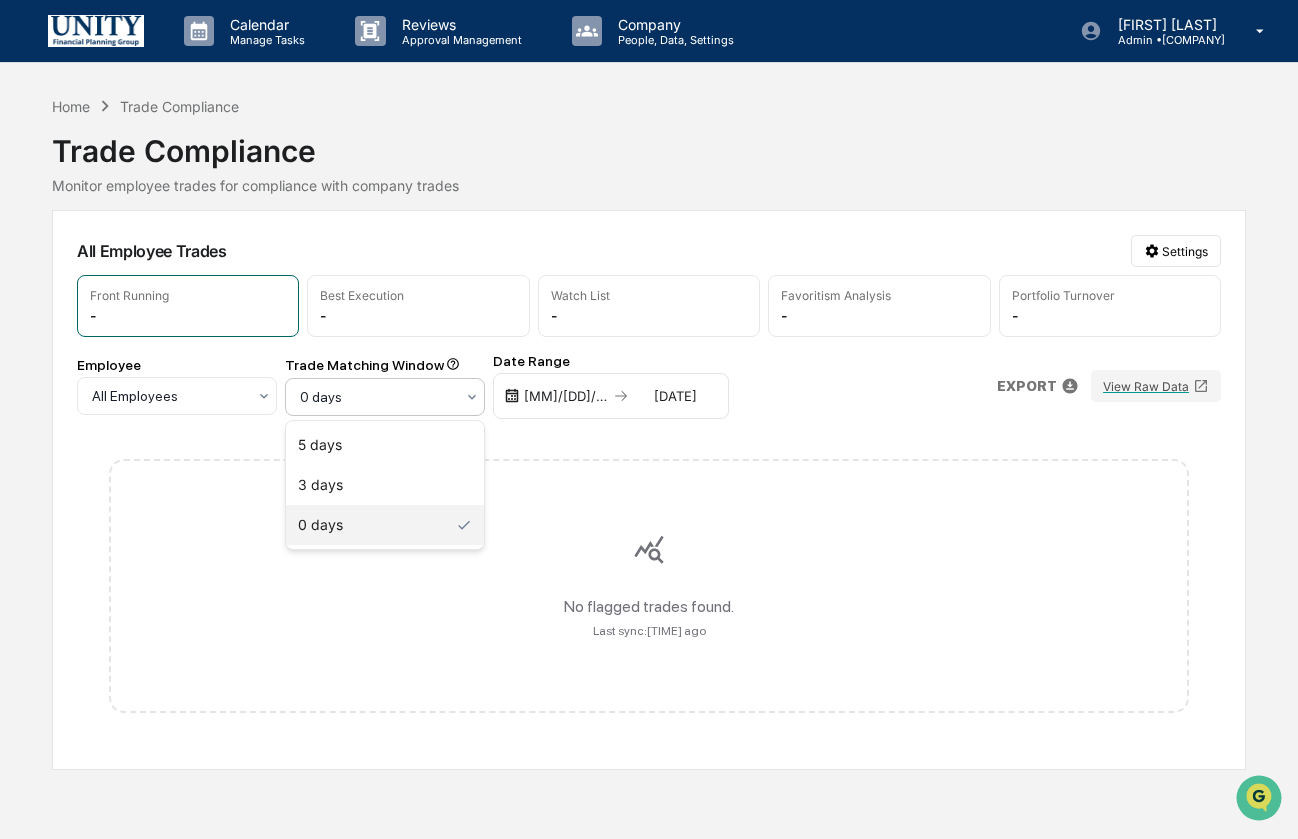 click at bounding box center [377, 397] 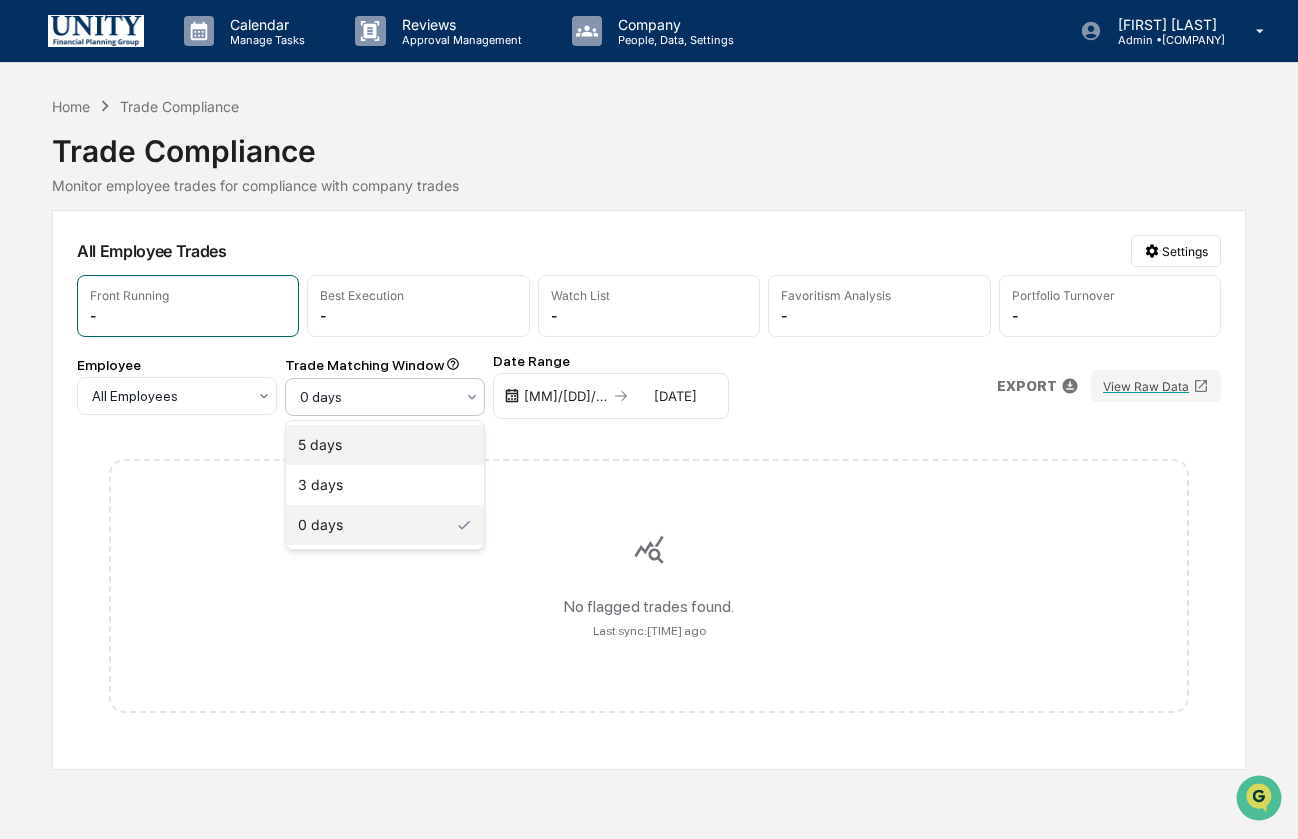 click on "5 days" at bounding box center [385, 445] 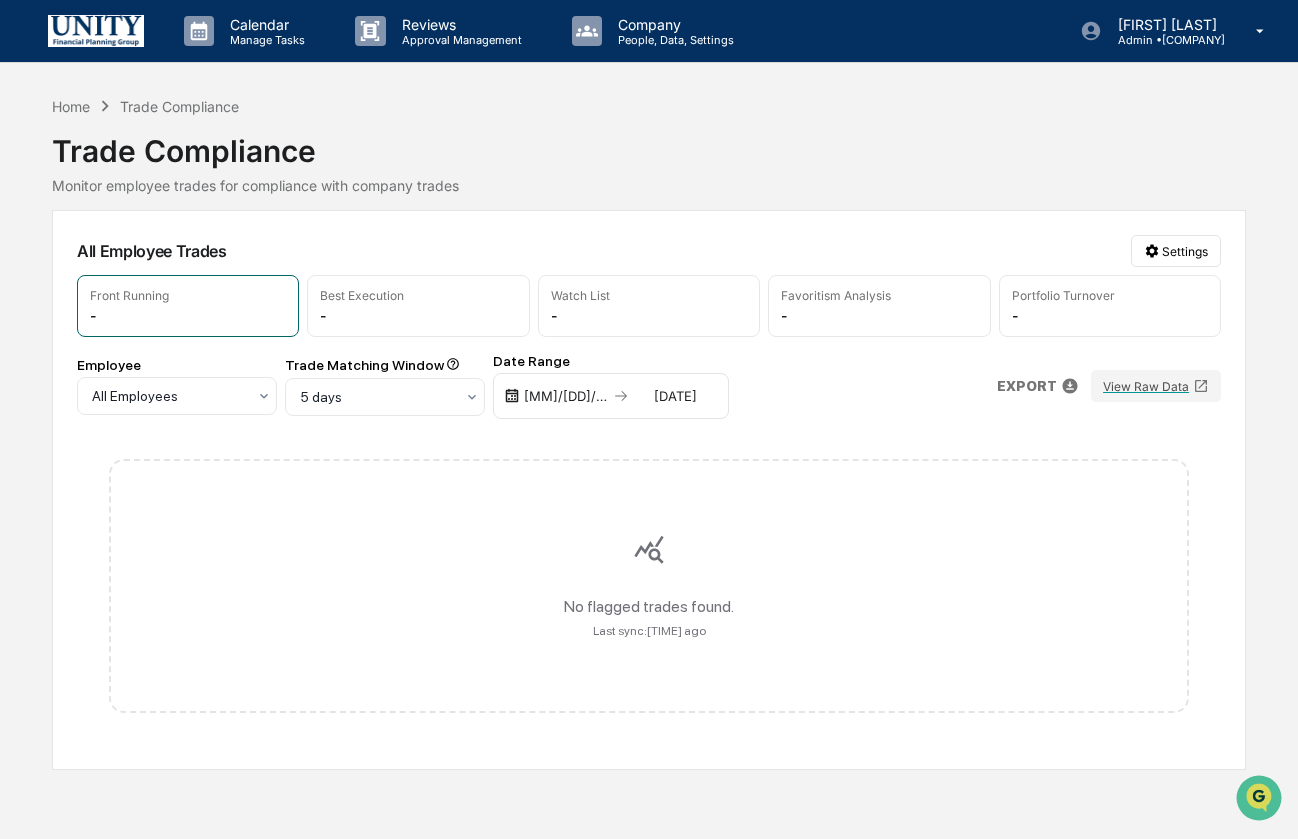 click on "No flagged trades found. Last sync:  22 hours ago" at bounding box center [649, 586] 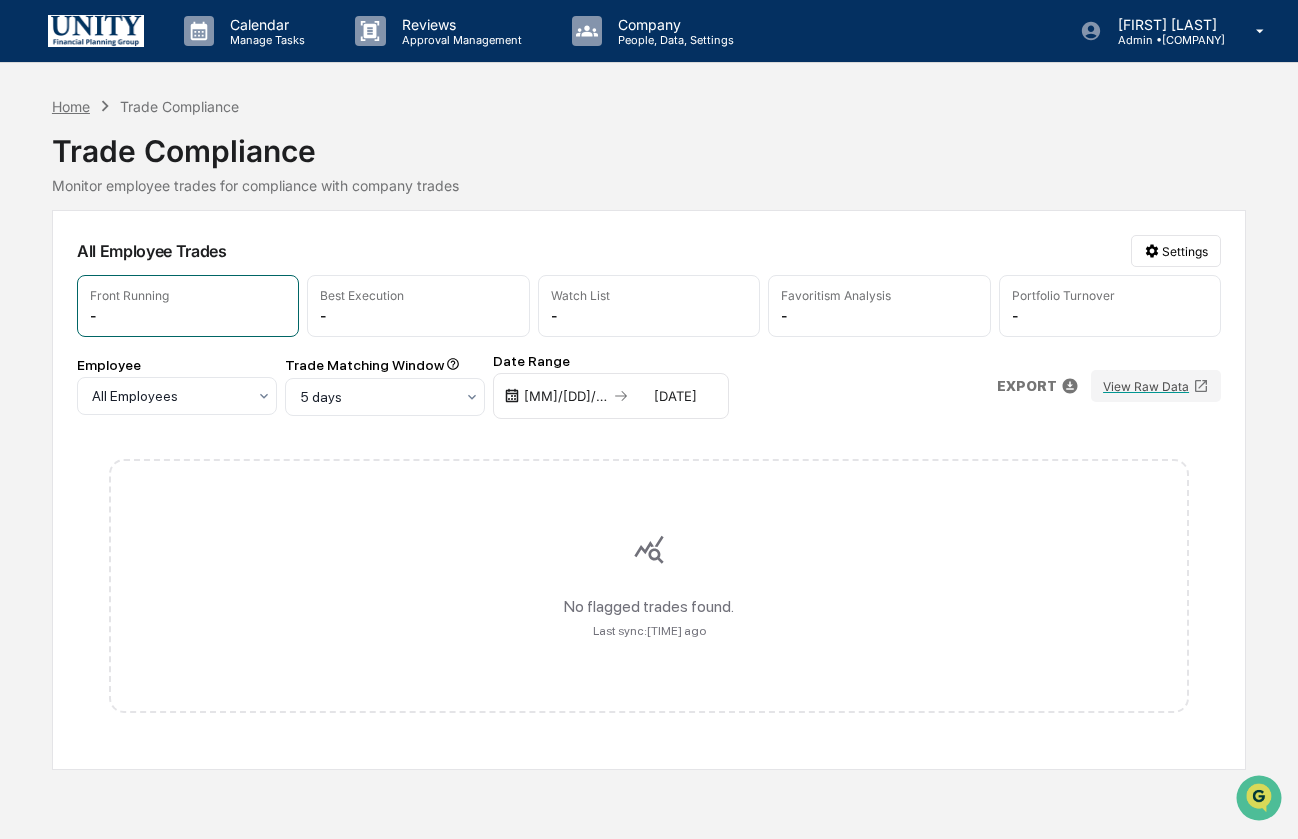 click on "Home" at bounding box center [71, 106] 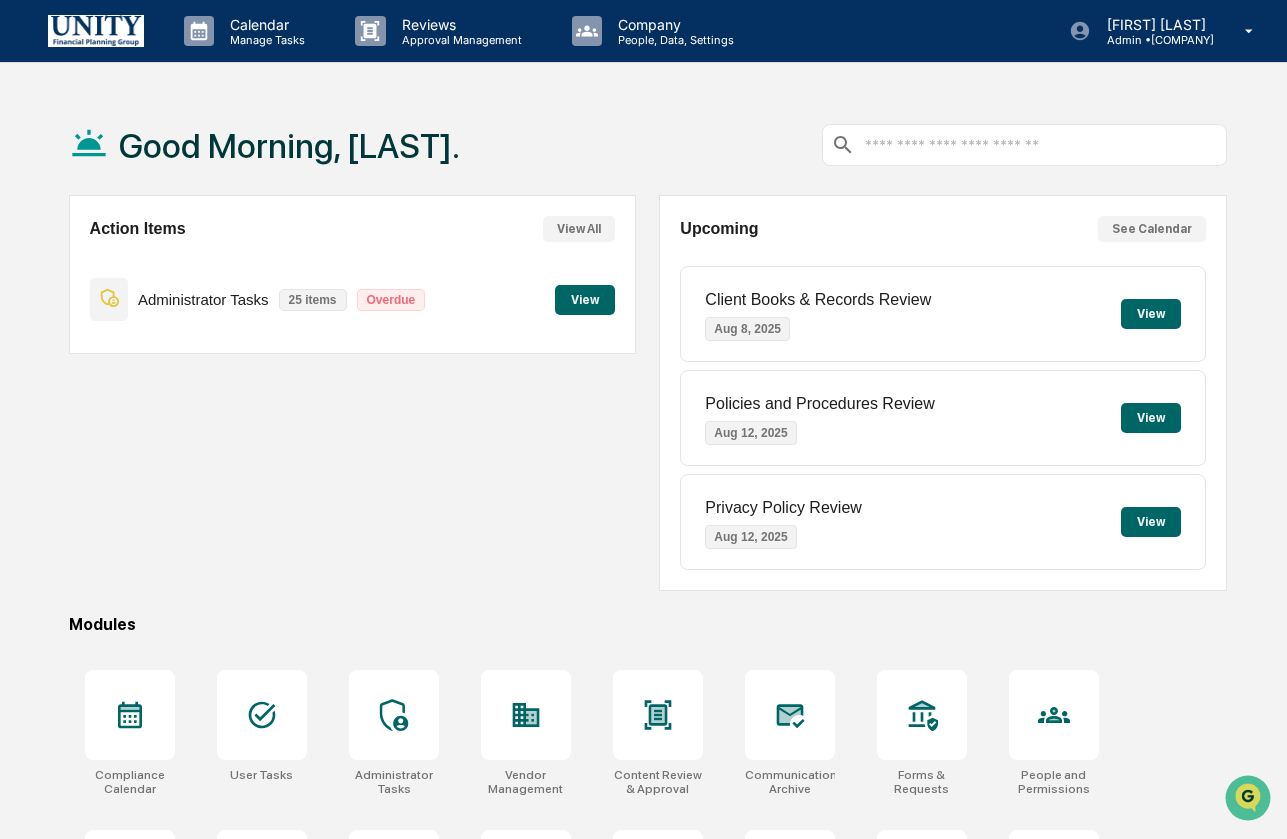 click on "View" at bounding box center [585, 300] 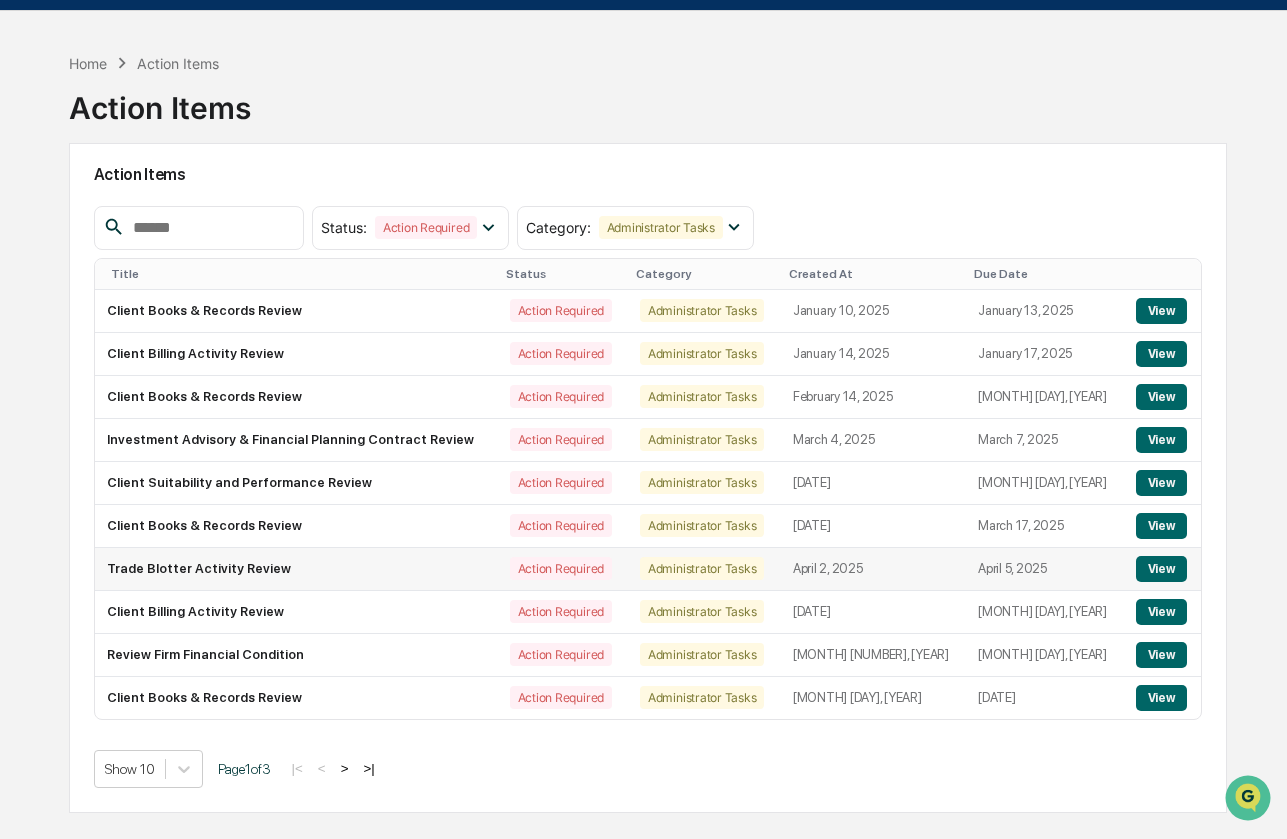 scroll, scrollTop: 57, scrollLeft: 0, axis: vertical 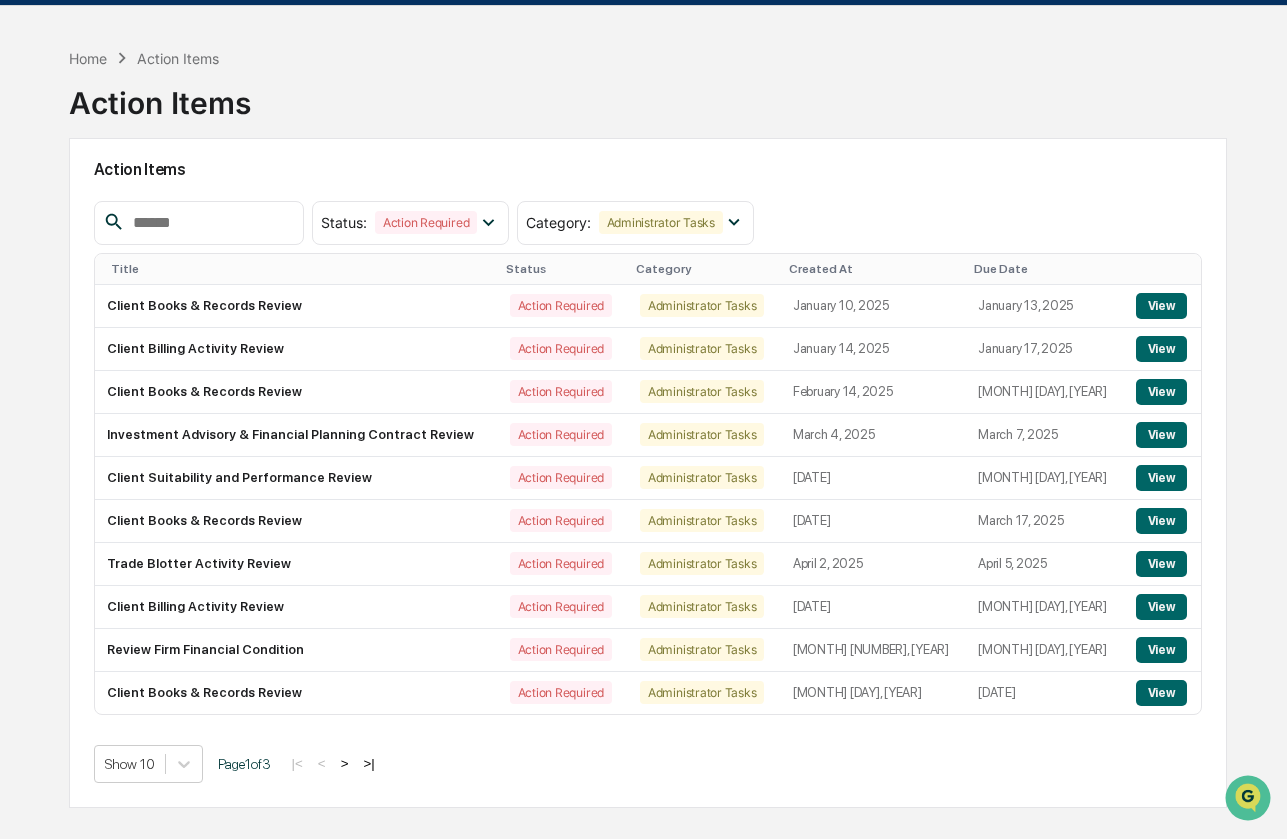 click on ">" at bounding box center [345, 763] 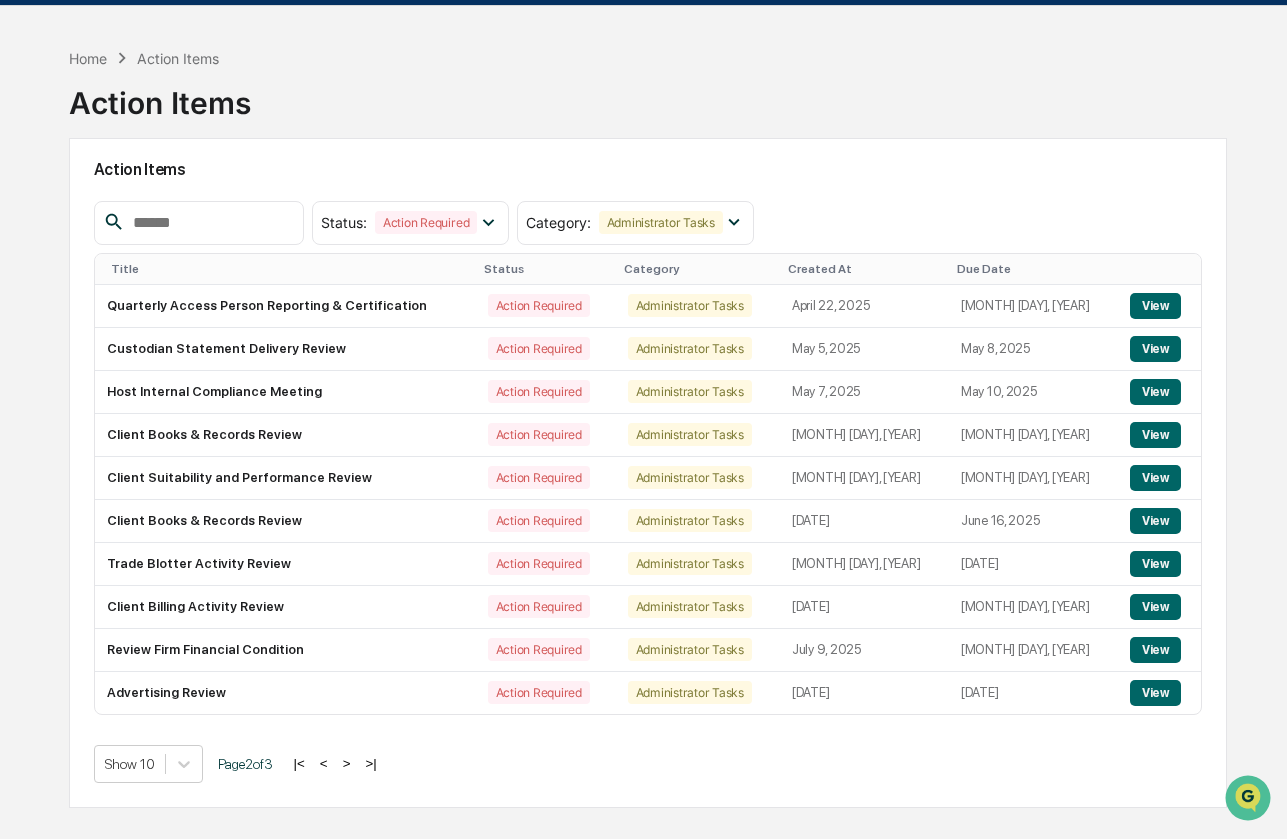 click on "<" at bounding box center [324, 763] 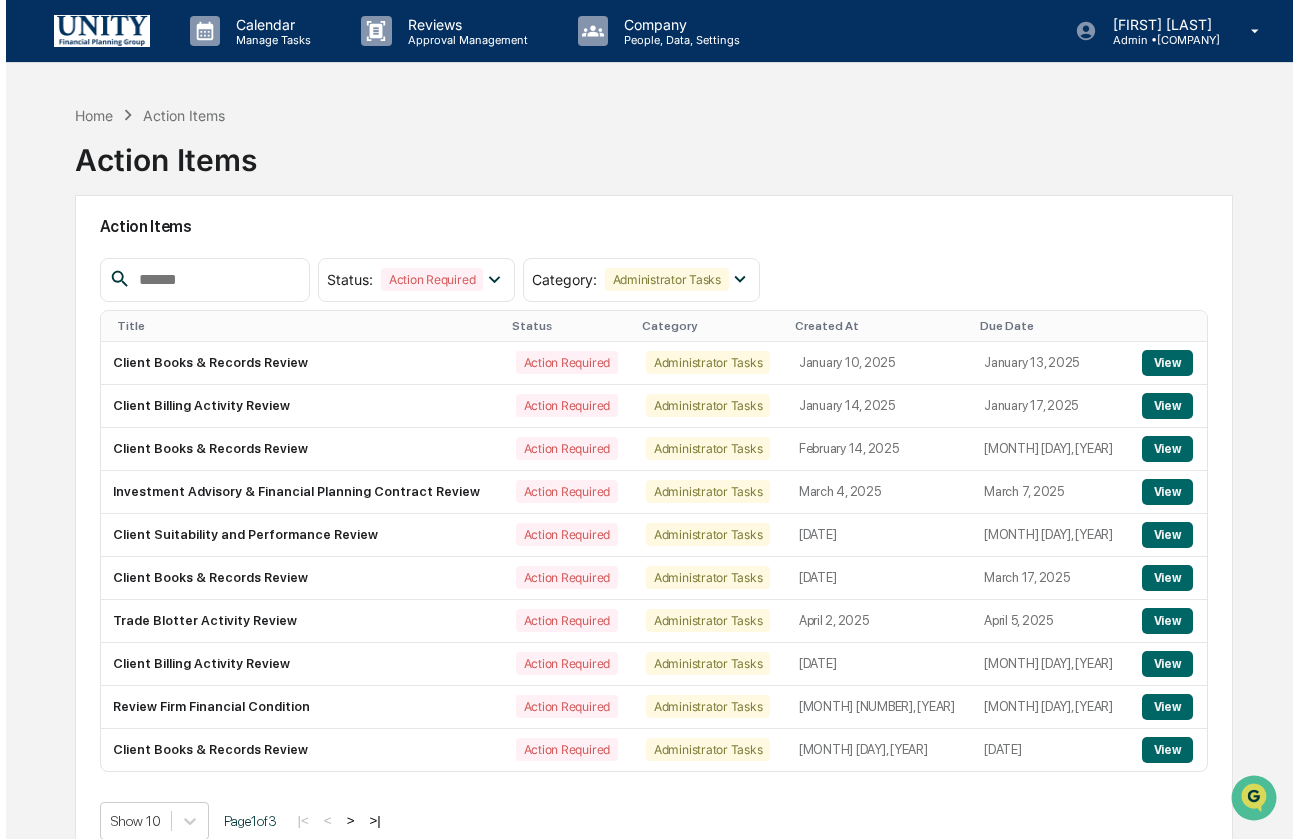 scroll, scrollTop: 95, scrollLeft: 0, axis: vertical 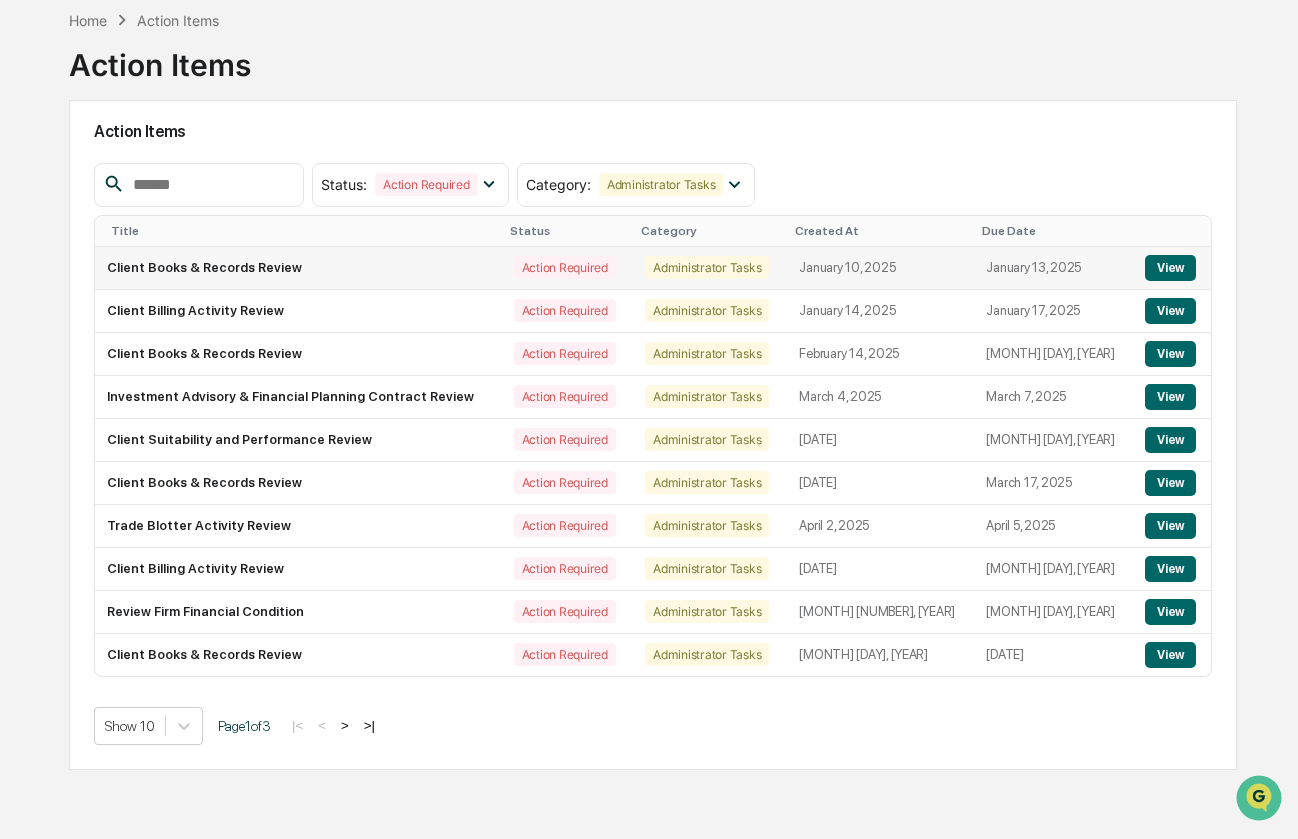 click on "Client Books & Records Review" at bounding box center (298, 268) 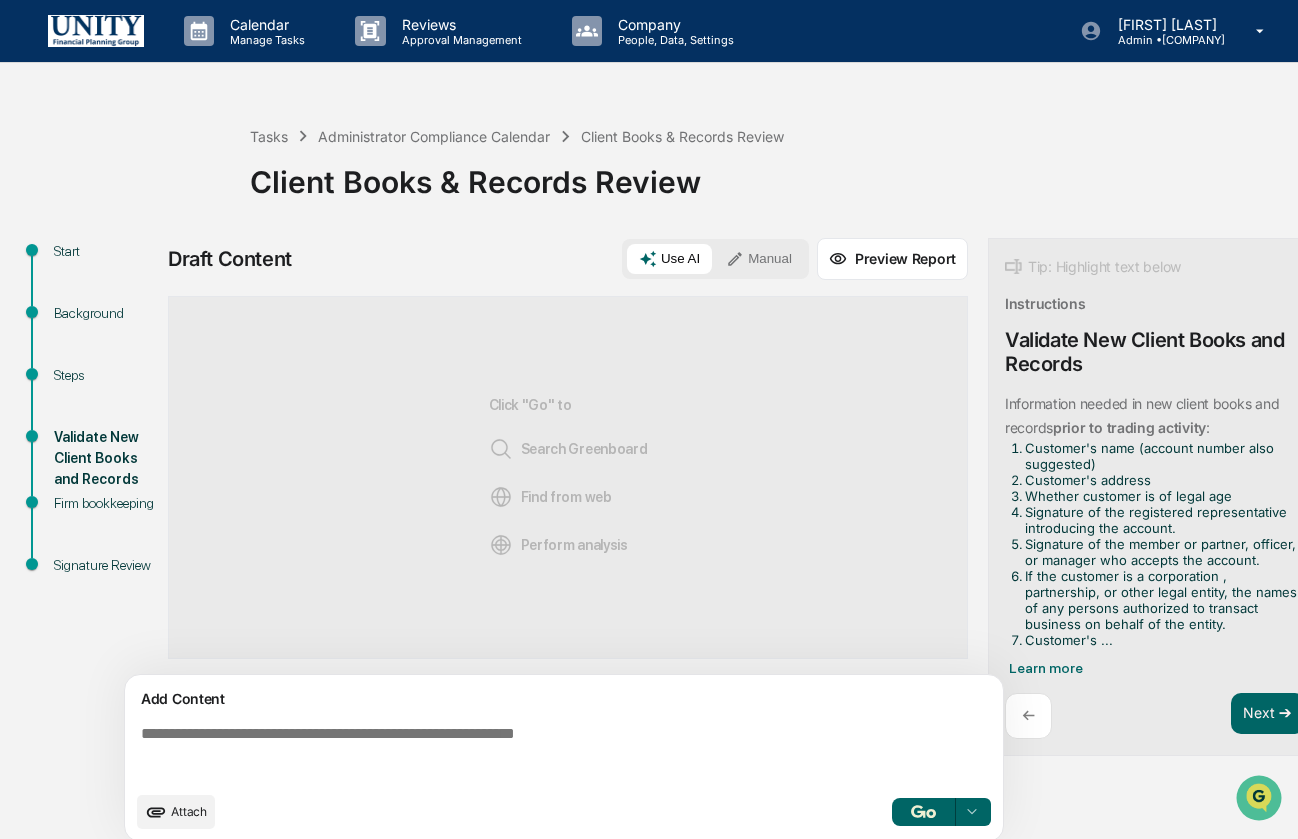 scroll, scrollTop: 16, scrollLeft: 0, axis: vertical 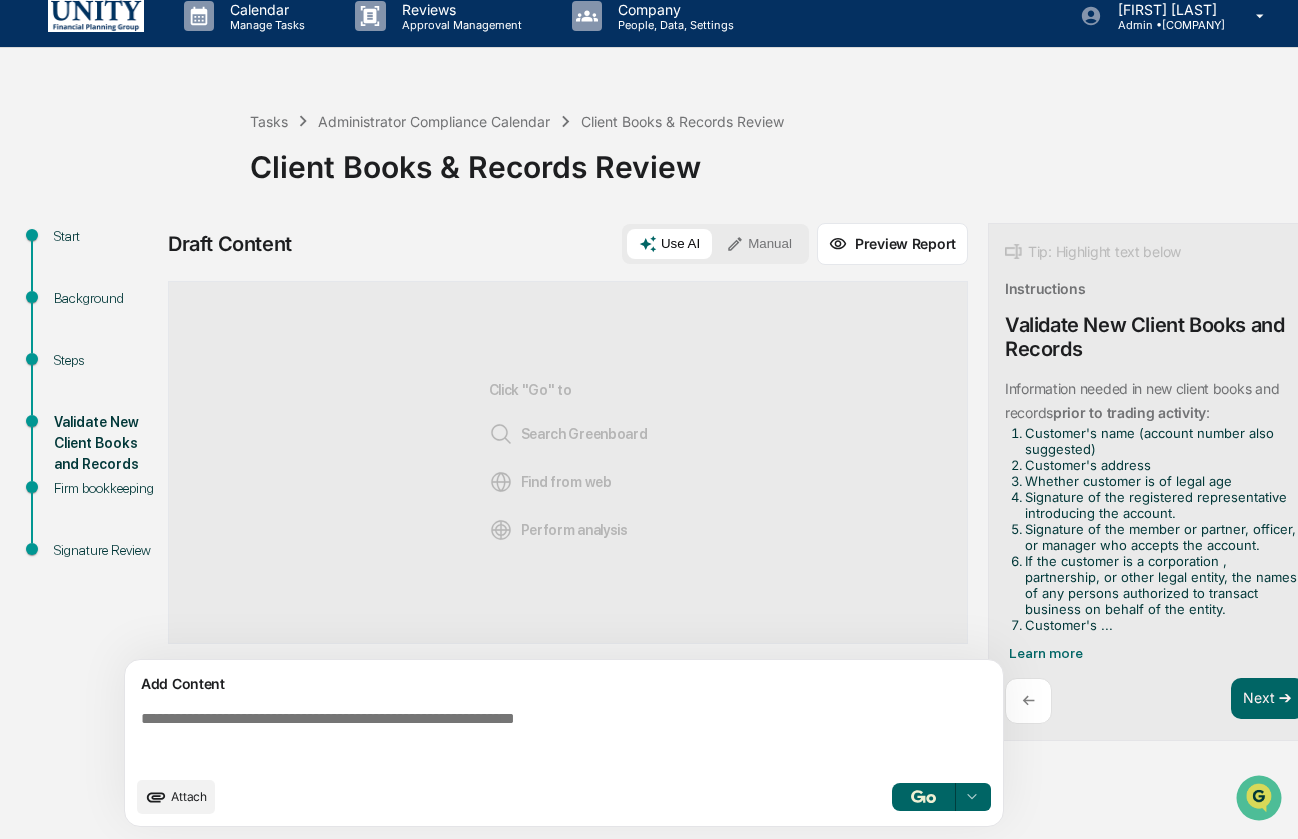 click on "Use AI" at bounding box center (669, 244) 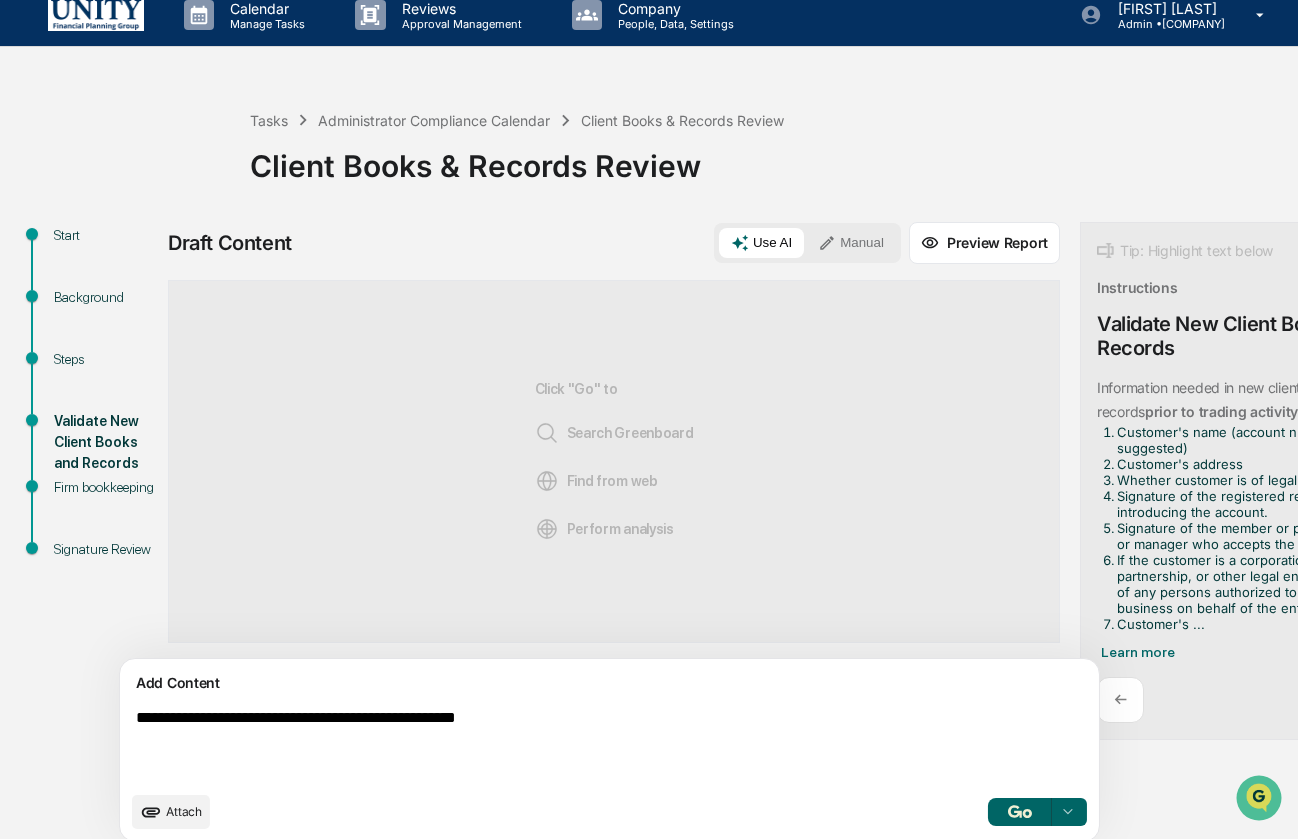 type on "**********" 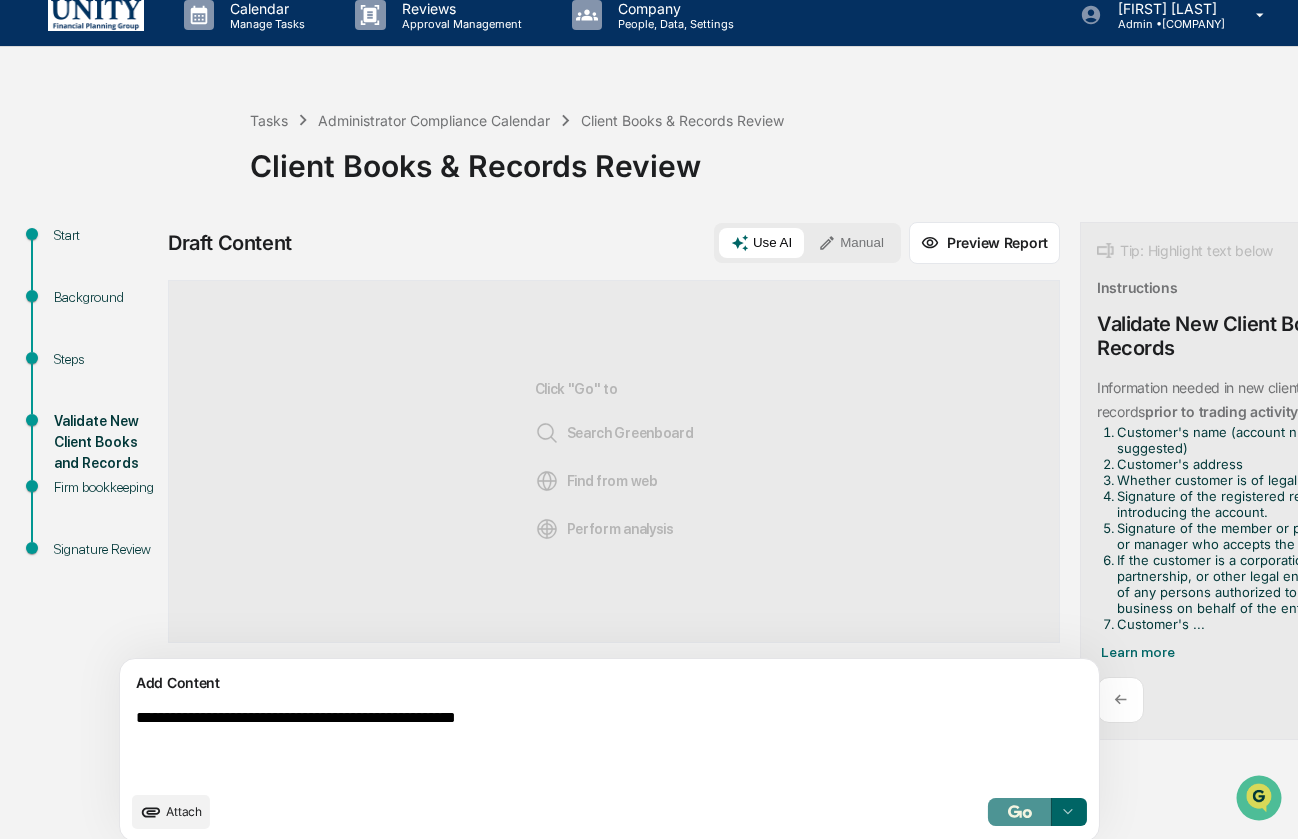 click at bounding box center (1020, 811) 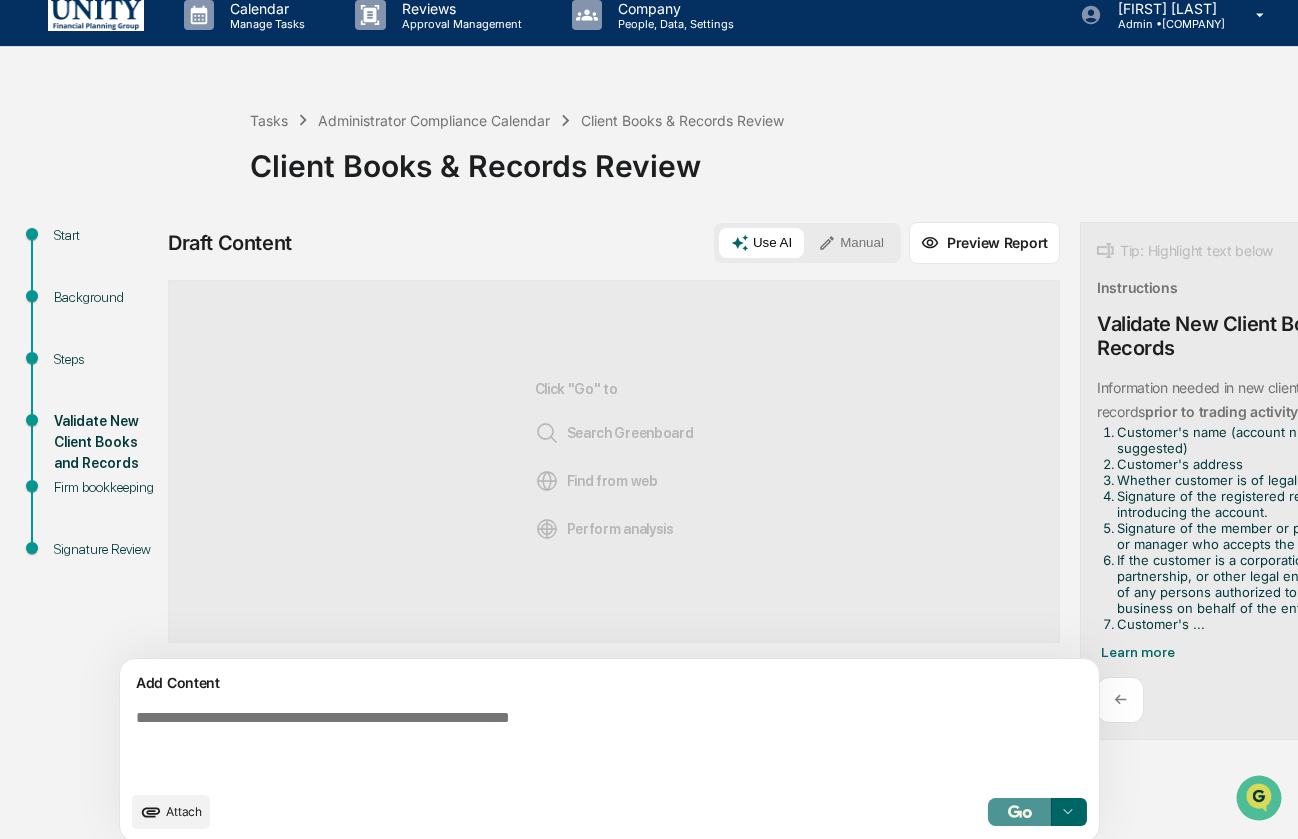 scroll, scrollTop: 32, scrollLeft: 0, axis: vertical 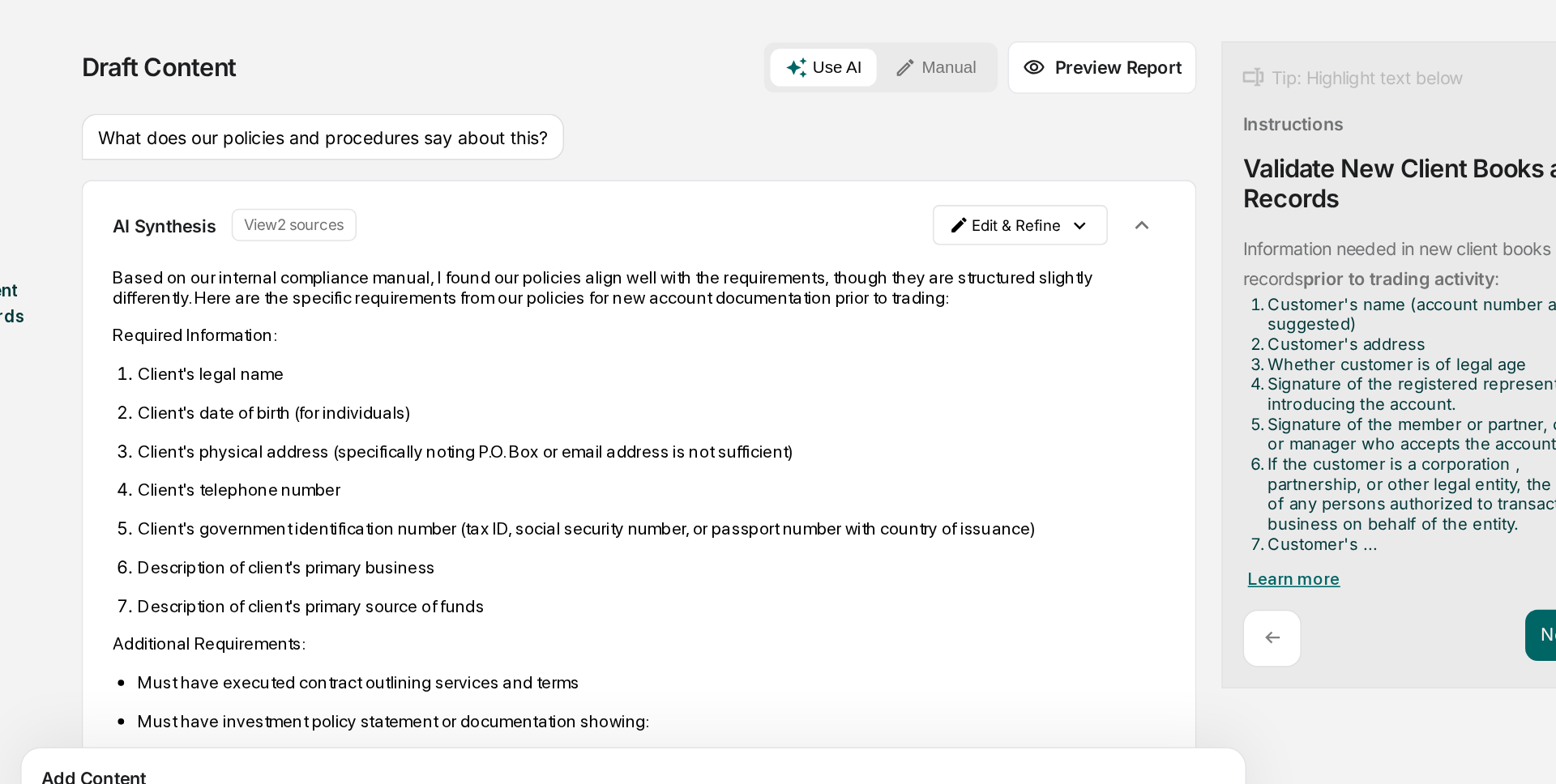 click on "Learn more" at bounding box center (972, 516) 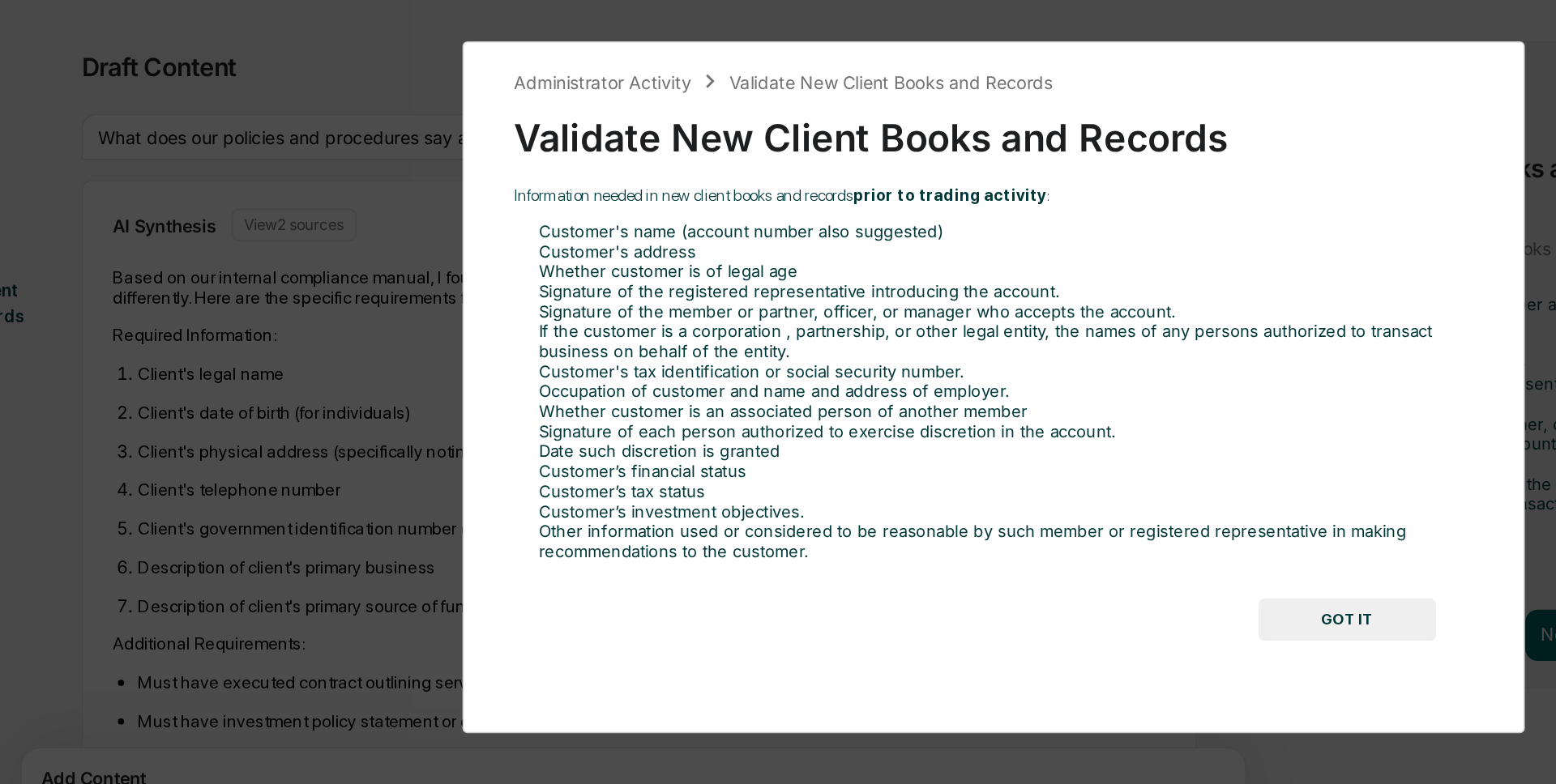 click on "GOT IT" at bounding box center (1007, 543) 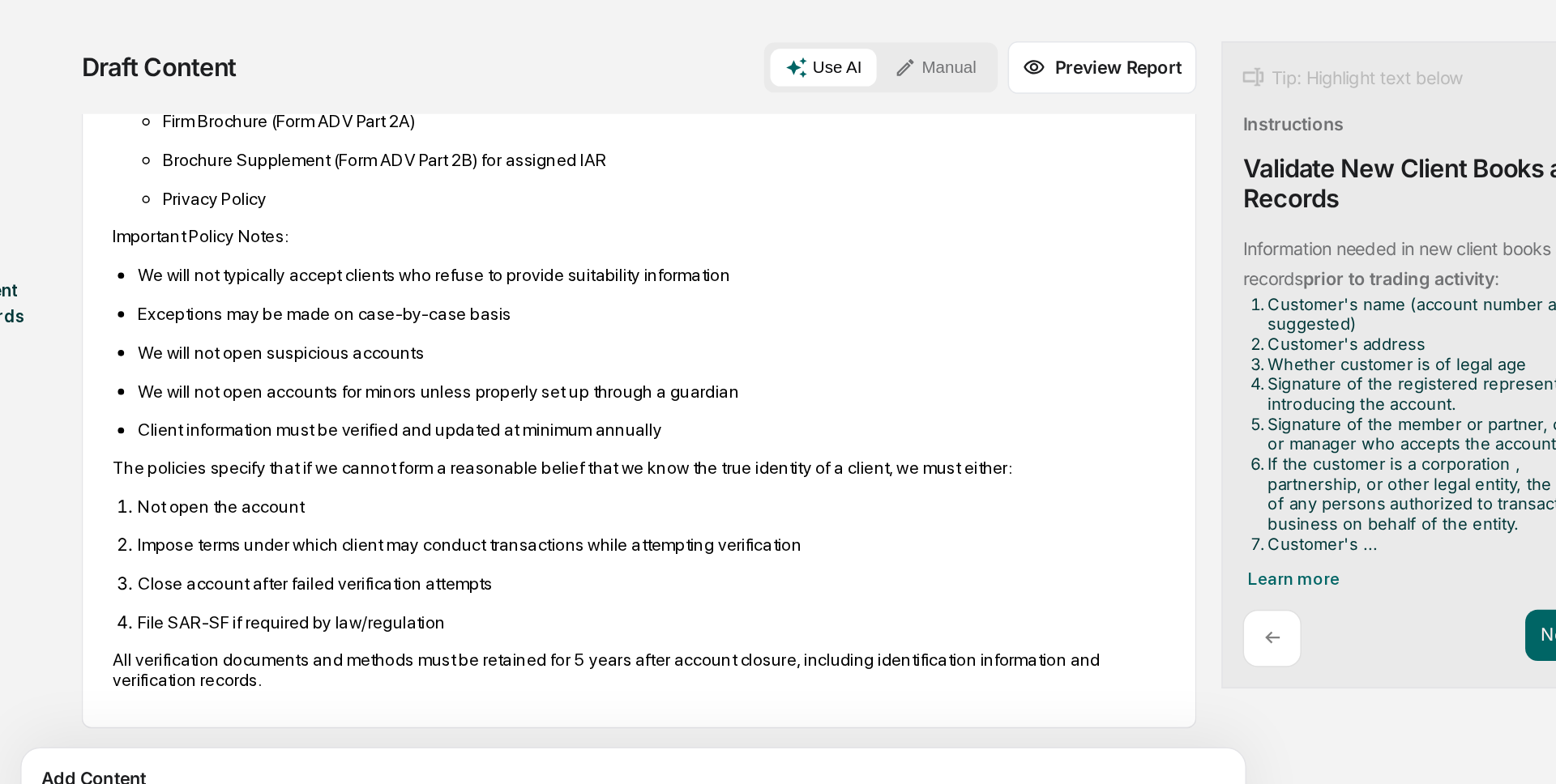 scroll, scrollTop: 612, scrollLeft: 0, axis: vertical 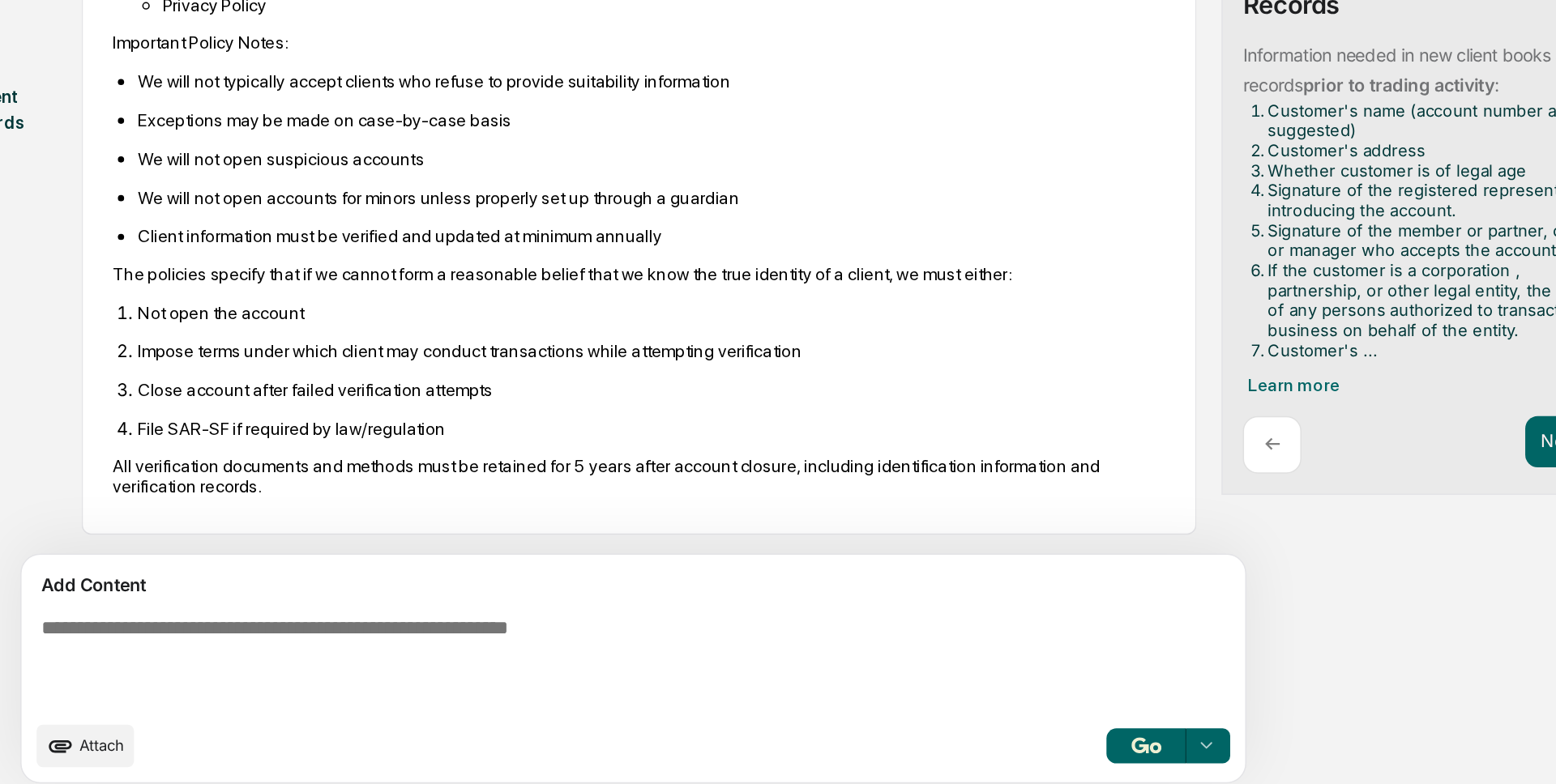click at bounding box center (507, 696) 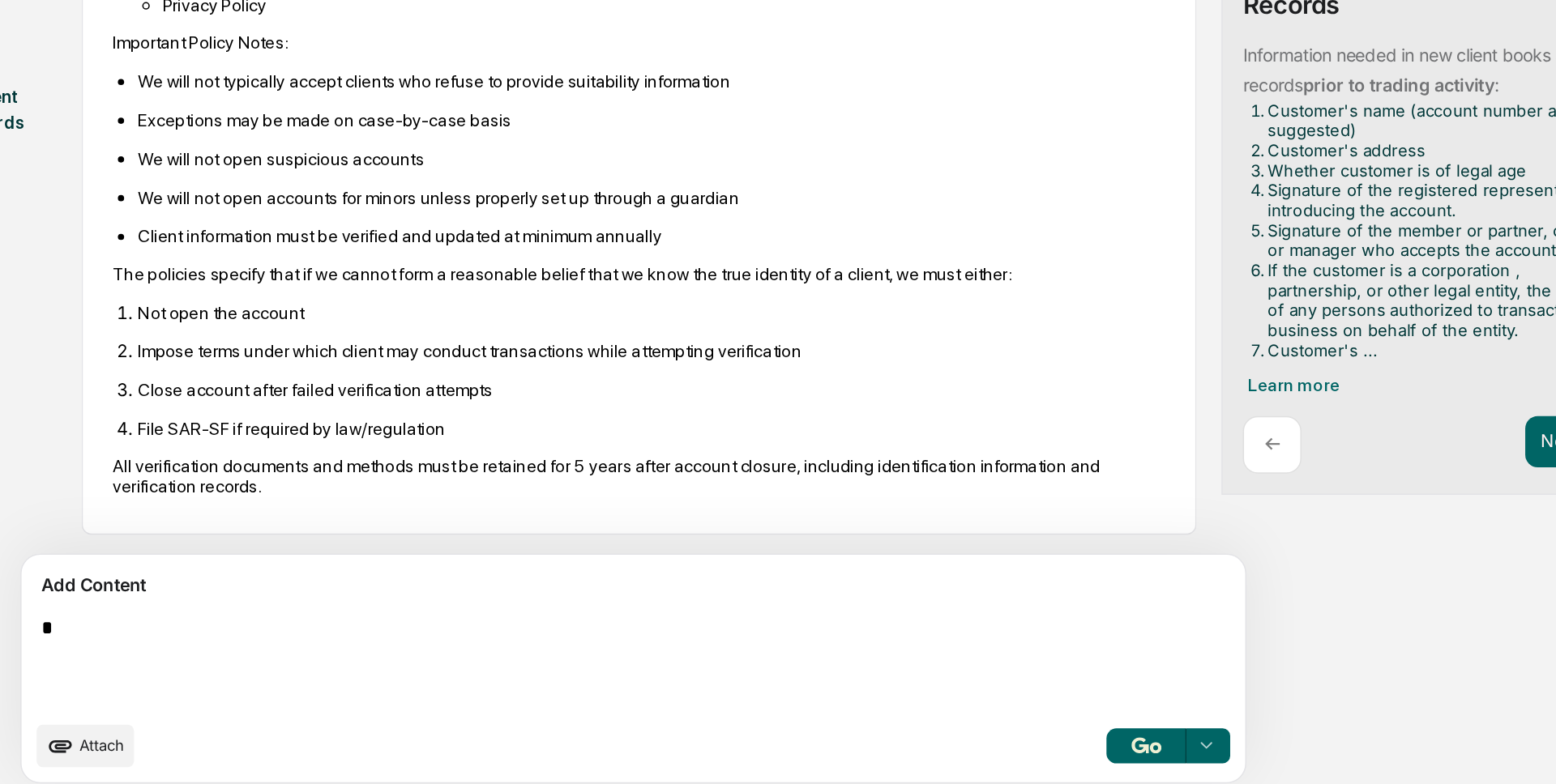 scroll, scrollTop: 15, scrollLeft: 0, axis: vertical 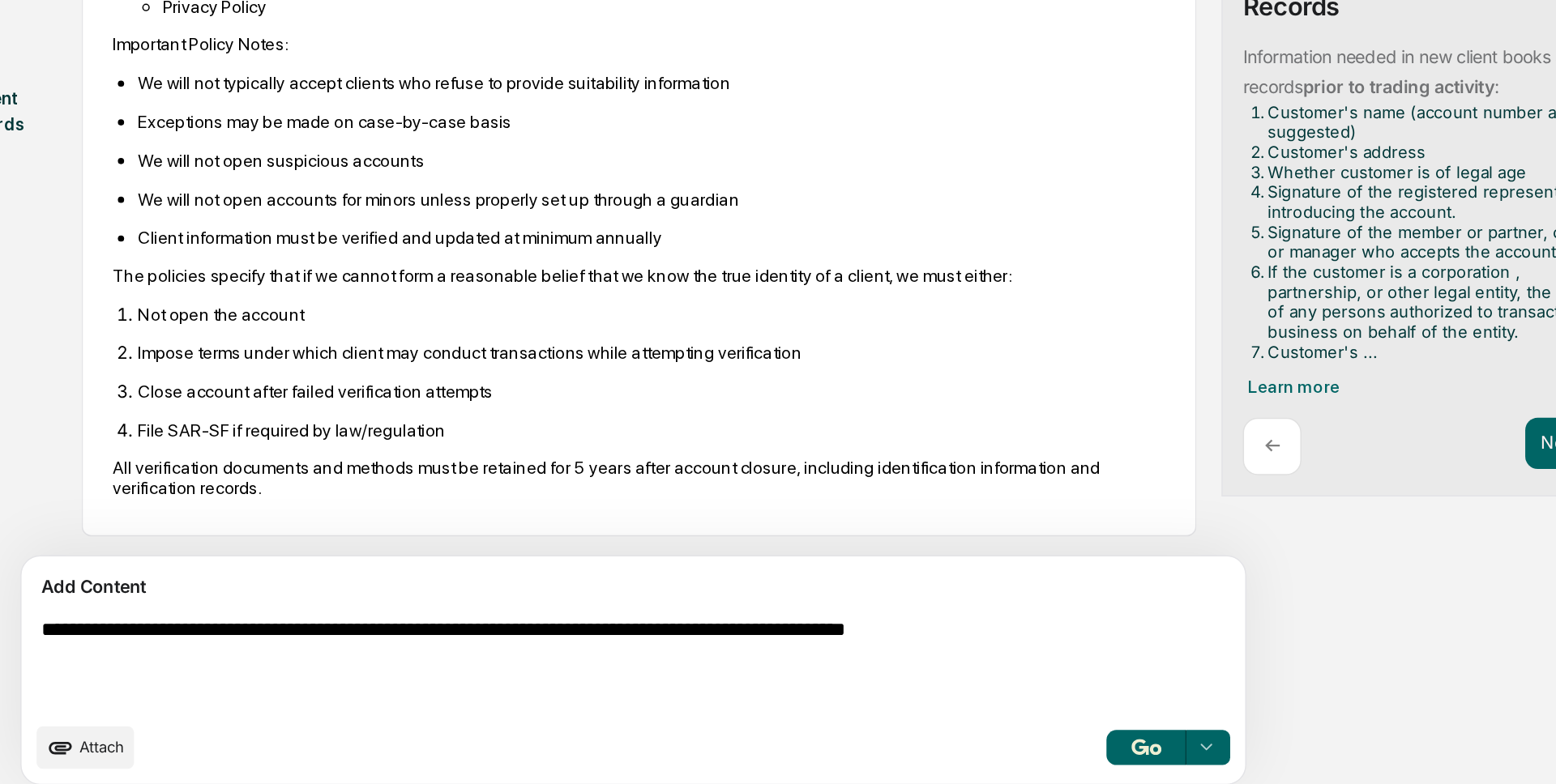 type on "**********" 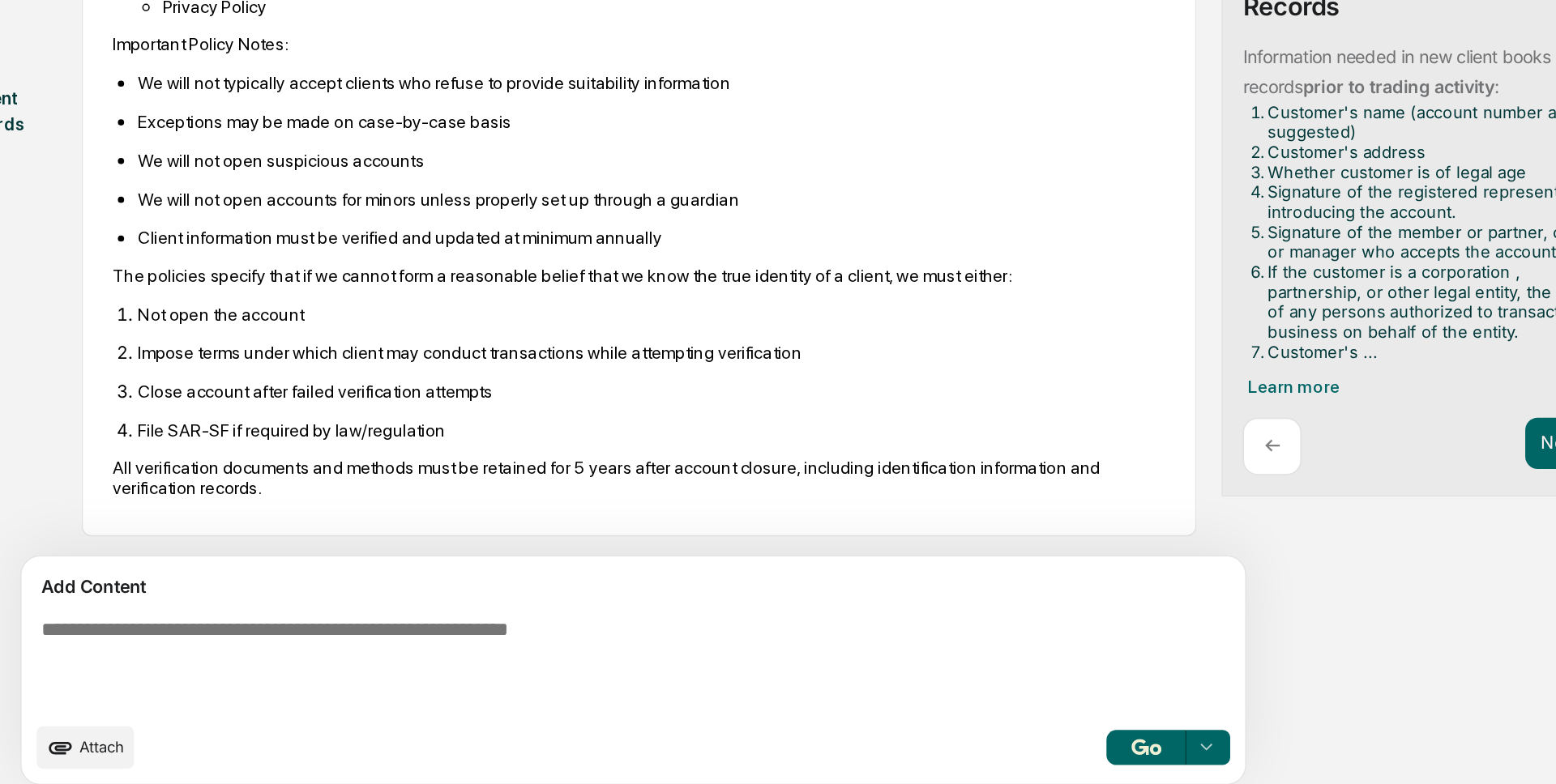 scroll, scrollTop: 25, scrollLeft: 0, axis: vertical 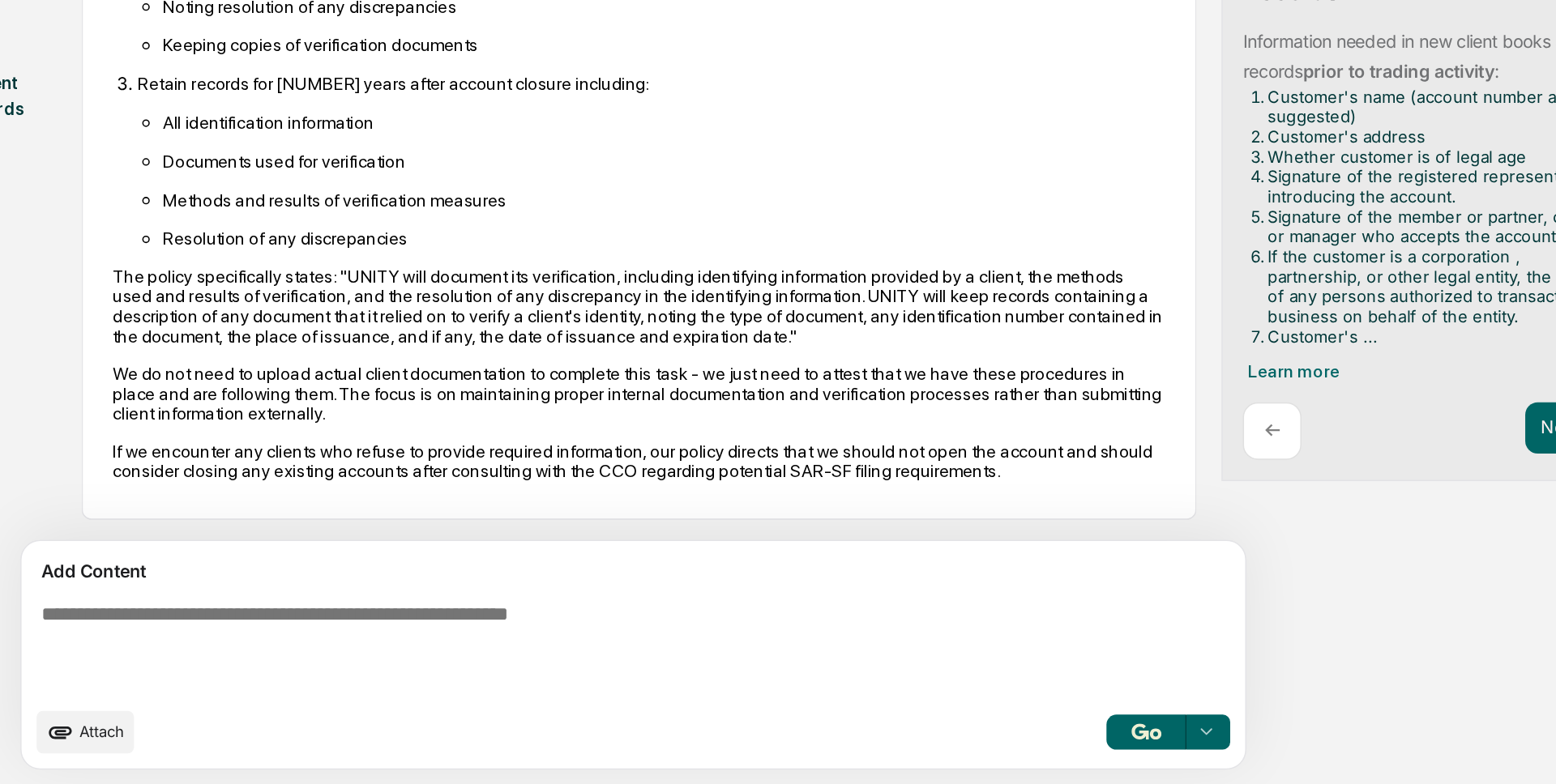 click at bounding box center (507, 696) 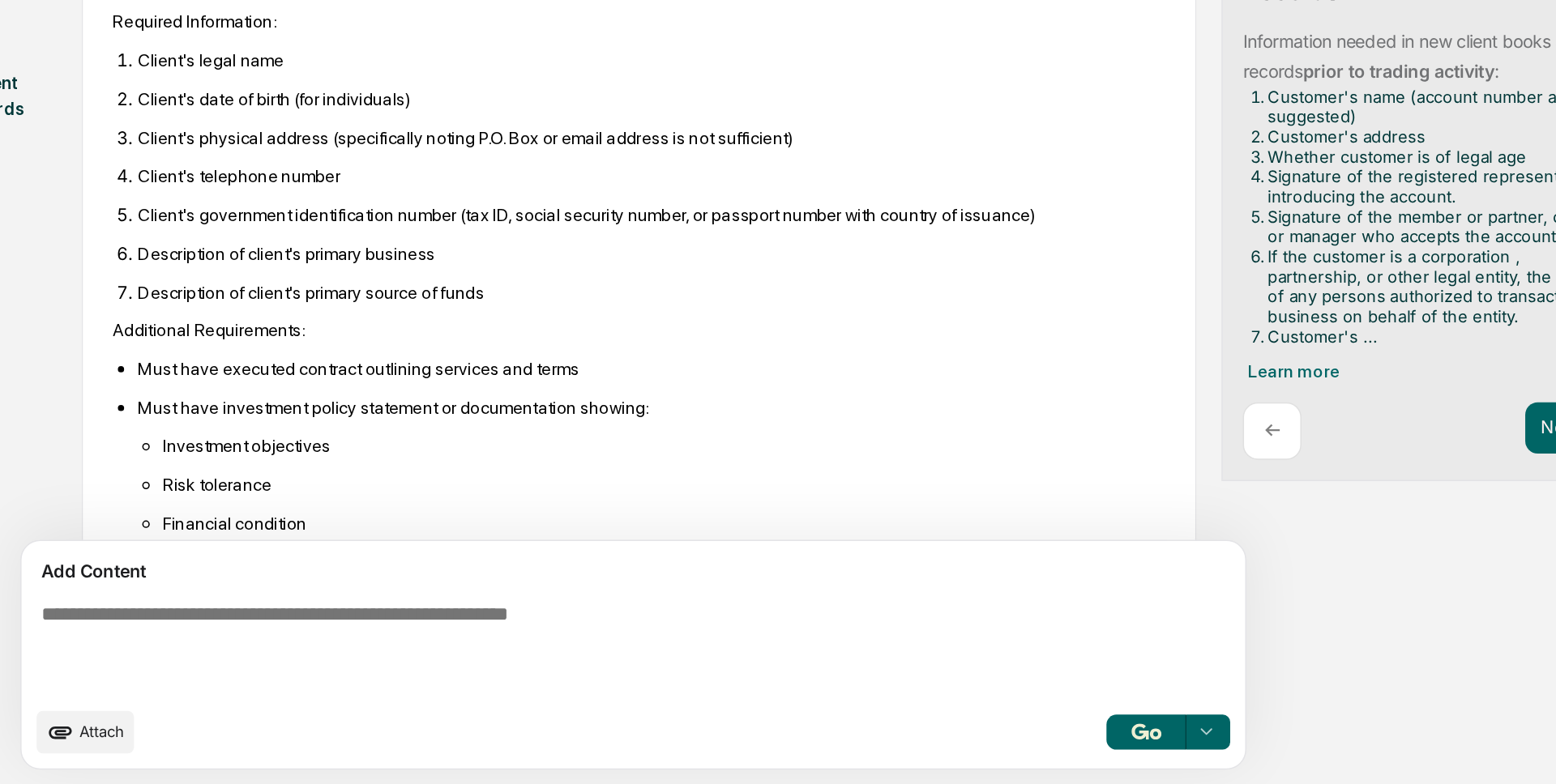 scroll, scrollTop: 0, scrollLeft: 0, axis: both 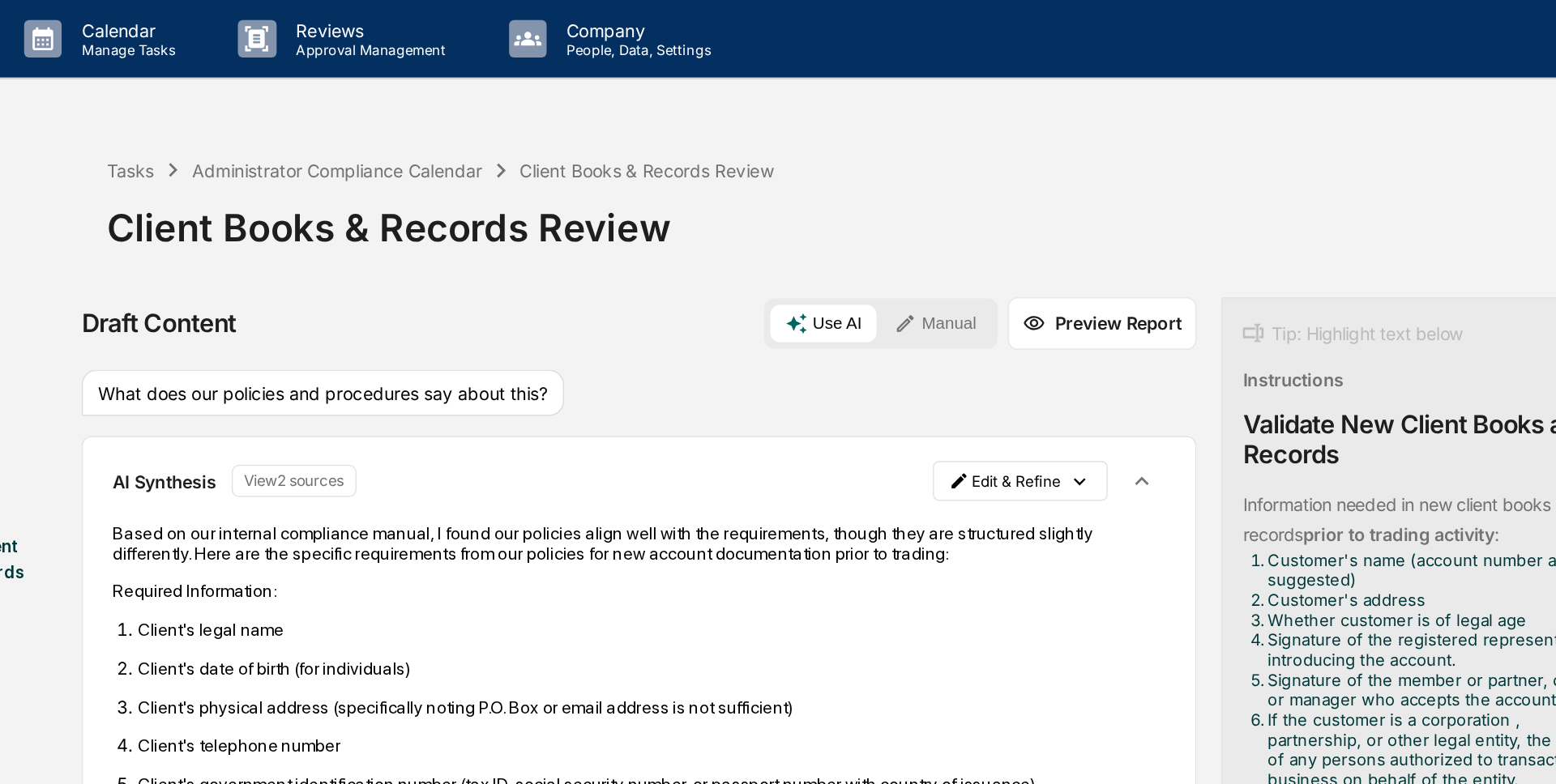 click on "Manual" at bounding box center [740, 210] 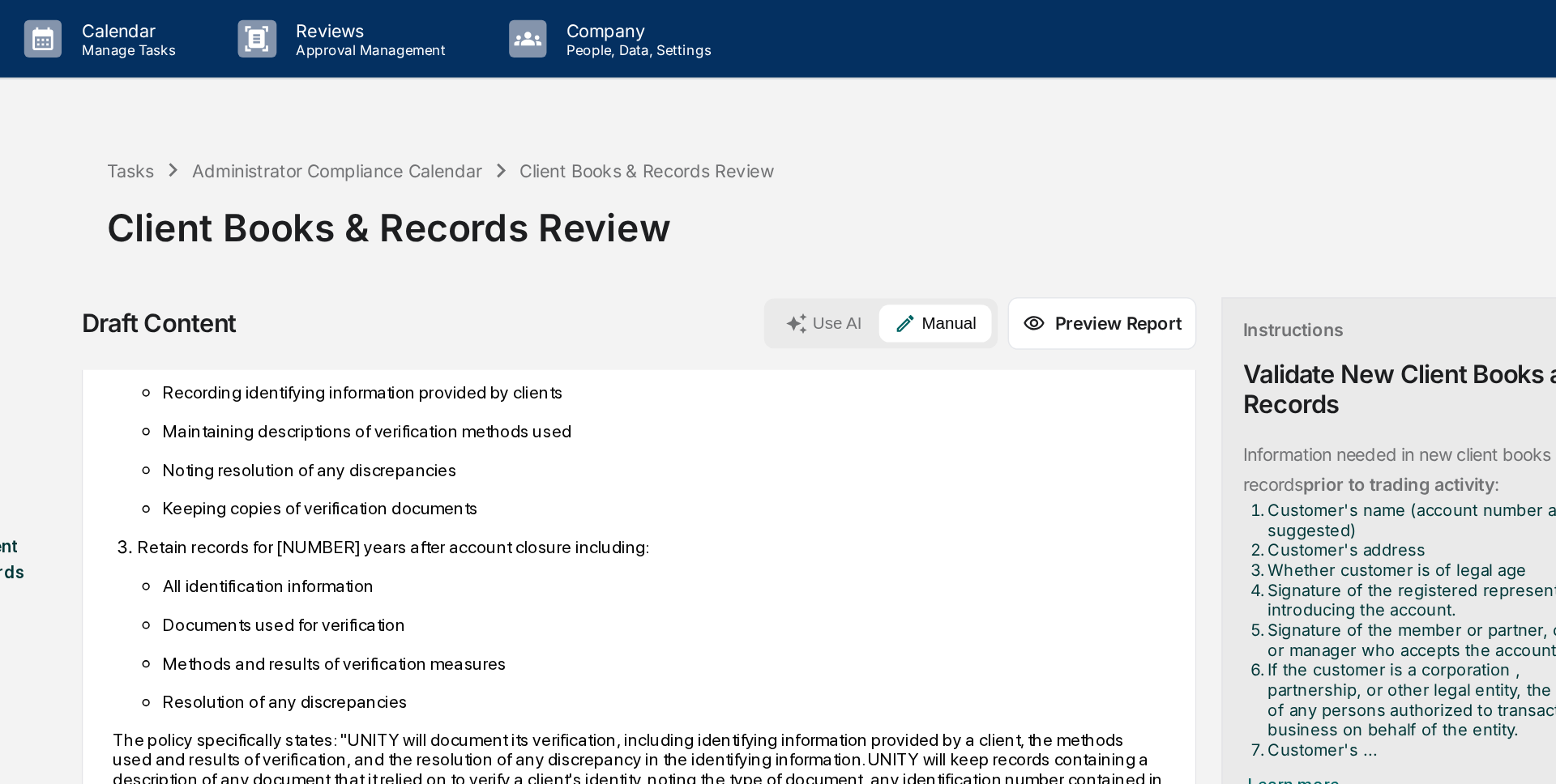 scroll, scrollTop: 1455, scrollLeft: 0, axis: vertical 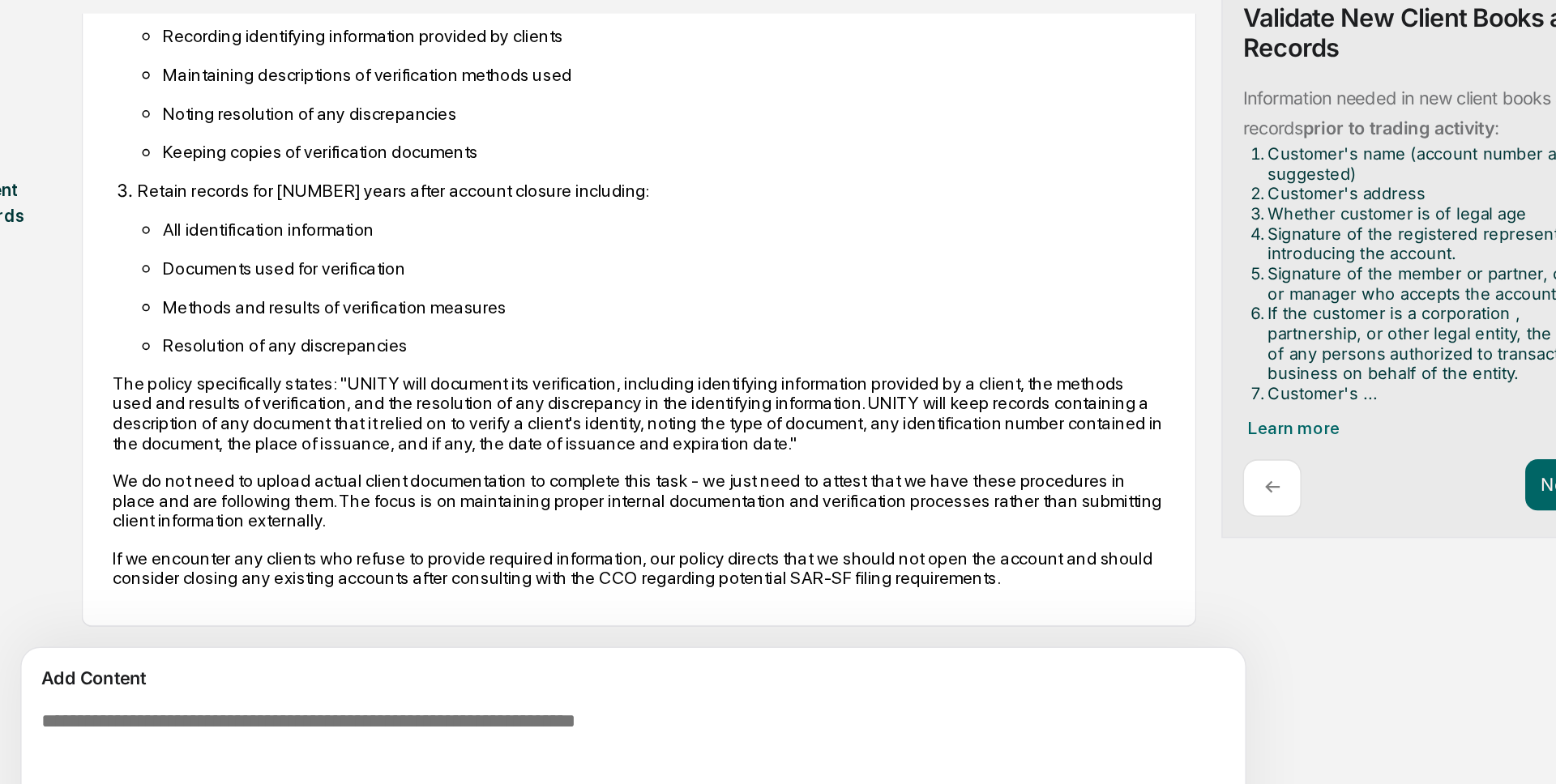 click at bounding box center [507, 721] 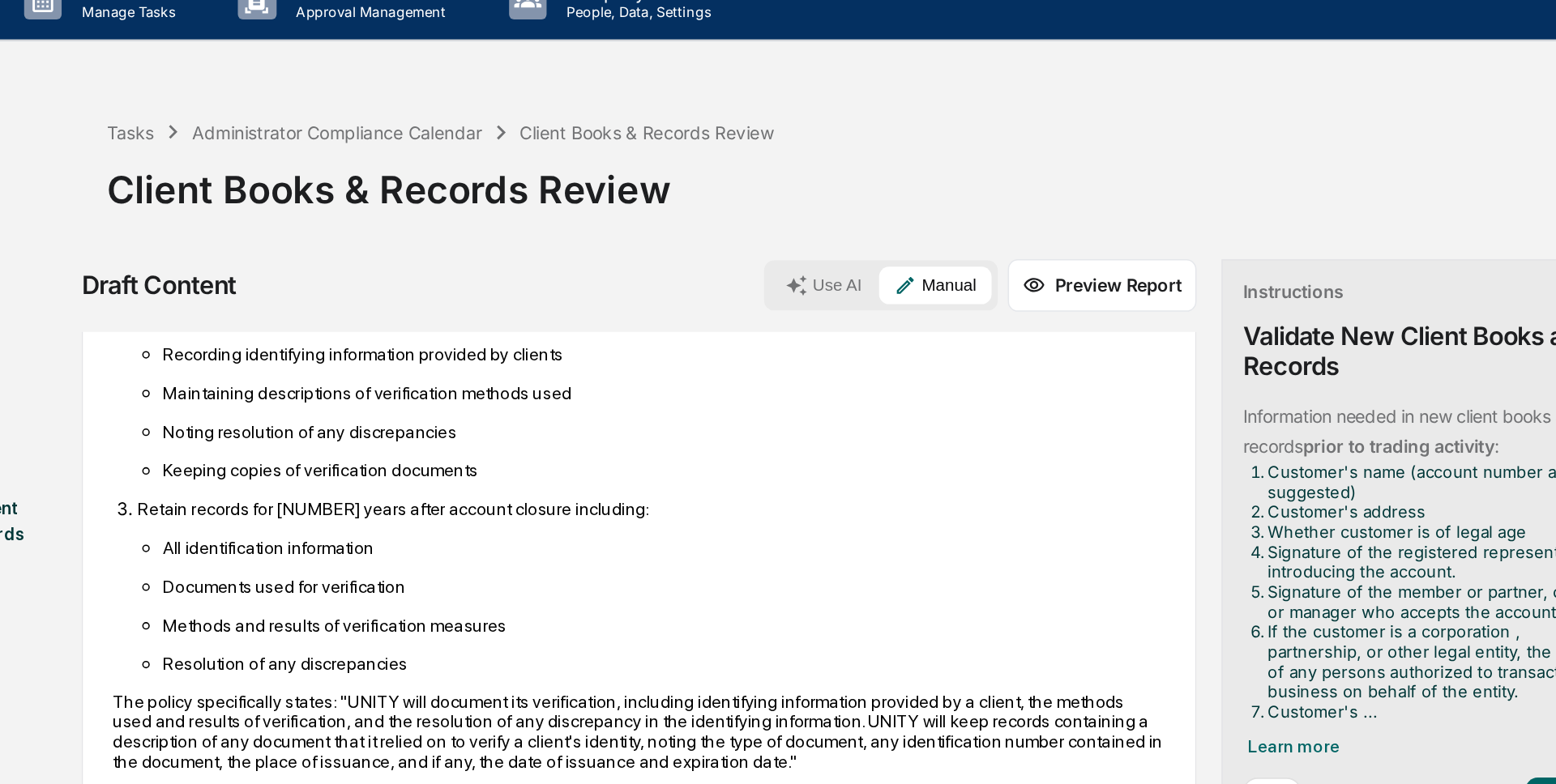 scroll, scrollTop: 0, scrollLeft: 0, axis: both 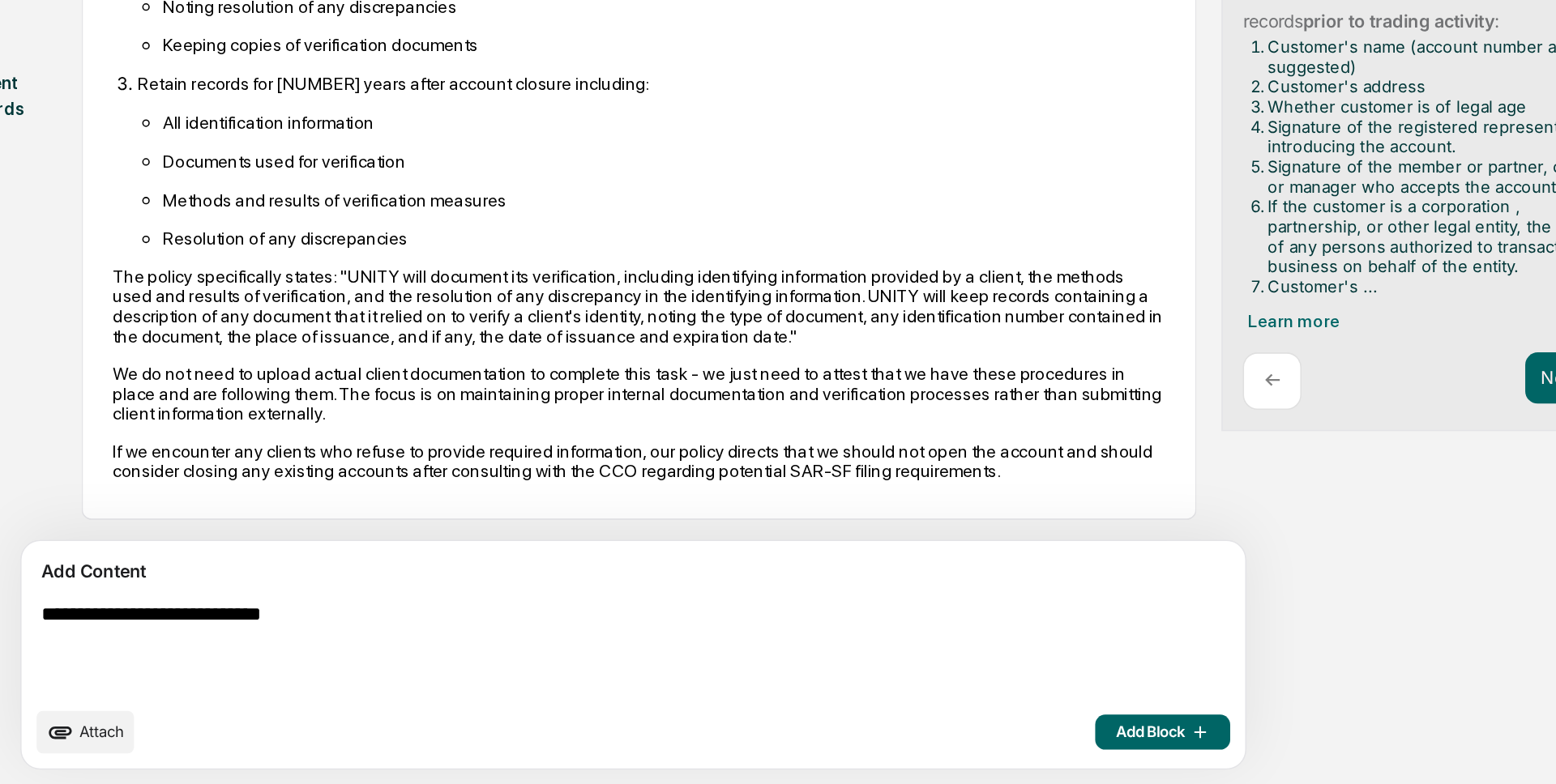 click on "**********" at bounding box center [507, 696] 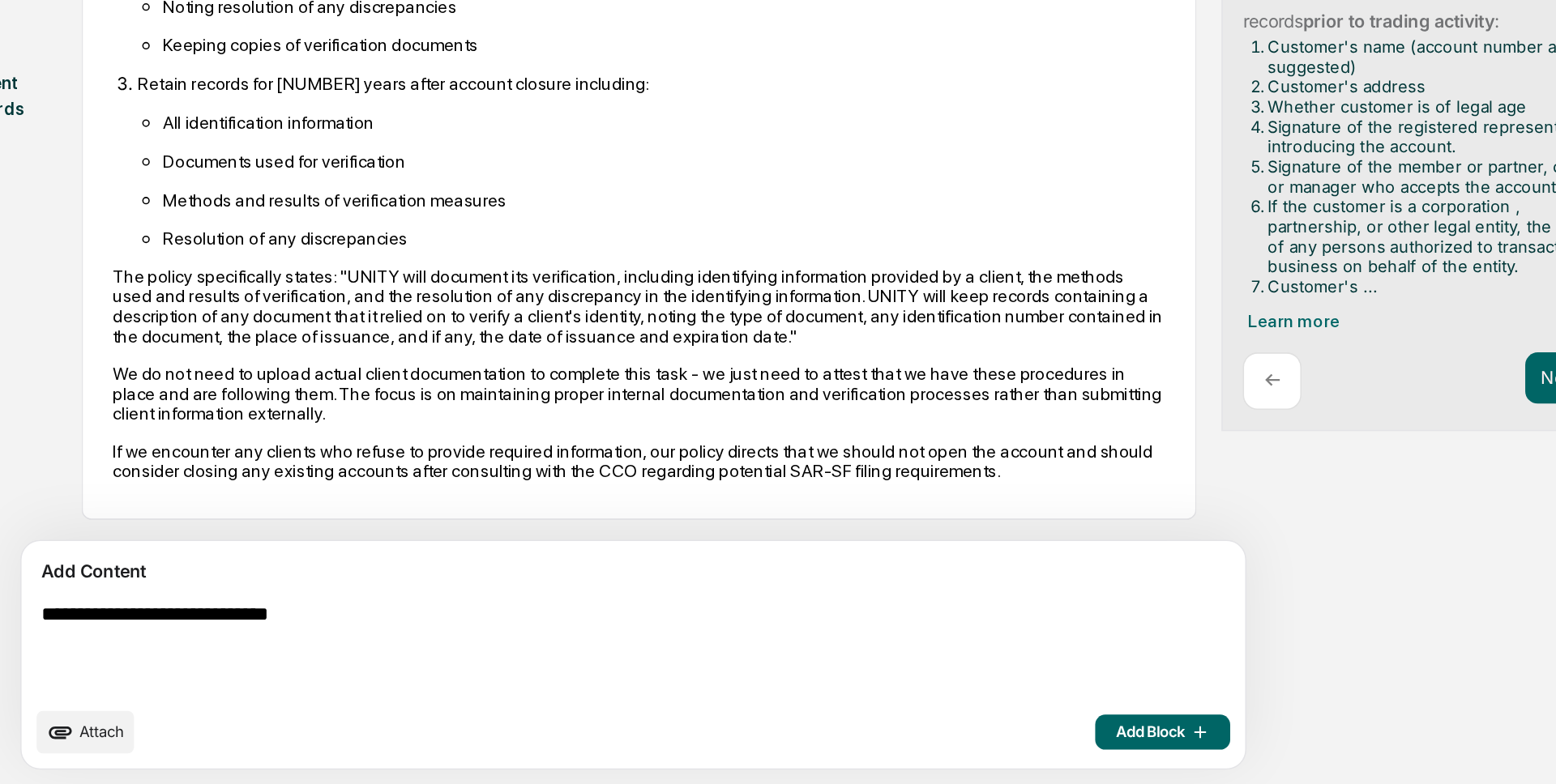 click on "**********" at bounding box center [507, 696] 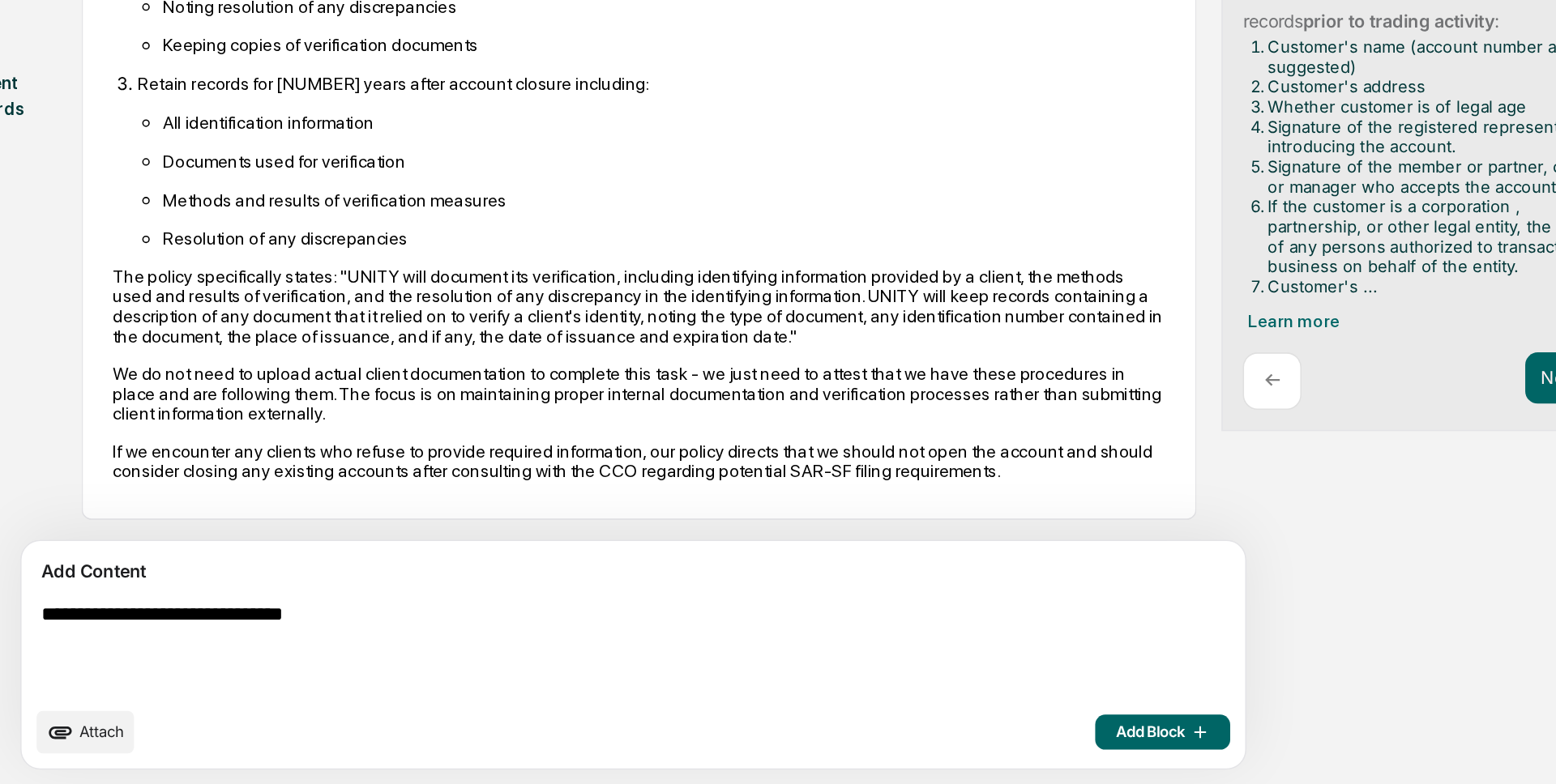 scroll, scrollTop: 1397, scrollLeft: 0, axis: vertical 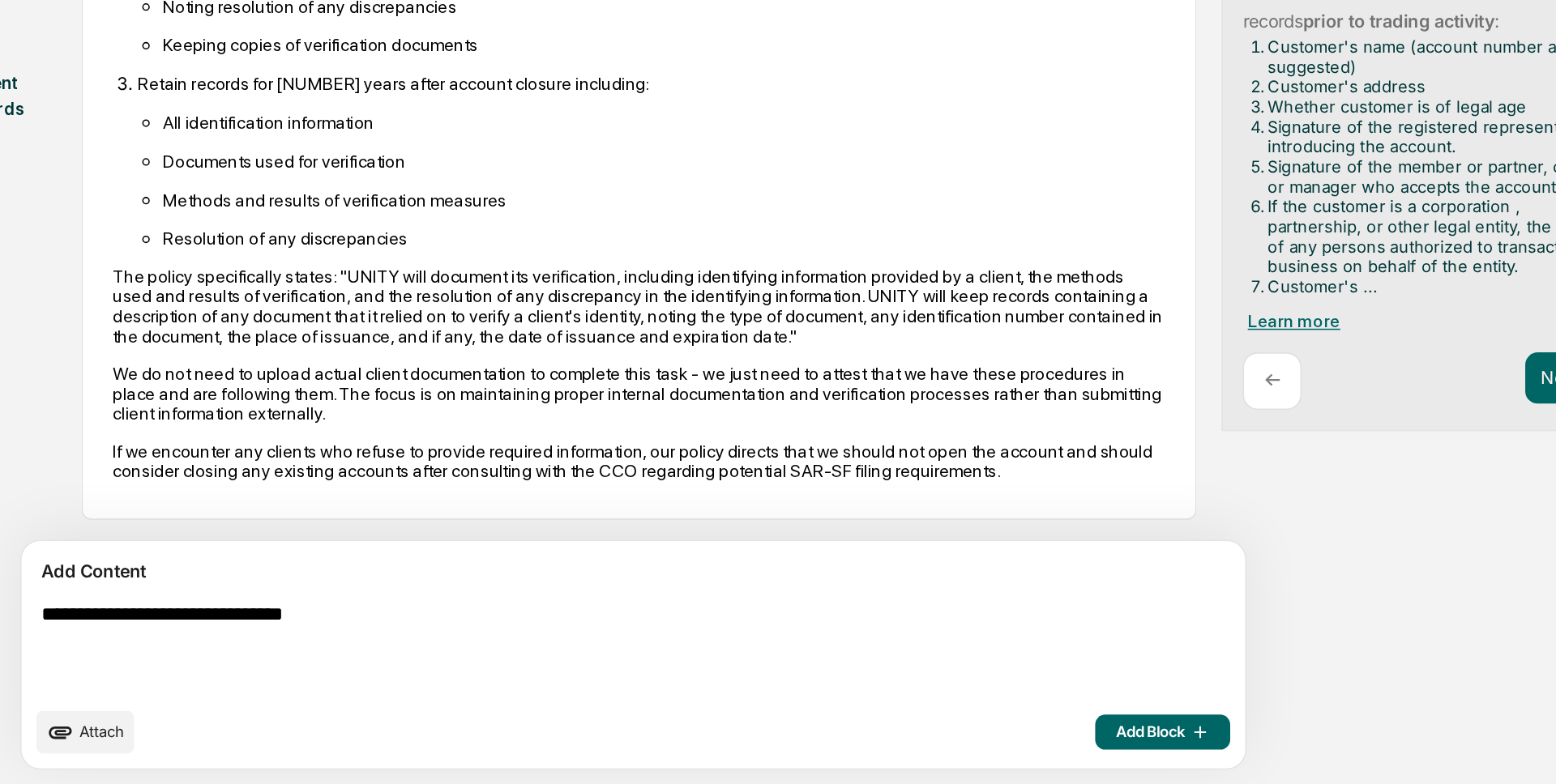 click on "Learn more" at bounding box center (972, 484) 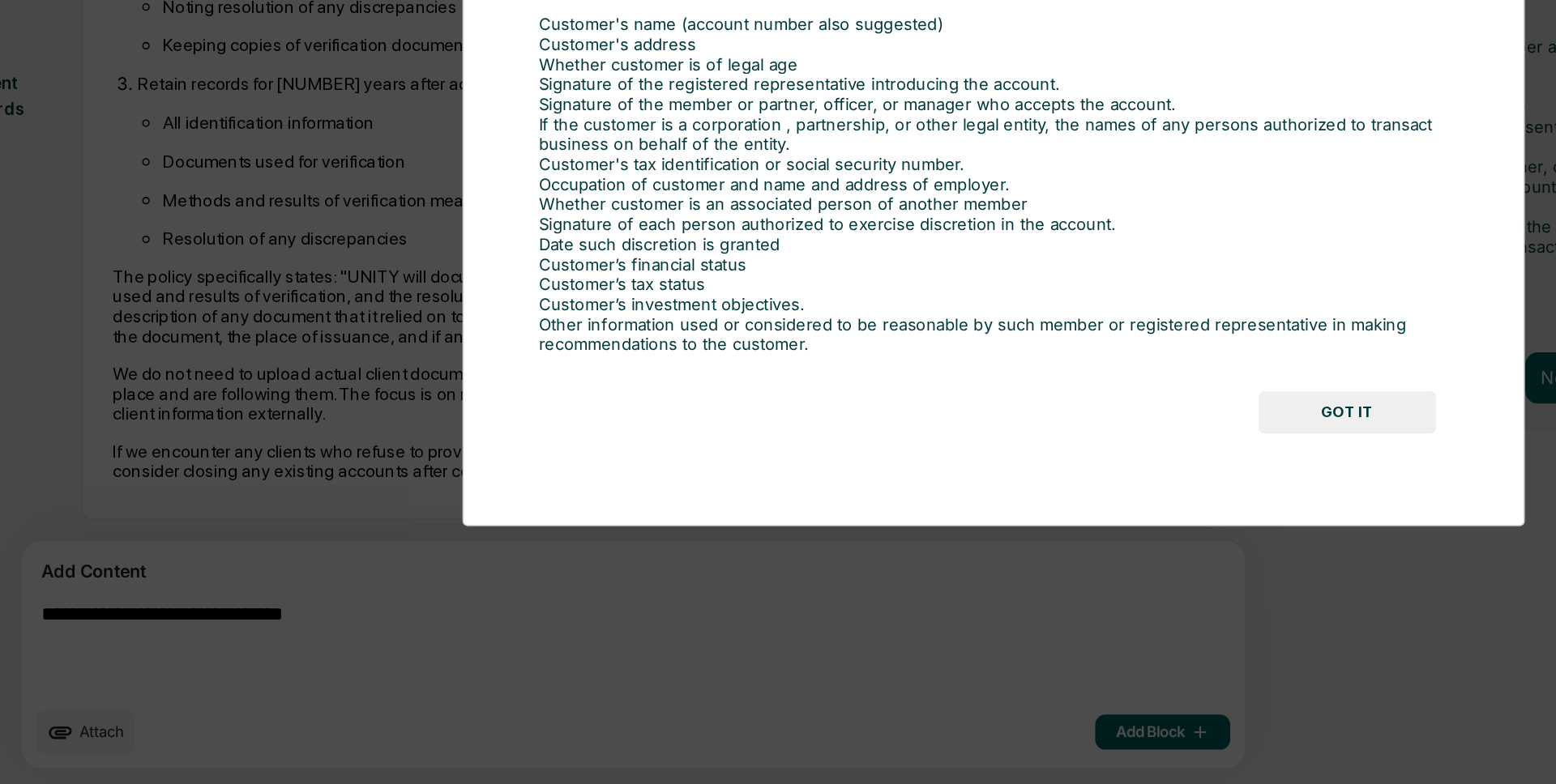 scroll, scrollTop: 24, scrollLeft: 0, axis: vertical 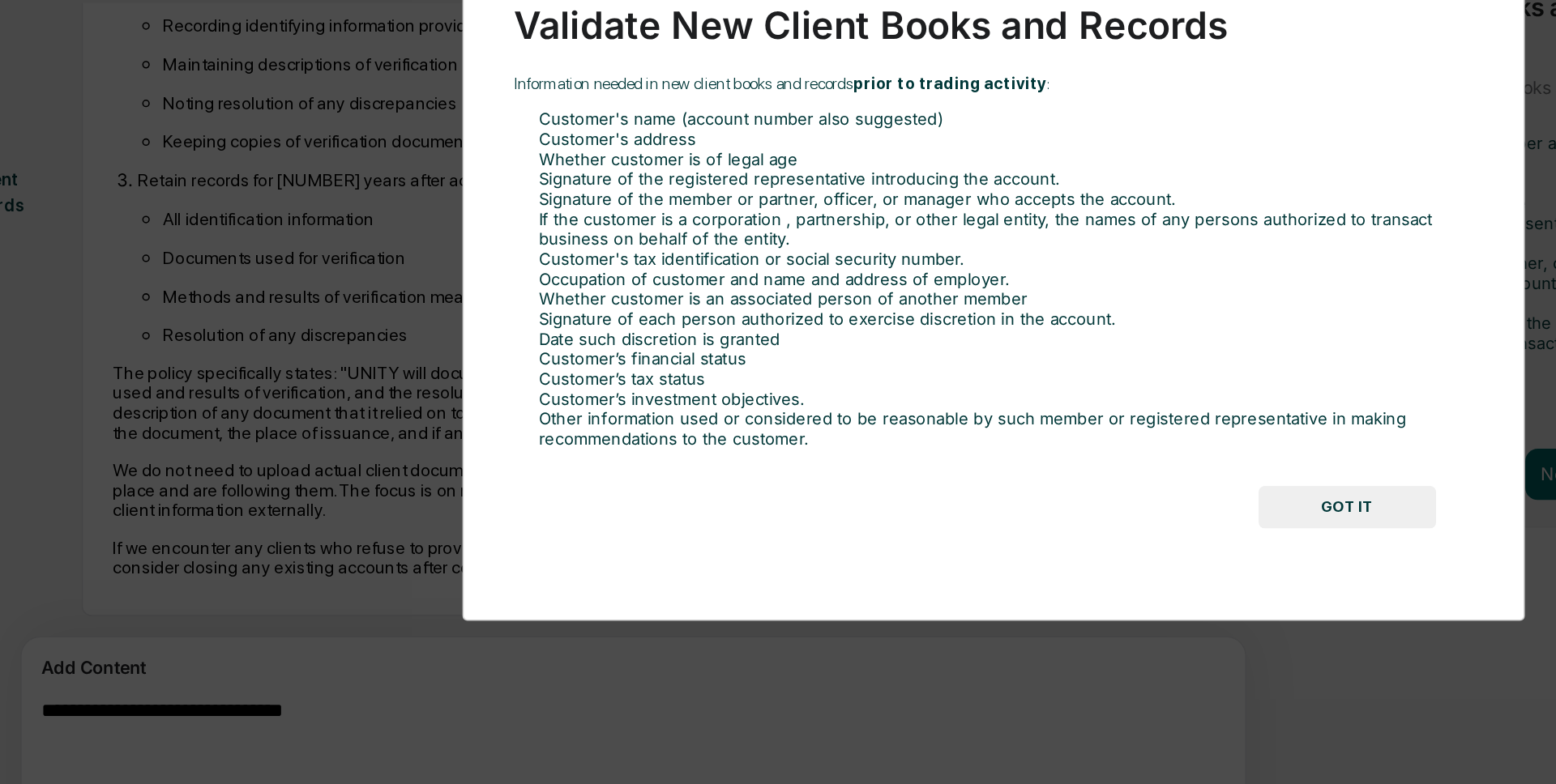 click on "Administrator Activity Validate New Client Books and Records Validate New Client Books and Records Information needed in new client books and records  prior to trading activity : Customer's name (account number also suggested) Customer's address Whether customer is of legal age Signature of the registered representative introducing the account. Signature of the member or partner, officer, or manager who accepts the account. If the customer is a corporation , partnership, or other legal entity, the names of any persons authorized to transact business on behalf of the entity. Customer's tax identification or social security number. Occupation of customer and name and address of employer. Whether customer is an associated person of another member Signature of each person authorized to exercise discretion in the account. Date such discretion is granted Customer’s financial status Customer’s tax status Customer’s investment objectives. GOT IT" at bounding box center [778, 392] 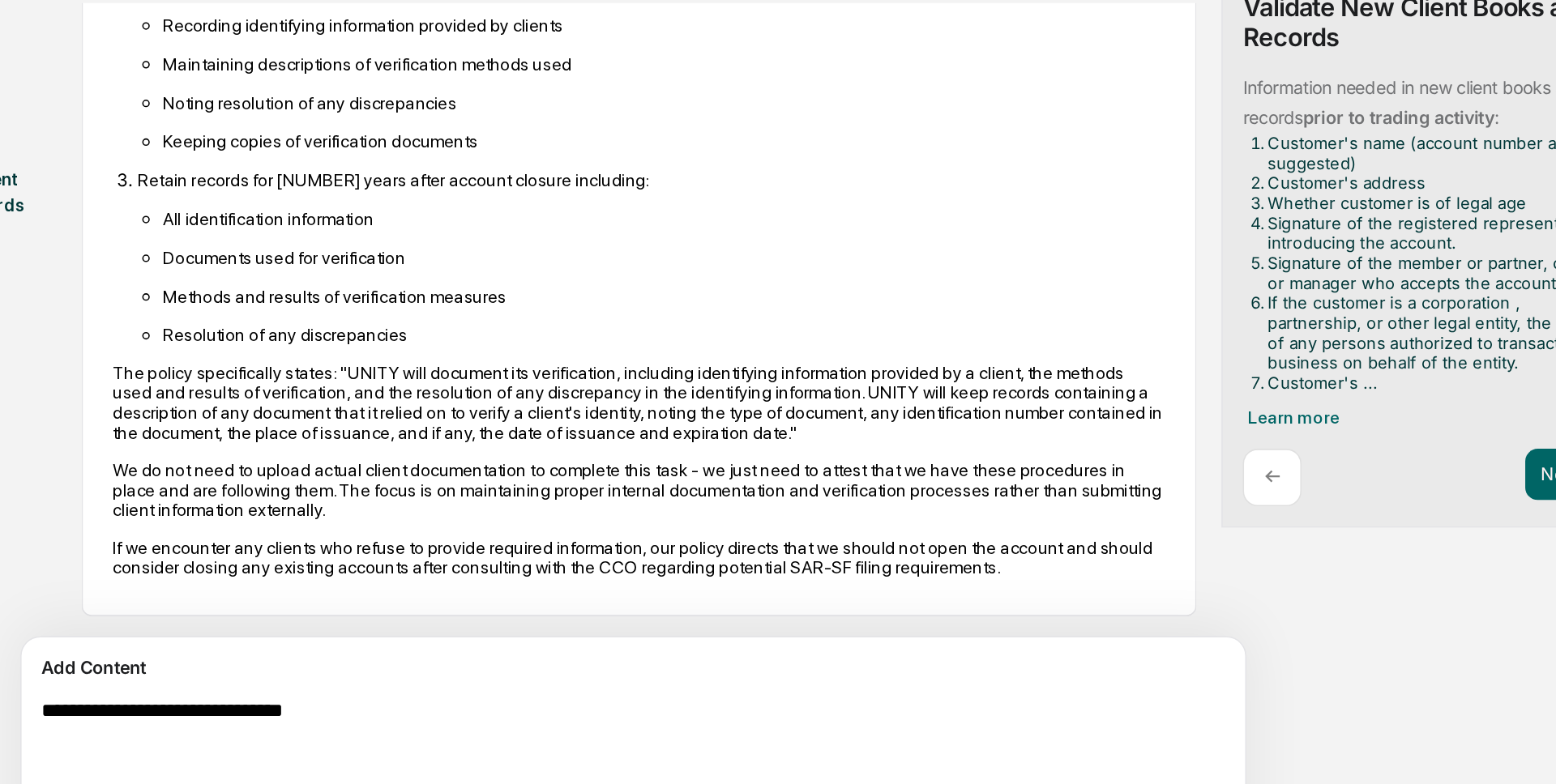 click on "**********" at bounding box center (507, 697) 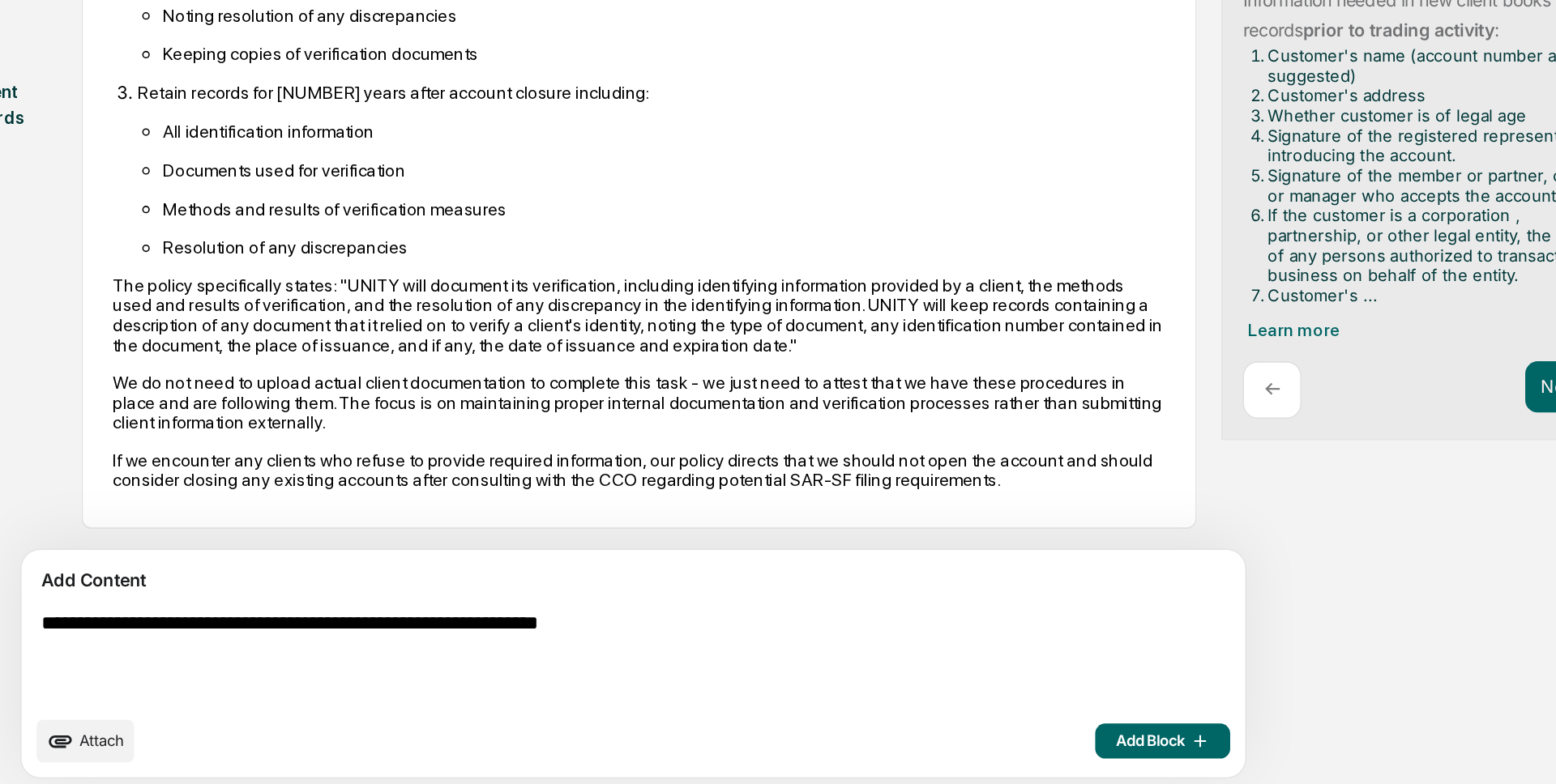 scroll, scrollTop: 25, scrollLeft: 0, axis: vertical 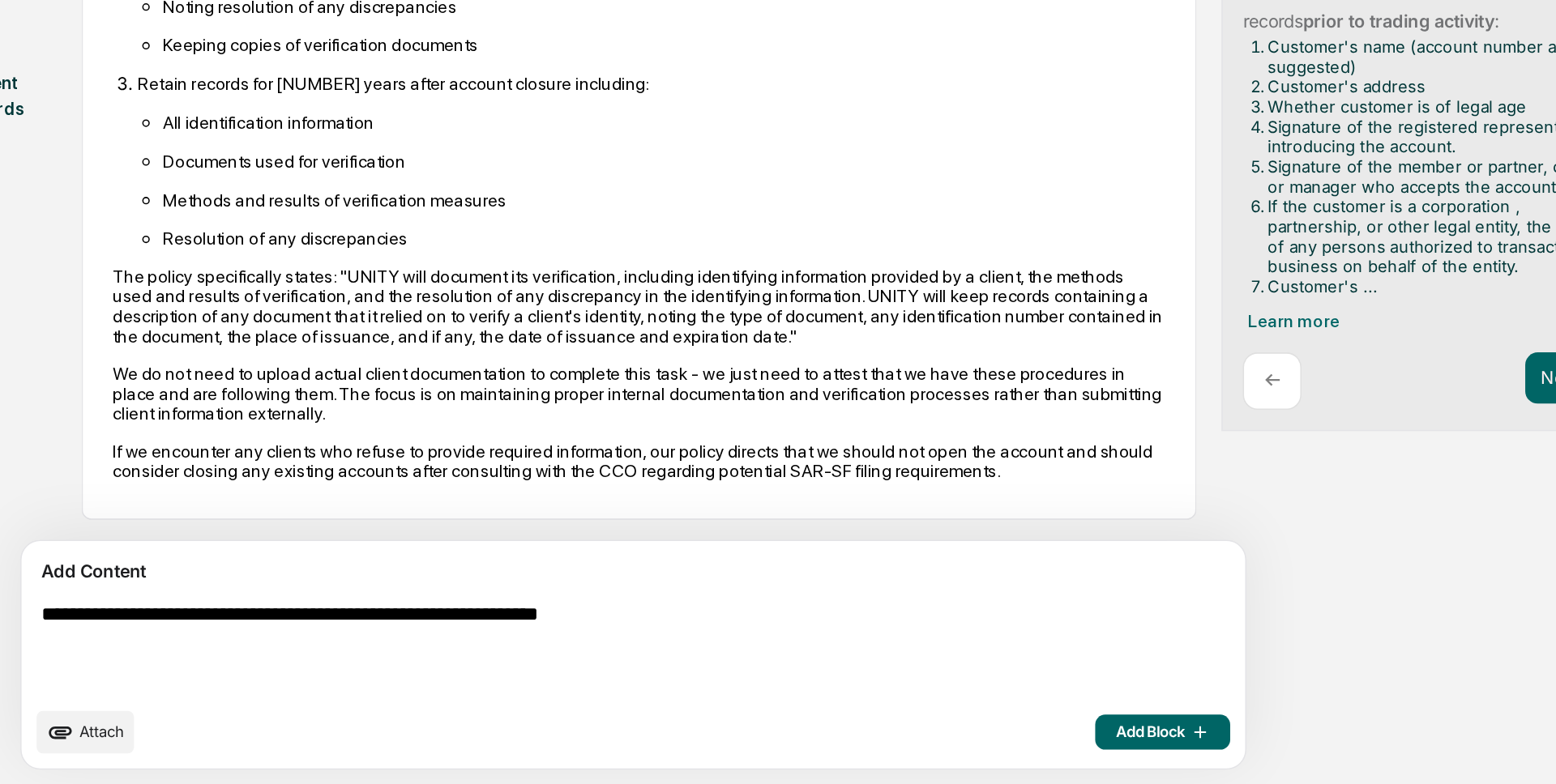 click on "**********" at bounding box center [507, 696] 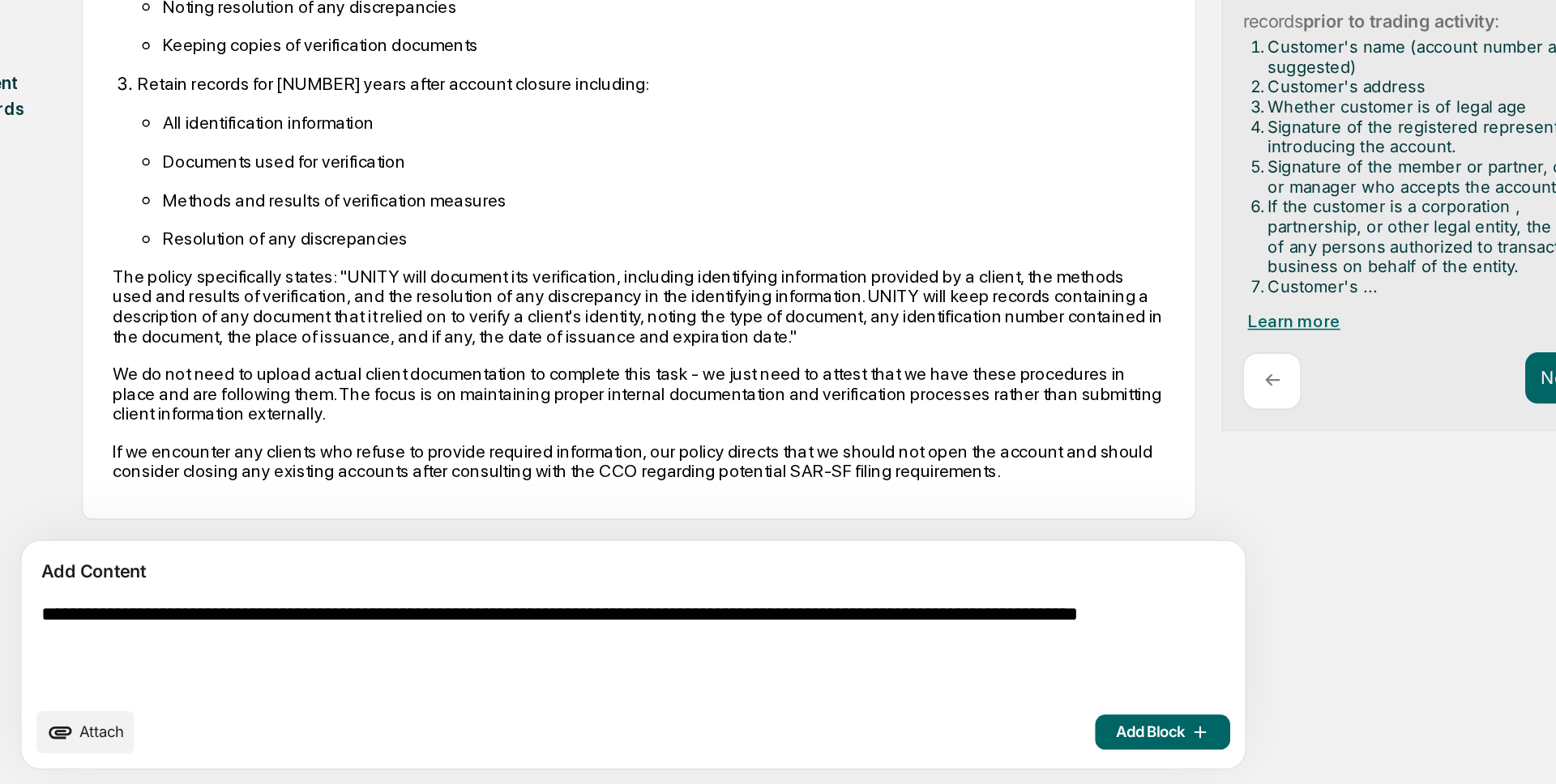 click on "Learn more" at bounding box center [972, 484] 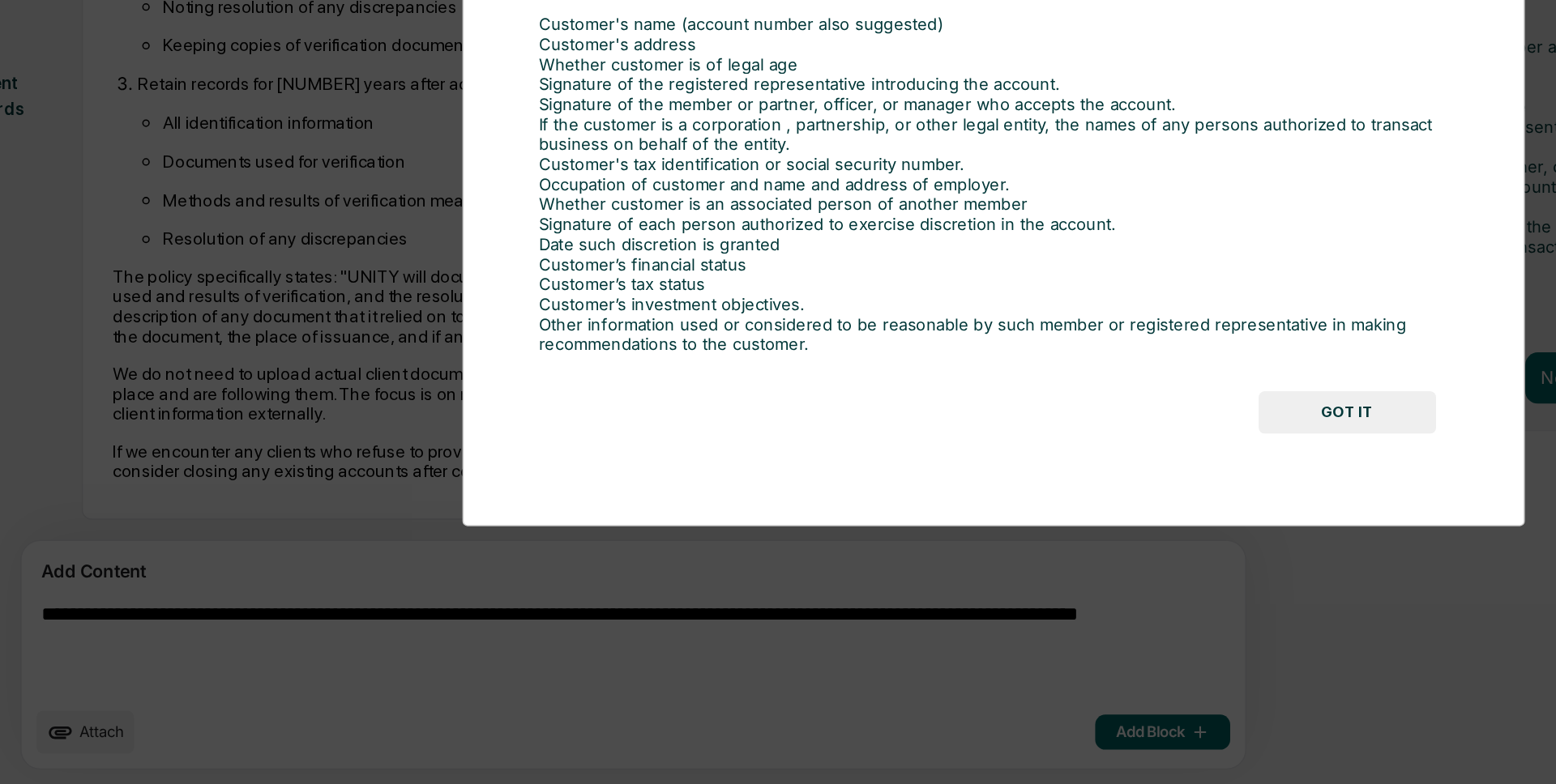 click on "Administrator Activity Validate New Client Books and Records Validate New Client Books and Records Information needed in new client books and records  prior to trading activity : Customer's name (account number also suggested) Customer's address Whether customer is of legal age Signature of the registered representative introducing the account. Signature of the member or partner, officer, or manager who accepts the account. If the customer is a corporation , partnership, or other legal entity, the names of any persons authorized to transact business on behalf of the entity. Customer's tax identification or social security number. Occupation of customer and name and address of employer. Whether customer is an associated person of another member Signature of each person authorized to exercise discretion in the account. Date such discretion is granted Customer’s financial status Customer’s tax status Customer’s investment objectives. GOT IT" at bounding box center [778, 392] 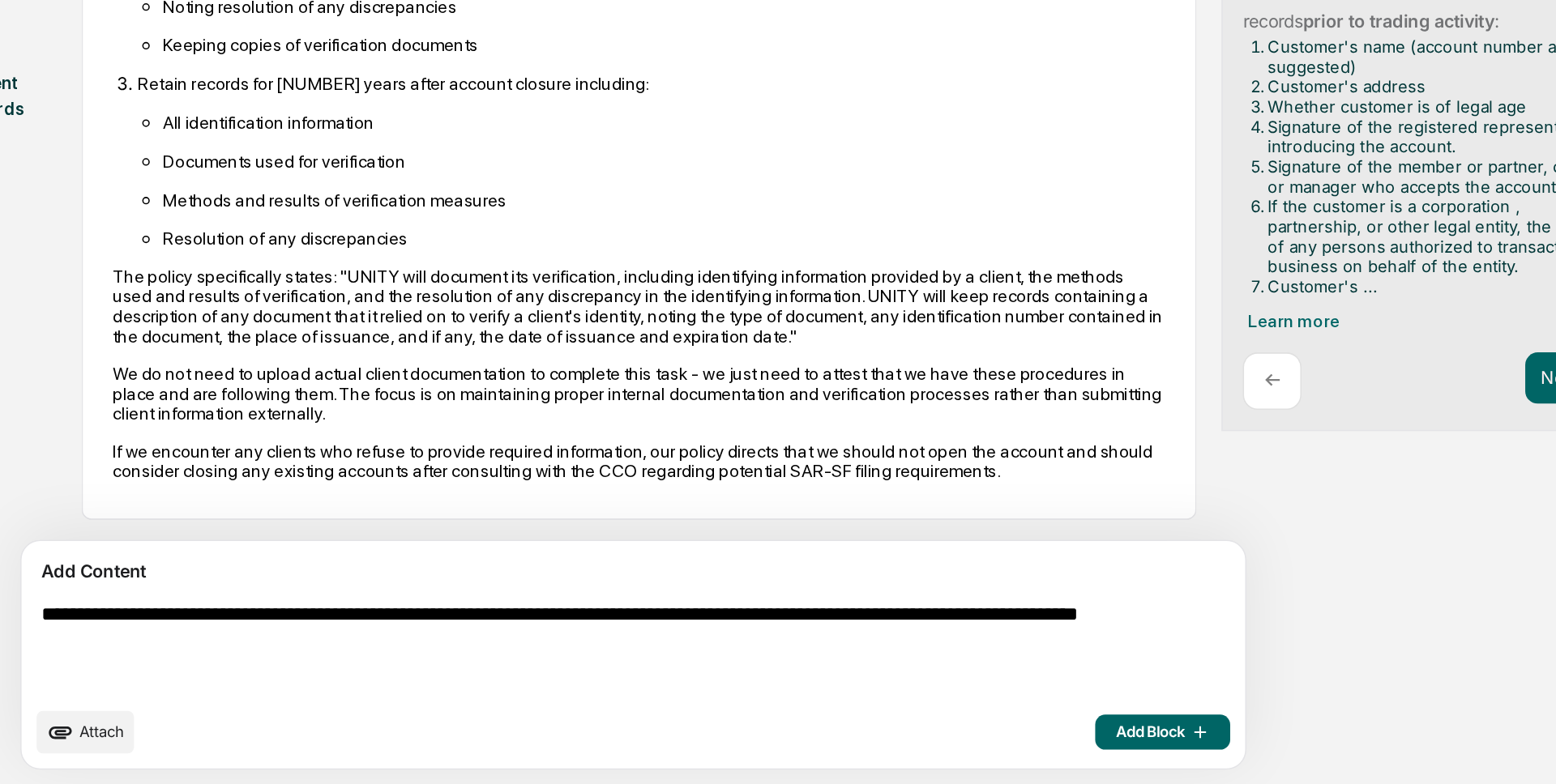 click on "**********" at bounding box center [507, 696] 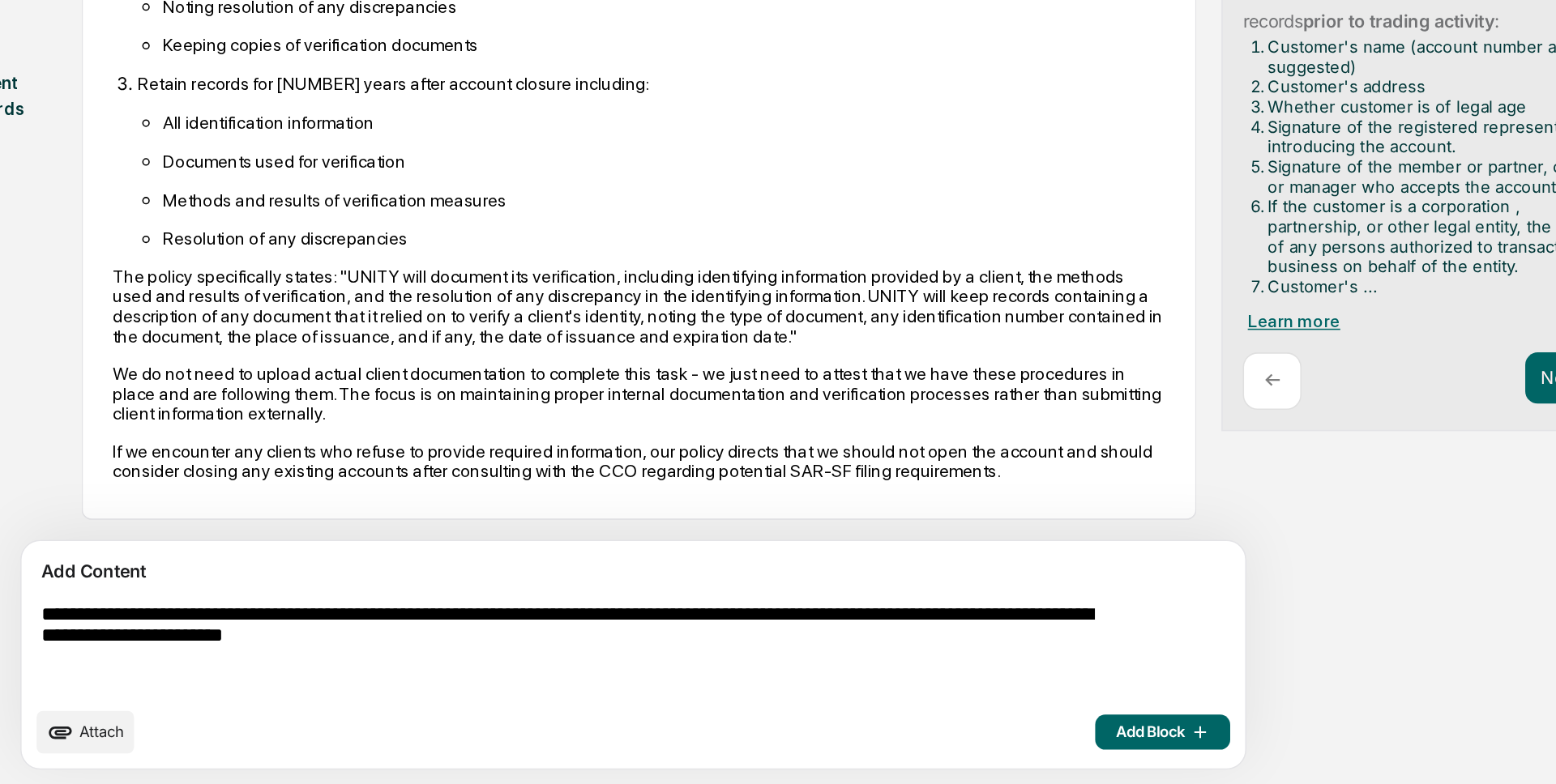 click on "Learn more" at bounding box center [972, 484] 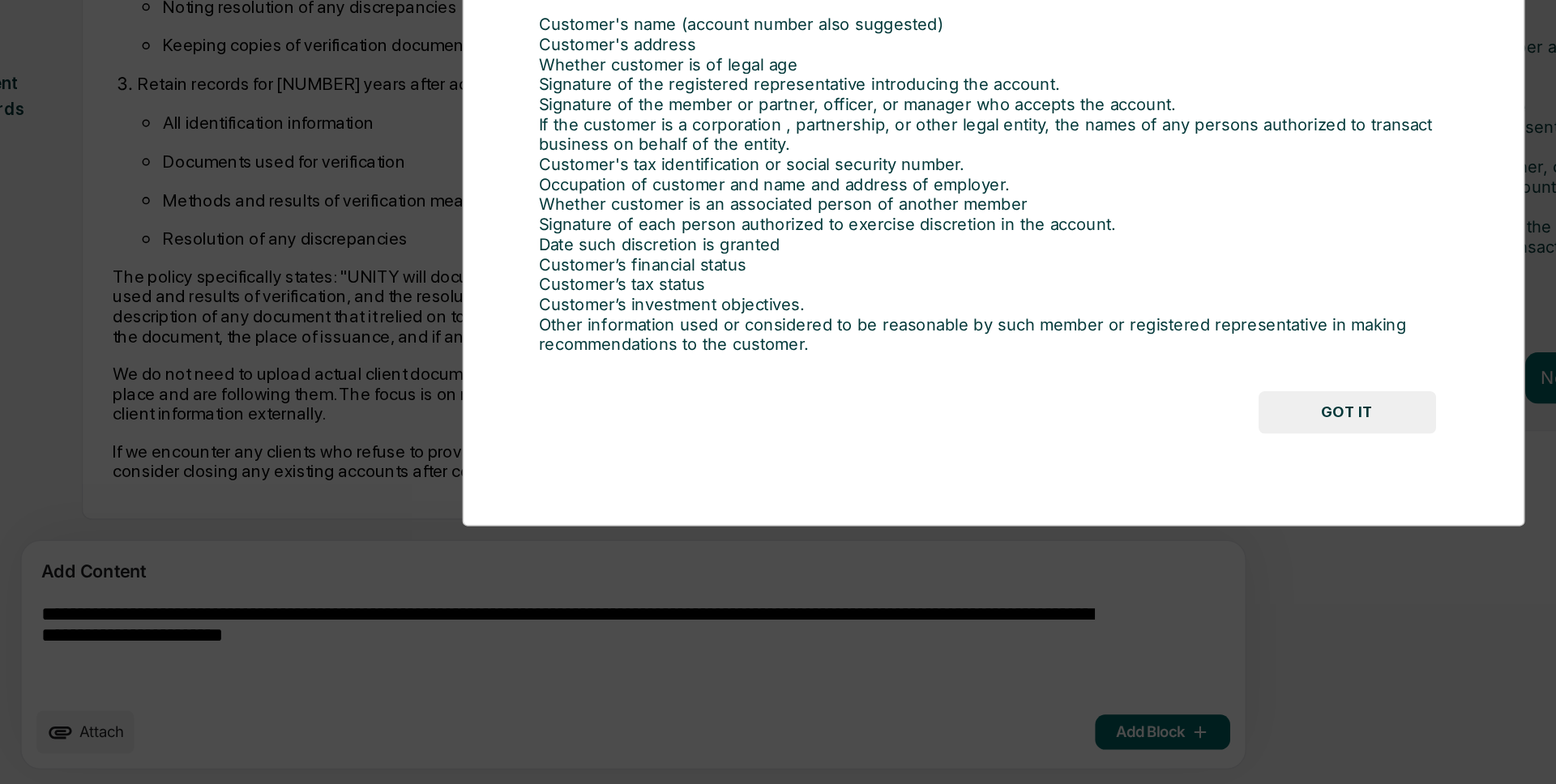 click on "Administrator Activity Validate New Client Books and Records Validate New Client Books and Records Information needed in new client books and records  prior to trading activity : Customer's name (account number also suggested) Customer's address Whether customer is of legal age Signature of the registered representative introducing the account. Signature of the member or partner, officer, or manager who accepts the account. If the customer is a corporation , partnership, or other legal entity, the names of any persons authorized to transact business on behalf of the entity. Customer's tax identification or social security number. Occupation of customer and name and address of employer. Whether customer is an associated person of another member Signature of each person authorized to exercise discretion in the account. Date such discretion is granted Customer’s financial status Customer’s tax status Customer’s investment objectives. GOT IT" at bounding box center [778, 392] 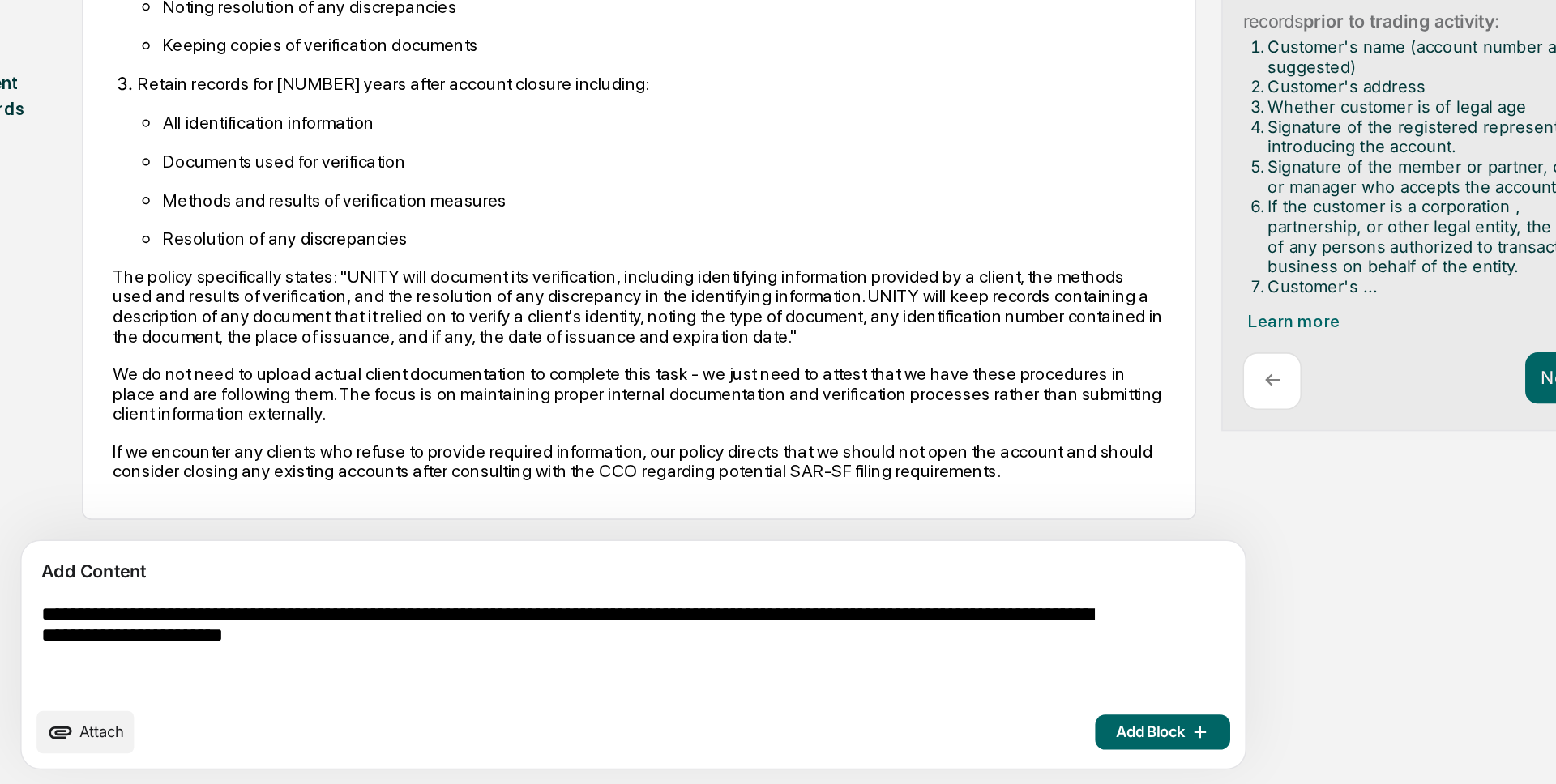 click on "**********" at bounding box center (507, 696) 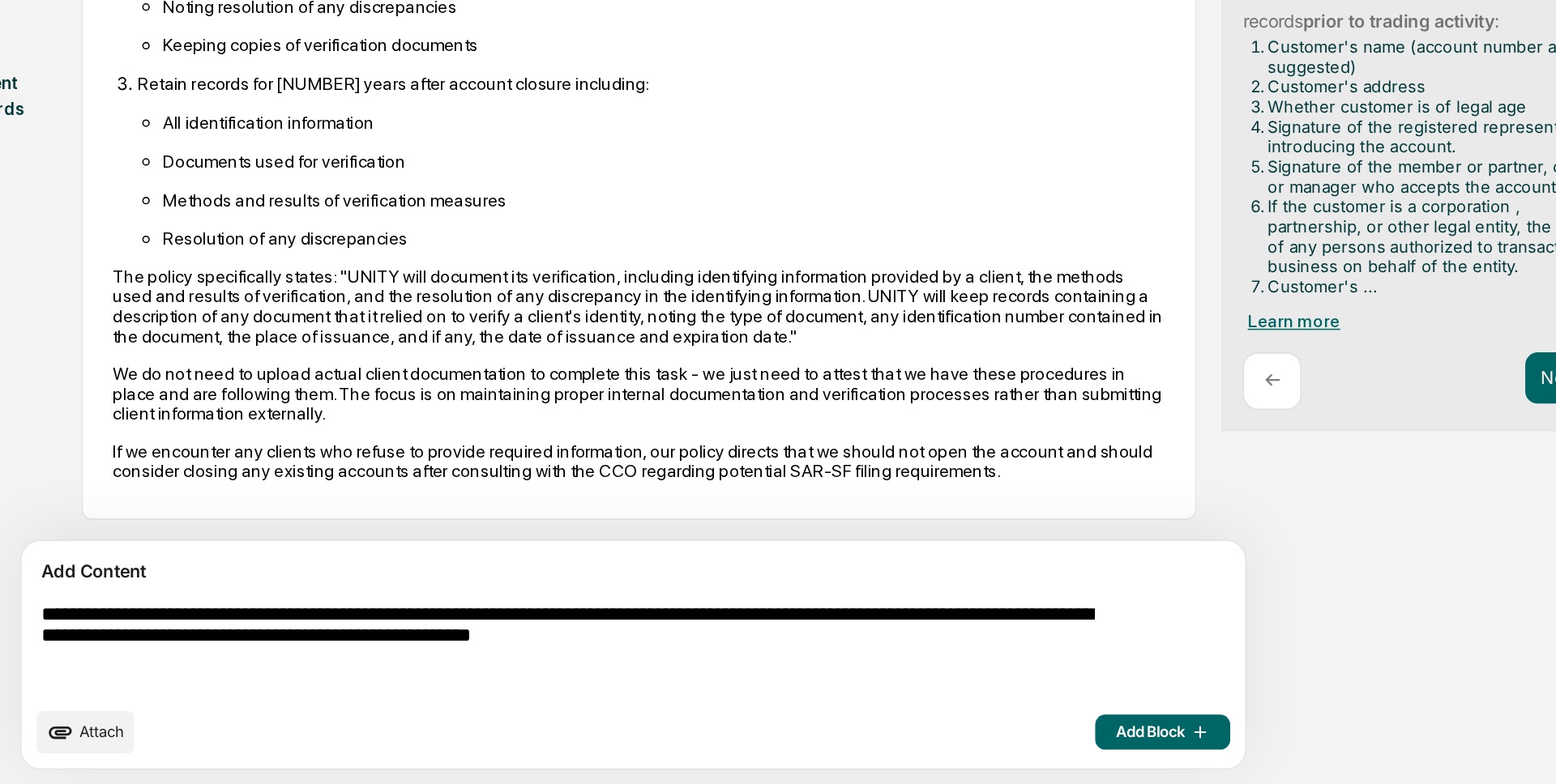 click on "Learn more" at bounding box center (972, 484) 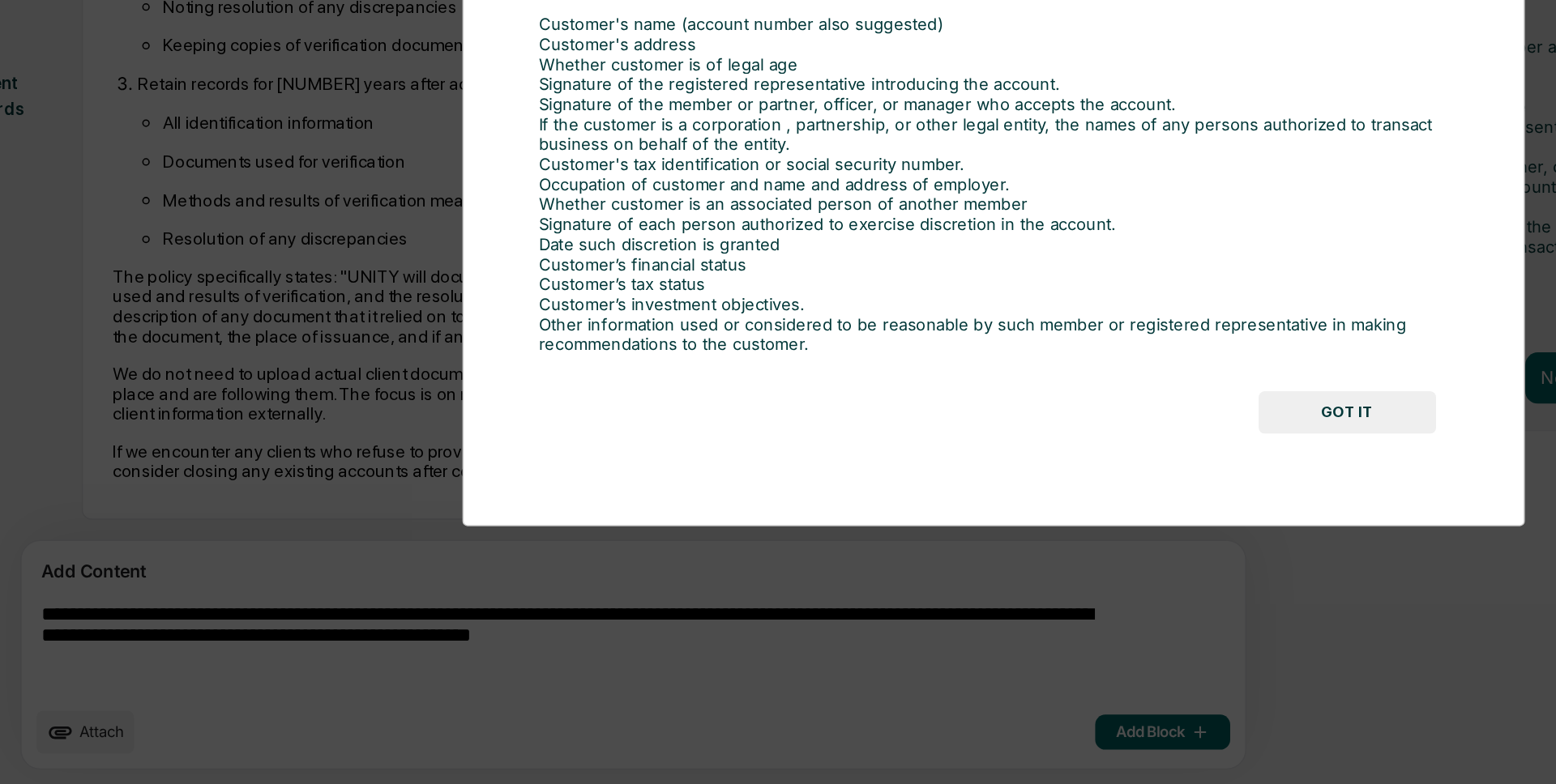 click on "Administrator Activity Validate New Client Books and Records Validate New Client Books and Records Information needed in new client books and records  prior to trading activity : Customer's name (account number also suggested) Customer's address Whether customer is of legal age Signature of the registered representative introducing the account. Signature of the member or partner, officer, or manager who accepts the account. If the customer is a corporation , partnership, or other legal entity, the names of any persons authorized to transact business on behalf of the entity. Customer's tax identification or social security number. Occupation of customer and name and address of employer. Whether customer is an associated person of another member Signature of each person authorized to exercise discretion in the account. Date such discretion is granted Customer’s financial status Customer’s tax status Customer’s investment objectives. GOT IT" at bounding box center (778, 392) 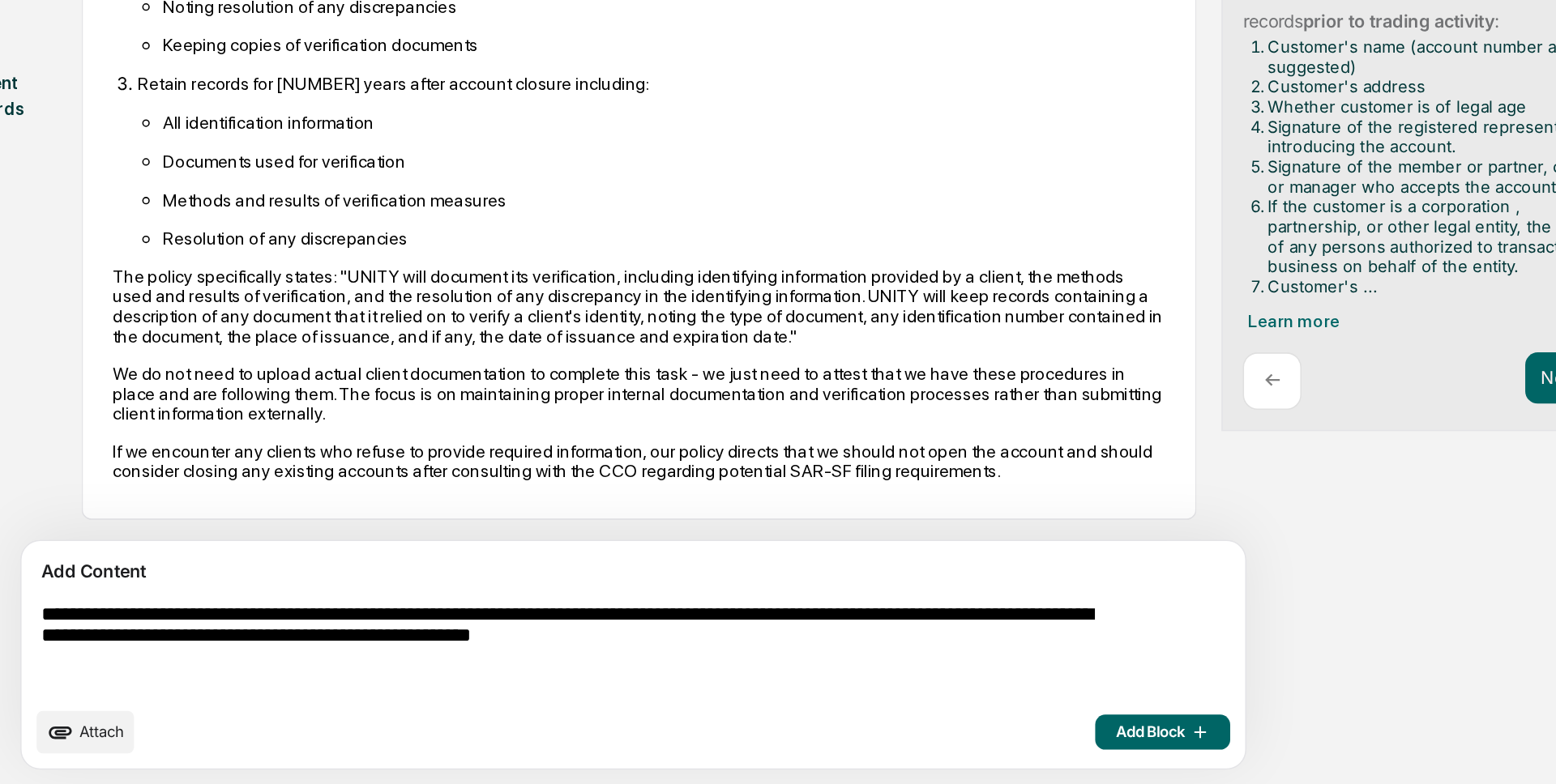 click on "**********" at bounding box center [507, 696] 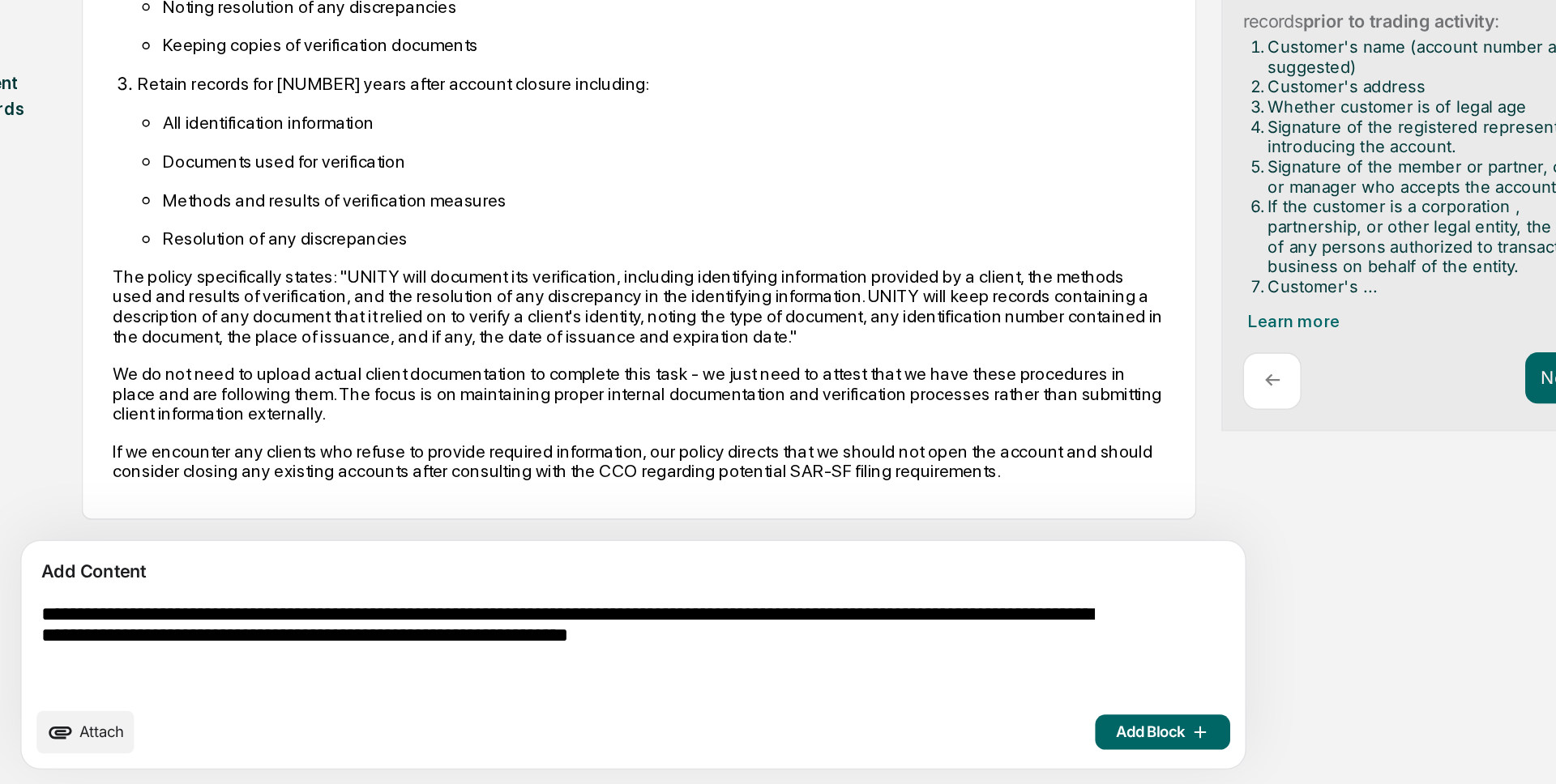 click on "**********" at bounding box center [507, 696] 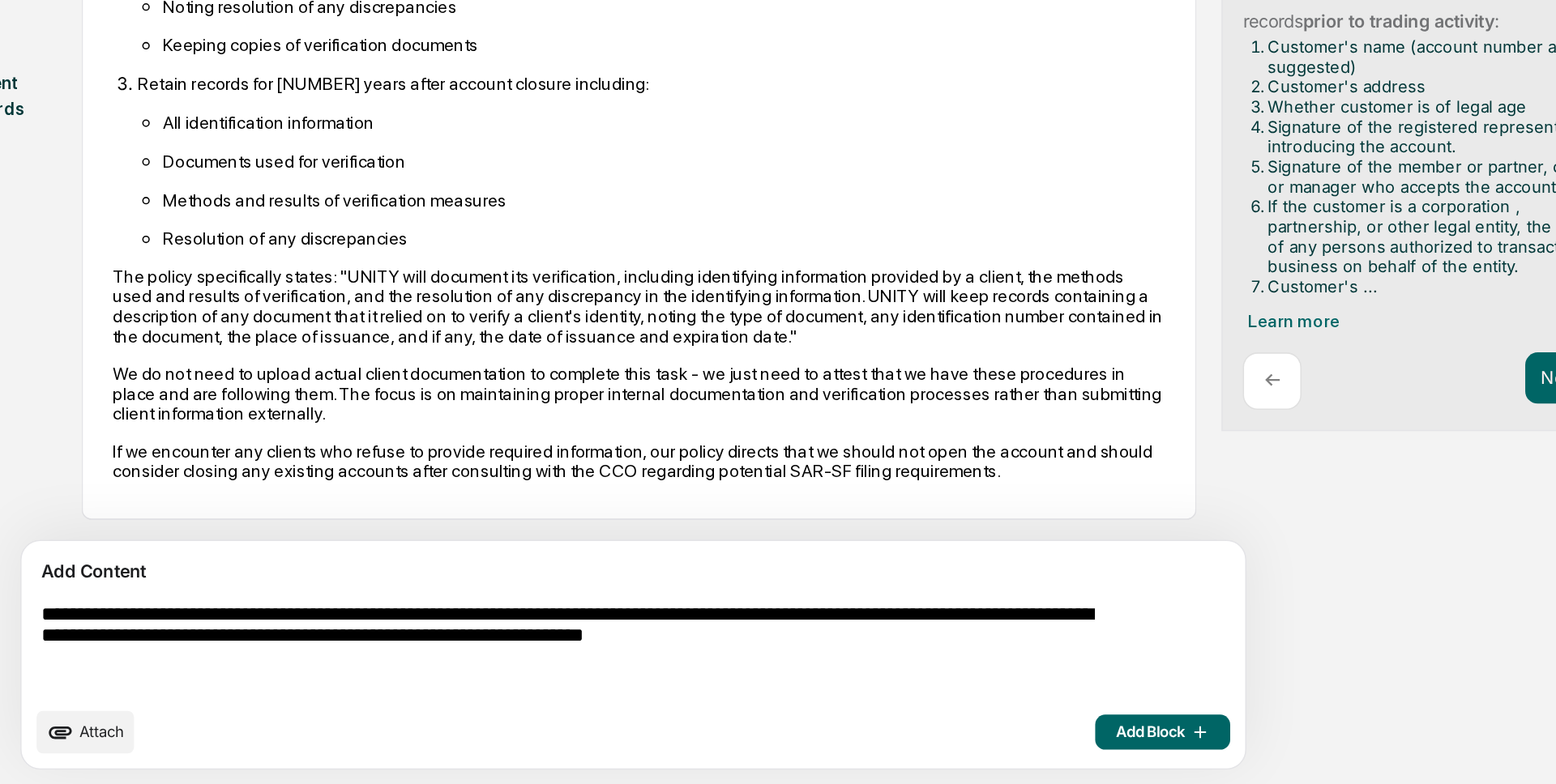 click on "**********" at bounding box center (507, 696) 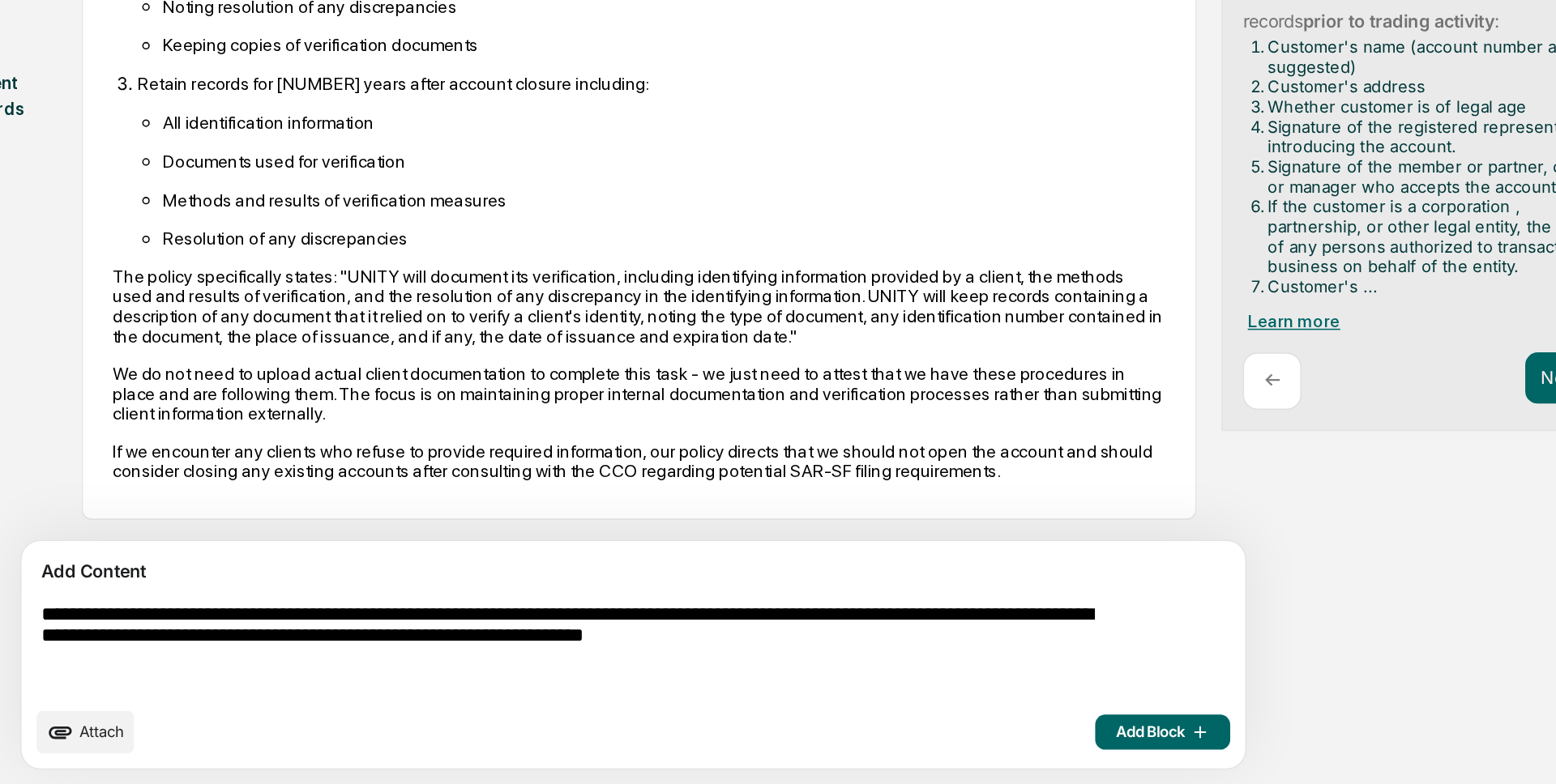 click on "Learn more" at bounding box center (972, 484) 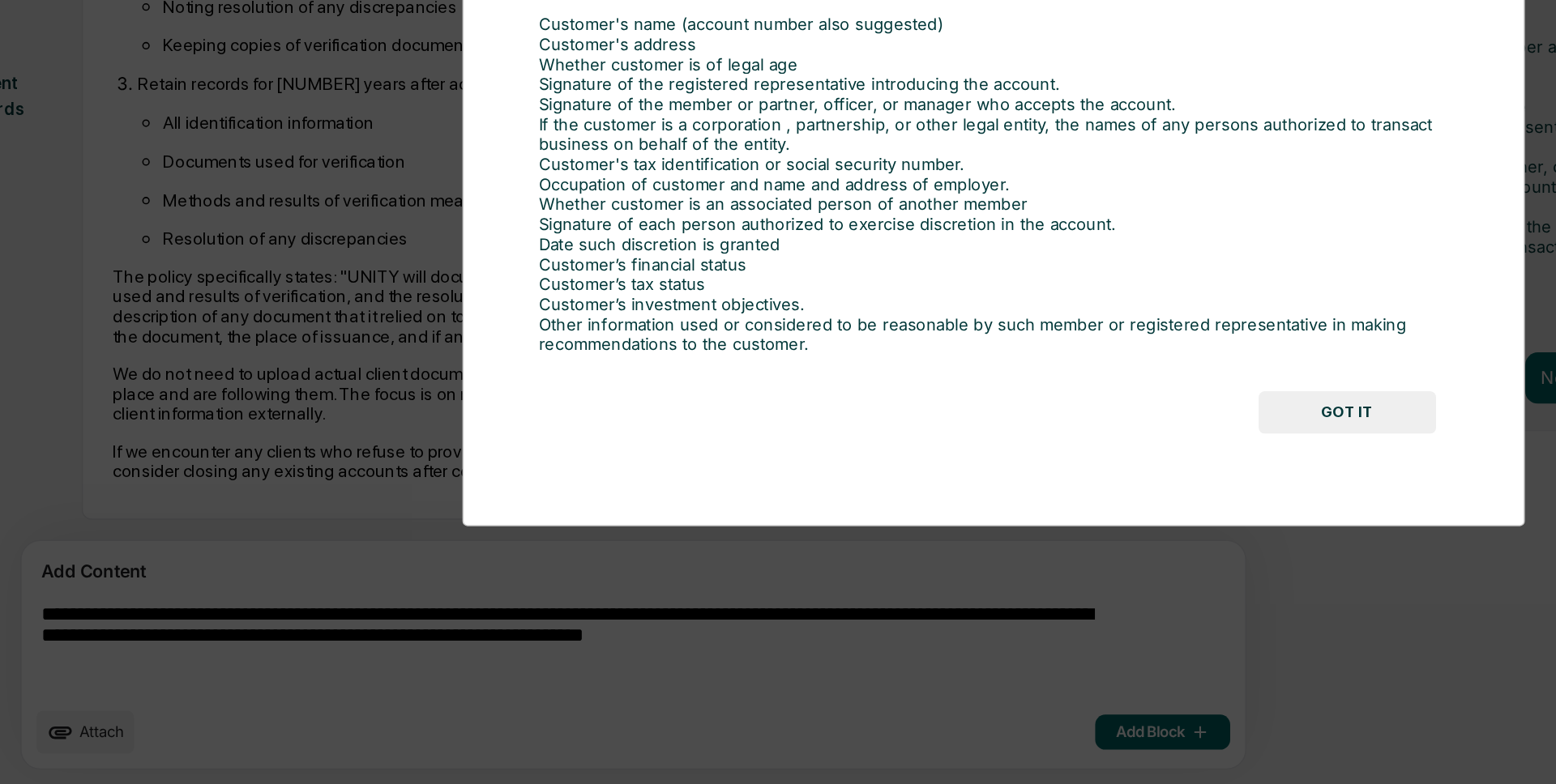 click on "Administrator Activity Validate New Client Books and Records Validate New Client Books and Records Information needed in new client books and records  prior to trading activity : Customer's name (account number also suggested) Customer's address Whether customer is of legal age Signature of the registered representative introducing the account. Signature of the member or partner, officer, or manager who accepts the account. If the customer is a corporation , partnership, or other legal entity, the names of any persons authorized to transact business on behalf of the entity. Customer's tax identification or social security number. Occupation of customer and name and address of employer. Whether customer is an associated person of another member Signature of each person authorized to exercise discretion in the account. Date such discretion is granted Customer’s financial status Customer’s tax status Customer’s investment objectives. GOT IT" at bounding box center [778, 392] 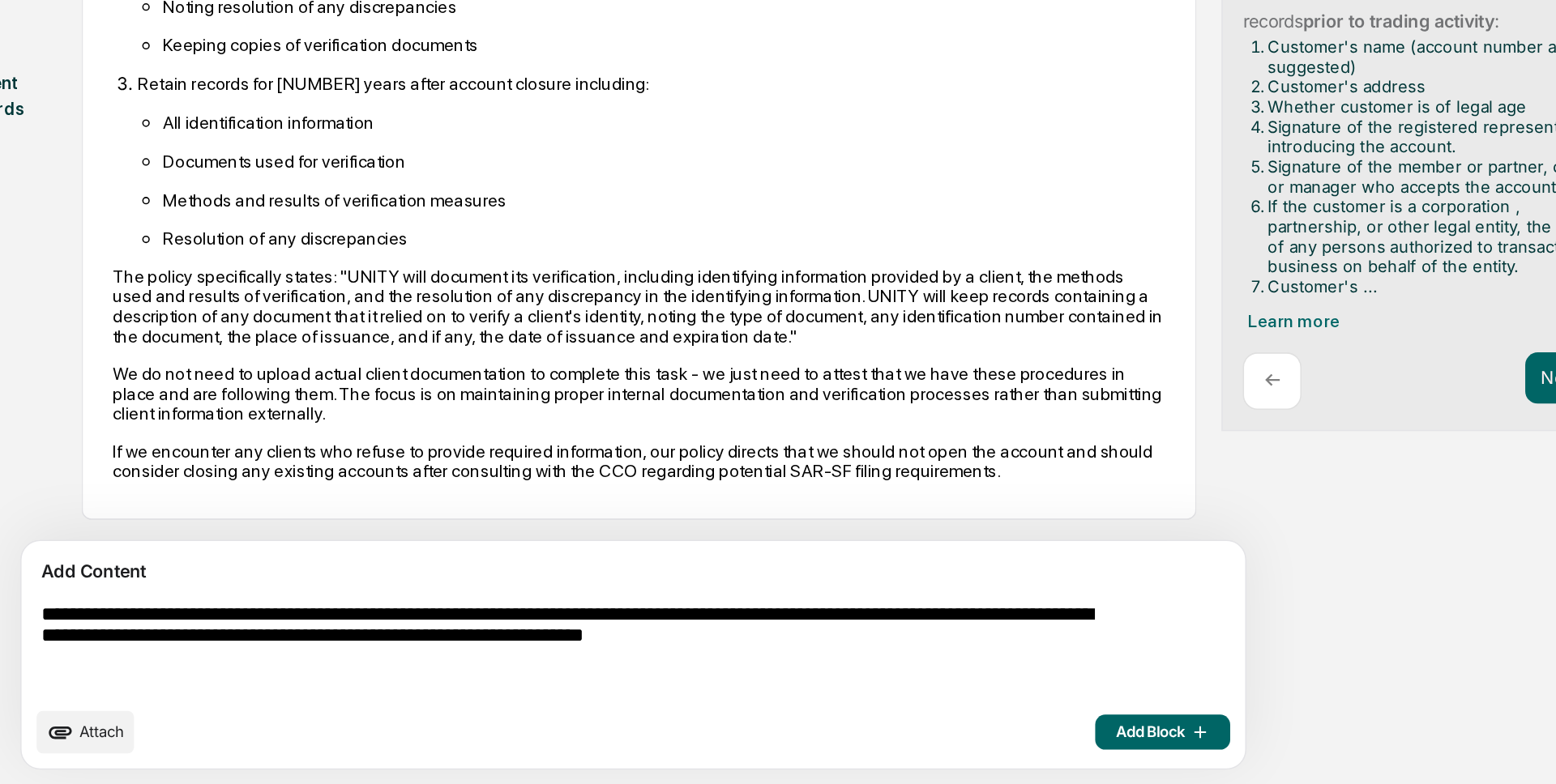 click on "**********" at bounding box center [507, 696] 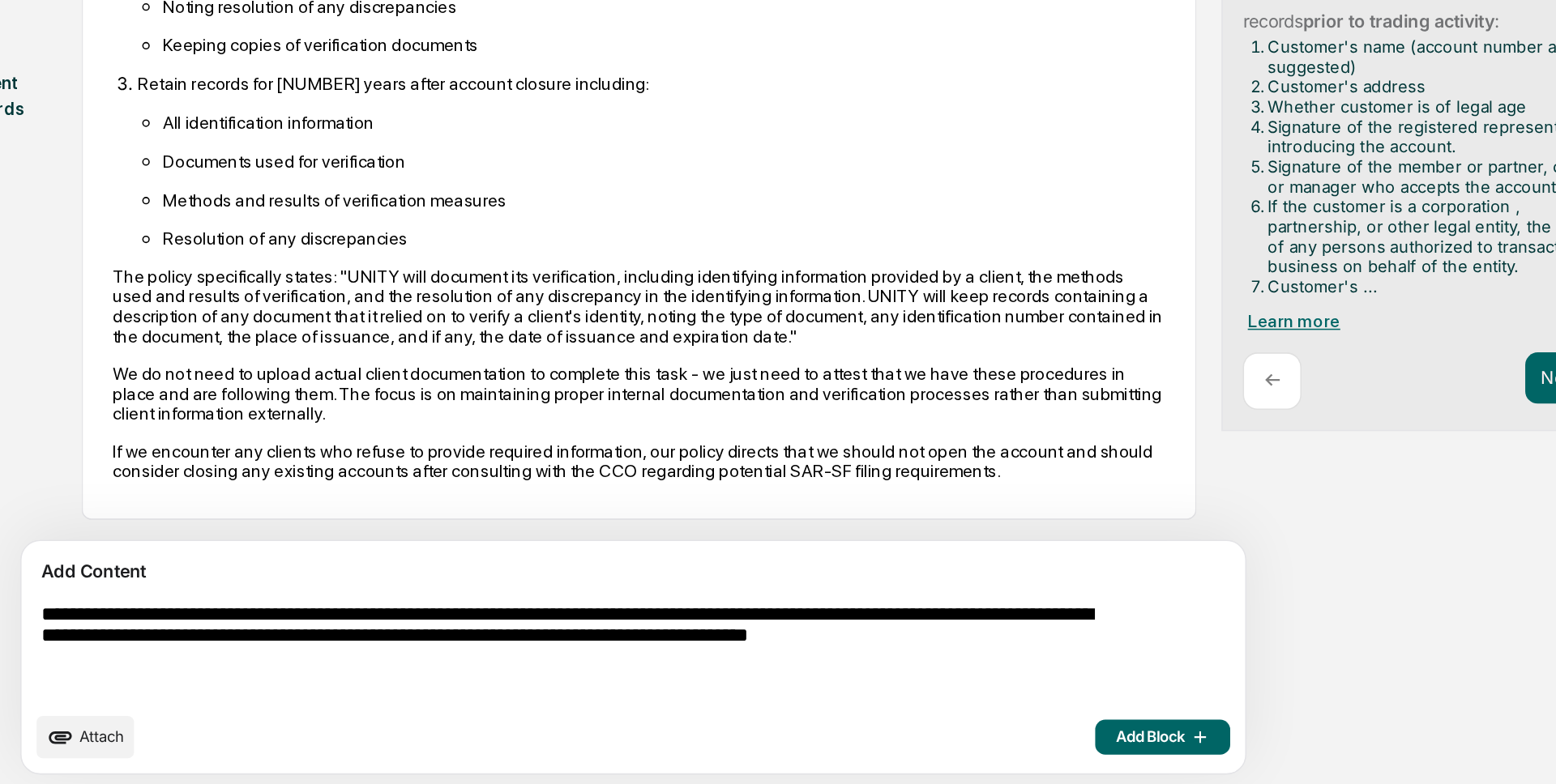 click on "Learn more" at bounding box center (972, 484) 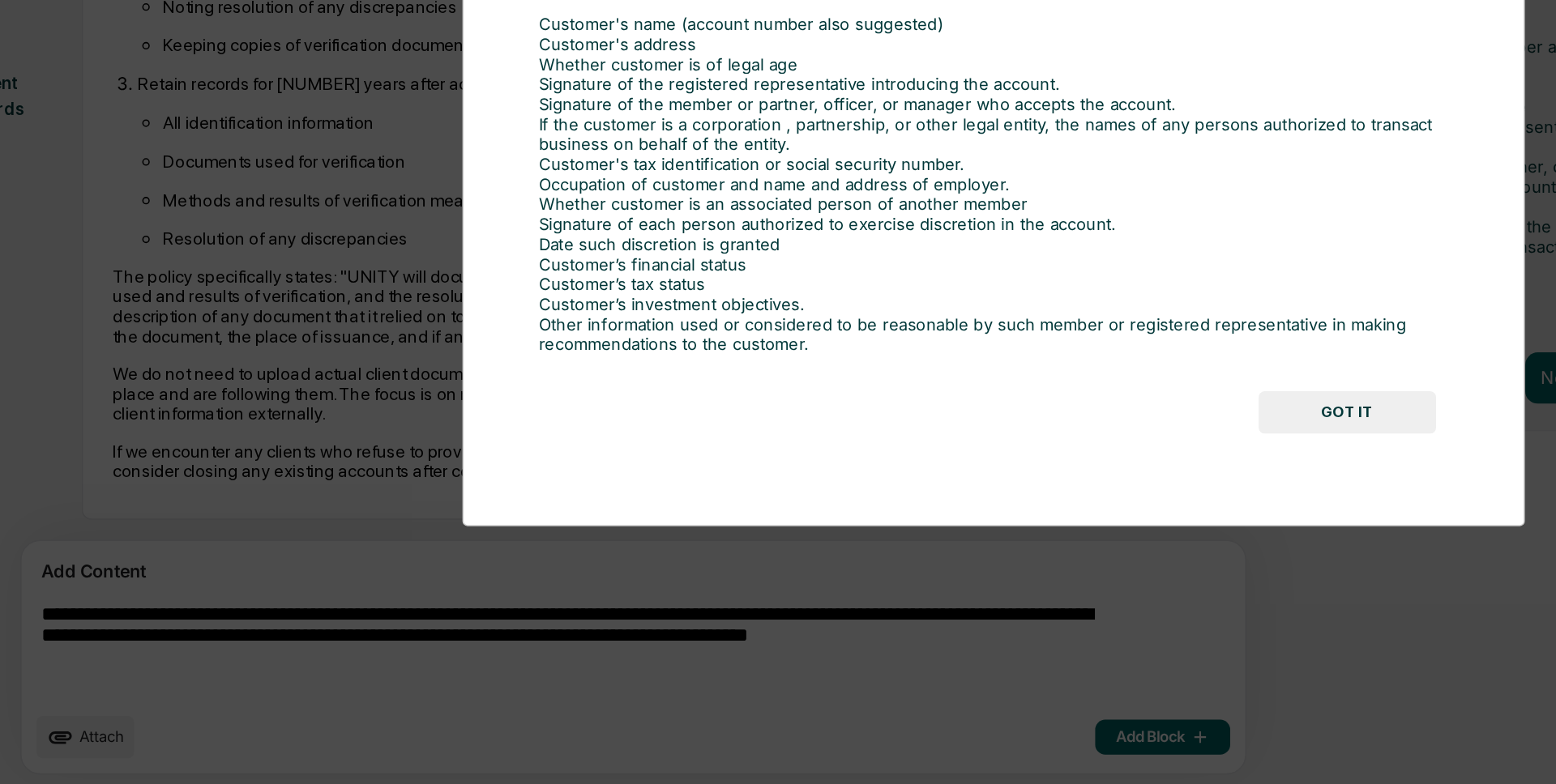 click on "Administrator Activity Validate New Client Books and Records Validate New Client Books and Records Information needed in new client books and records  prior to trading activity : Customer's name (account number also suggested) Customer's address Whether customer is of legal age Signature of the registered representative introducing the account. Signature of the member or partner, officer, or manager who accepts the account. If the customer is a corporation , partnership, or other legal entity, the names of any persons authorized to transact business on behalf of the entity. Customer's tax identification or social security number. Occupation of customer and name and address of employer. Whether customer is an associated person of another member Signature of each person authorized to exercise discretion in the account. Date such discretion is granted Customer’s financial status Customer’s tax status Customer’s investment objectives. GOT IT" at bounding box center [778, 392] 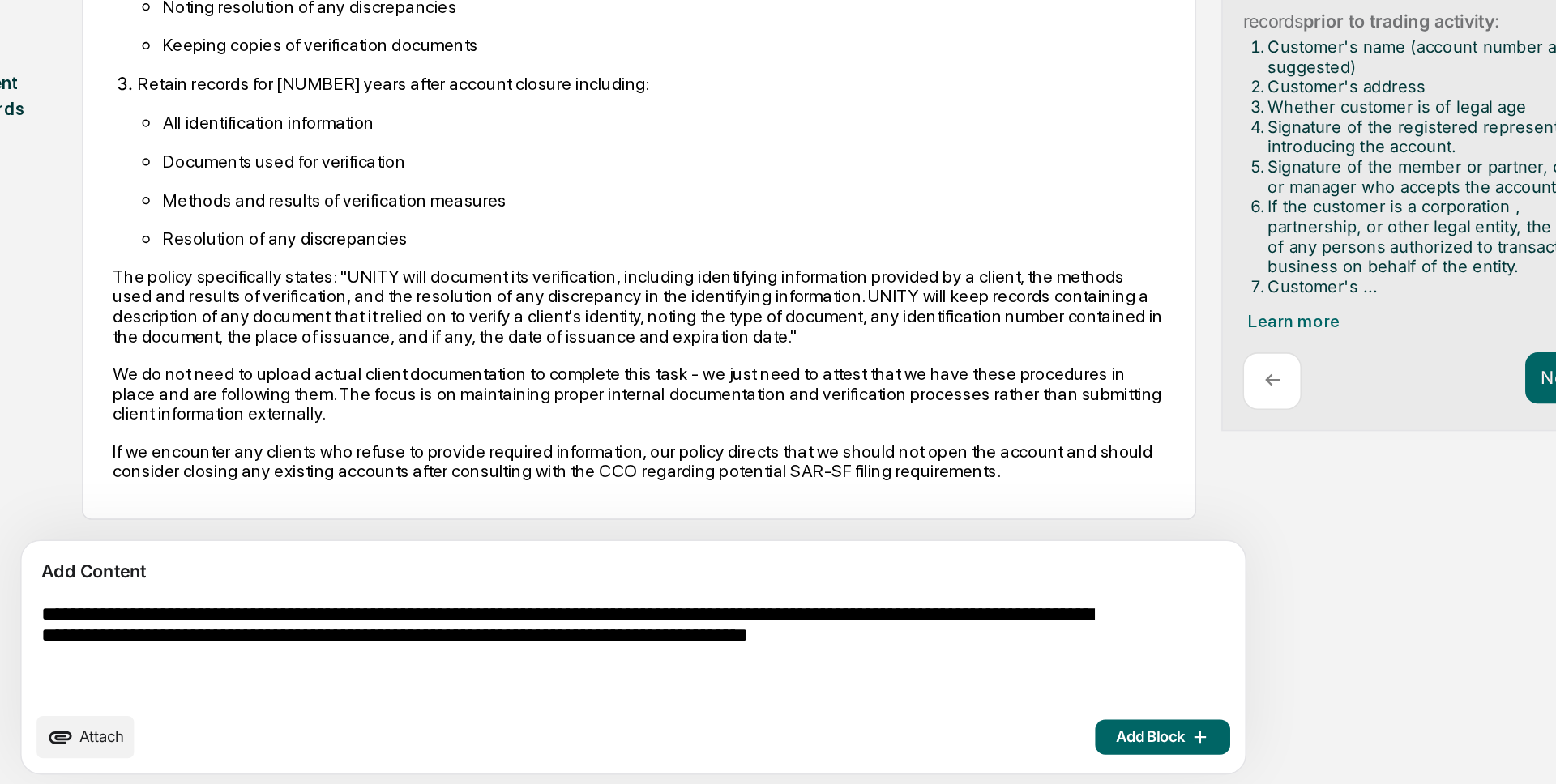 click on "**********" at bounding box center [507, 697] 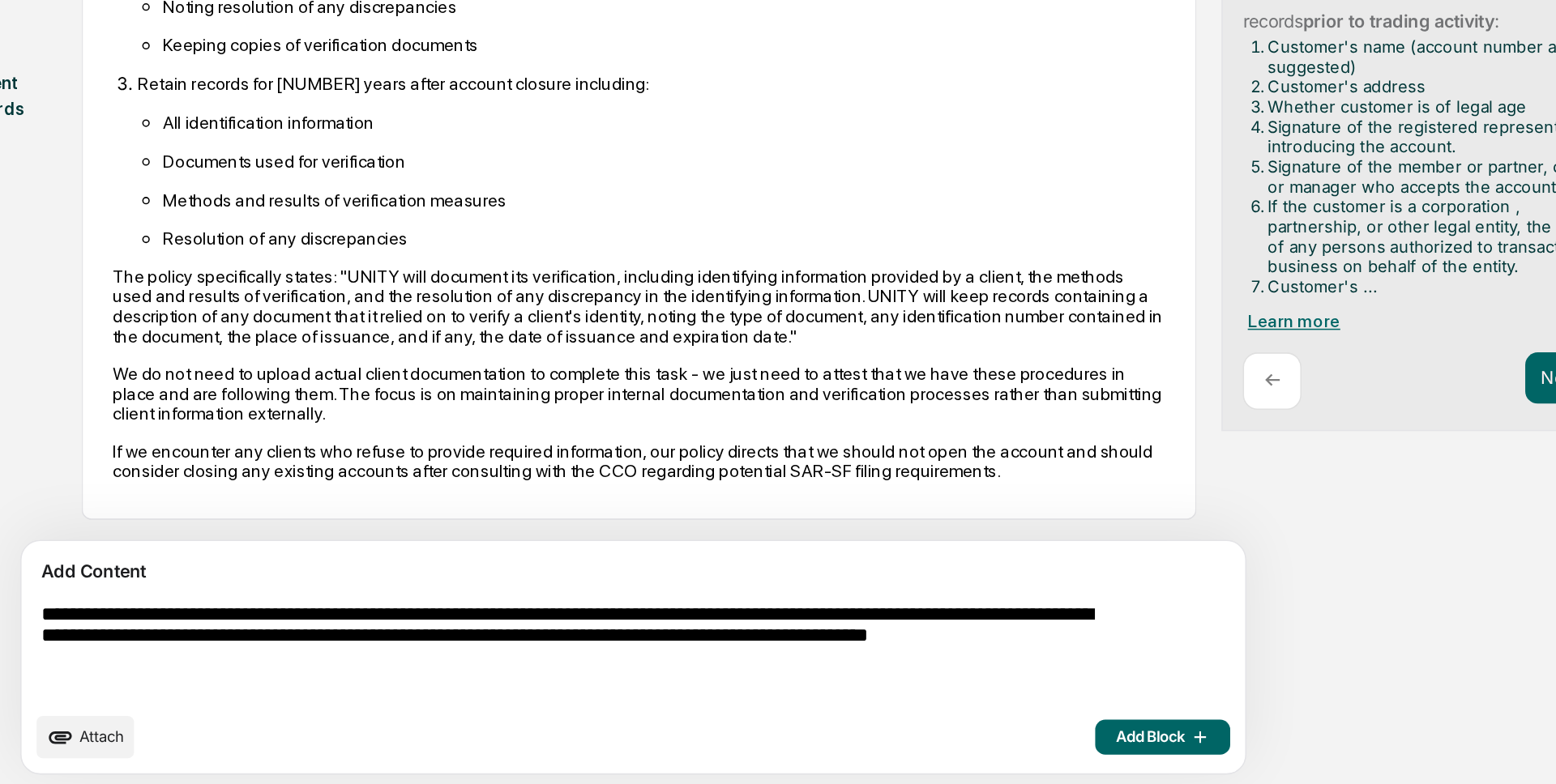 click on "Learn more" at bounding box center [972, 484] 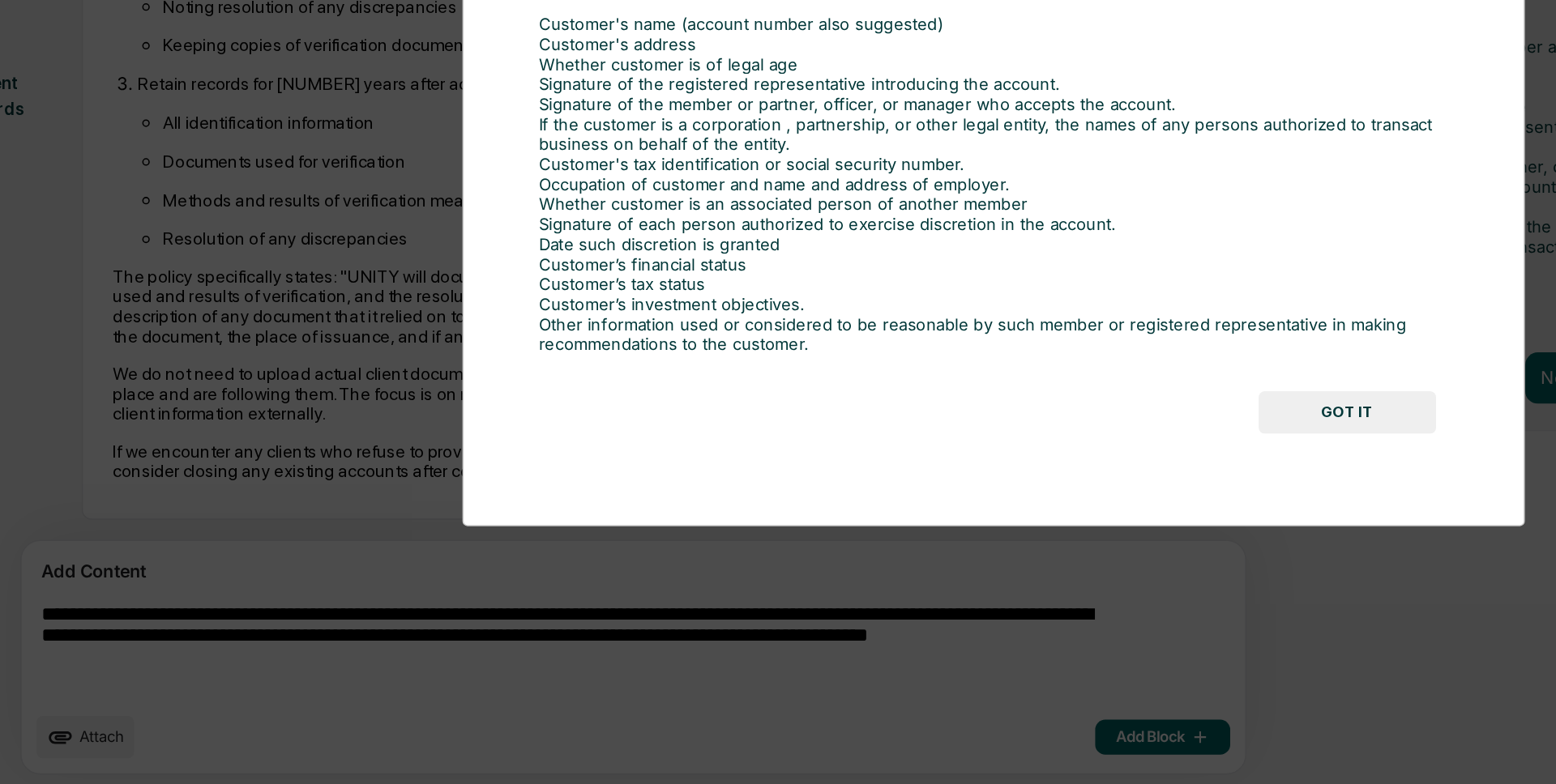 click on "Administrator Activity Validate New Client Books and Records Validate New Client Books and Records Information needed in new client books and records  prior to trading activity : Customer's name (account number also suggested) Customer's address Whether customer is of legal age Signature of the registered representative introducing the account. Signature of the member or partner, officer, or manager who accepts the account. If the customer is a corporation , partnership, or other legal entity, the names of any persons authorized to transact business on behalf of the entity. Customer's tax identification or social security number. Occupation of customer and name and address of employer. Whether customer is an associated person of another member Signature of each person authorized to exercise discretion in the account. Date such discretion is granted Customer’s financial status Customer’s tax status Customer’s investment objectives. GOT IT" at bounding box center (778, 392) 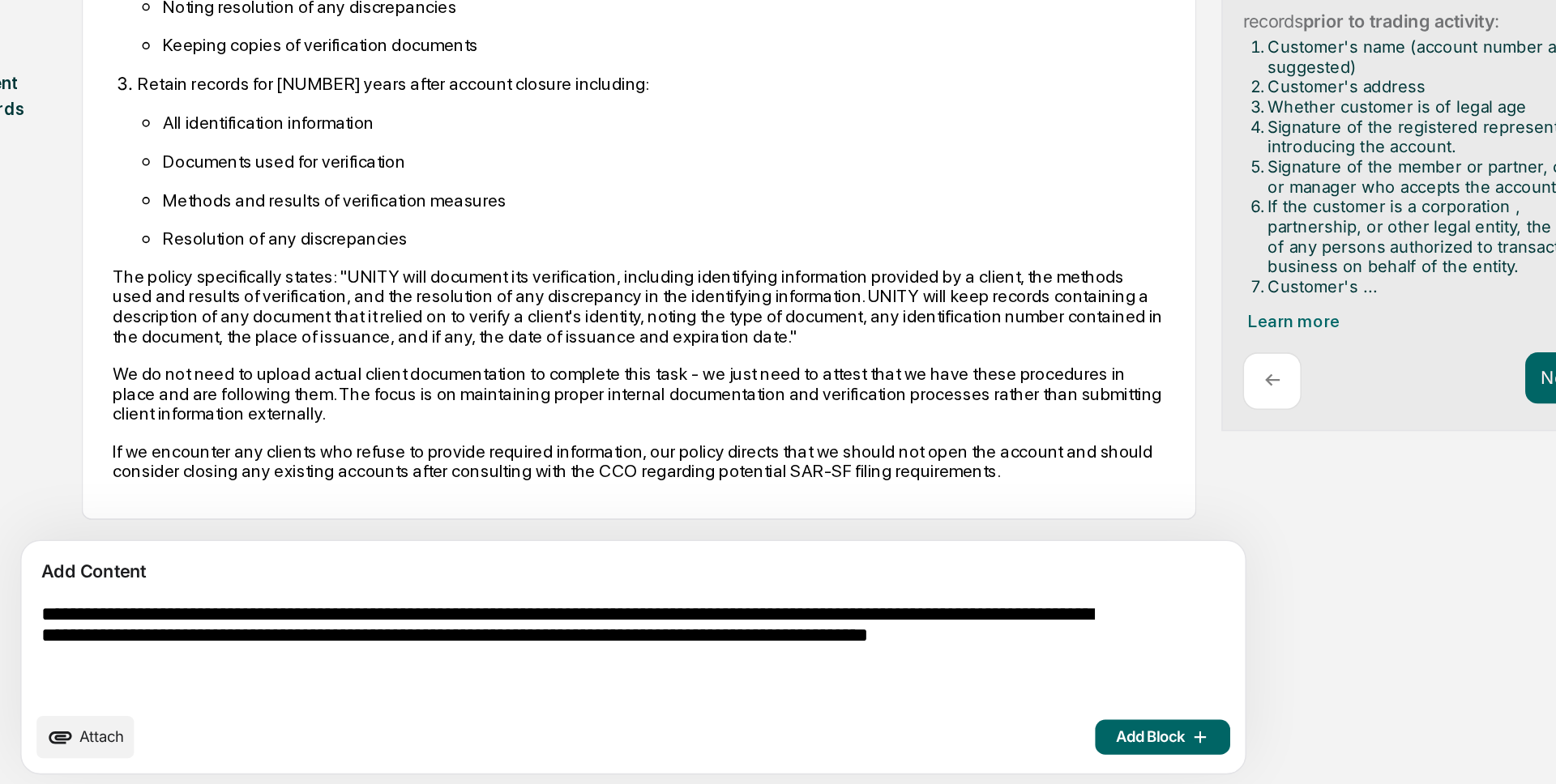 click on "**********" at bounding box center [507, 697] 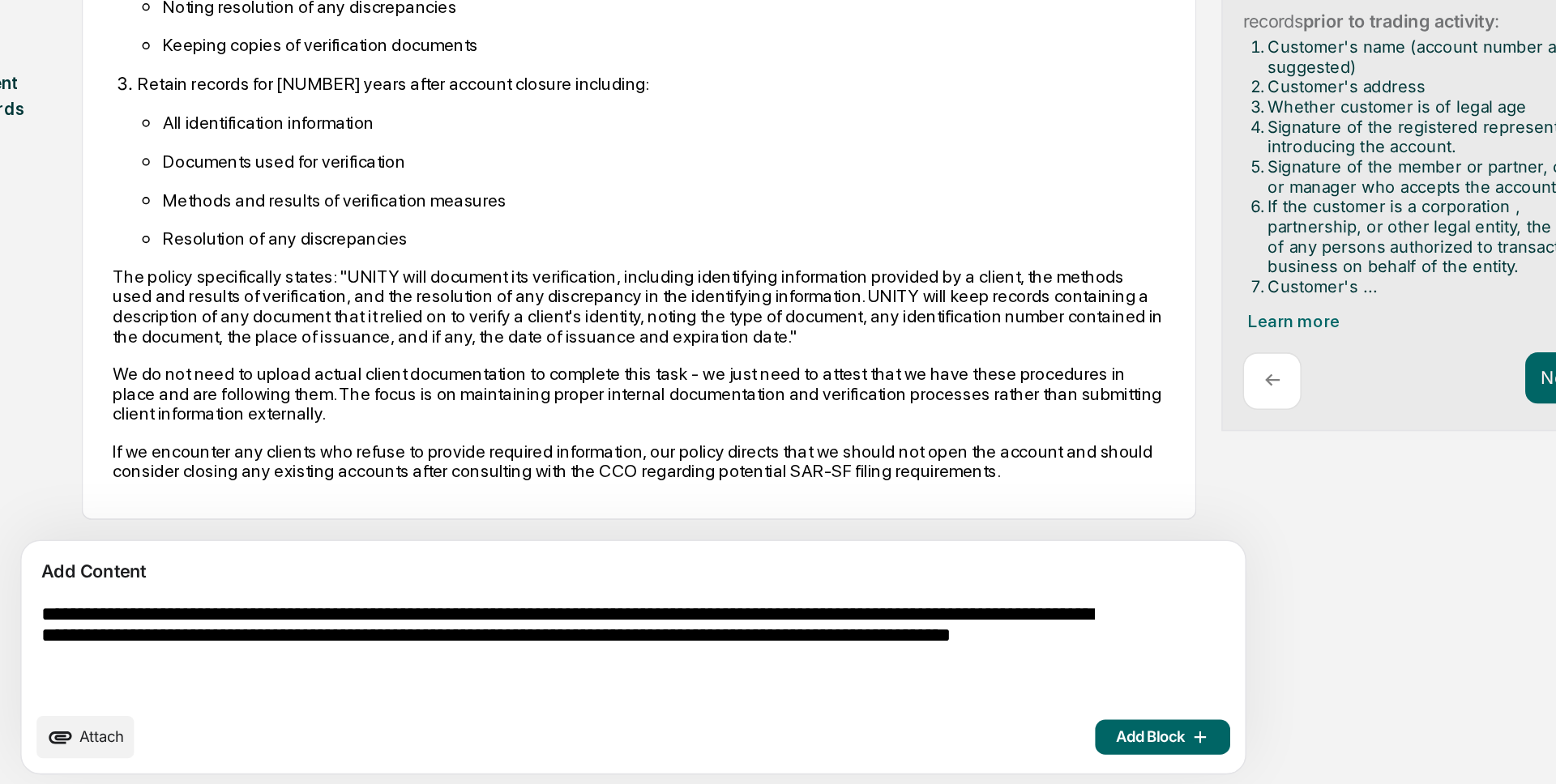 click on "**********" at bounding box center [507, 697] 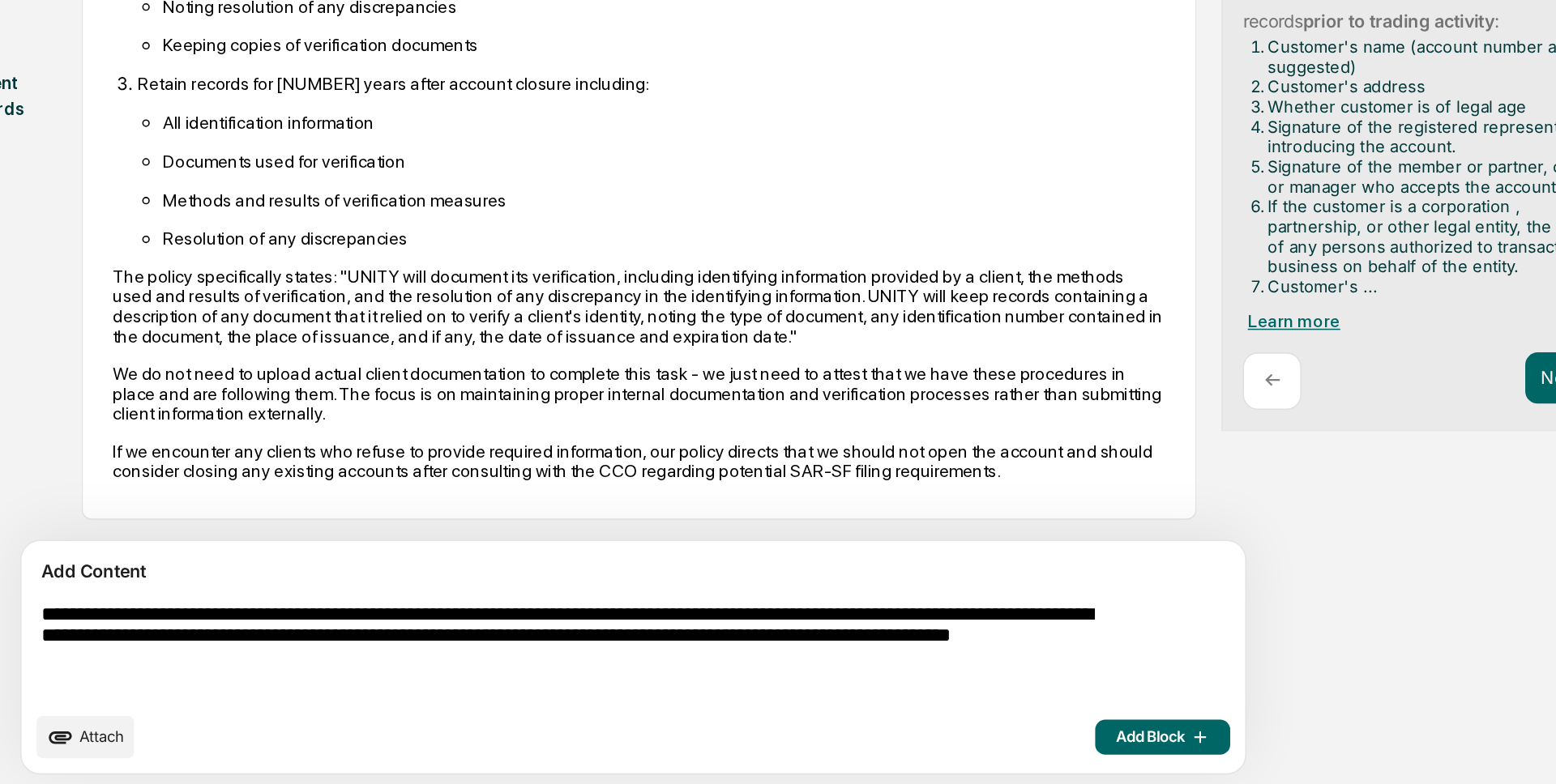 click on "Learn more" at bounding box center (972, 484) 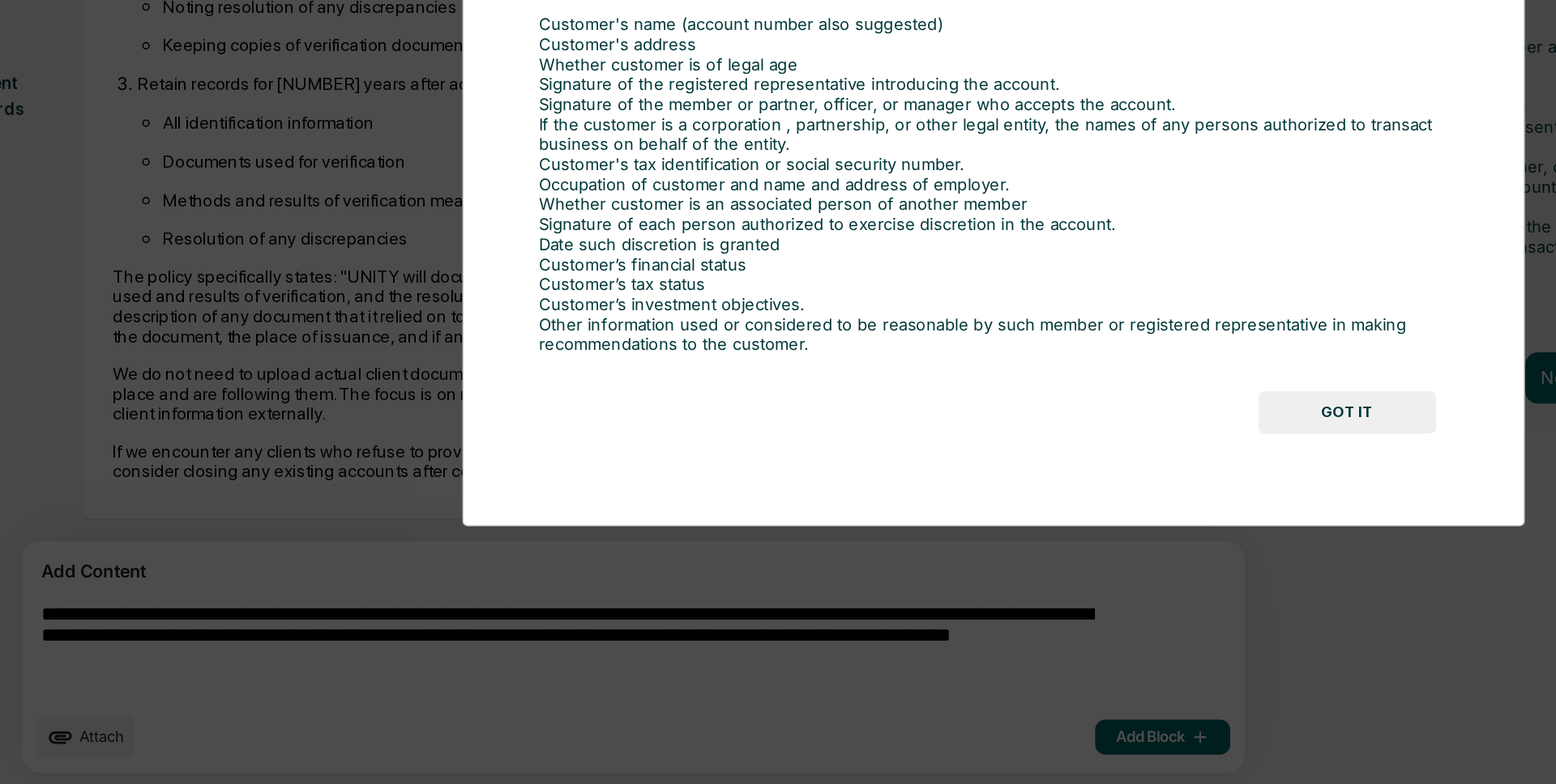 click on "Administrator Activity Validate New Client Books and Records Validate New Client Books and Records Information needed in new client books and records  prior to trading activity : Customer's name (account number also suggested) Customer's address Whether customer is of legal age Signature of the registered representative introducing the account. Signature of the member or partner, officer, or manager who accepts the account. If the customer is a corporation , partnership, or other legal entity, the names of any persons authorized to transact business on behalf of the entity. Customer's tax identification or social security number. Occupation of customer and name and address of employer. Whether customer is an associated person of another member Signature of each person authorized to exercise discretion in the account. Date such discretion is granted Customer’s financial status Customer’s tax status Customer’s investment objectives. GOT IT" at bounding box center (778, 392) 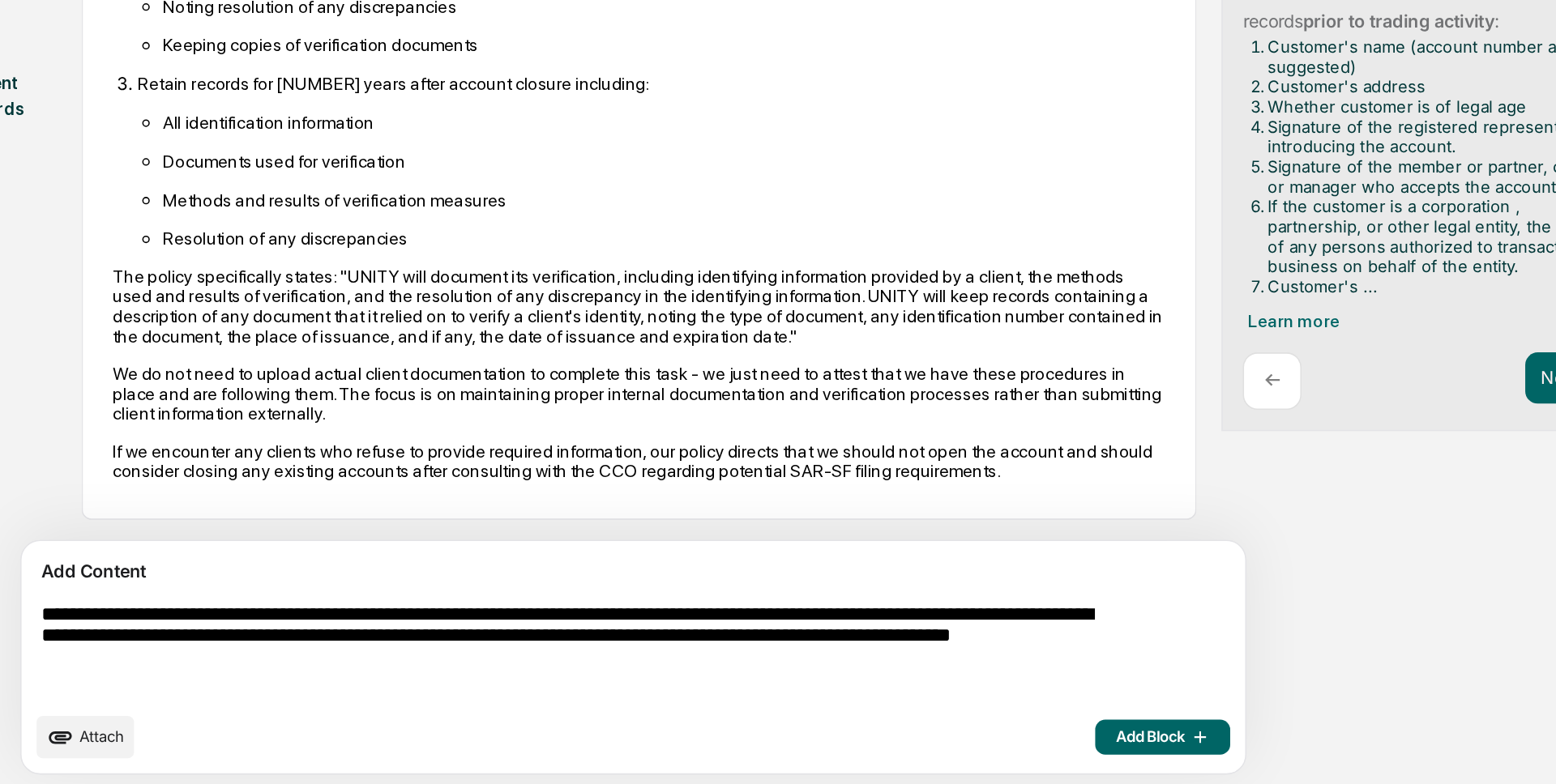 click on "**********" at bounding box center [507, 697] 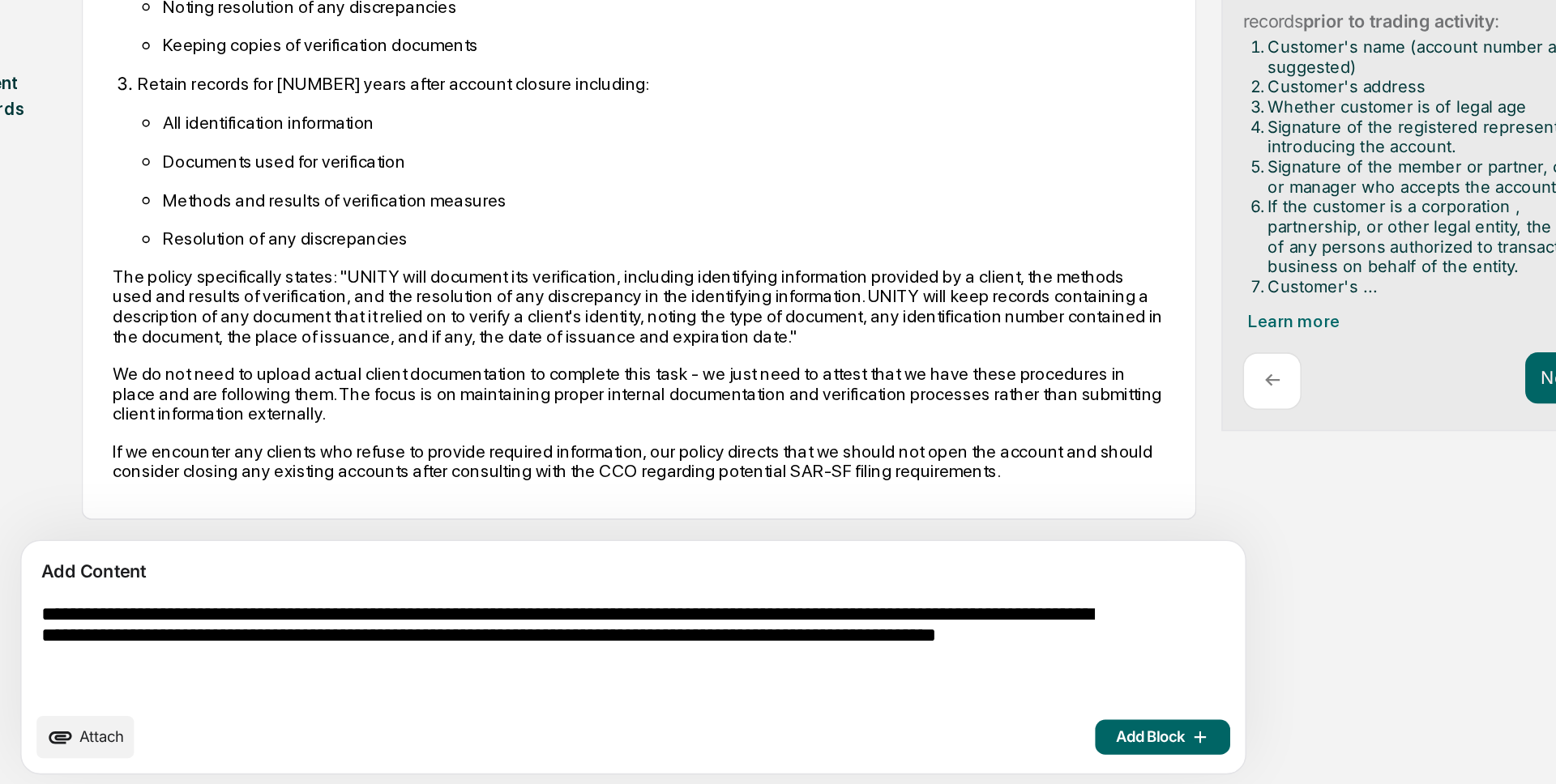 type on "**********" 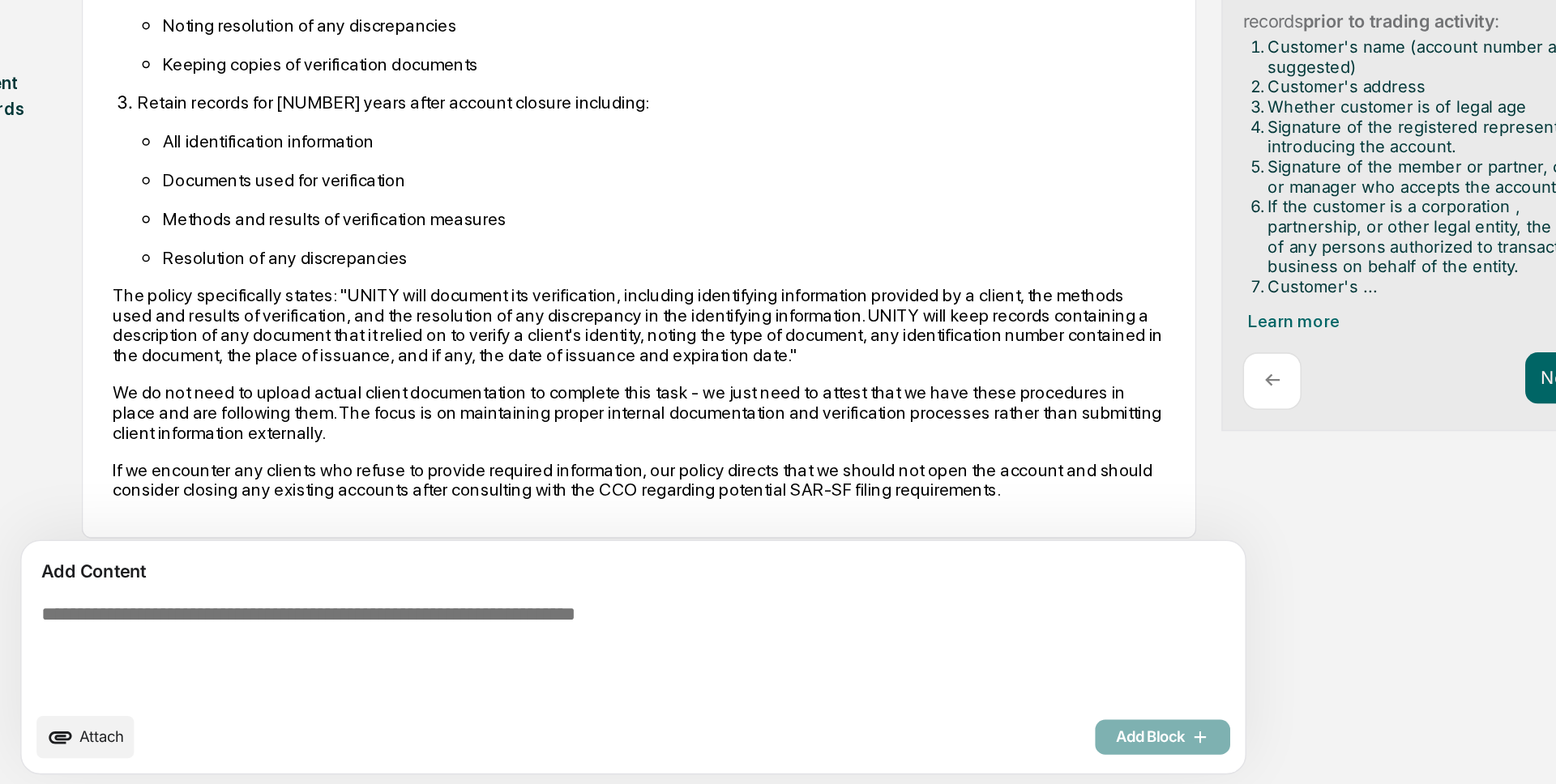 scroll, scrollTop: 1341, scrollLeft: 0, axis: vertical 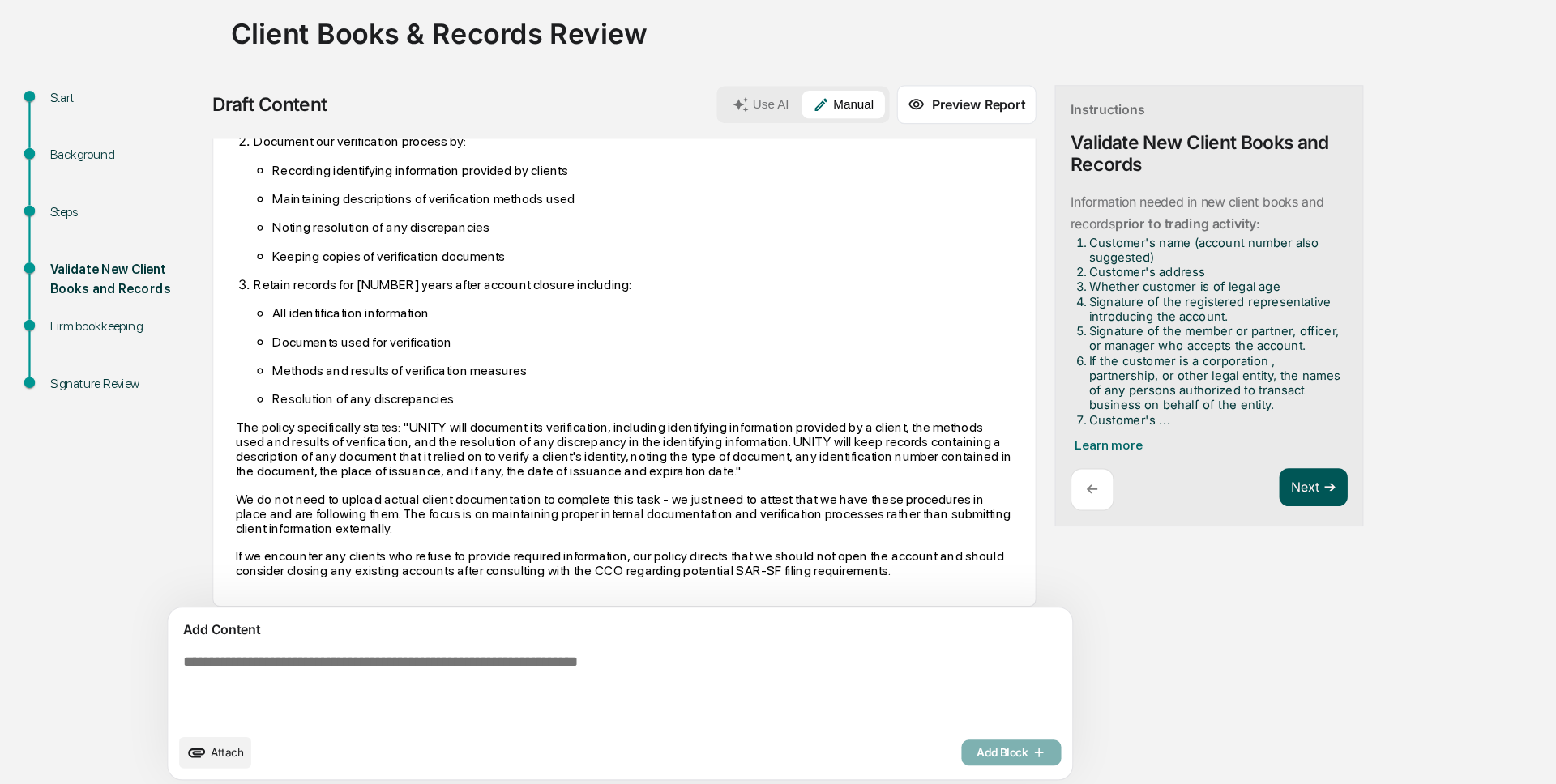 click on "Next ➔" at bounding box center [1152, 523] 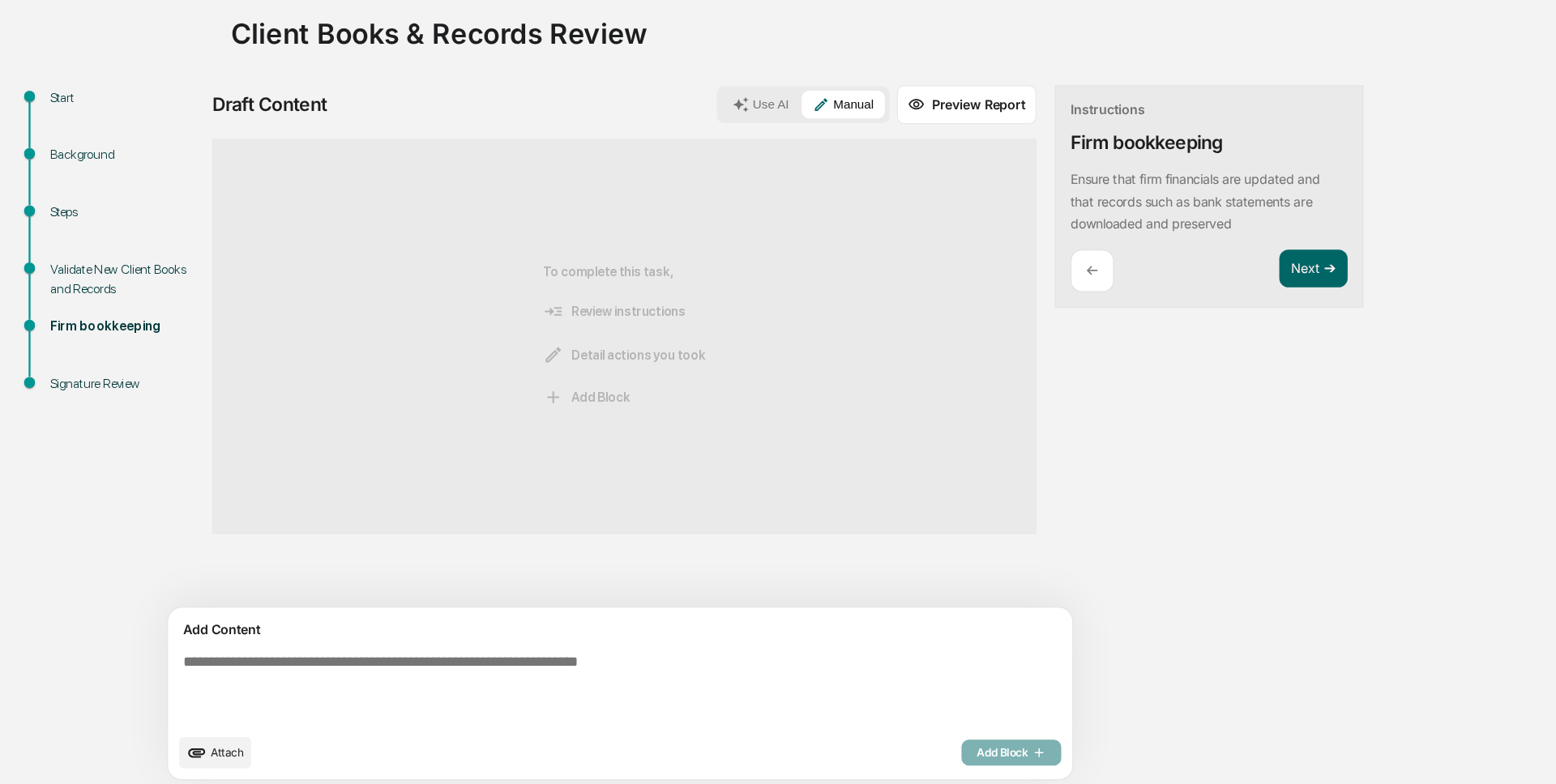 click at bounding box center (507, 700) 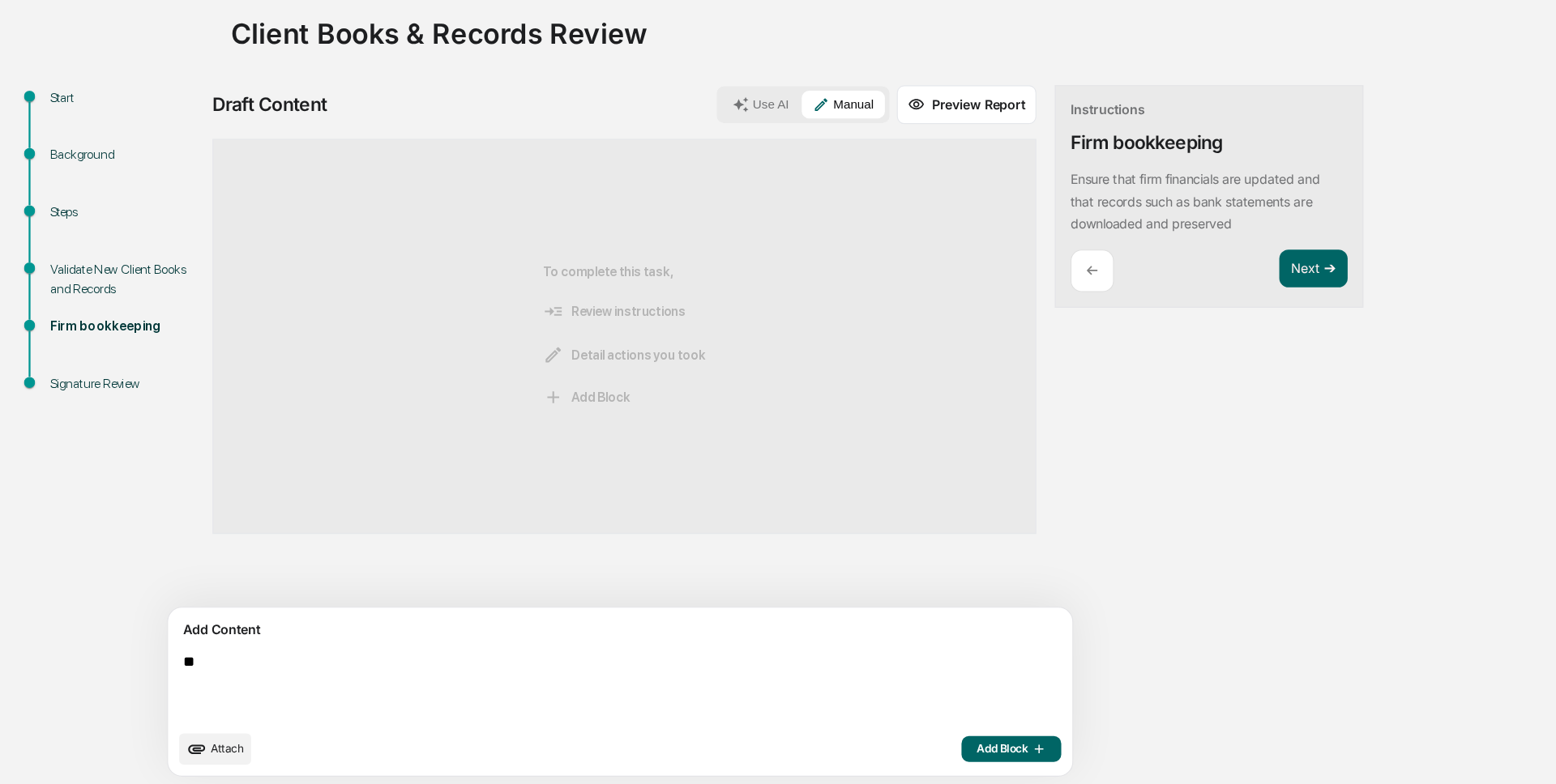 type on "*" 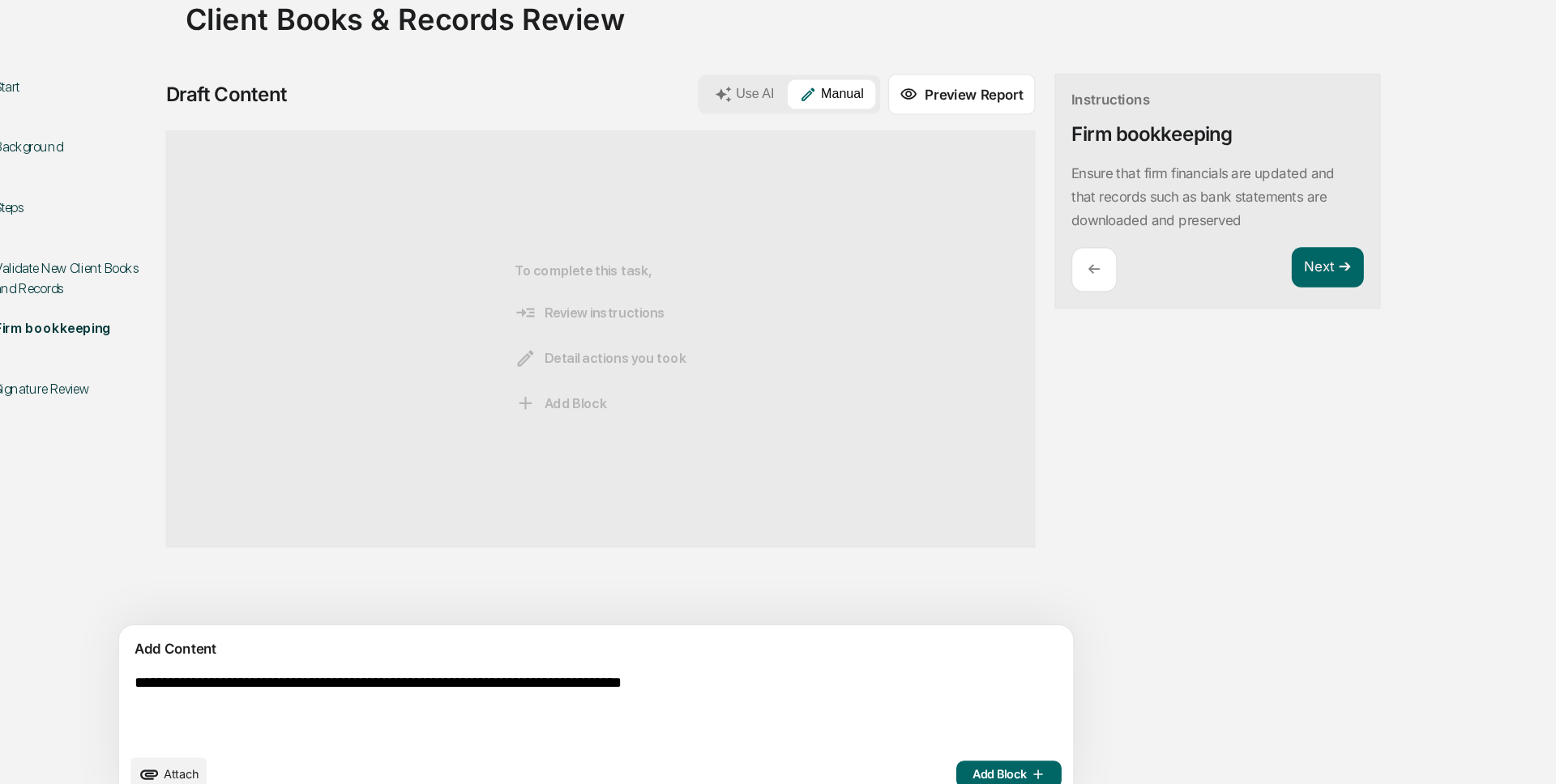 scroll, scrollTop: 25, scrollLeft: 0, axis: vertical 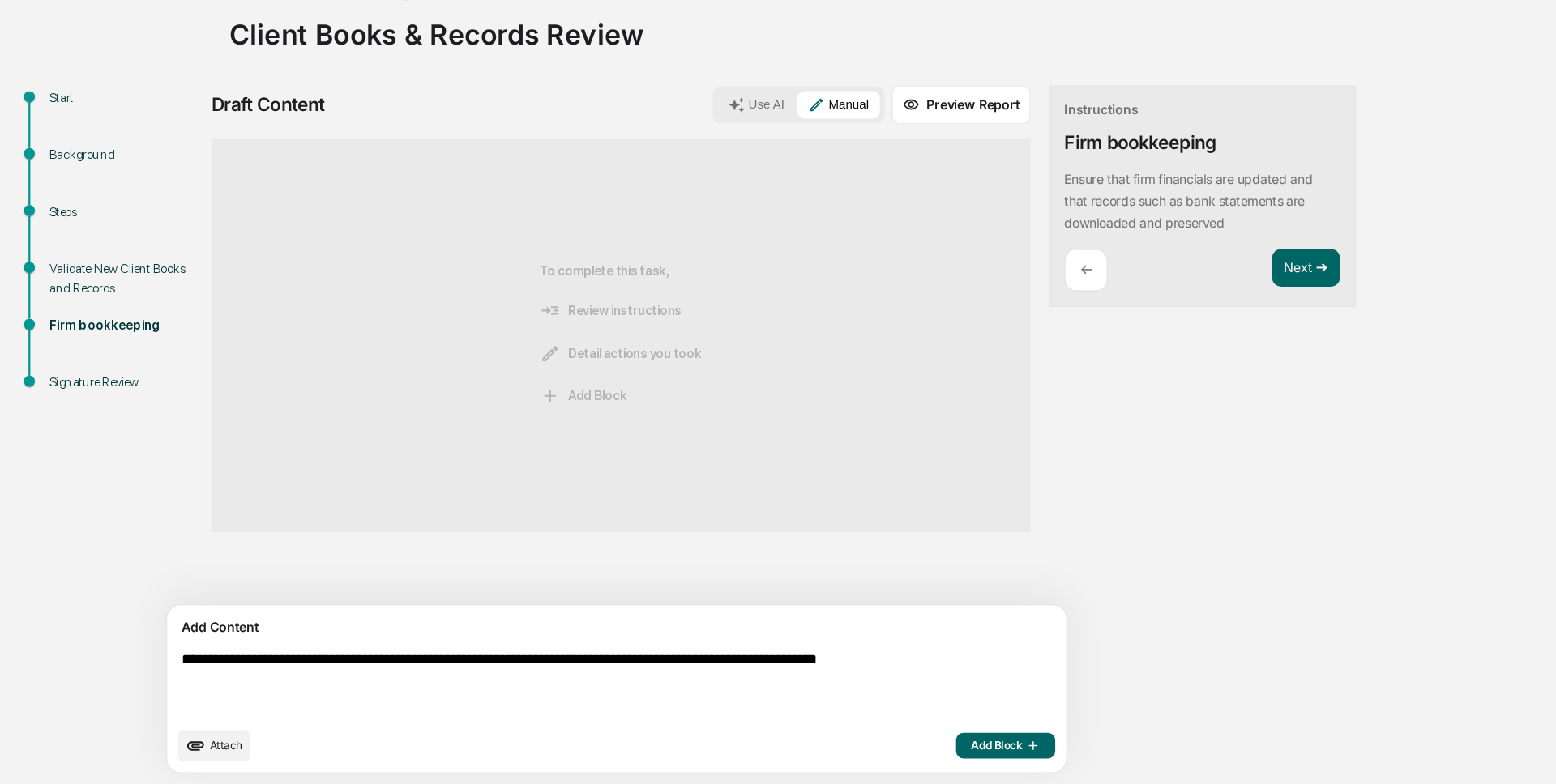 type on "**********" 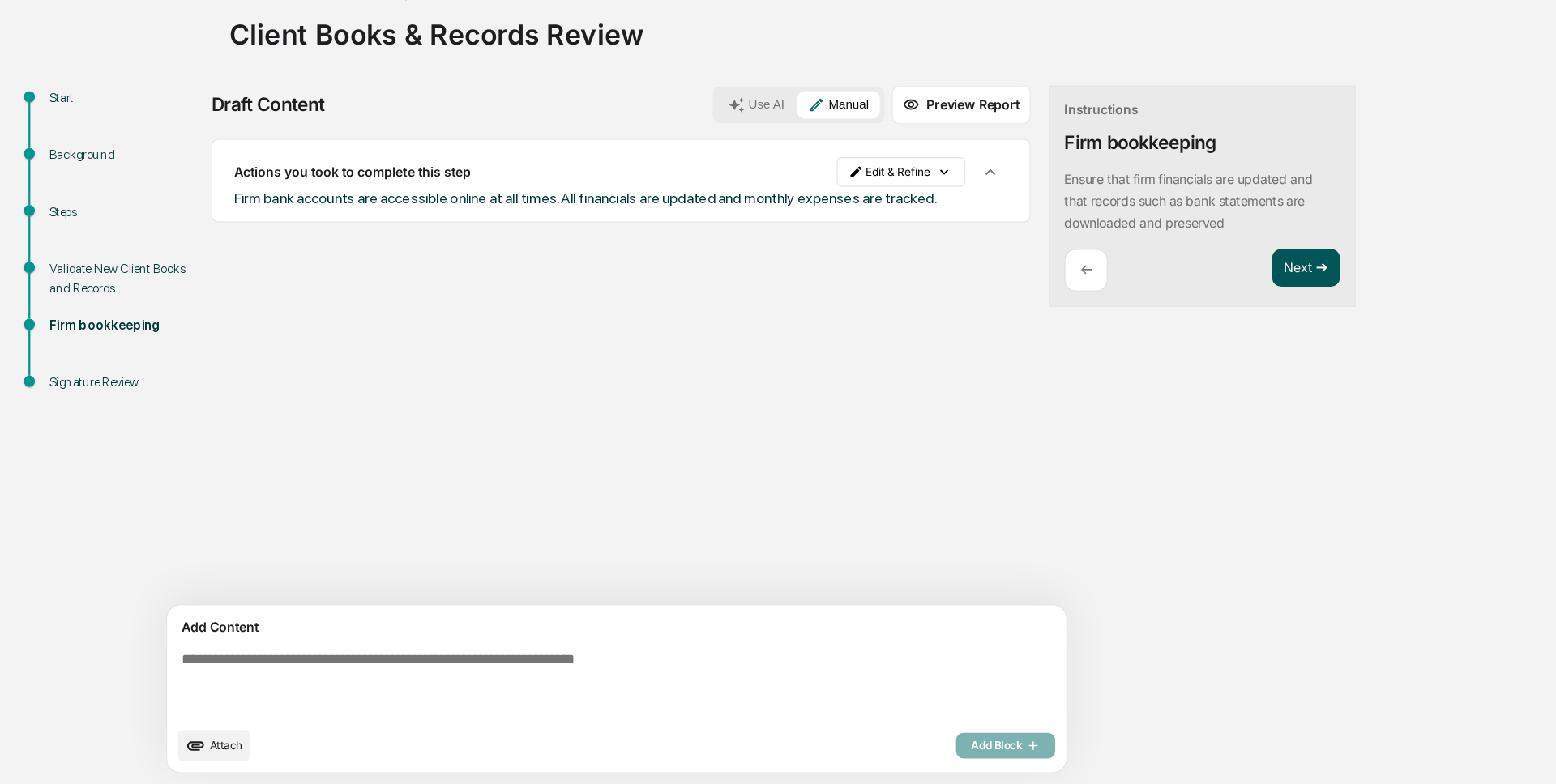 click on "Next ➔" at bounding box center [1152, 329] 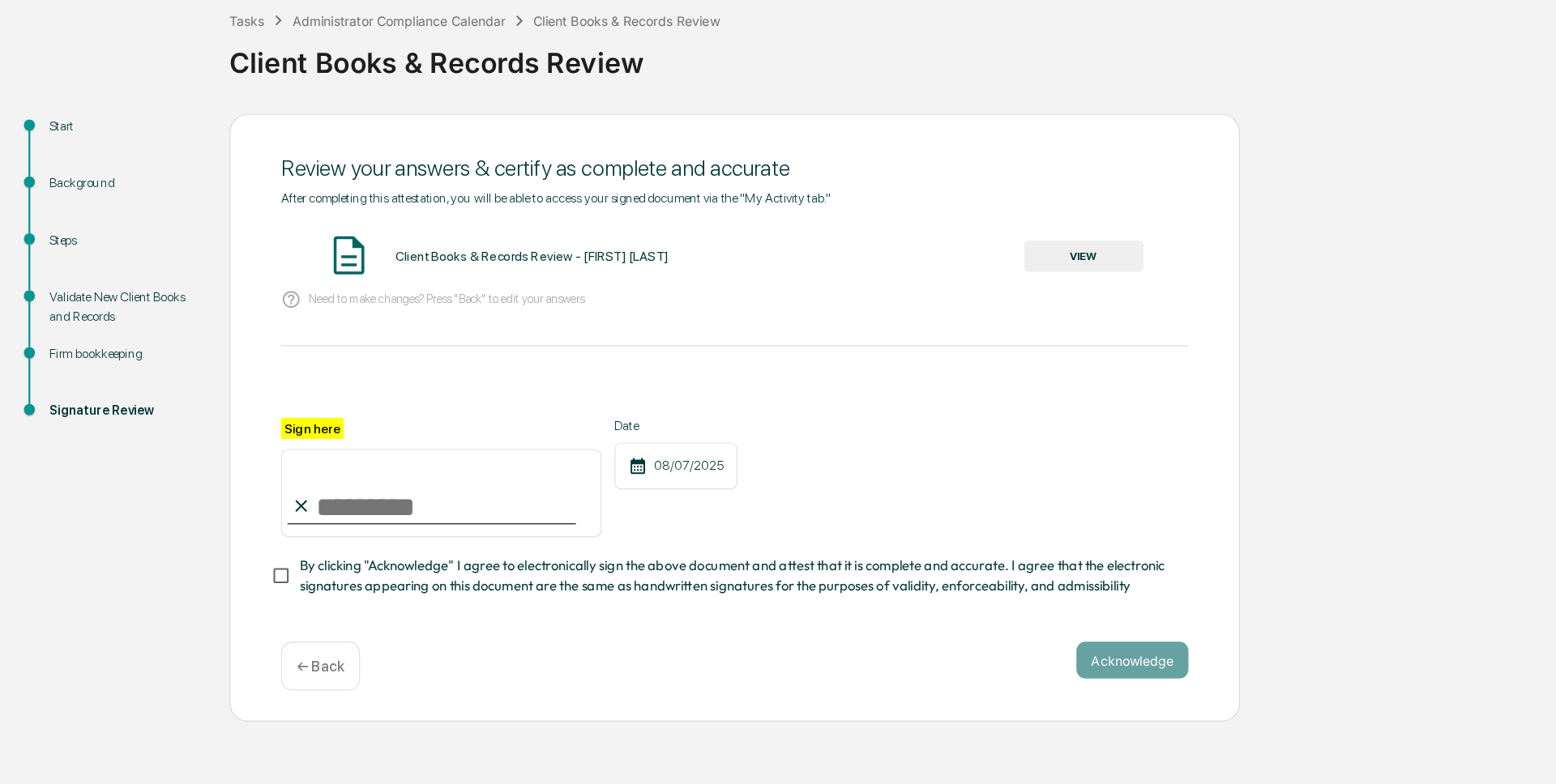 click on "Sign here" at bounding box center [389, 527] 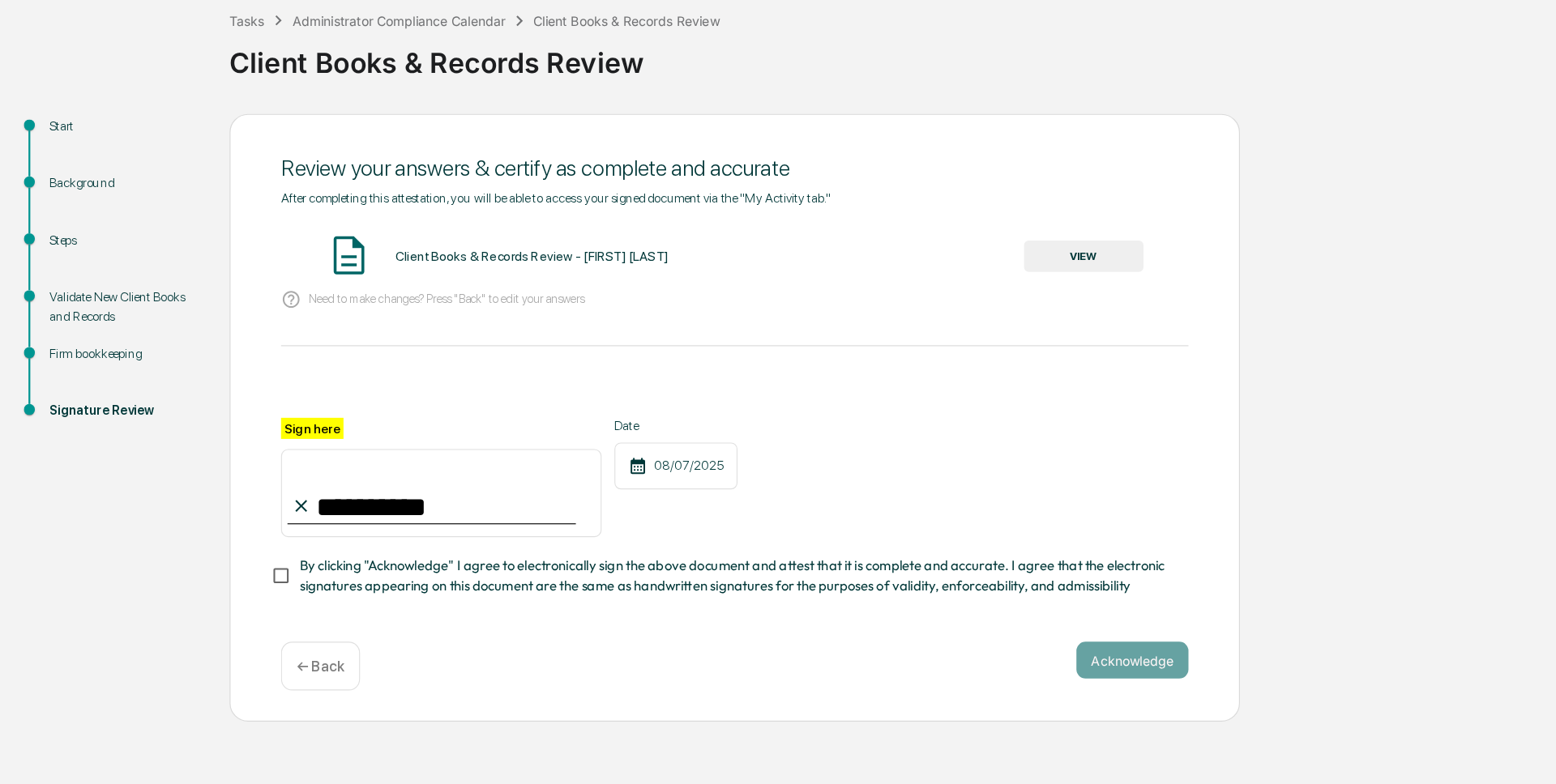 type on "**********" 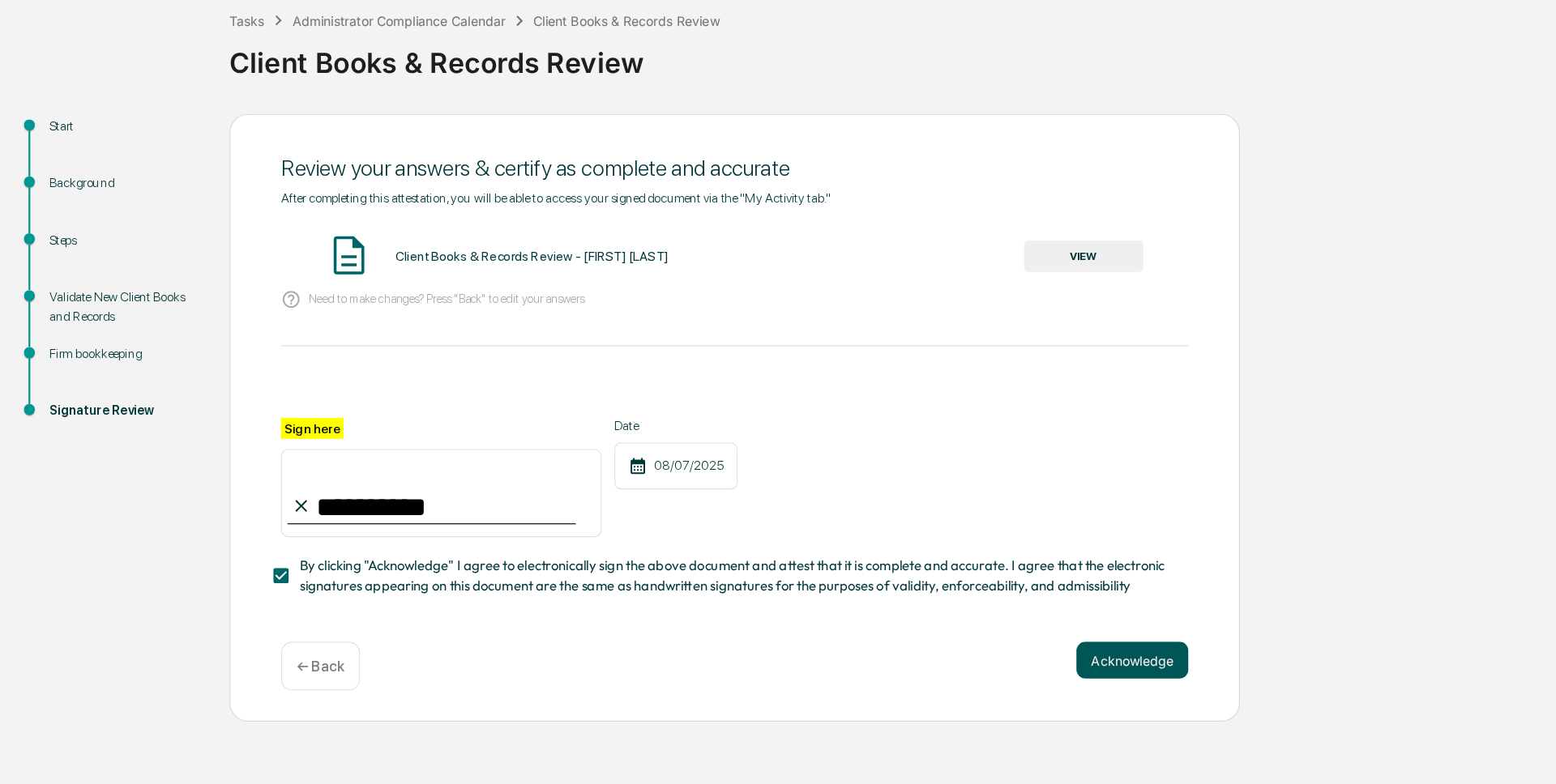 click on "Acknowledge" at bounding box center (999, 675) 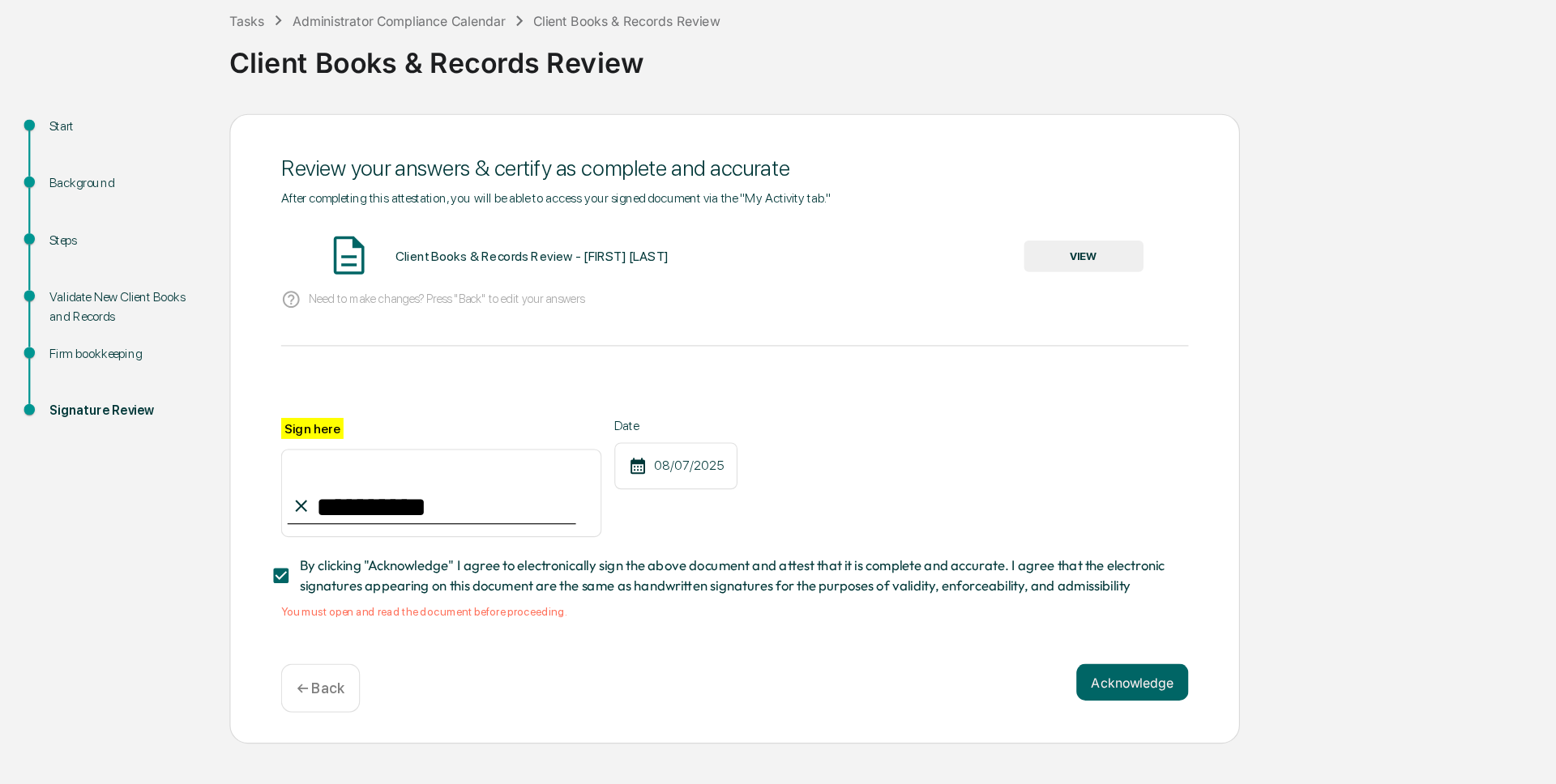 click on "VIEW" at bounding box center (956, 318) 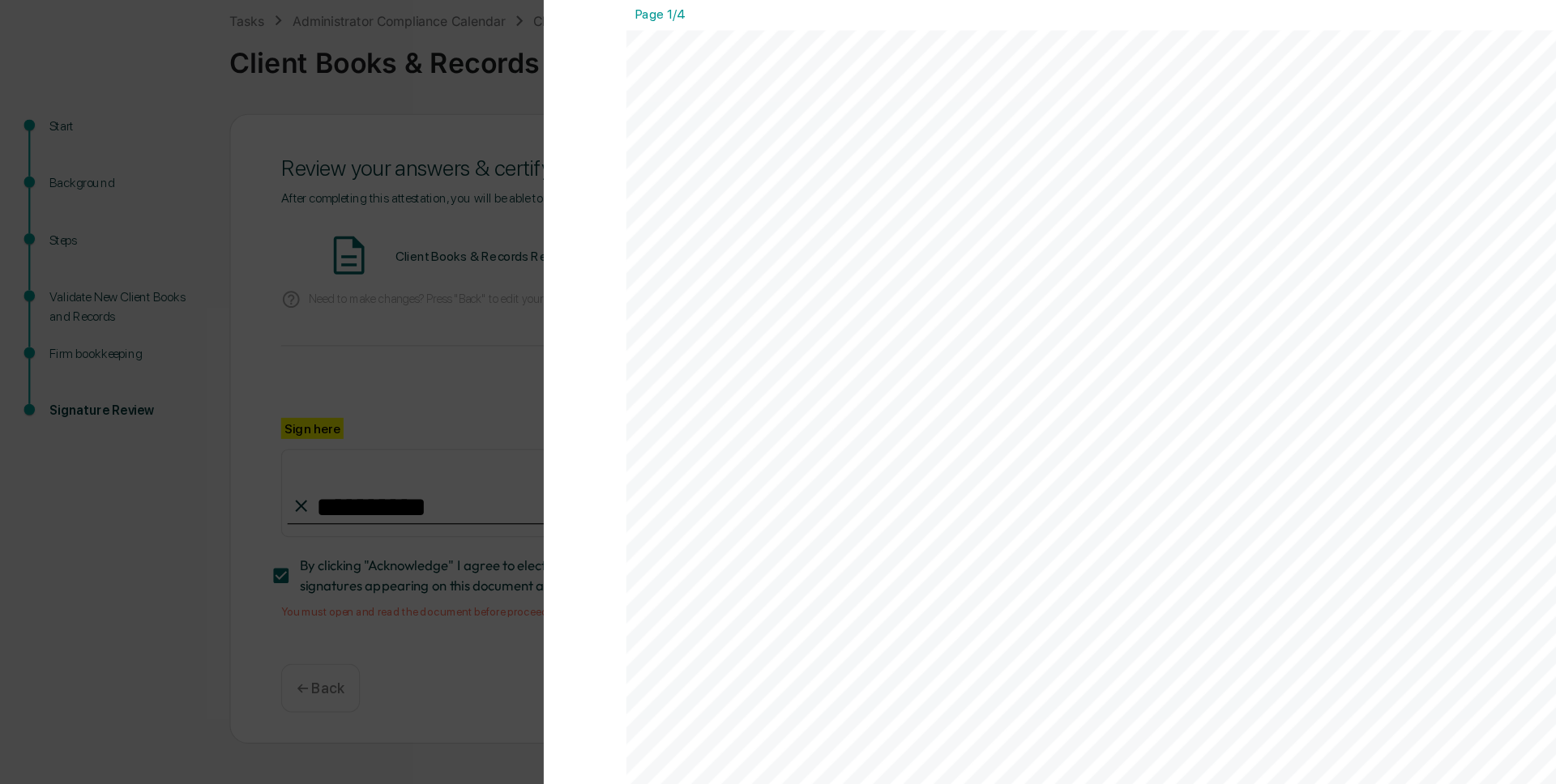 click on "Version History 08/07/2025, 02:16 PM Wade Marcy 2025-08-07_Client Books  Records Review_Unity Financial Pla...   Close   Download Page 1/4 August   7,   2025 Unity   Financial   Planning   Group Client   Books   &   Records   Review Background   and   Purpose It's   important   that   proper   books   and   records   are   kept   for   your   advisory   to   maintain   SEC   compliance. Greenboard   handles   record- keeping   for   communications,   marketing,   and   personal   positions,   but records   exist   outside   of   the   Greenboard   platform   should   be   maintained   and   validated   regularly. This   monthly   books   and   records   task   covers   two   core   categories: -   New   client   books   and   records -   Firm   bookkeeping Note   that   a   more   comprehensive   books   and   records   review   should   be   conducted   as   part   of   the   annual review   and   risk   assessment   compliance   processes. Validate   New   Client   Books   and   Records Information   needed" at bounding box center (778, 392) 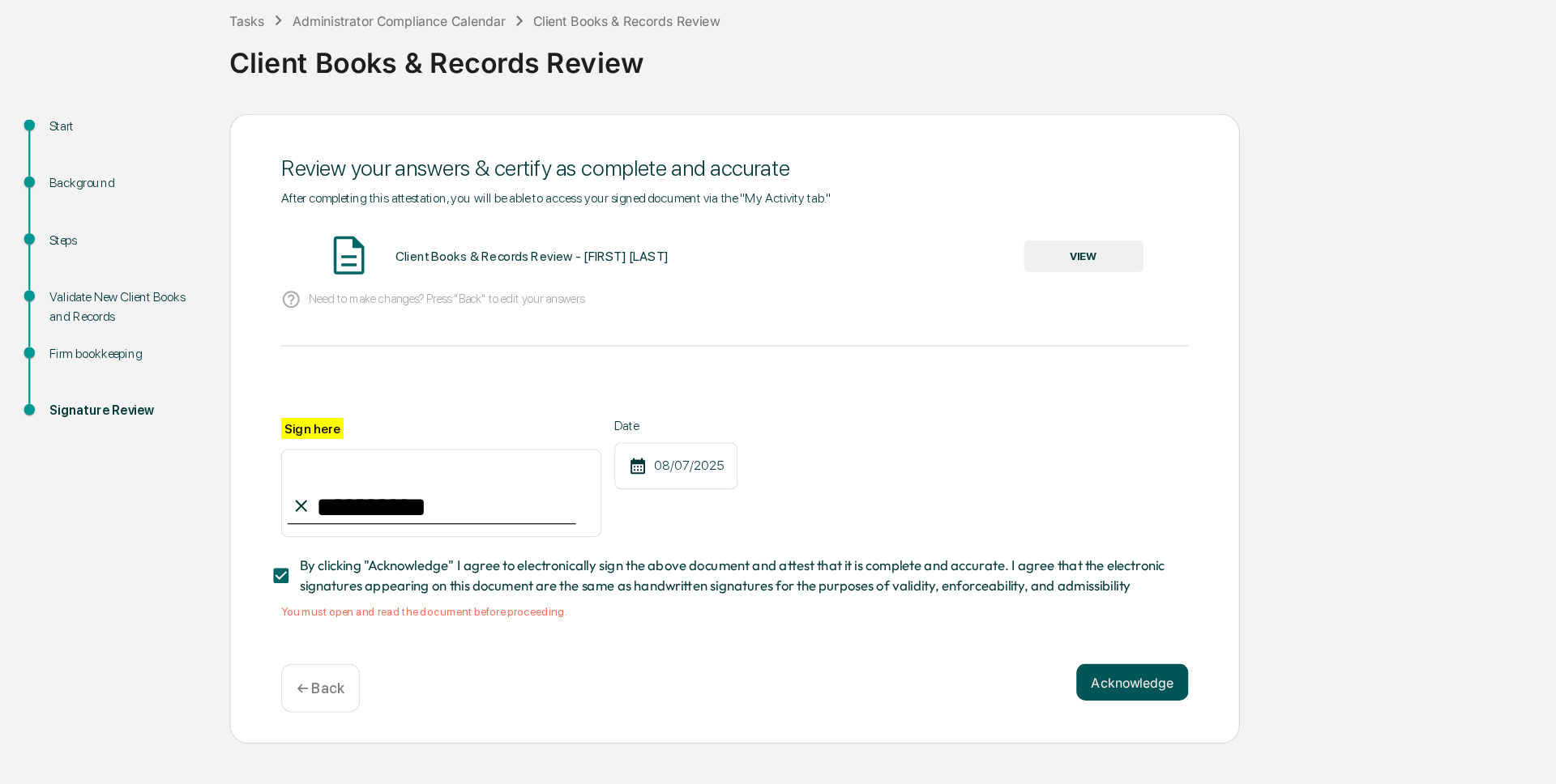 click on "Acknowledge" at bounding box center (999, 694) 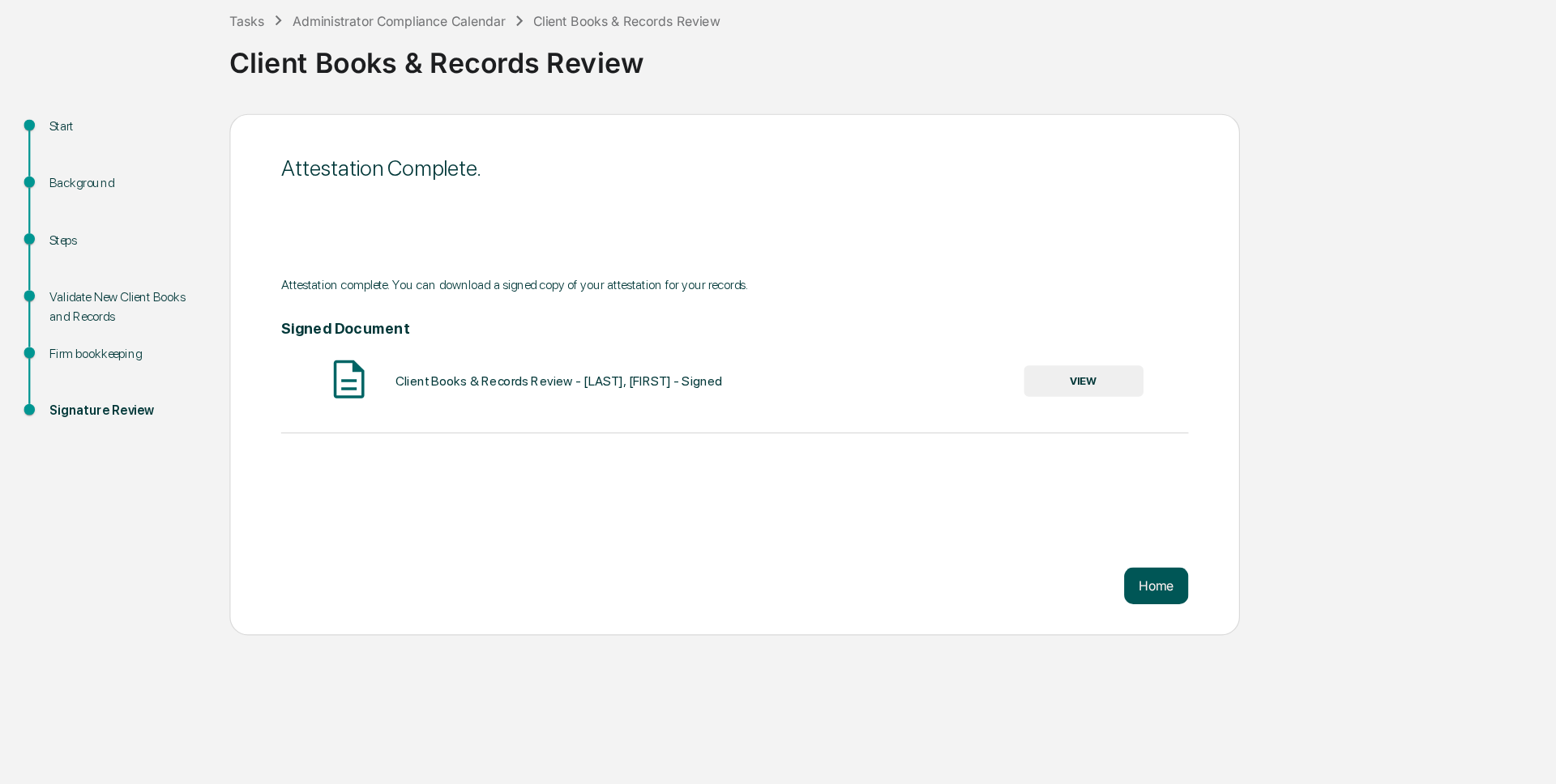 click on "Home" at bounding box center [1020, 609] 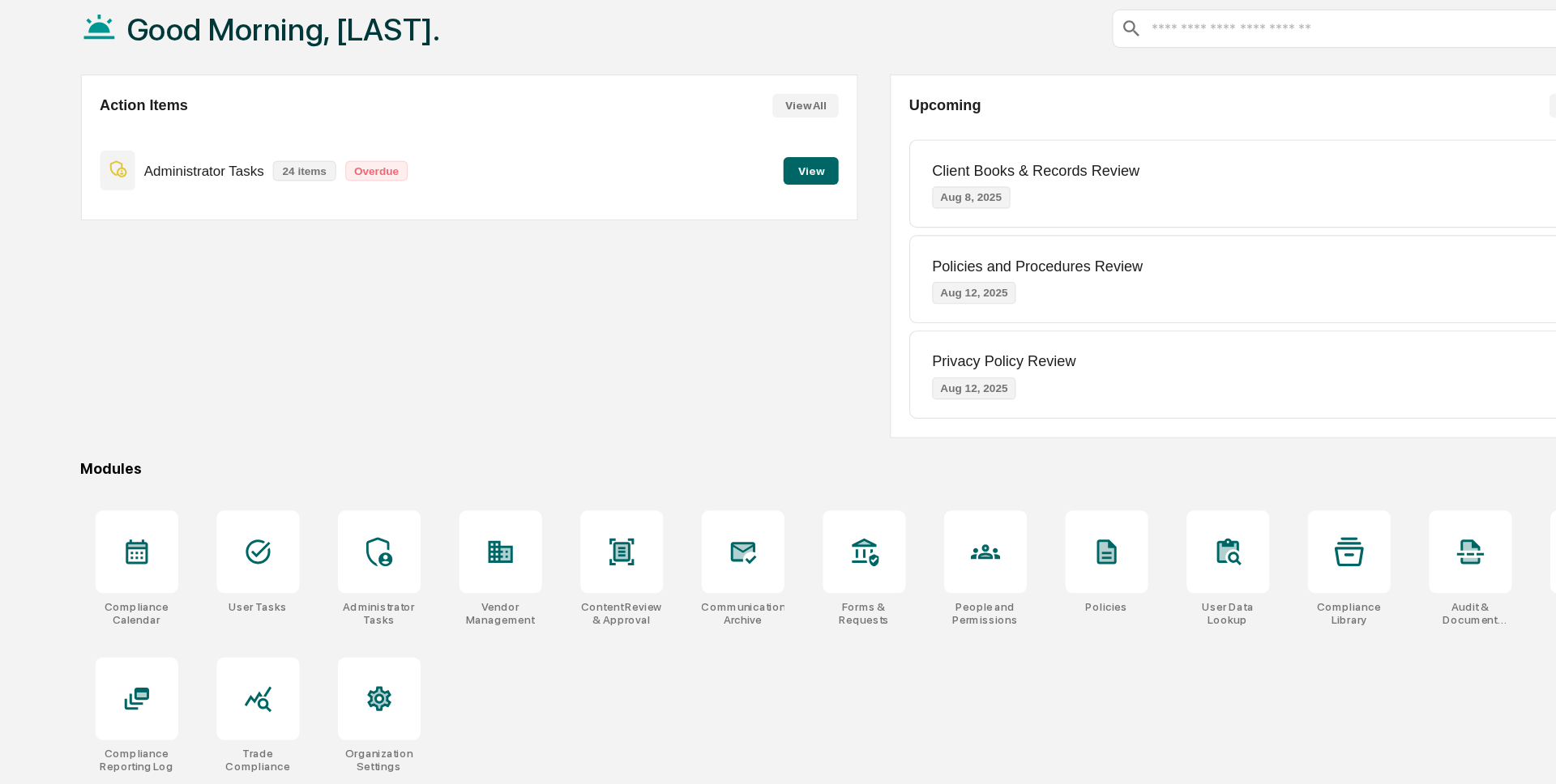 scroll, scrollTop: 0, scrollLeft: 0, axis: both 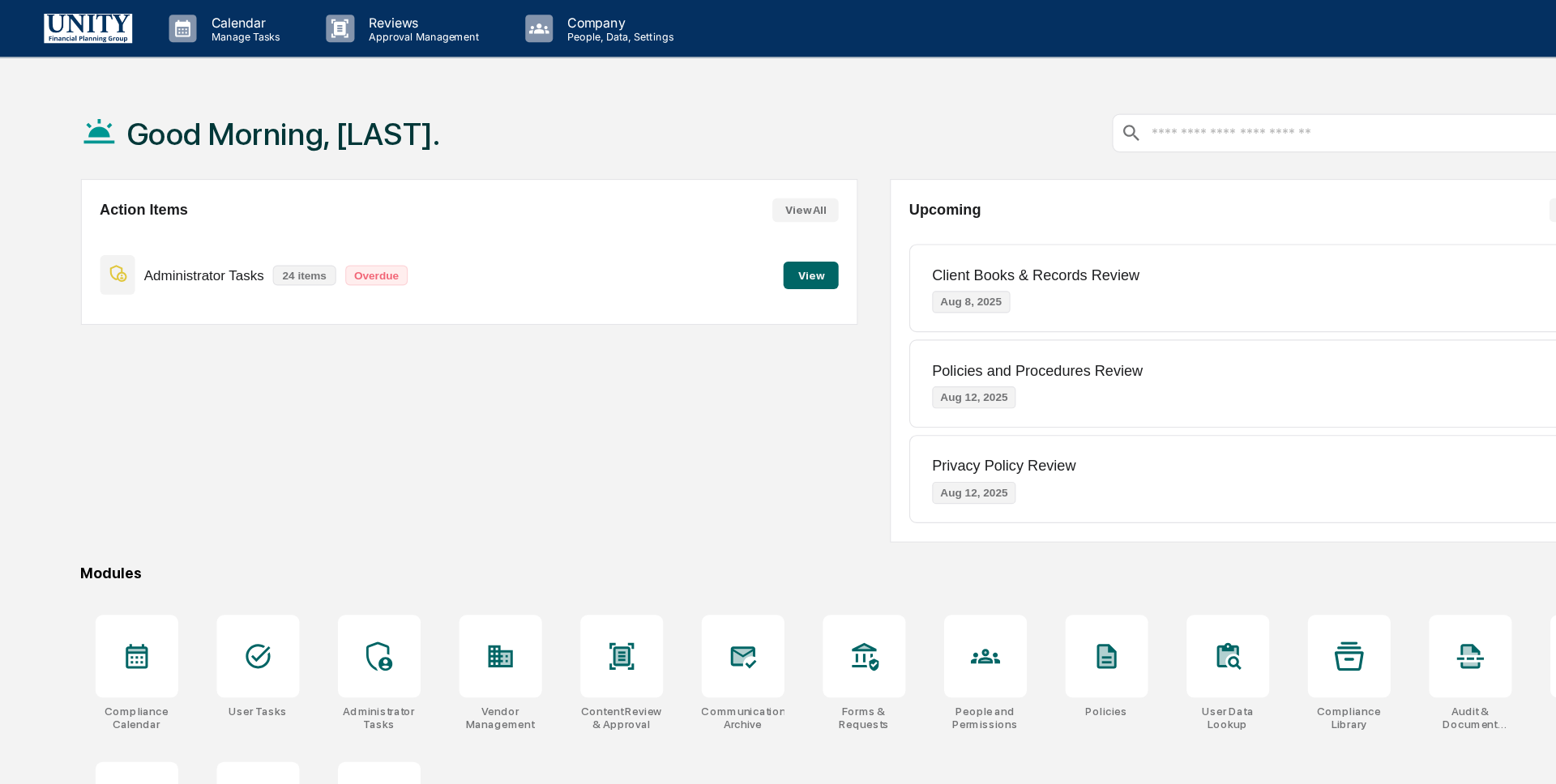 click on "View All" at bounding box center (711, 185) 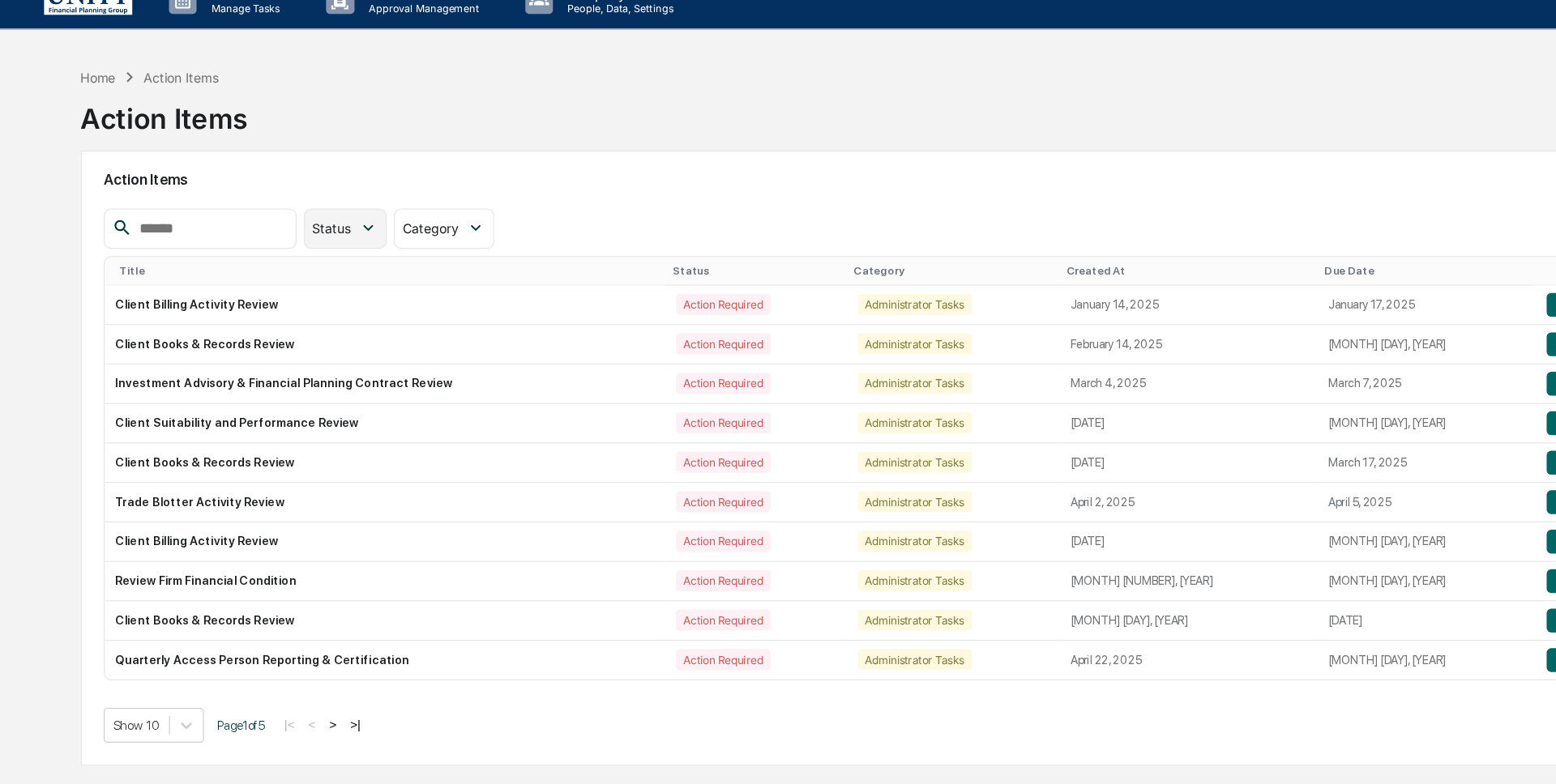 click on "Status" at bounding box center [293, 226] 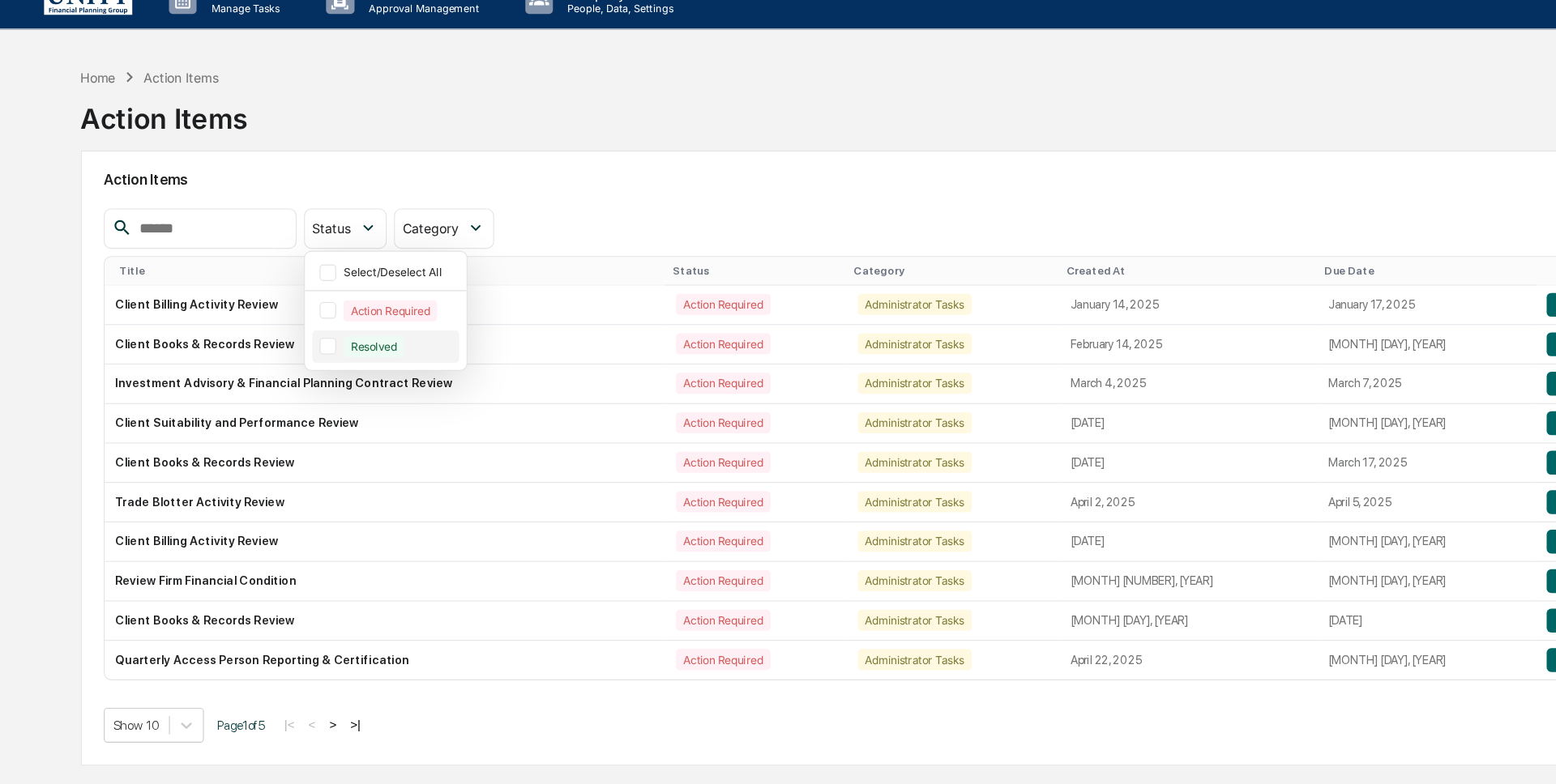 click on "Resolved" at bounding box center [330, 330] 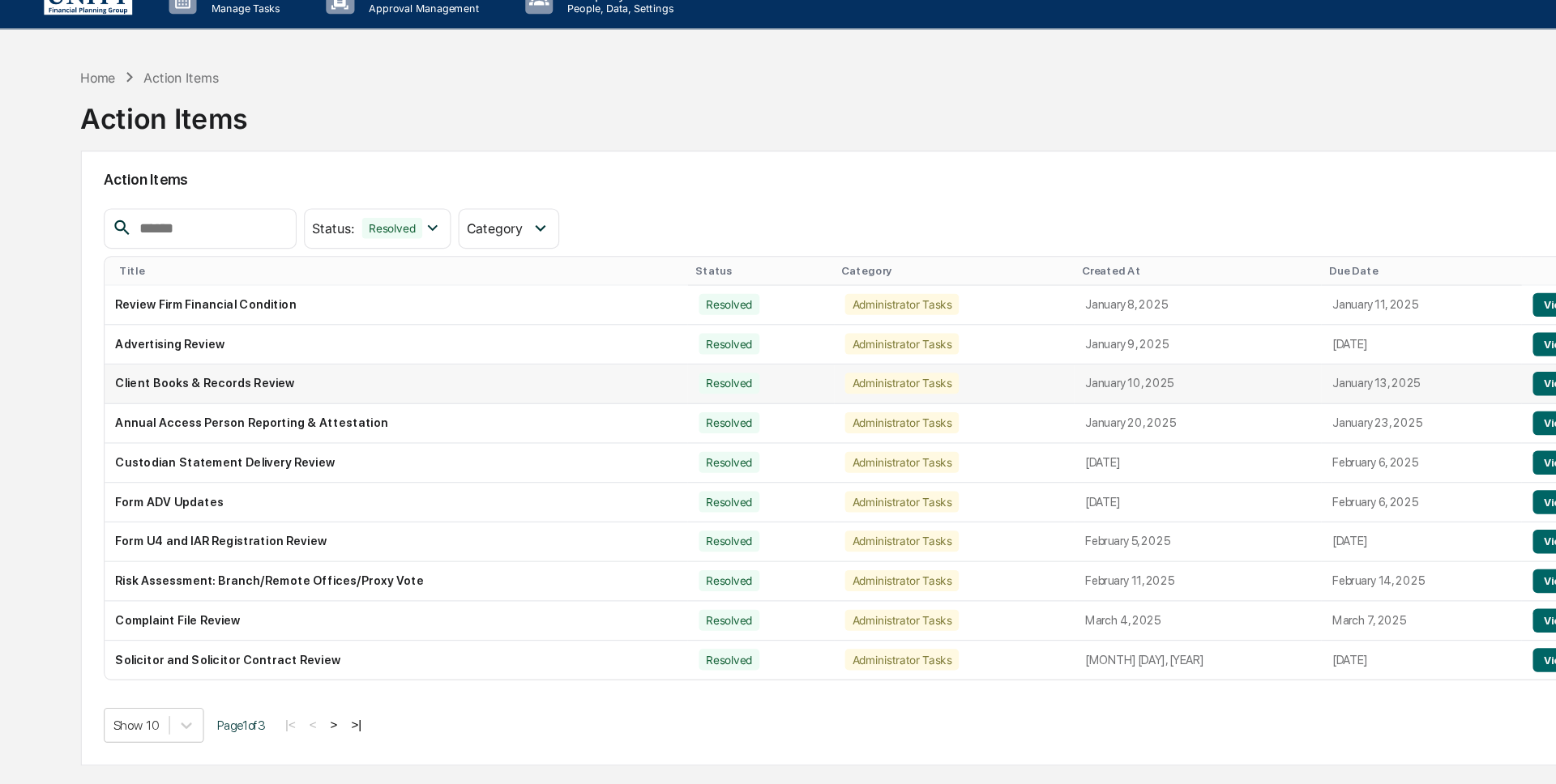 click on "Client Books & Records Review" at bounding box center [349, 364] 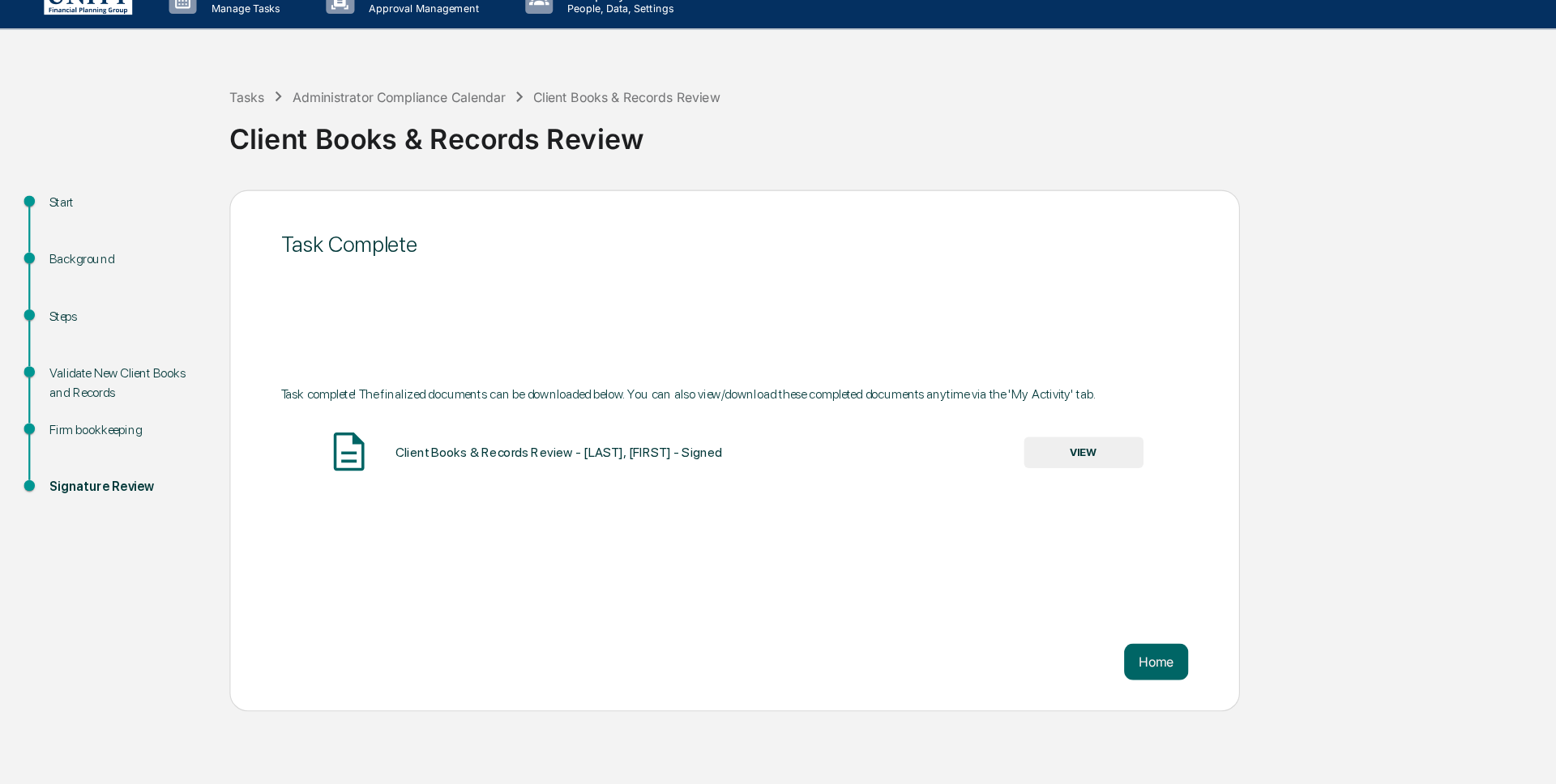 click on "VIEW" at bounding box center (956, 424) 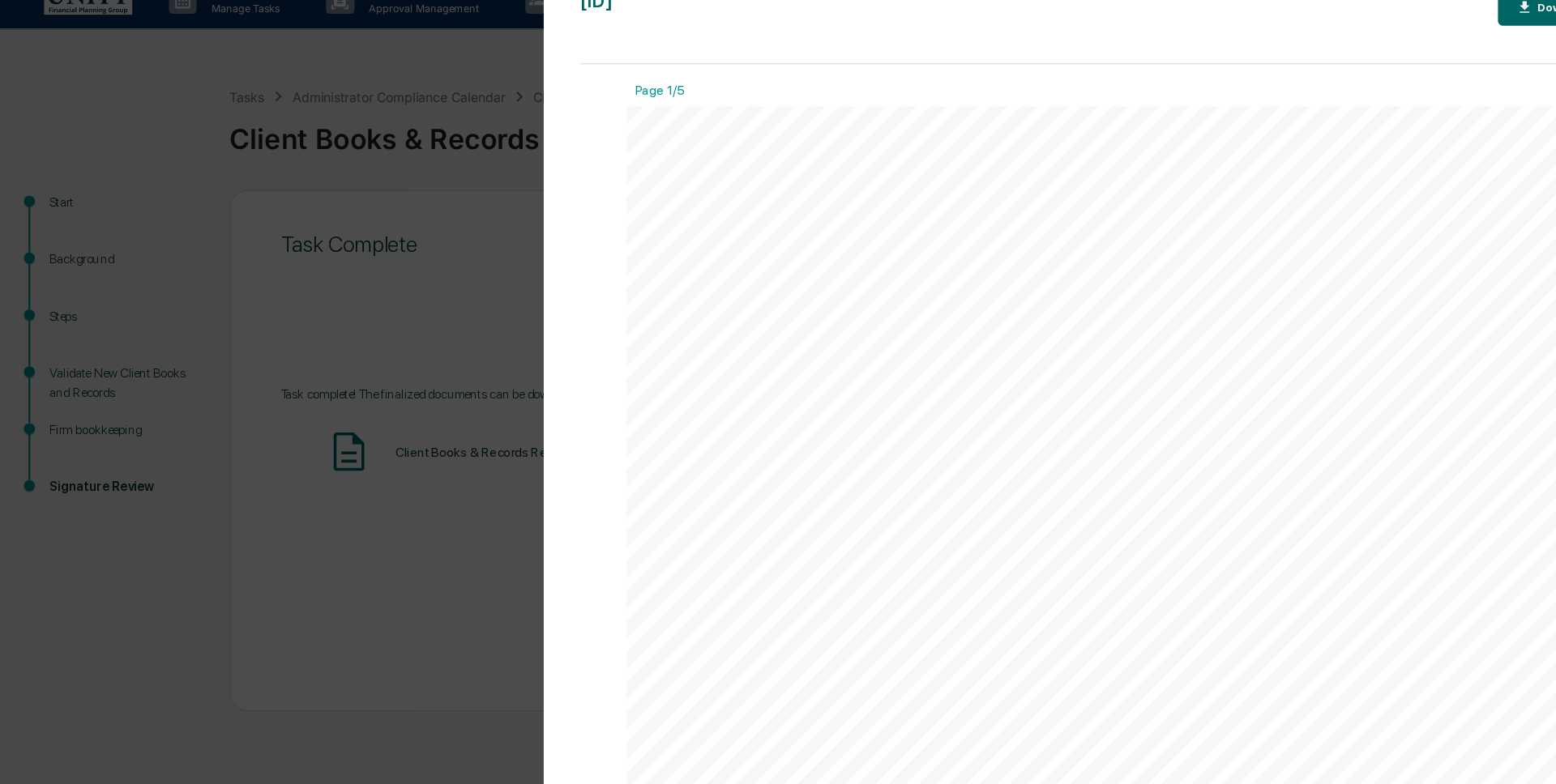 click on "Version History 08/07/2025, 02:16 PM Wade Marcy 2025-08-07_Client Books  Records Review_Unity Financial Pla...   Close   Download Page 1/5 August   7,   2025 Unity   Financial   Planning   Group Client   Books   &   Records   Review Background   and   Purpose It's   important   that   proper   books   and   records   are   kept   for   your   advisory   to   maintain   SEC   compliance. Greenboard   handles   record- keeping   for   communications,   marketing,   and   personal   positions,   but records   exist   outside   of   the   Greenboard   platform   should   be   maintained   and   validated   regularly. This   monthly   books   and   records   task   covers   two   core   categories: -   New   client   books   and   records -   Firm   bookkeeping Note   that   a   more   comprehensive   books   and   records   review   should   be   conducted   as   part   of   the   annual review   and   risk   assessment   compliance   processes. Validate   New   Client   Books   and   Records Information   needed" at bounding box center [778, 392] 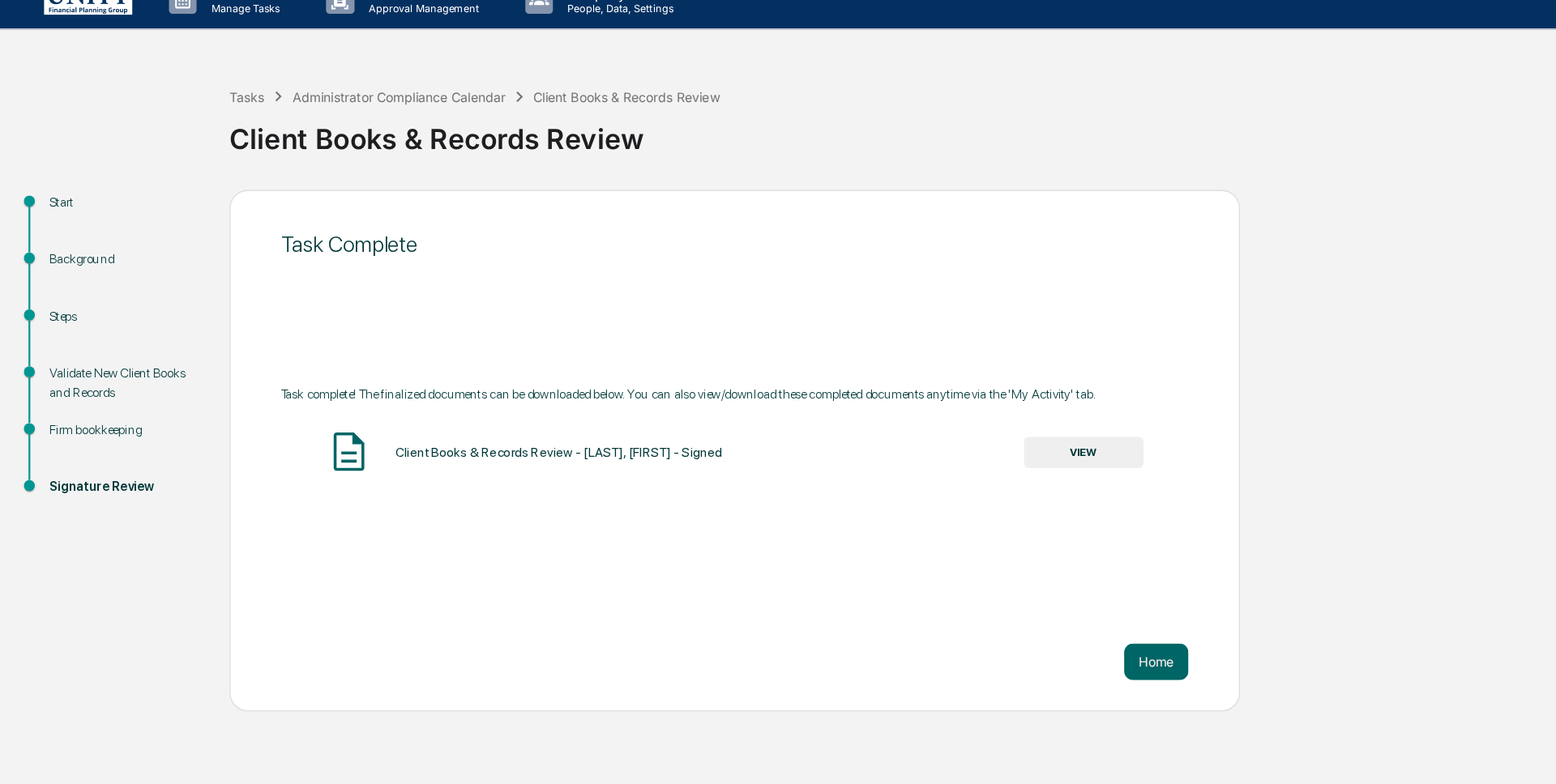 click on "Steps" at bounding box center [110, 304] 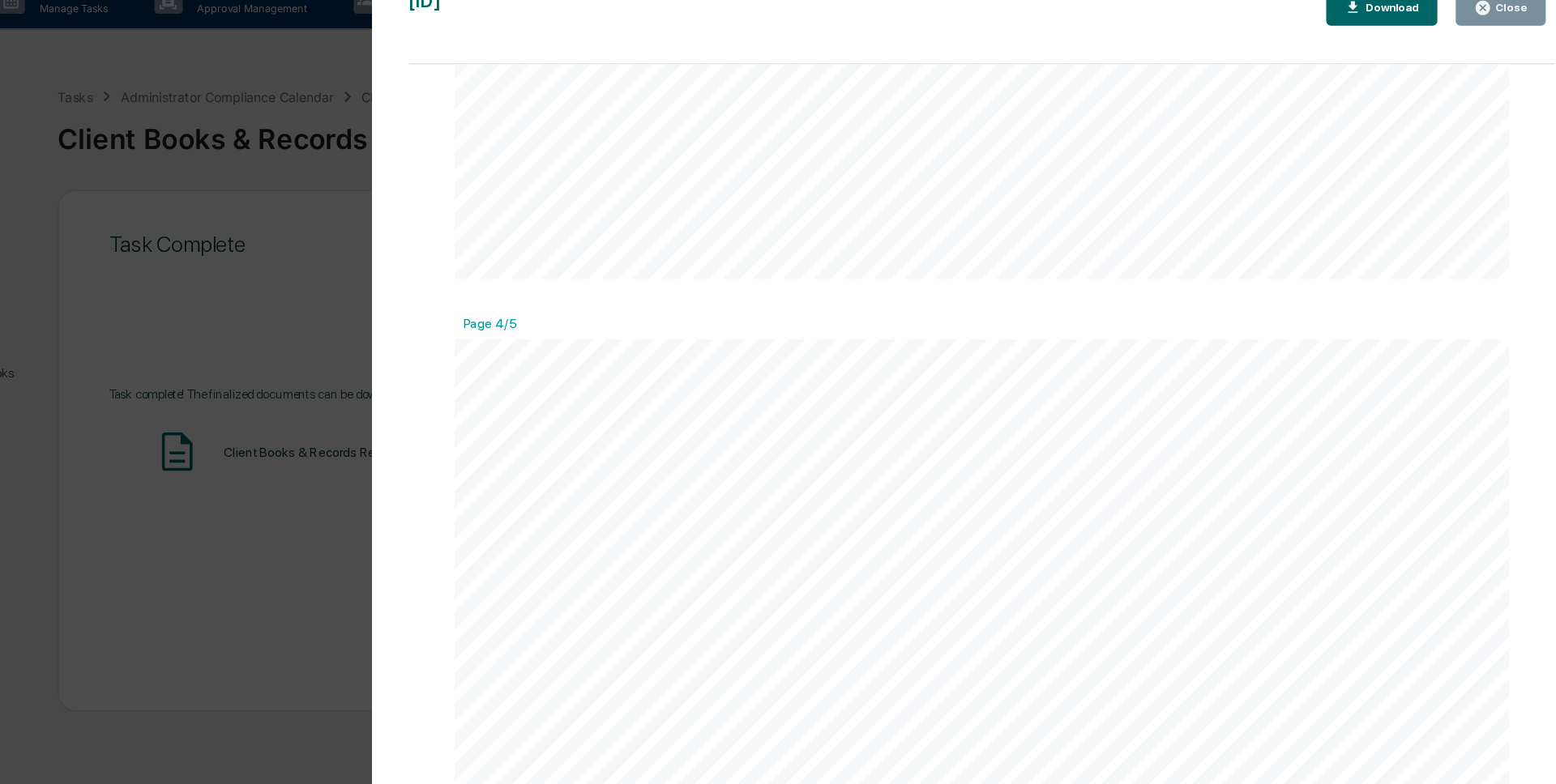 scroll, scrollTop: 3903, scrollLeft: 0, axis: vertical 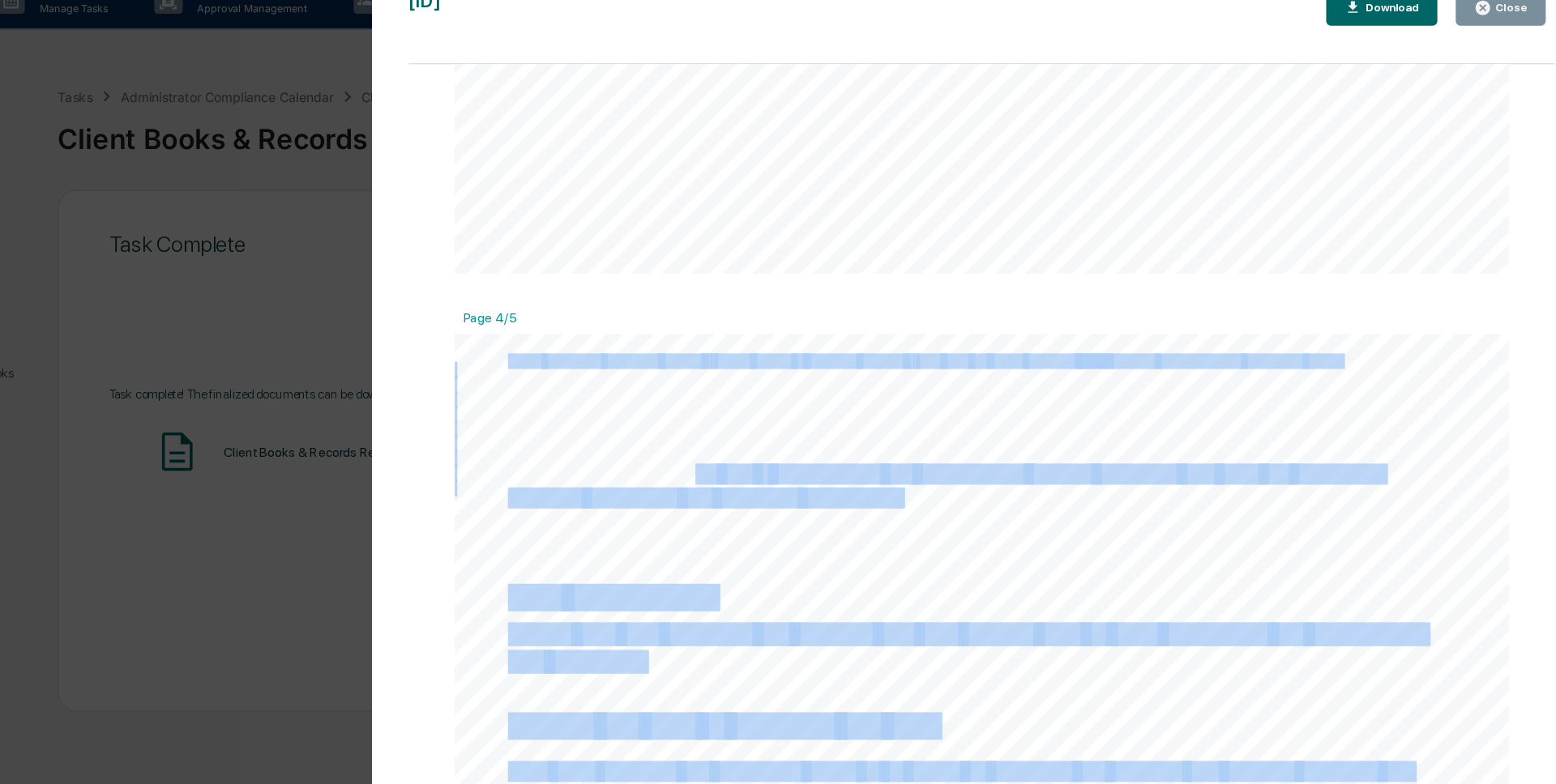 drag, startPoint x: 951, startPoint y: 471, endPoint x: 763, endPoint y: 439, distance: 190.70396 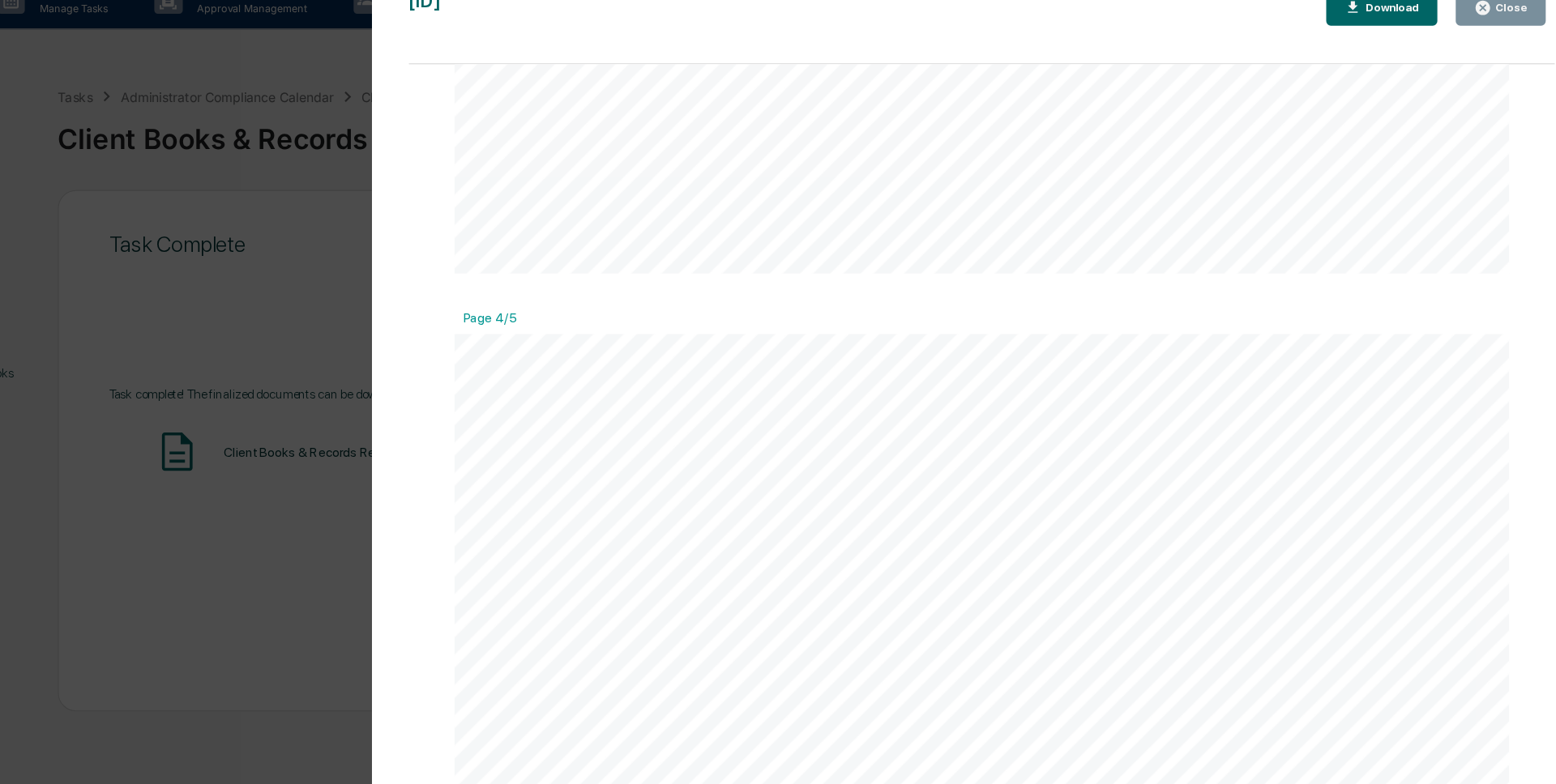 click on "Signatures" at bounding box center [1329, -871] 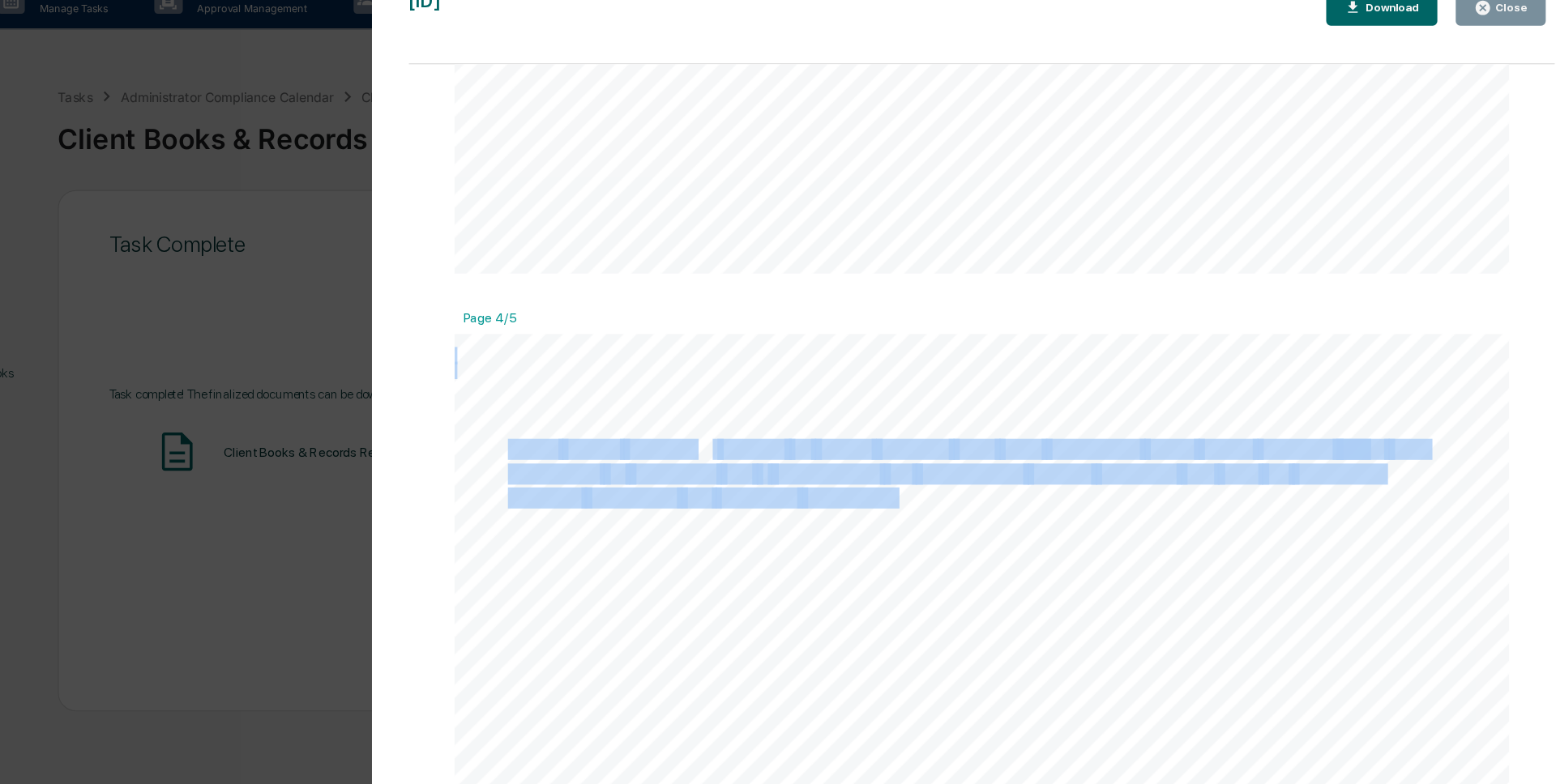 drag, startPoint x: 601, startPoint y: 424, endPoint x: 943, endPoint y: 460, distance: 343.88952 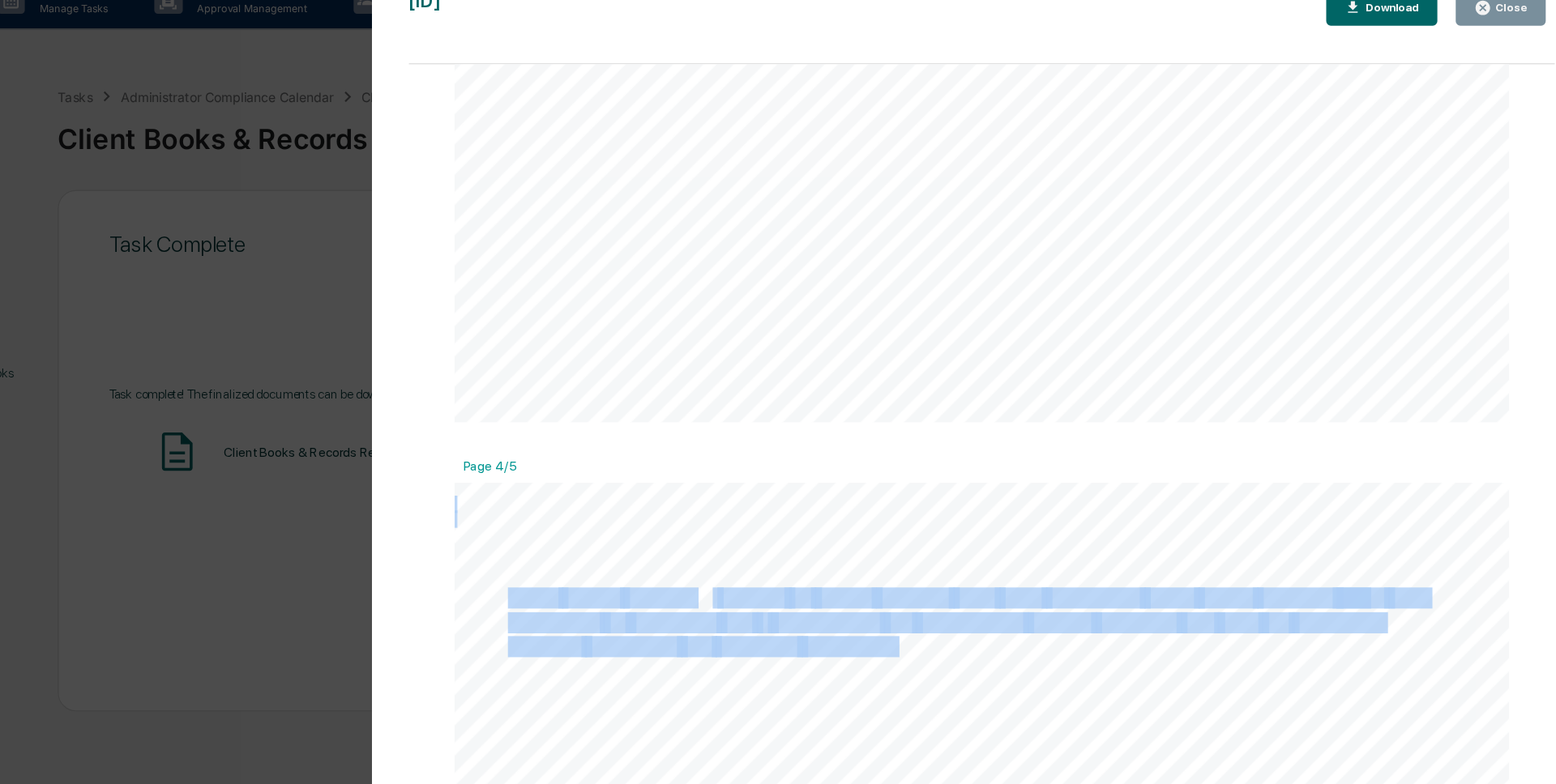 scroll, scrollTop: 3761, scrollLeft: 0, axis: vertical 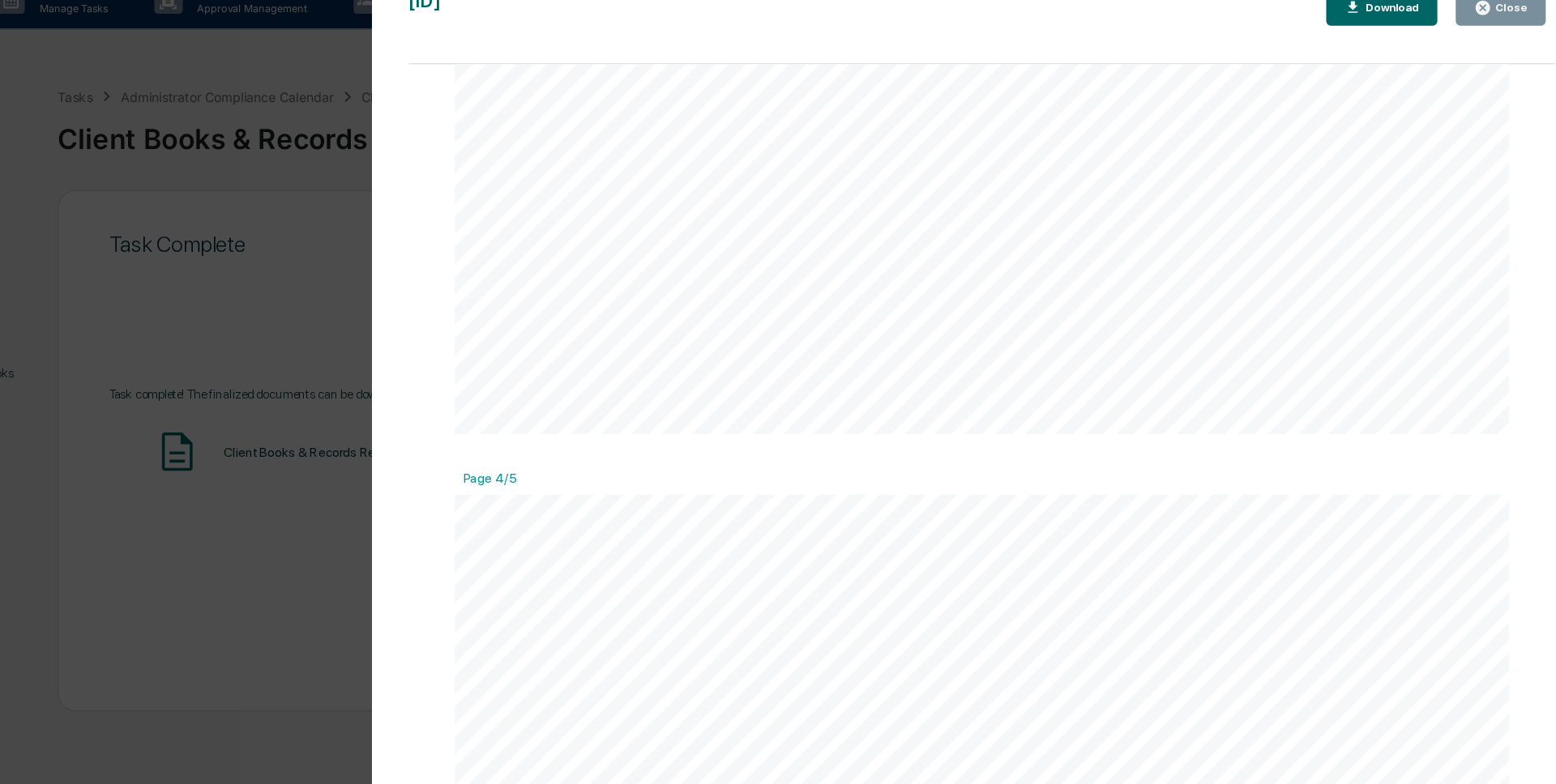 click on "Version History 08/07/2025, 02:16 PM Wade Marcy 2025-08-07_Client Books  Records Review_Unity Financial Pla...   Close   Download Page 1/5 August   7,   2025 Unity   Financial   Planning   Group Client   Books   &   Records   Review Background   and   Purpose It's   important   that   proper   books   and   records   are   kept   for   your   advisory   to   maintain   SEC   compliance. Greenboard   handles   record- keeping   for   communications,   marketing,   and   personal   positions,   but records   exist   outside   of   the   Greenboard   platform   should   be   maintained   and   validated   regularly. This   monthly   books   and   records   task   covers   two   core   categories: -   New   client   books   and   records -   Firm   bookkeeping Note   that   a   more   comprehensive   books   and   records   review   should   be   conducted   as   part   of   the   annual review   and   risk   assessment   compliance   processes. Validate   New   Client   Books   and   Records Information   needed" at bounding box center [778, 392] 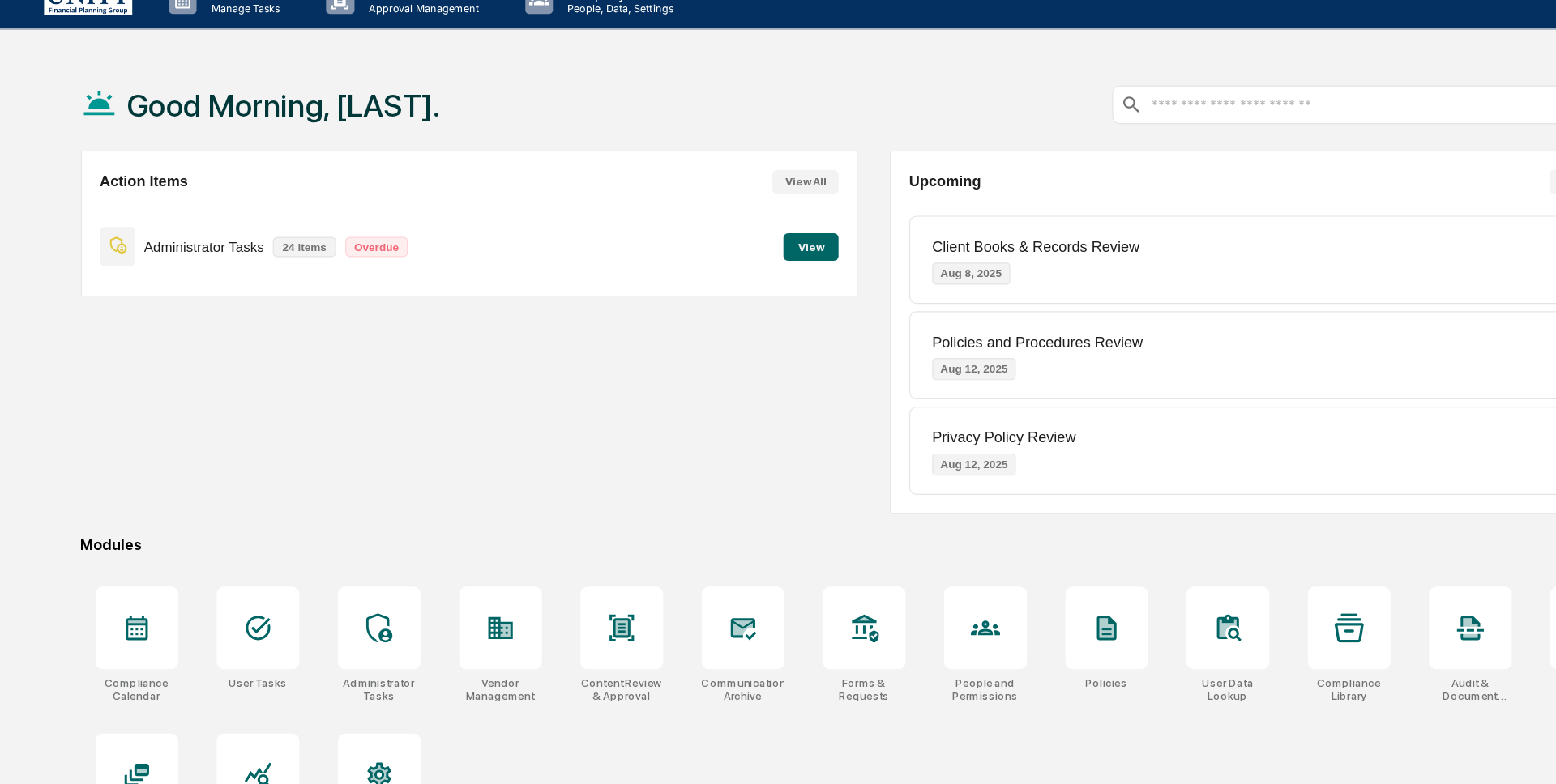 click on "View" at bounding box center (716, 243) 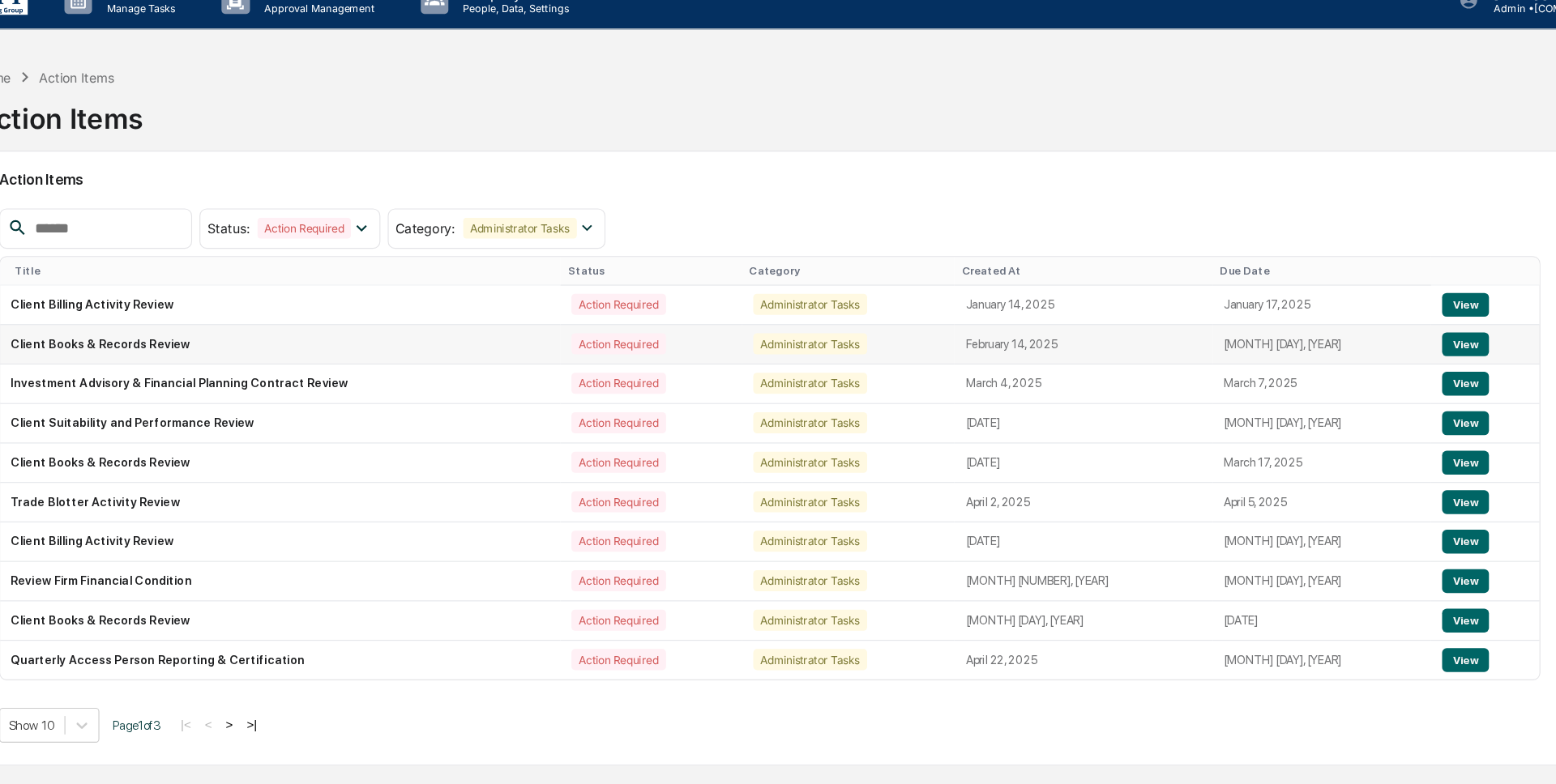 click on "View" at bounding box center (1385, 329) 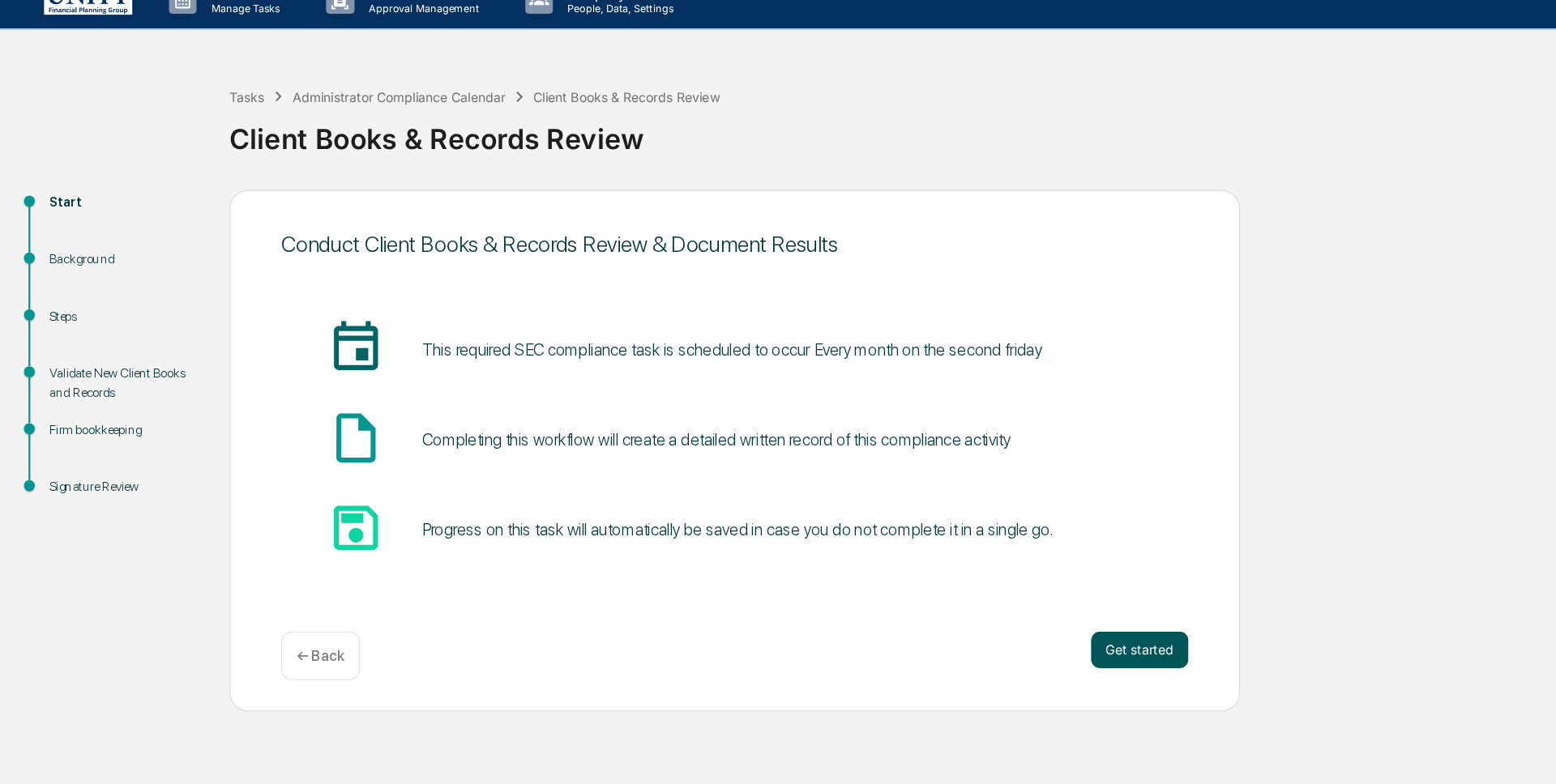 click on "Get started" at bounding box center [1006, 599] 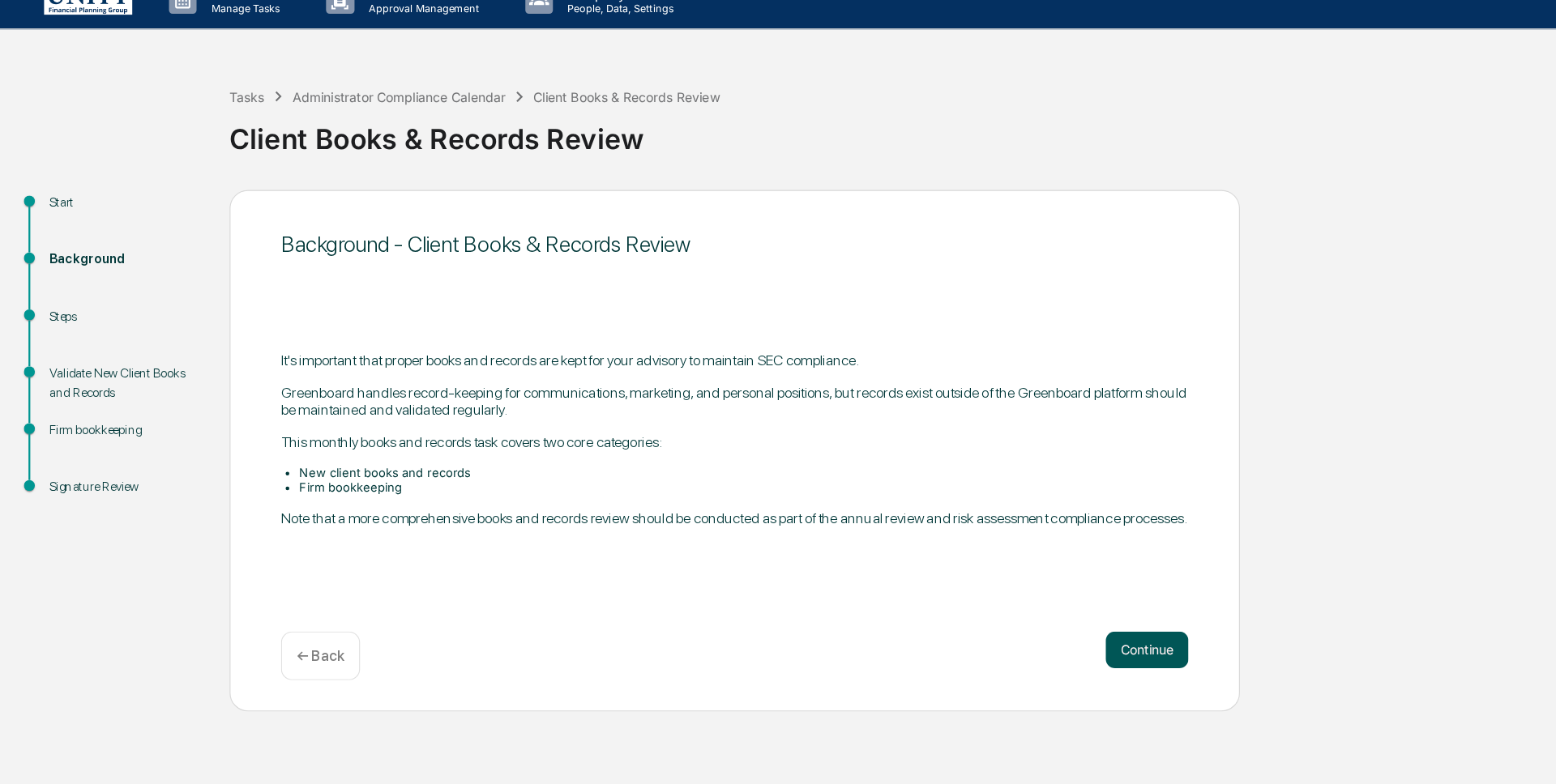 click on "Continue" at bounding box center (1012, 599) 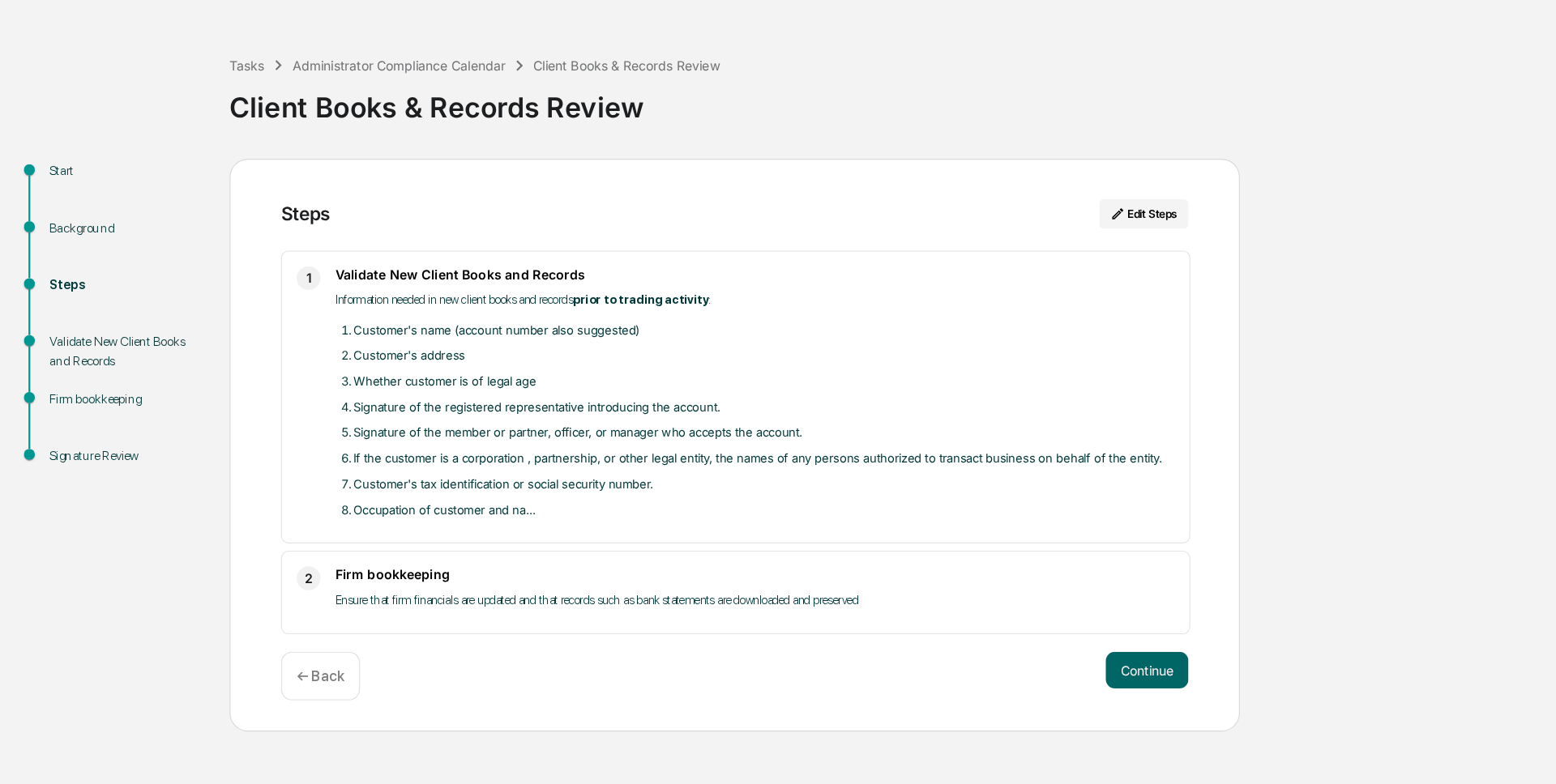 scroll, scrollTop: 0, scrollLeft: 0, axis: both 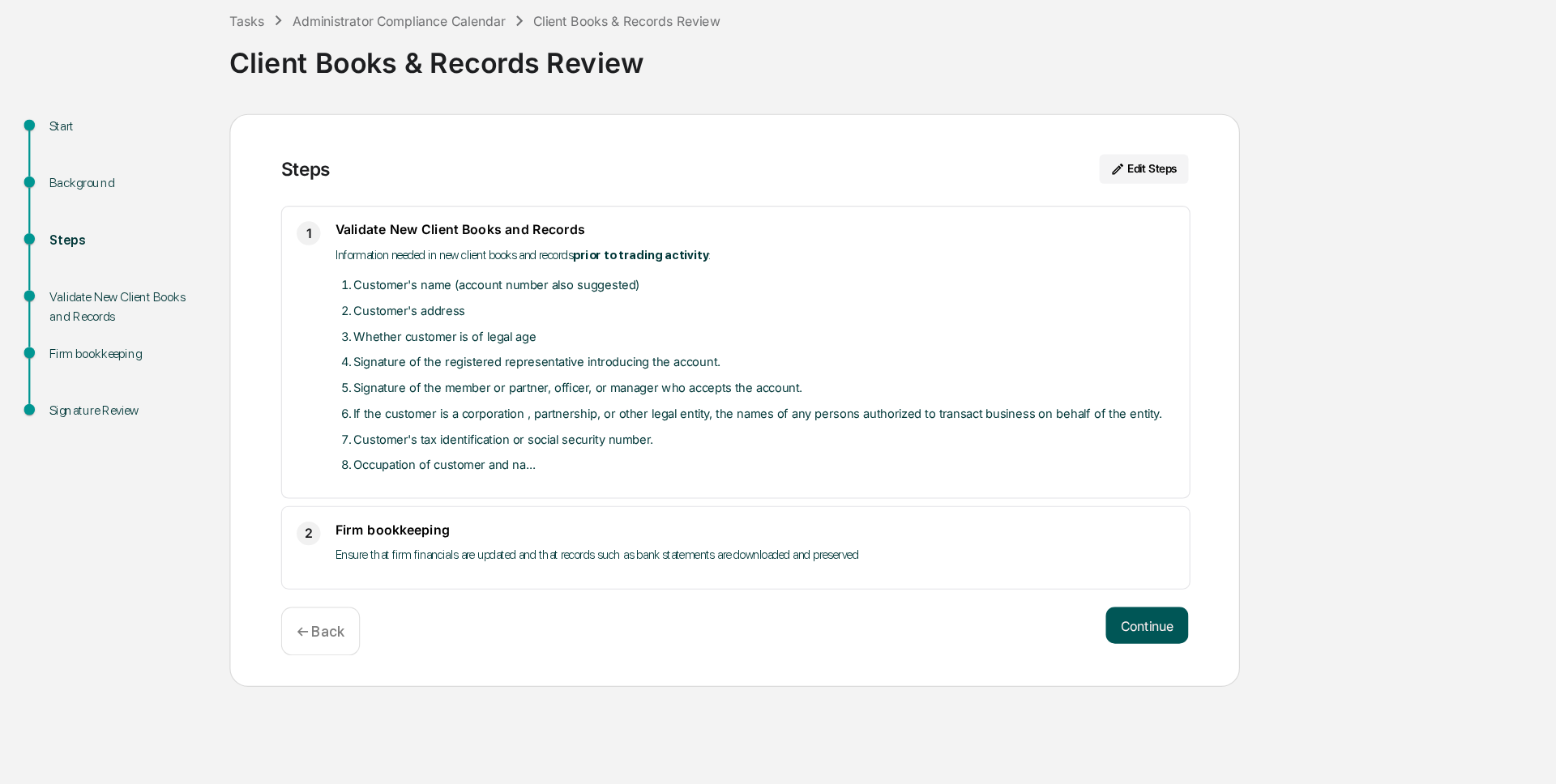 click on "Continue" at bounding box center (1012, 644) 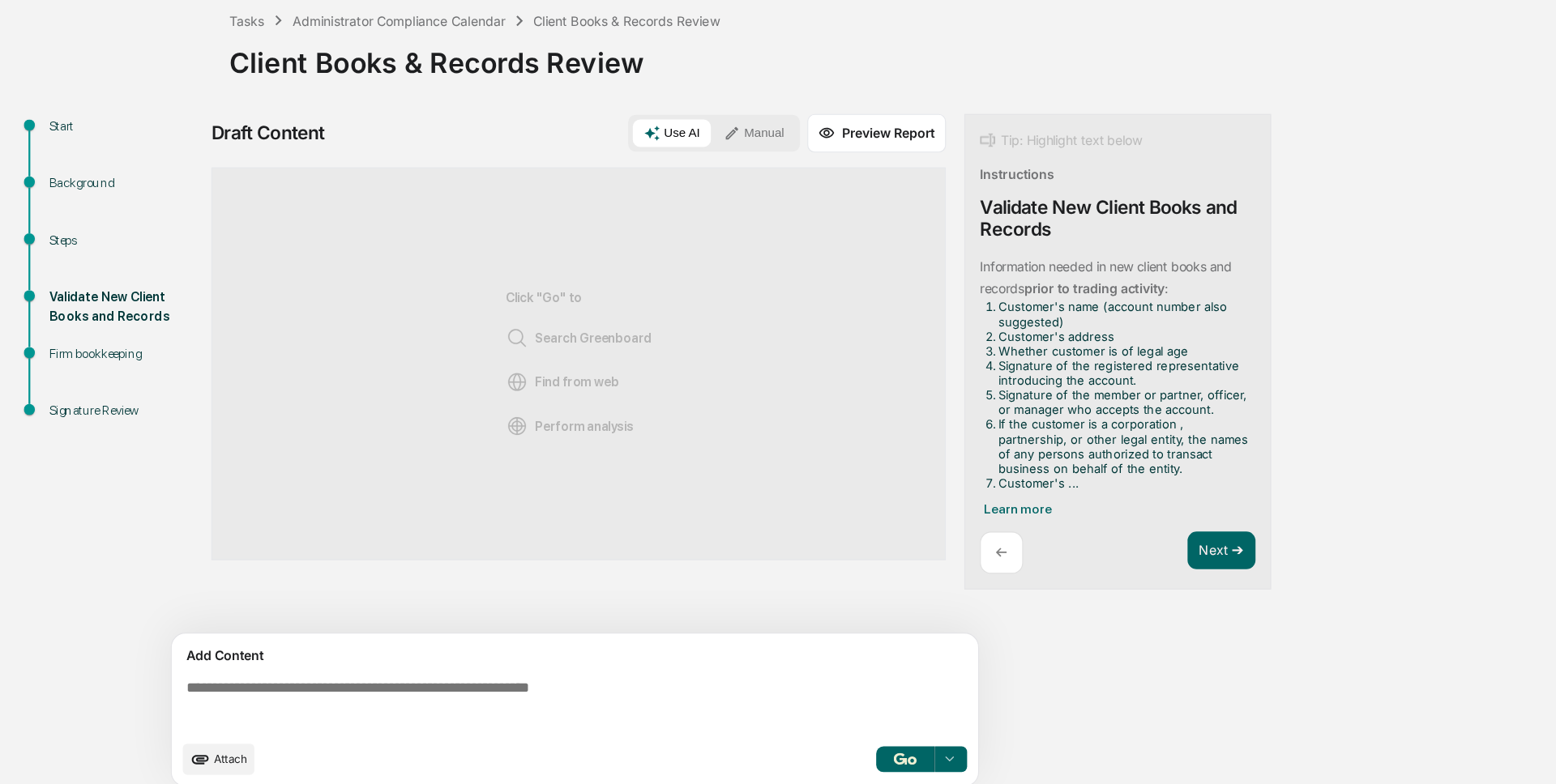 scroll, scrollTop: 12, scrollLeft: 0, axis: vertical 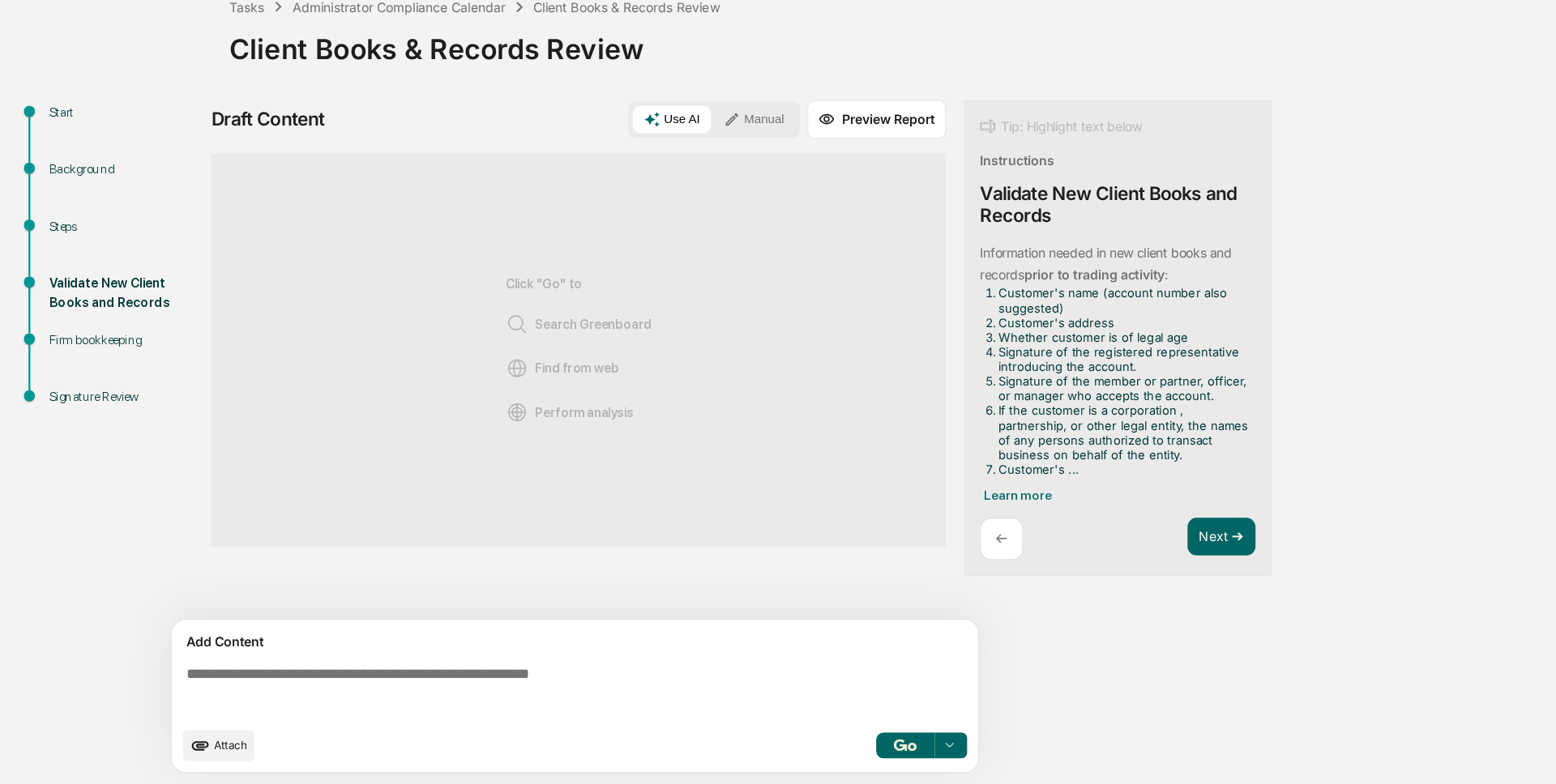 click on "Manual" at bounding box center (665, 198) 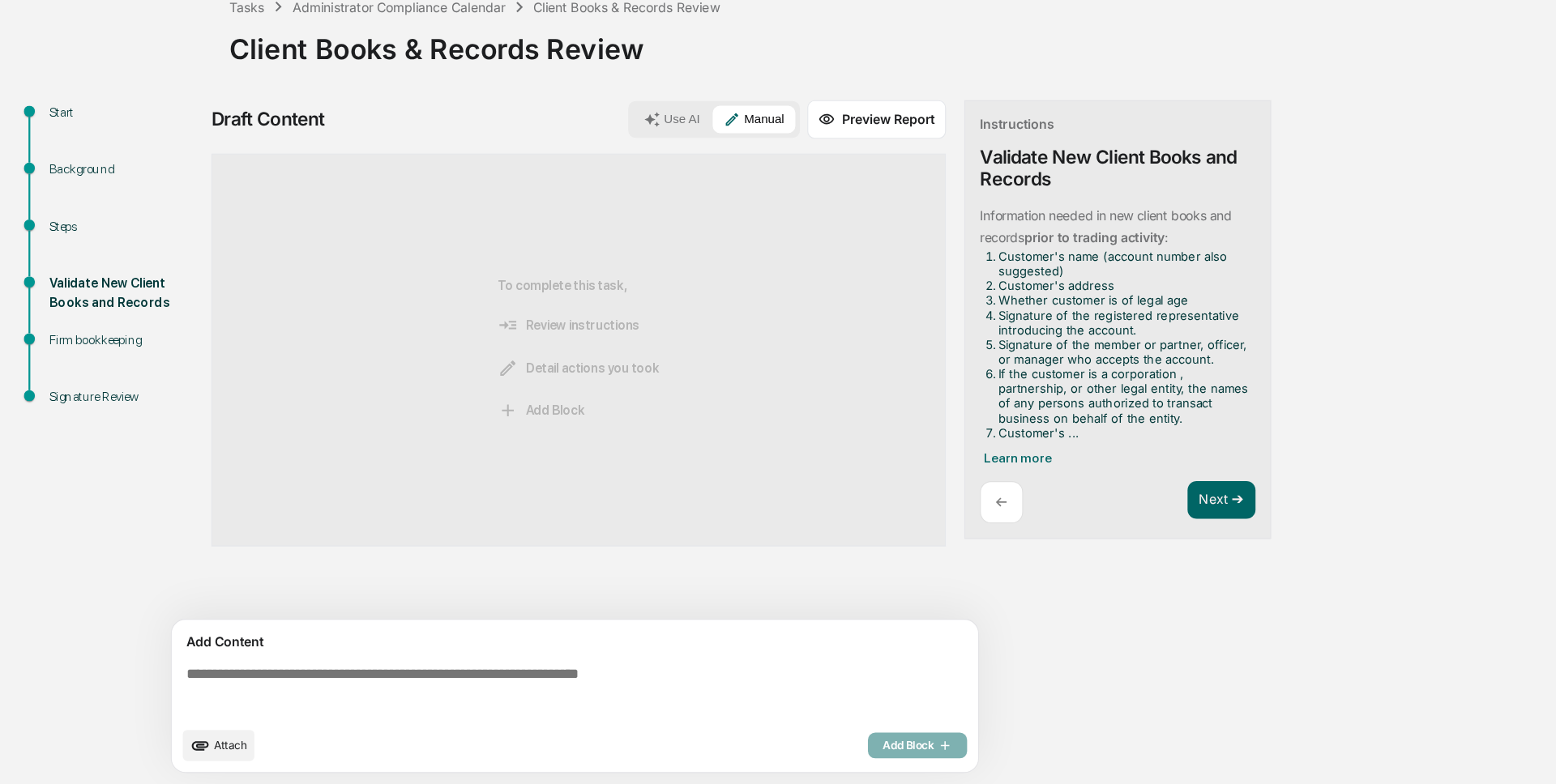 click at bounding box center [511, 702] 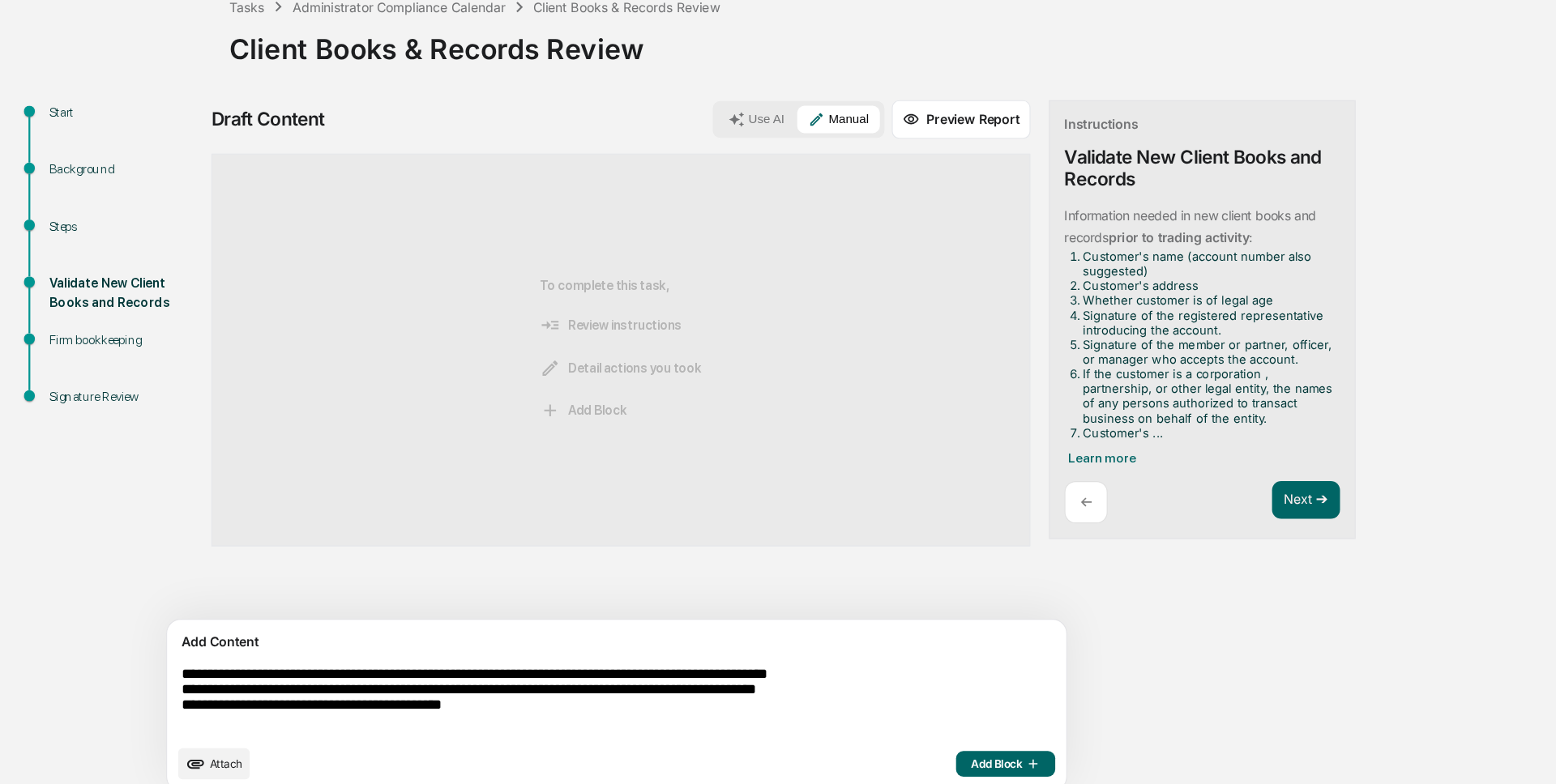 drag, startPoint x: 351, startPoint y: 688, endPoint x: 251, endPoint y: 684, distance: 100.079968 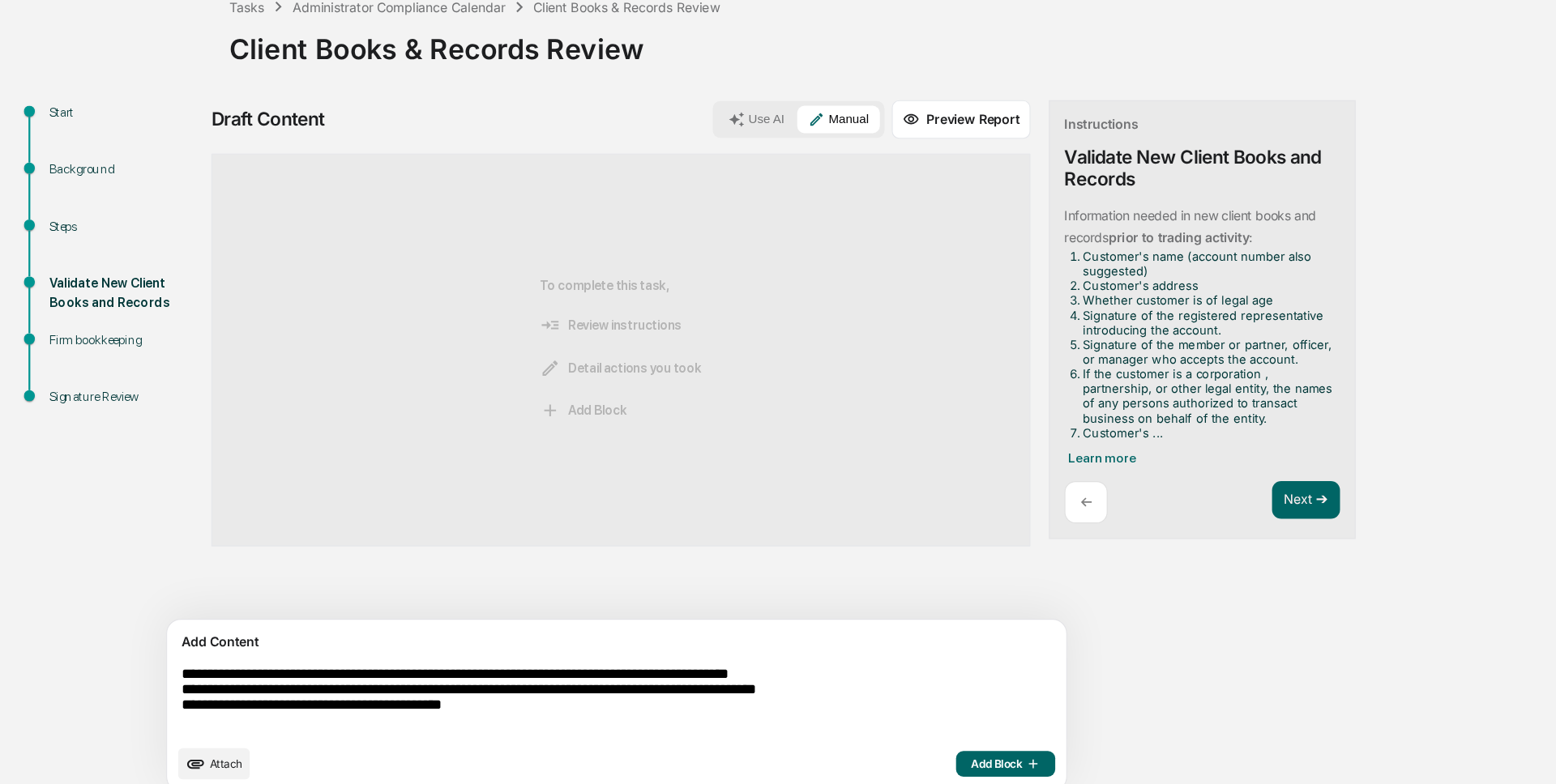 scroll, scrollTop: 28, scrollLeft: 0, axis: vertical 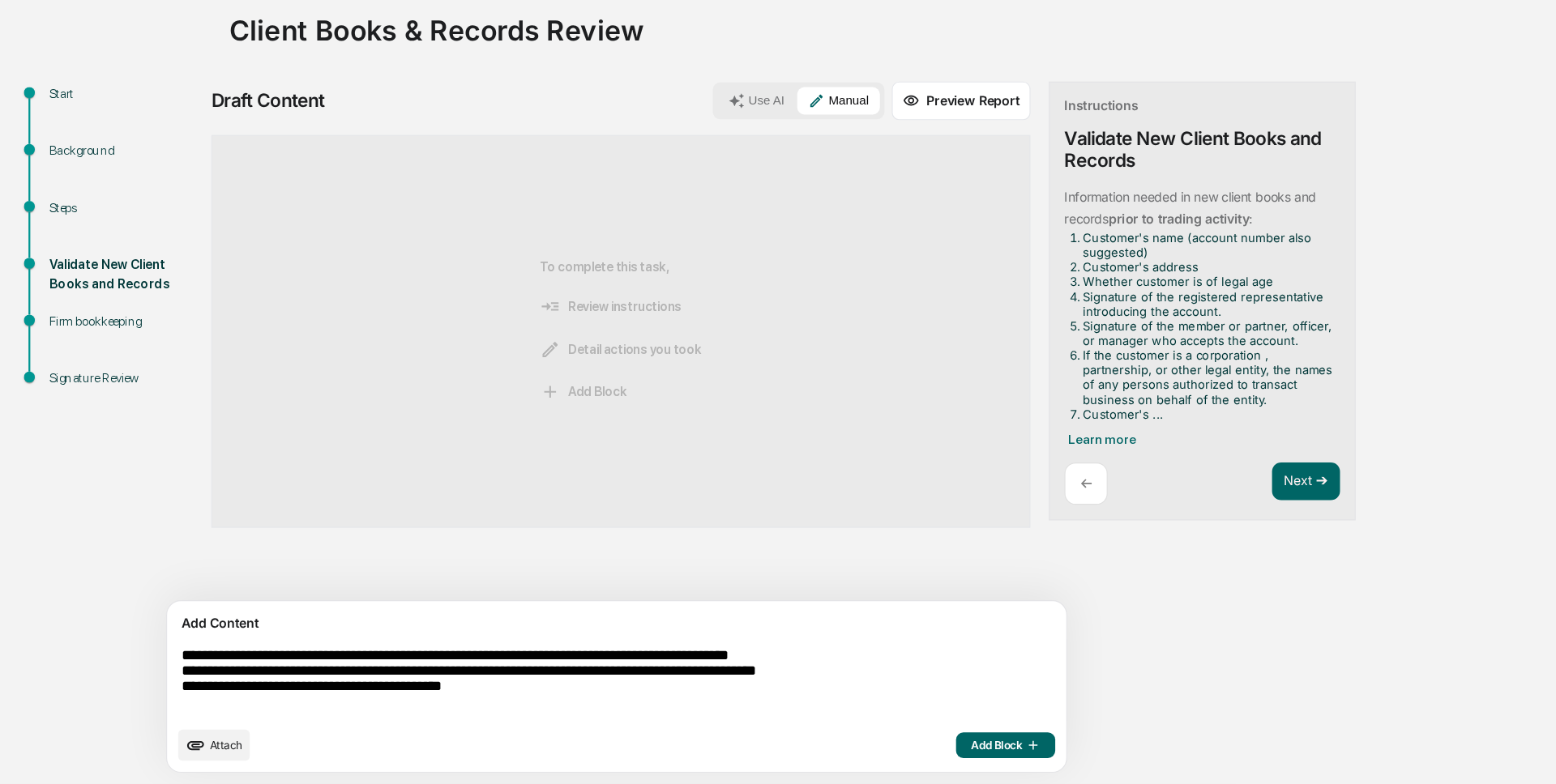 click on "**********" at bounding box center (507, 694) 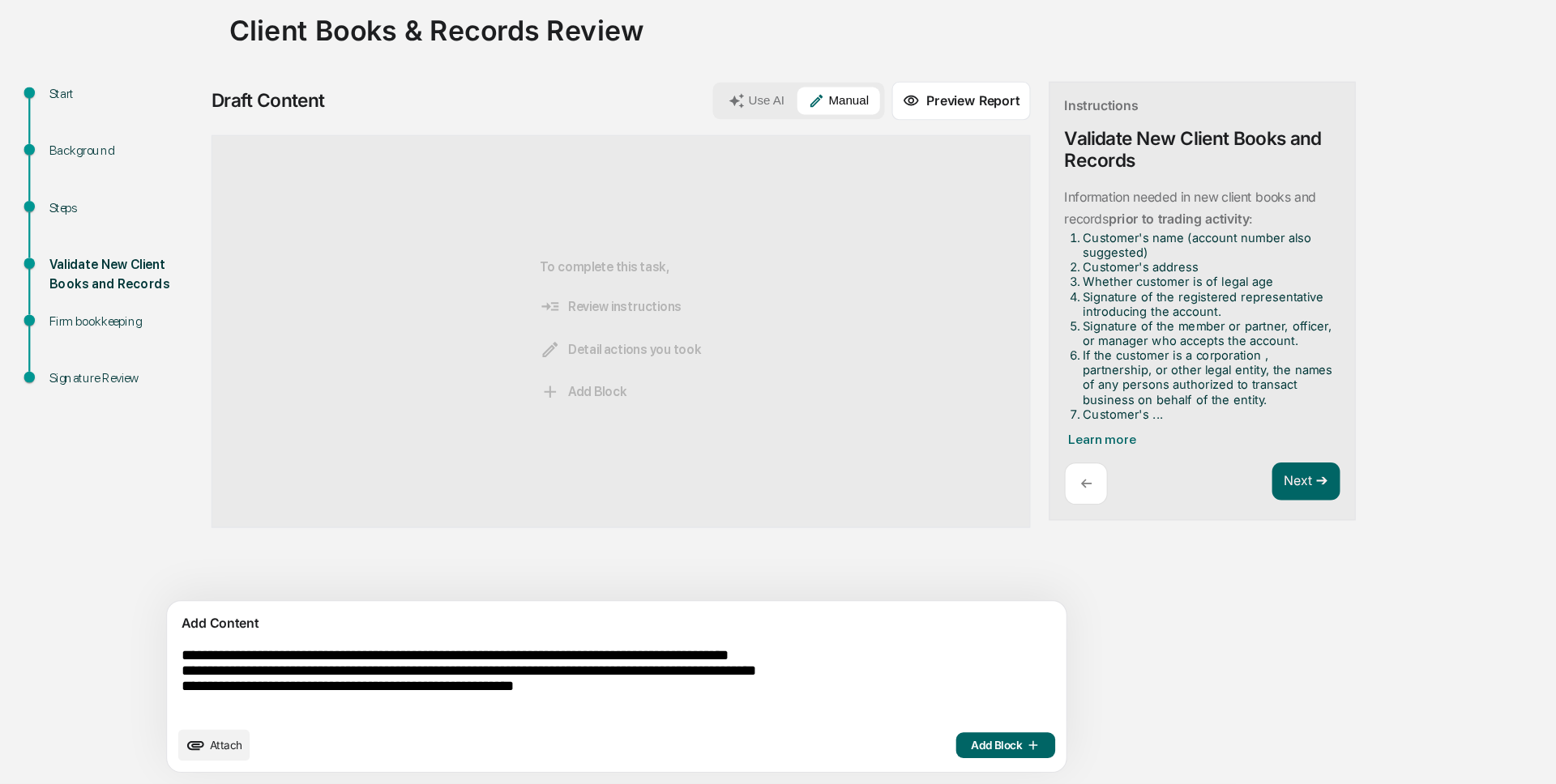 click on "**********" at bounding box center [507, 694] 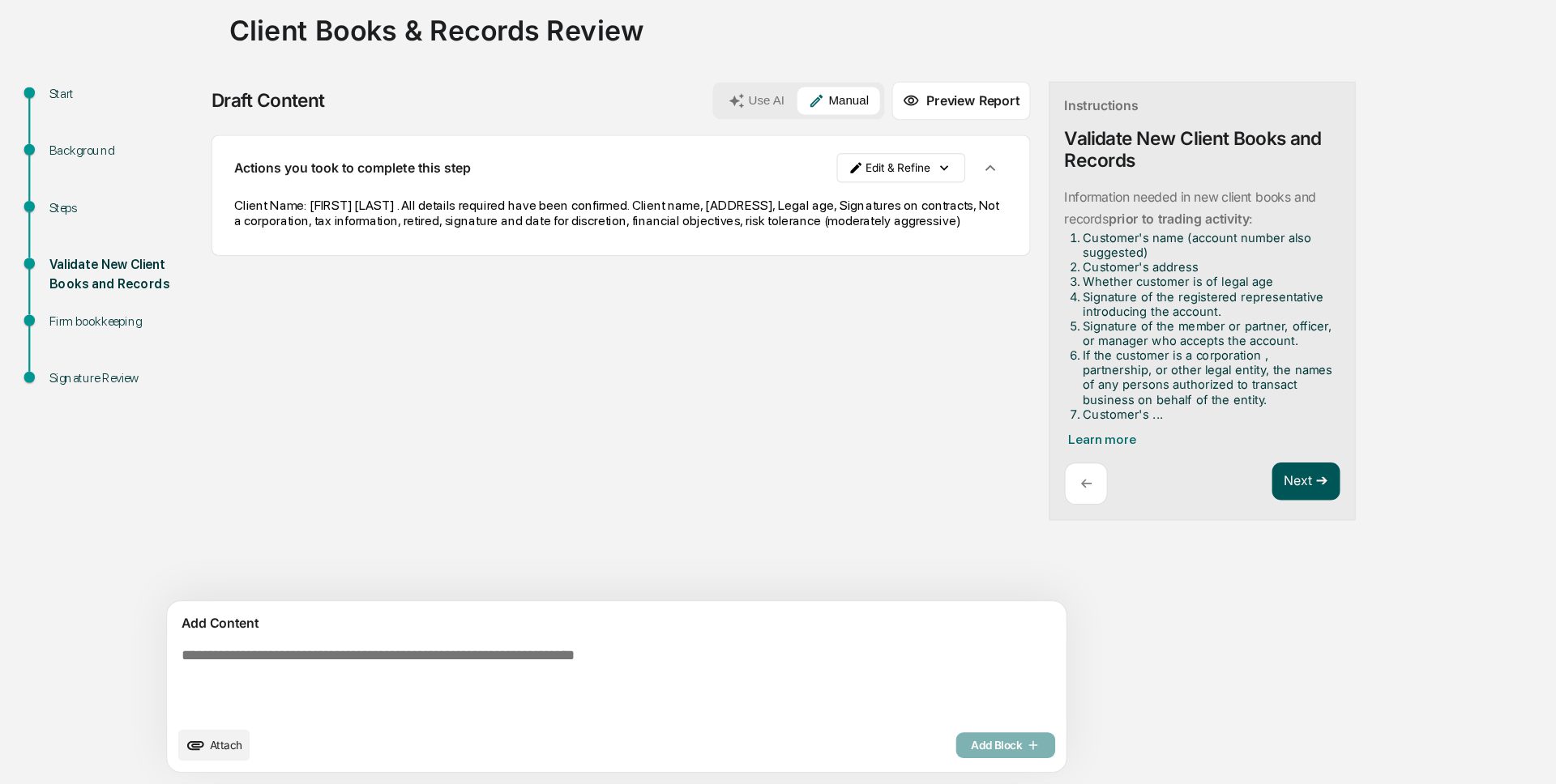 click on "Next ➔" at bounding box center (1152, 518) 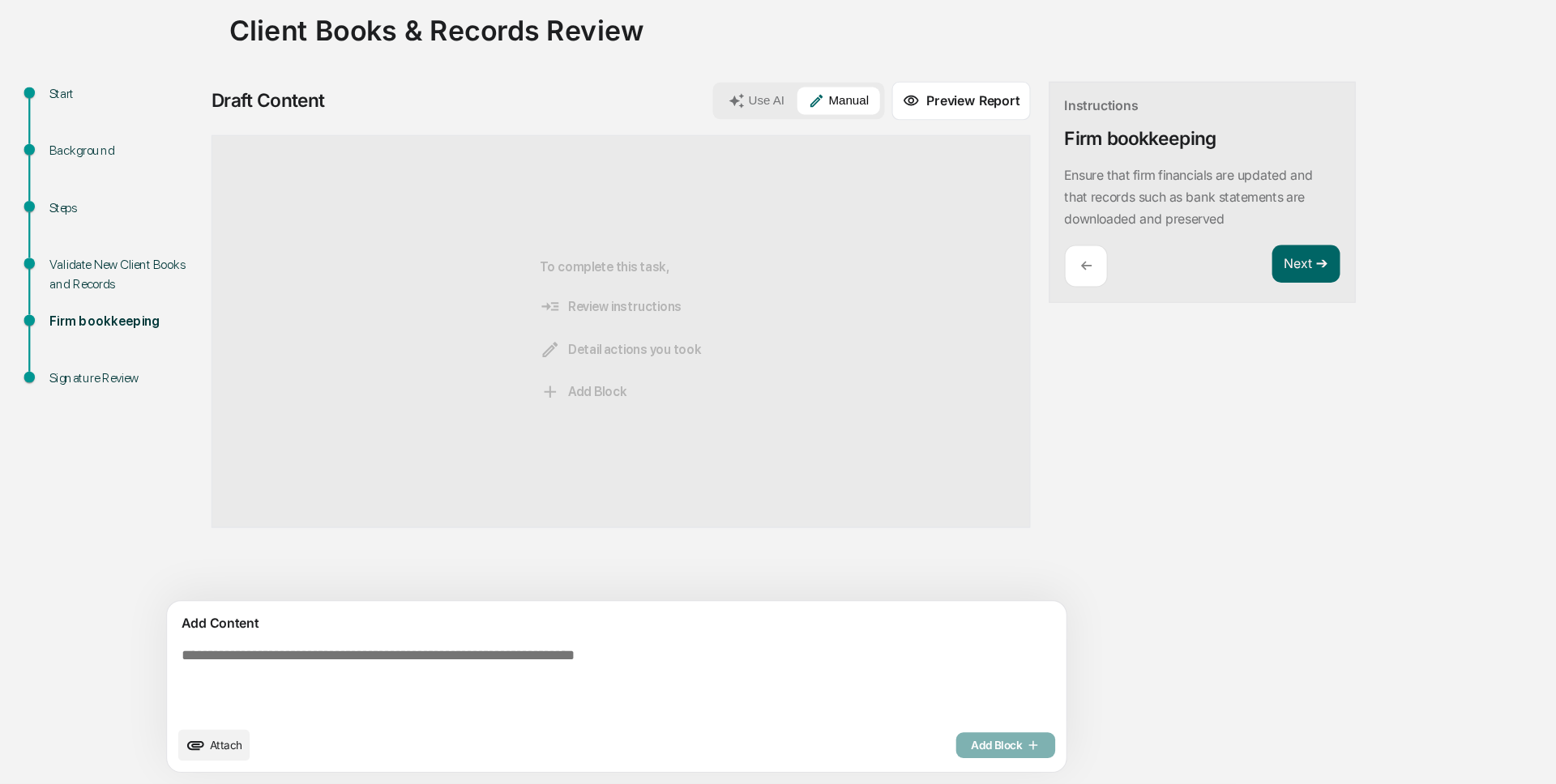 click at bounding box center [507, 694] 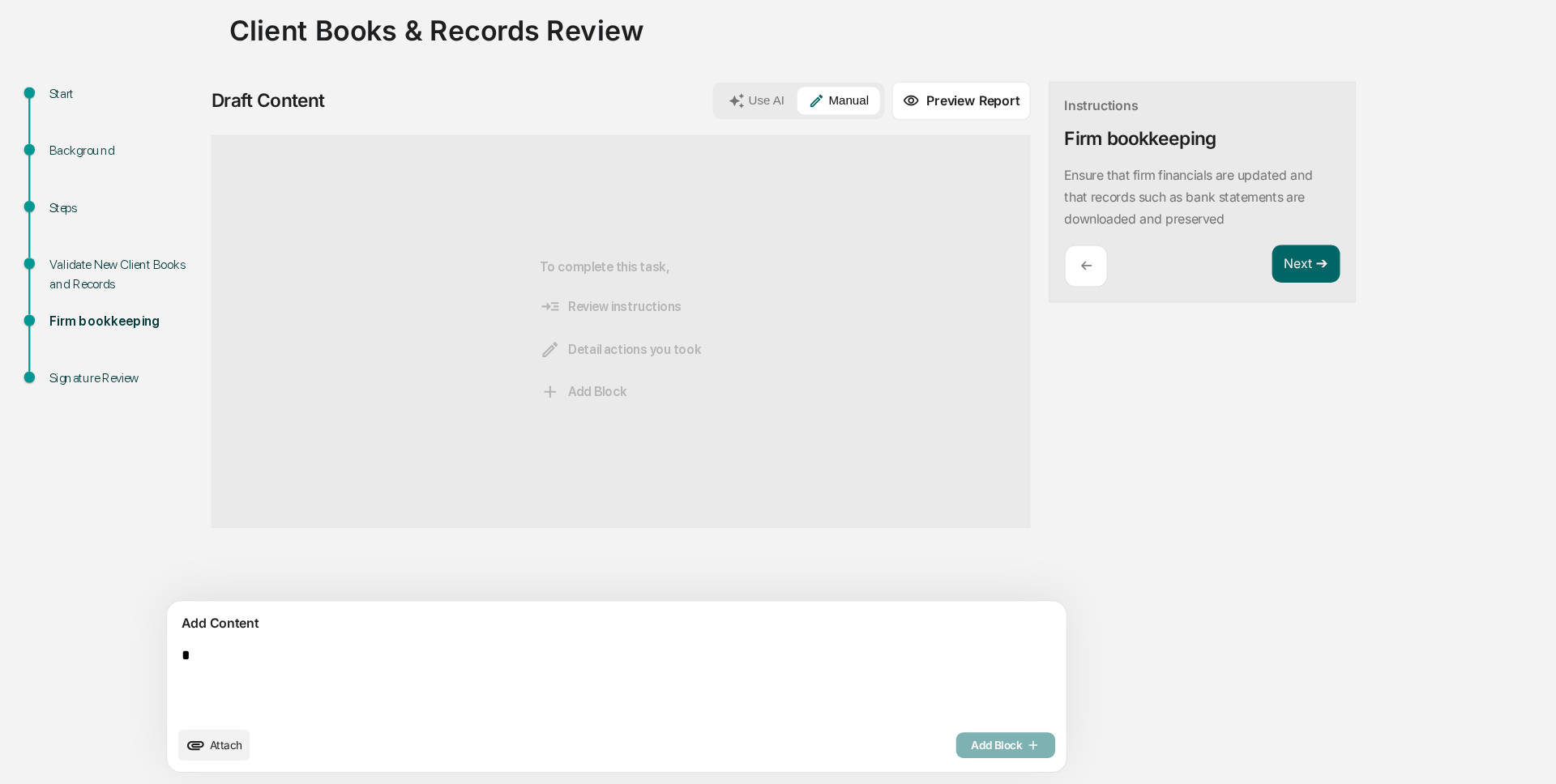 scroll, scrollTop: 25, scrollLeft: 0, axis: vertical 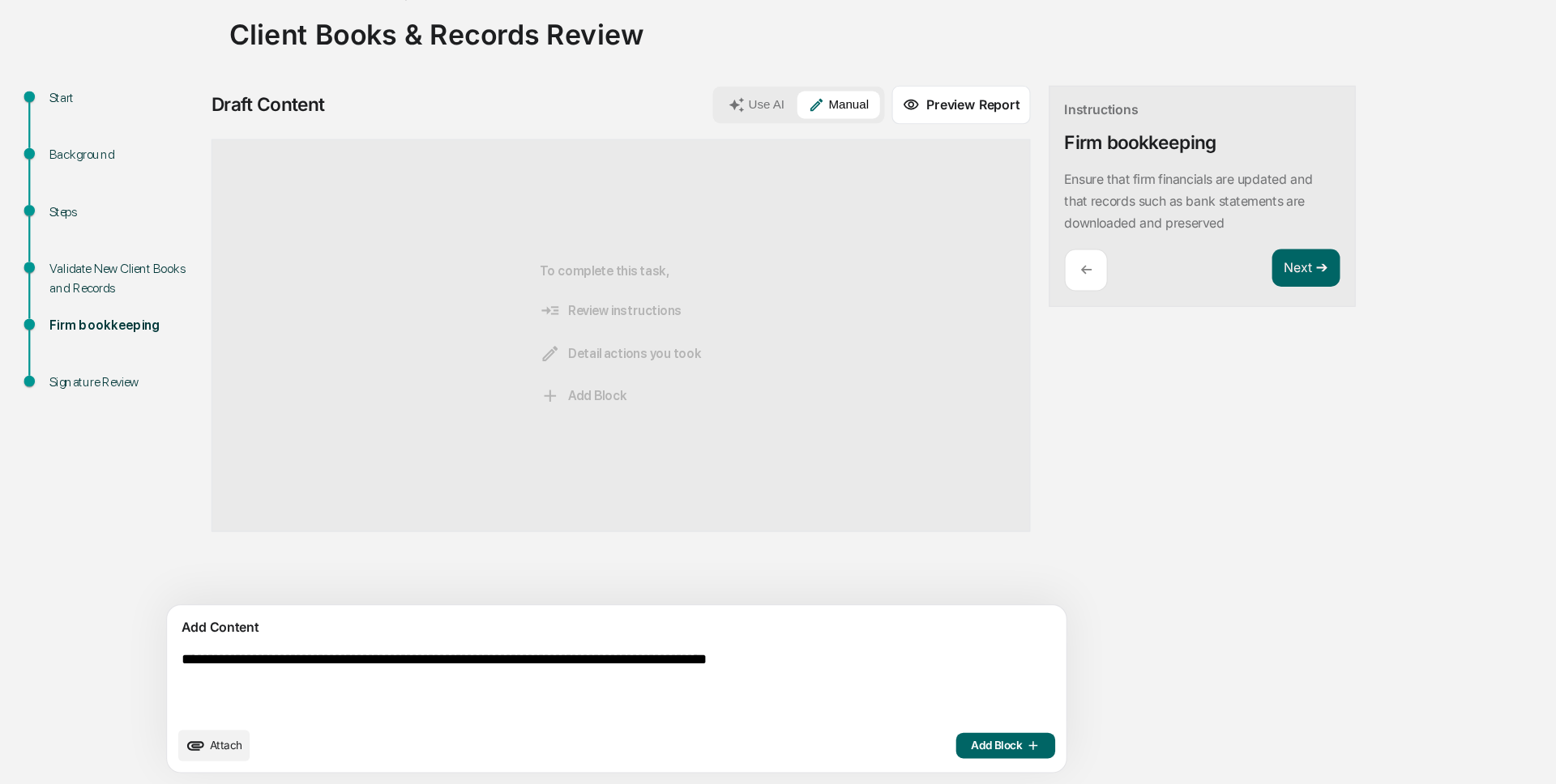 click on "**********" at bounding box center [507, 696] 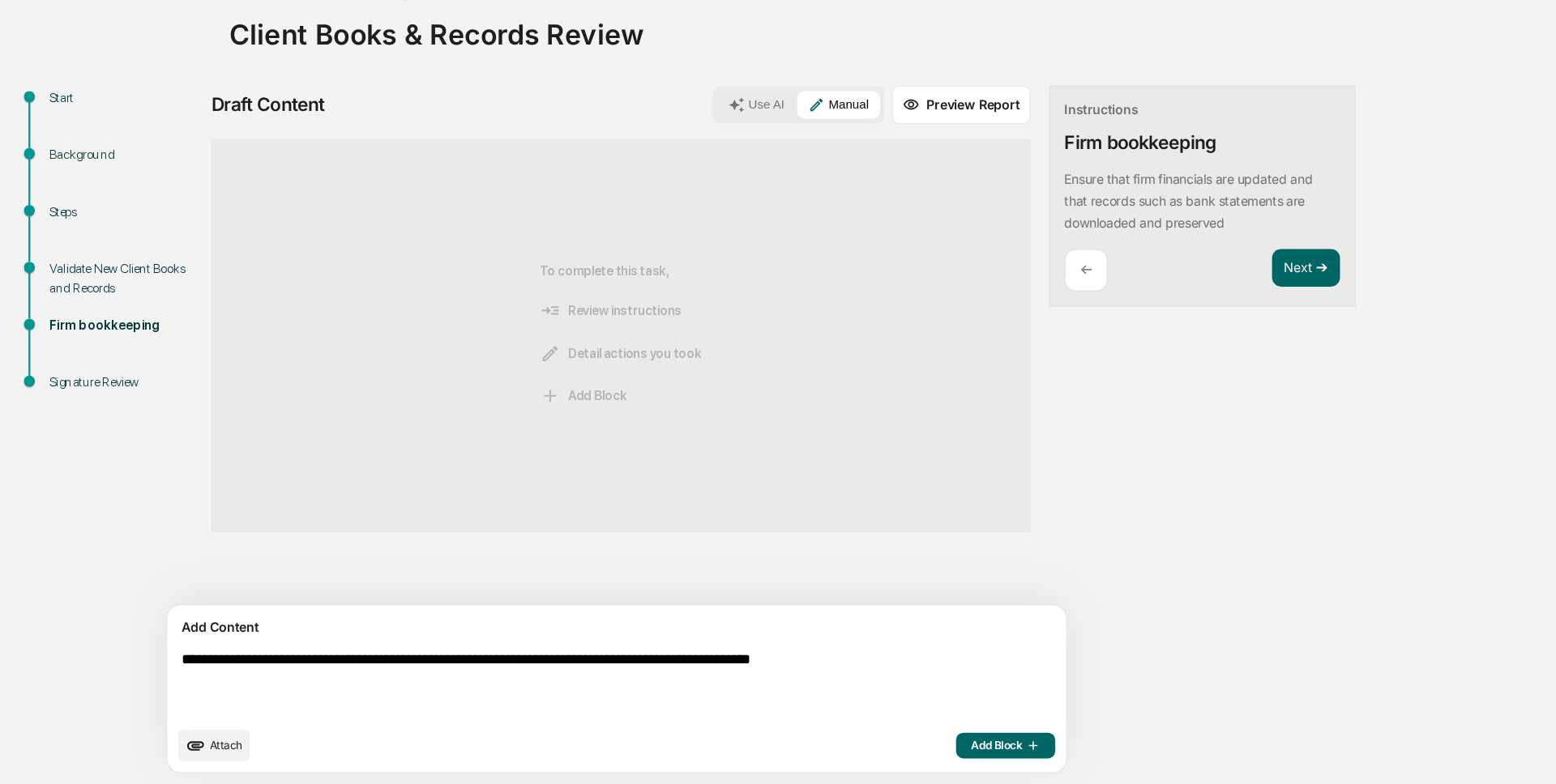 type on "**********" 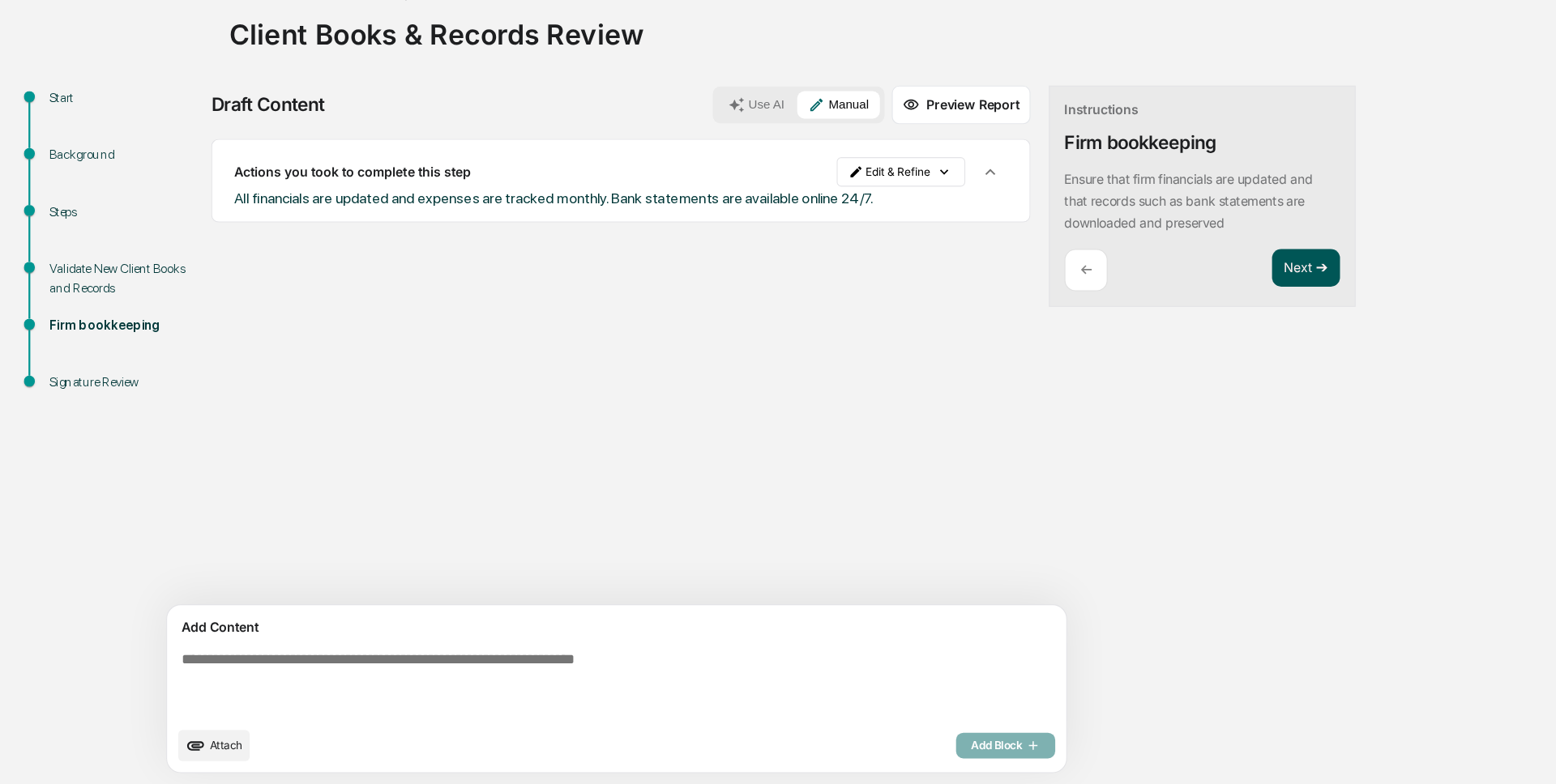 click on "Next ➔" at bounding box center (1152, 329) 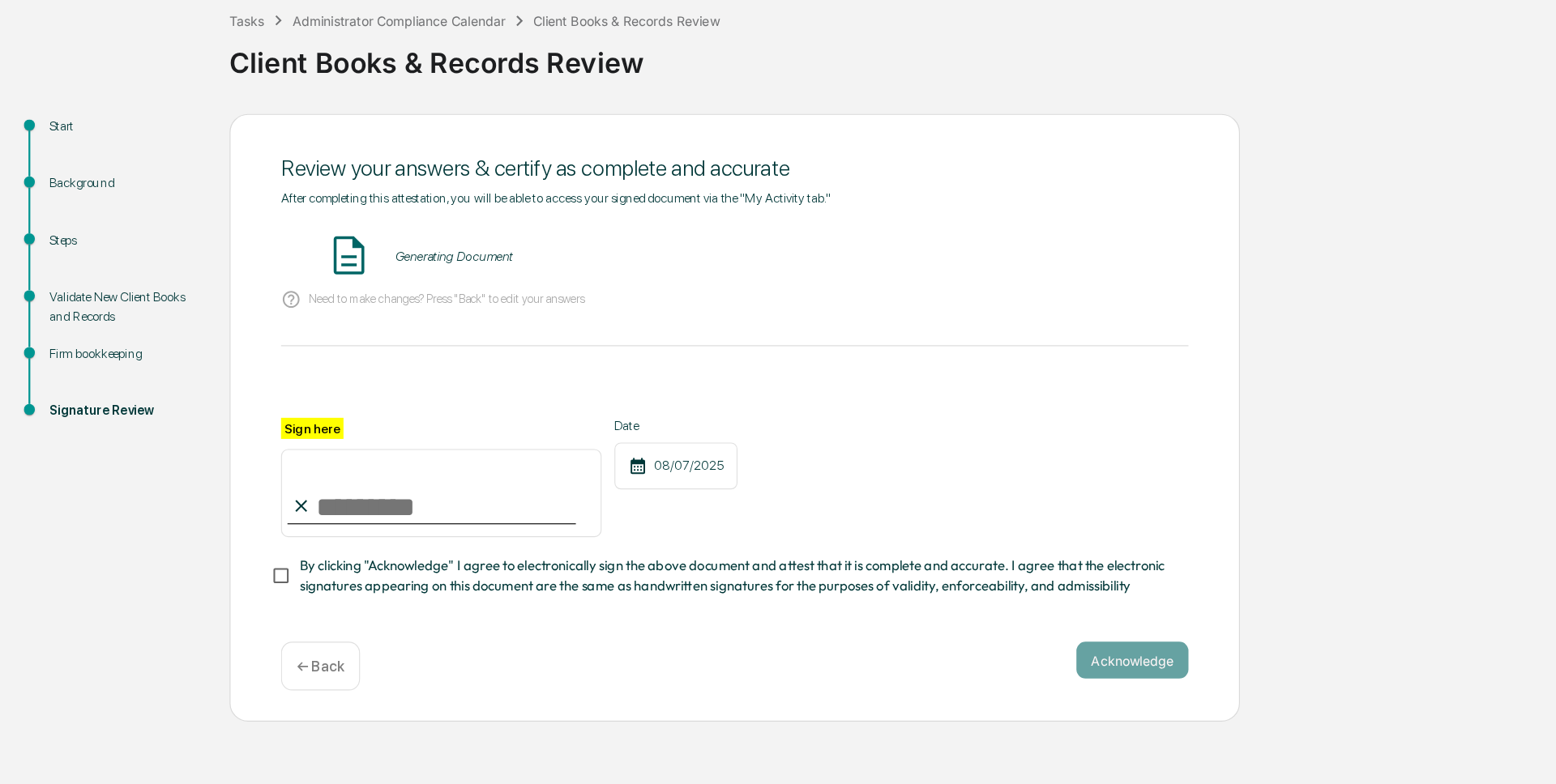 scroll, scrollTop: 0, scrollLeft: 0, axis: both 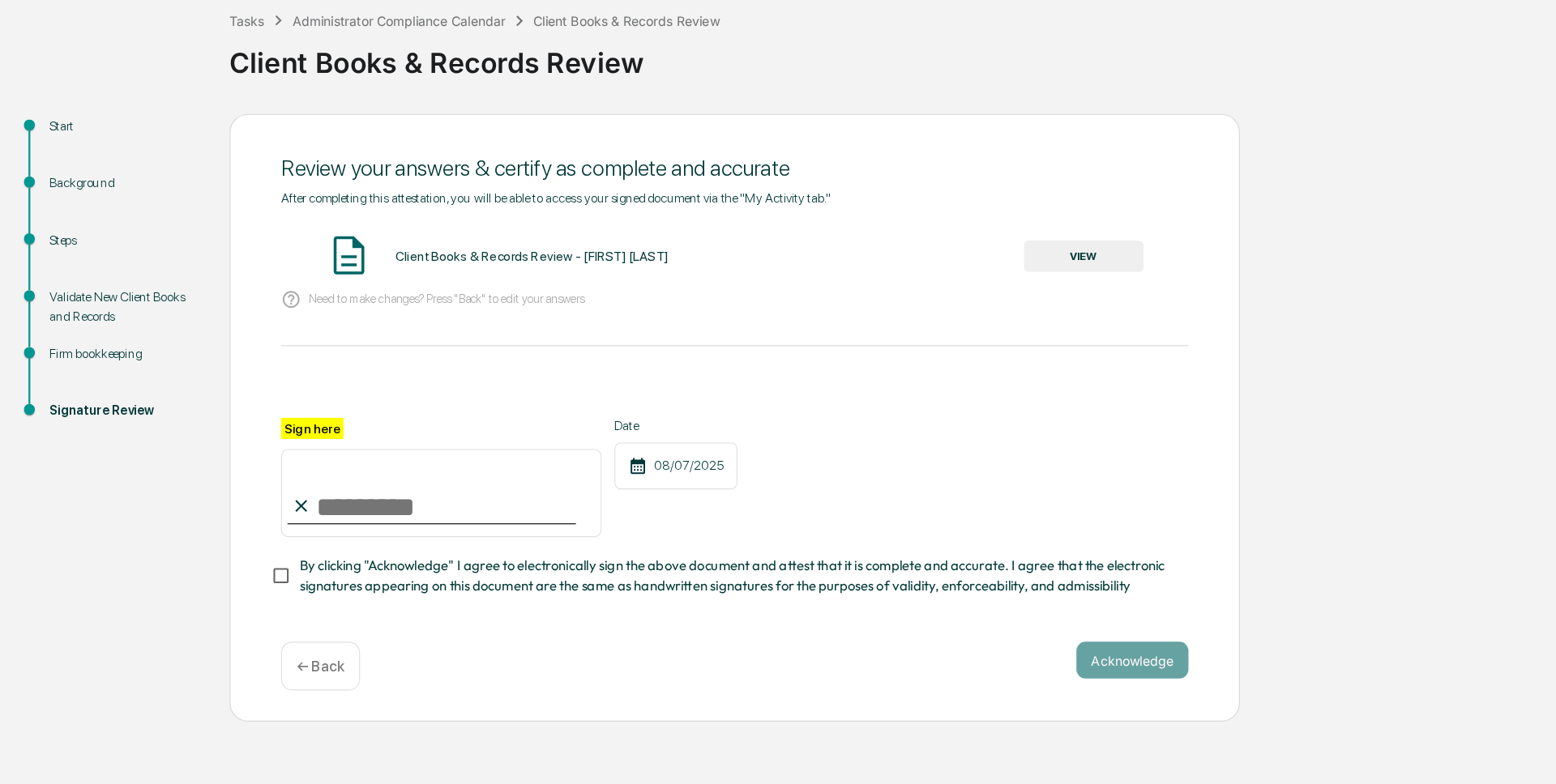 click on "Sign here" at bounding box center [389, 527] 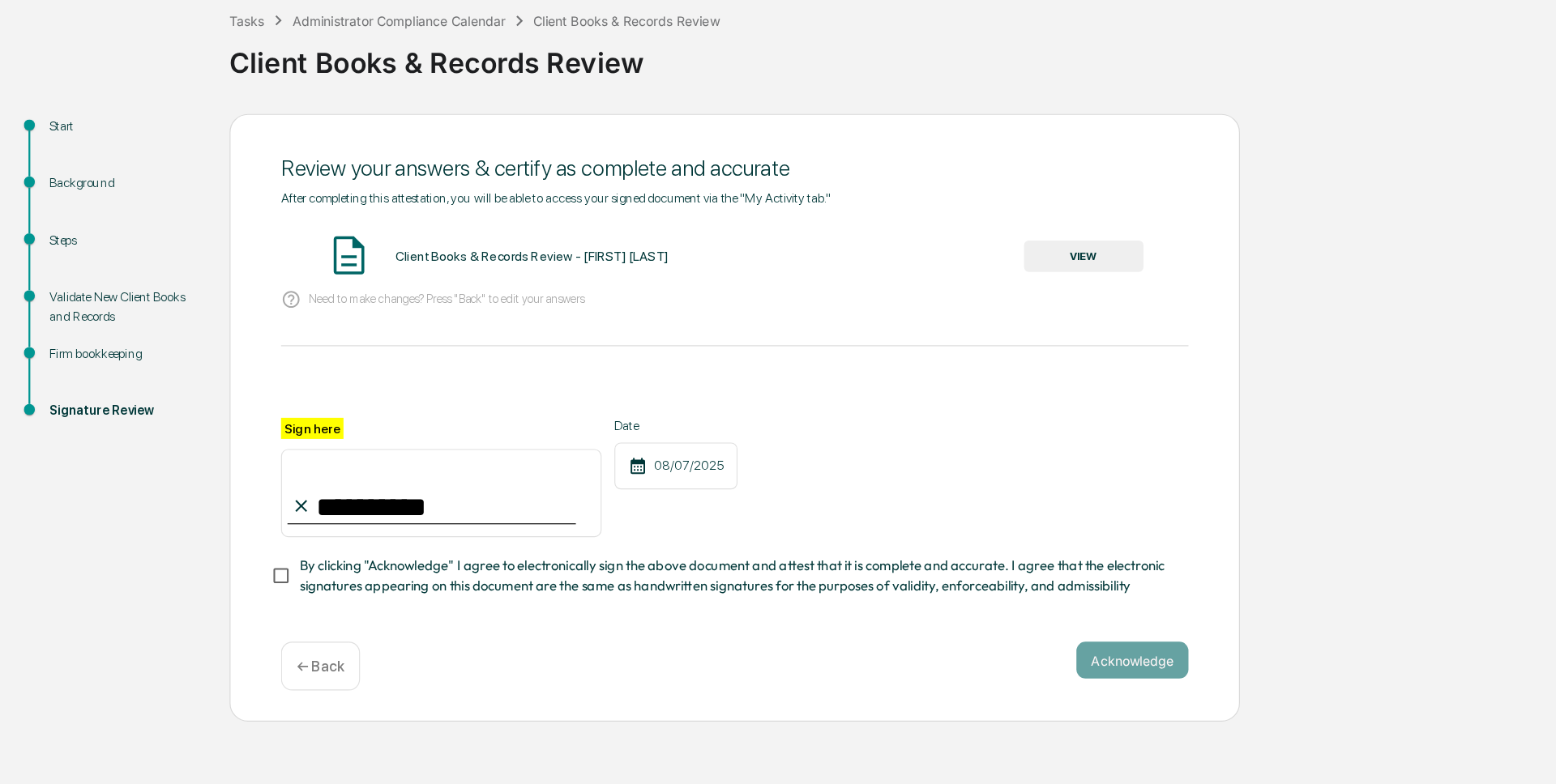 type on "**********" 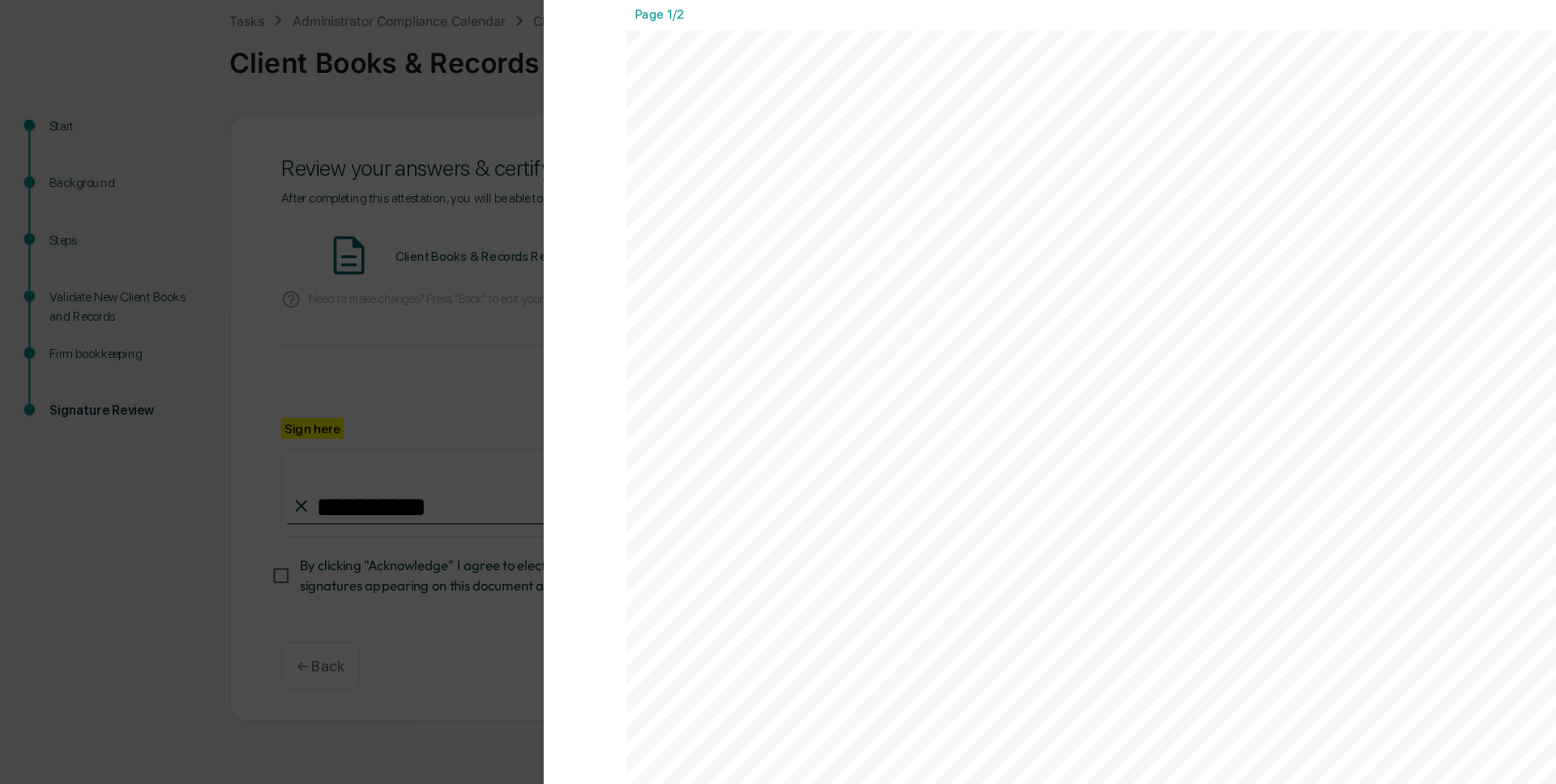 click on "Version History 08/07/2025, 02:21 PM Wade Marcy 2025-08-07_Client Books  Records Review_Unity Financial Pla...   Close   Download Page 1/2 August   7,   2025 Unity   Financial   Planning   Group Client   Books   &   Records   Review Background   and   Purpose It's   important   that   proper   books   and   records   are   kept   for   your   advisory   to   maintain   SEC   compliance. Greenboard   handles   record- keeping   for   communications,   marketing,   and   personal   positions,   but records   exist   outside   of   the   Greenboard   platform   should   be   maintained   and   validated   regularly. This   monthly   books   and   records   task   covers   two   core   categories: -   New   client   books   and   records -   Firm   bookkeeping Note   that   a   more   comprehensive   books   and   records   review   should   be   conducted   as   part   of   the   annual review   and   risk   assessment   compliance   processes. Validate   New   Client   Books   and   Records Information   needed" at bounding box center [778, 392] 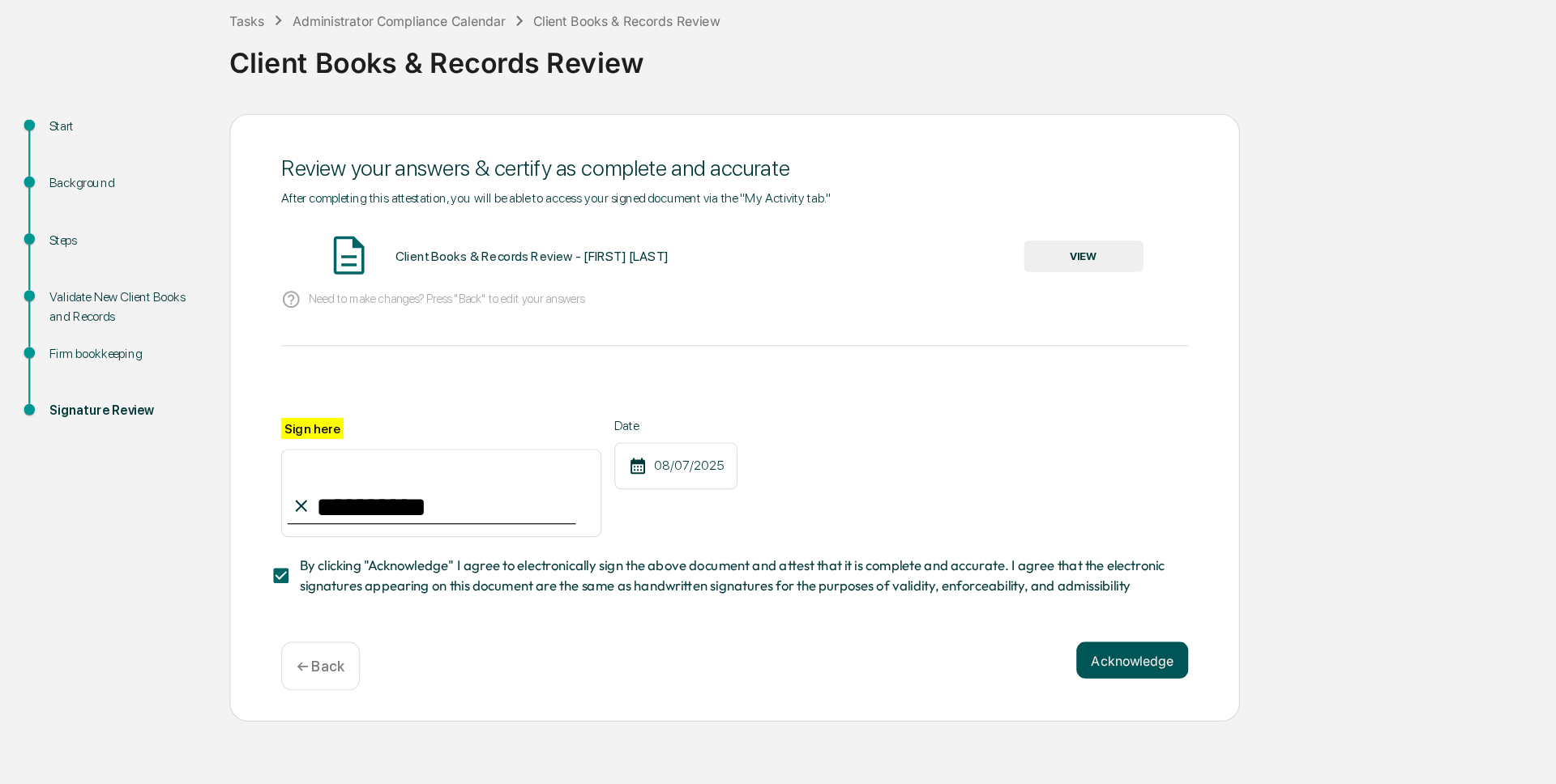click on "Acknowledge" at bounding box center [999, 675] 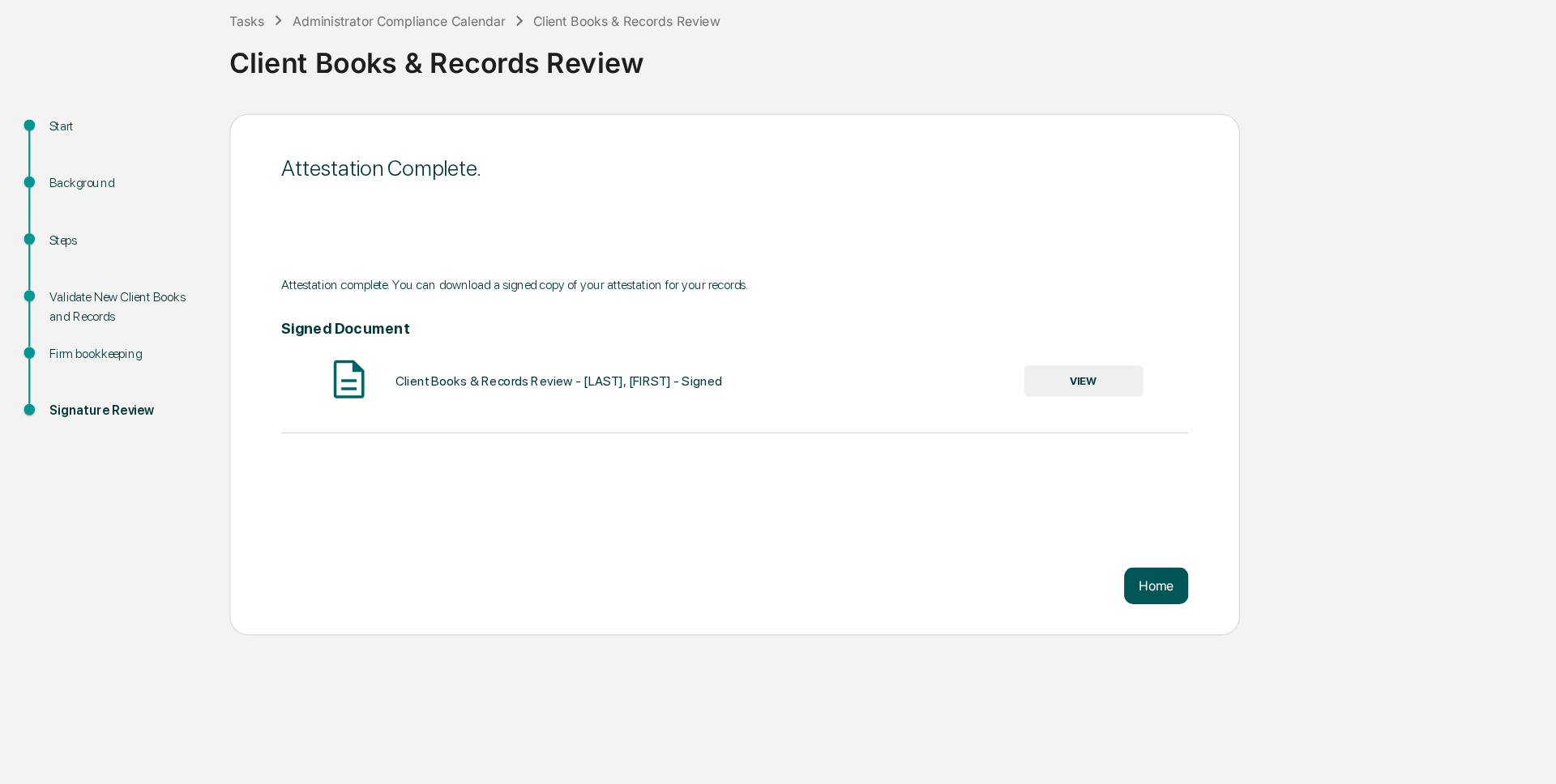 click on "Home" at bounding box center [1020, 609] 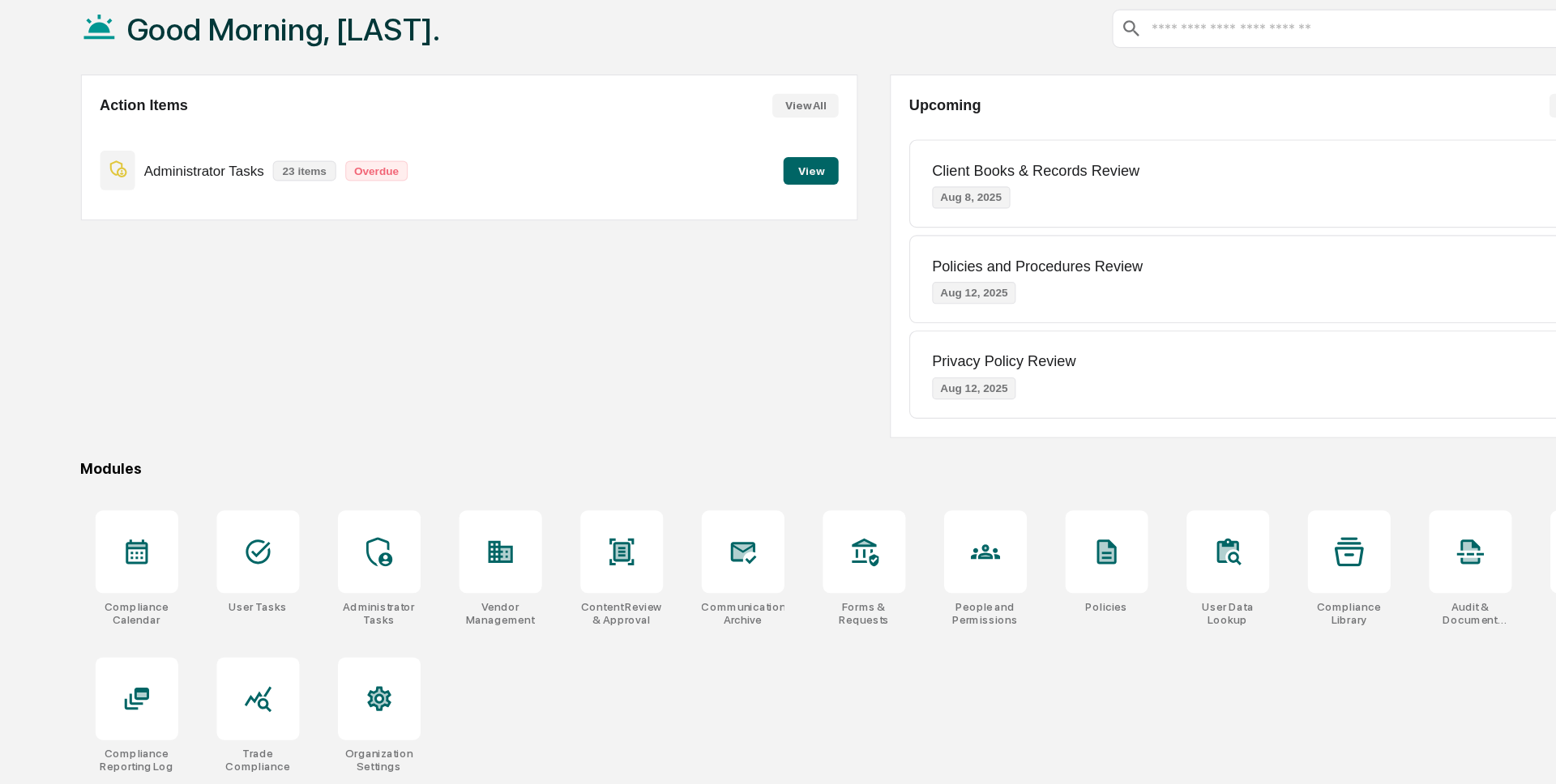 click on "View" at bounding box center (716, 243) 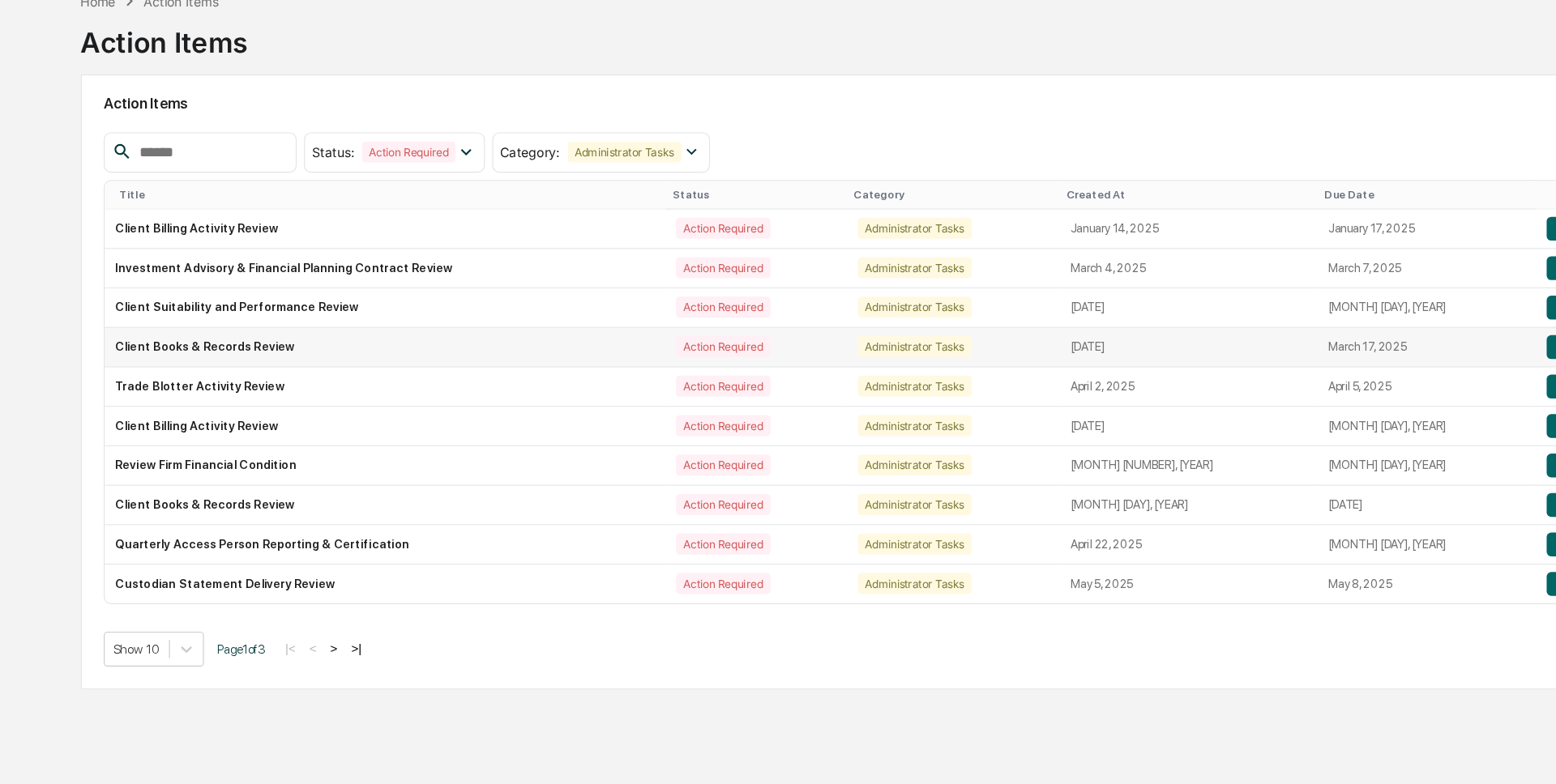 scroll, scrollTop: 0, scrollLeft: 0, axis: both 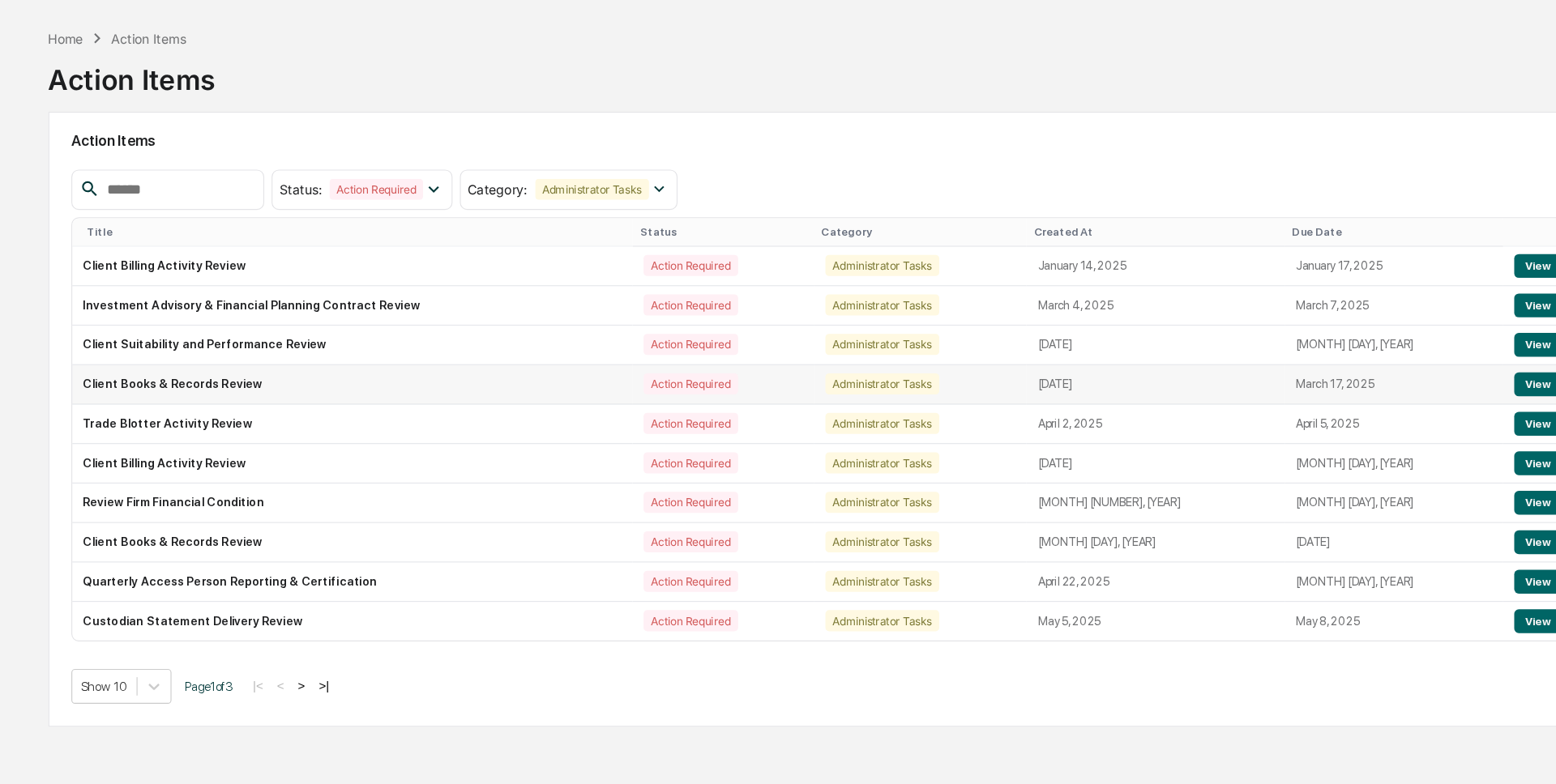 click on "View" at bounding box center (1385, 398) 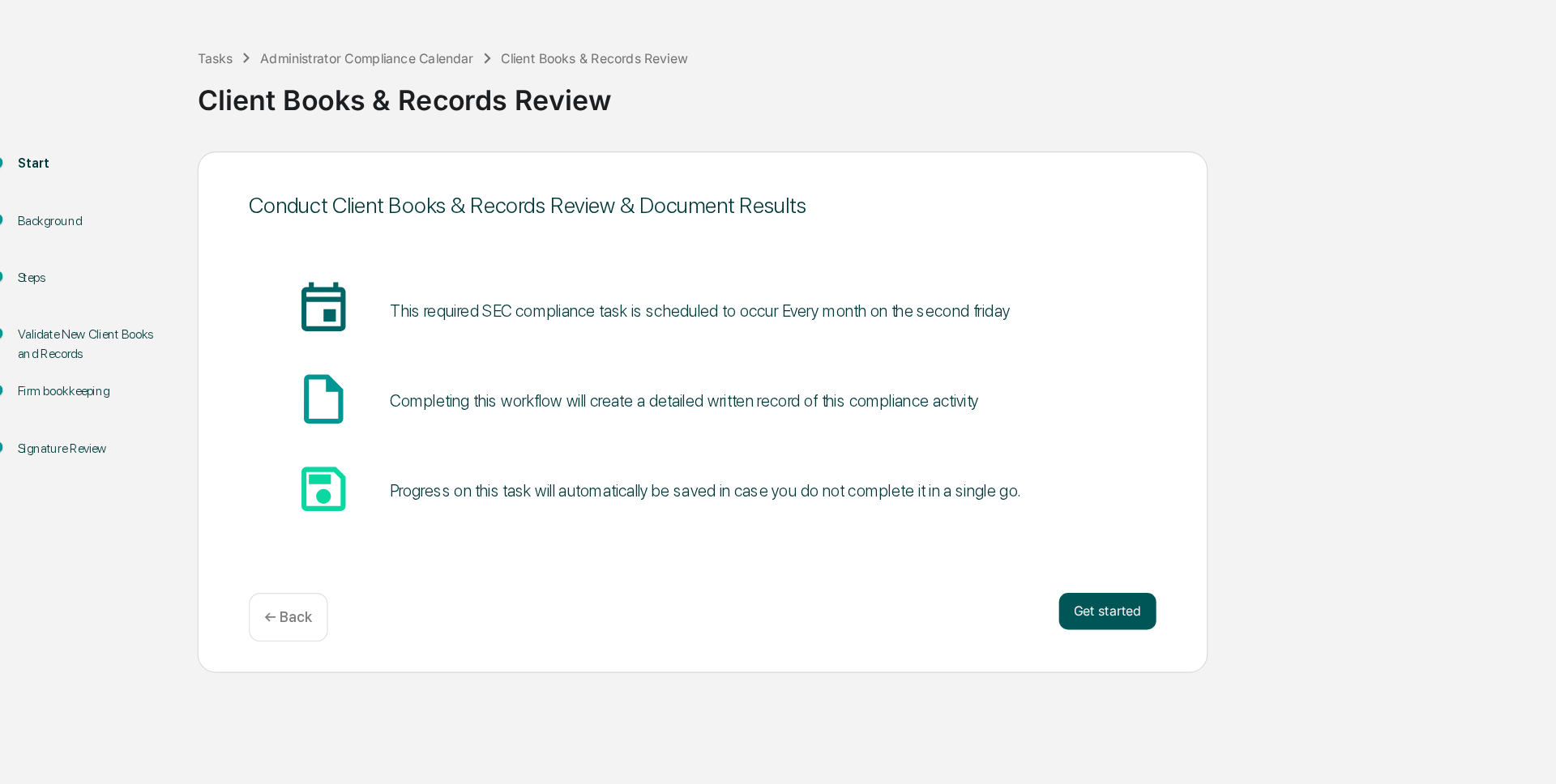 click on "Get started" at bounding box center (1006, 599) 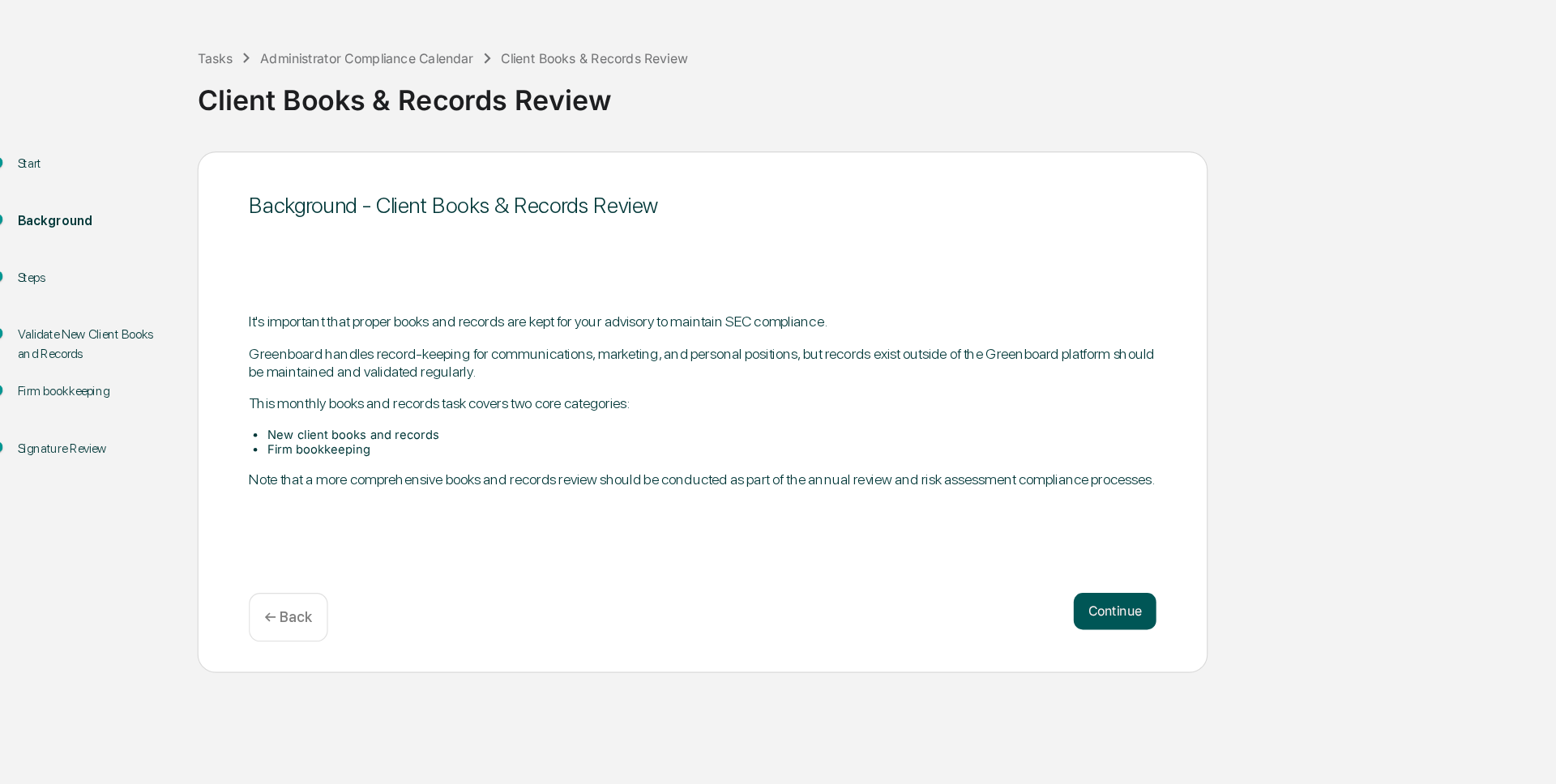 click on "Continue" at bounding box center (1012, 599) 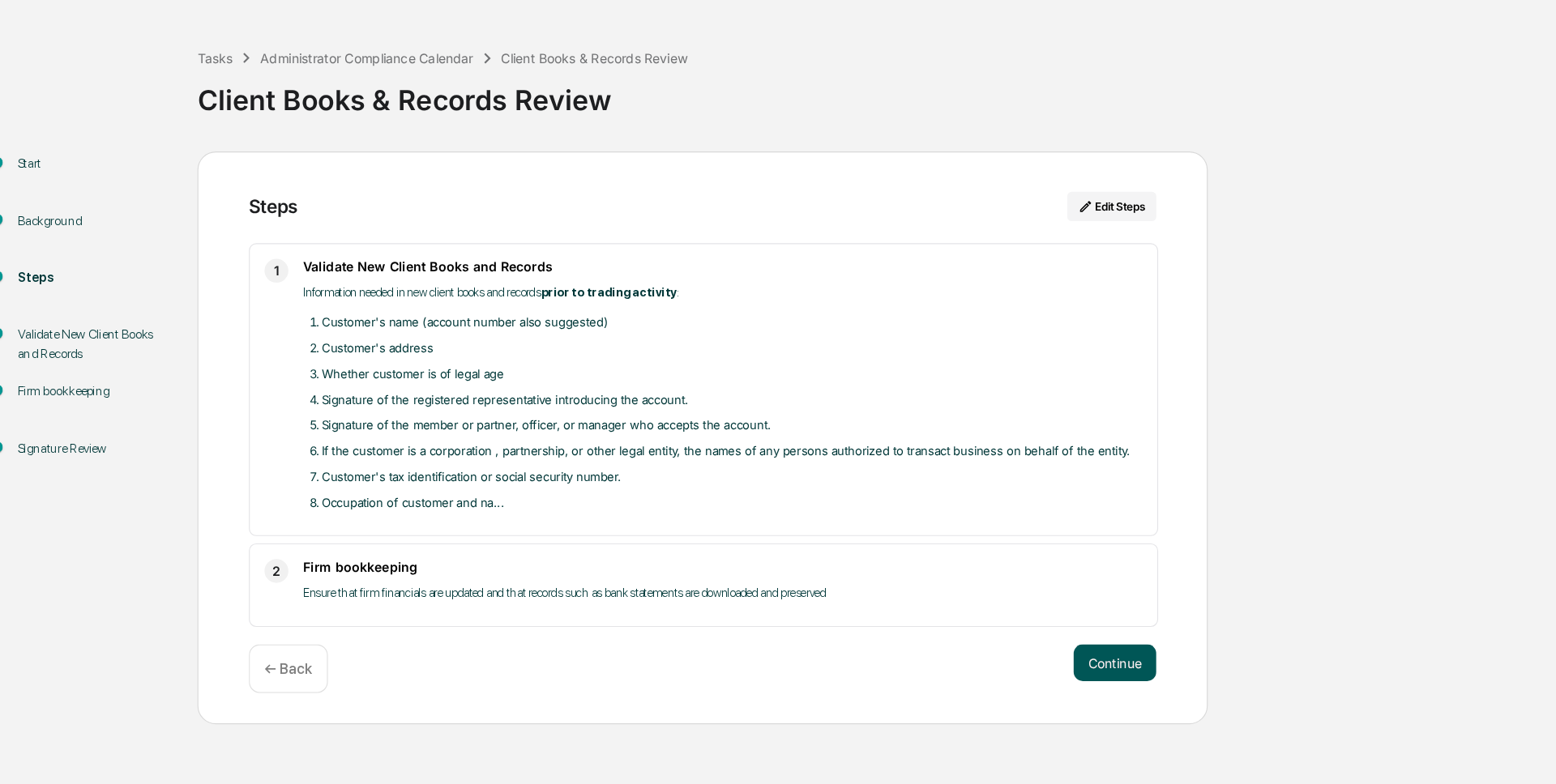 click on "Continue" at bounding box center [1012, 644] 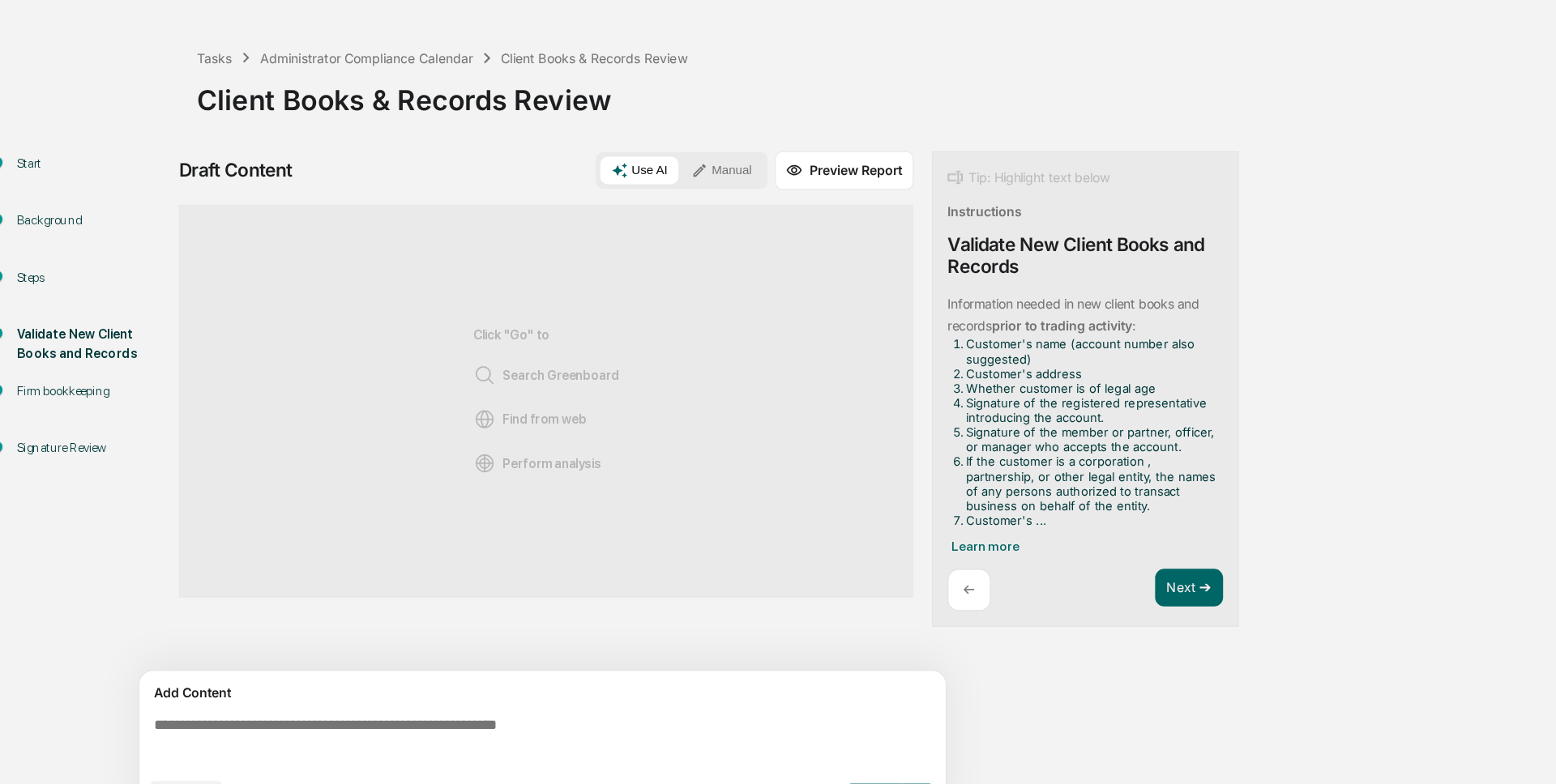 scroll, scrollTop: 12, scrollLeft: 0, axis: vertical 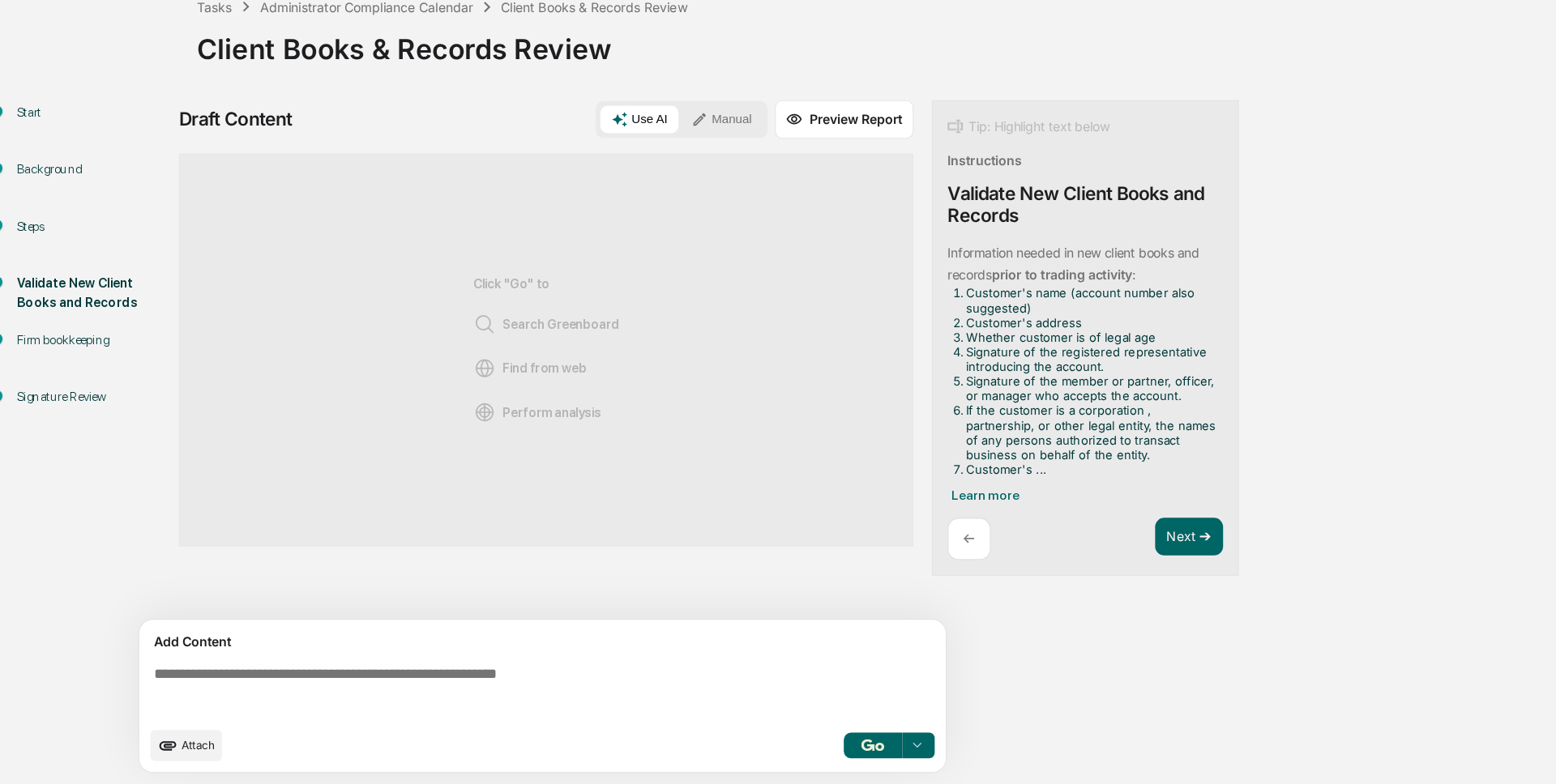 click at bounding box center [511, 702] 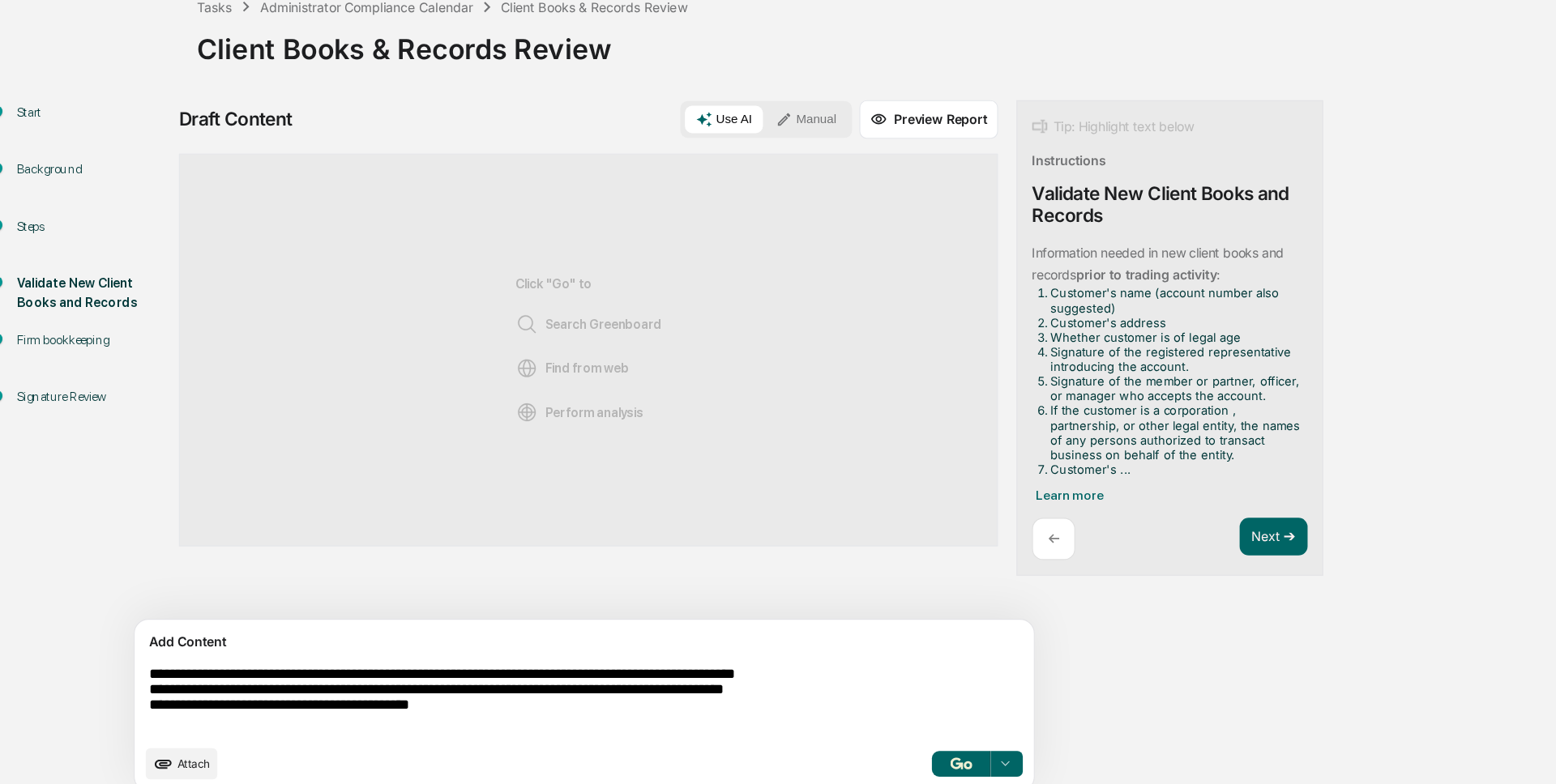 drag, startPoint x: 352, startPoint y: 681, endPoint x: 251, endPoint y: 681, distance: 101 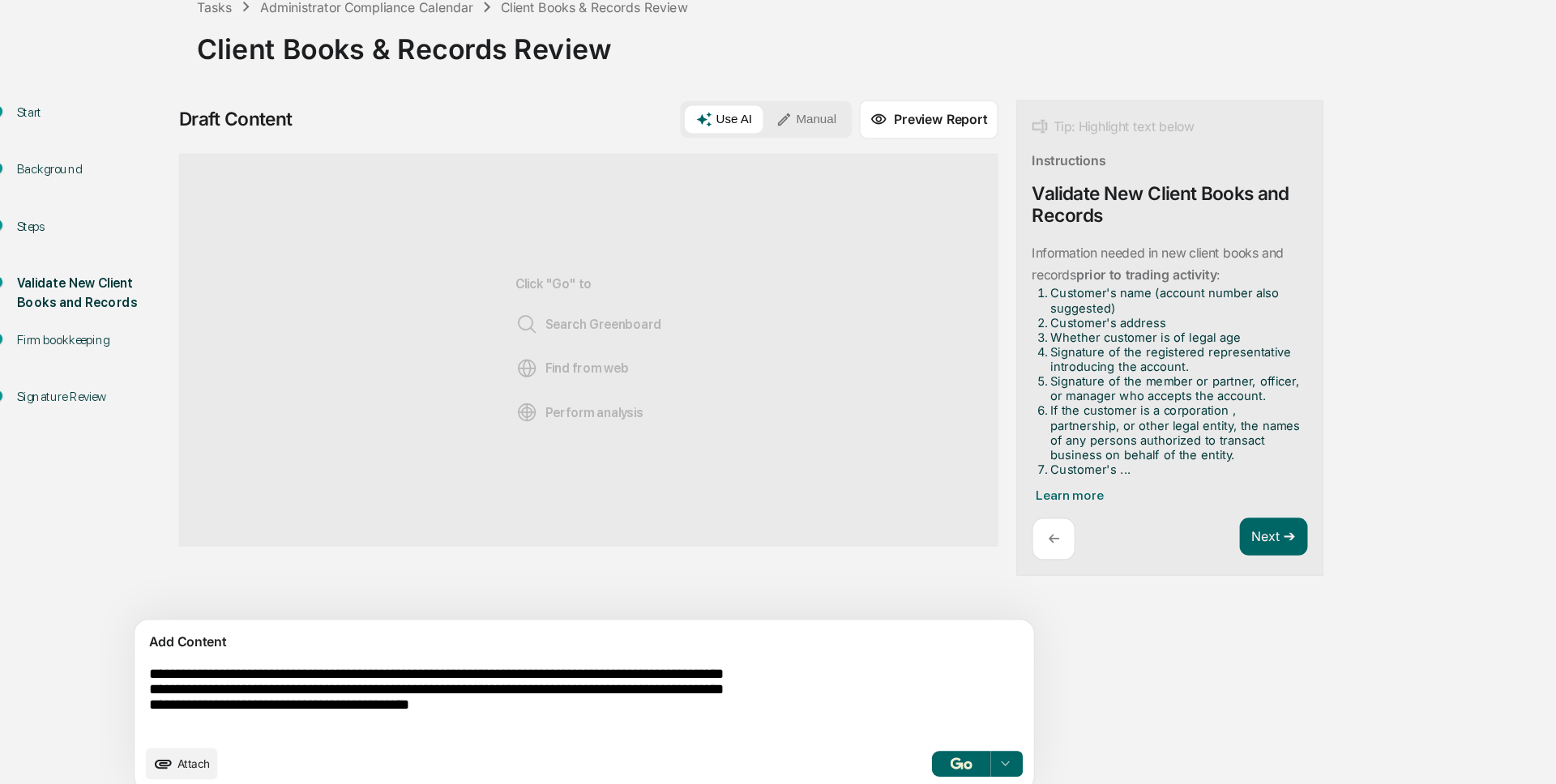 click on "Manual" at bounding box center (740, 198) 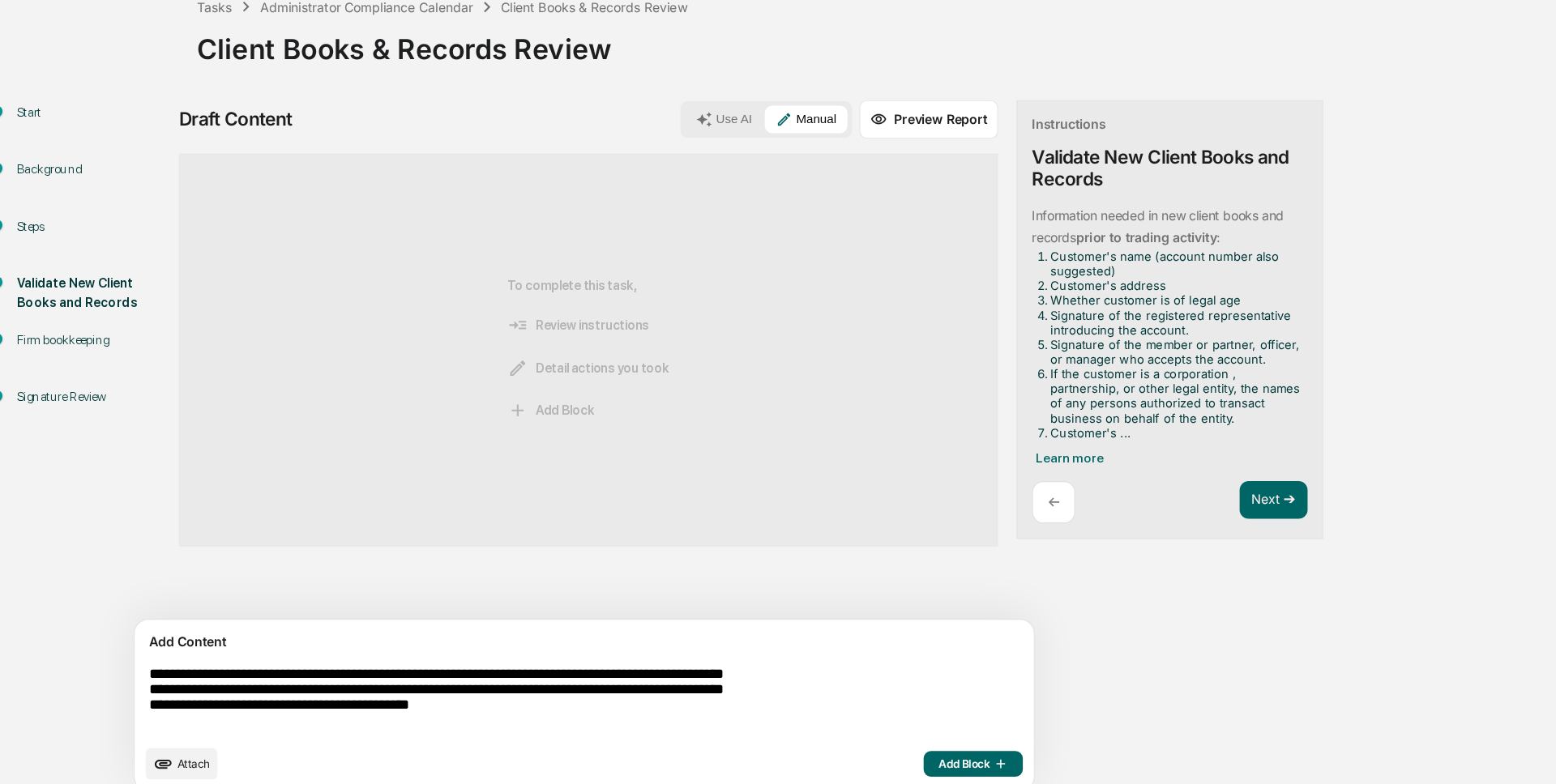 scroll, scrollTop: 28, scrollLeft: 0, axis: vertical 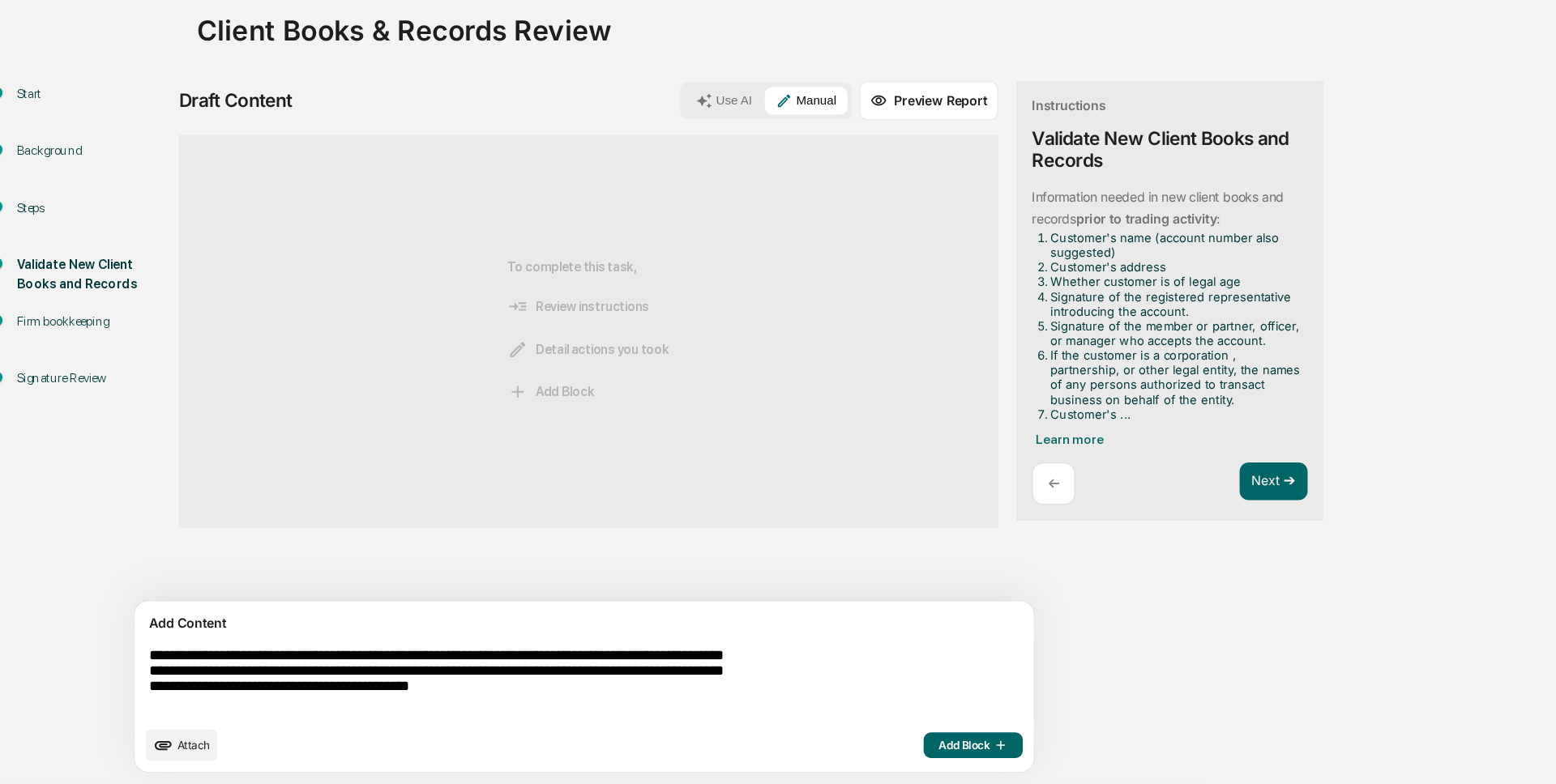 click on "**********" at bounding box center (507, 694) 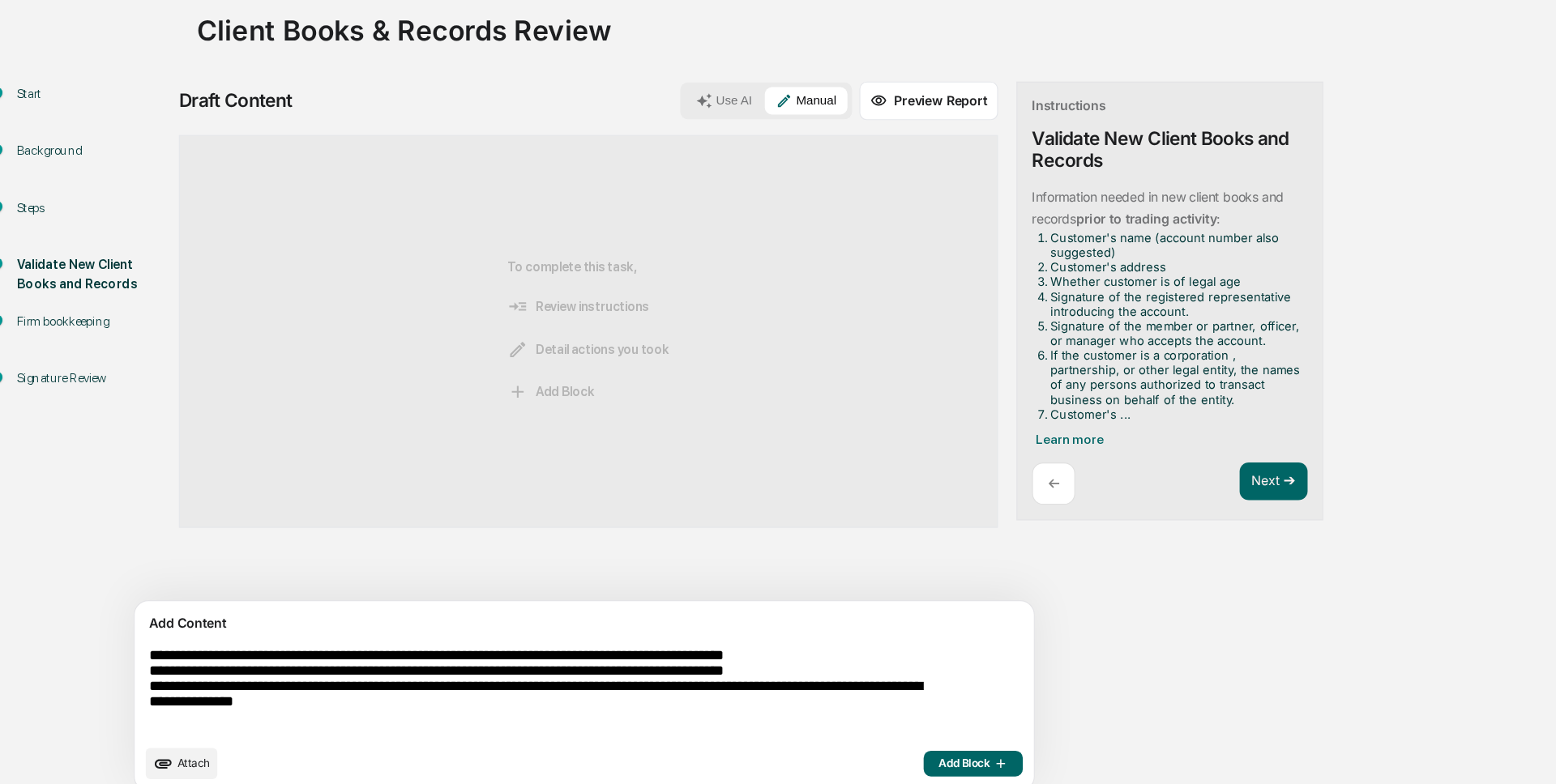 scroll, scrollTop: 45, scrollLeft: 0, axis: vertical 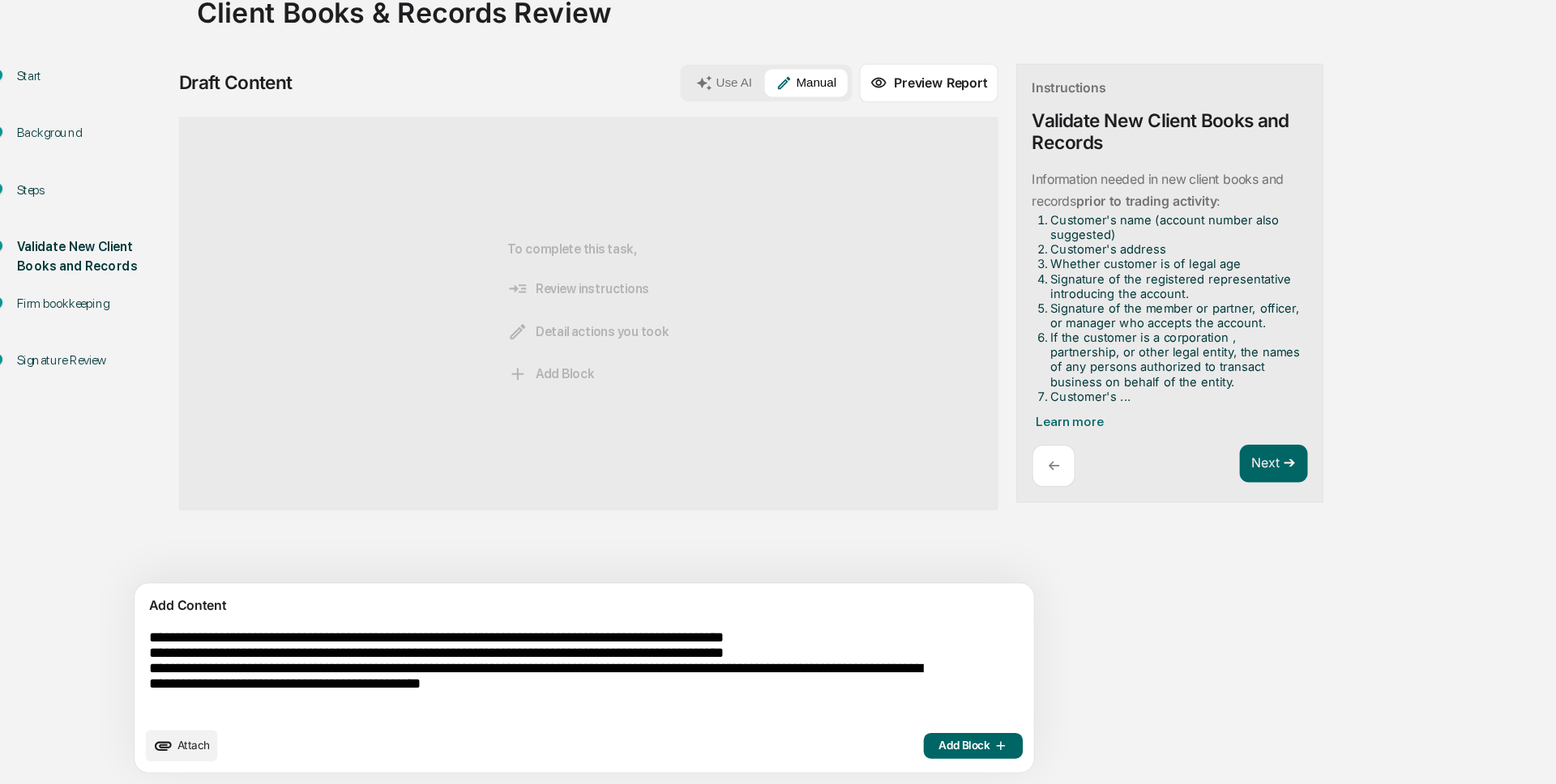 drag, startPoint x: 378, startPoint y: 687, endPoint x: 447, endPoint y: 687, distance: 69 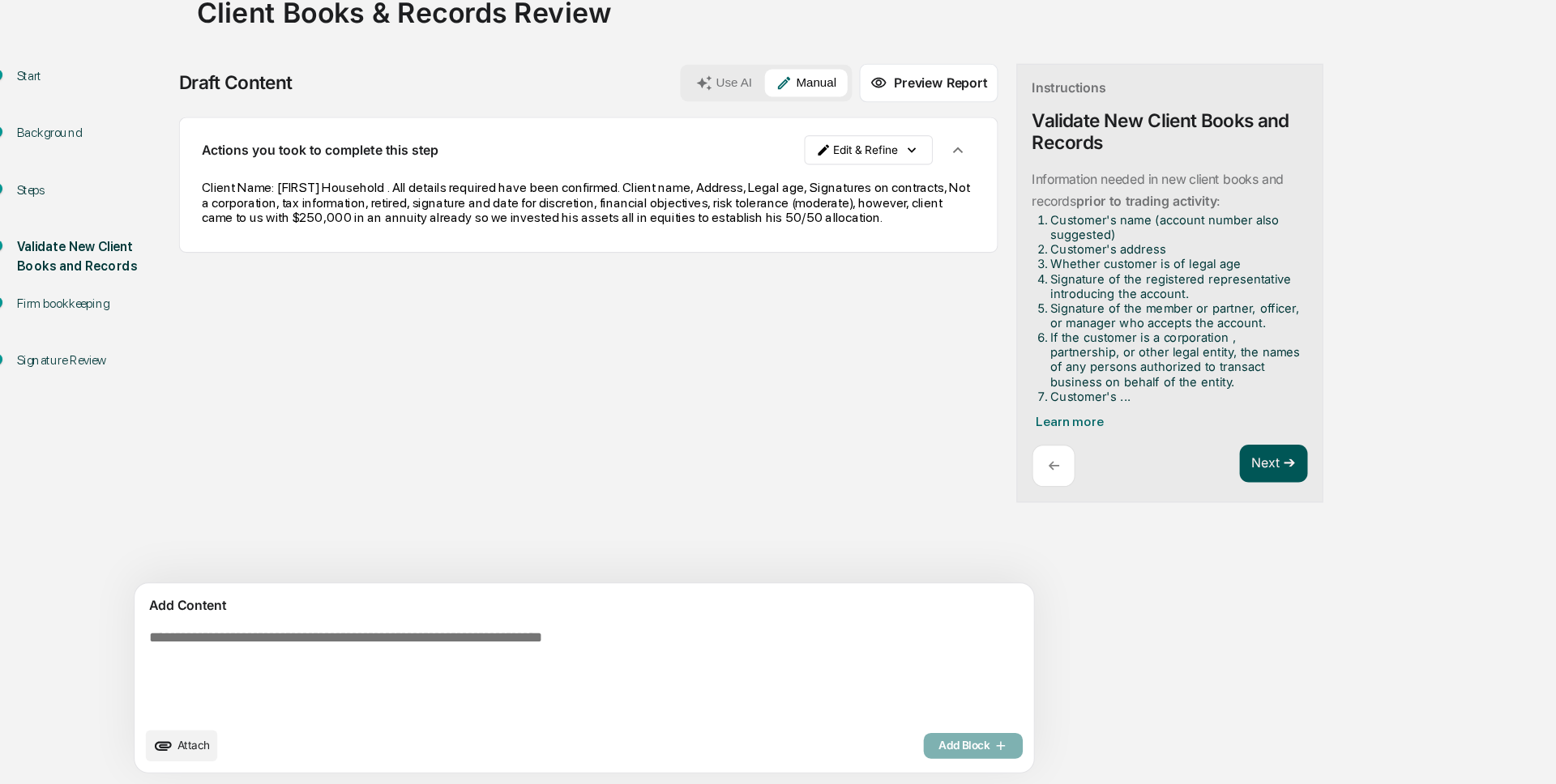 click on "Next ➔" at bounding box center (1152, 501) 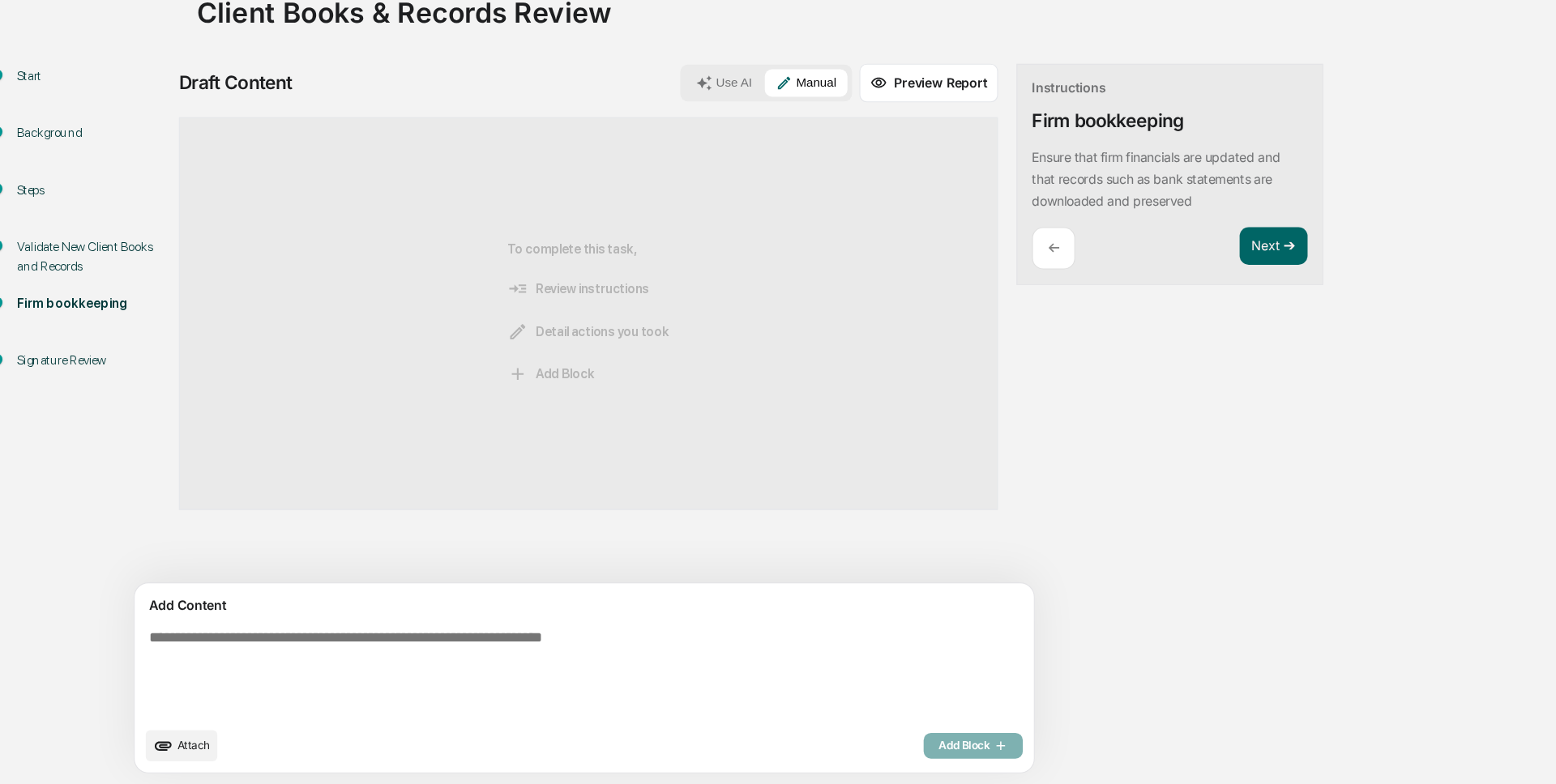 click at bounding box center [507, 686] 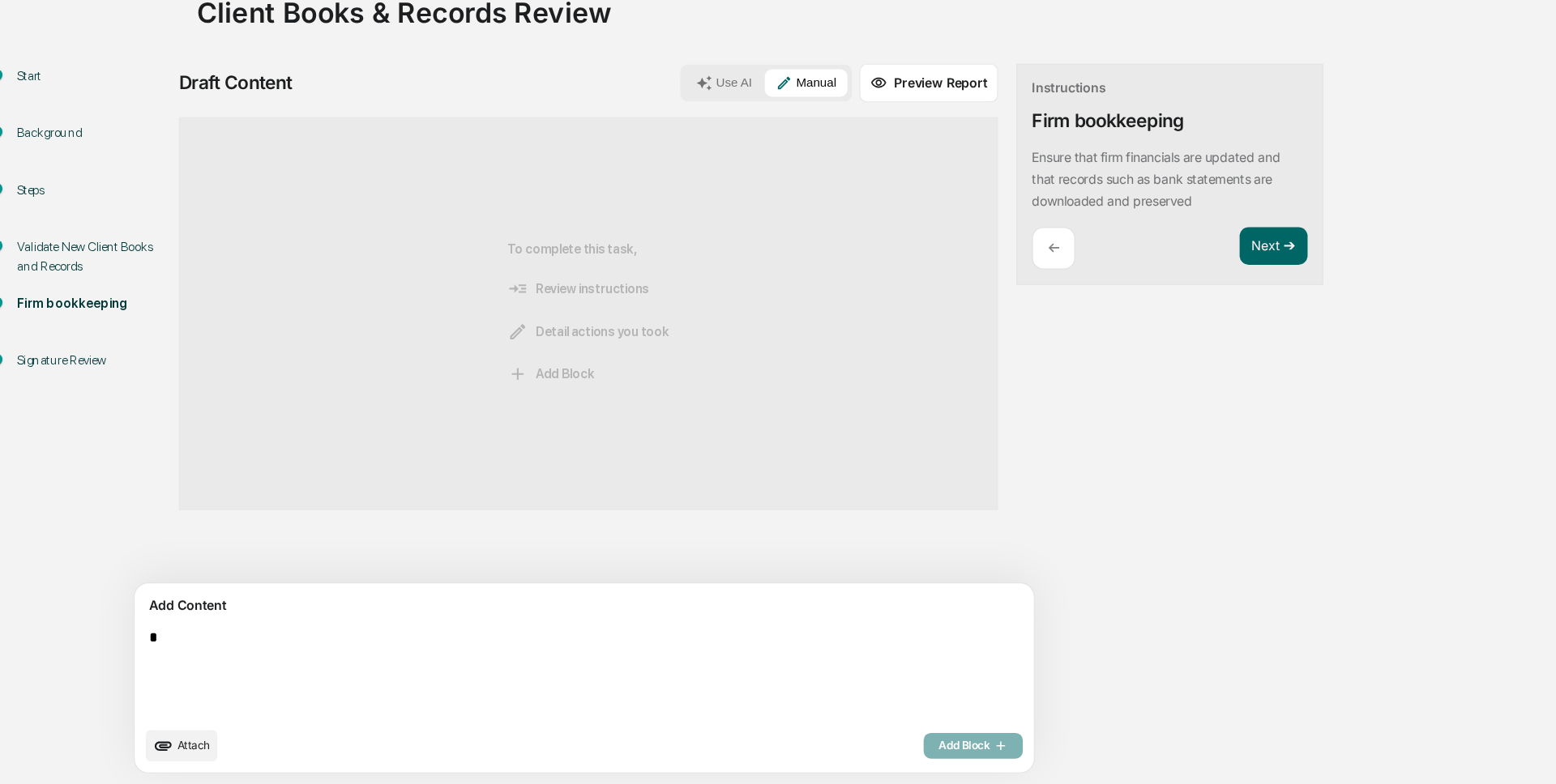 scroll, scrollTop: 25, scrollLeft: 0, axis: vertical 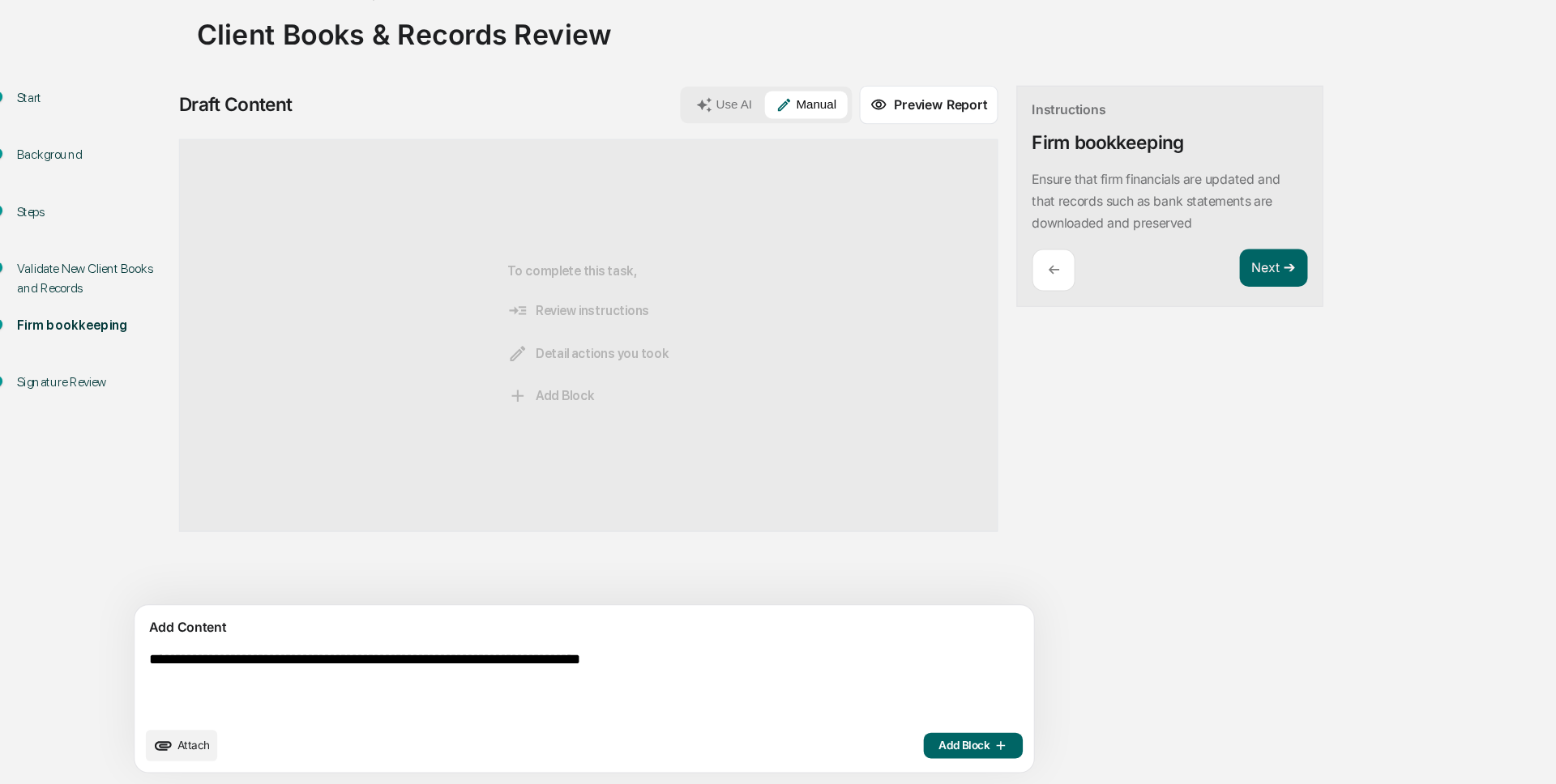 drag, startPoint x: 643, startPoint y: 675, endPoint x: 427, endPoint y: 676, distance: 216.0023 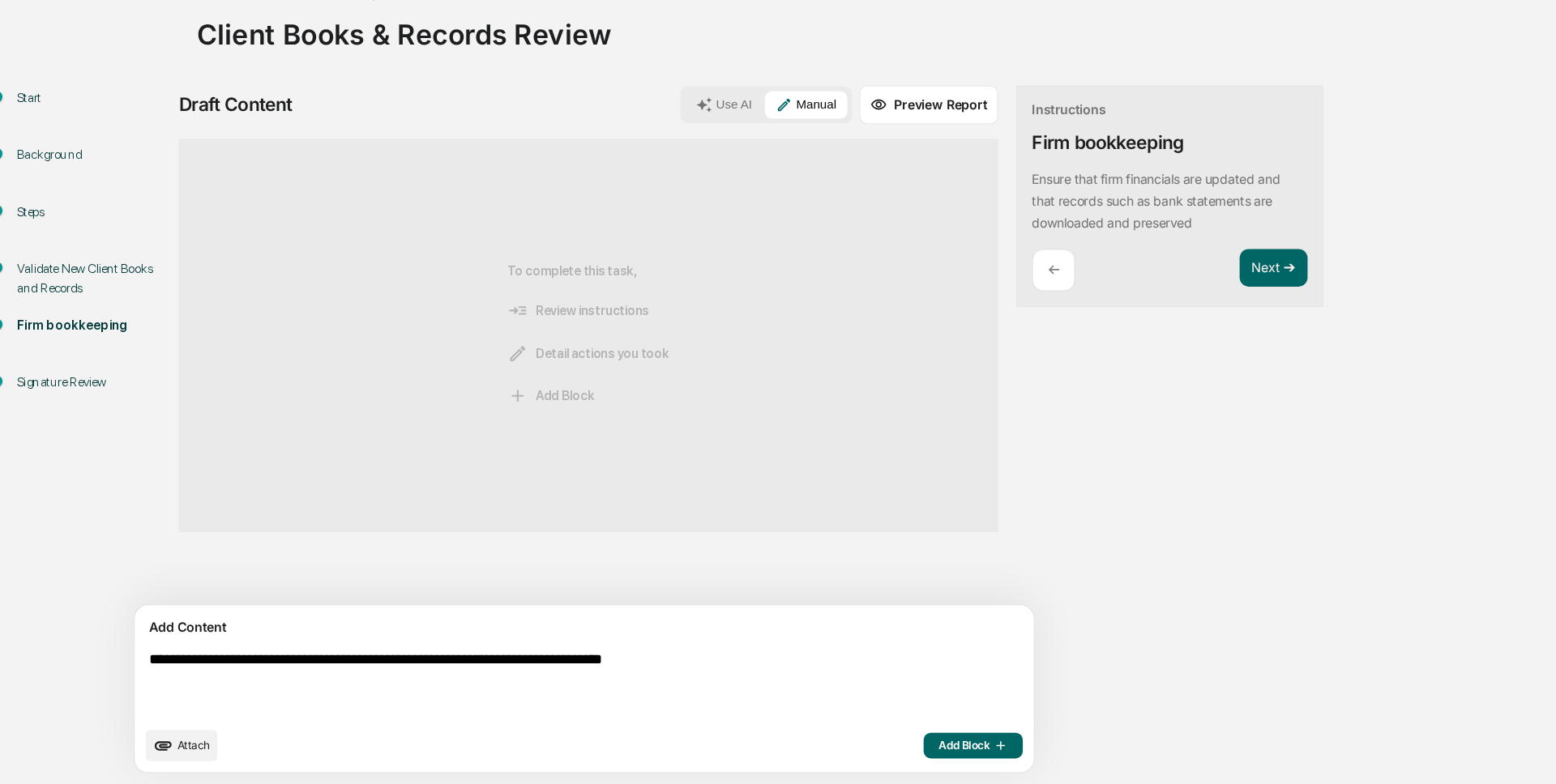 click on "**********" at bounding box center [507, 696] 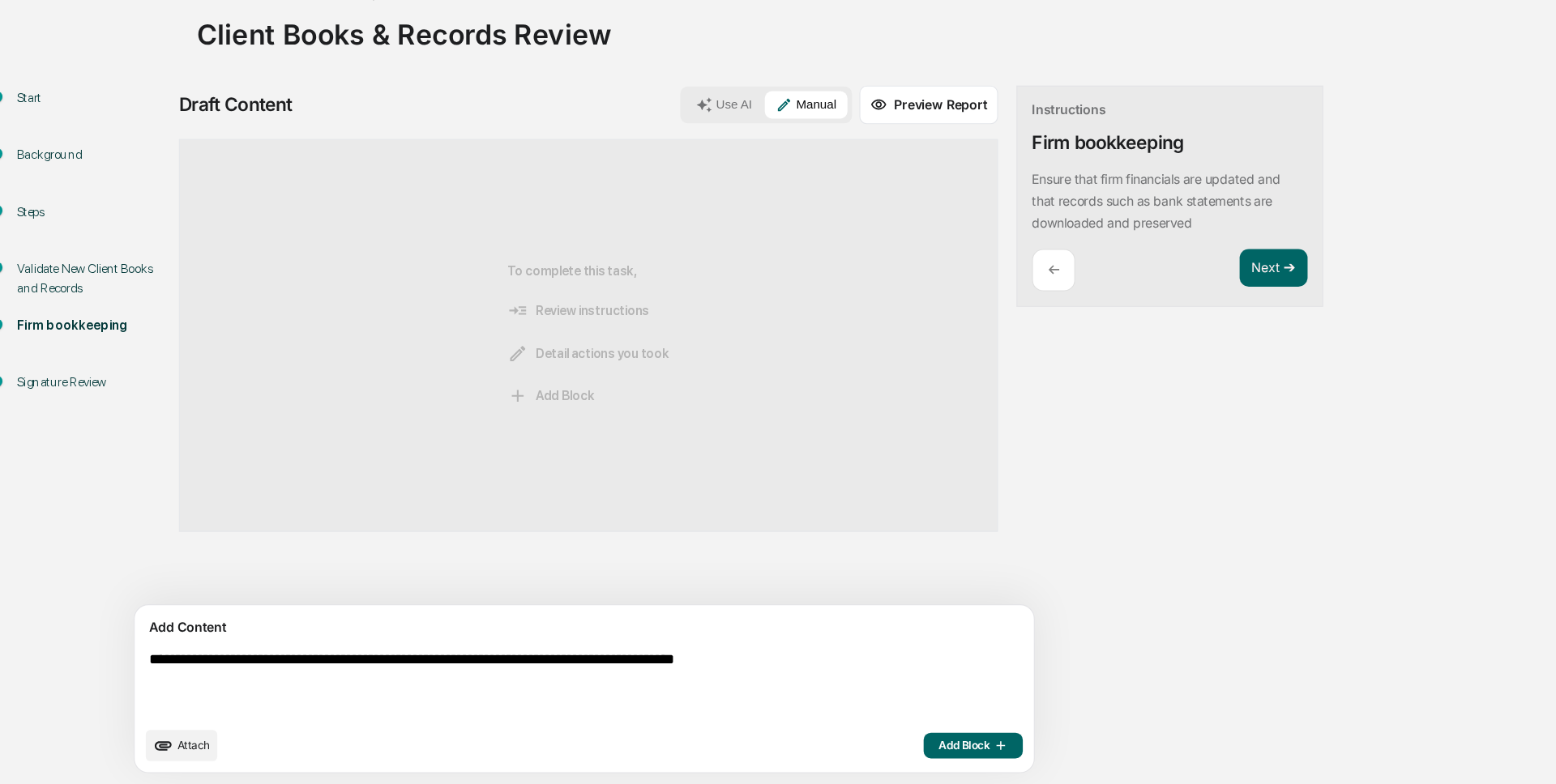 click on "**********" at bounding box center [507, 696] 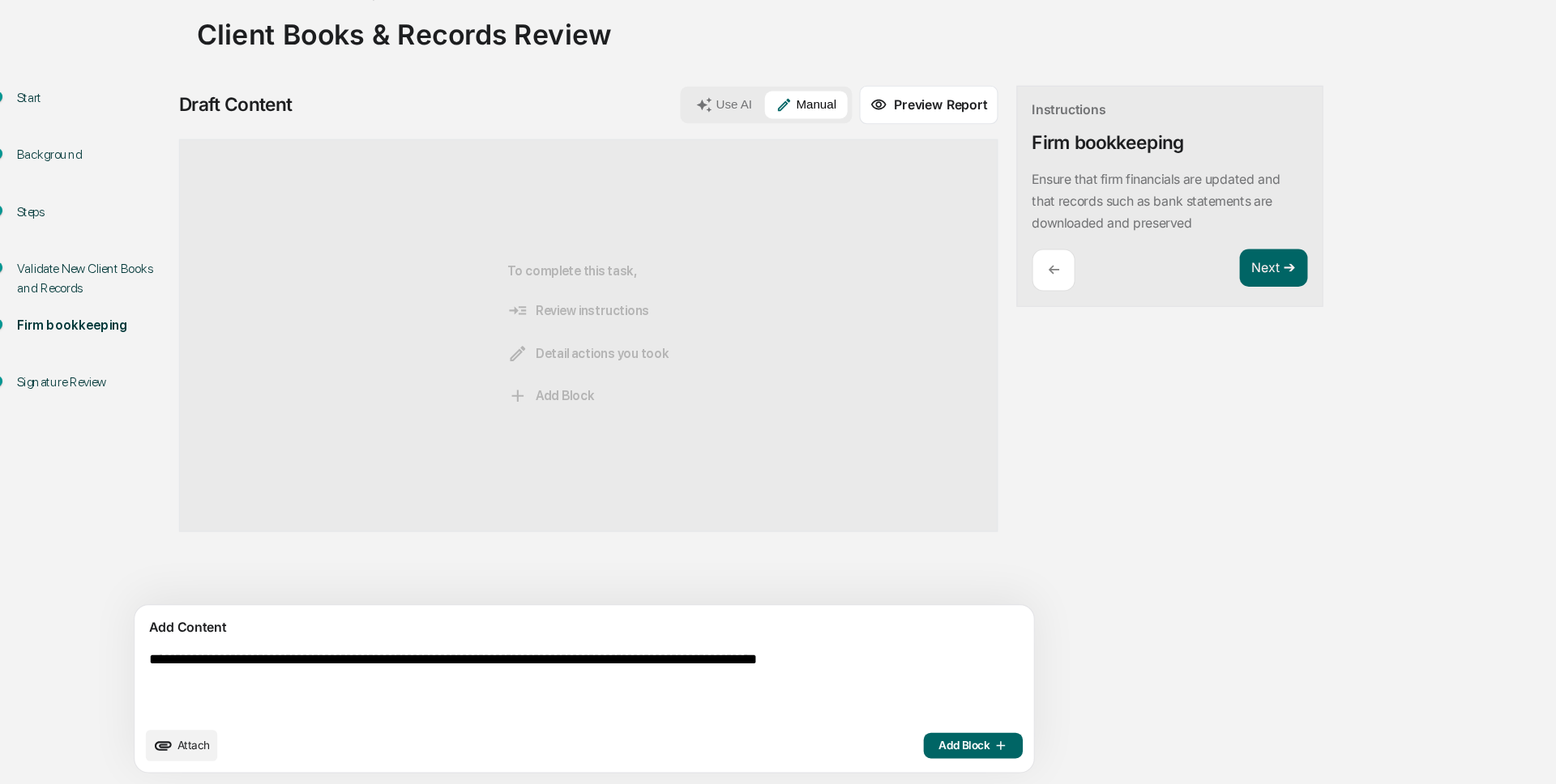 type on "**********" 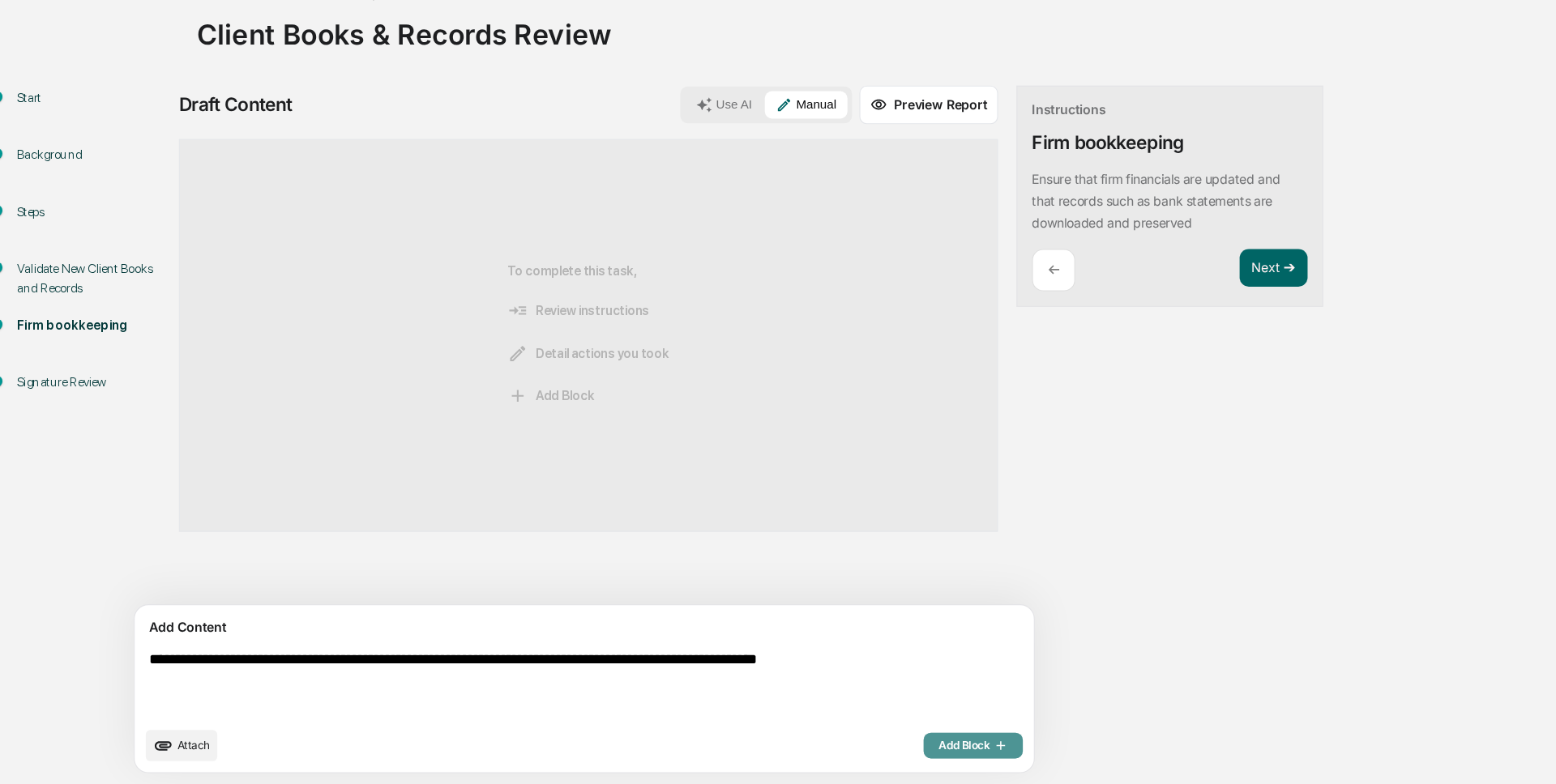 click on "Add Block" at bounding box center [887, 750] 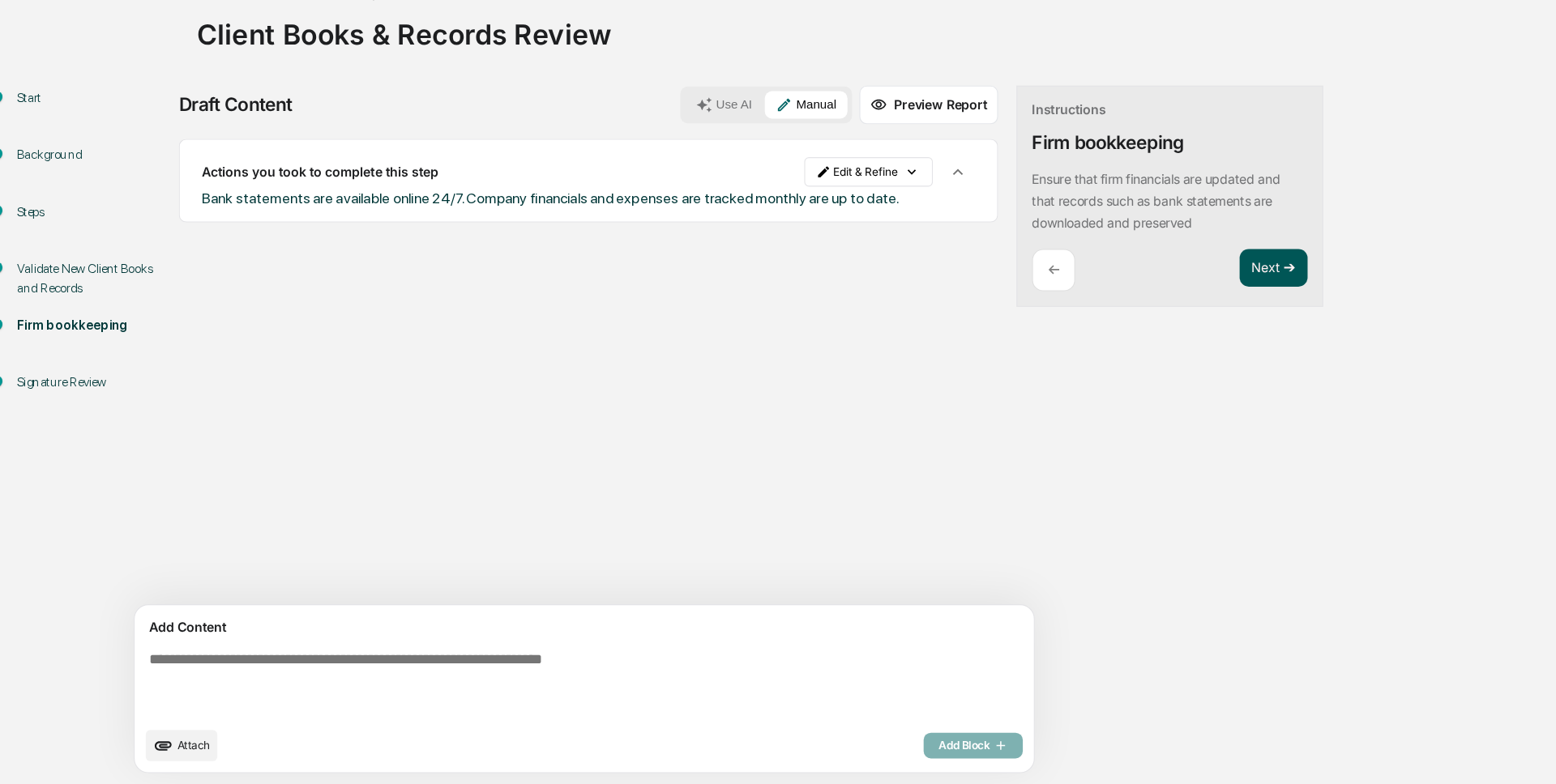 click on "Next ➔" at bounding box center [1152, 329] 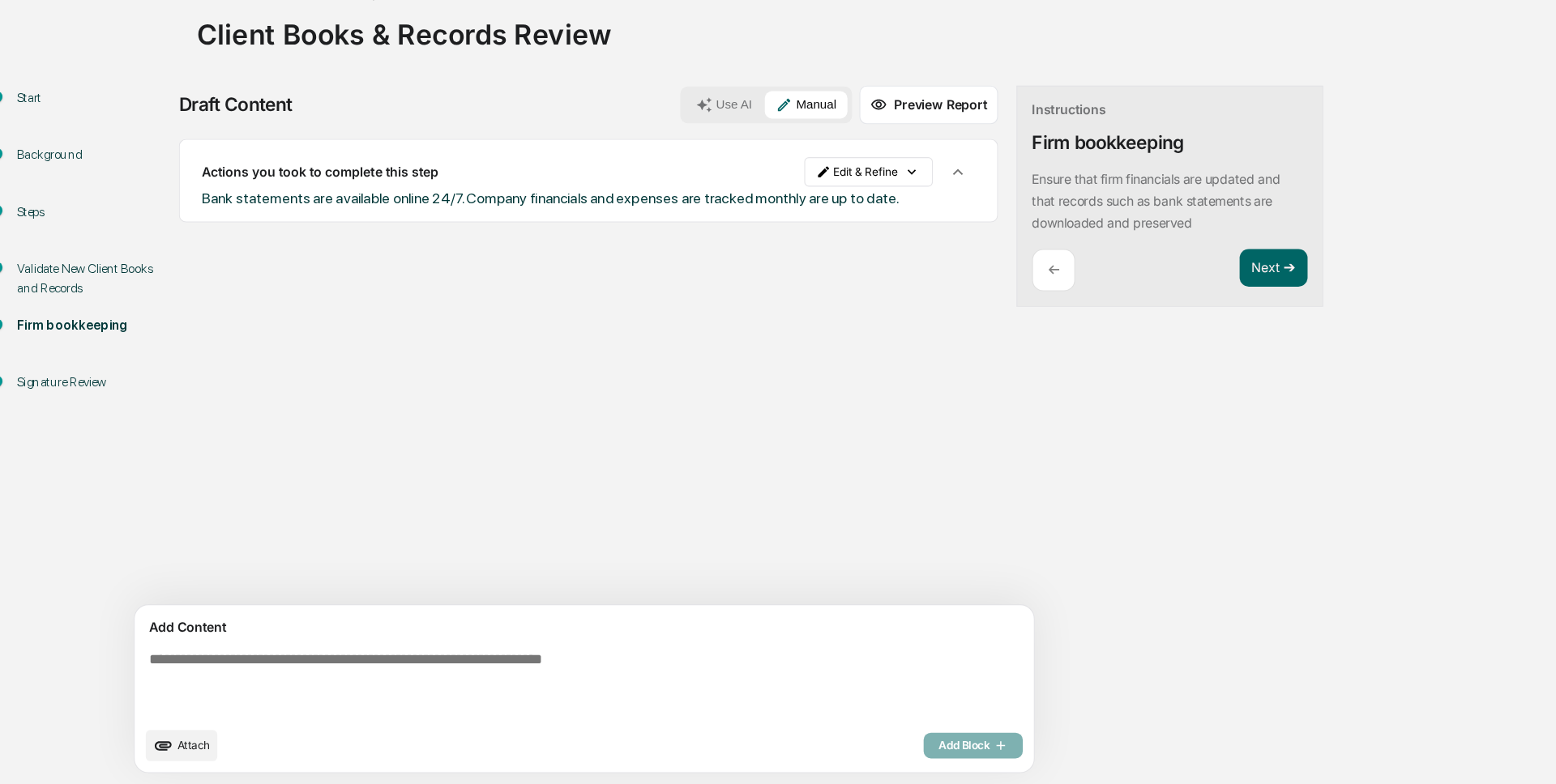 scroll, scrollTop: 0, scrollLeft: 0, axis: both 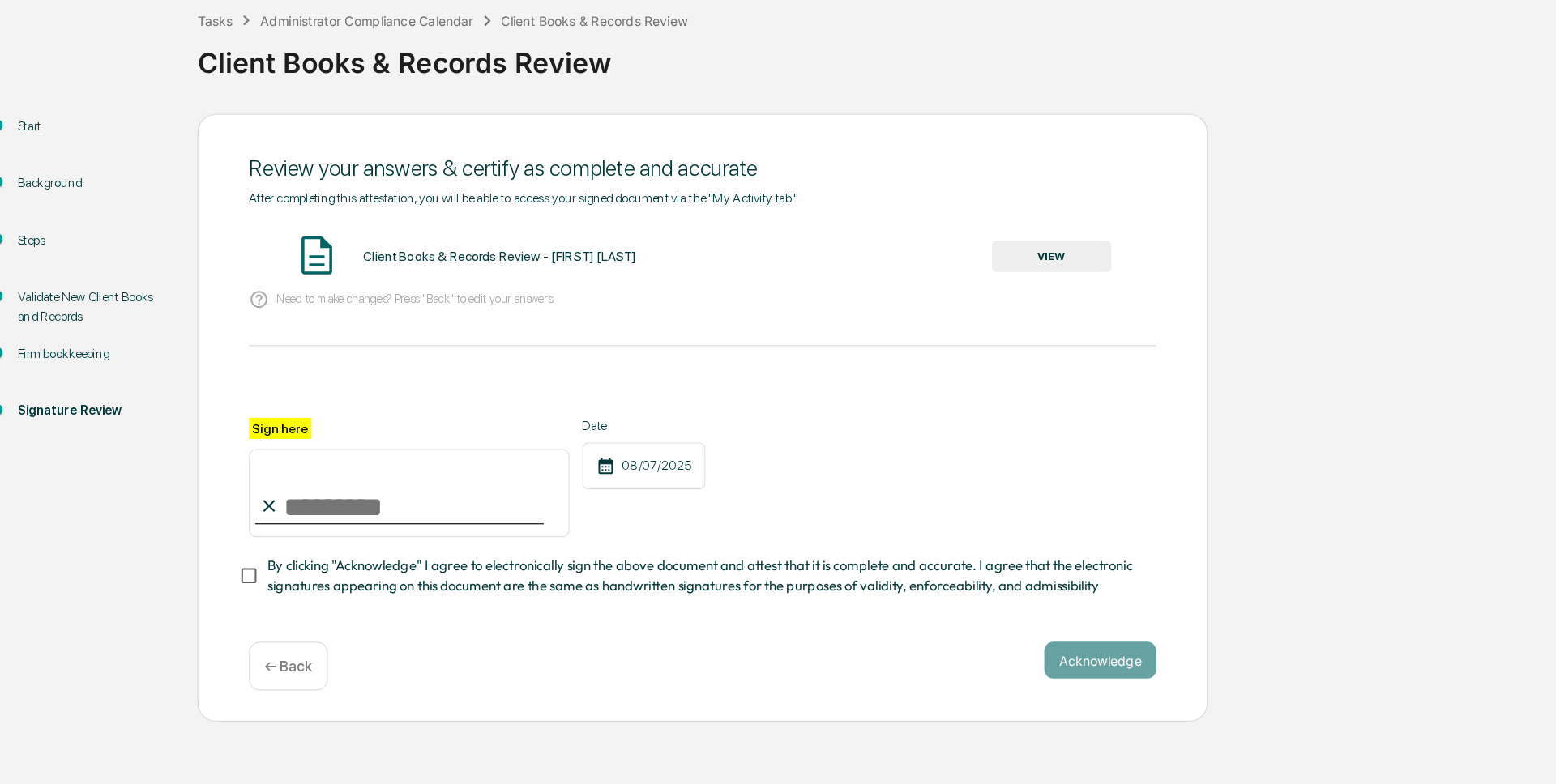 click on "VIEW" at bounding box center (956, 318) 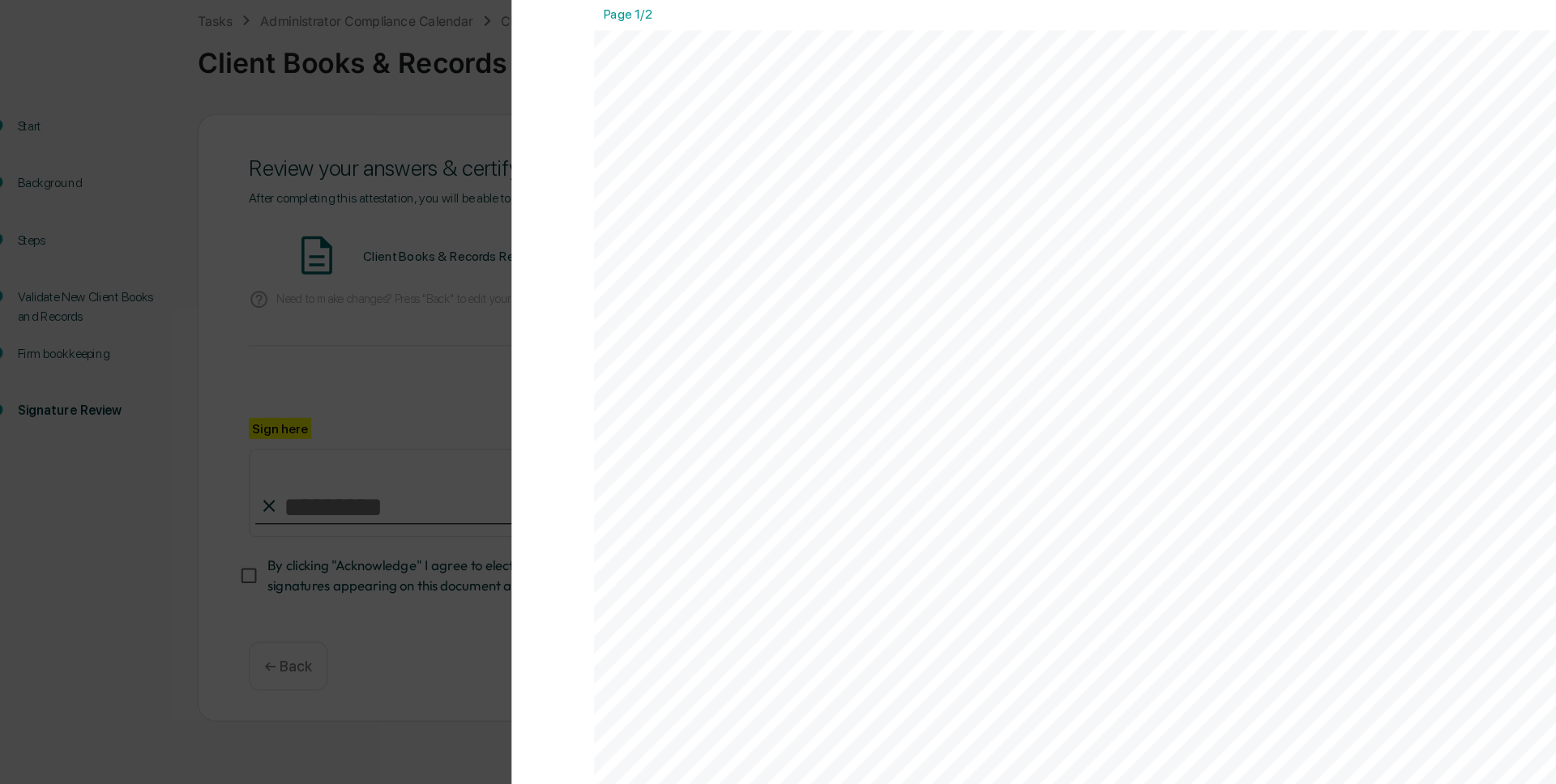 click on "Version History 08/07/2025, 02:27 PM Wade Marcy 2025-08-07_Client Books  Records Review_Unity Financial Pla...   Close   Download Page 1/2 August   7,   2025 Unity   Financial   Planning   Group Client   Books   &   Records   Review Background   and   Purpose It's   important   that   proper   books   and   records   are   kept   for   your   advisory   to   maintain   SEC   compliance. Greenboard   handles   record- keeping   for   communications,   marketing,   and   personal   positions,   but records   exist   outside   of   the   Greenboard   platform   should   be   maintained   and   validated   regularly. This   monthly   books   and   records   task   covers   two   core   categories: -   New   client   books   and   records -   Firm   bookkeeping Note   that   a   more   comprehensive   books   and   records   review   should   be   conducted   as   part   of   the   annual review   and   risk   assessment   compliance   processes. Validate   New   Client   Books   and   Records Information   needed" at bounding box center (778, 392) 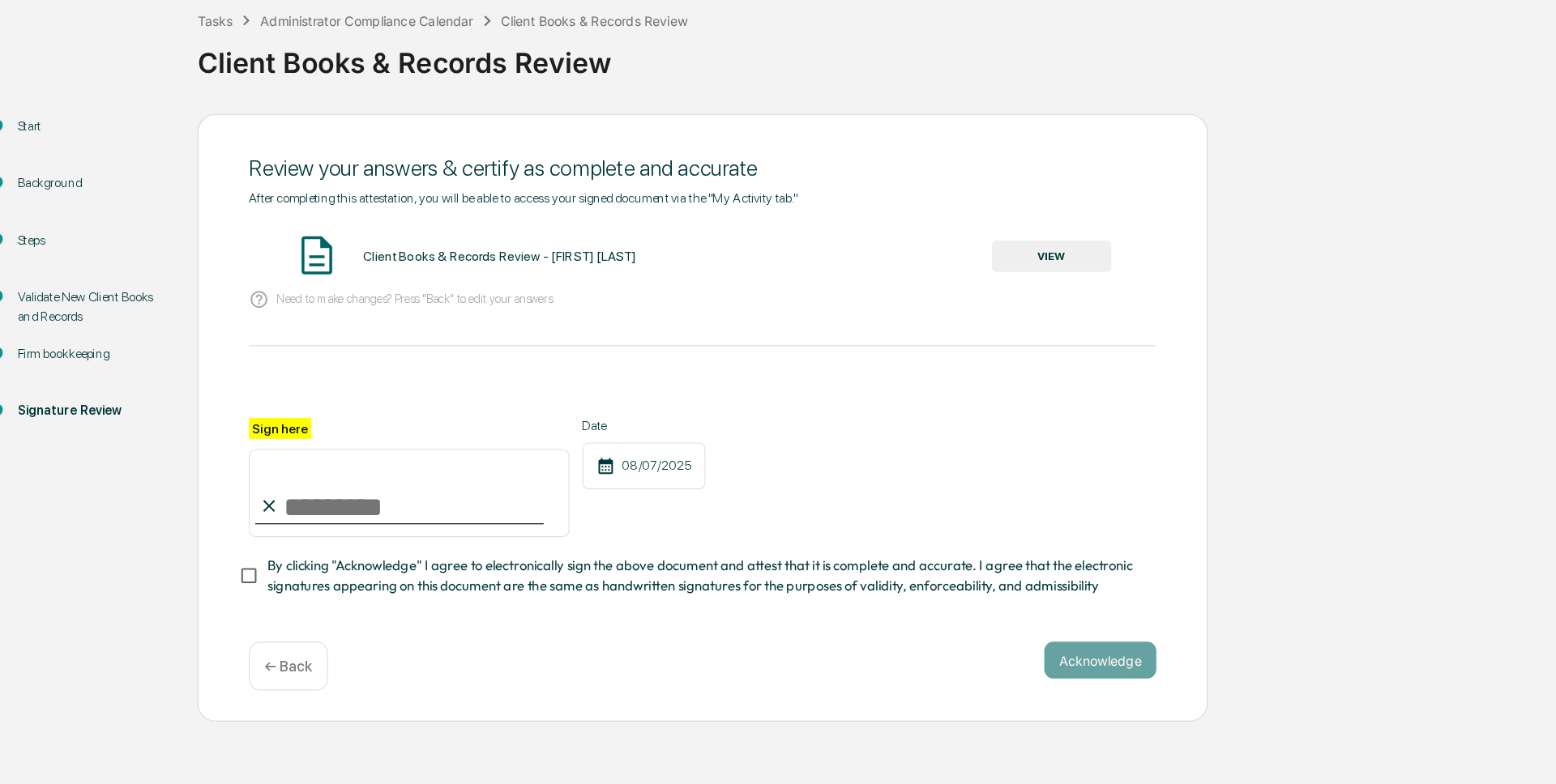 click on "Sign here" at bounding box center (389, 527) 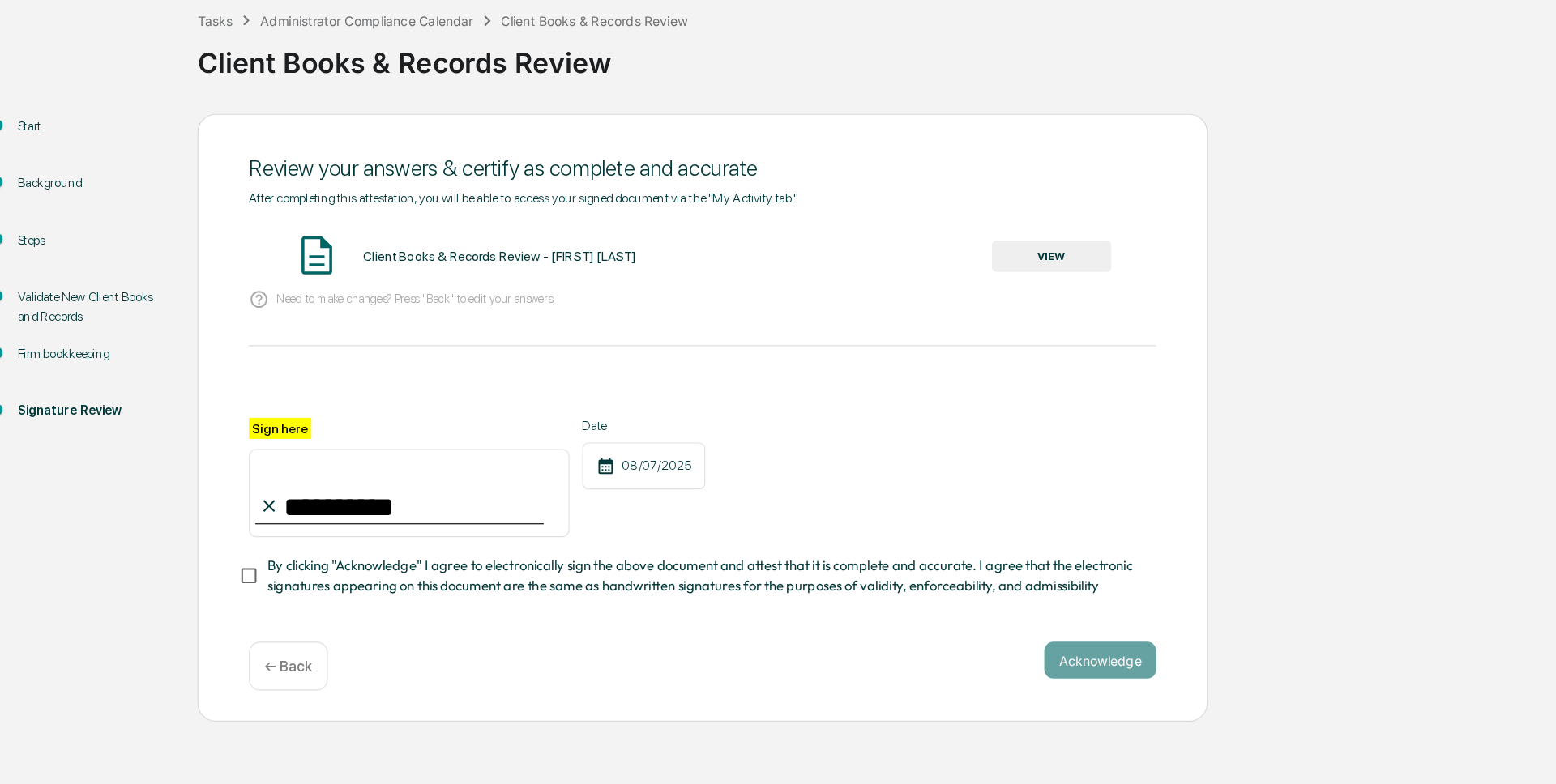type on "**********" 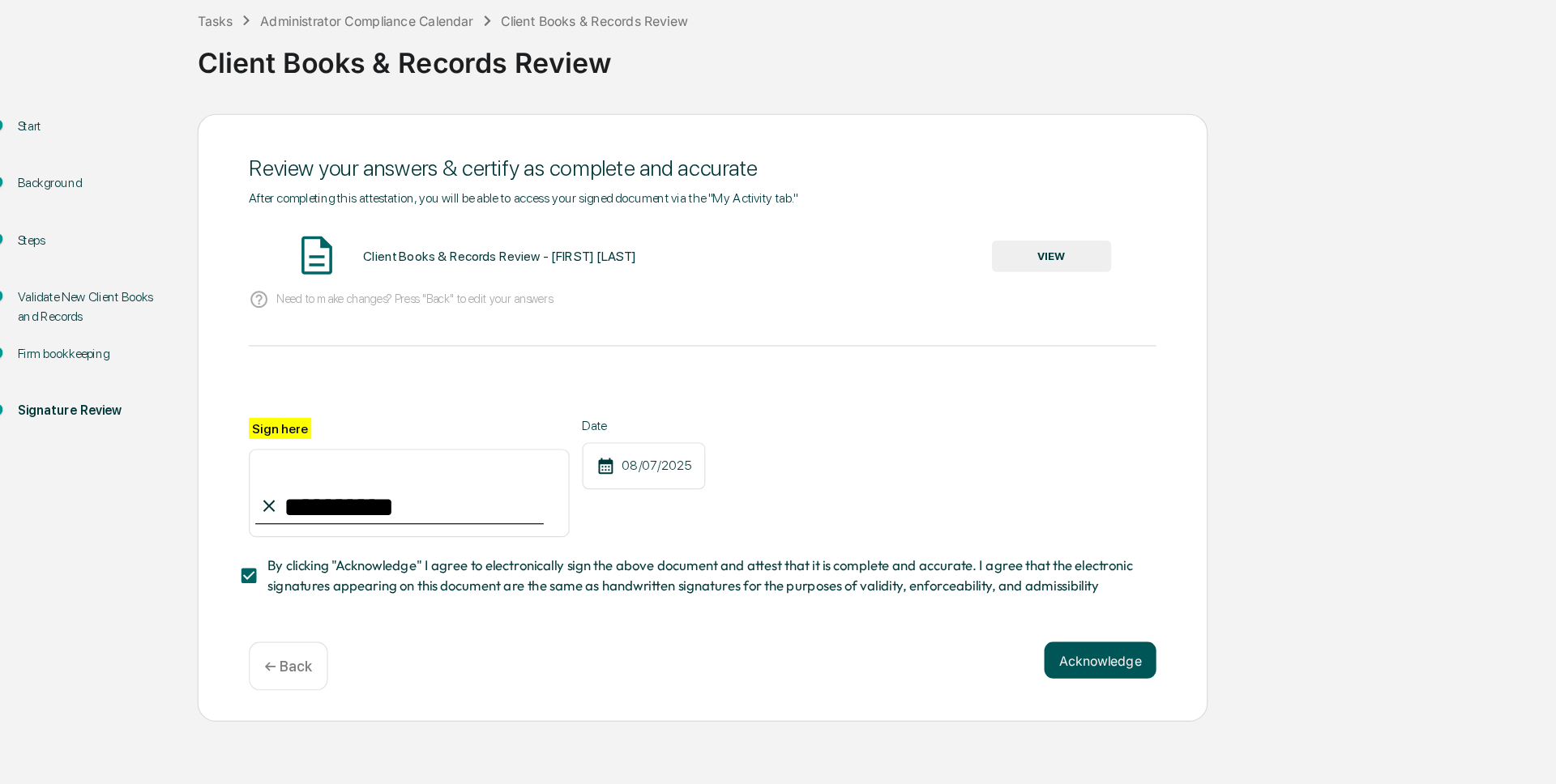 click on "Acknowledge" at bounding box center (999, 675) 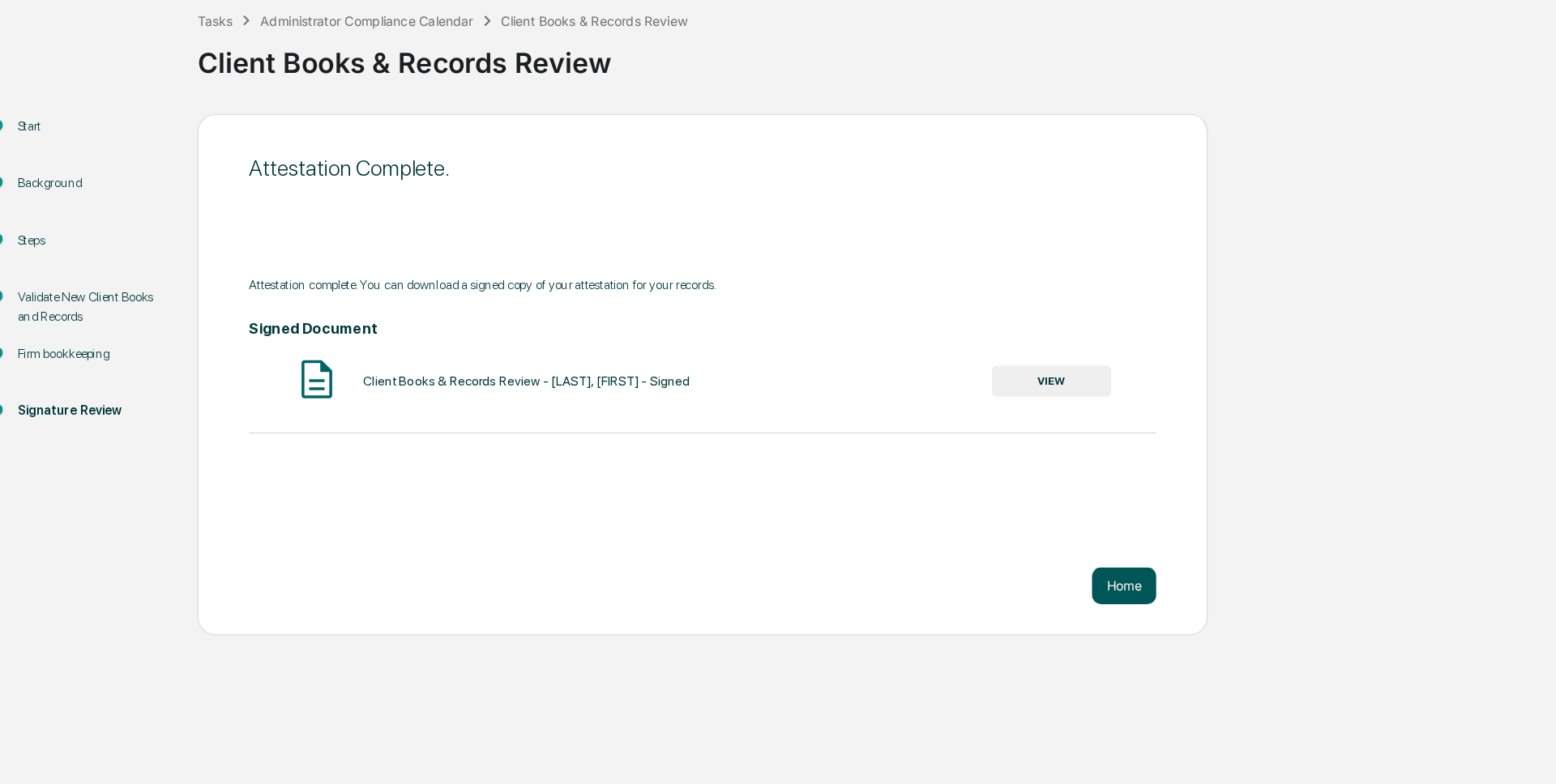 click on "Home" at bounding box center (1020, 609) 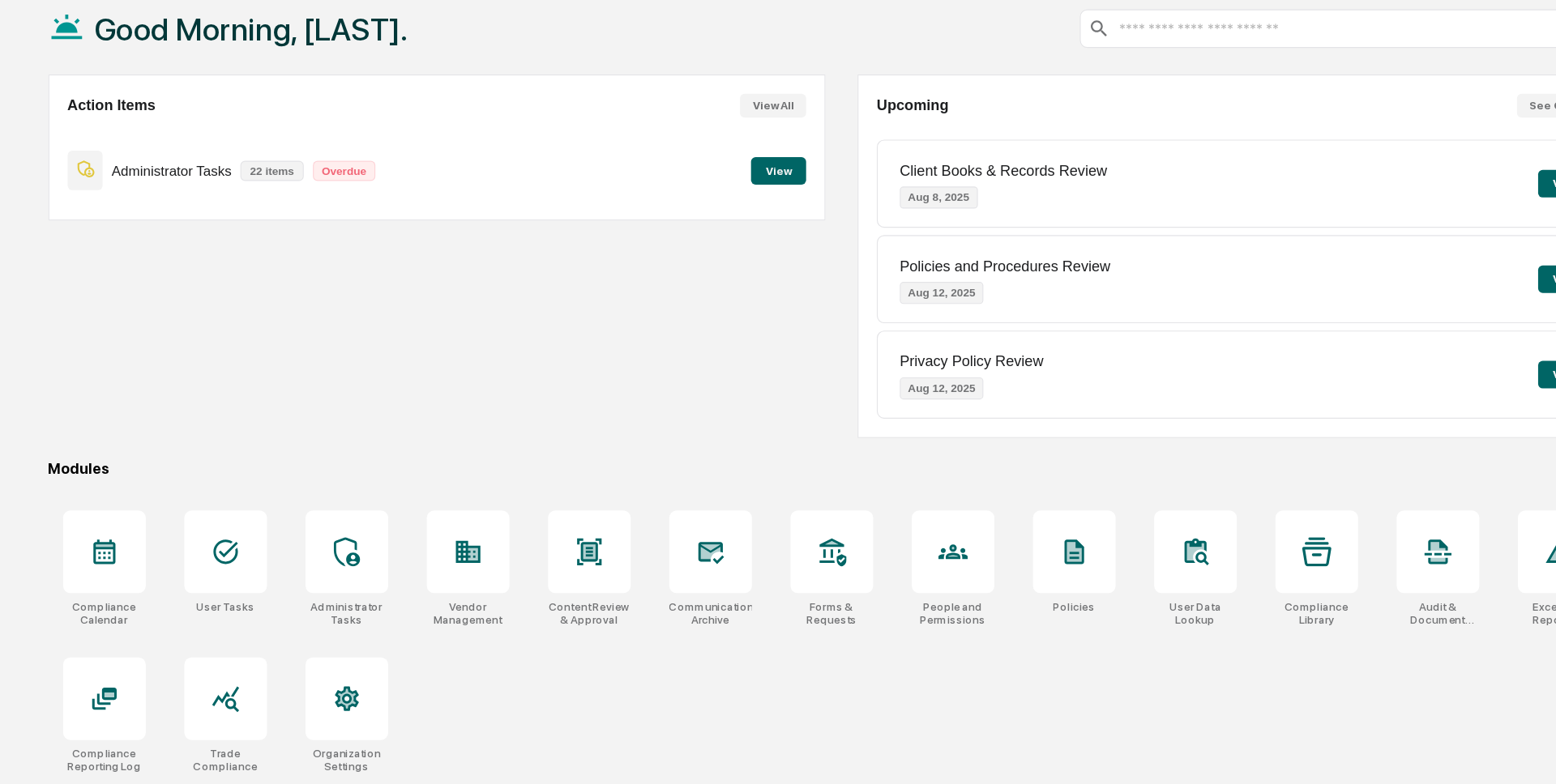 click on "View" at bounding box center (716, 243) 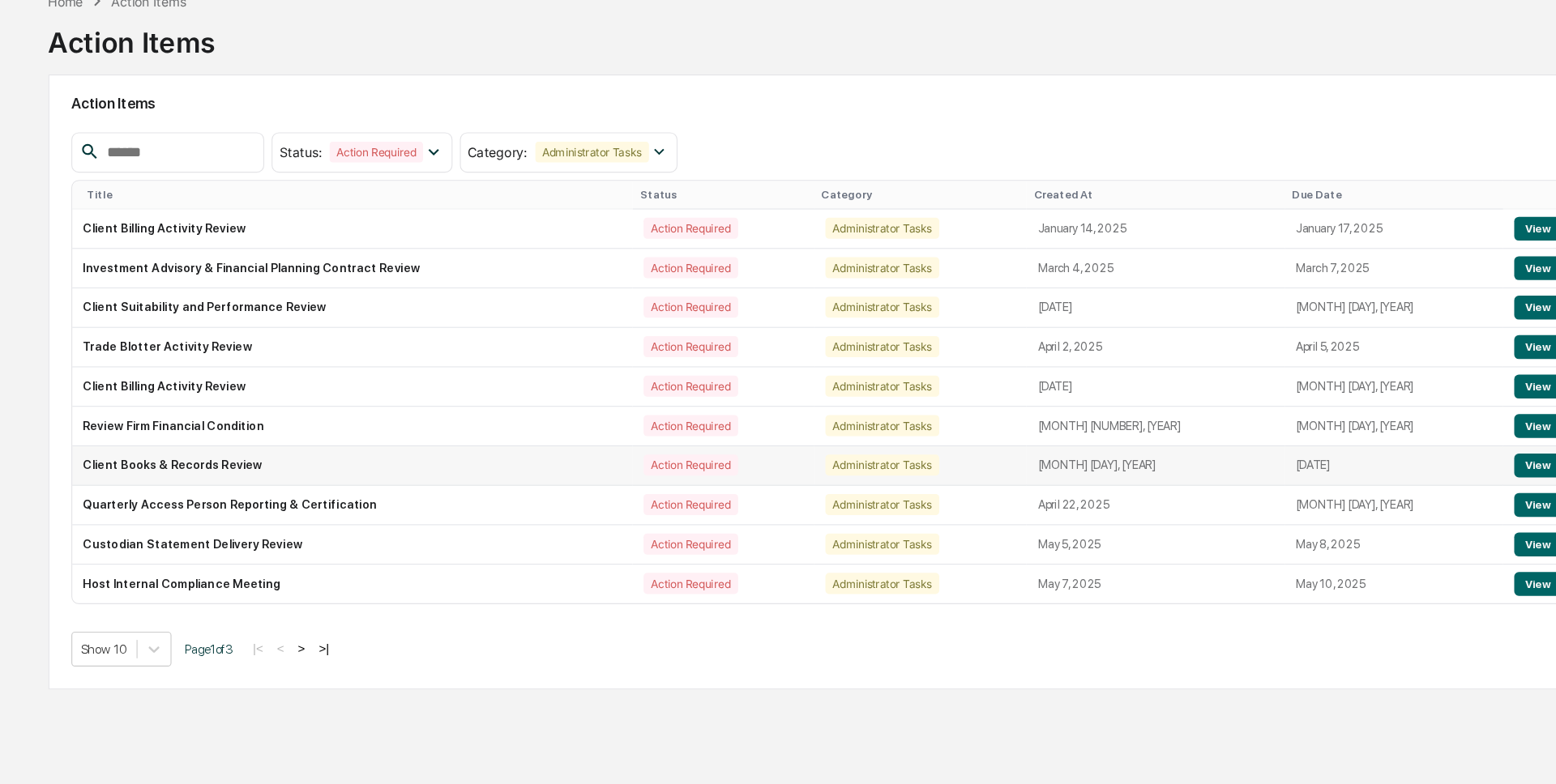 click on "View" at bounding box center (1385, 503) 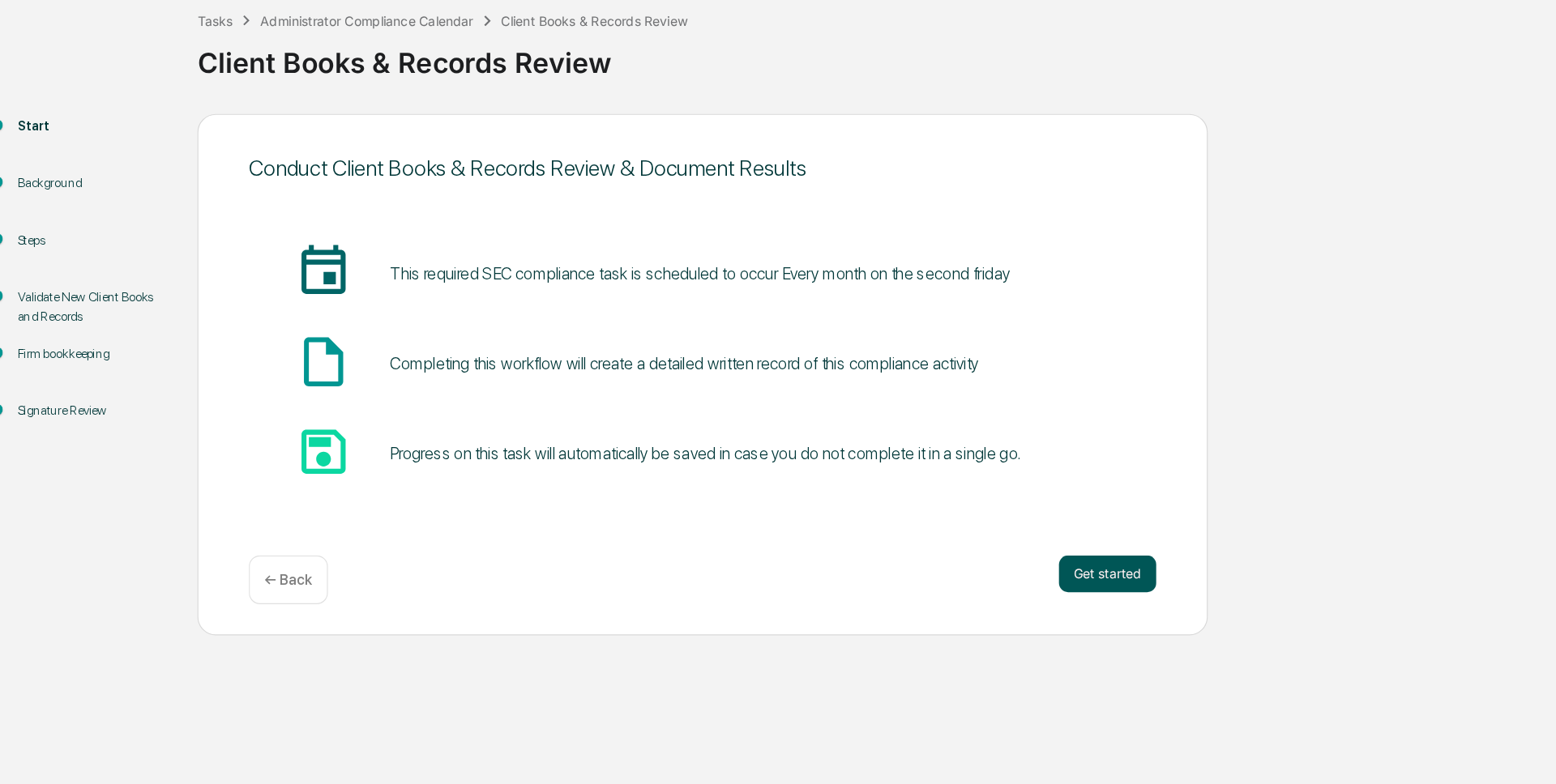 click on "Get started" at bounding box center (1006, 599) 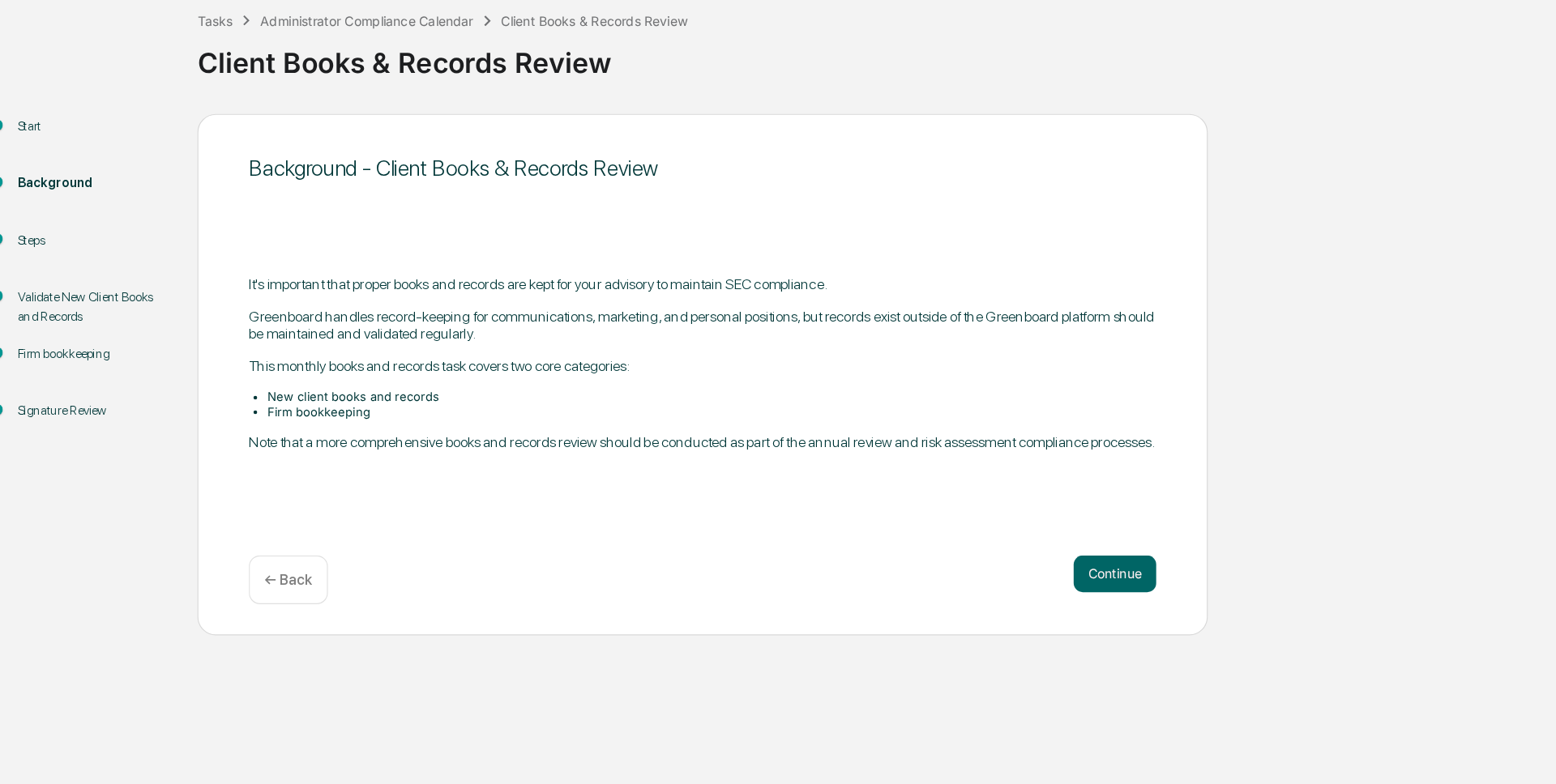 click on "Continue" at bounding box center (1012, 599) 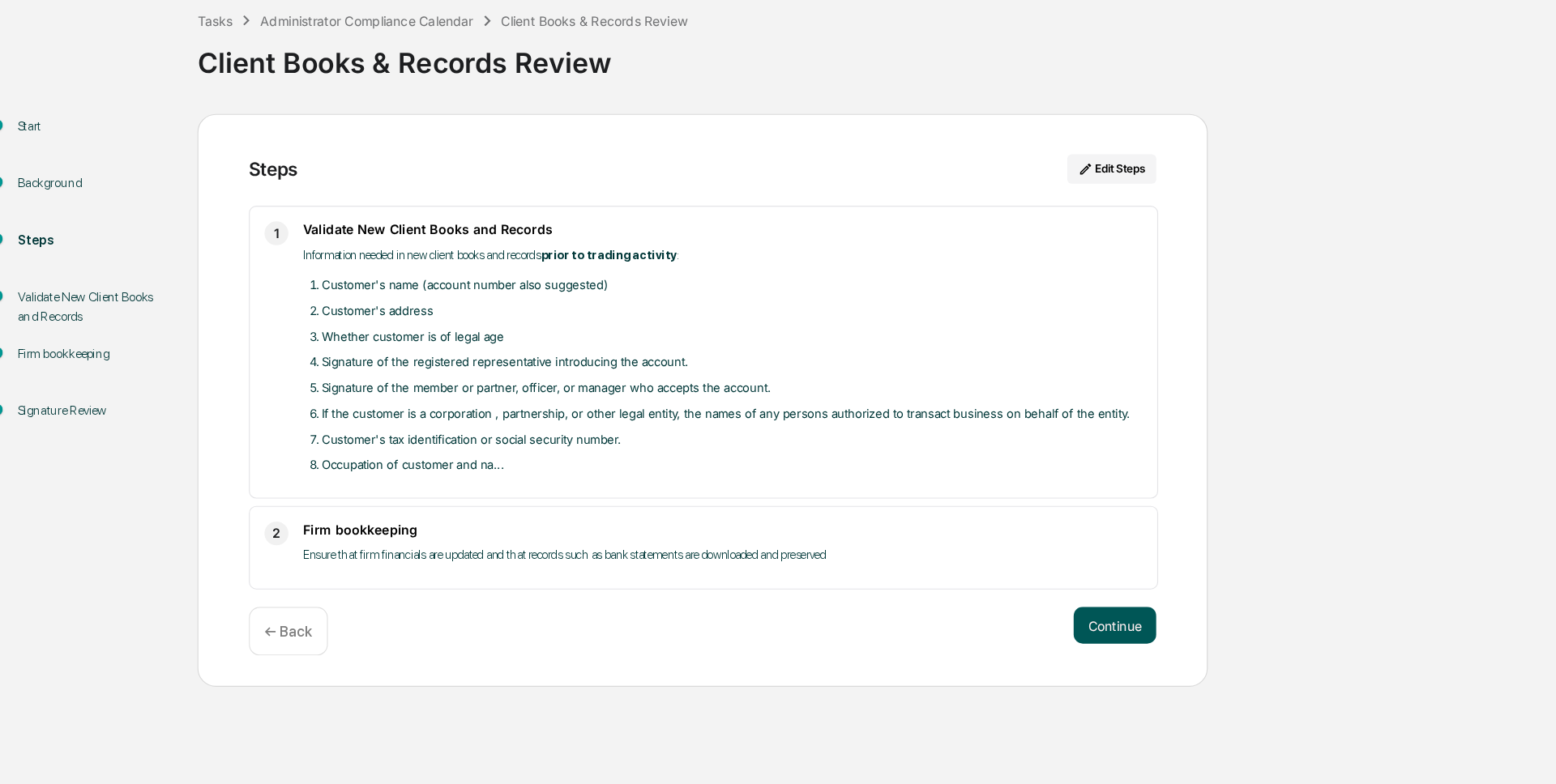 click on "Continue" at bounding box center (1012, 644) 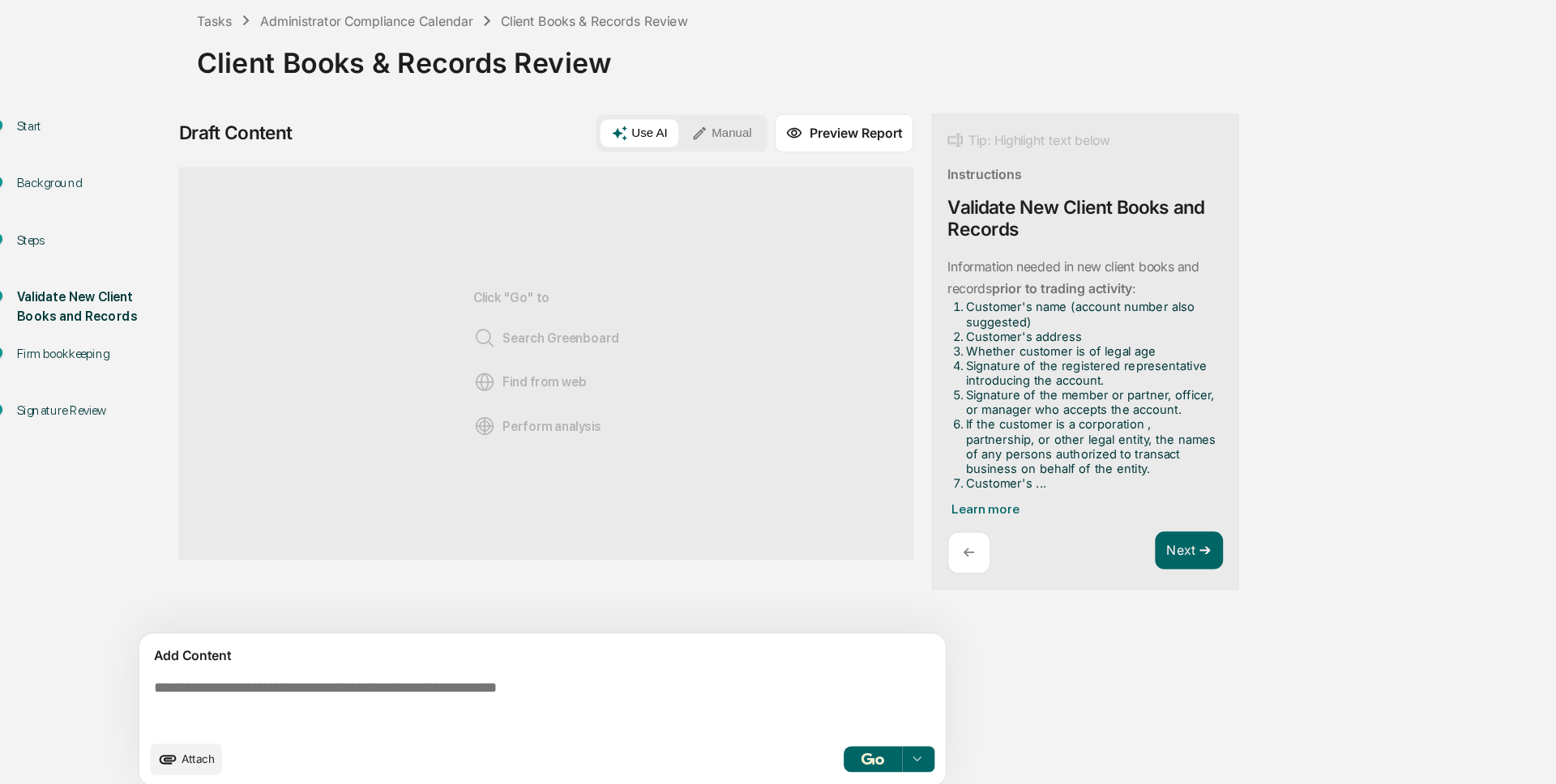 scroll, scrollTop: 12, scrollLeft: 0, axis: vertical 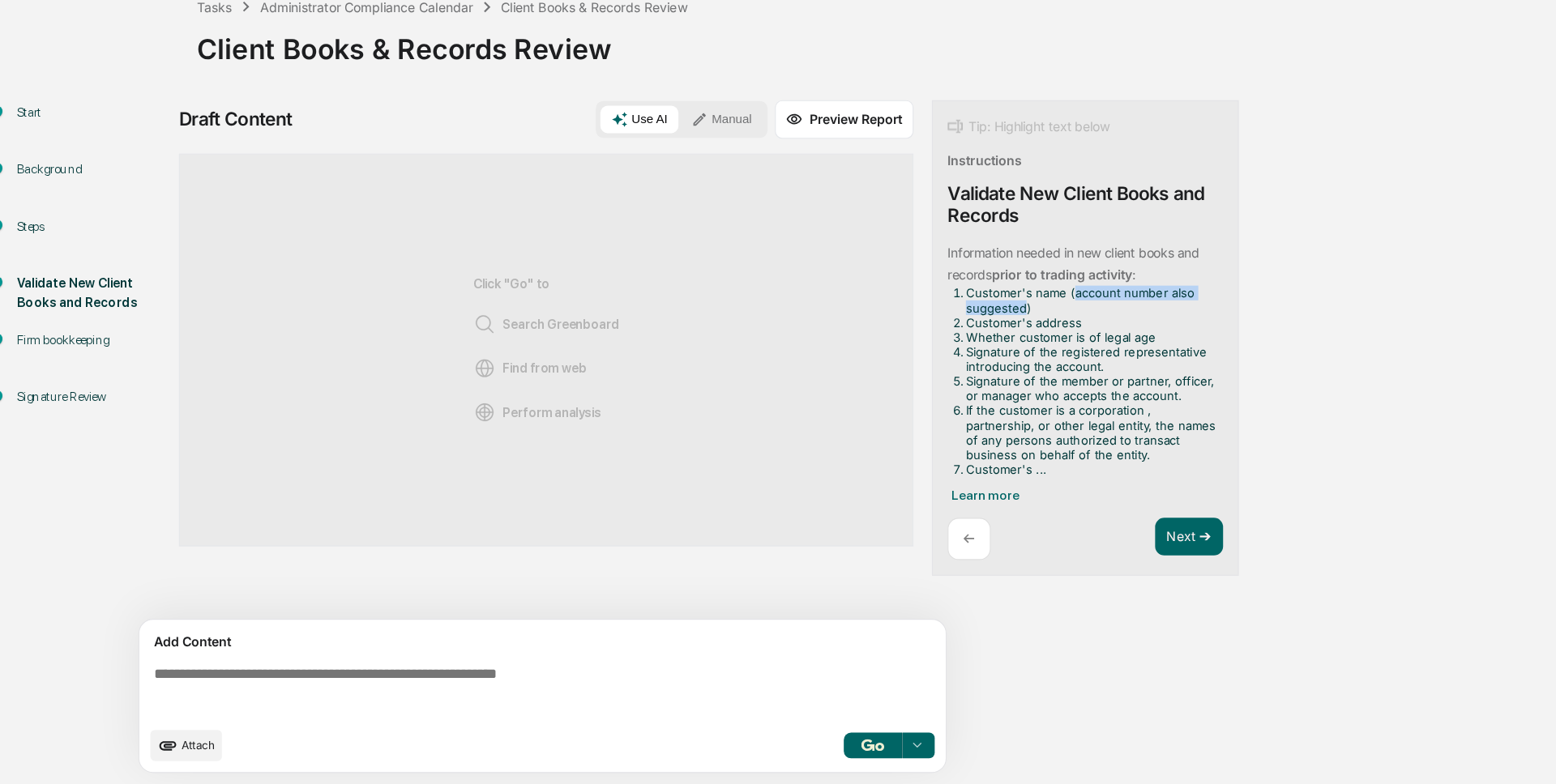 drag, startPoint x: 975, startPoint y: 352, endPoint x: 933, endPoint y: 365, distance: 43.965896 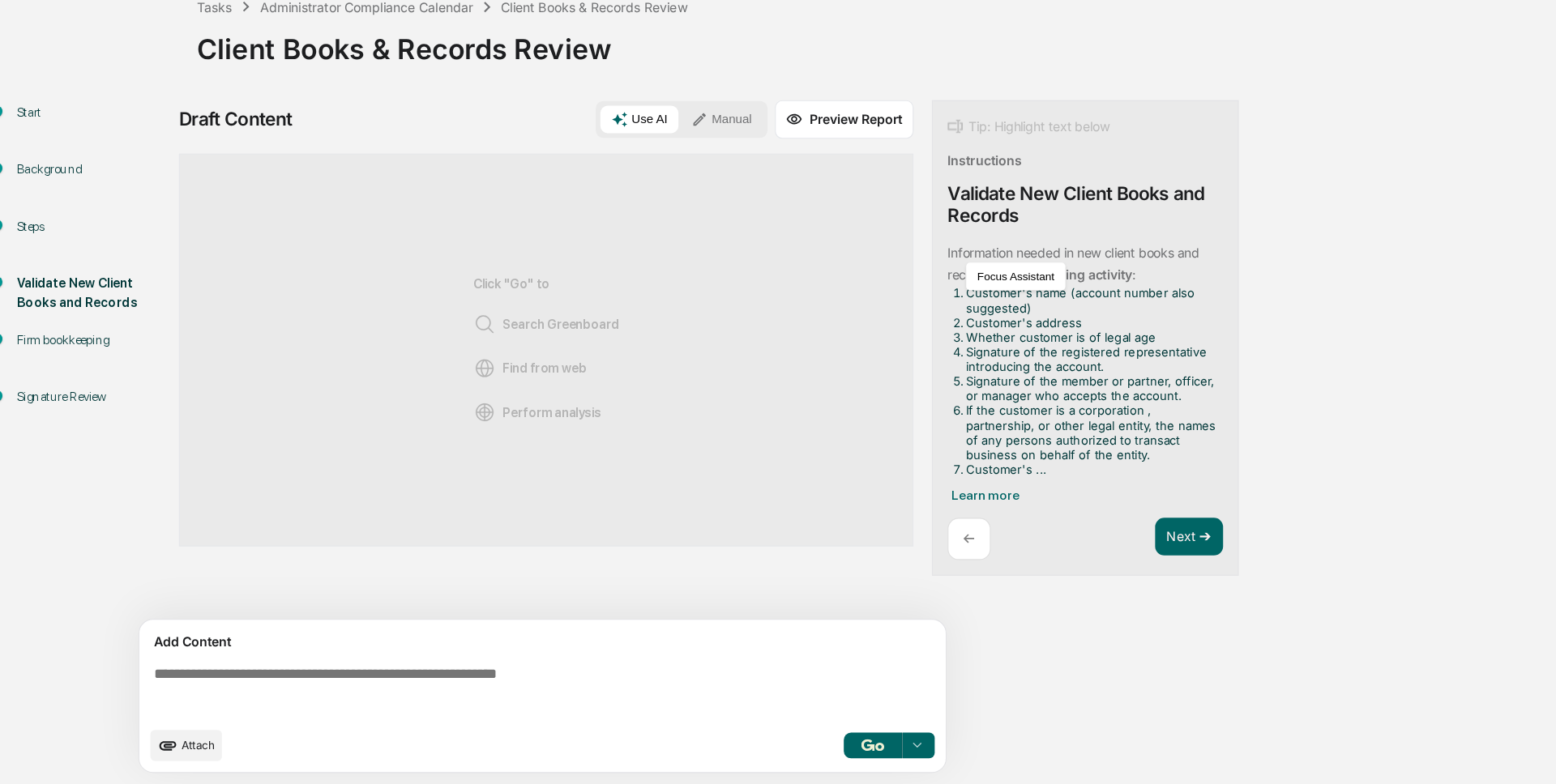 click at bounding box center (511, 702) 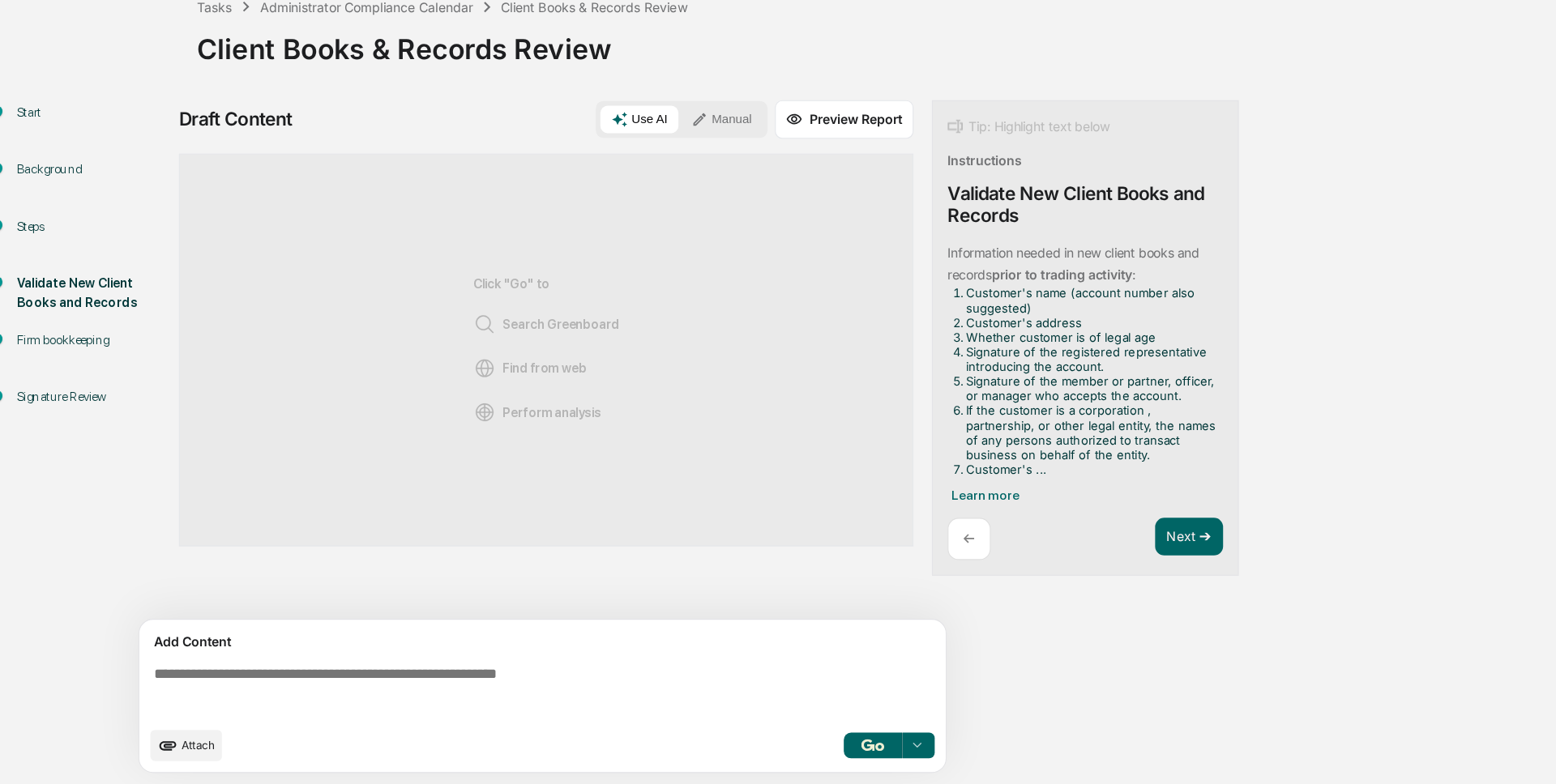 paste on "**********" 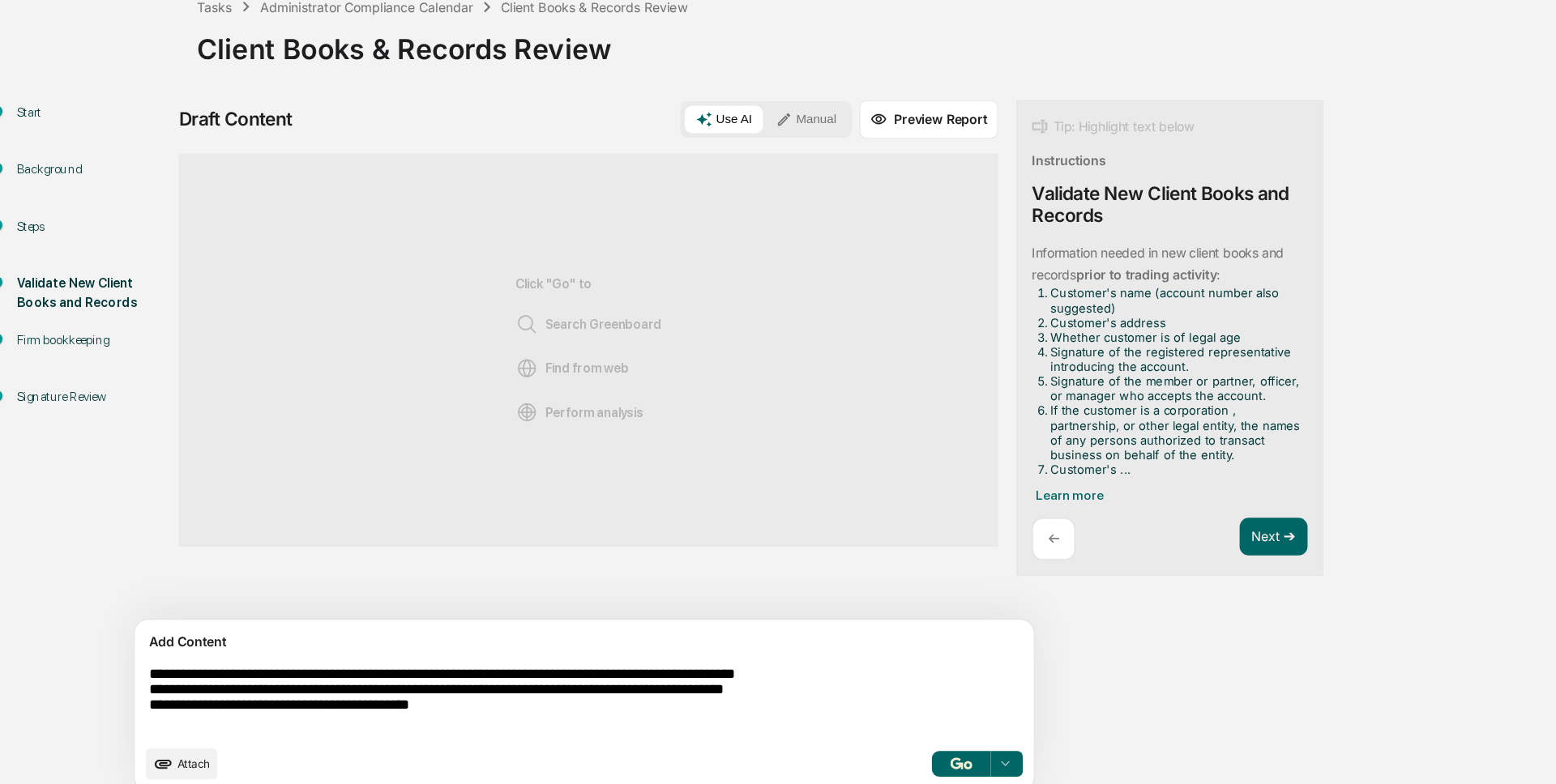 drag, startPoint x: 354, startPoint y: 686, endPoint x: 250, endPoint y: 684, distance: 104.01923 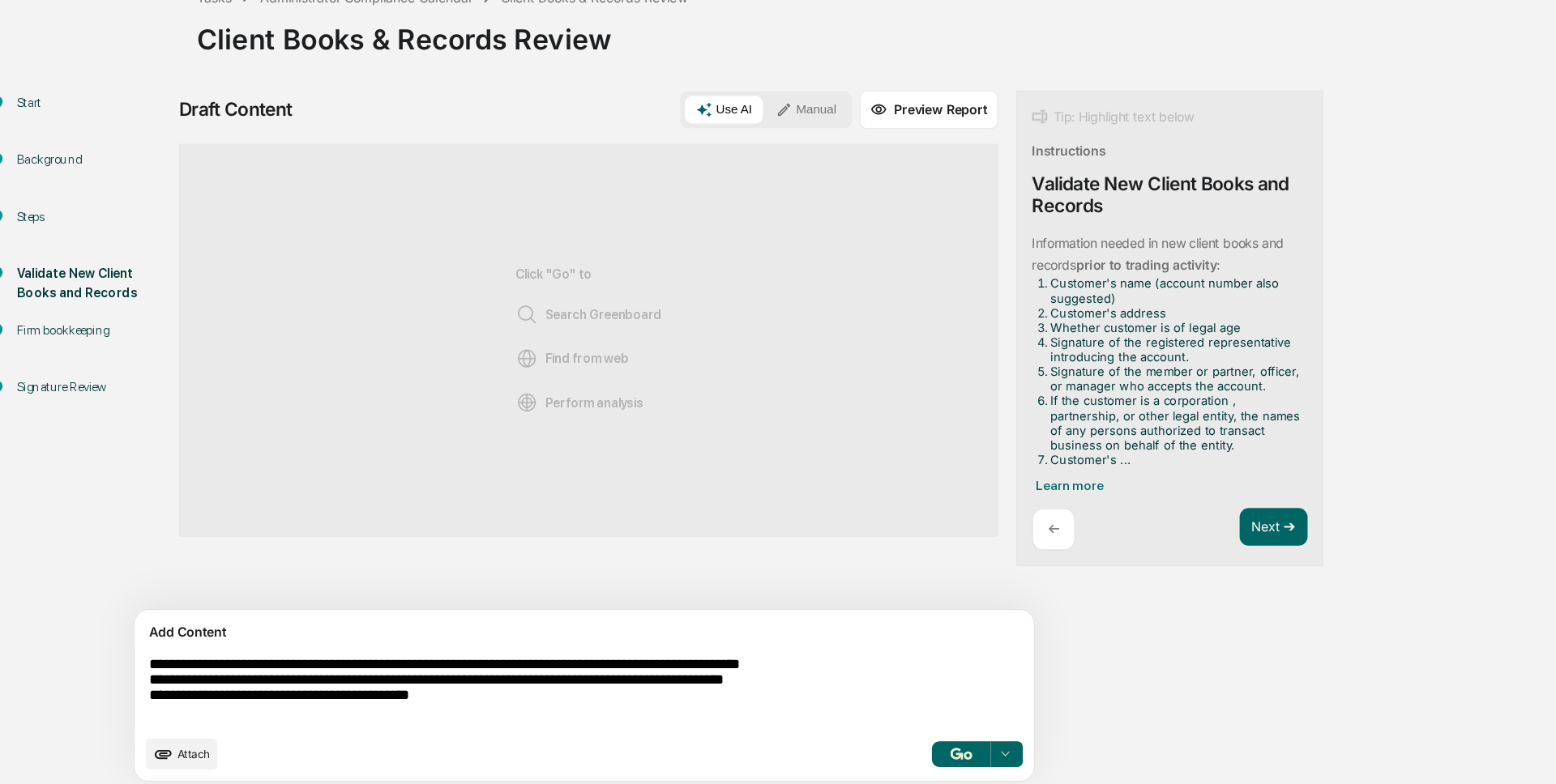scroll, scrollTop: 24, scrollLeft: 0, axis: vertical 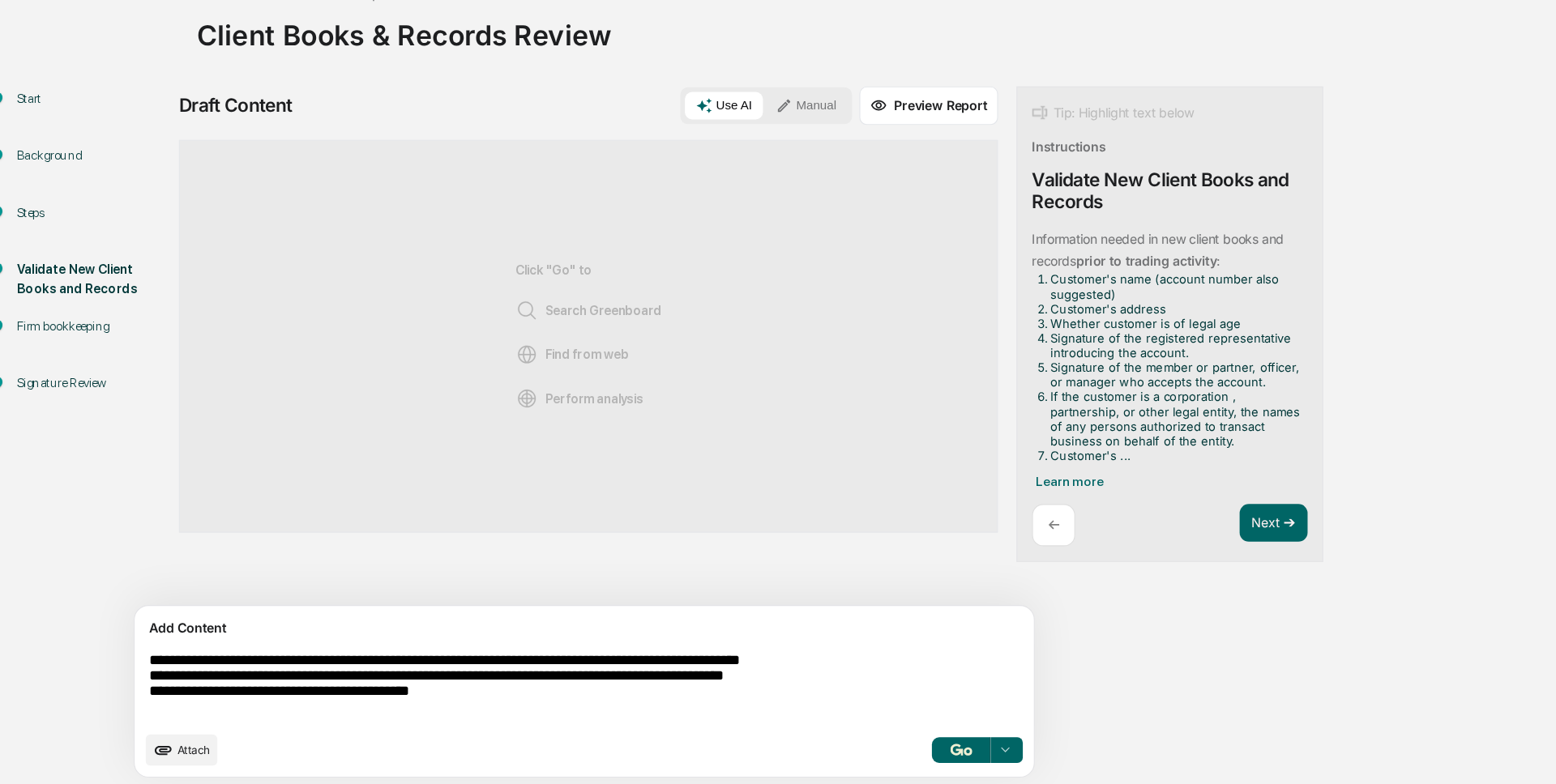 click on "**********" at bounding box center (507, 698) 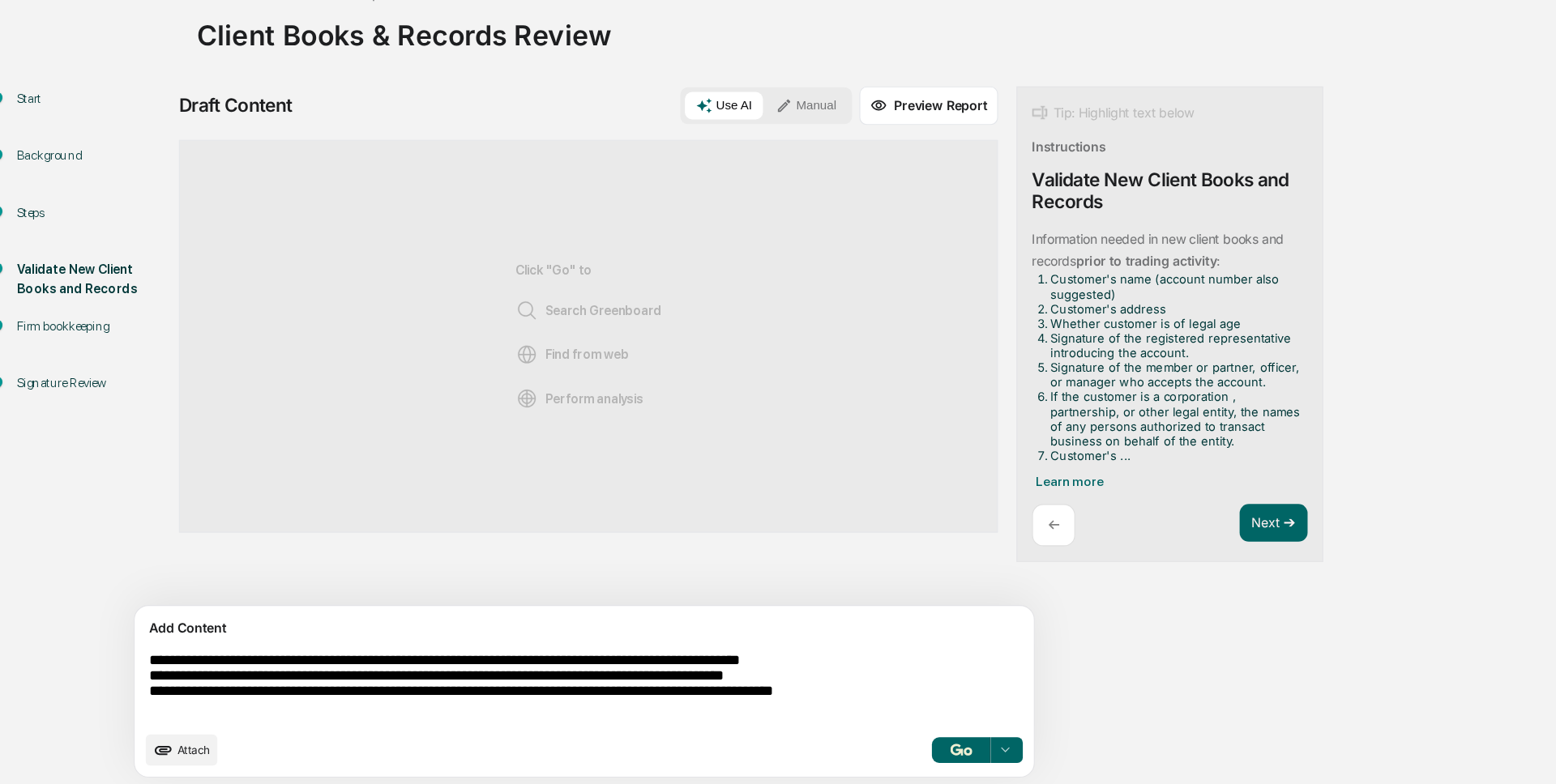 scroll, scrollTop: 28, scrollLeft: 0, axis: vertical 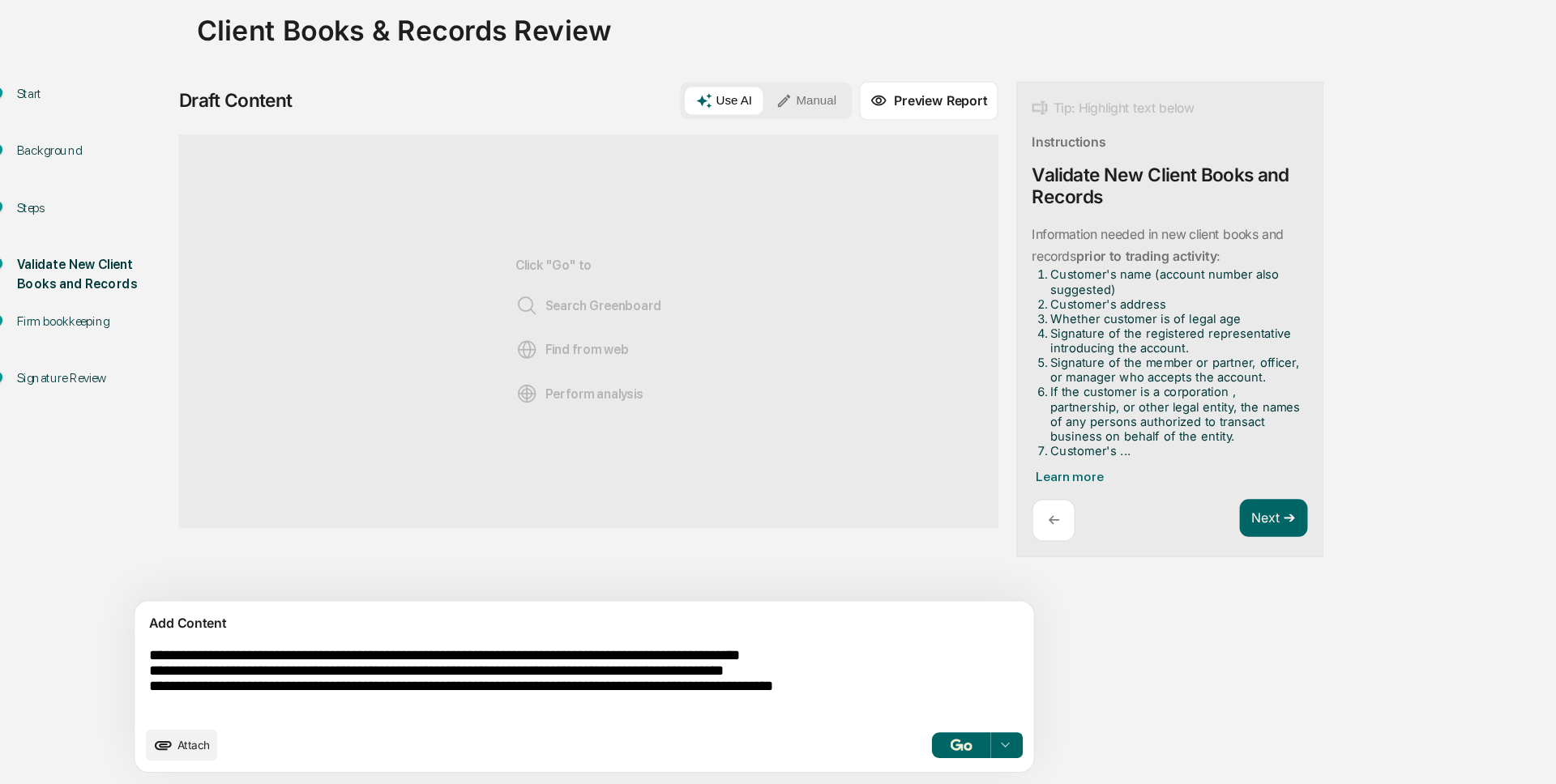 type on "**********" 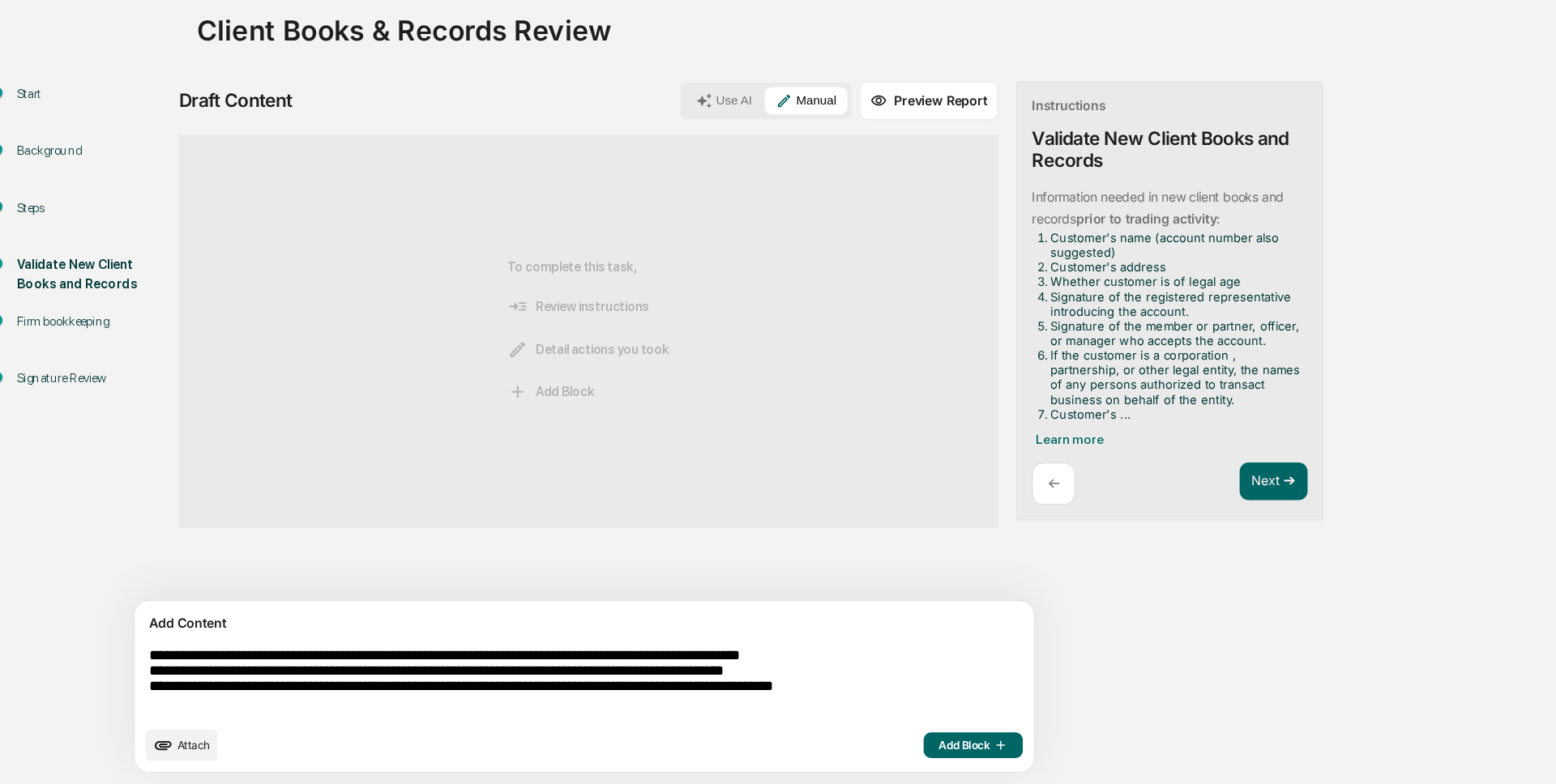 click on "Add Block" at bounding box center [887, 750] 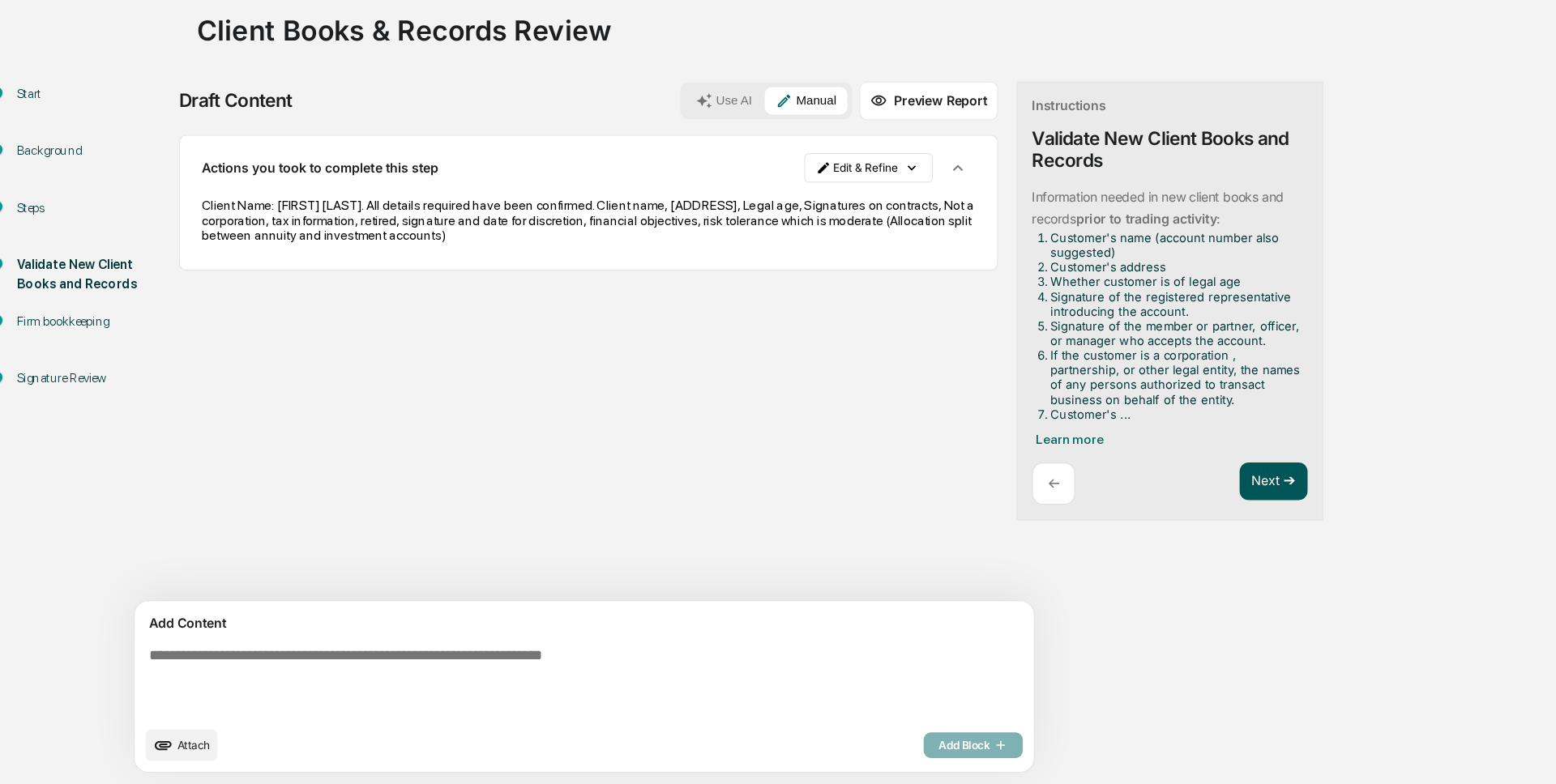 click on "Next ➔" at bounding box center [1152, 518] 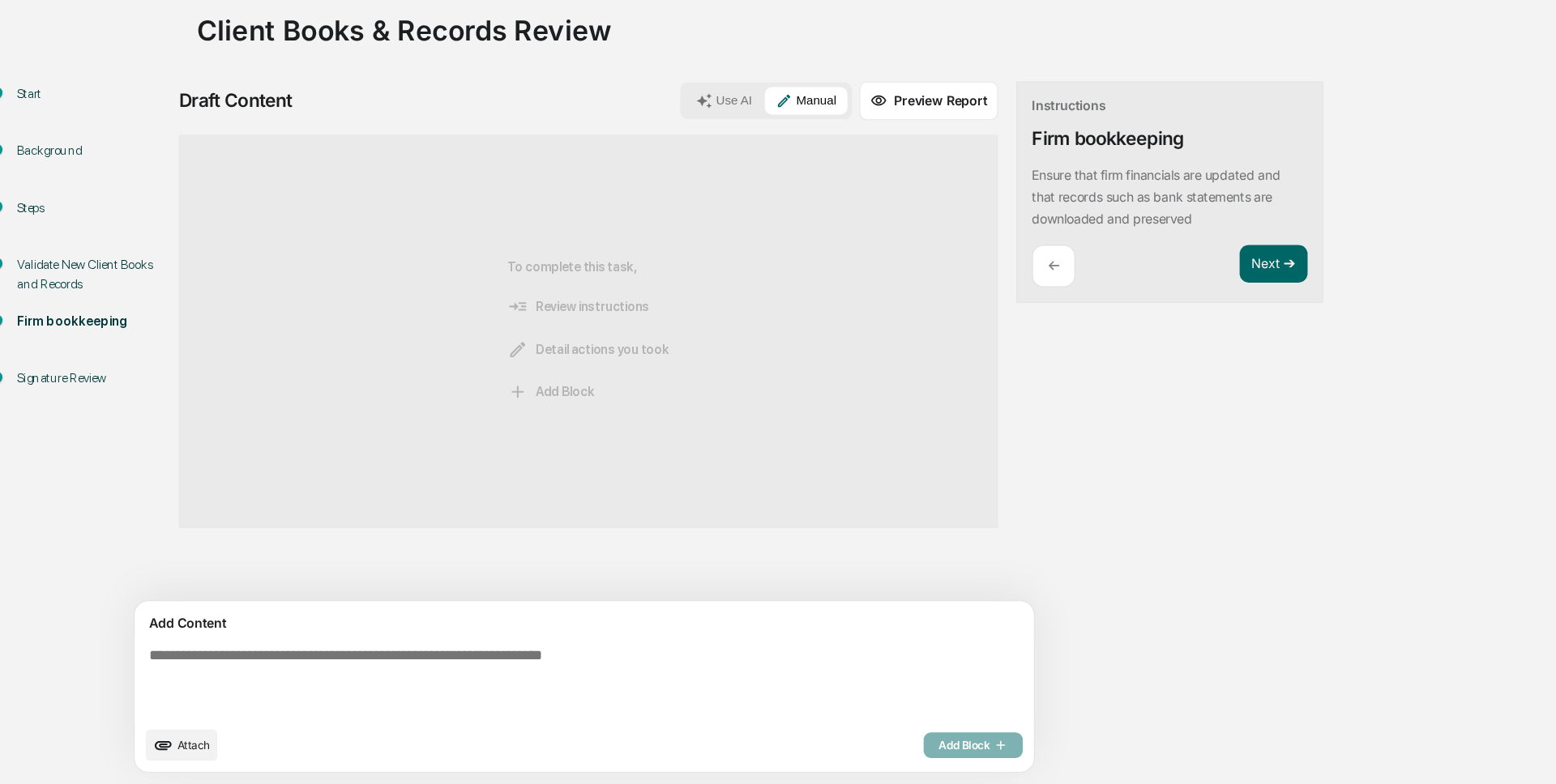 click at bounding box center [507, 694] 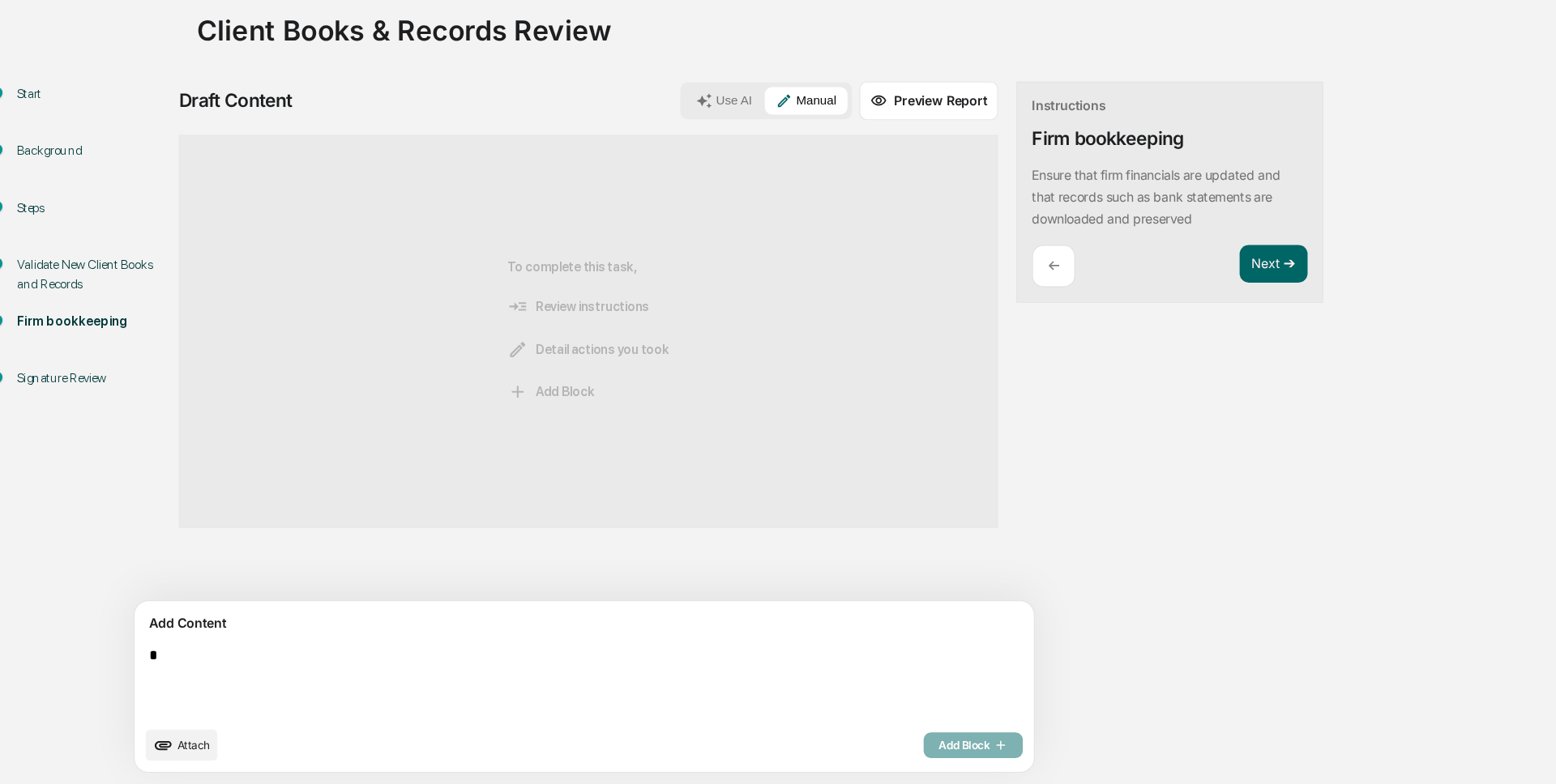 scroll, scrollTop: 25, scrollLeft: 0, axis: vertical 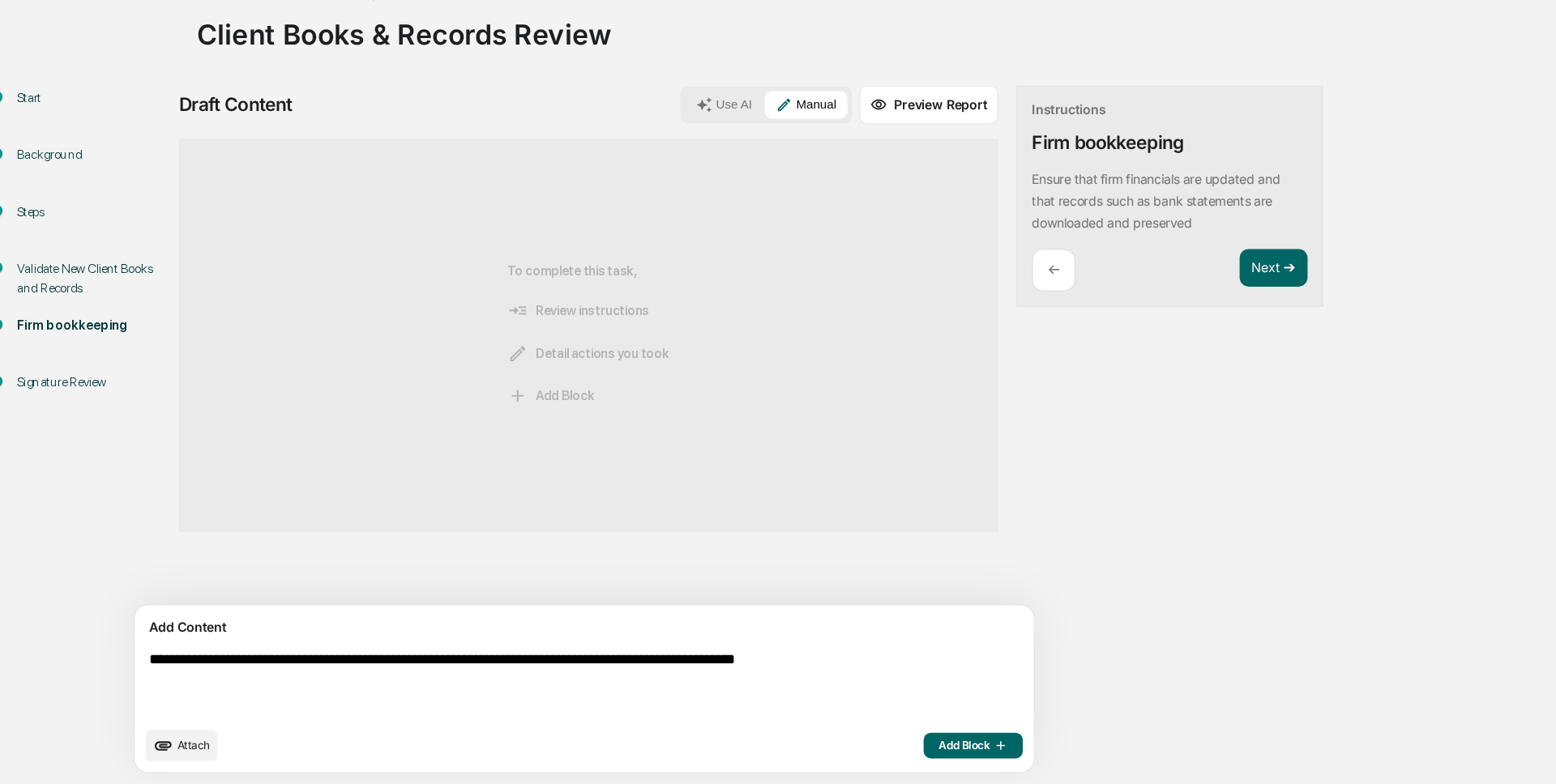 click on "**********" at bounding box center (507, 696) 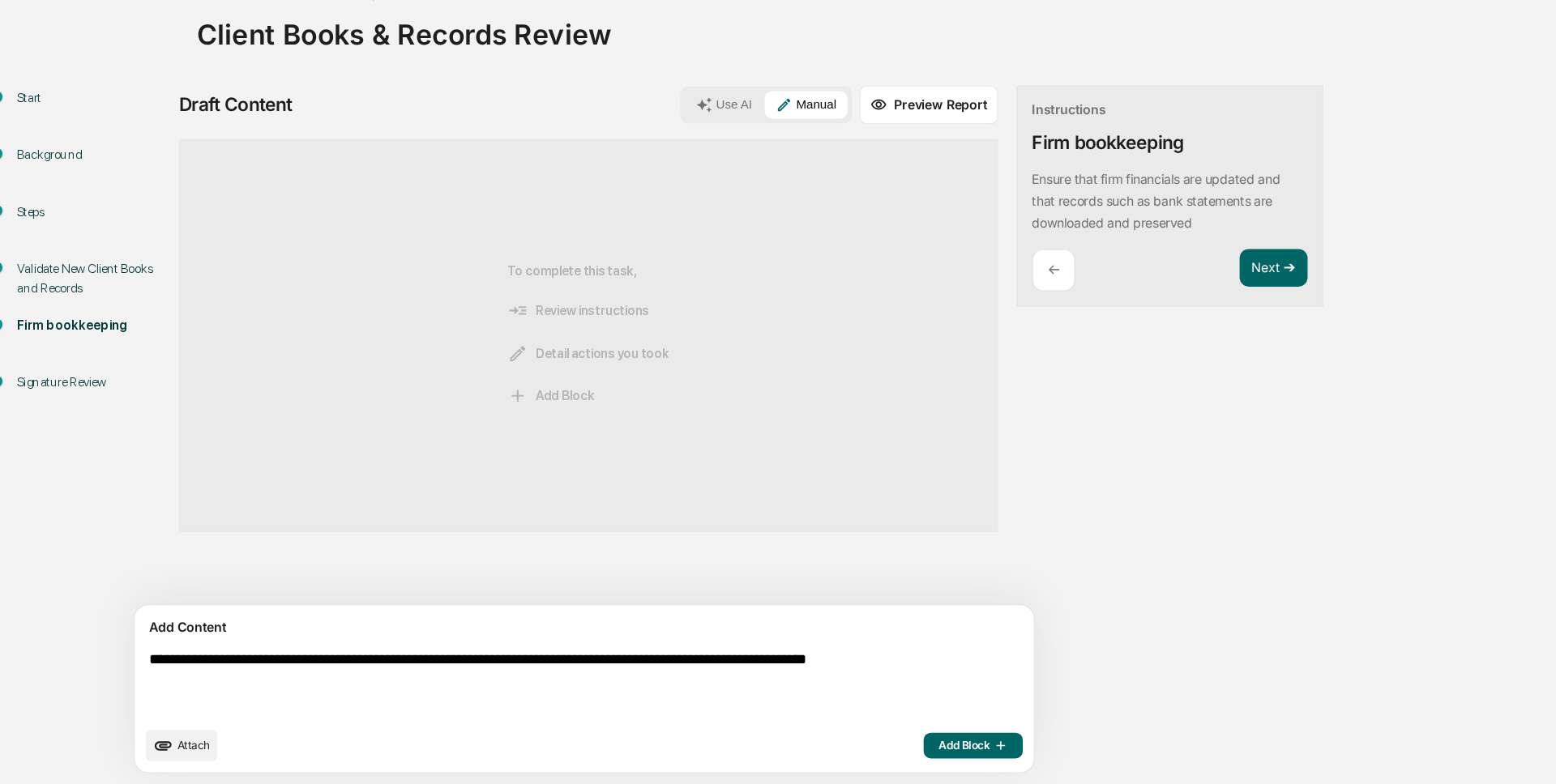 type on "**********" 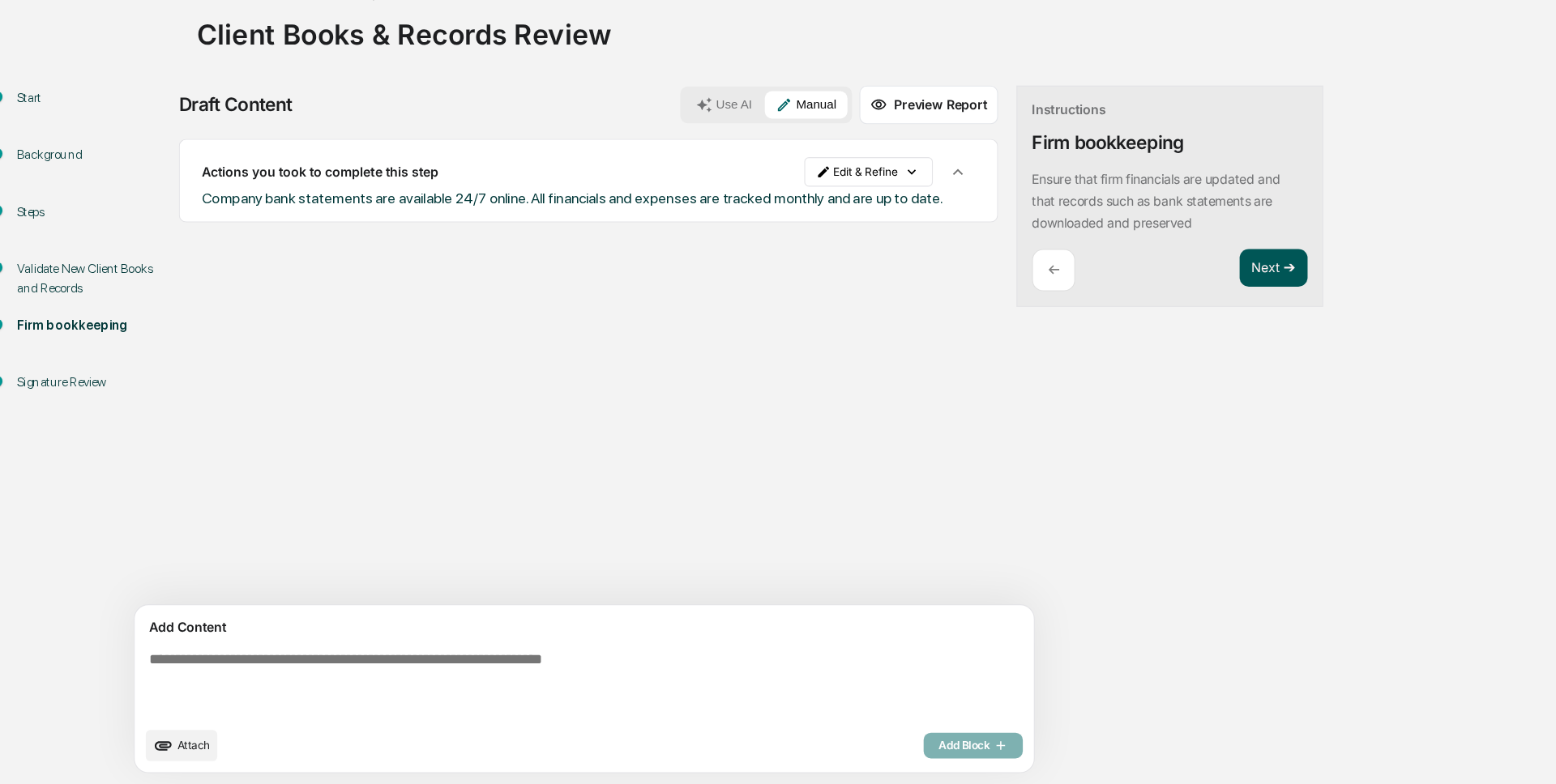 click on "Next ➔" at bounding box center [1152, 329] 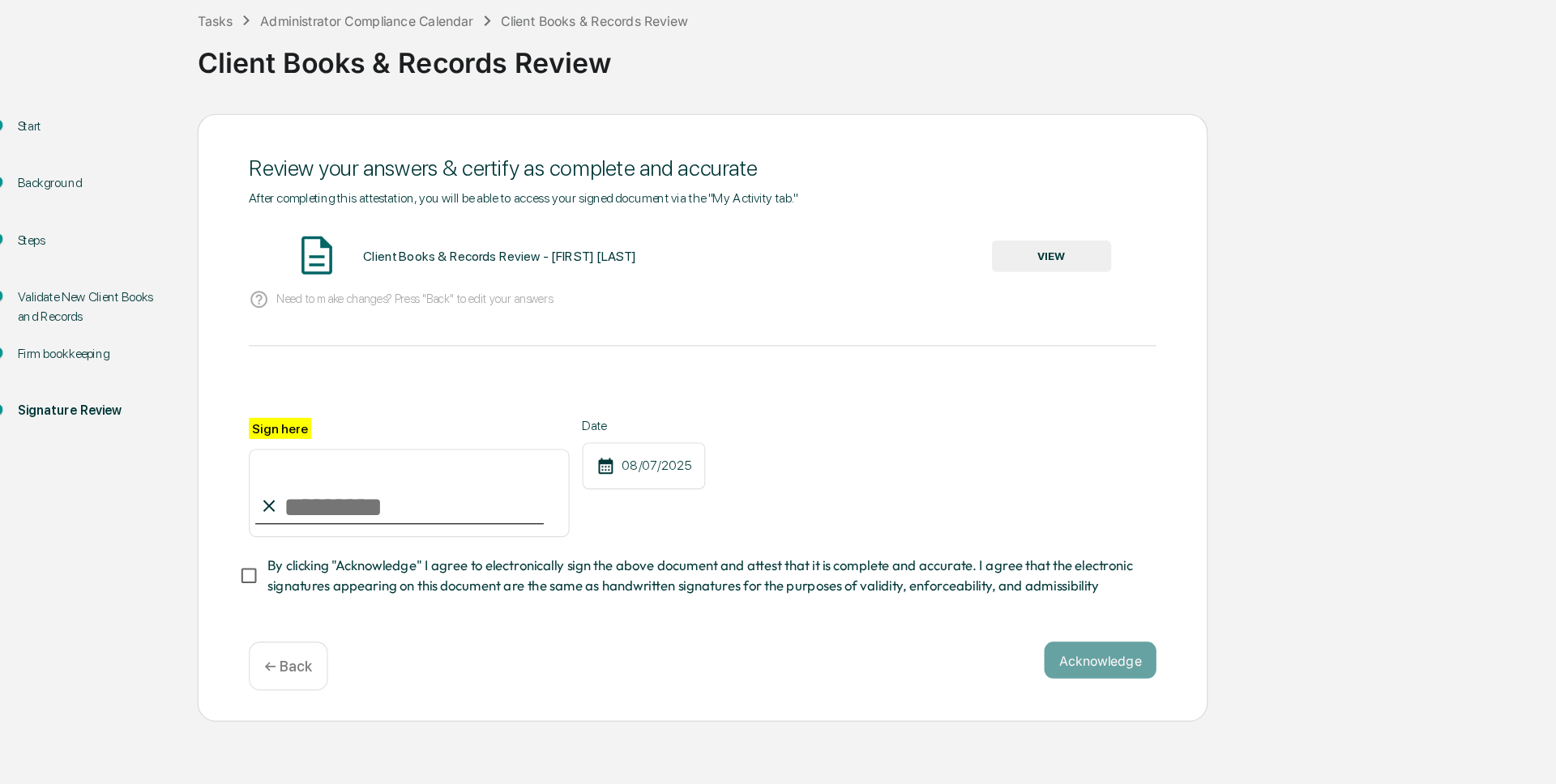 click on "Sign here" at bounding box center [389, 527] 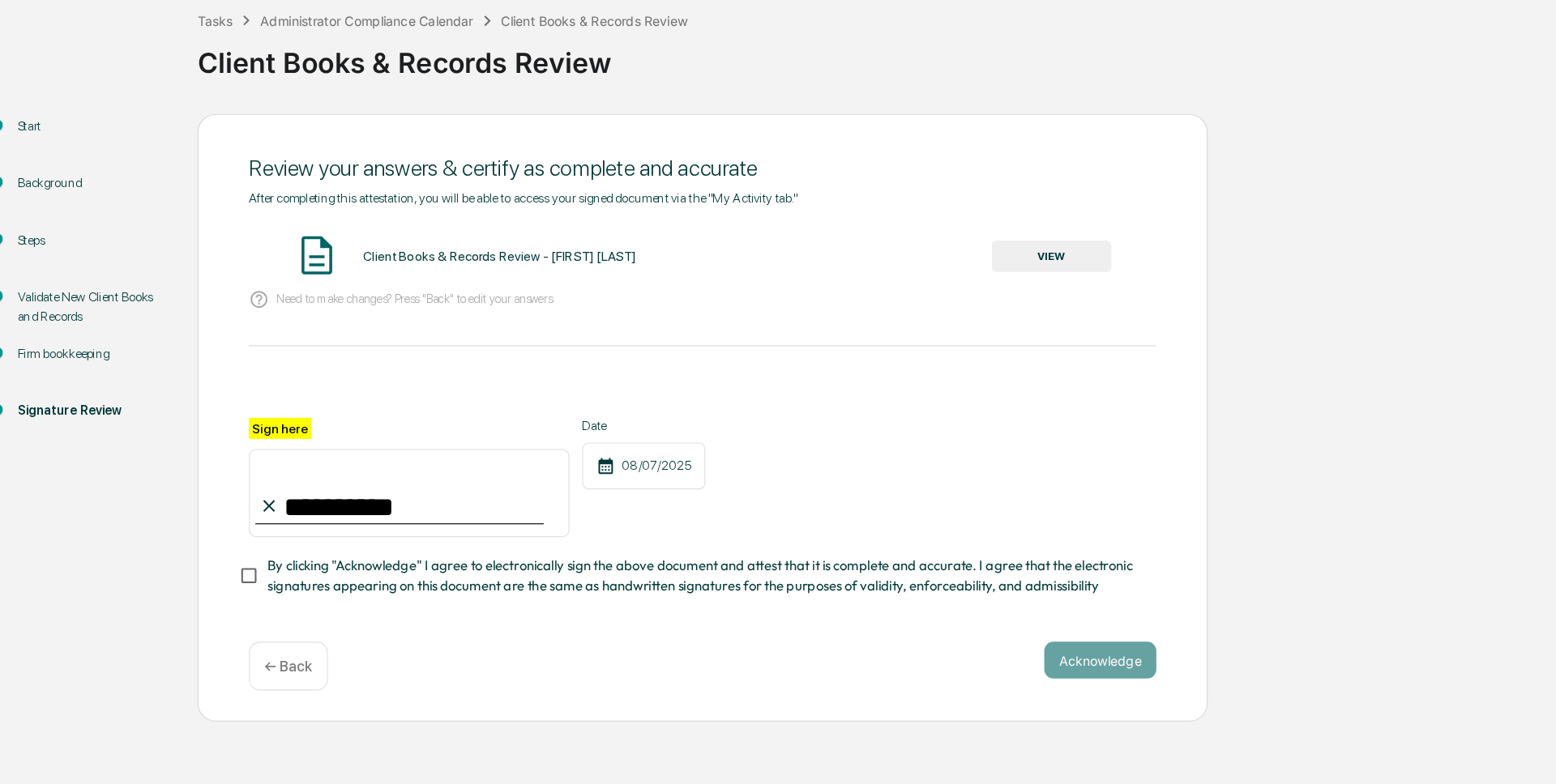 type on "**********" 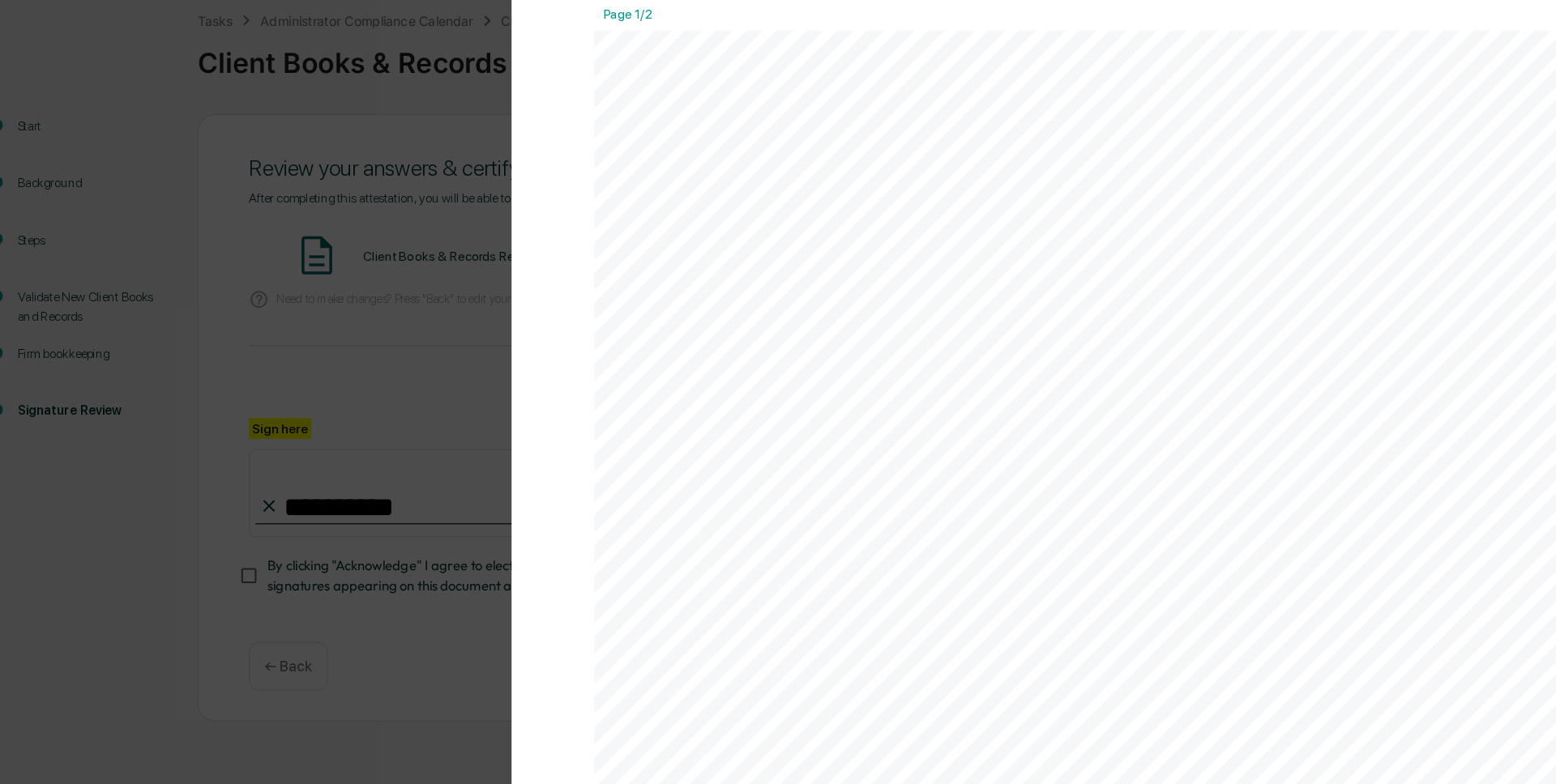 click on "Version History 08/07/2025, 02:31 PM Wade Marcy 2025-08-07_Client Books  Records Review_Unity Financial Pla...   Close   Download Page 1/2 August   7,   2025 Unity   Financial   Planning   Group Client   Books   &   Records   Review Background   and   Purpose It's   important   that   proper   books   and   records   are   kept   for   your   advisory   to   maintain   SEC   compliance. Greenboard   handles   record- keeping   for   communications,   marketing,   and   personal   positions,   but records   exist   outside   of   the   Greenboard   platform   should   be   maintained   and   validated   regularly. This   monthly   books   and   records   task   covers   two   core   categories: -   New   client   books   and   records -   Firm   bookkeeping Note   that   a   more   comprehensive   books   and   records   review   should   be   conducted   as   part   of   the   annual review   and   risk   assessment   compliance   processes. Validate   New   Client   Books   and   Records Information   needed" at bounding box center [778, 392] 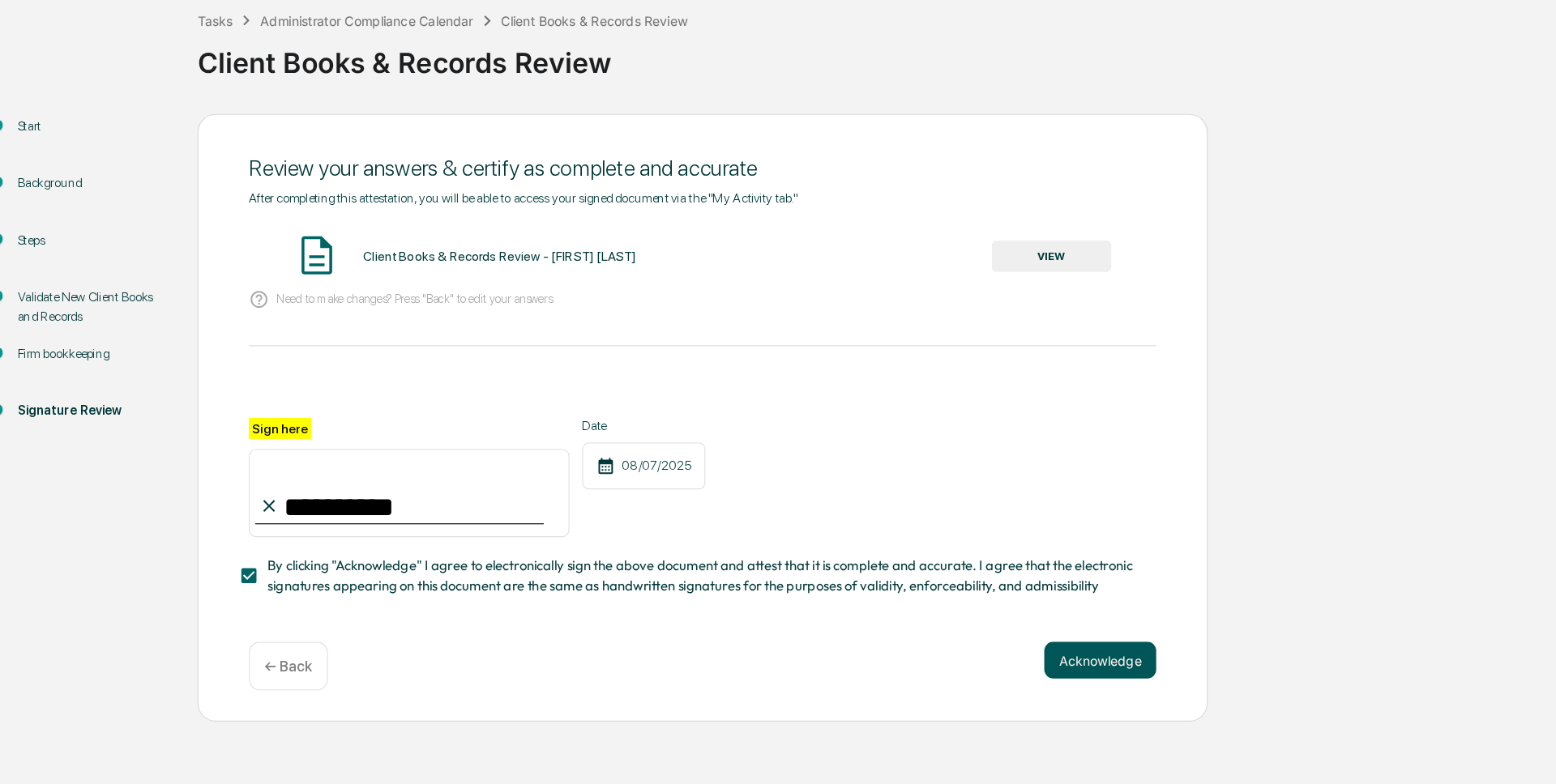 click on "Acknowledge" at bounding box center (999, 675) 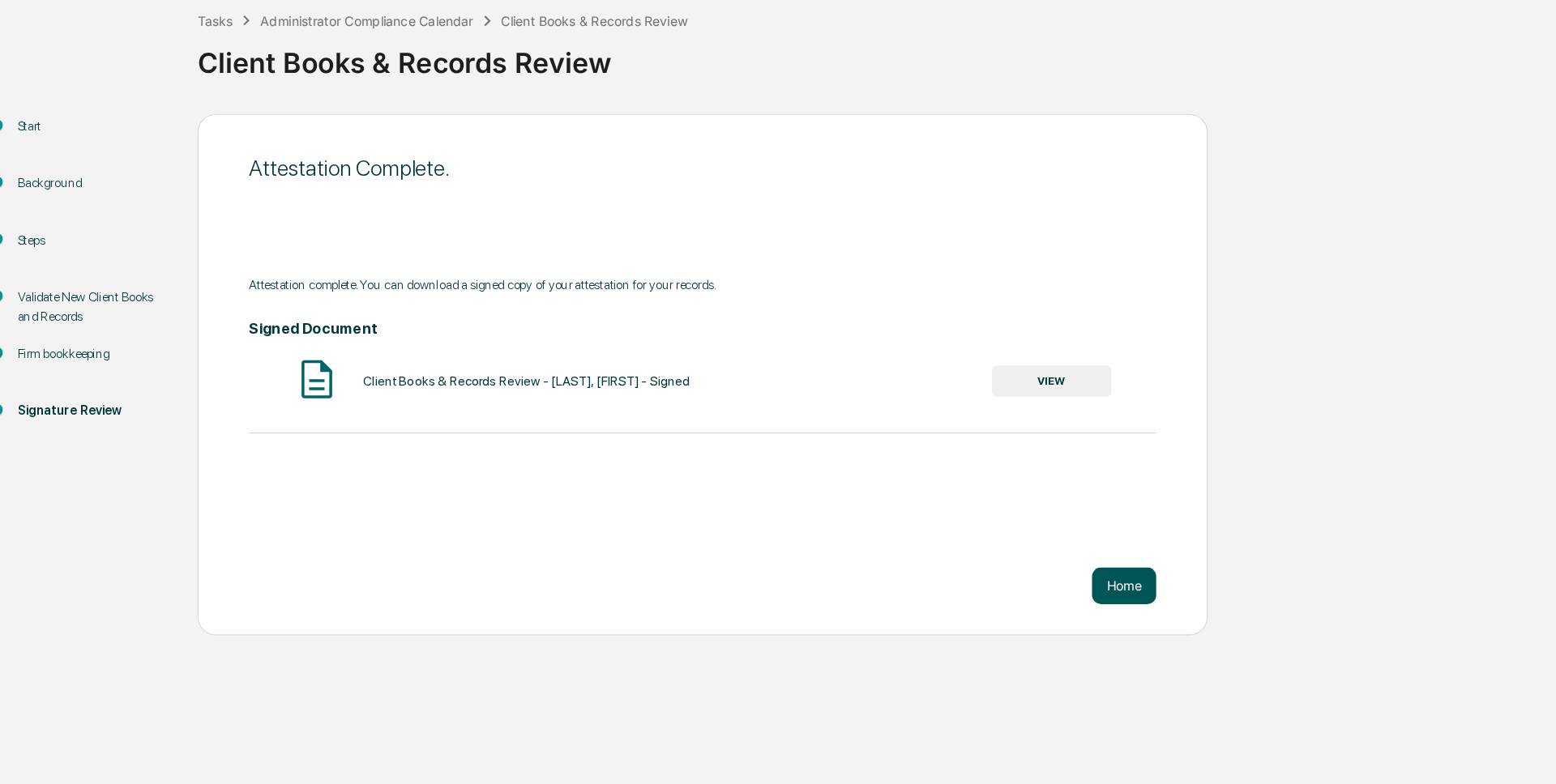click on "Home" at bounding box center (1020, 609) 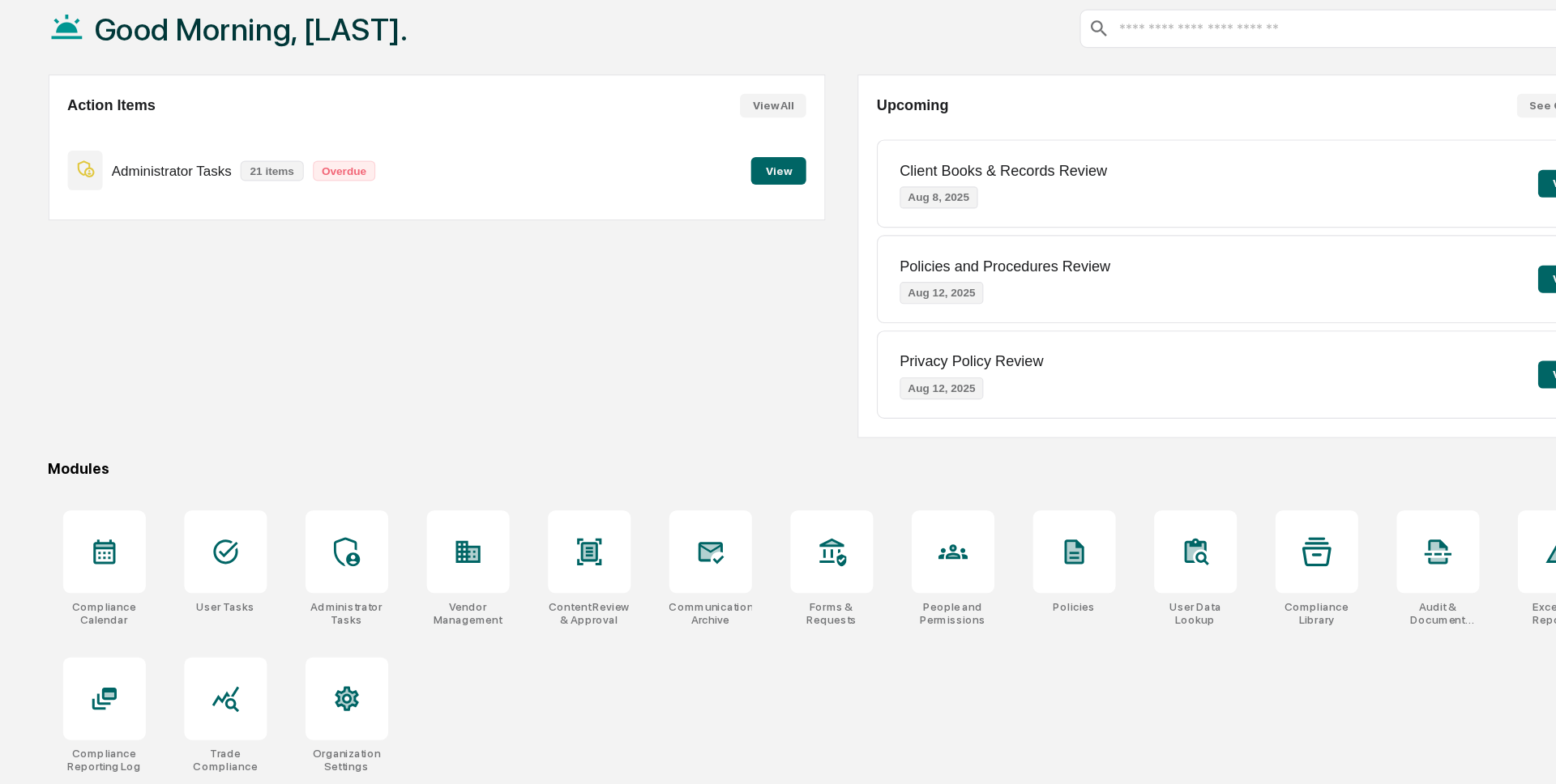 click on "View" at bounding box center (716, 243) 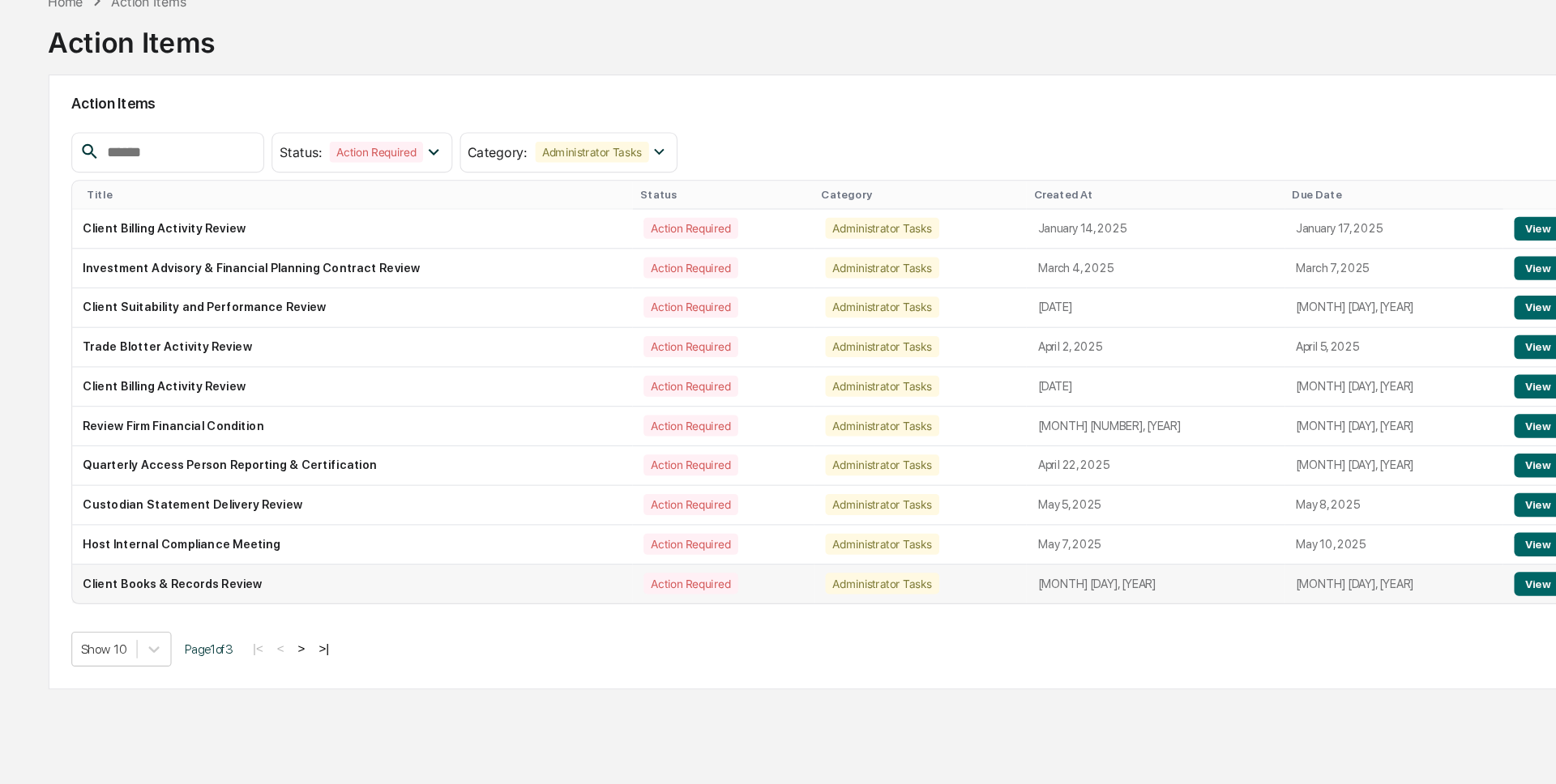 click on "View" at bounding box center (1385, 607) 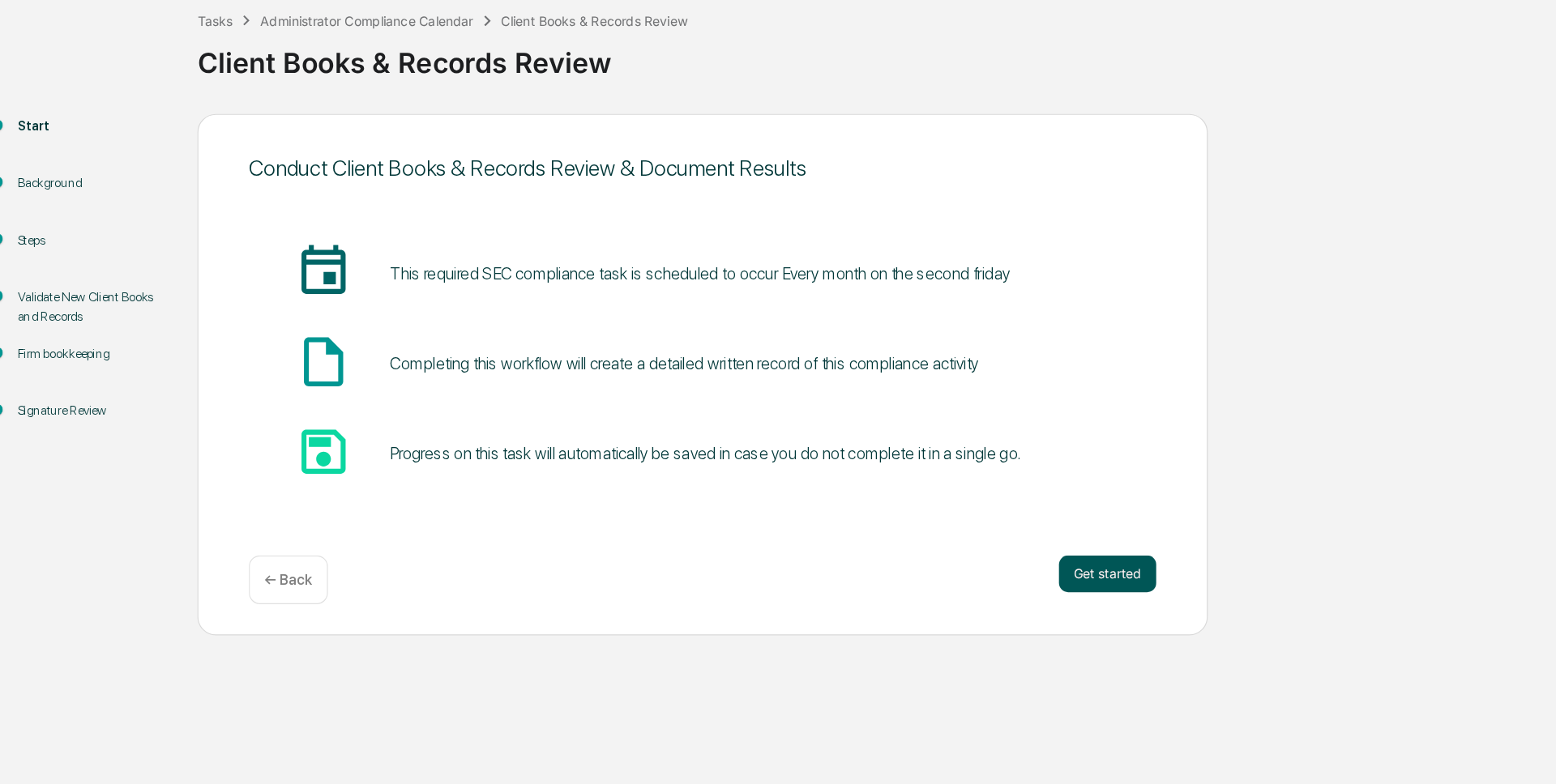 click on "Get started" at bounding box center [1006, 599] 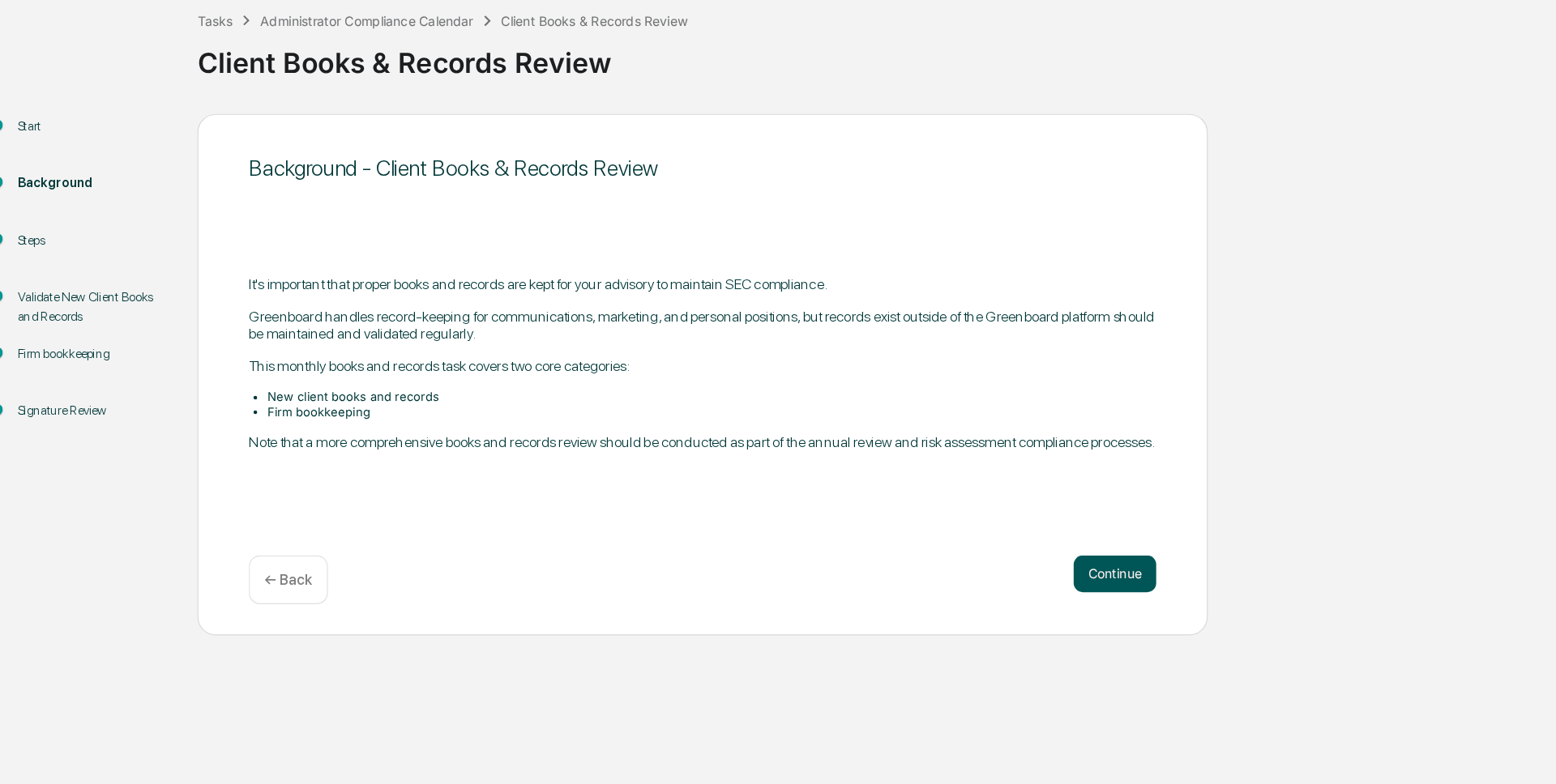 click on "Continue" at bounding box center [1012, 599] 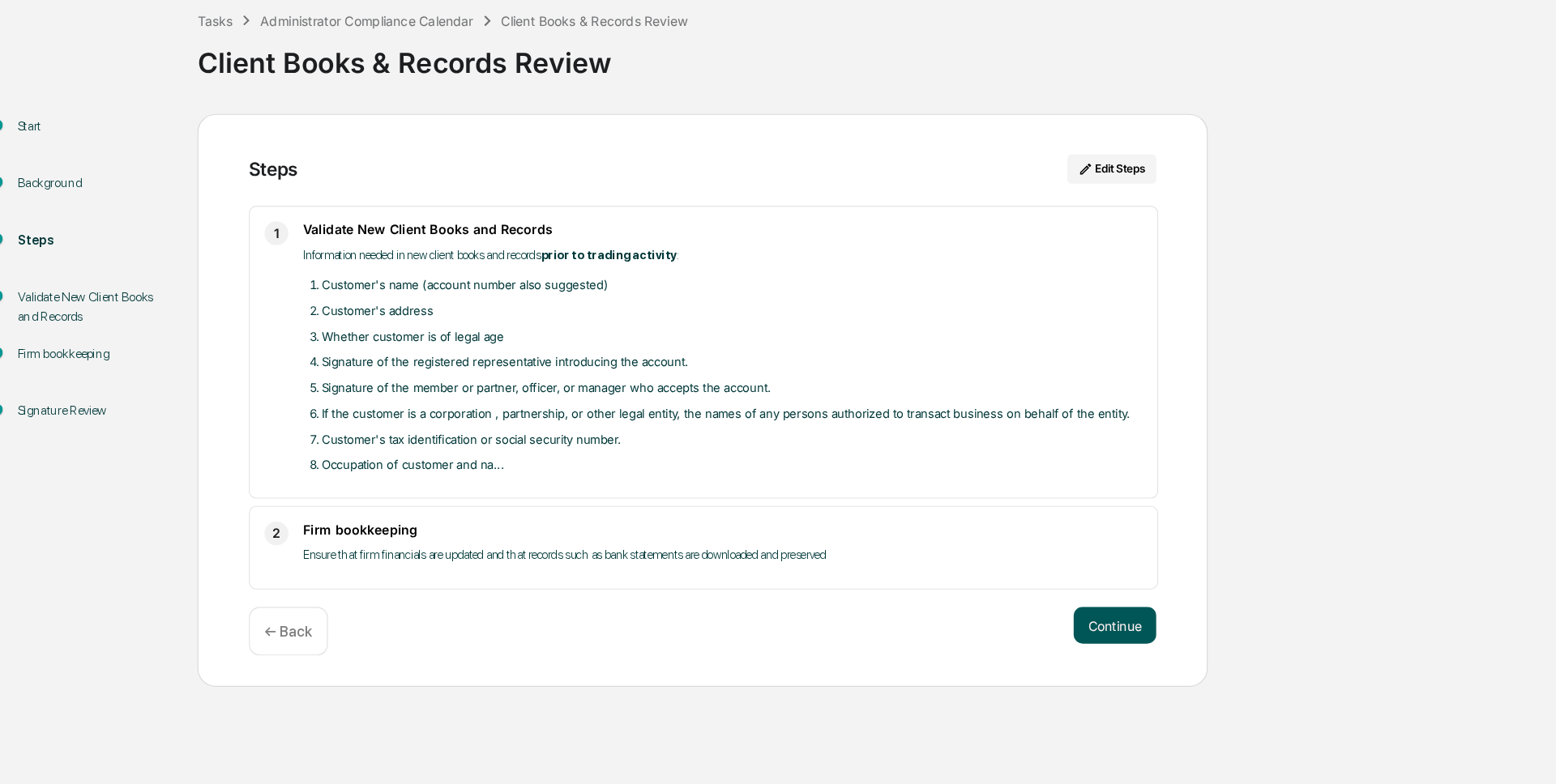 click on "Continue" at bounding box center (1012, 644) 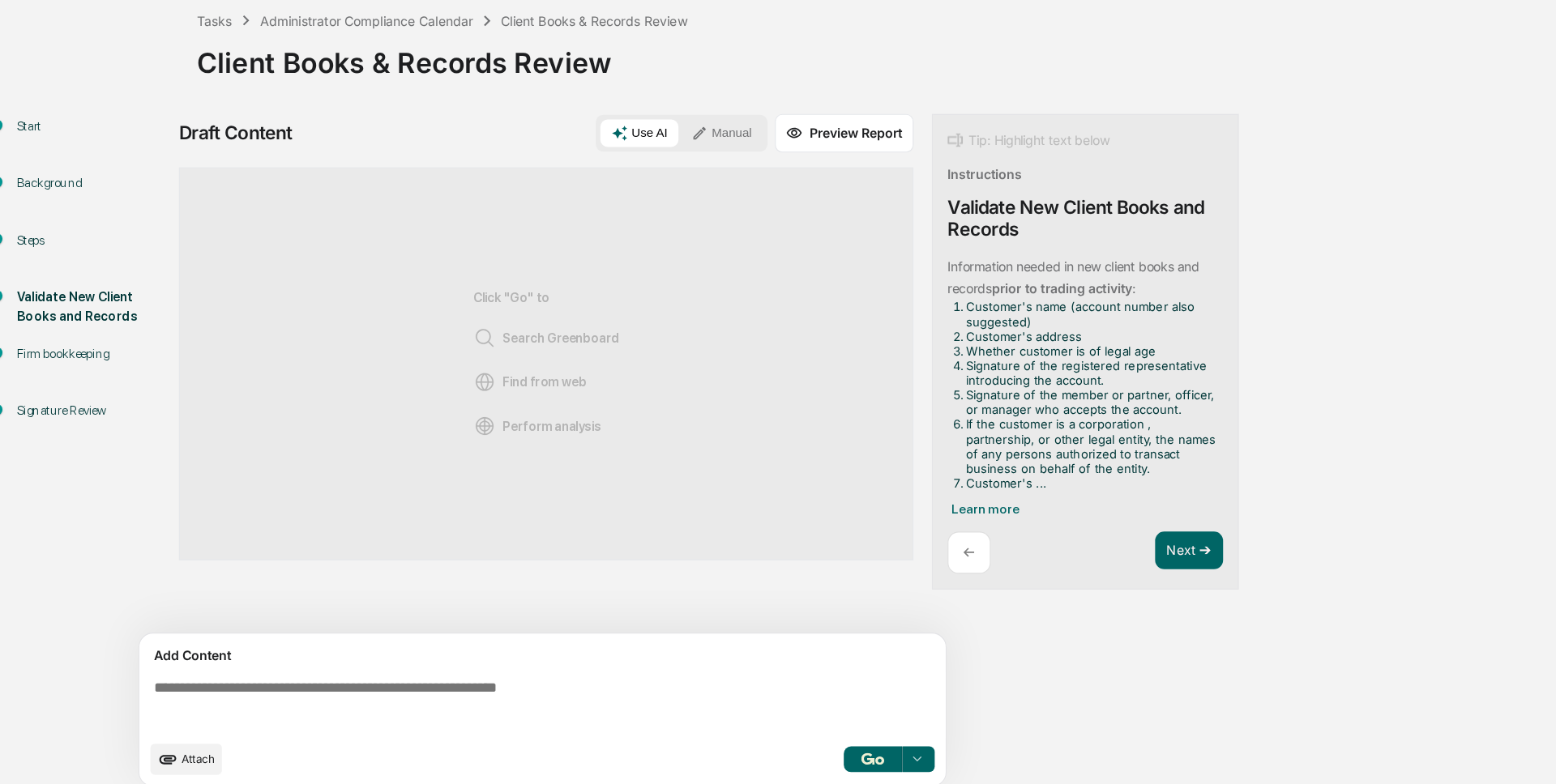 scroll, scrollTop: 12, scrollLeft: 0, axis: vertical 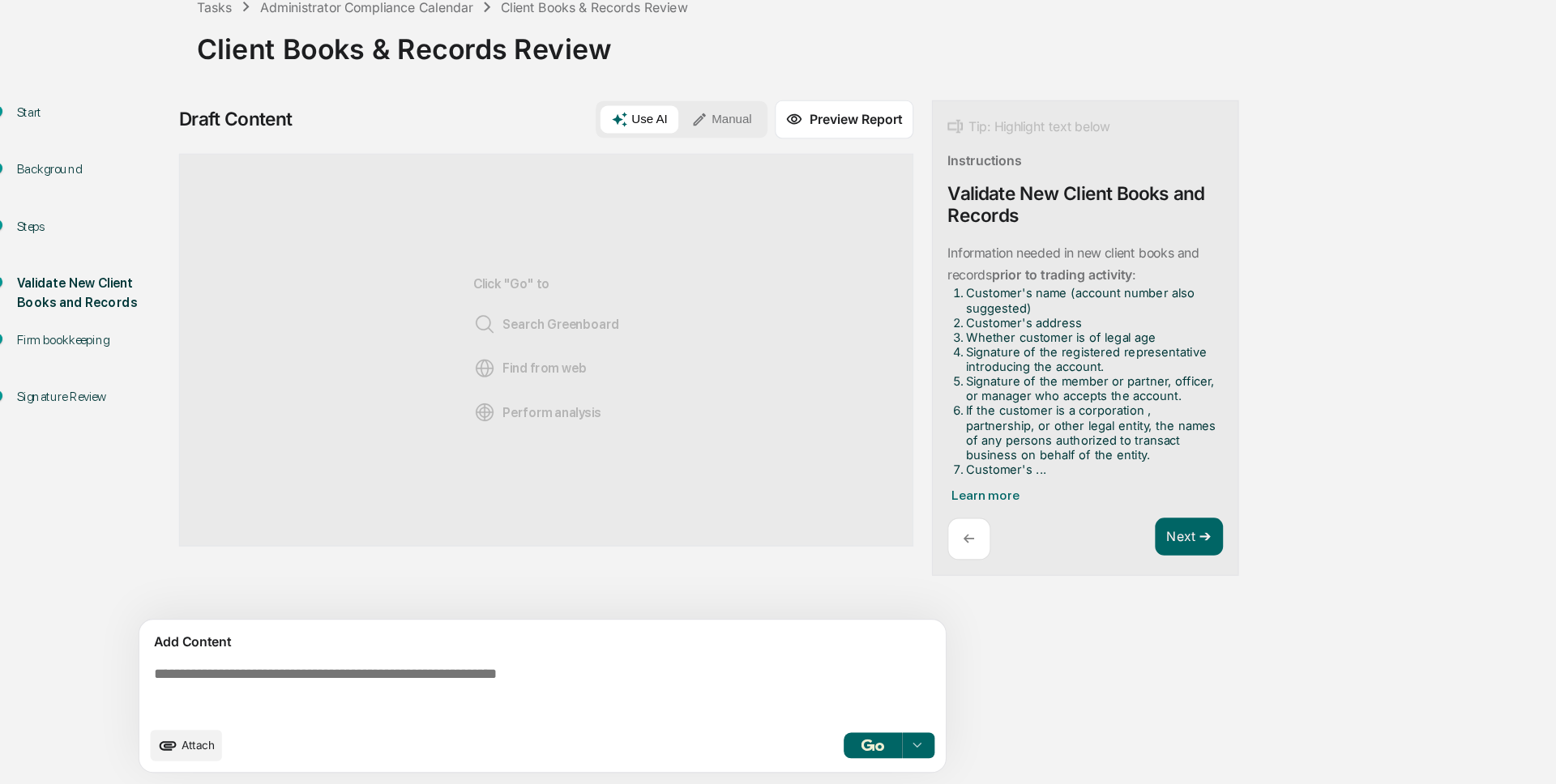 click at bounding box center [511, 702] 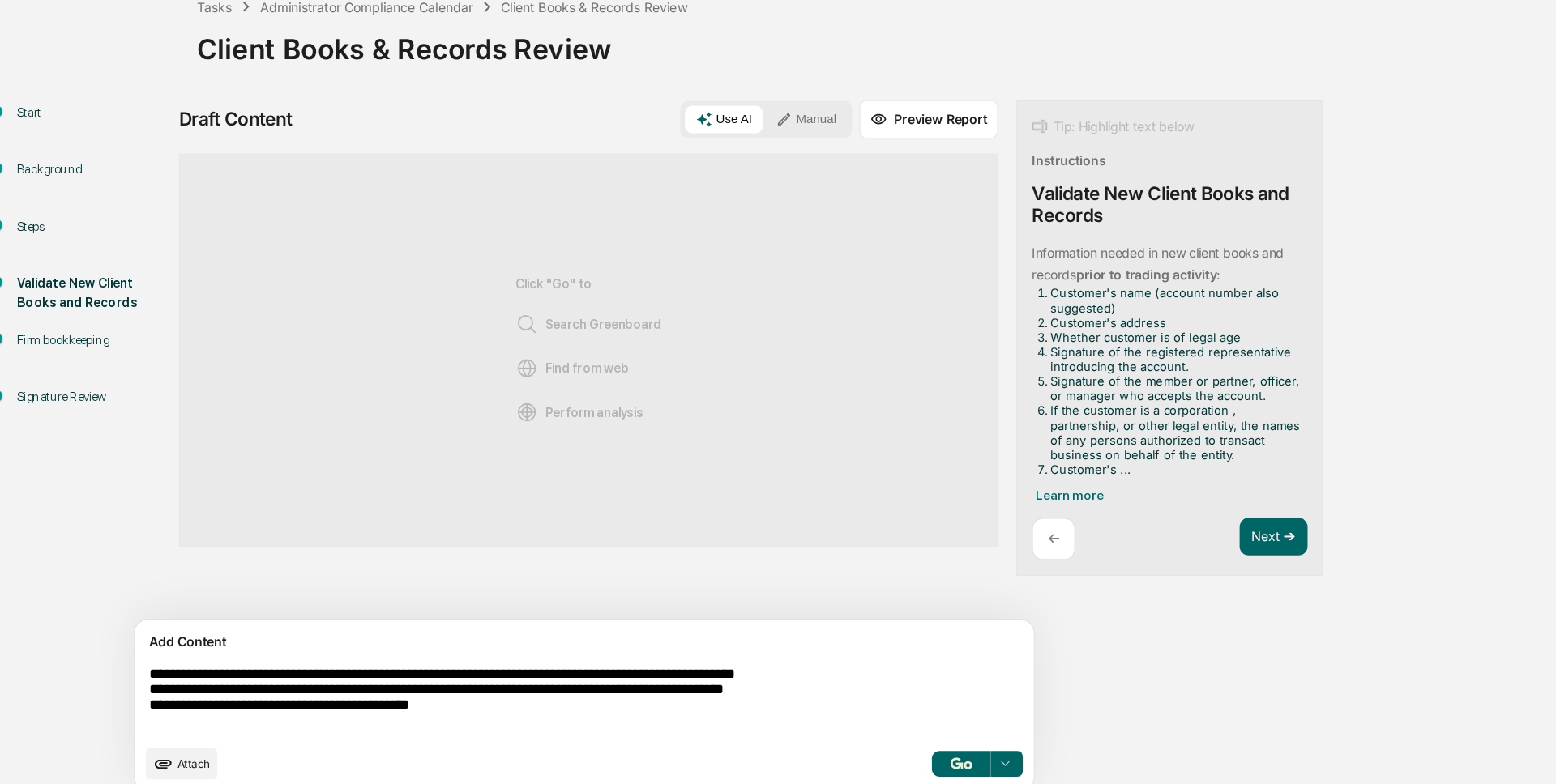drag, startPoint x: 353, startPoint y: 682, endPoint x: 251, endPoint y: 684, distance: 102.019606 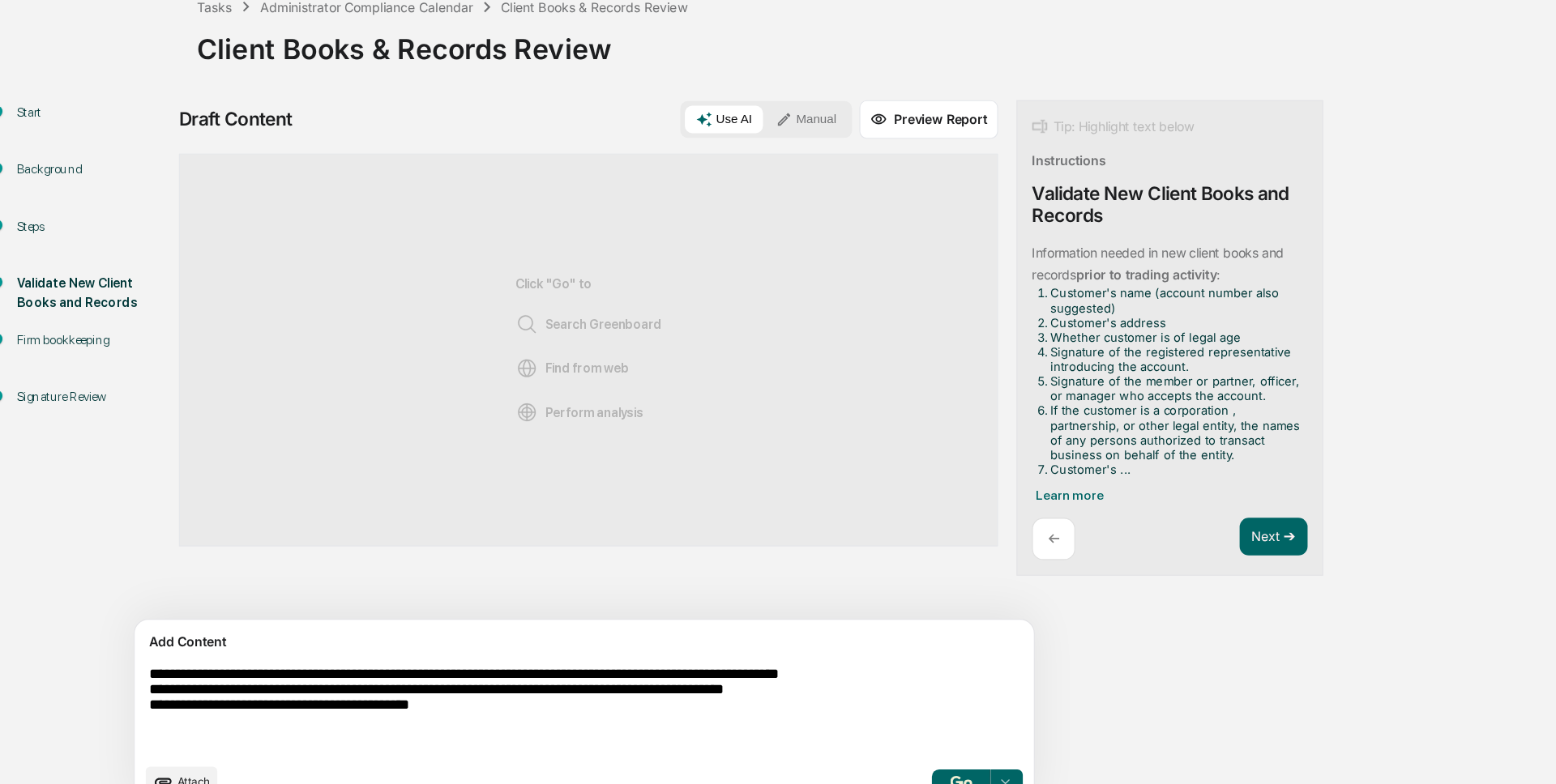 scroll, scrollTop: 45, scrollLeft: 0, axis: vertical 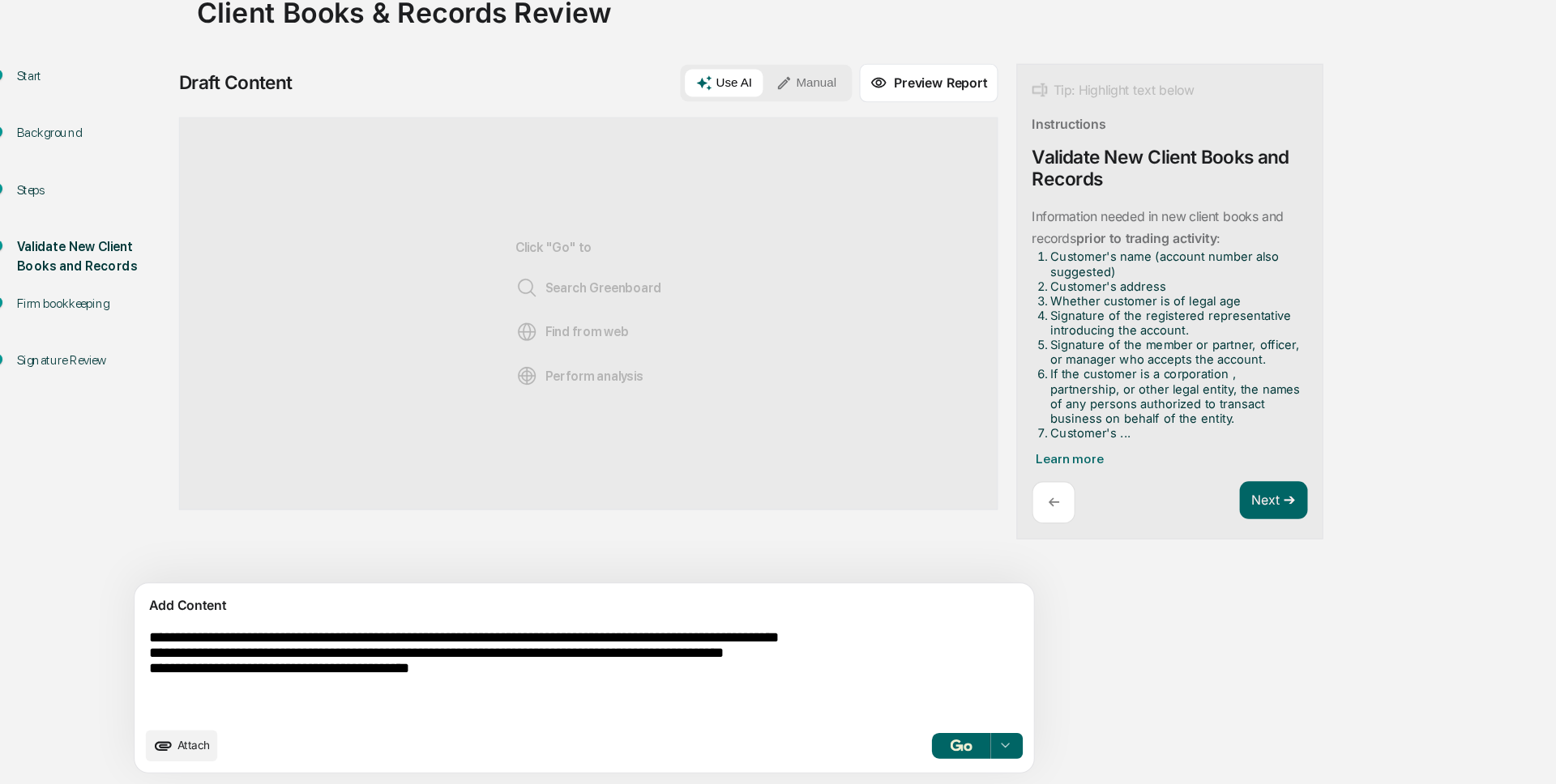click on "**********" at bounding box center (507, 686) 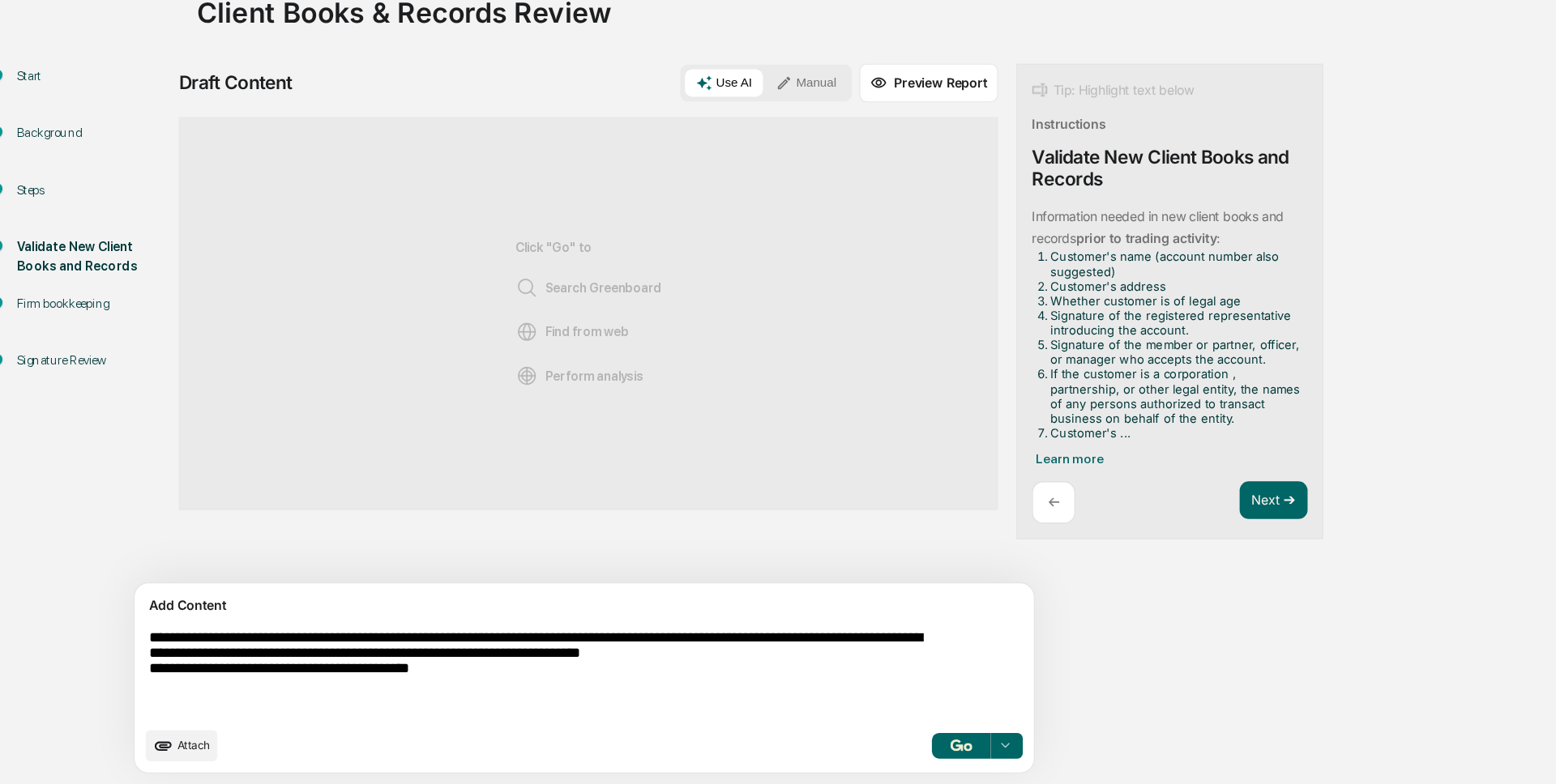 scroll, scrollTop: 28, scrollLeft: 0, axis: vertical 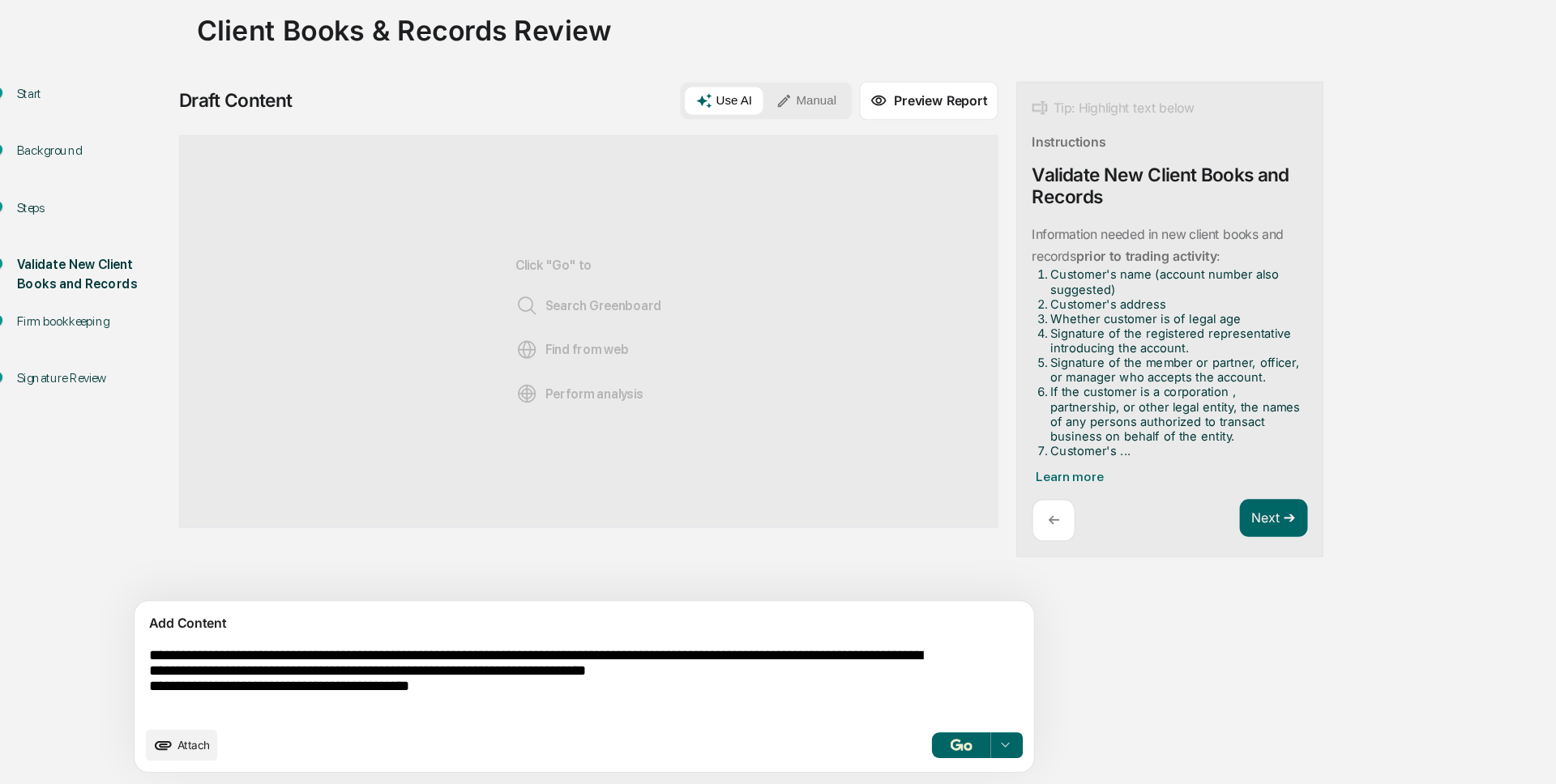 click on "**********" at bounding box center [507, 694] 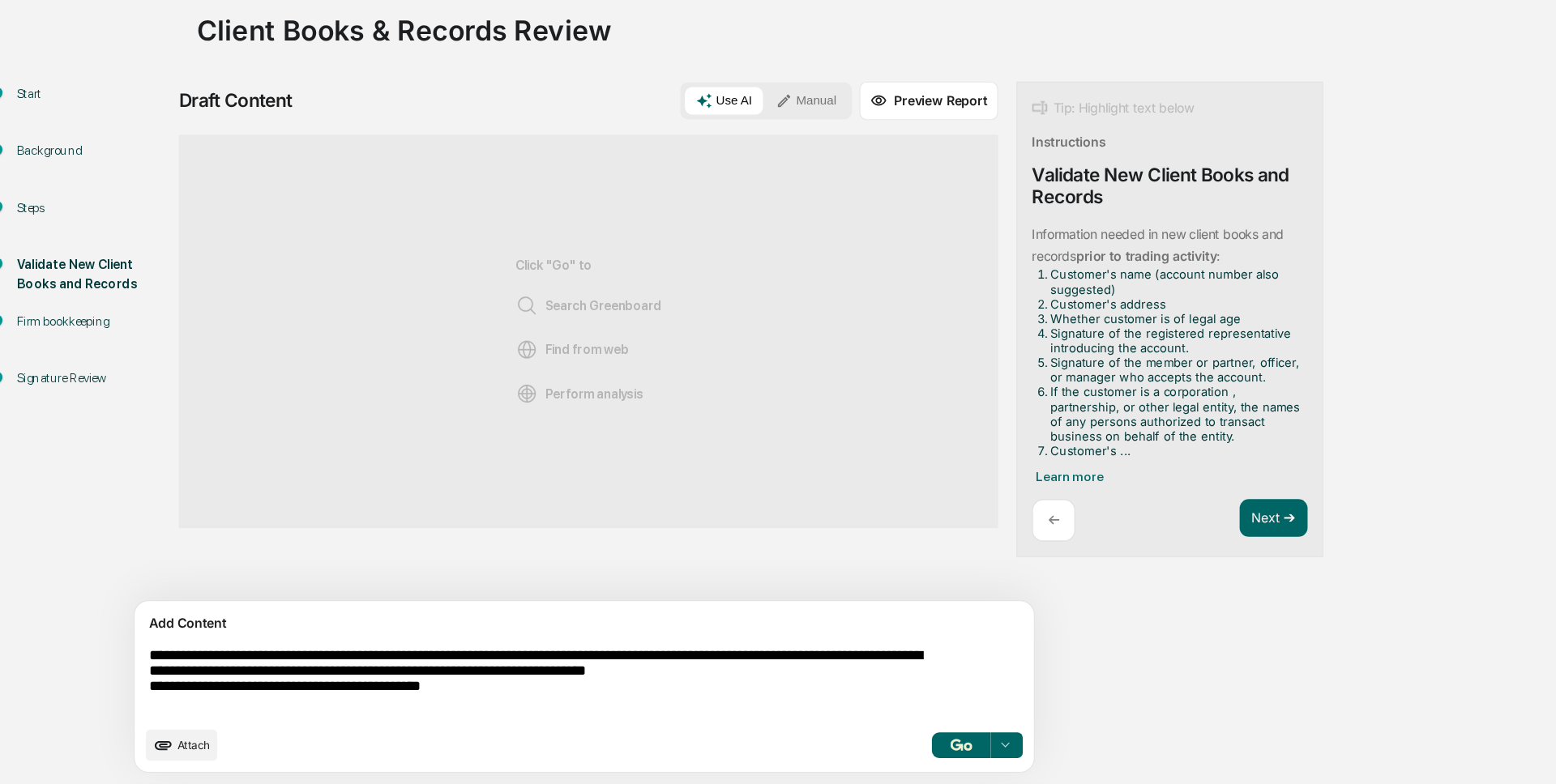 type on "**********" 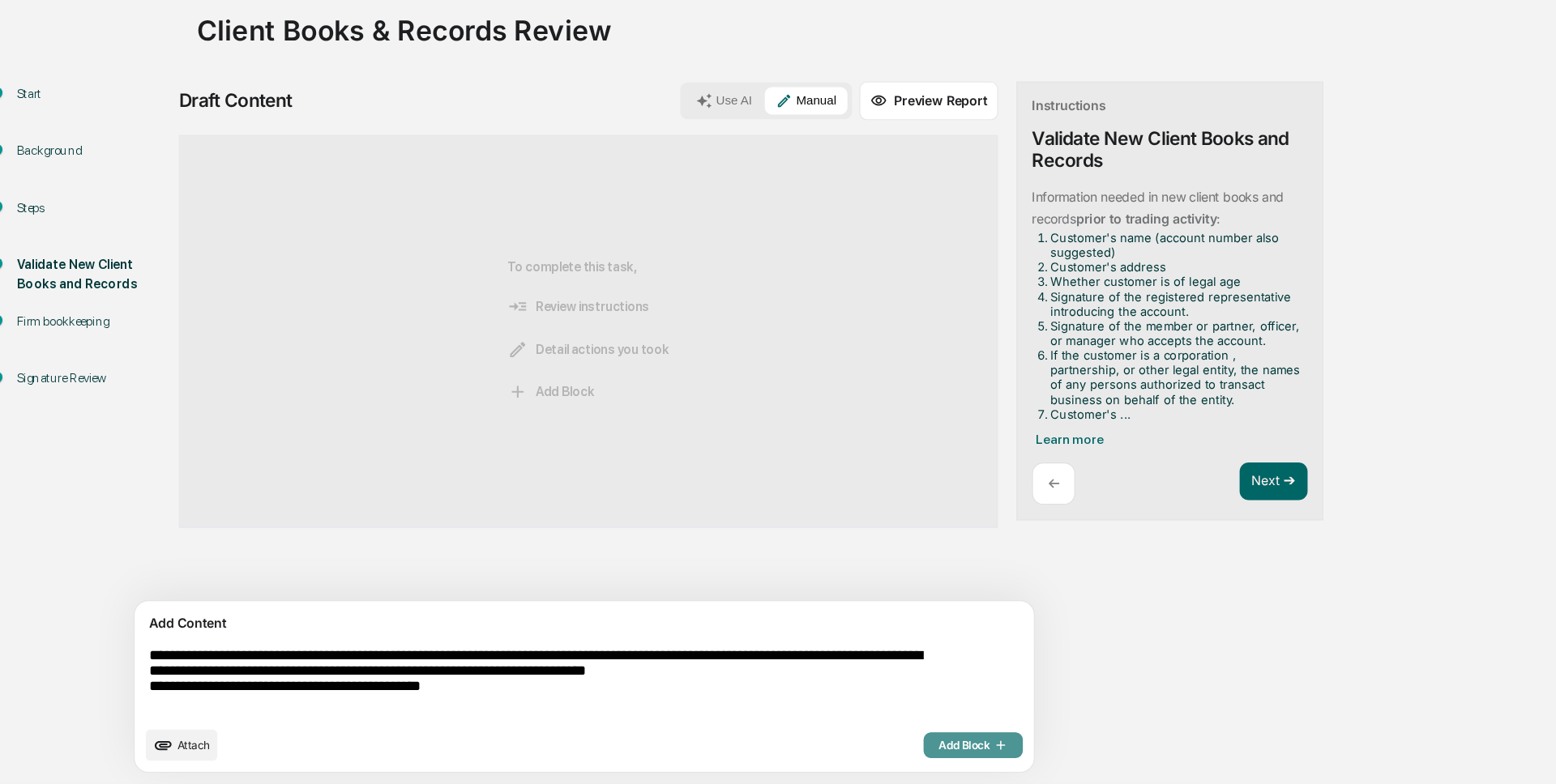 click on "Add Block" at bounding box center (887, 750) 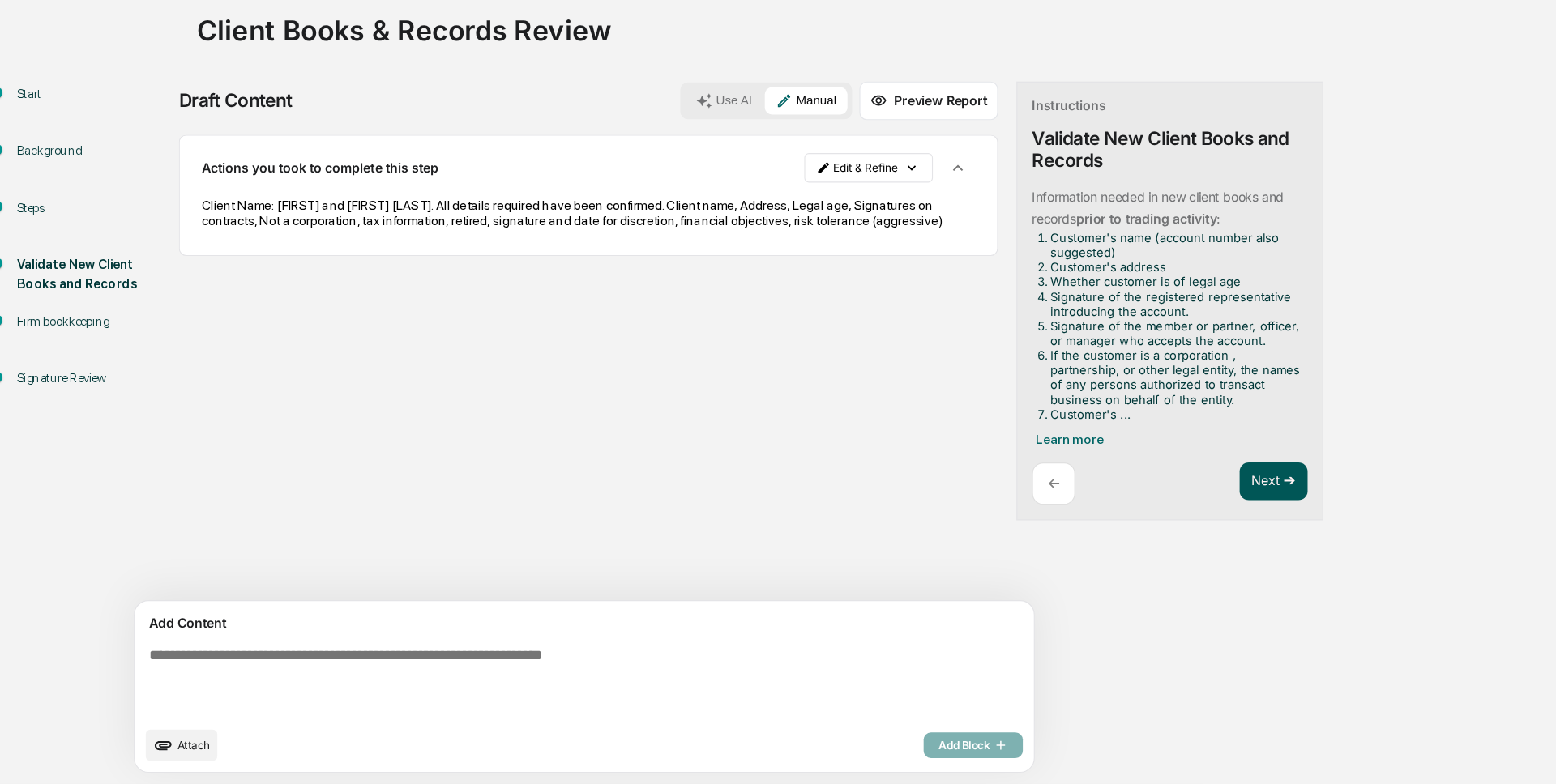 click on "Next ➔" at bounding box center (1152, 518) 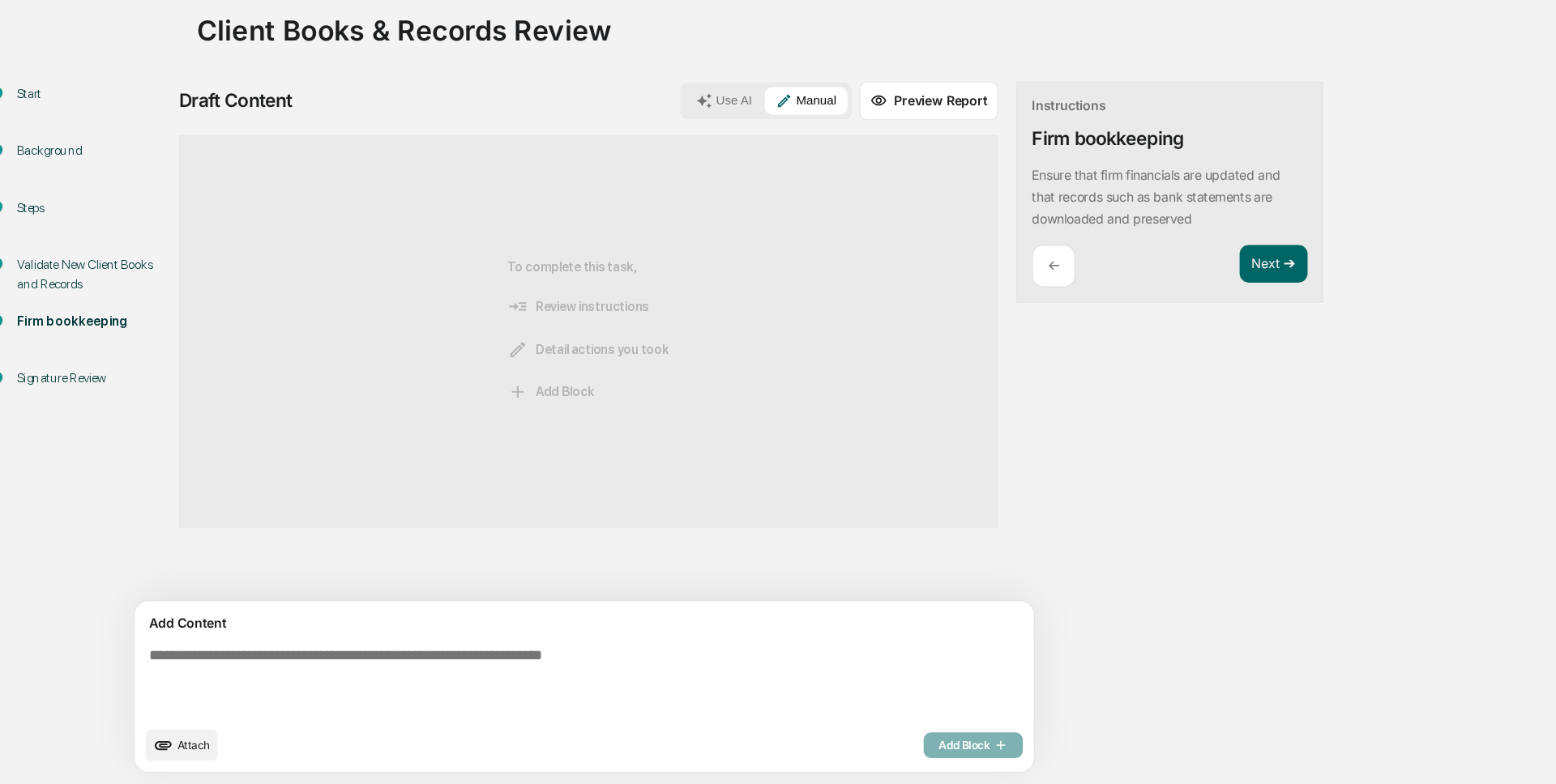 click at bounding box center (507, 694) 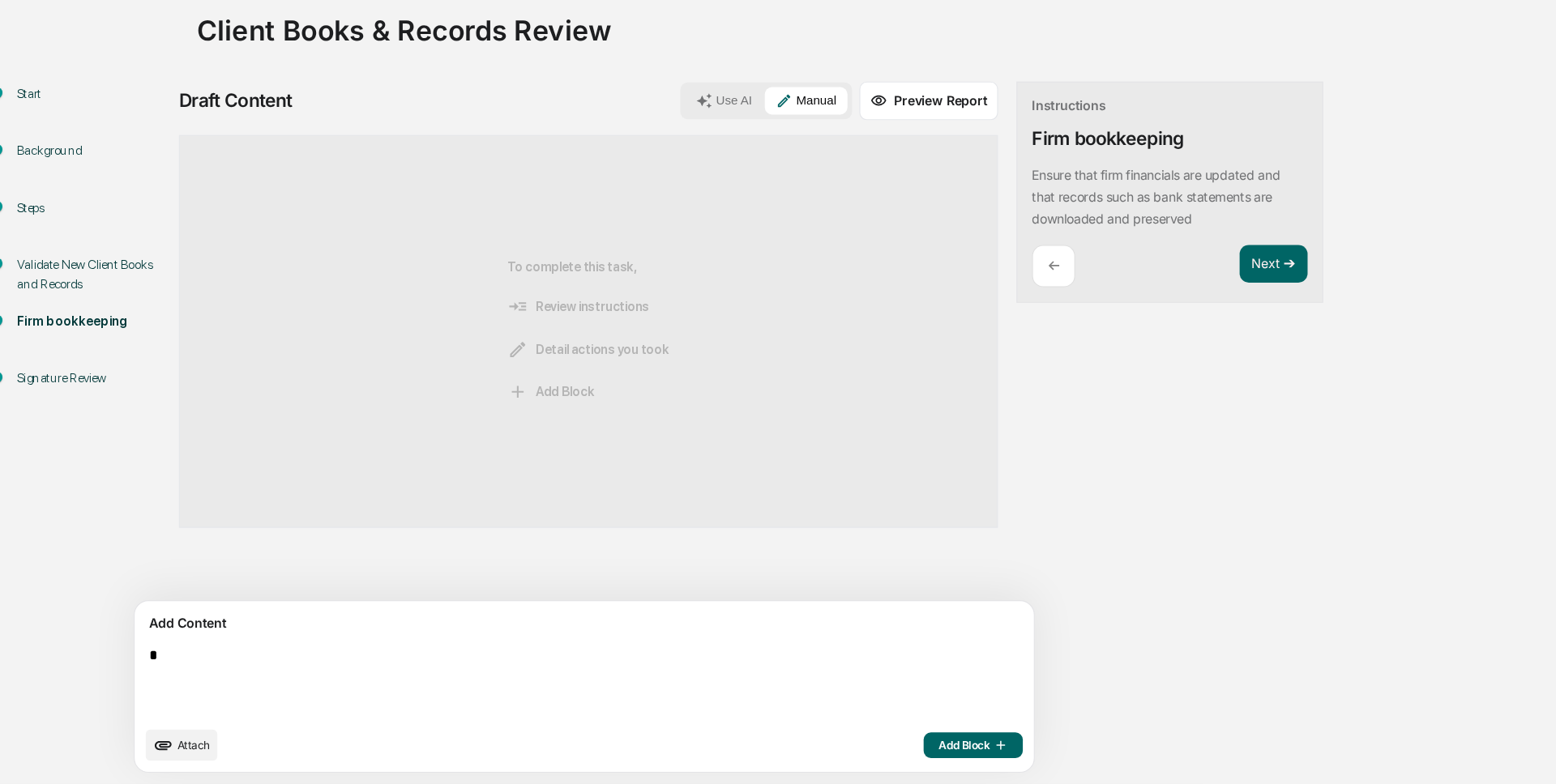 scroll, scrollTop: 25, scrollLeft: 0, axis: vertical 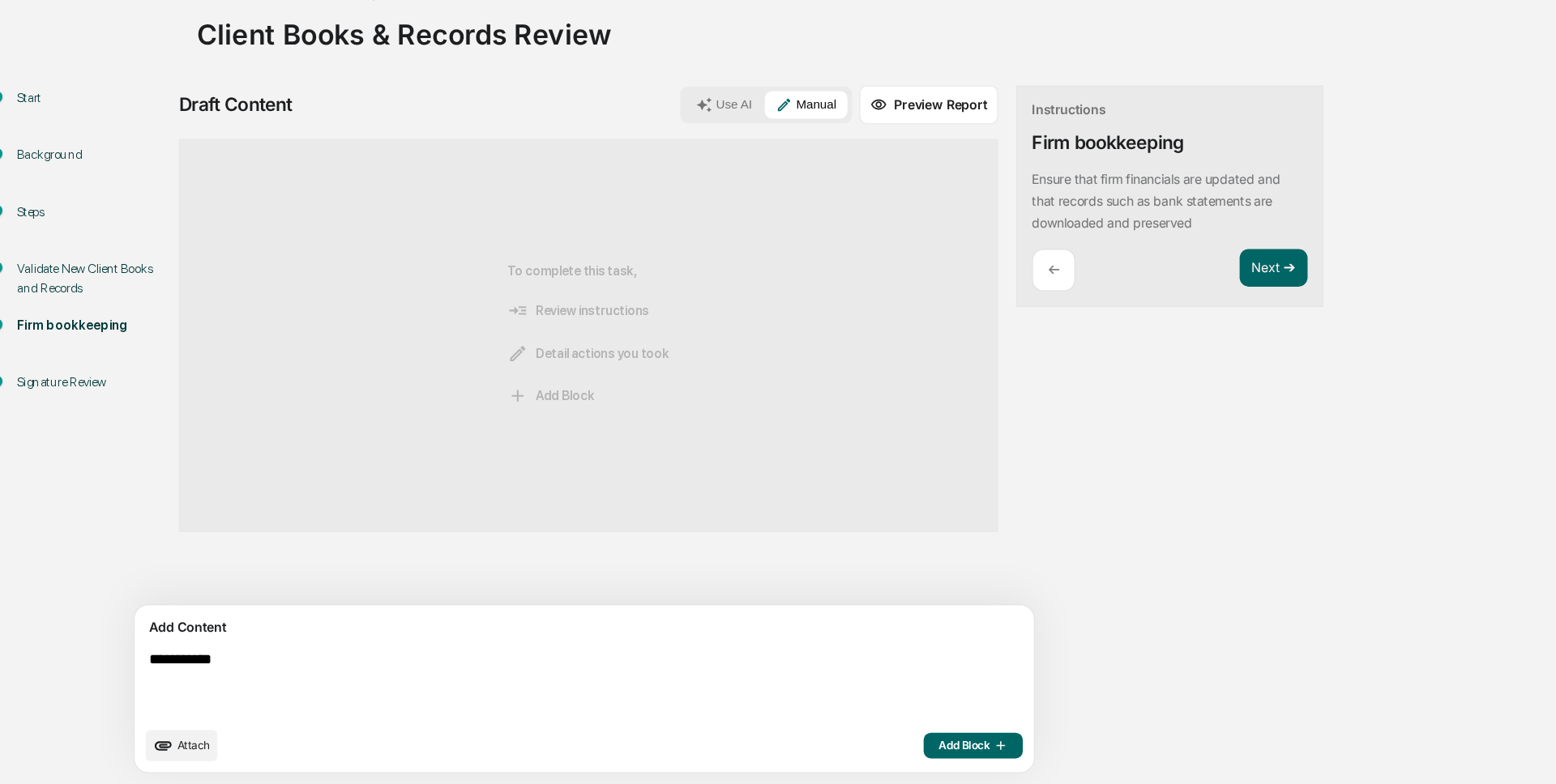 click on "**********" at bounding box center (507, 696) 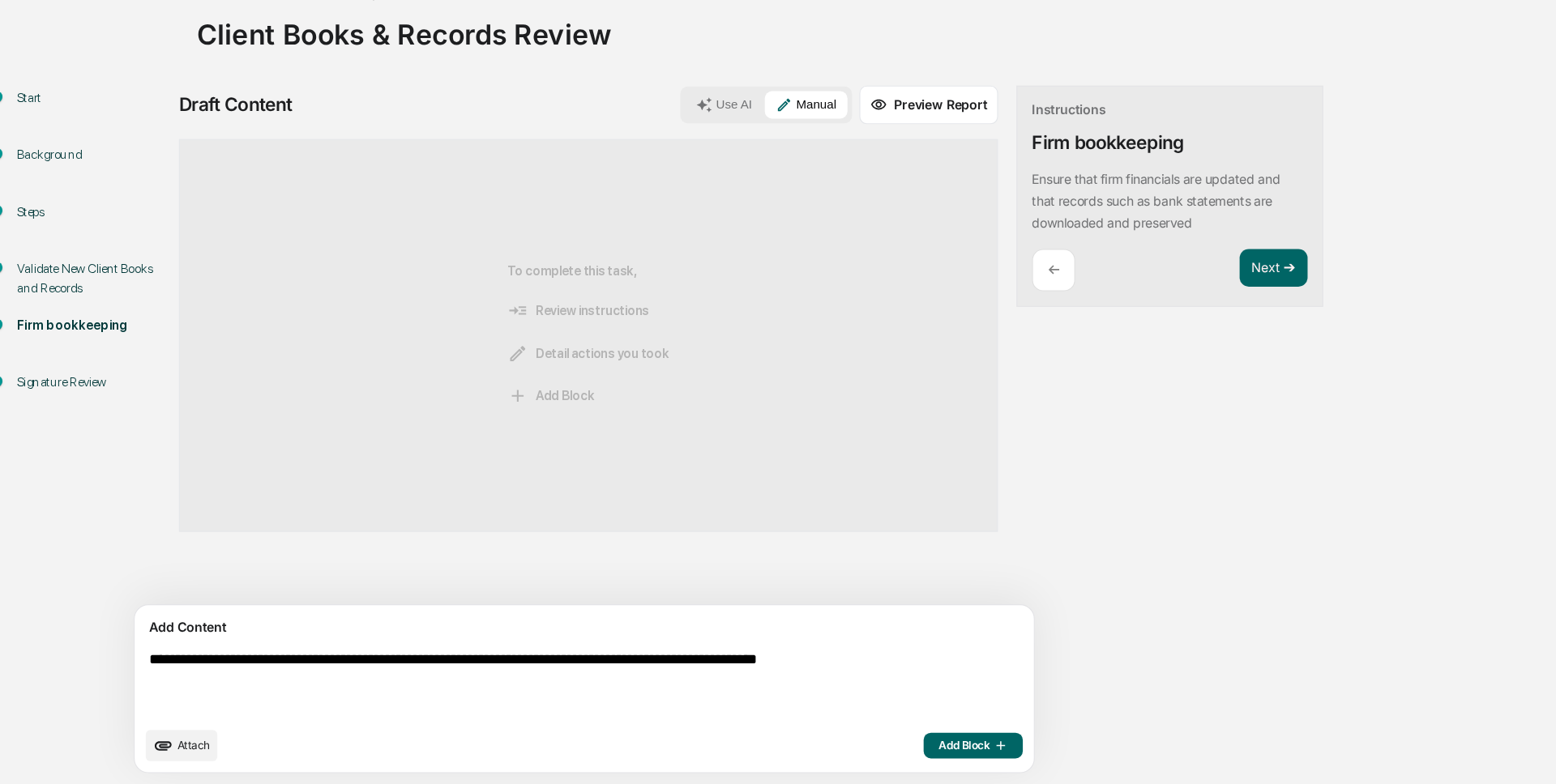 type on "**********" 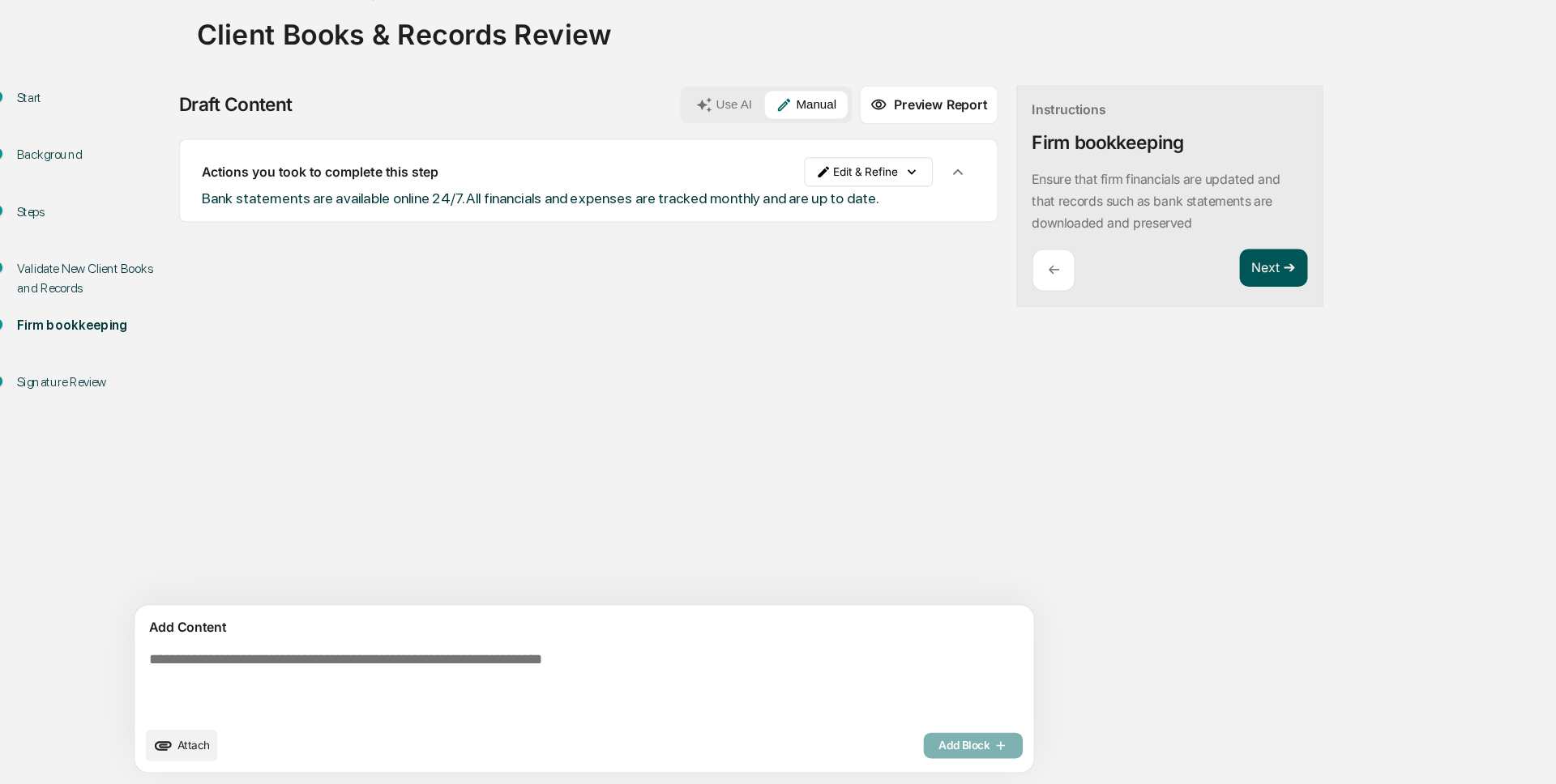 click on "Next ➔" at bounding box center (1152, 329) 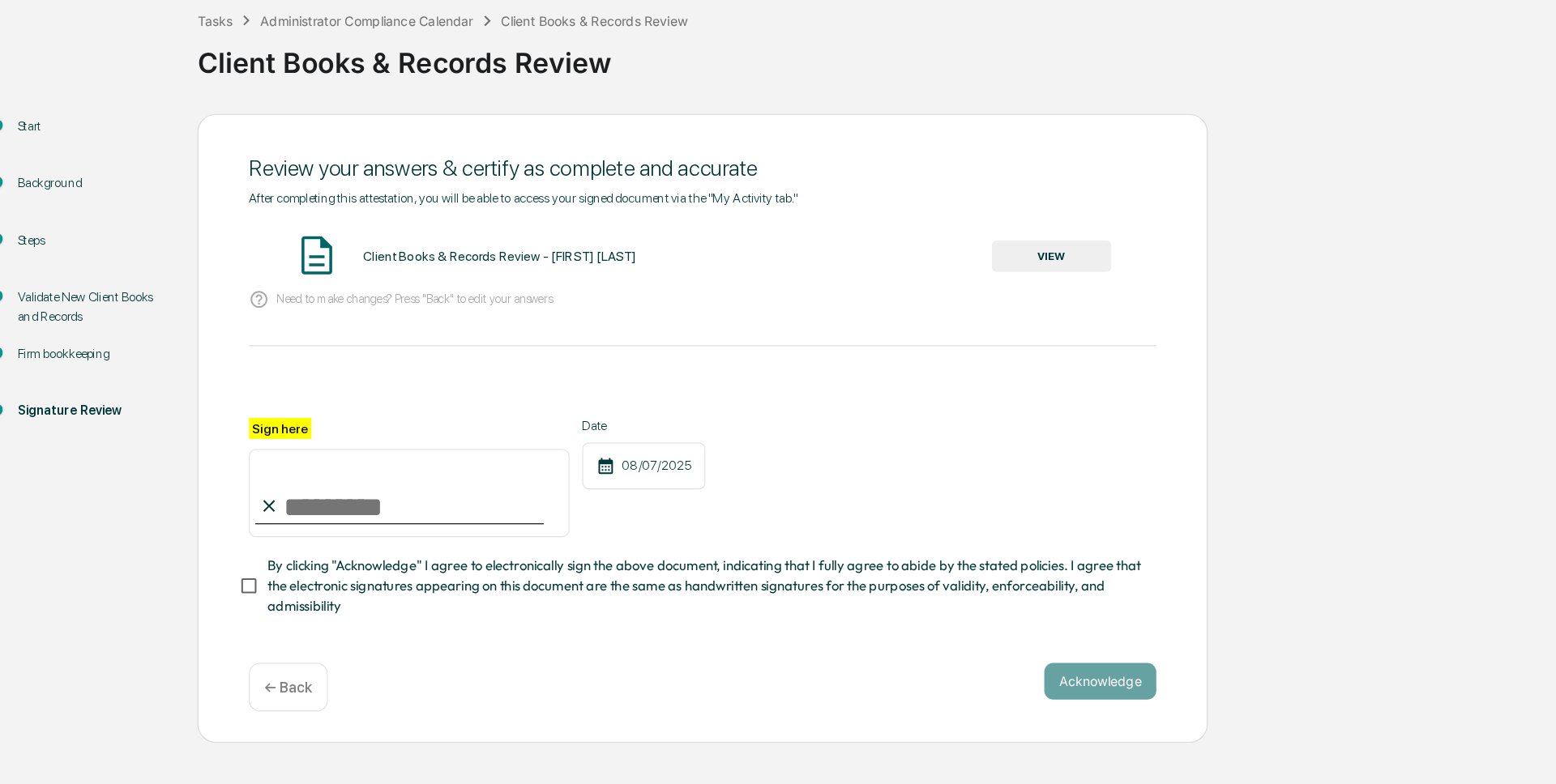 click on "VIEW" at bounding box center [956, 318] 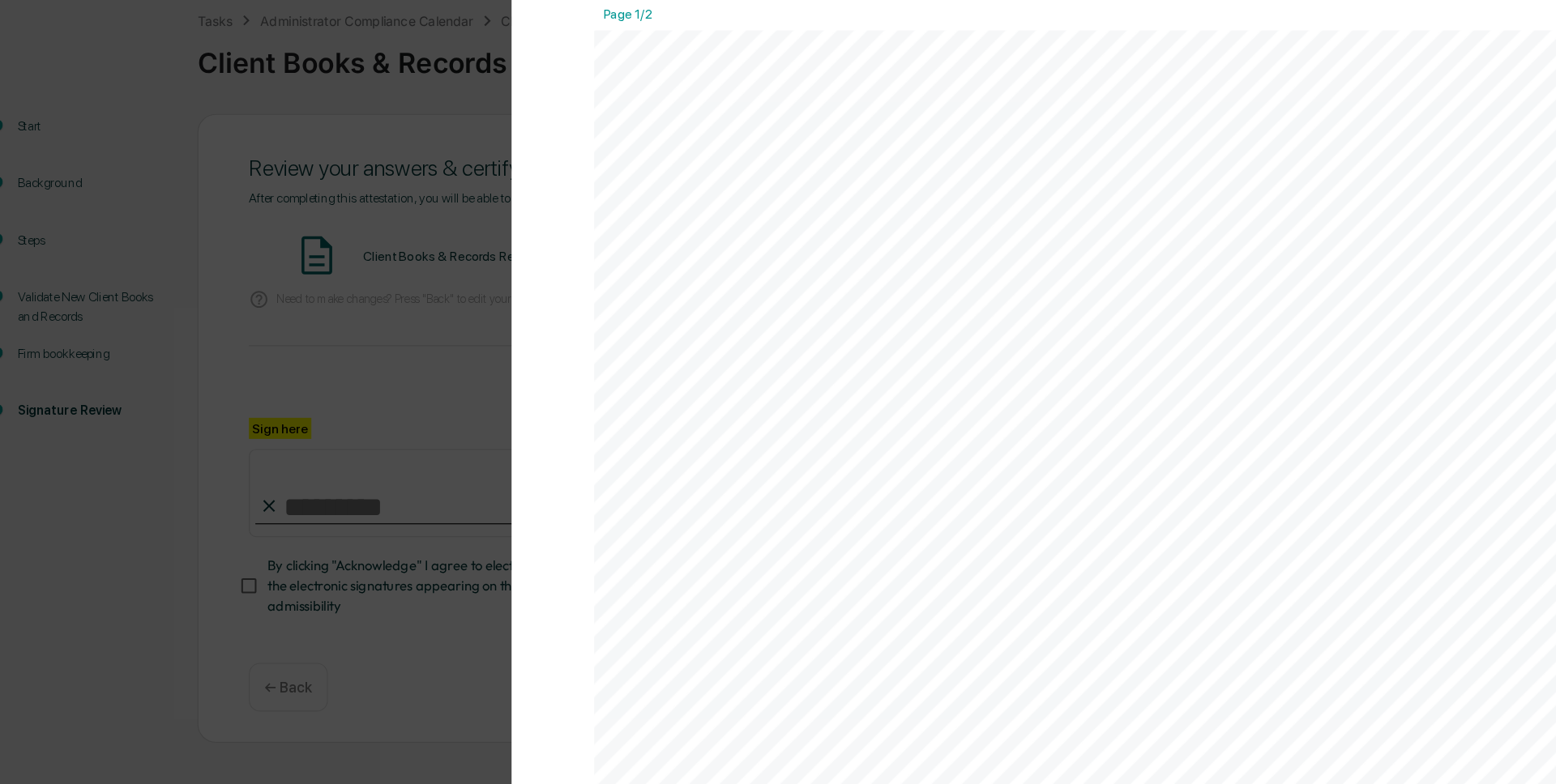 click on "Version History 08/07/2025, 02:33 PM Wade Marcy 2025-08-07_Client Books  Records Review_Unity Financial Pla...   Close   Download Page 1/2 August   7,   2025 Unity   Financial   Planning   Group Client   Books   &   Records   Review Background   and   Purpose It's   important   that   proper   books   and   records   are   kept   for   your   advisory   to   maintain   SEC   compliance. Greenboard   handles   record- keeping   for   communications,   marketing,   and   personal   positions,   but records   exist   outside   of   the   Greenboard   platform   should   be   maintained   and   validated   regularly. This   monthly   books   and   records   task   covers   two   core   categories: -   New   client   books   and   records -   Firm   bookkeeping Note   that   a   more   comprehensive   books   and   records   review   should   be   conducted   as   part   of   the   annual review   and   risk   assessment   compliance   processes. Validate   New   Client   Books   and   Records Information   needed" at bounding box center [778, 392] 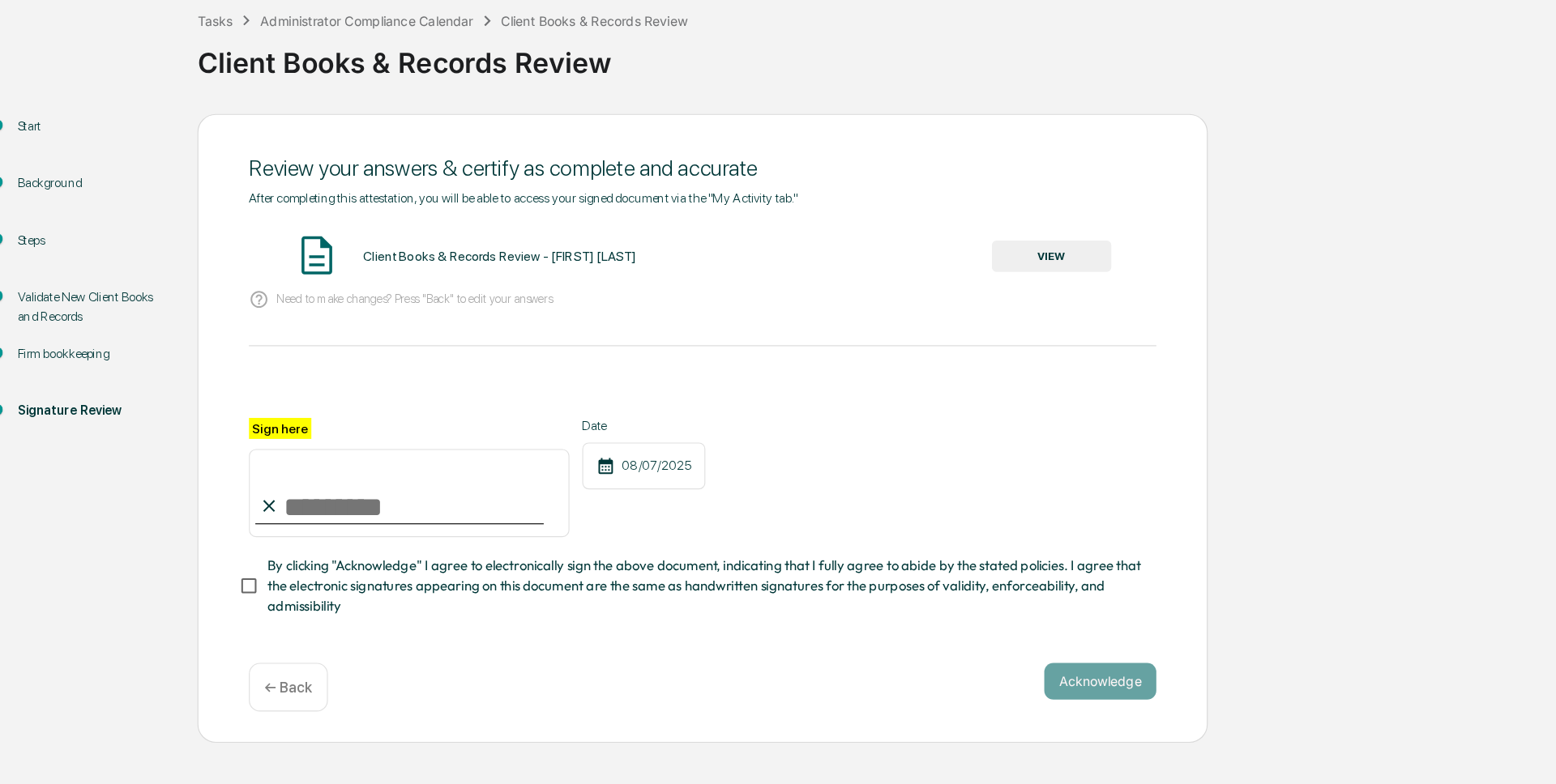 click on "Sign here" at bounding box center [389, 527] 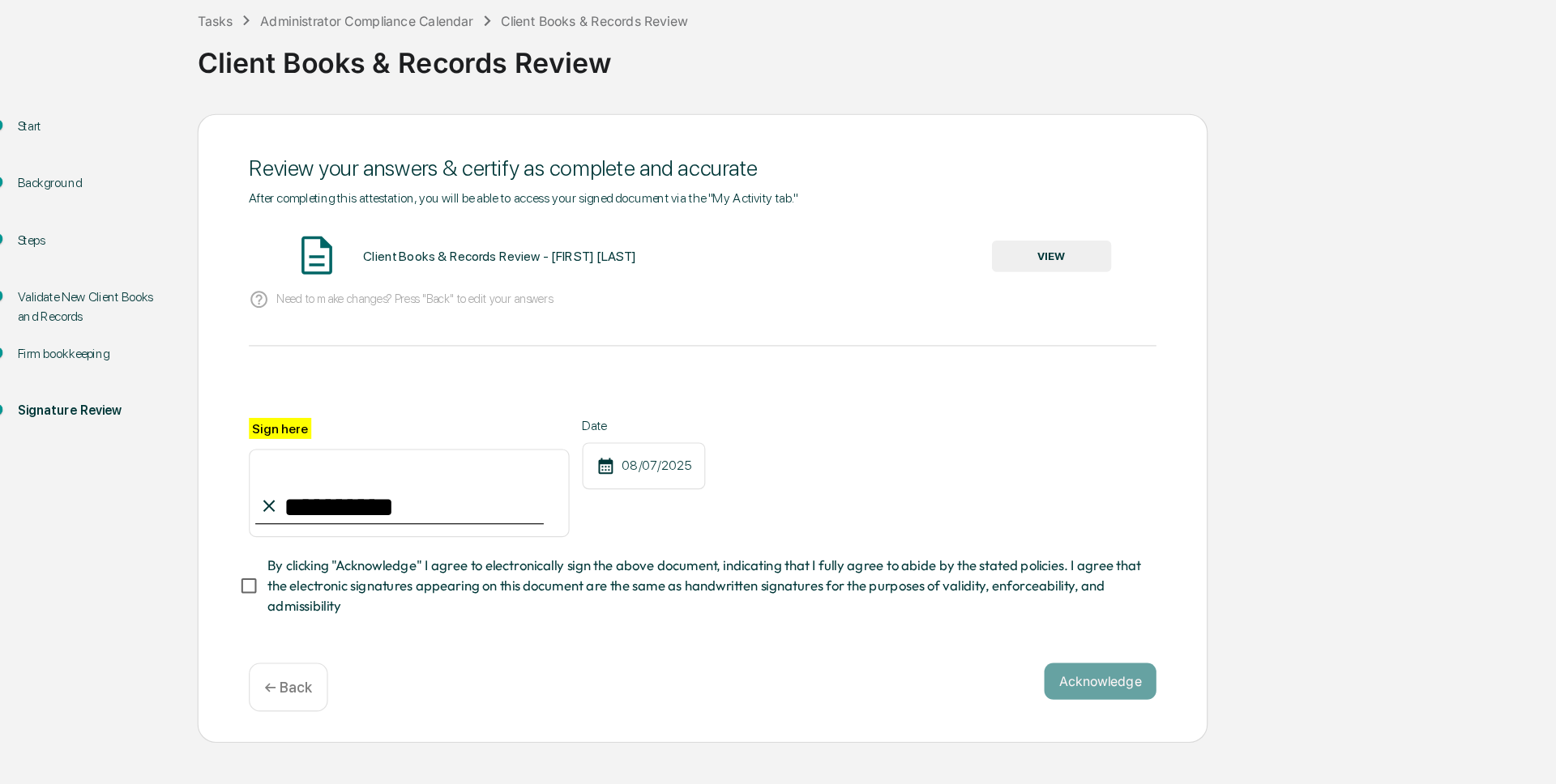 type on "**********" 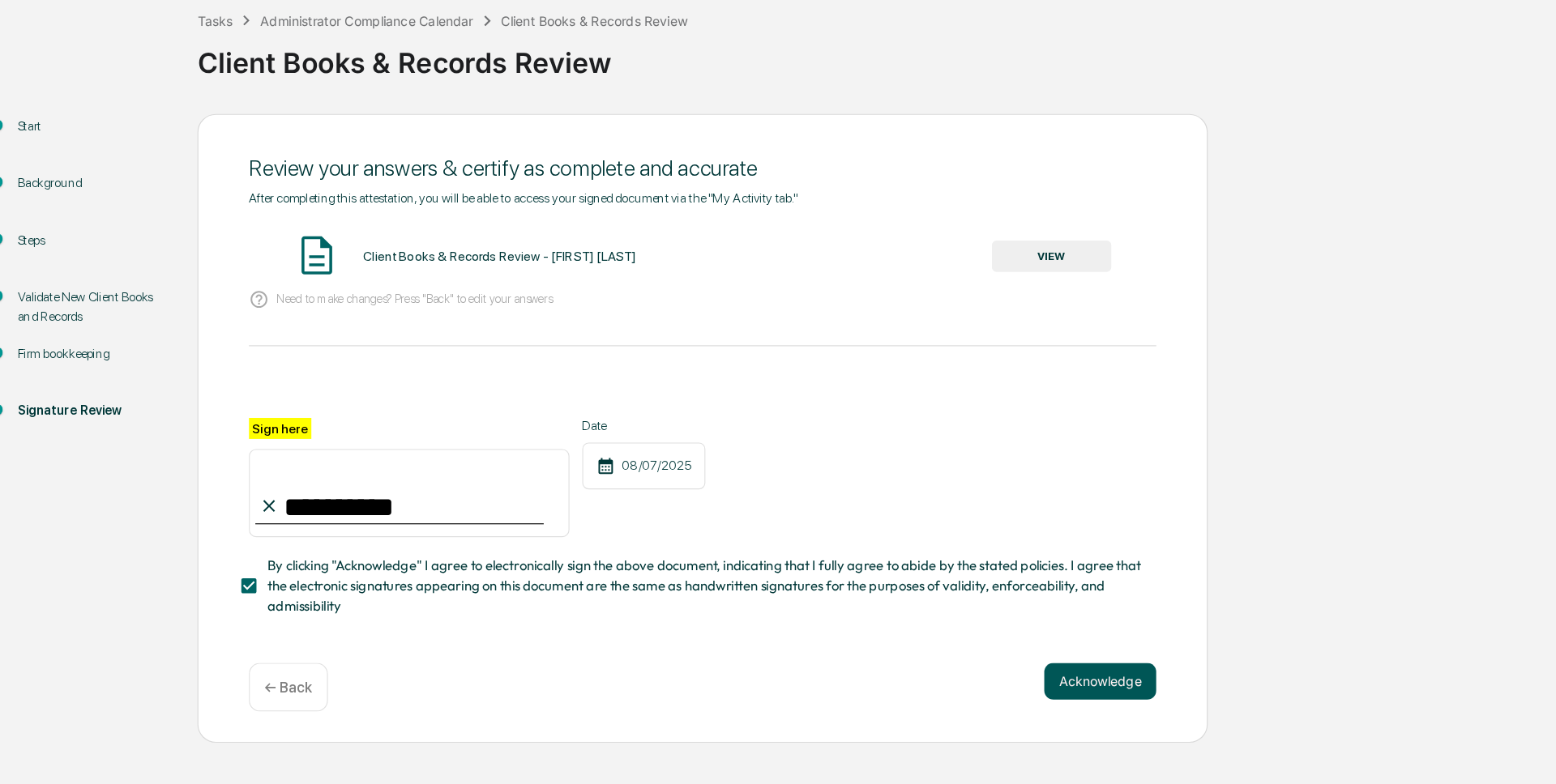 click on "Acknowledge" at bounding box center [999, 693] 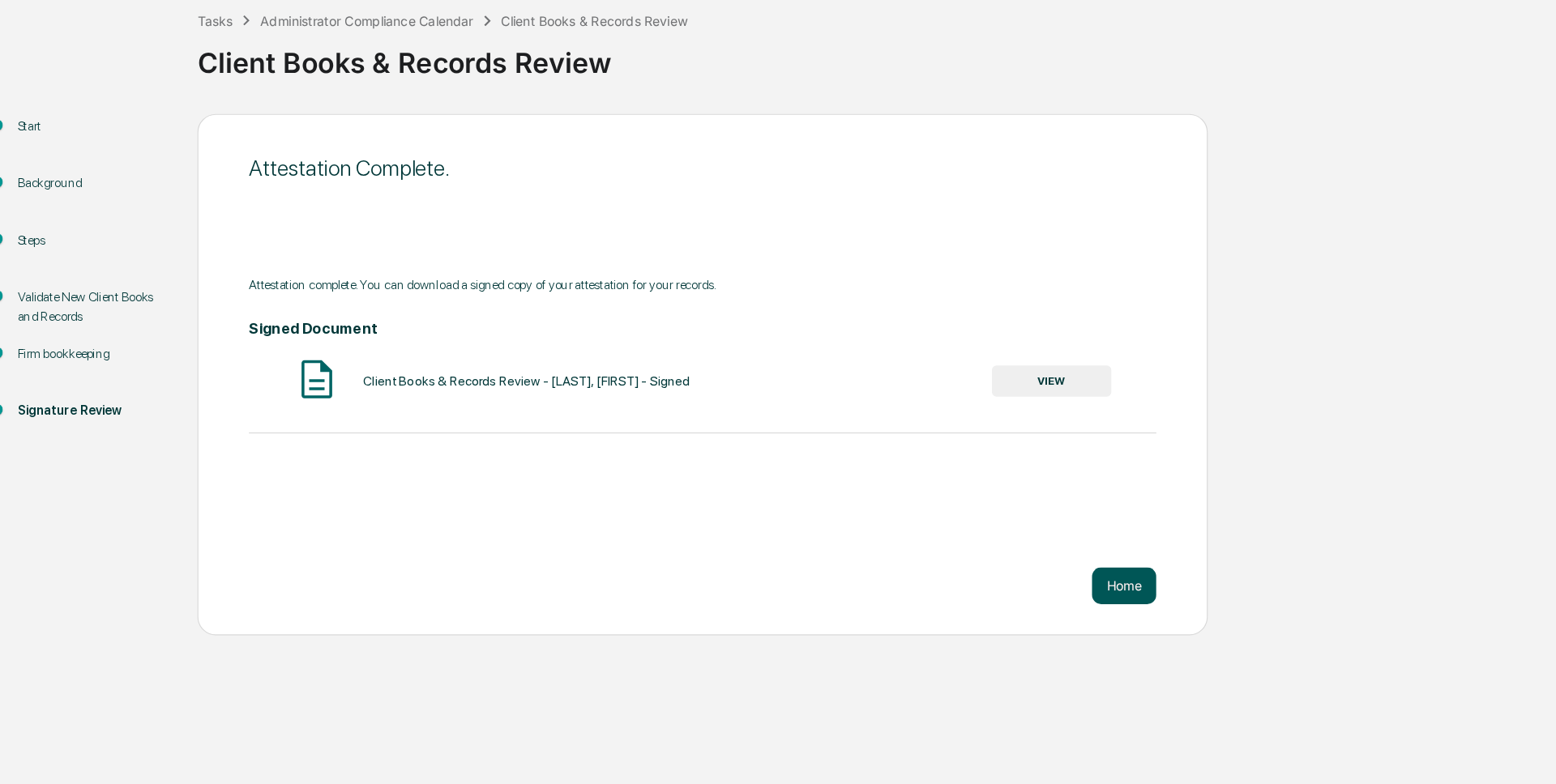 click on "Home" at bounding box center (1020, 609) 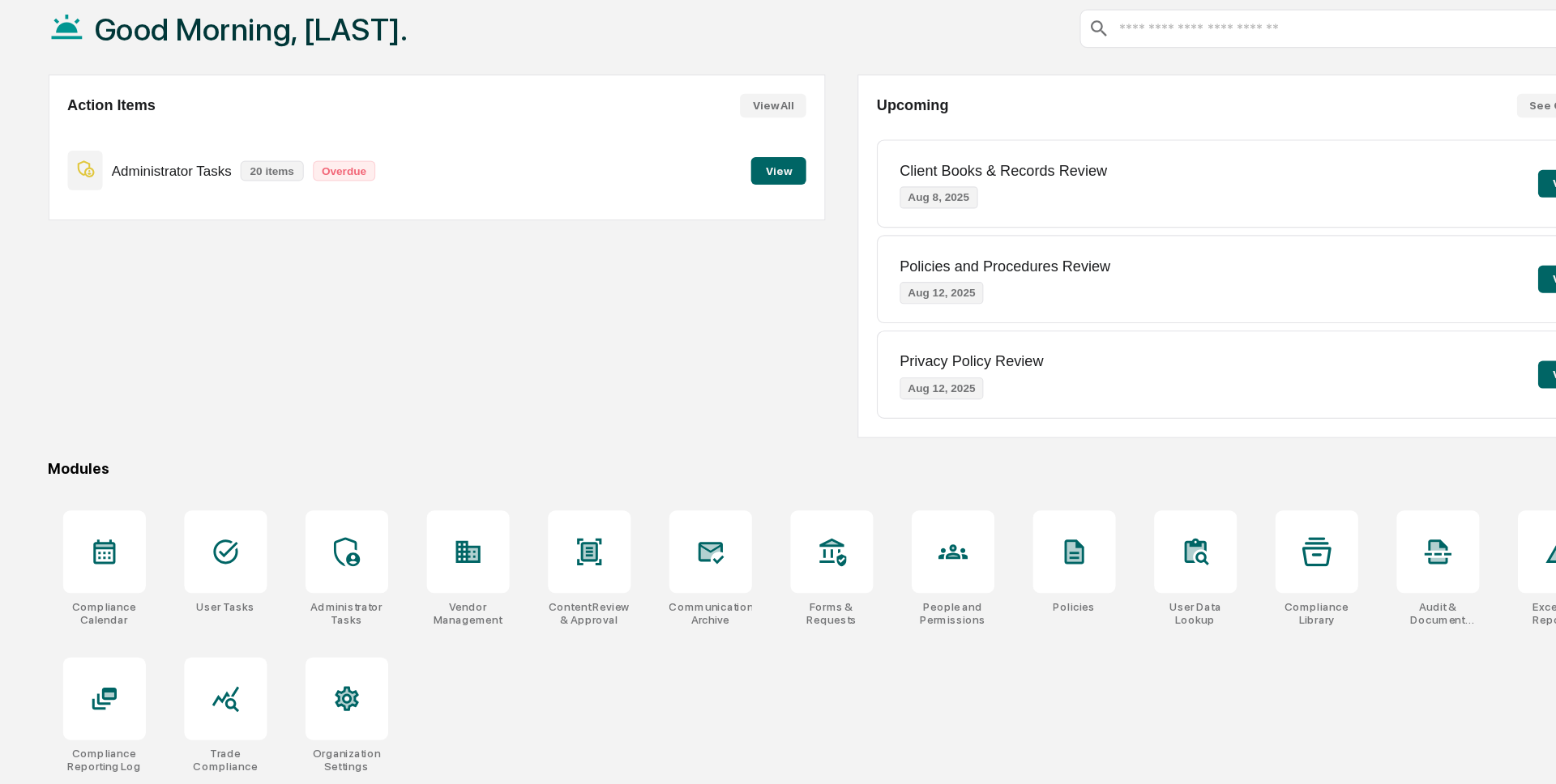 click on "View" at bounding box center [716, 243] 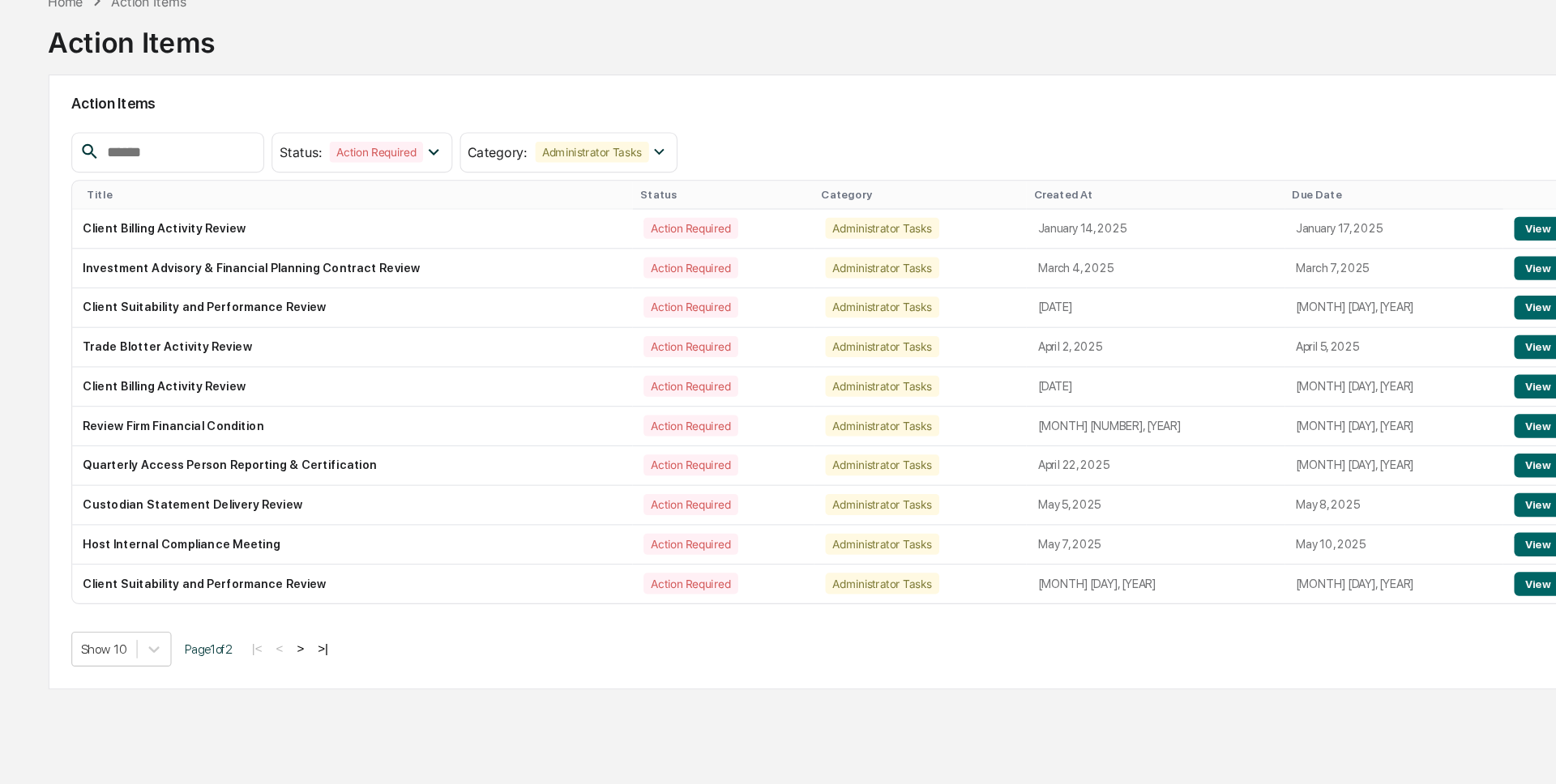 click on ">" at bounding box center (294, 664) 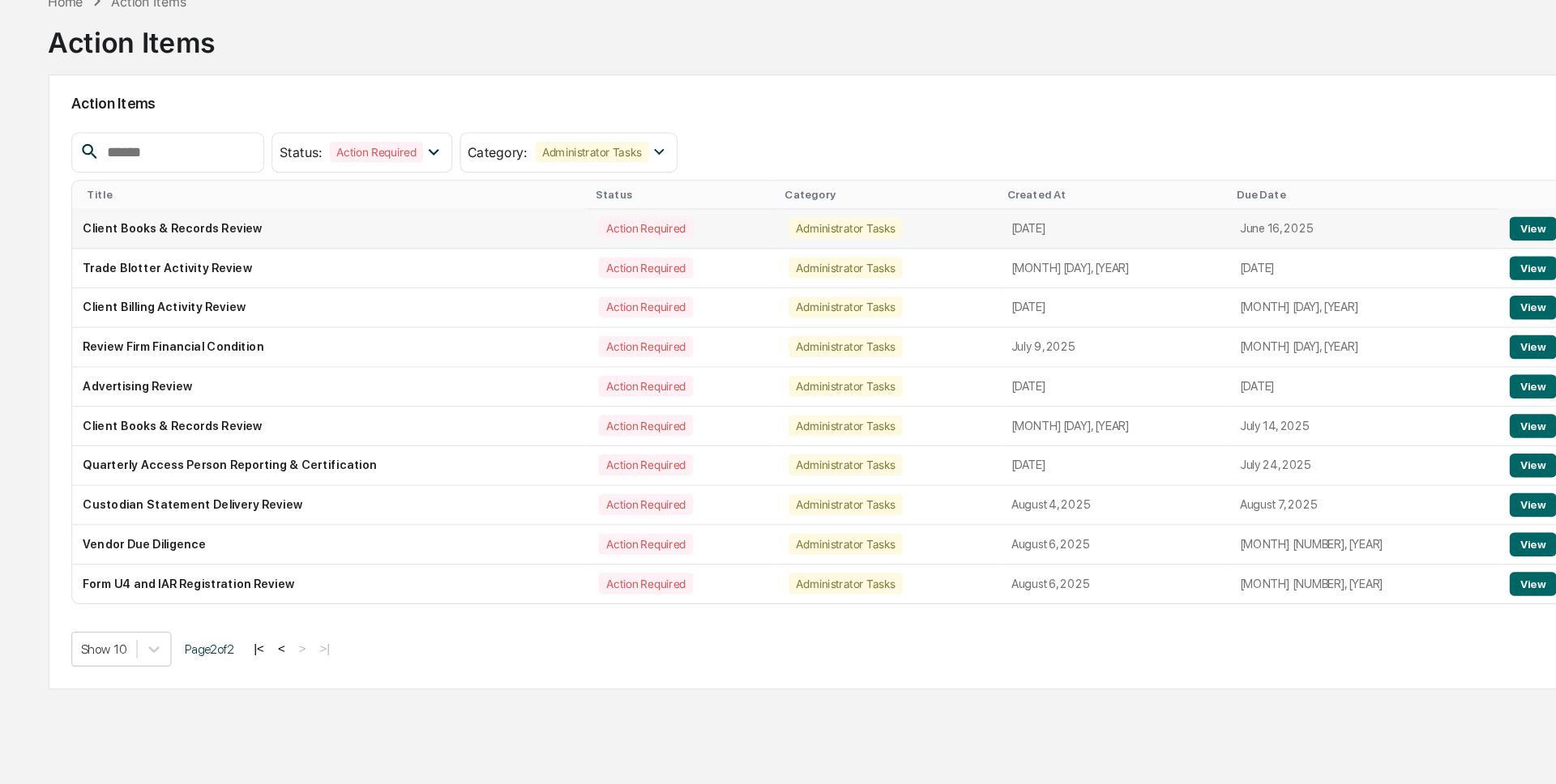 click on "View" at bounding box center [1381, 294] 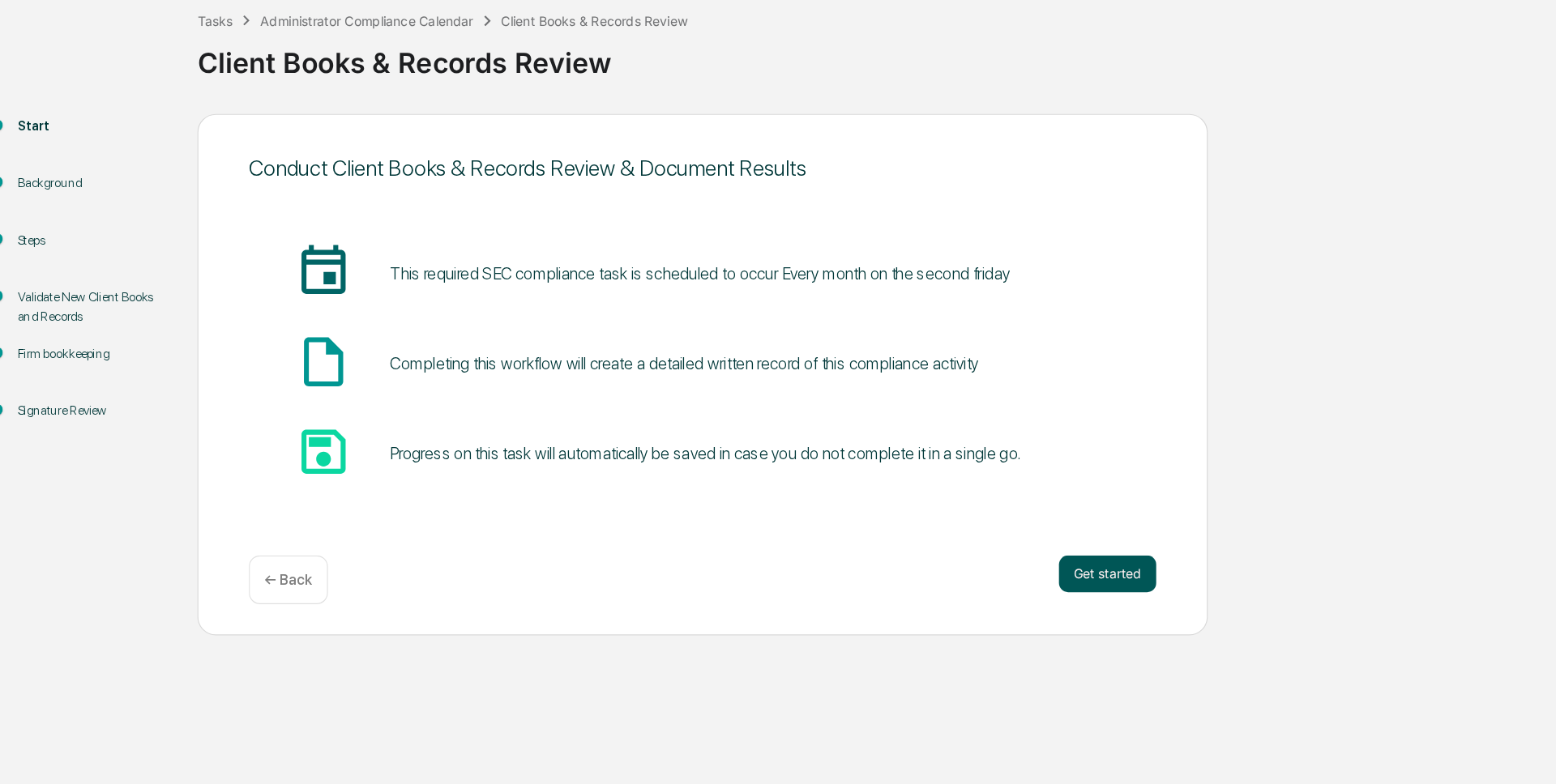 click on "Get started" at bounding box center [1006, 599] 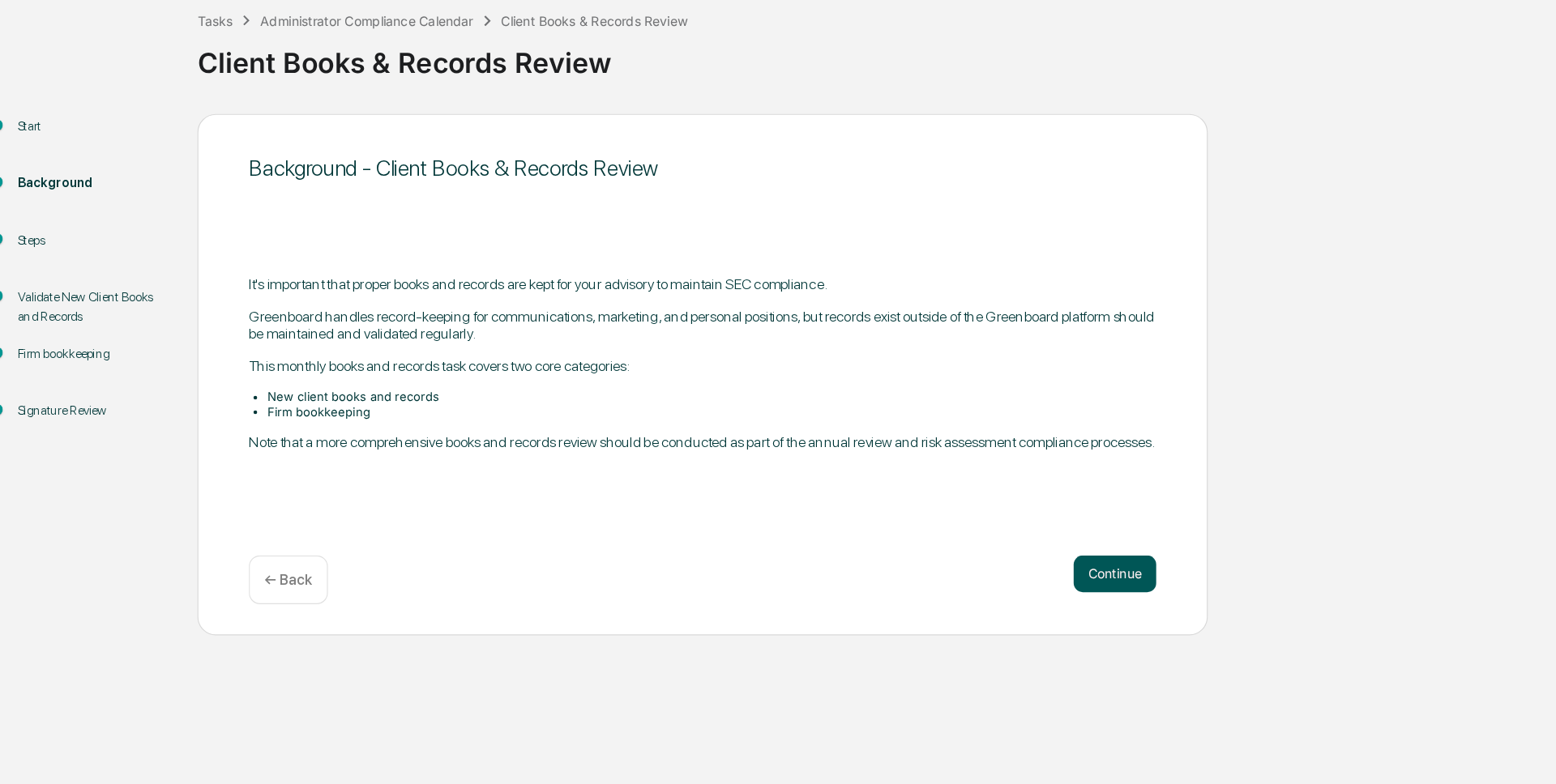 click on "Continue" at bounding box center [1012, 599] 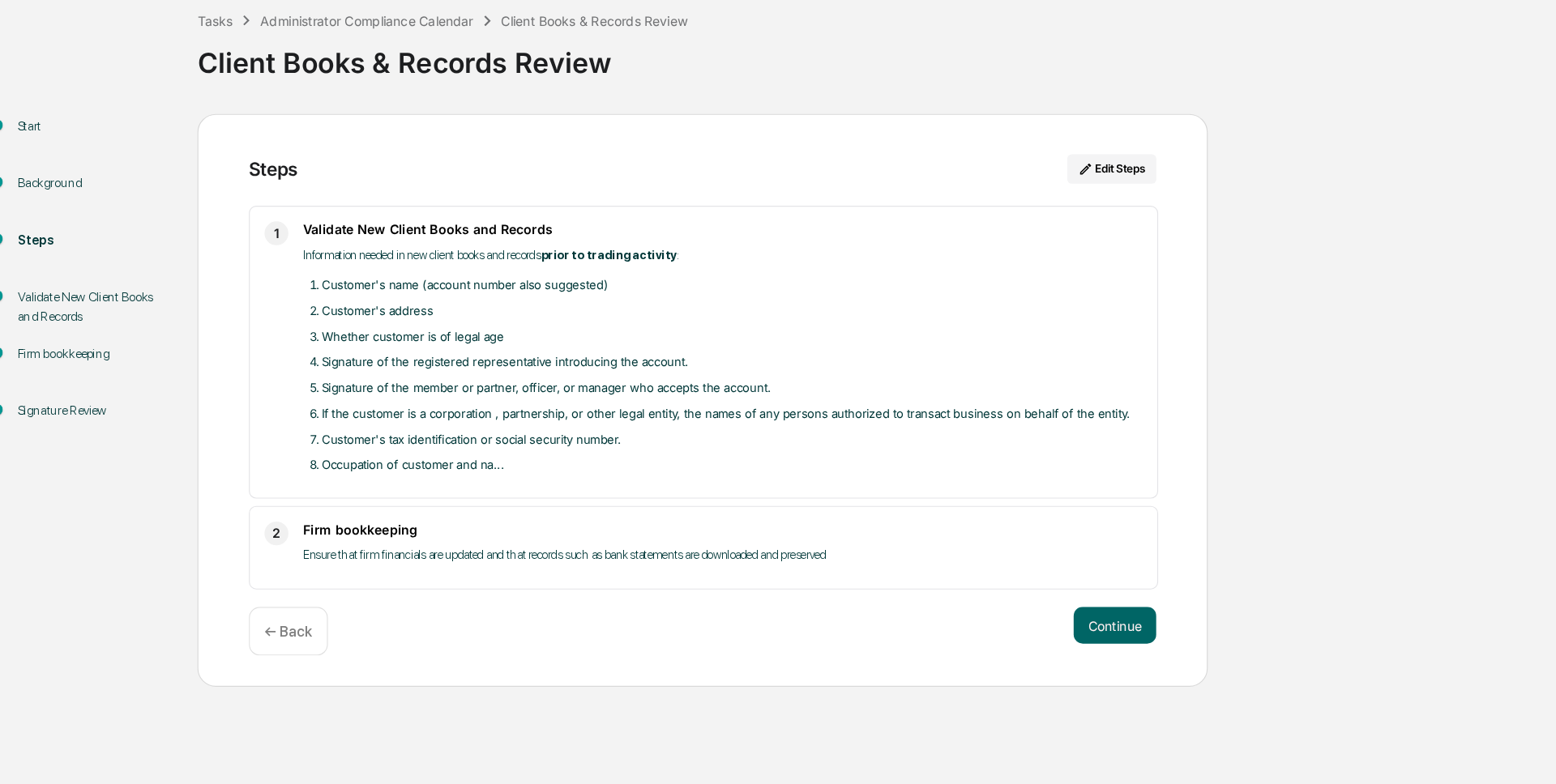 click on "Steps Edit Steps 1 Validate New Client Books and Records Information needed in new client books and records  prior to trading activity : Customer's name (account number also suggested) Customer's address Whether customer is of legal age Signature of the registered representative introducing the account. Signature of the member or partner, officer, or manager who accepts the account. If the customer is a corporation , partnership, or other legal entity, the names of any persons authorized to transact business on behalf of the entity. Customer's tax identification or social security number. Occupation of customer and na... 2 Firm bookkeeping
Ensure that firm financials are updated and that records such as bank statements are downloaded and preserved Continue ← Back" at bounding box center (648, 445) 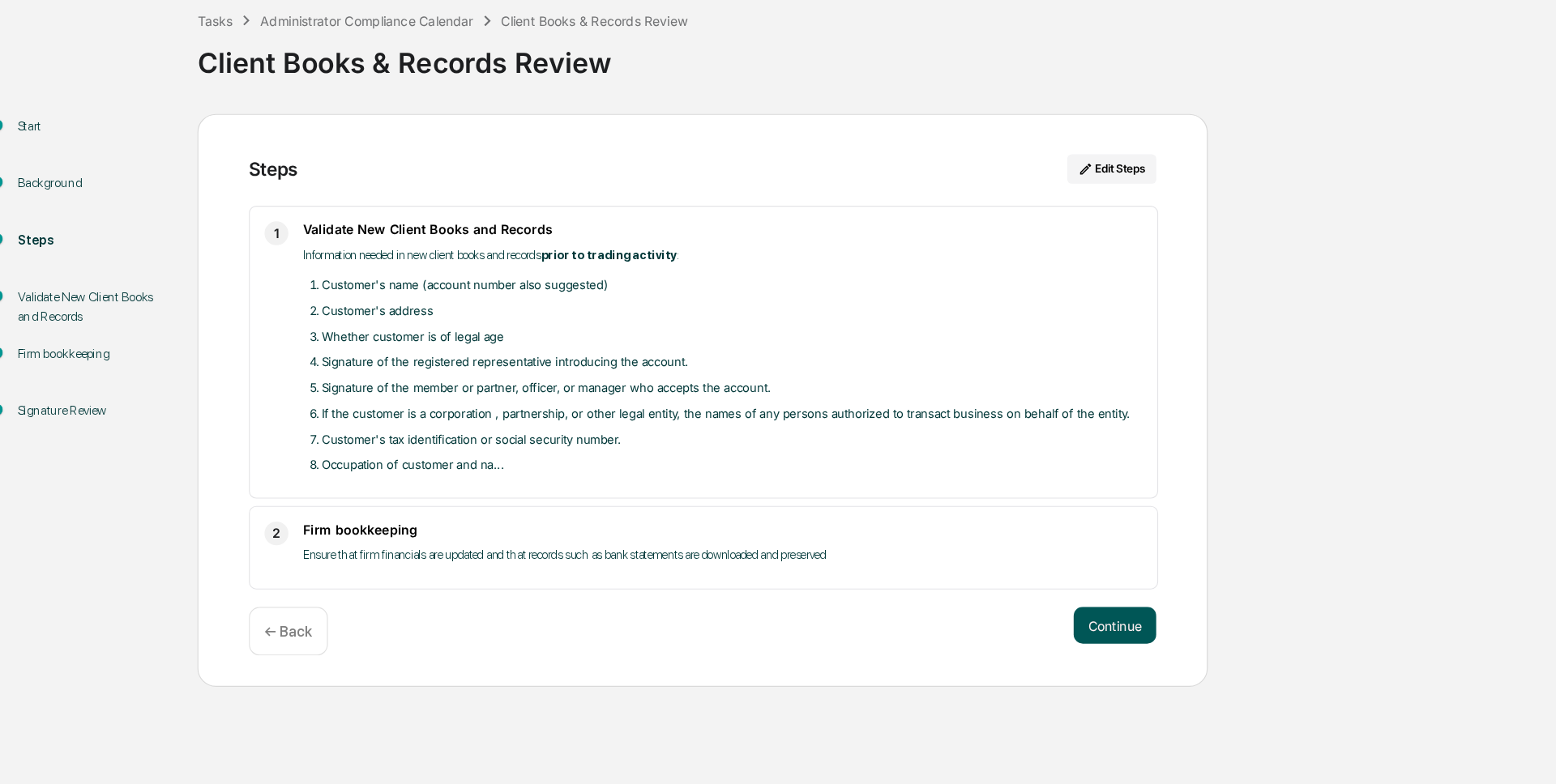 click on "Continue" at bounding box center (1012, 644) 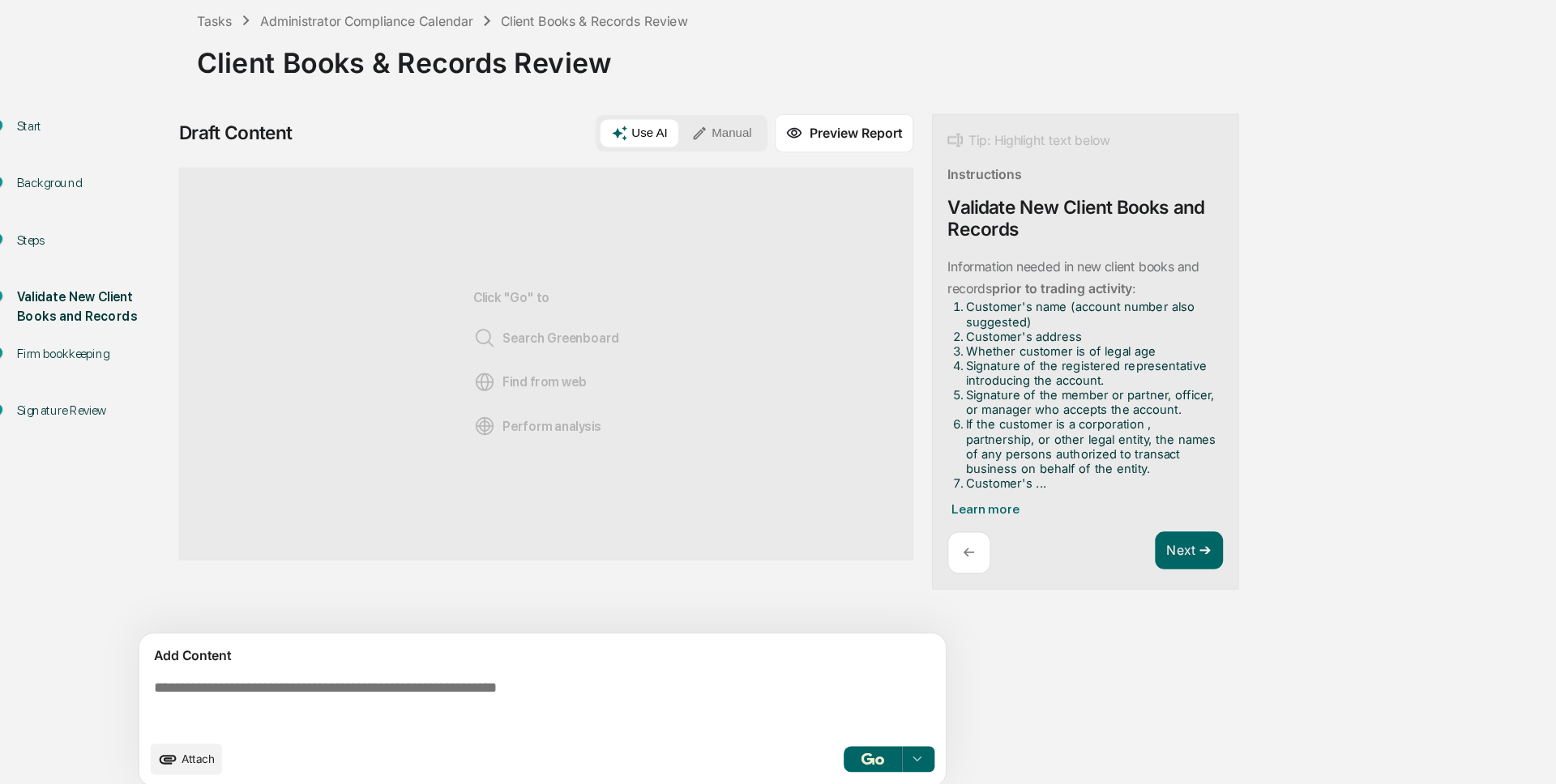 click on "Manual" at bounding box center (665, 210) 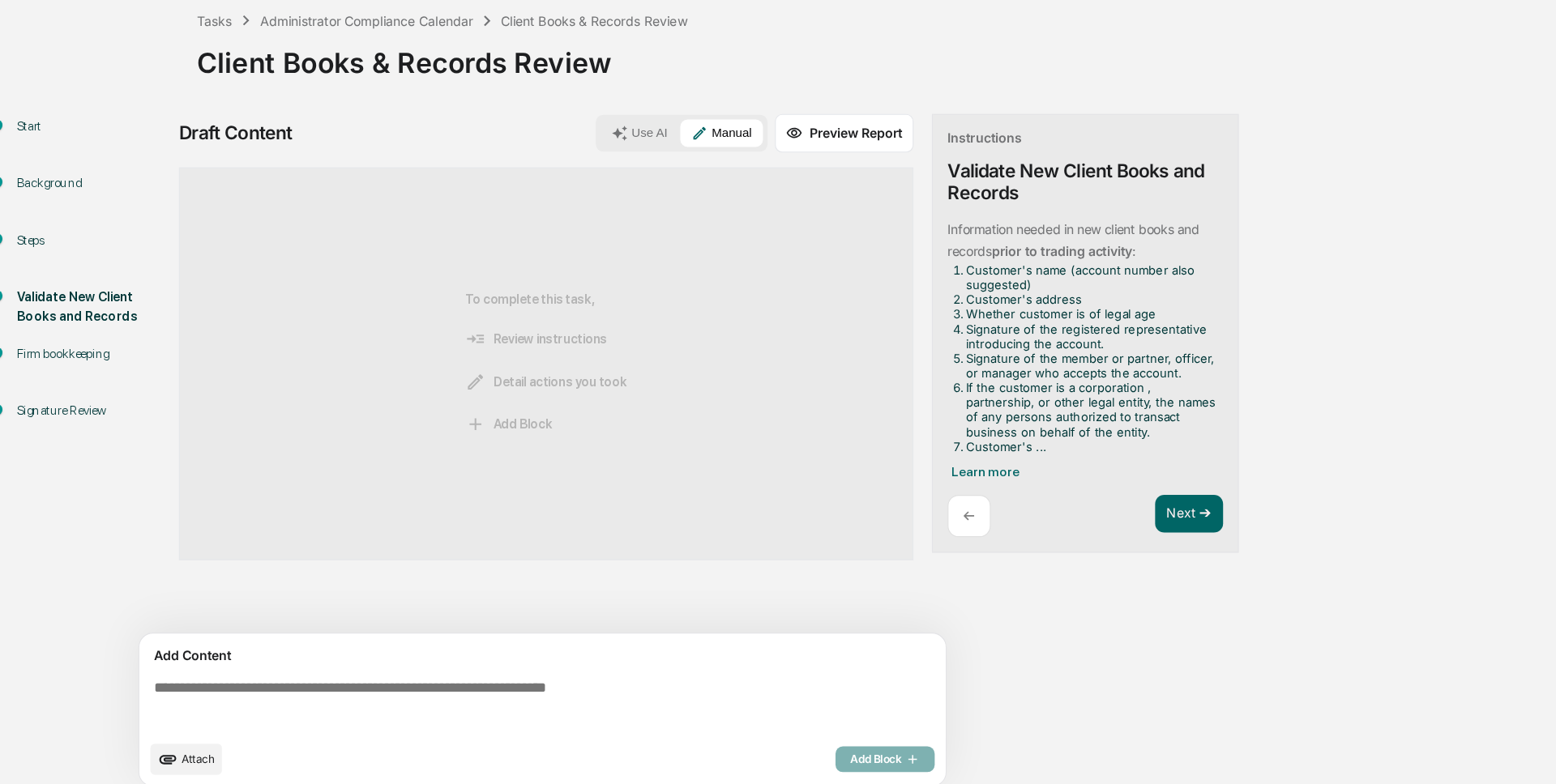 click at bounding box center (511, 714) 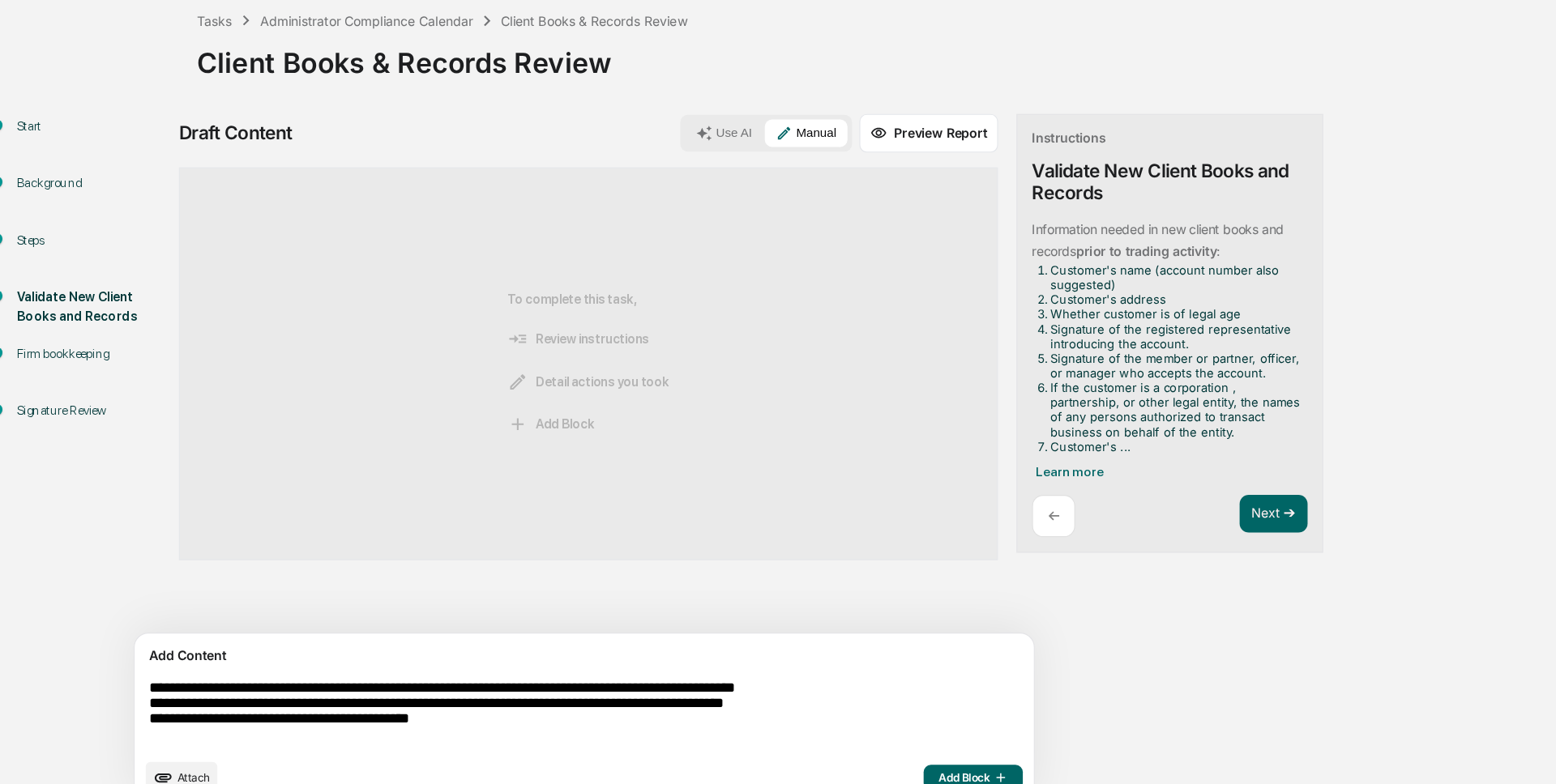 scroll, scrollTop: 28, scrollLeft: 0, axis: vertical 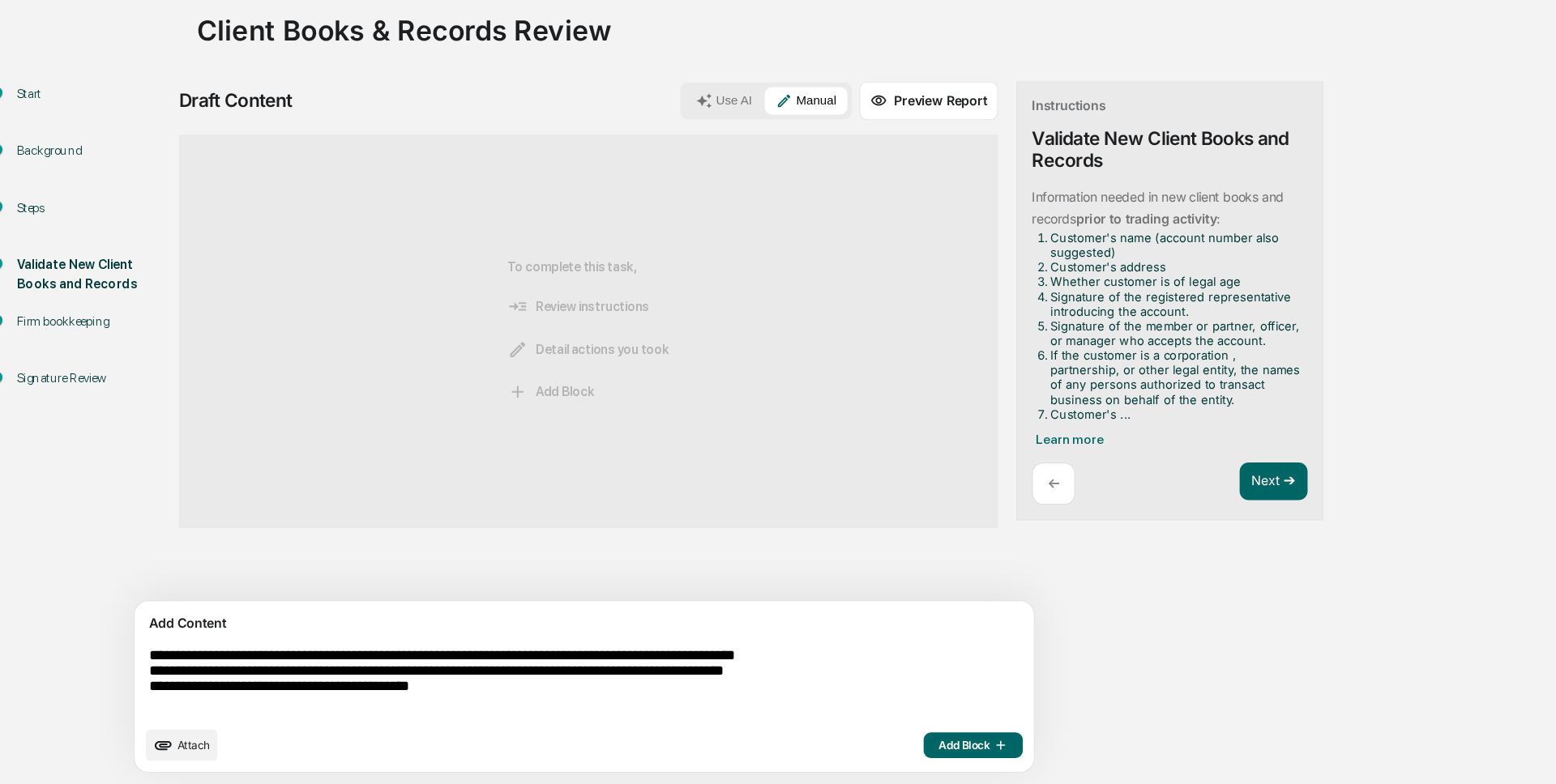 drag, startPoint x: 354, startPoint y: 670, endPoint x: 251, endPoint y: 668, distance: 103.01942 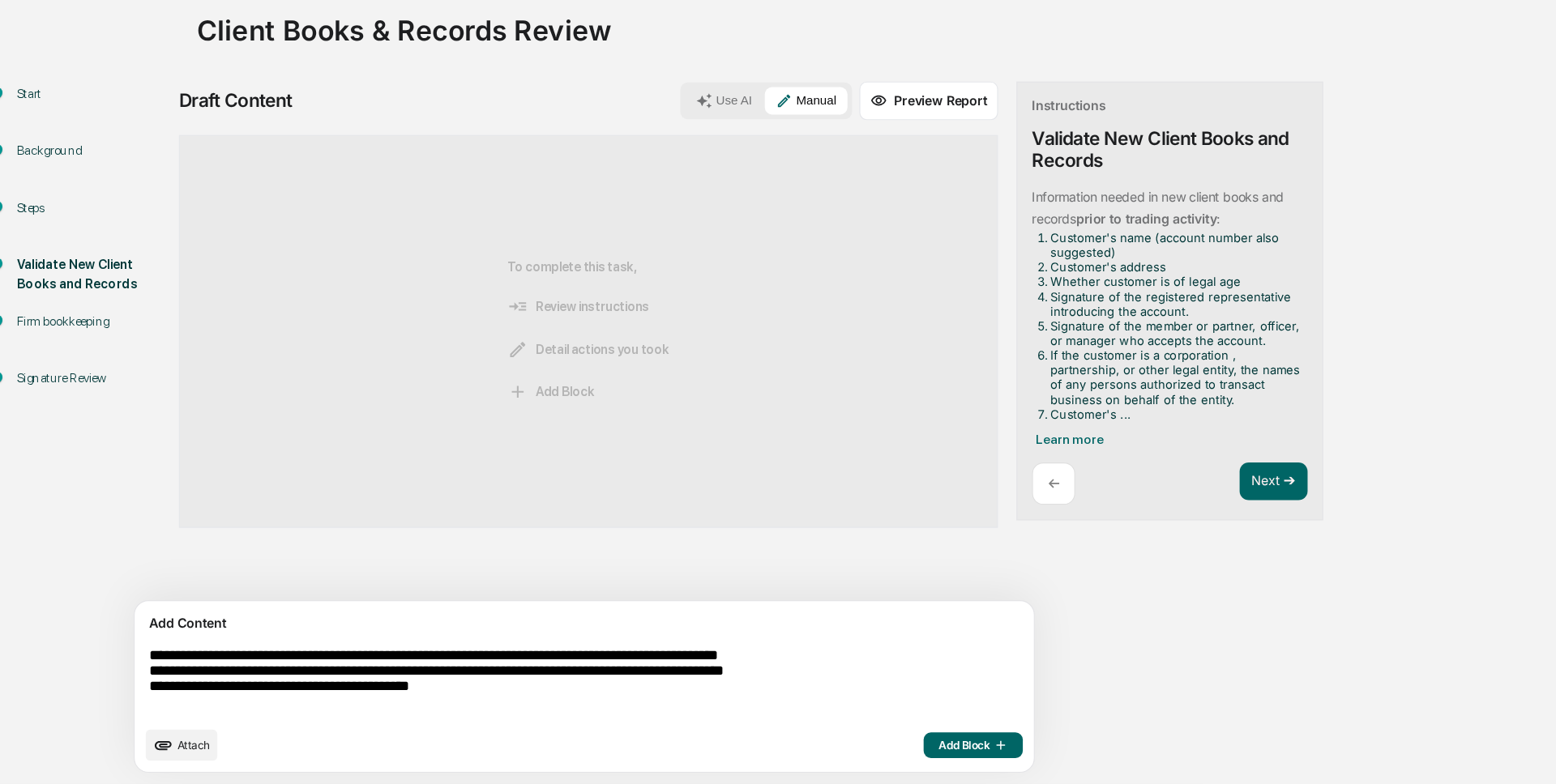 drag, startPoint x: 447, startPoint y: 703, endPoint x: 379, endPoint y: 703, distance: 68 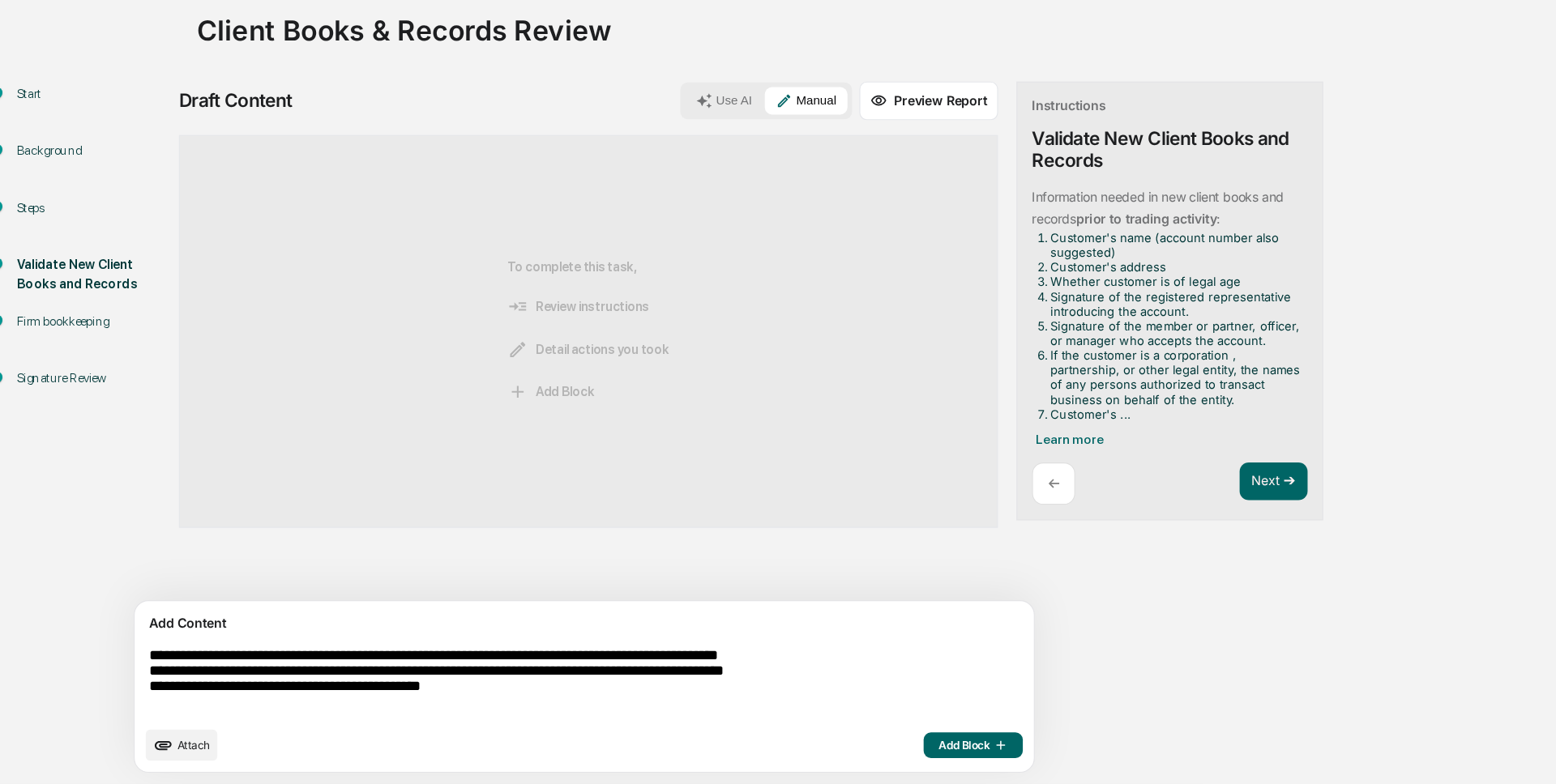 type on "**********" 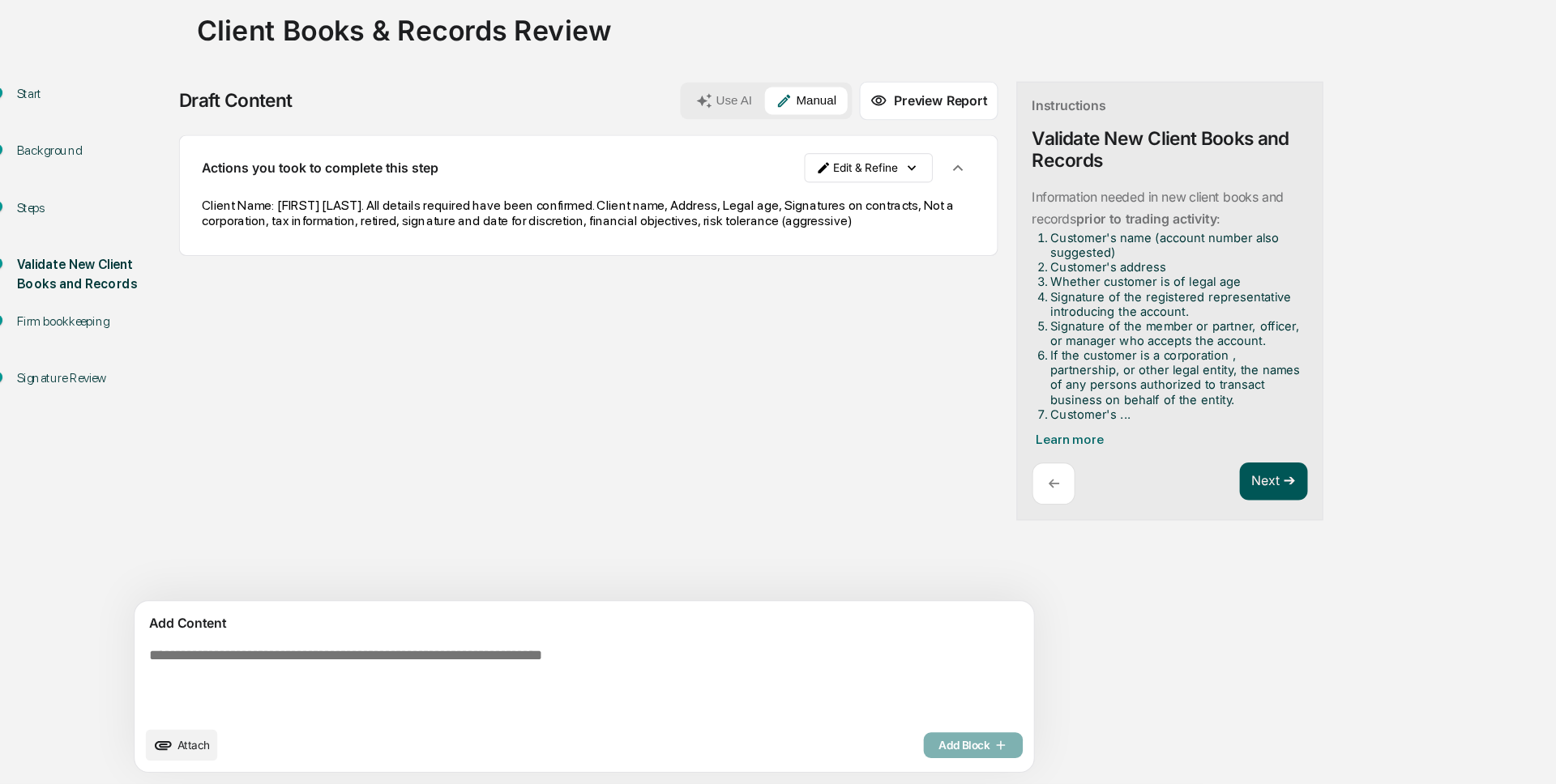 click on "Next ➔" at bounding box center [1152, 518] 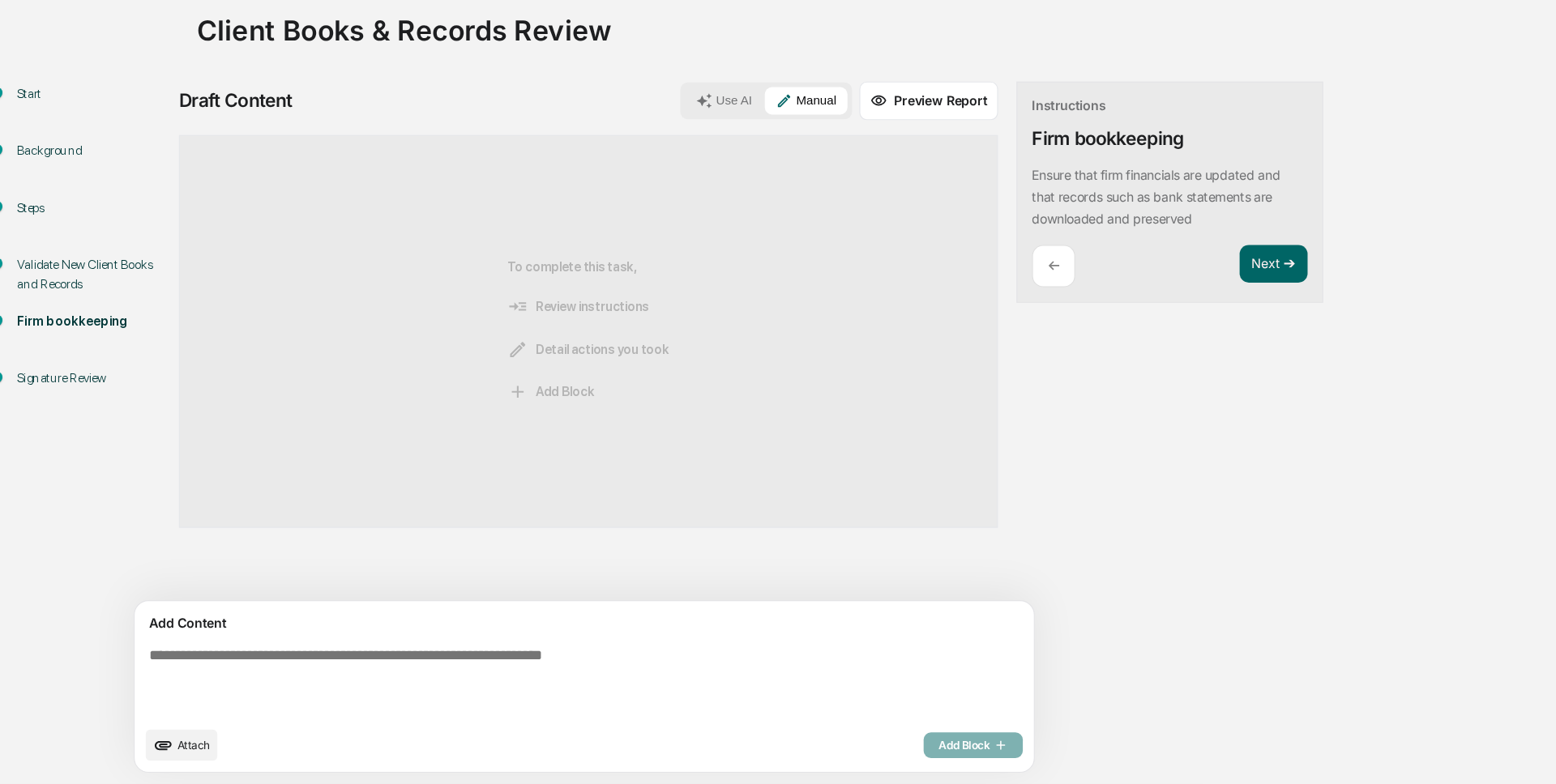 click at bounding box center (507, 694) 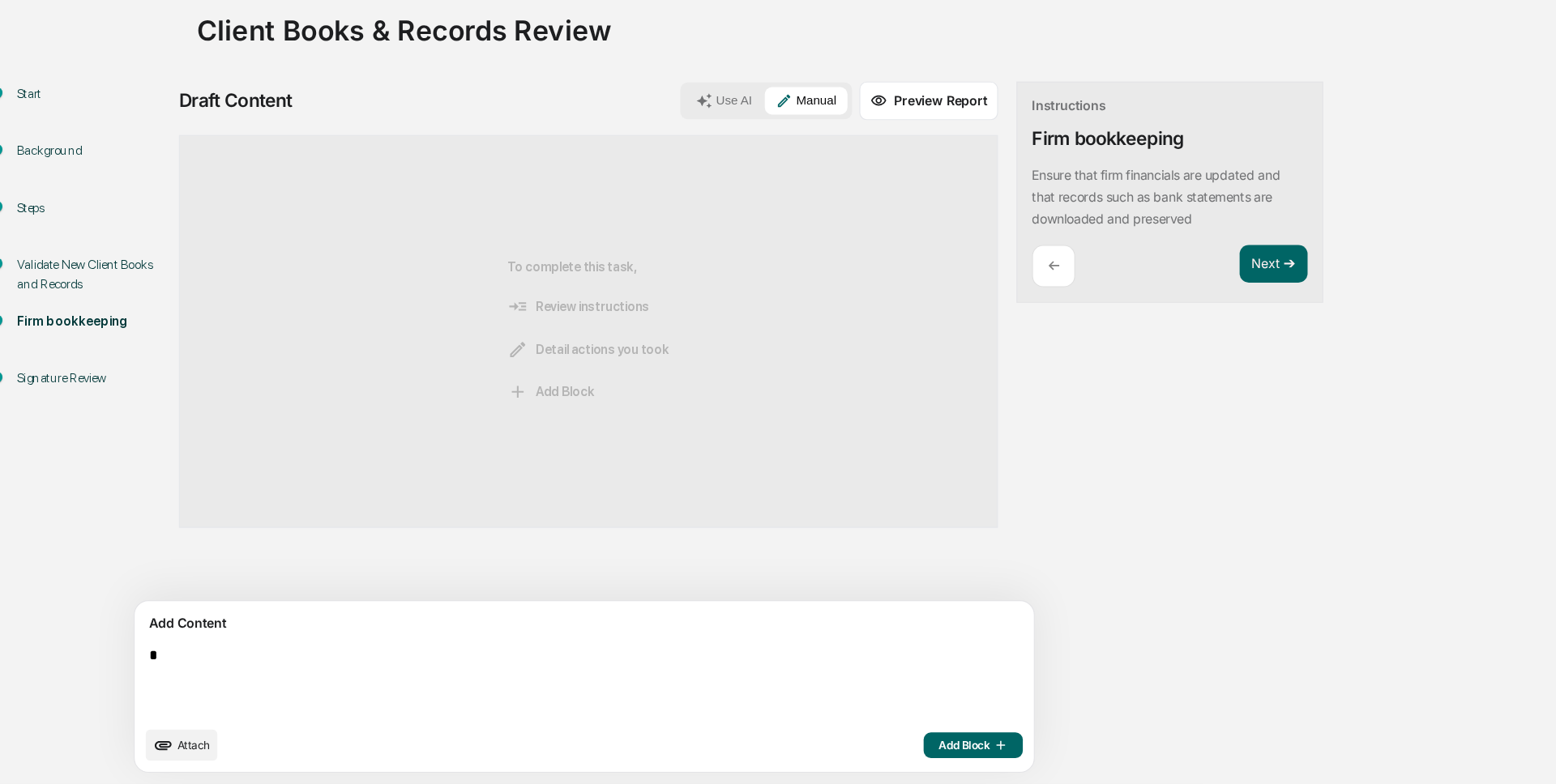 scroll, scrollTop: 25, scrollLeft: 0, axis: vertical 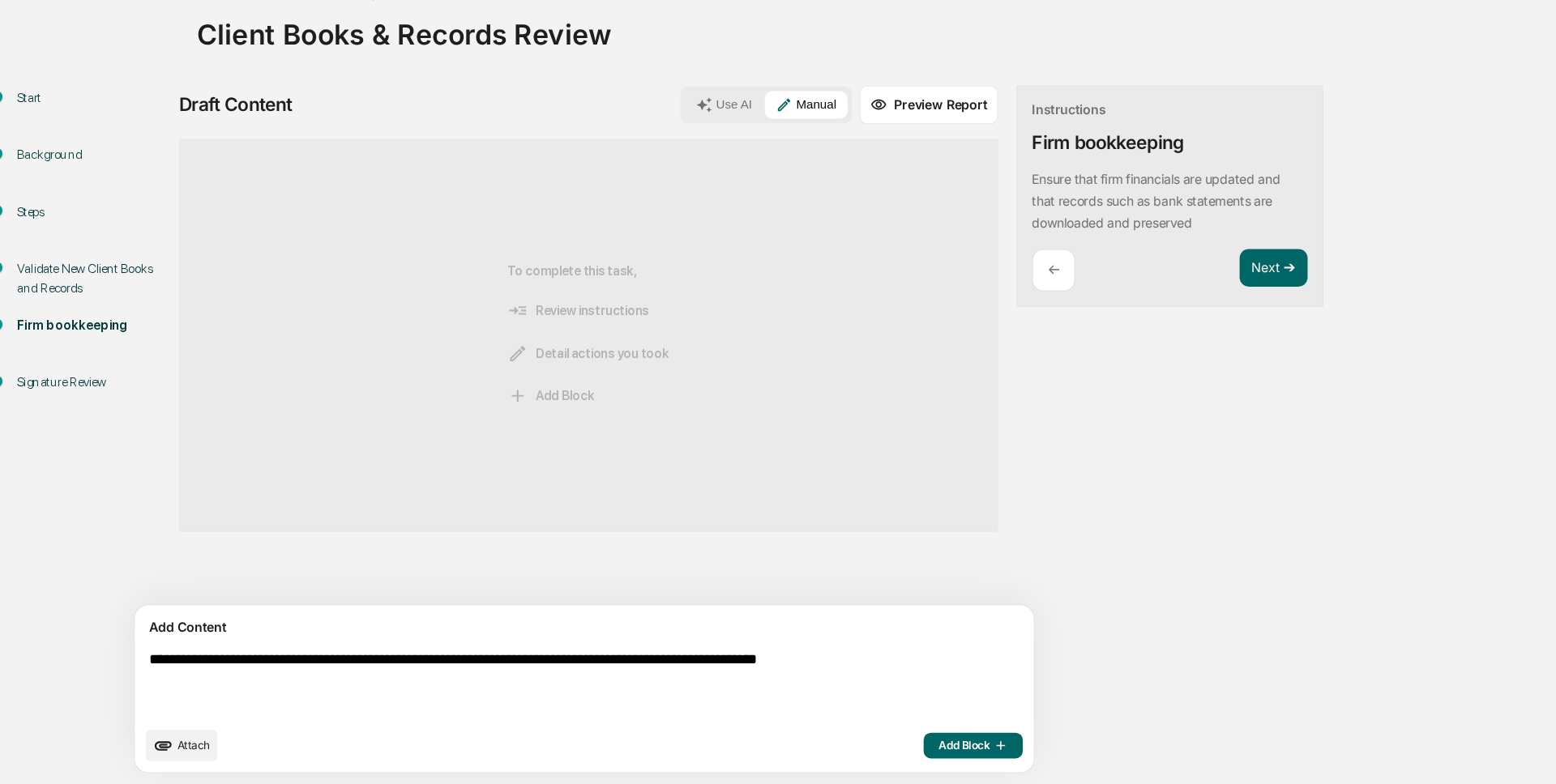 type on "**********" 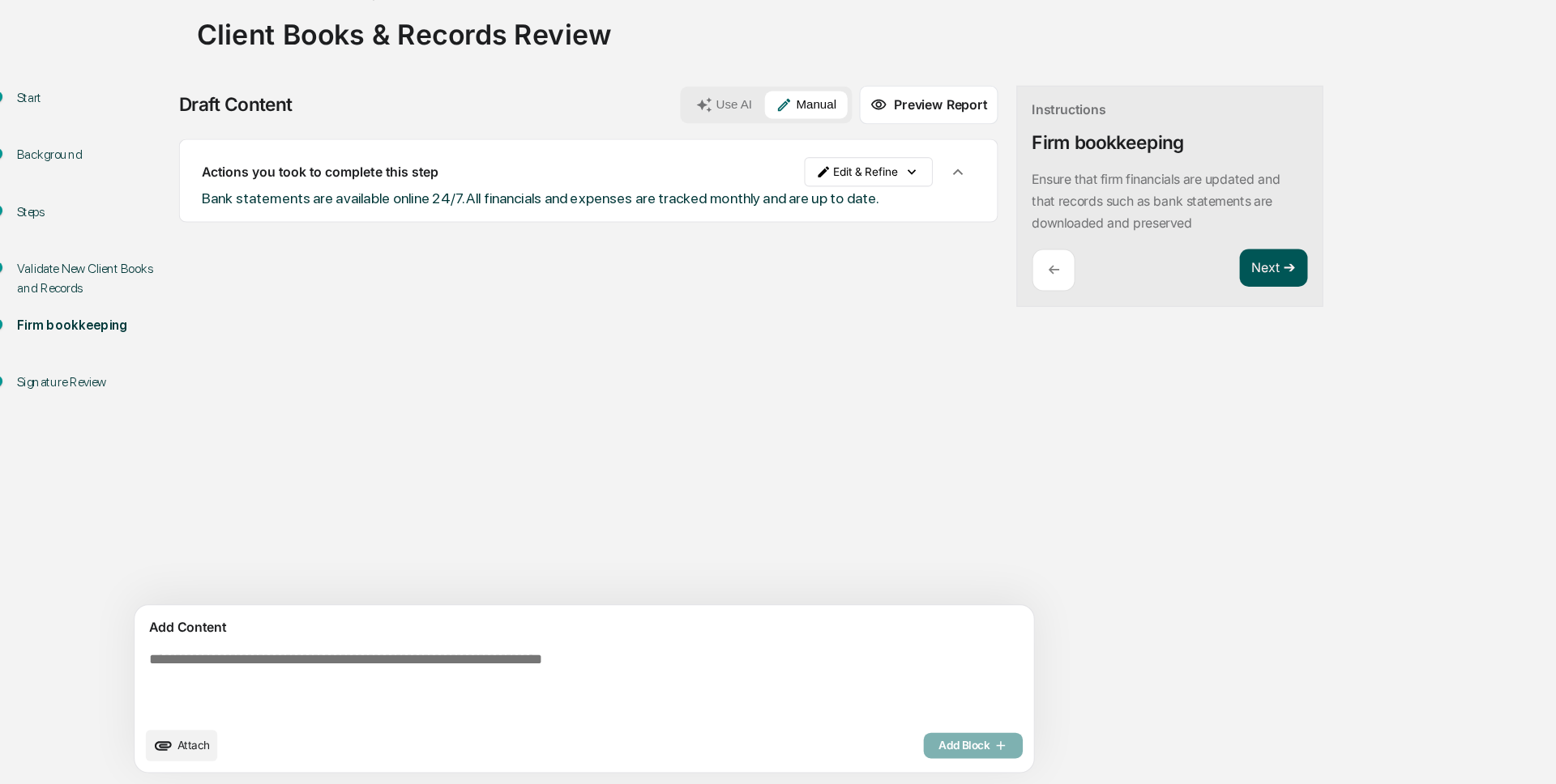 click on "Next ➔" at bounding box center [1152, 329] 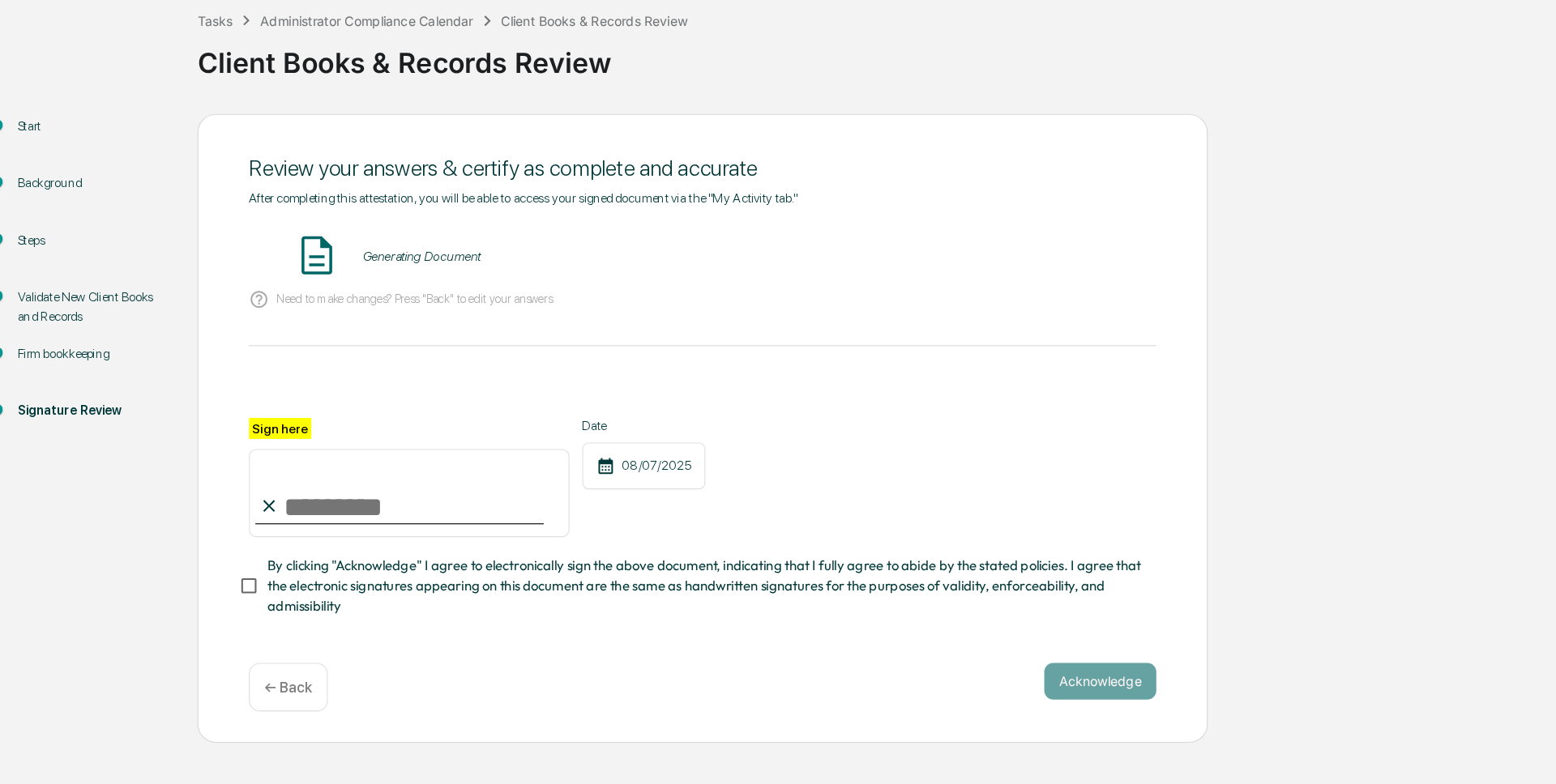 scroll, scrollTop: 0, scrollLeft: 0, axis: both 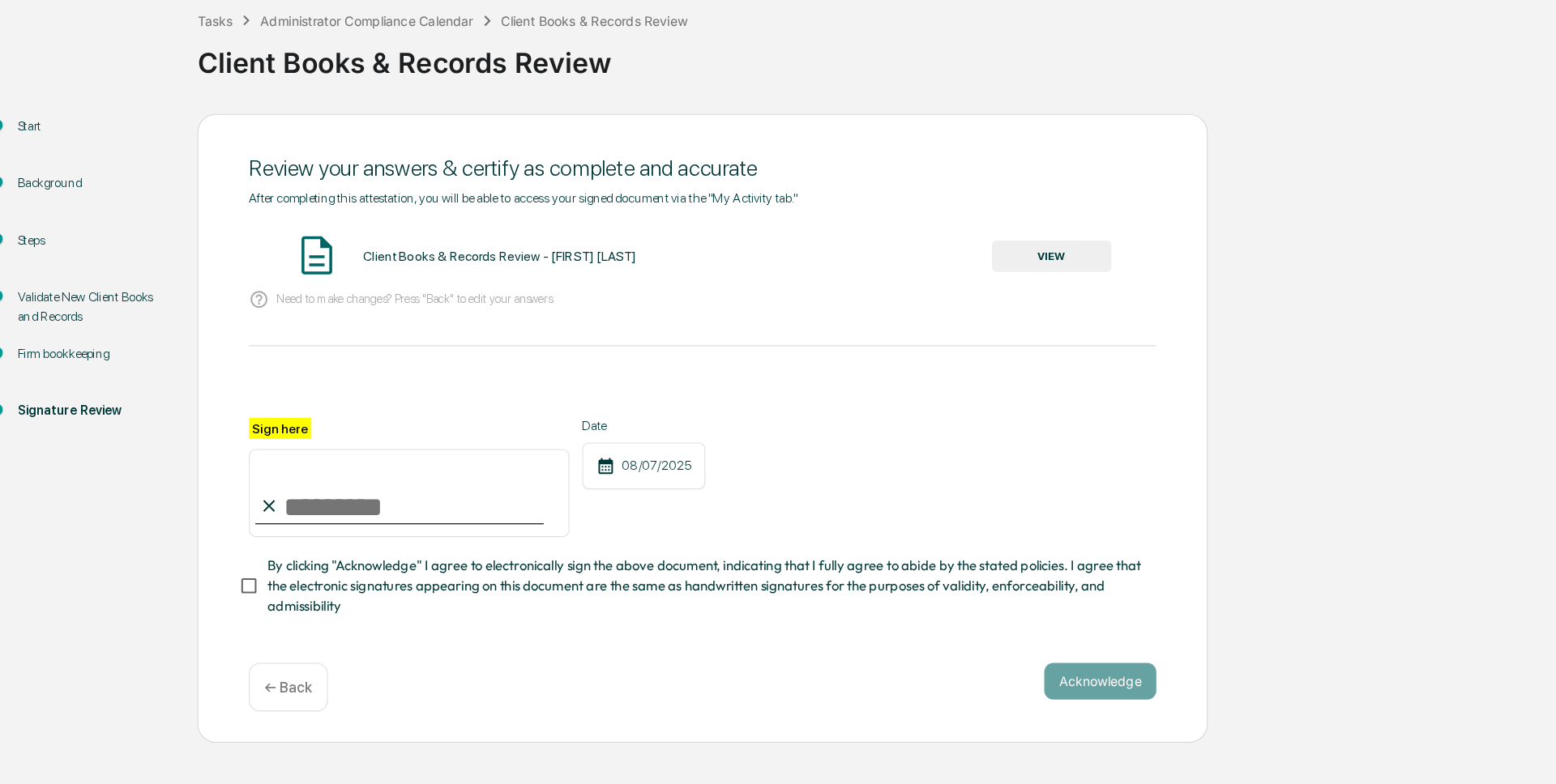 click on "Sign here" at bounding box center [389, 527] 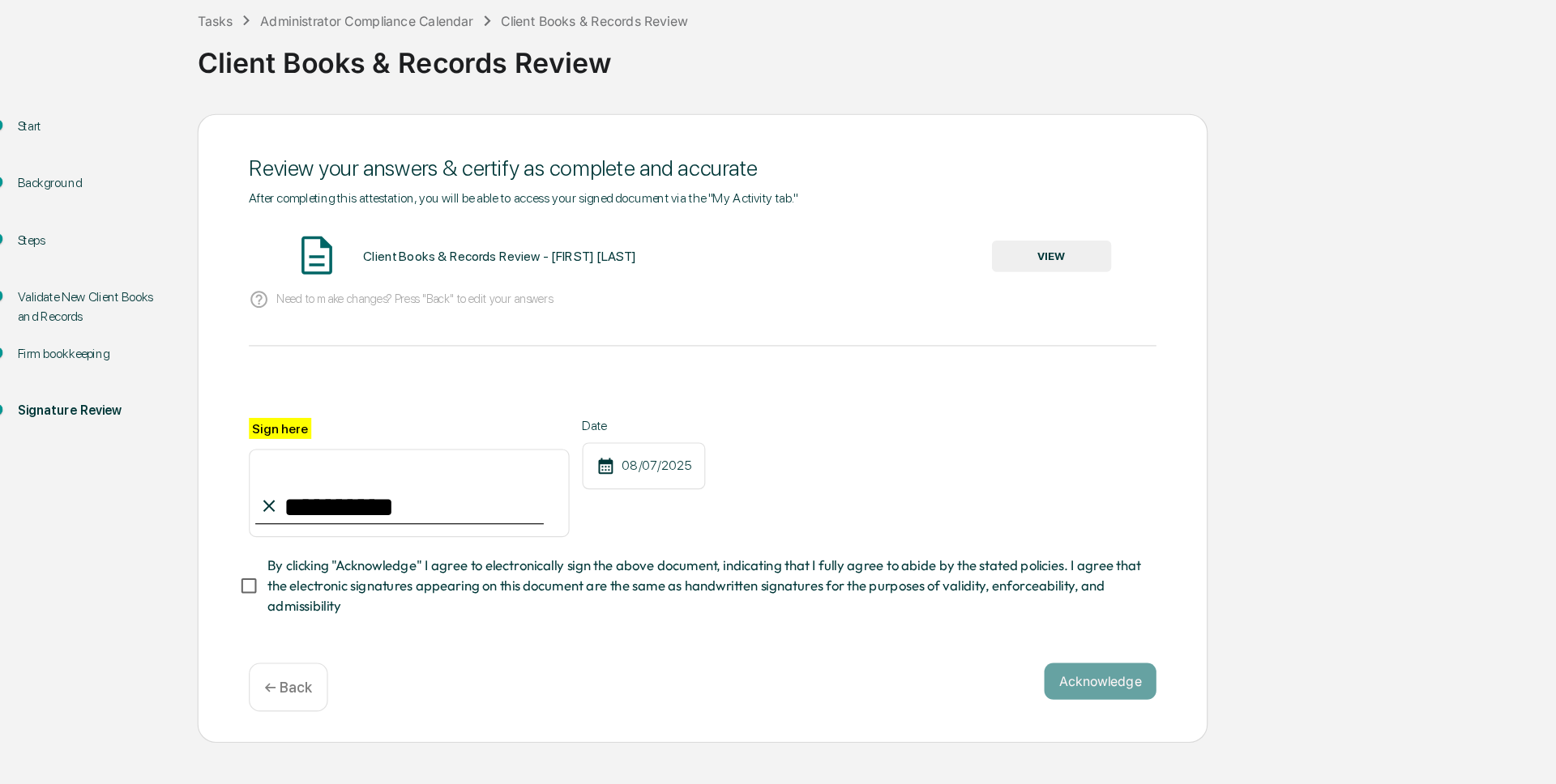 type on "**********" 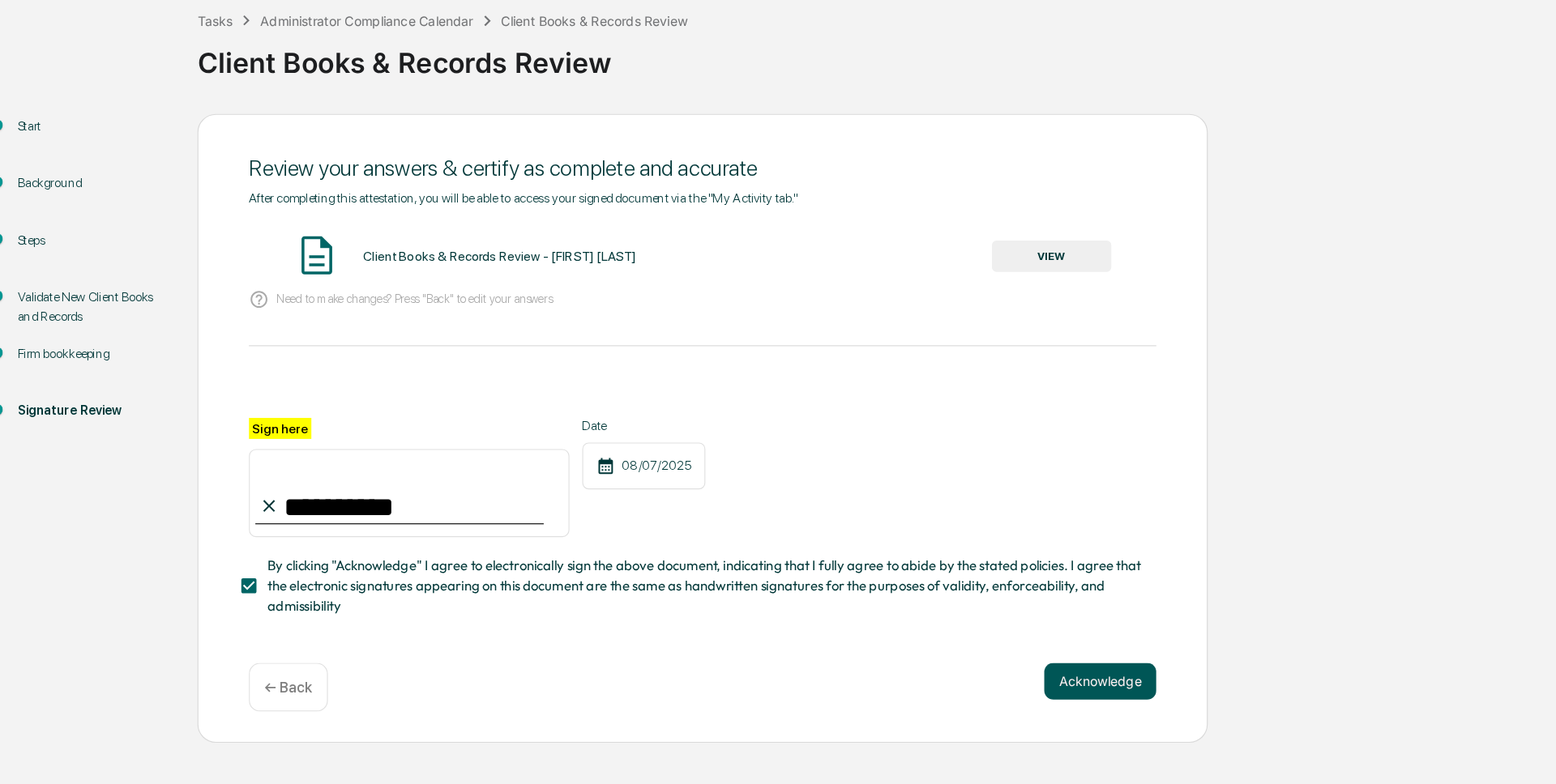 click on "Acknowledge" at bounding box center (999, 693) 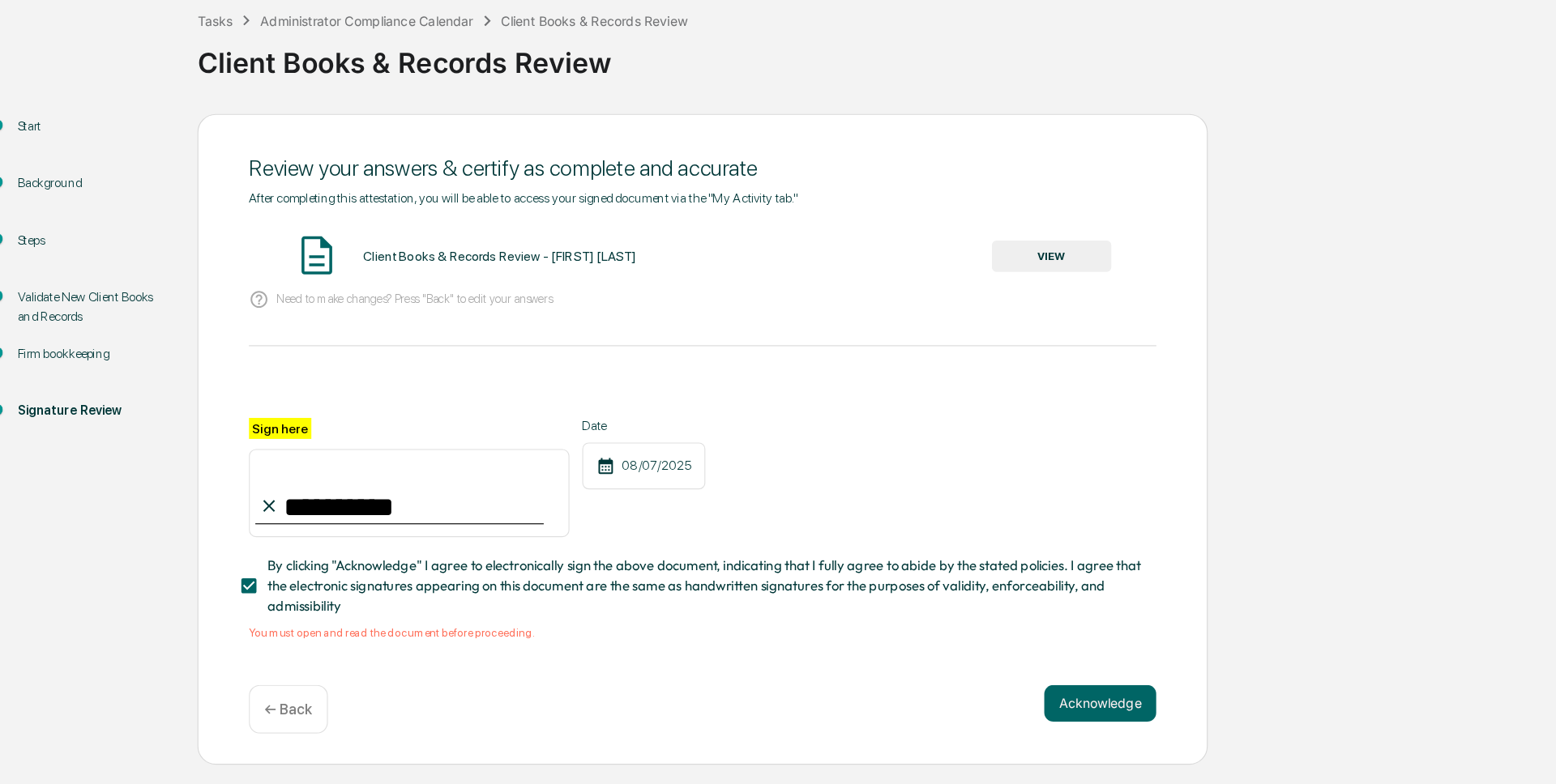 click on "VIEW" at bounding box center (956, 318) 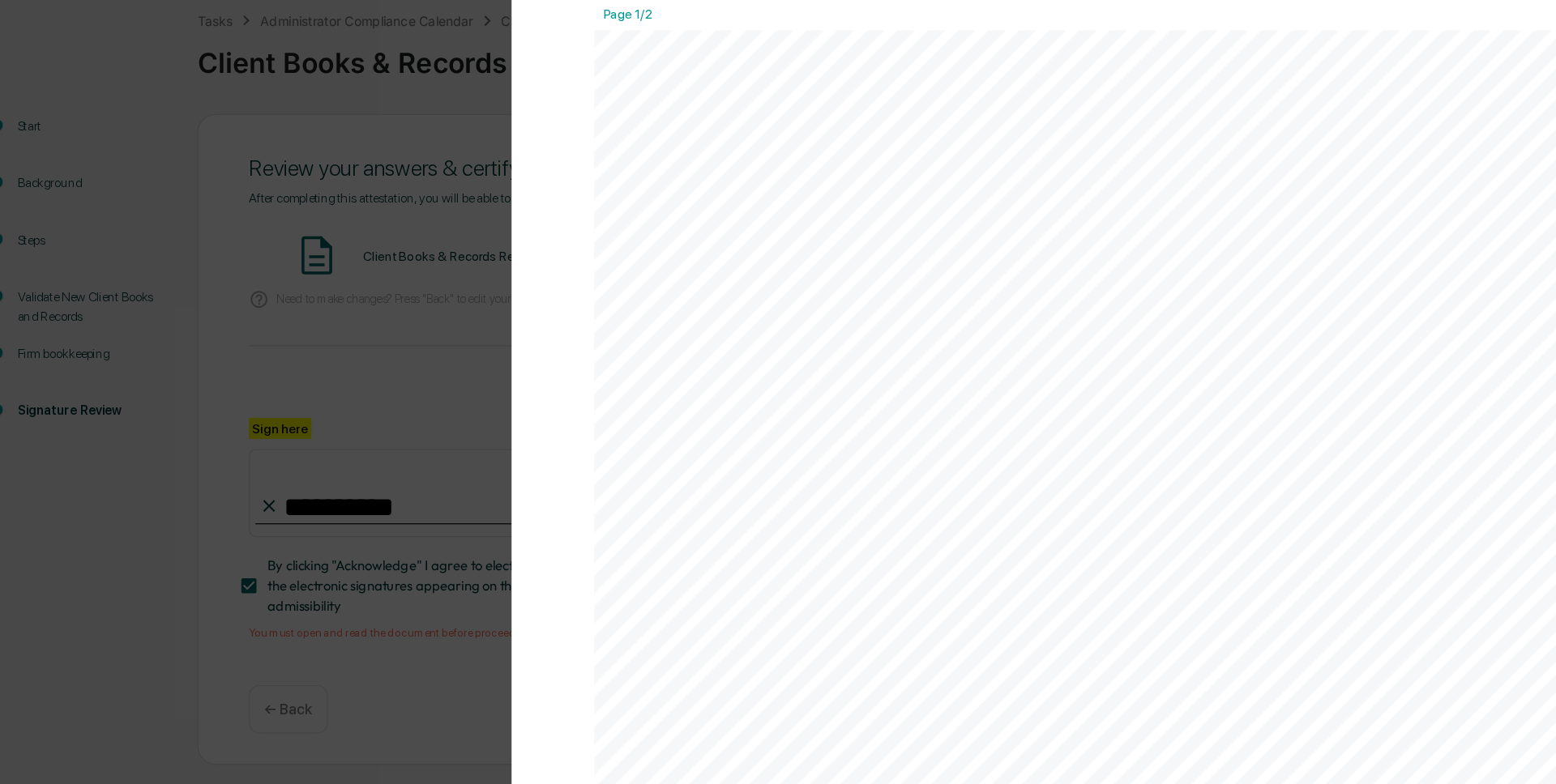 click on "Version History 08/07/2025, 02:35 PM Wade Marcy 2025-08-07_Client Books  Records Review_Unity Financial Pla...   Close   Download Page 1/2 August   7,   2025 Unity   Financial   Planning   Group Client   Books   &   Records   Review Background   and   Purpose It's   important   that   proper   books   and   records   are   kept   for   your   advisory   to   maintain   SEC   compliance. Greenboard   handles   record- keeping   for   communications,   marketing,   and   personal   positions,   but records   exist   outside   of   the   Greenboard   platform   should   be   maintained   and   validated   regularly. This   monthly   books   and   records   task   covers   two   core   categories: -   New   client   books   and   records -   Firm   bookkeeping Note   that   a   more   comprehensive   books   and   records   review   should   be   conducted   as   part   of   the   annual review   and   risk   assessment   compliance   processes. Validate   New   Client   Books   and   Records Information   needed" at bounding box center (778, 392) 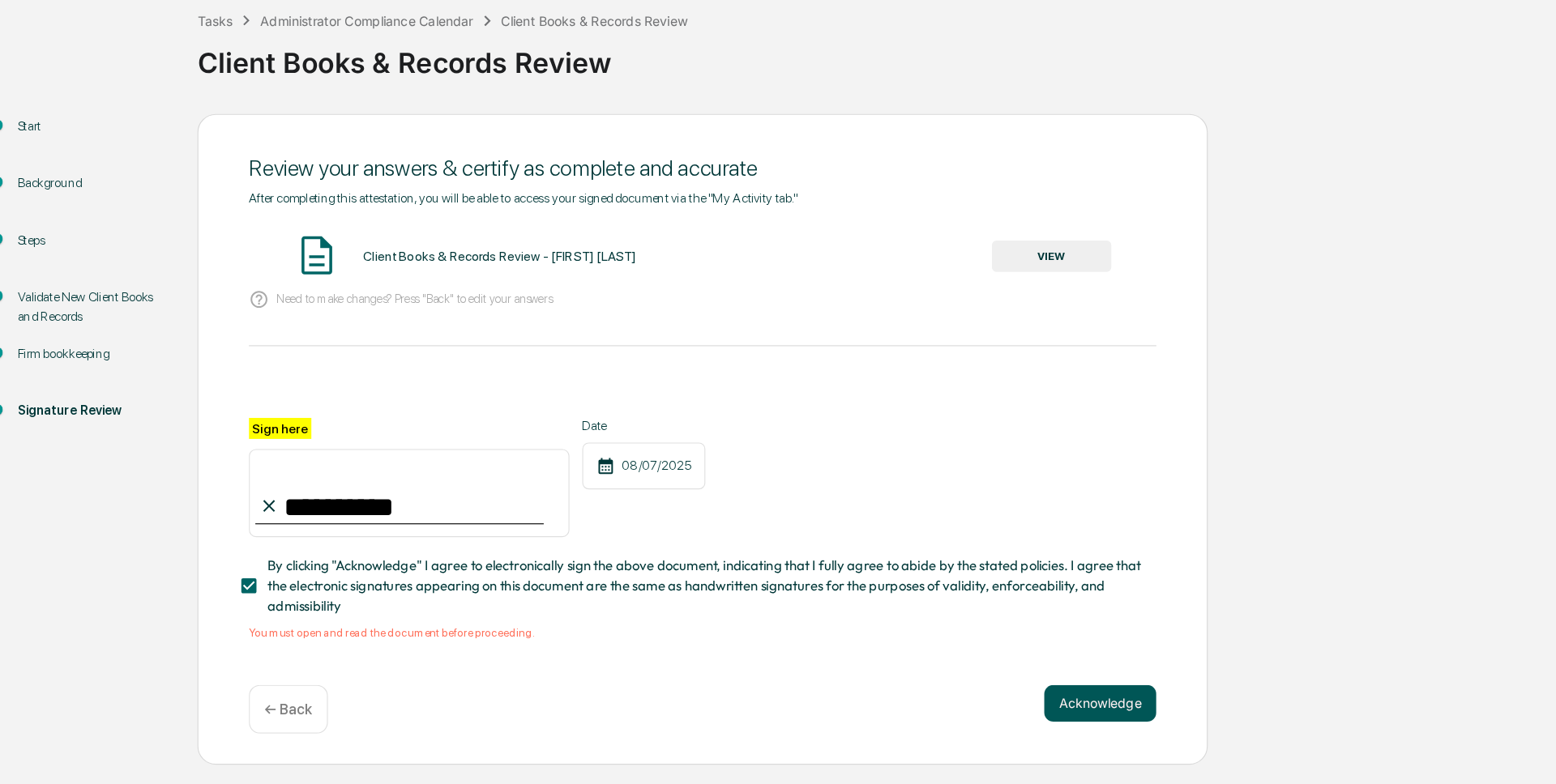 click on "Acknowledge" at bounding box center (999, 713) 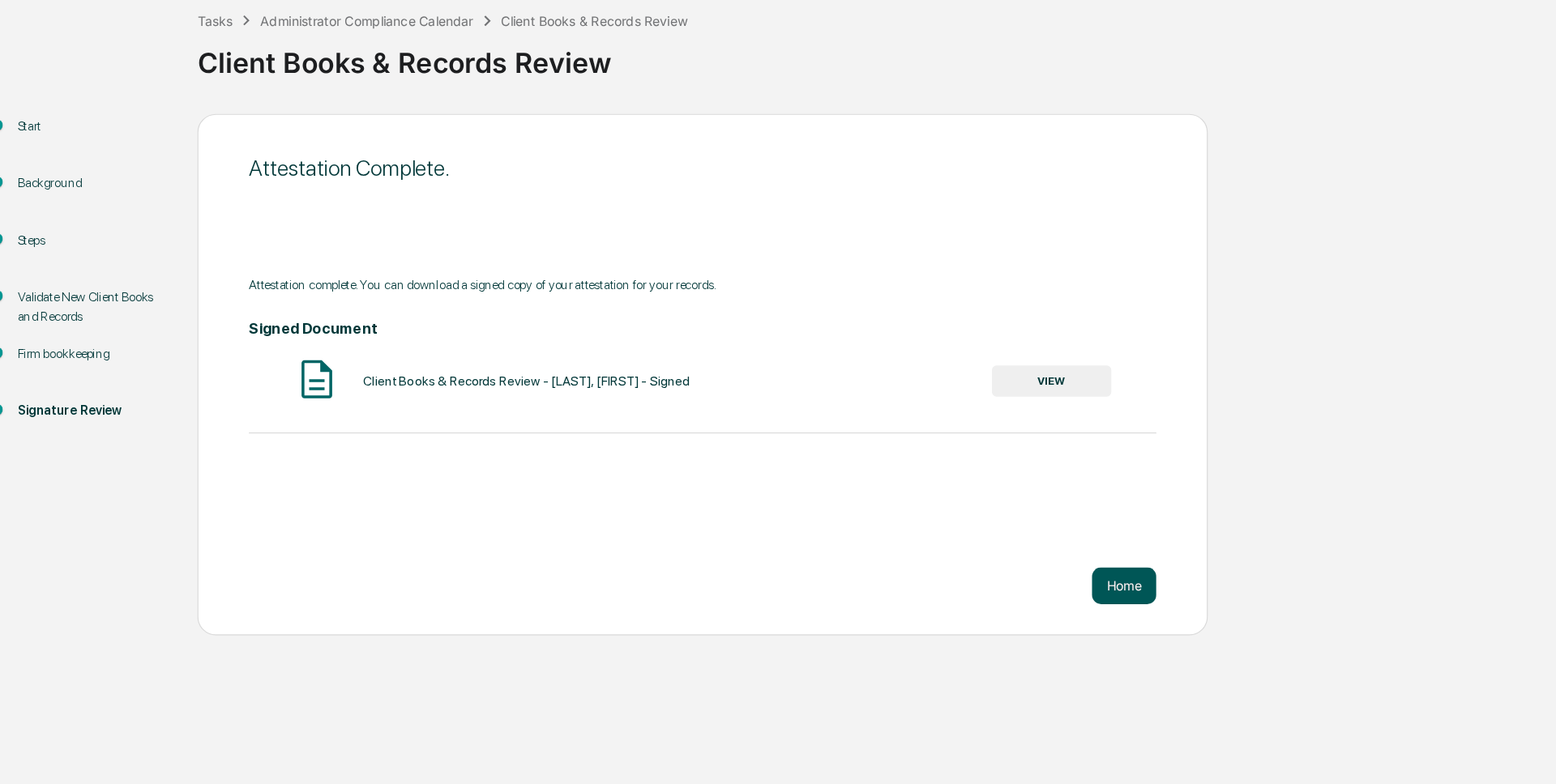 click on "Home" at bounding box center [1020, 609] 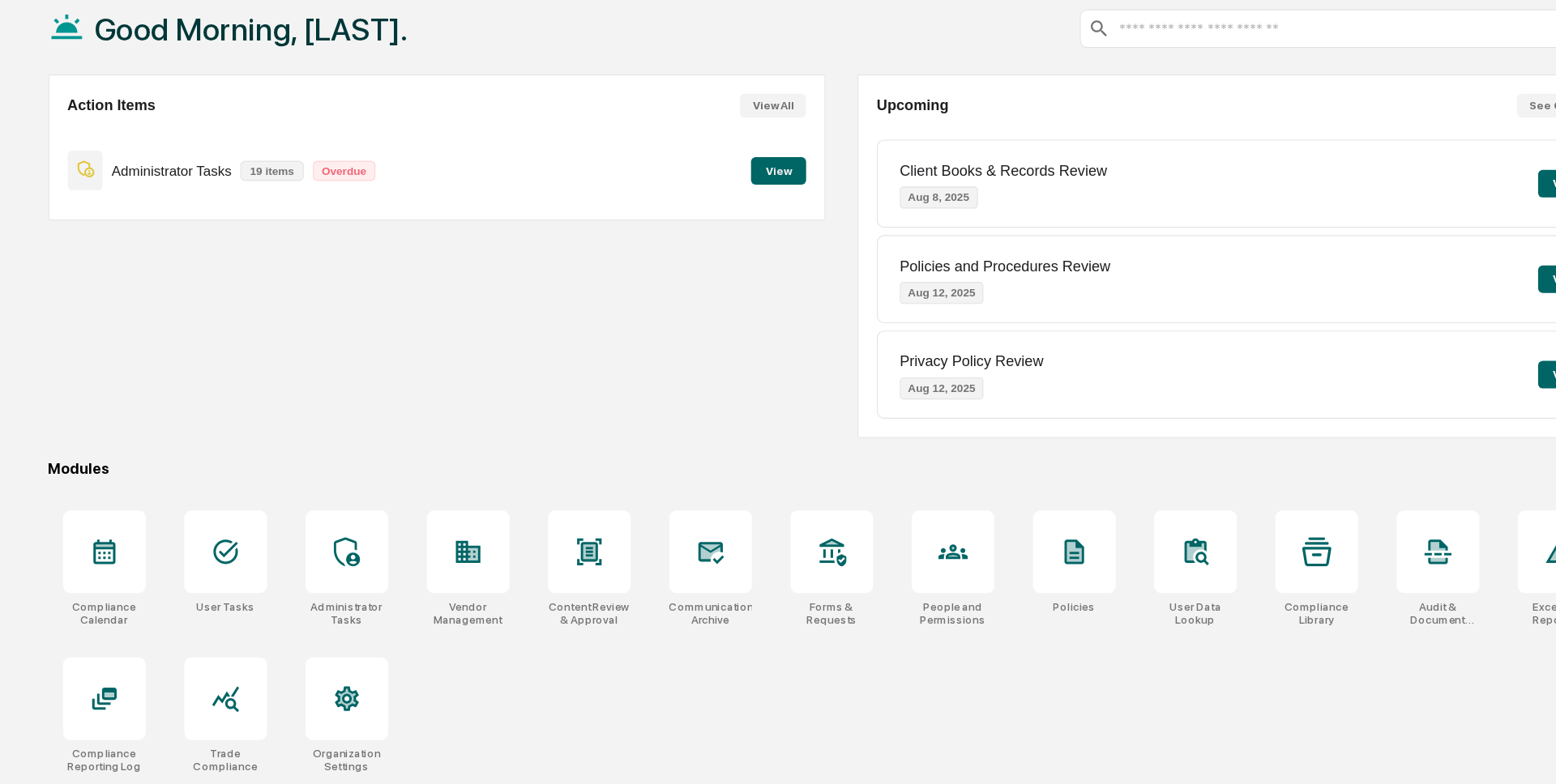 click on "View" at bounding box center [716, 243] 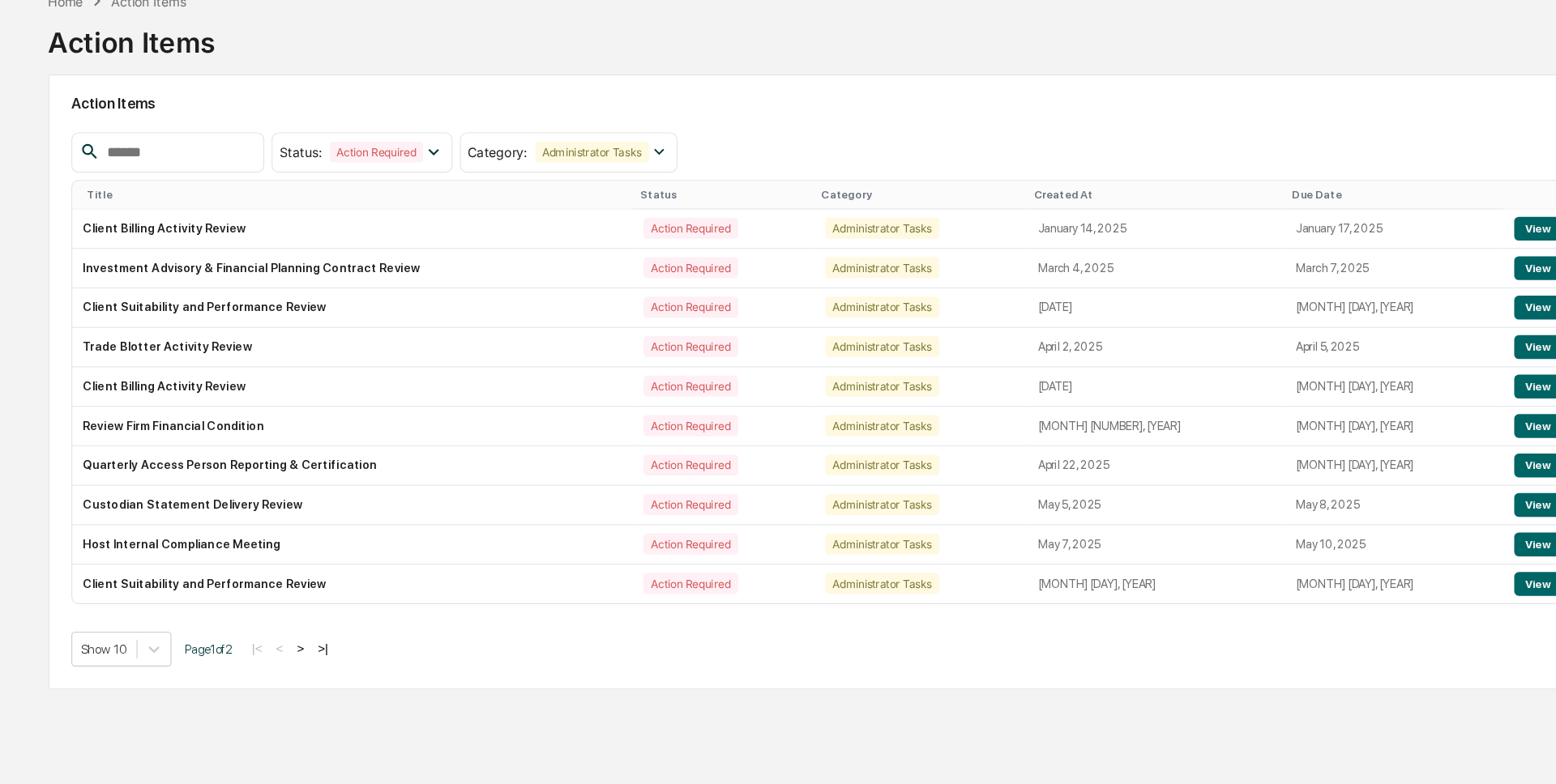 click on ">" at bounding box center (294, 664) 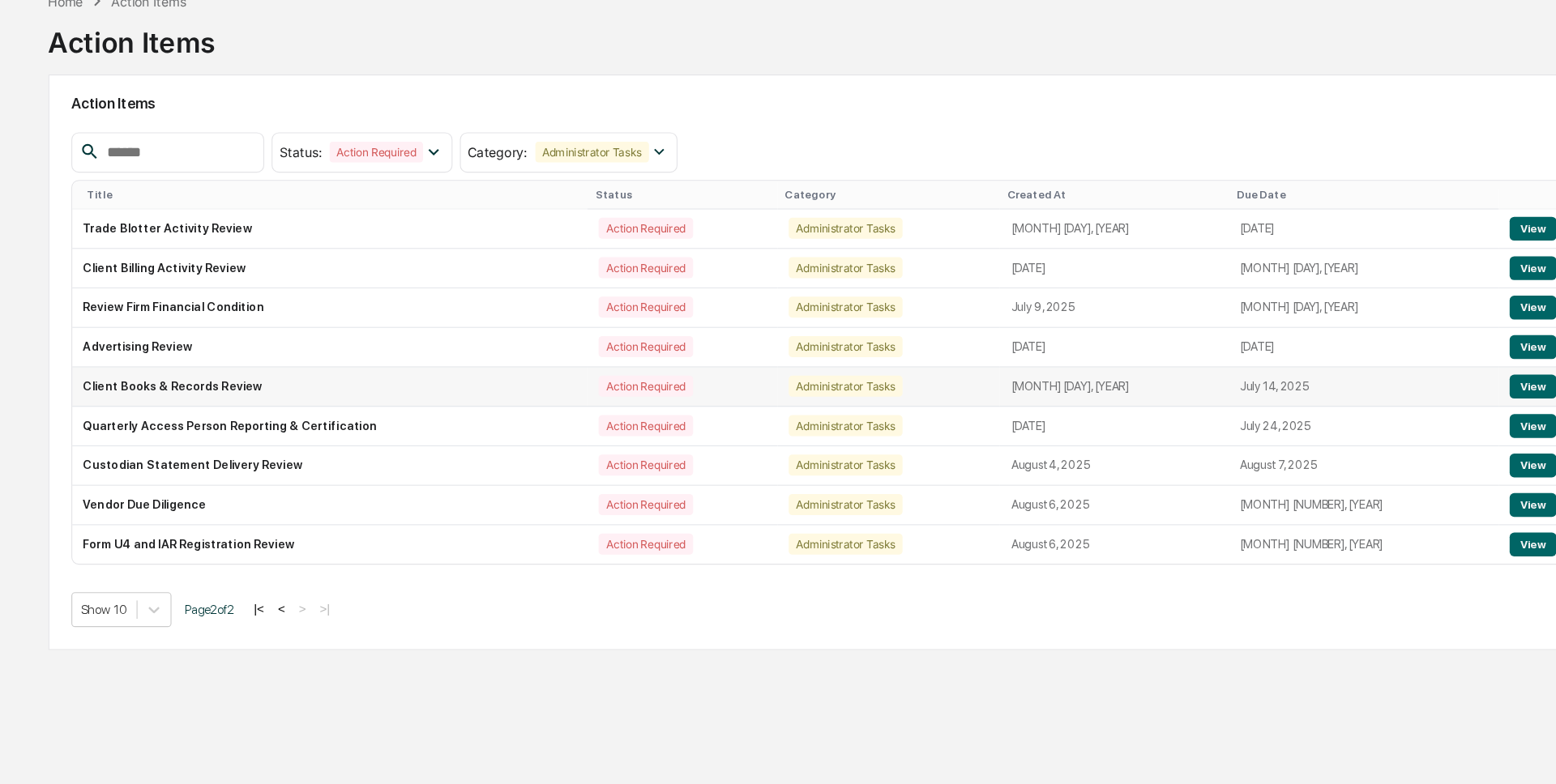 click on "View" at bounding box center (1381, 433) 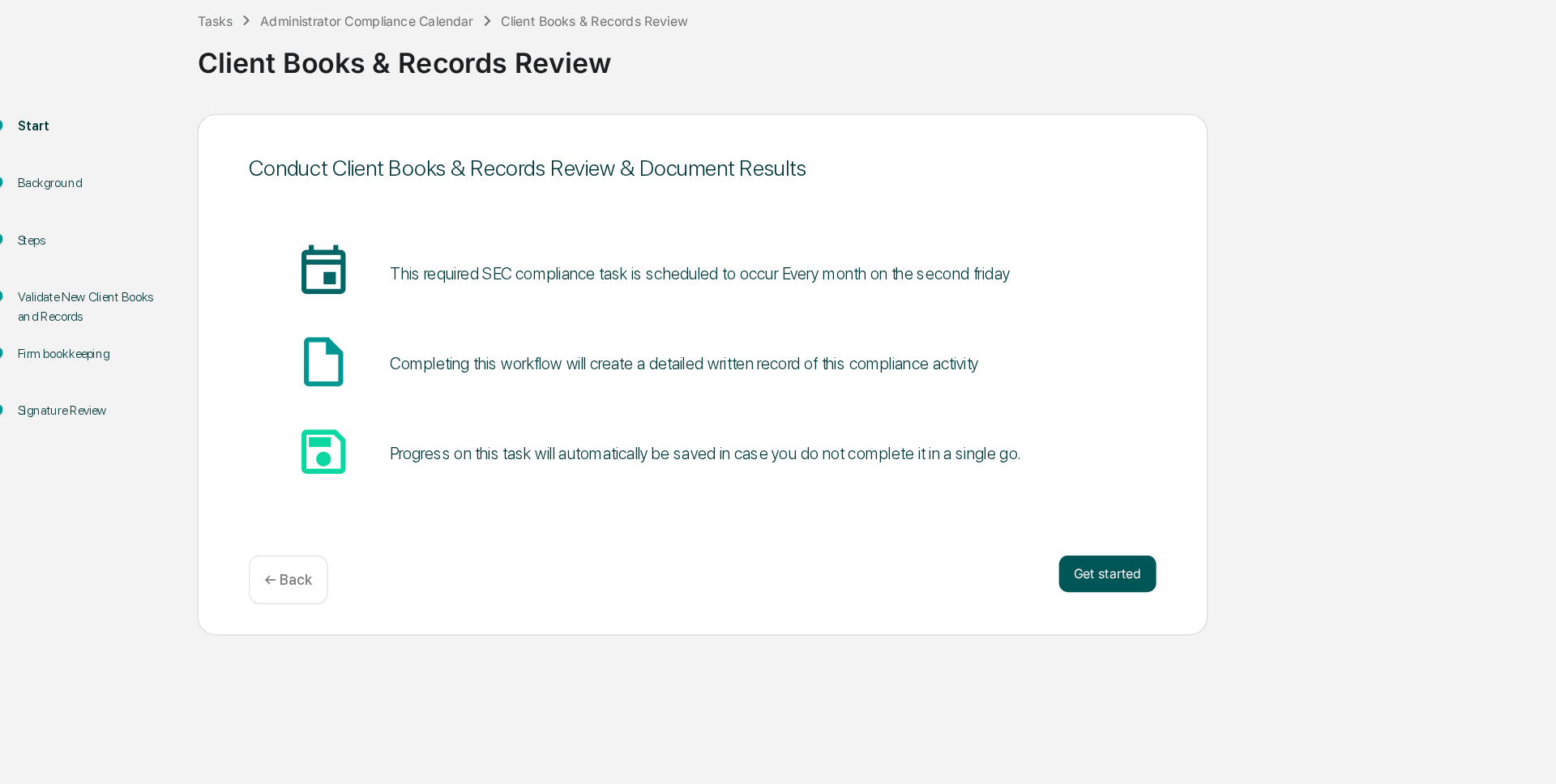click on "Get started" at bounding box center [1006, 599] 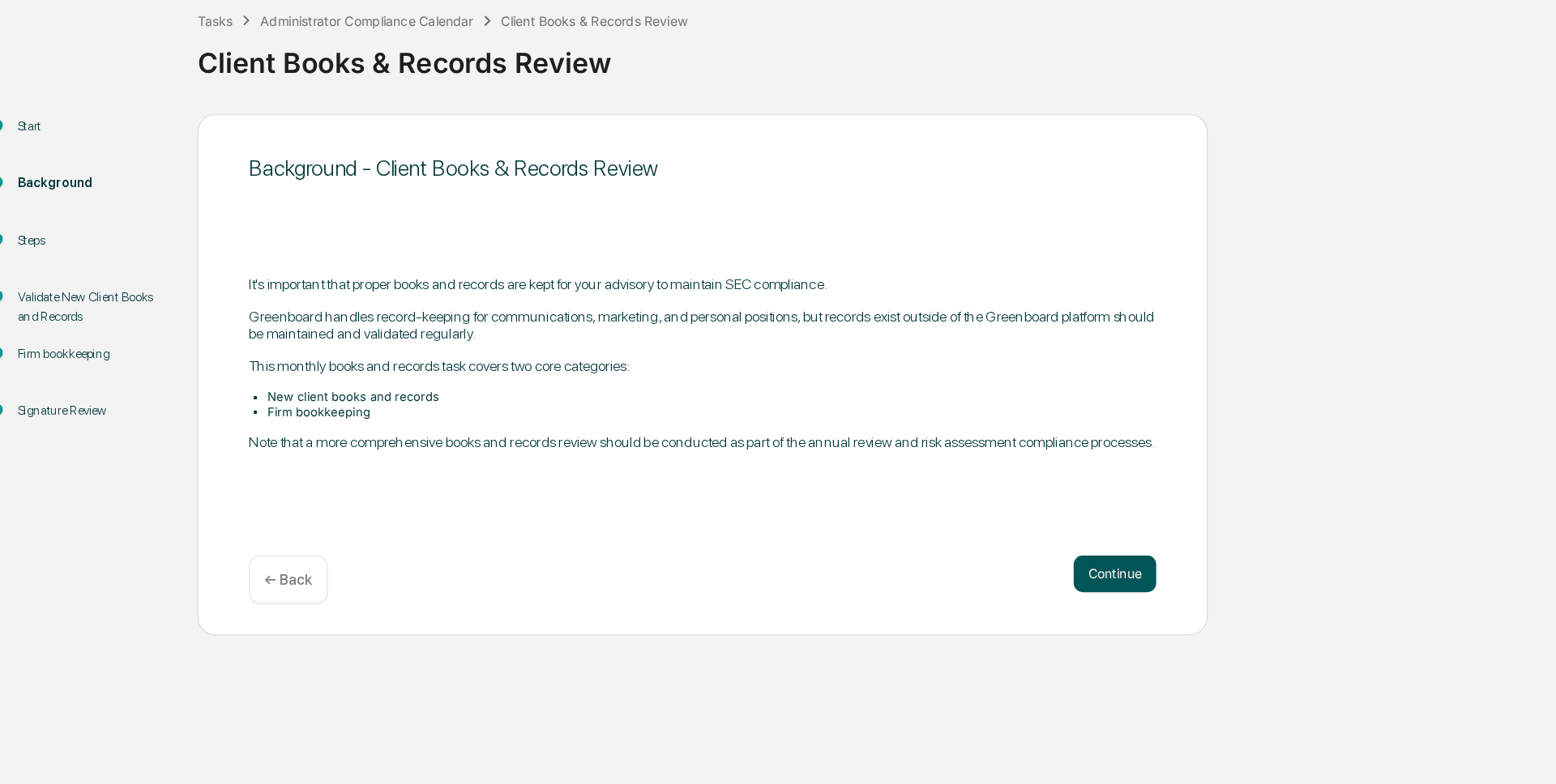 click on "Continue" at bounding box center (1012, 599) 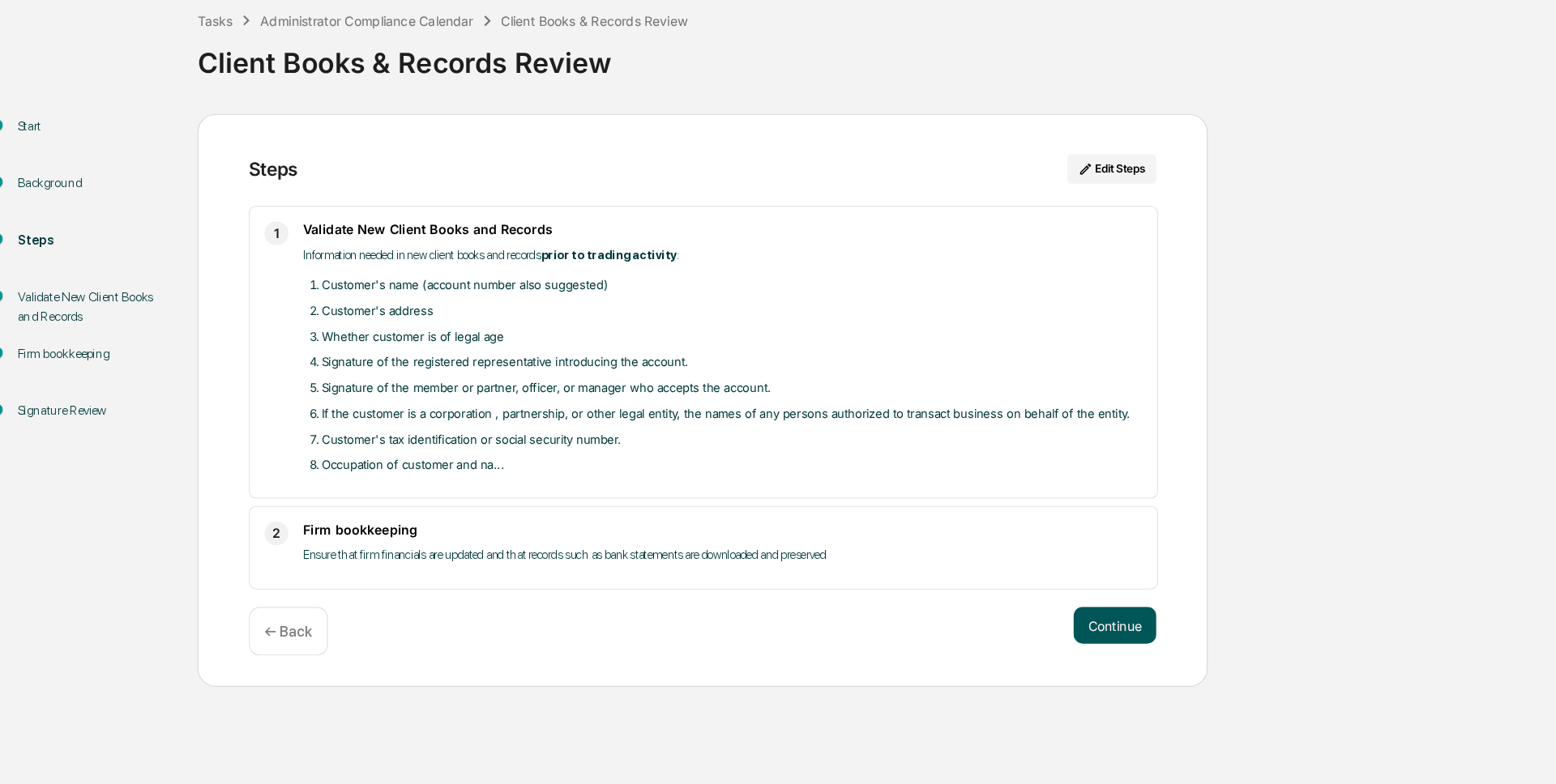 click on "Continue" at bounding box center [1012, 644] 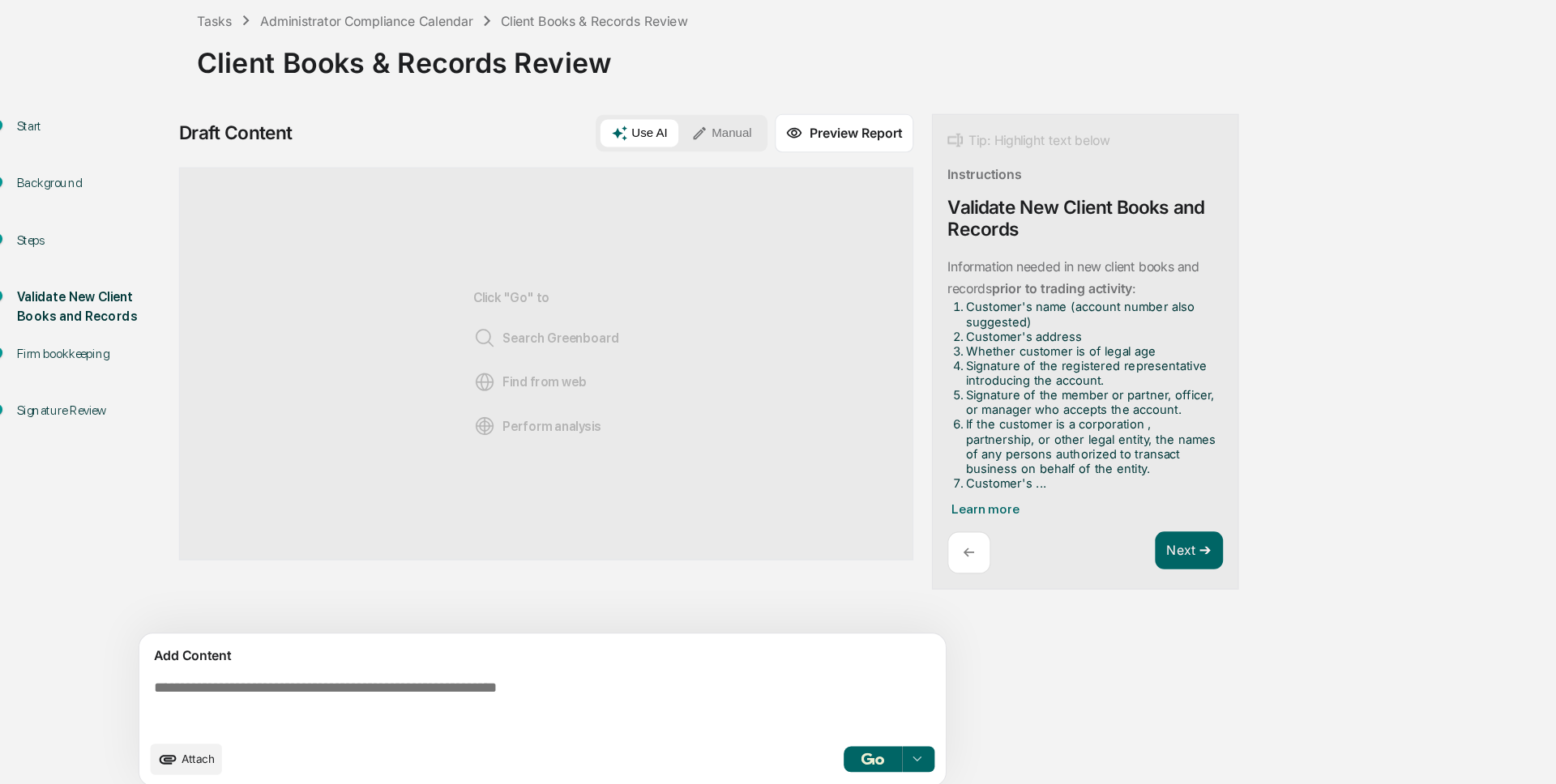 click on "Manual" at bounding box center (665, 210) 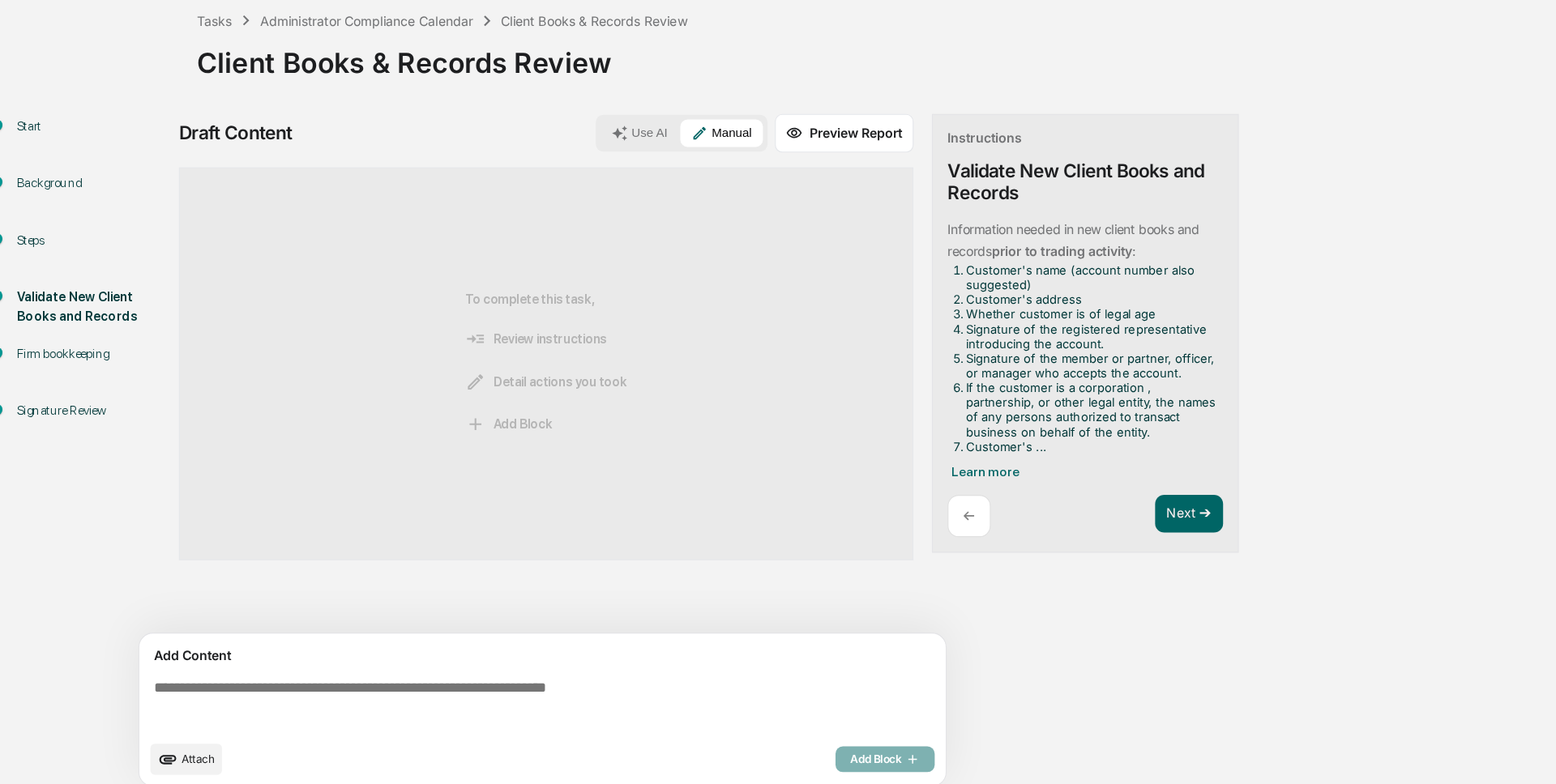 click at bounding box center (511, 714) 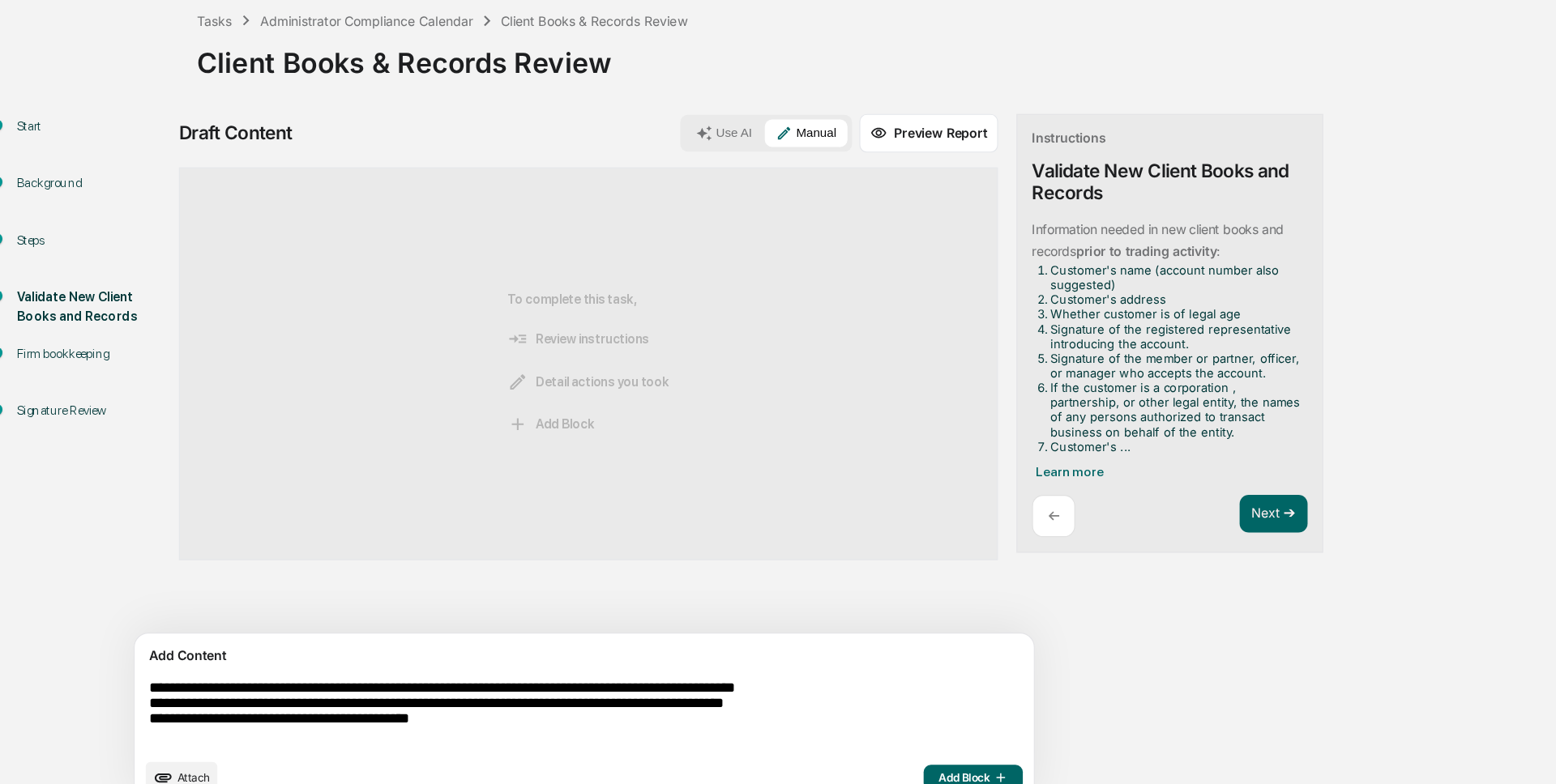 drag, startPoint x: 350, startPoint y: 701, endPoint x: 250, endPoint y: 697, distance: 100.079968 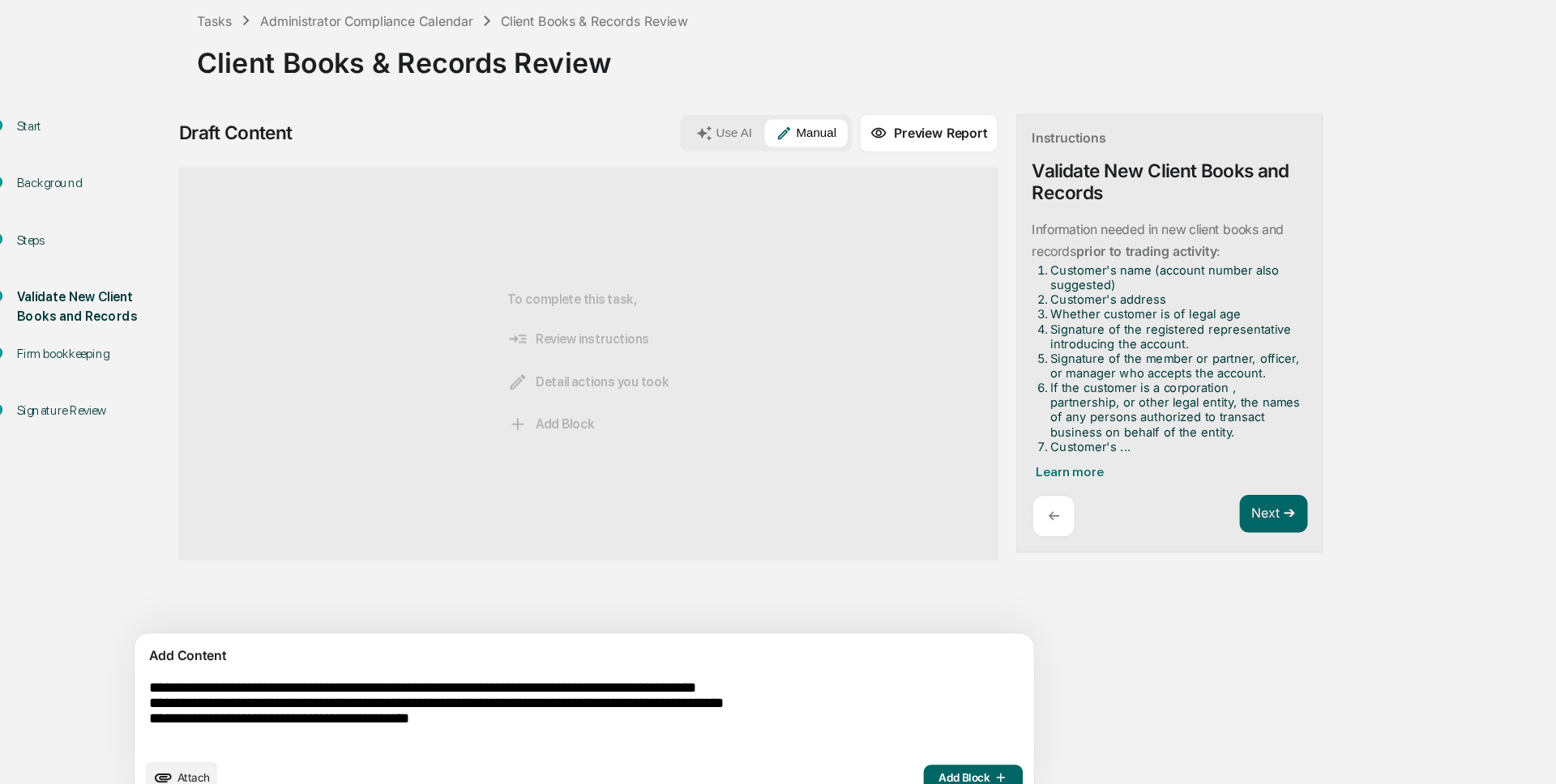 scroll, scrollTop: 28, scrollLeft: 0, axis: vertical 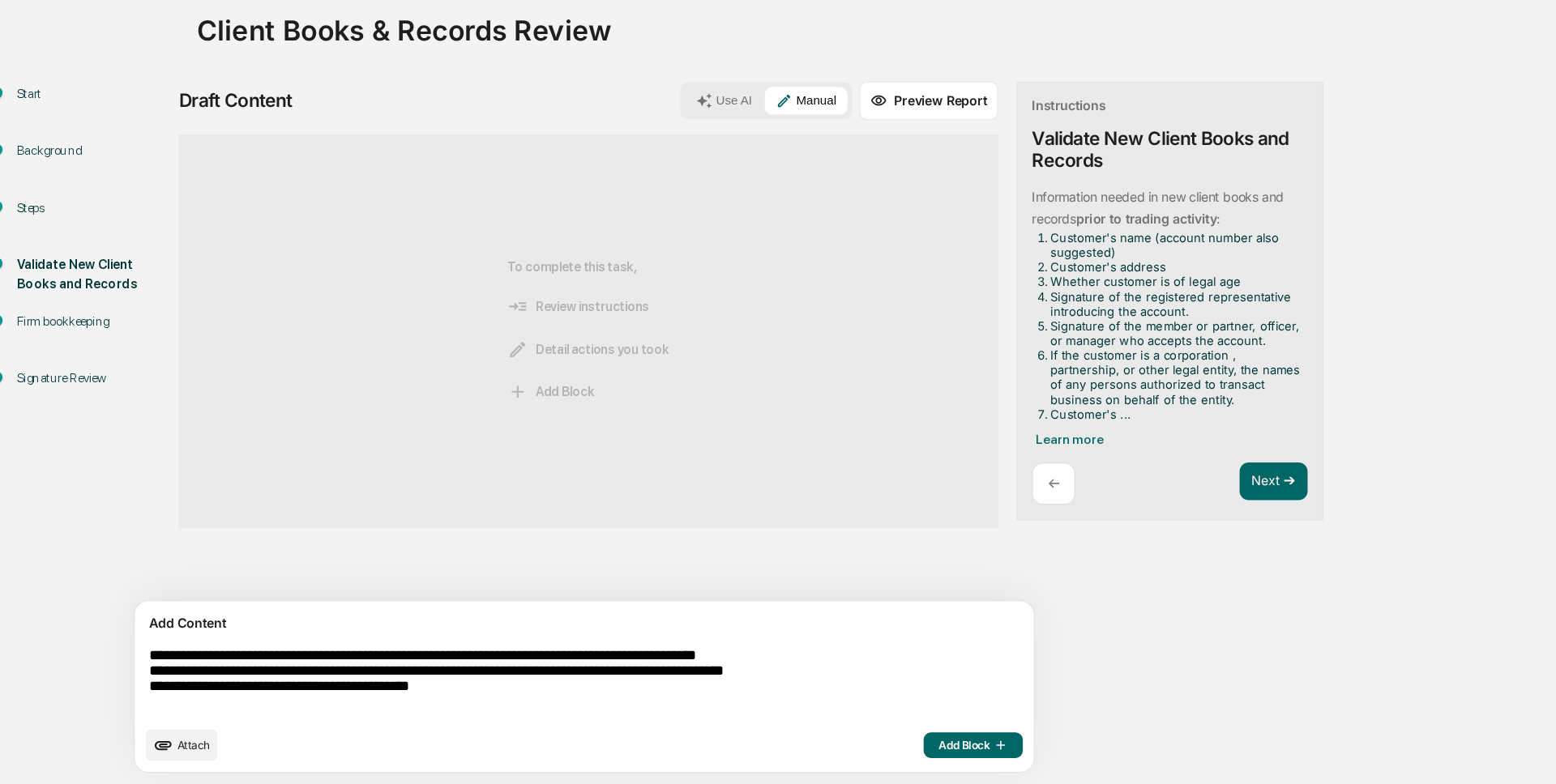 type on "**********" 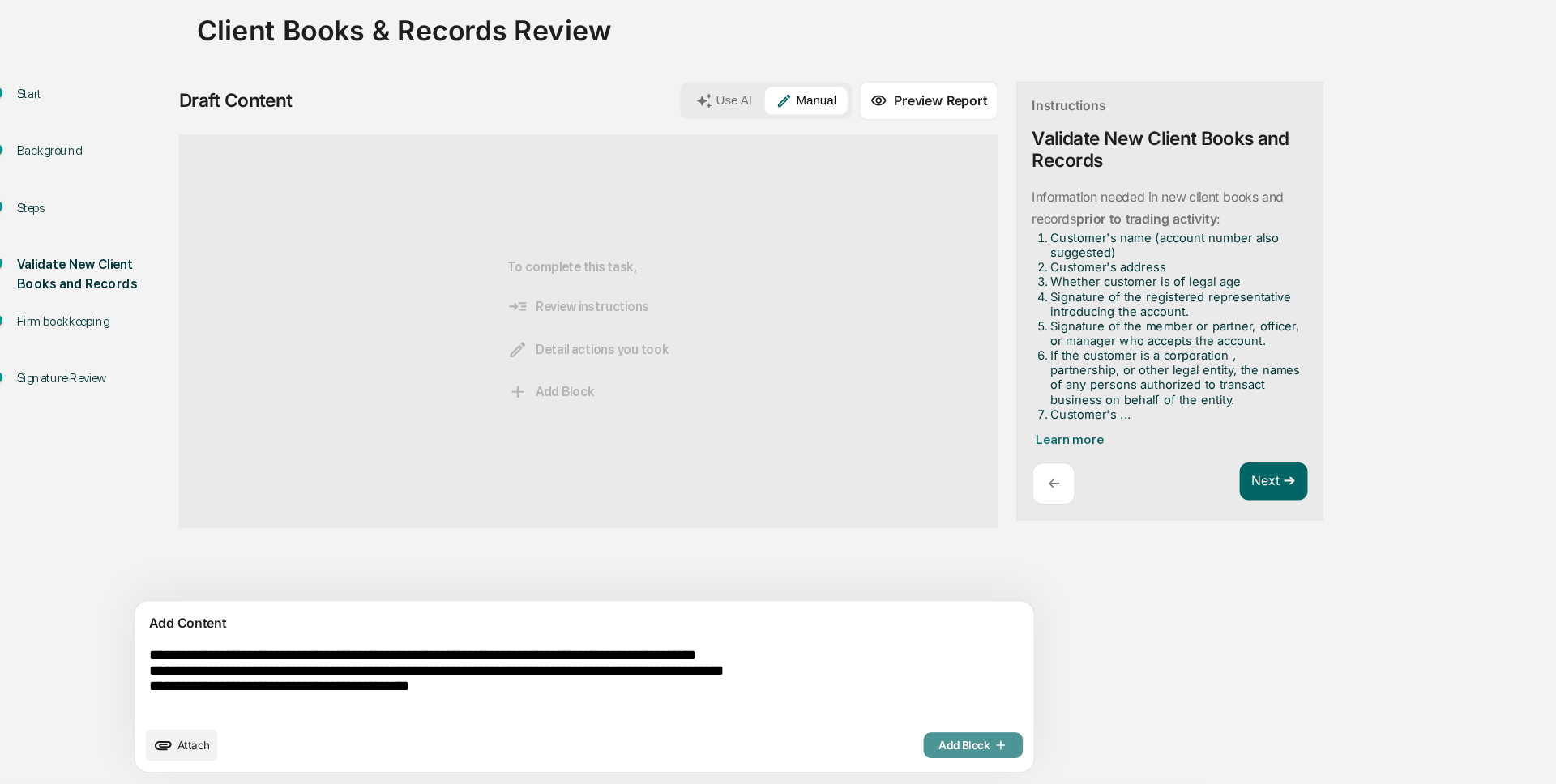 click on "Add Block" at bounding box center [887, 750] 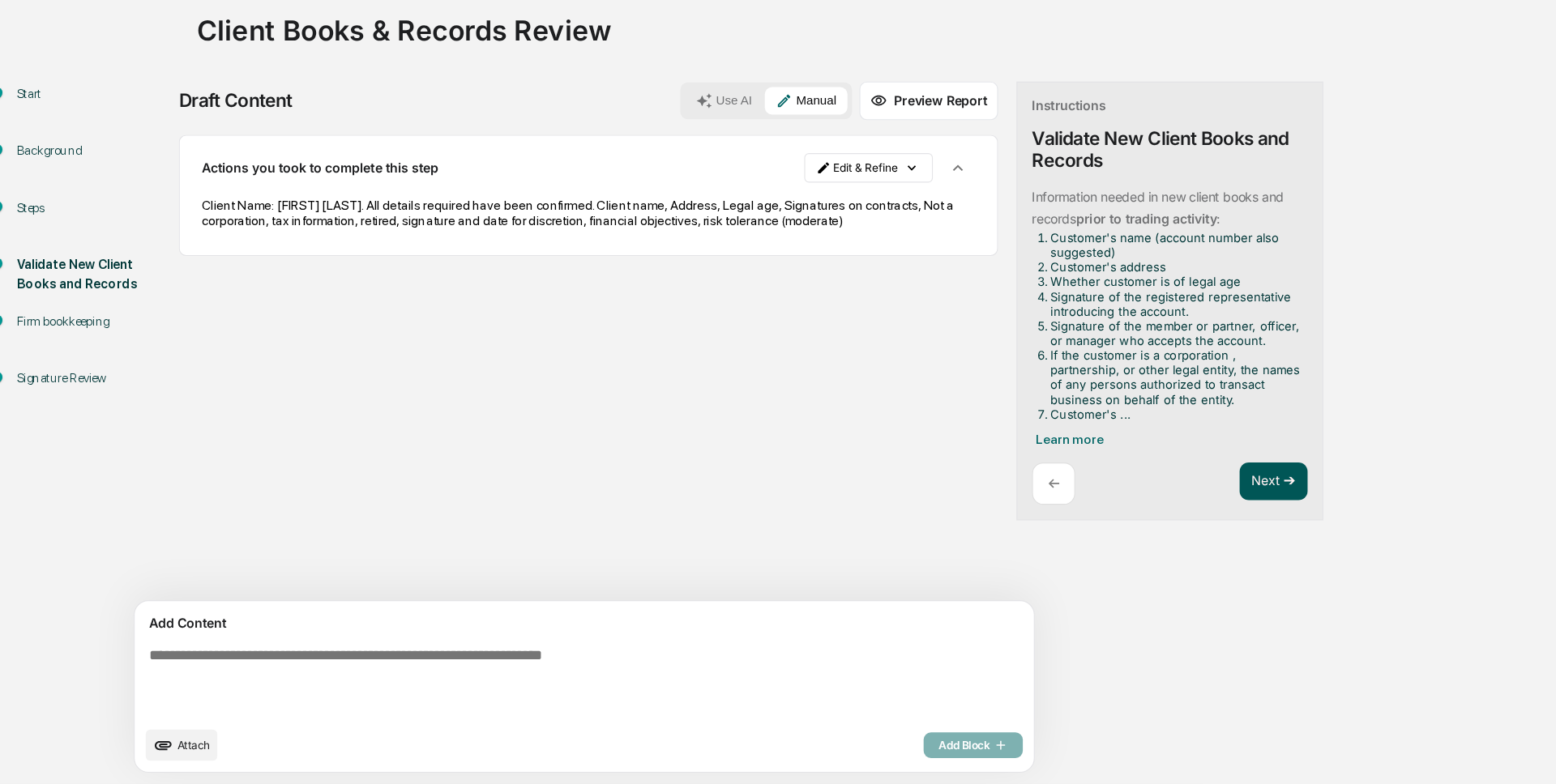 click on "Next ➔" at bounding box center [1152, 518] 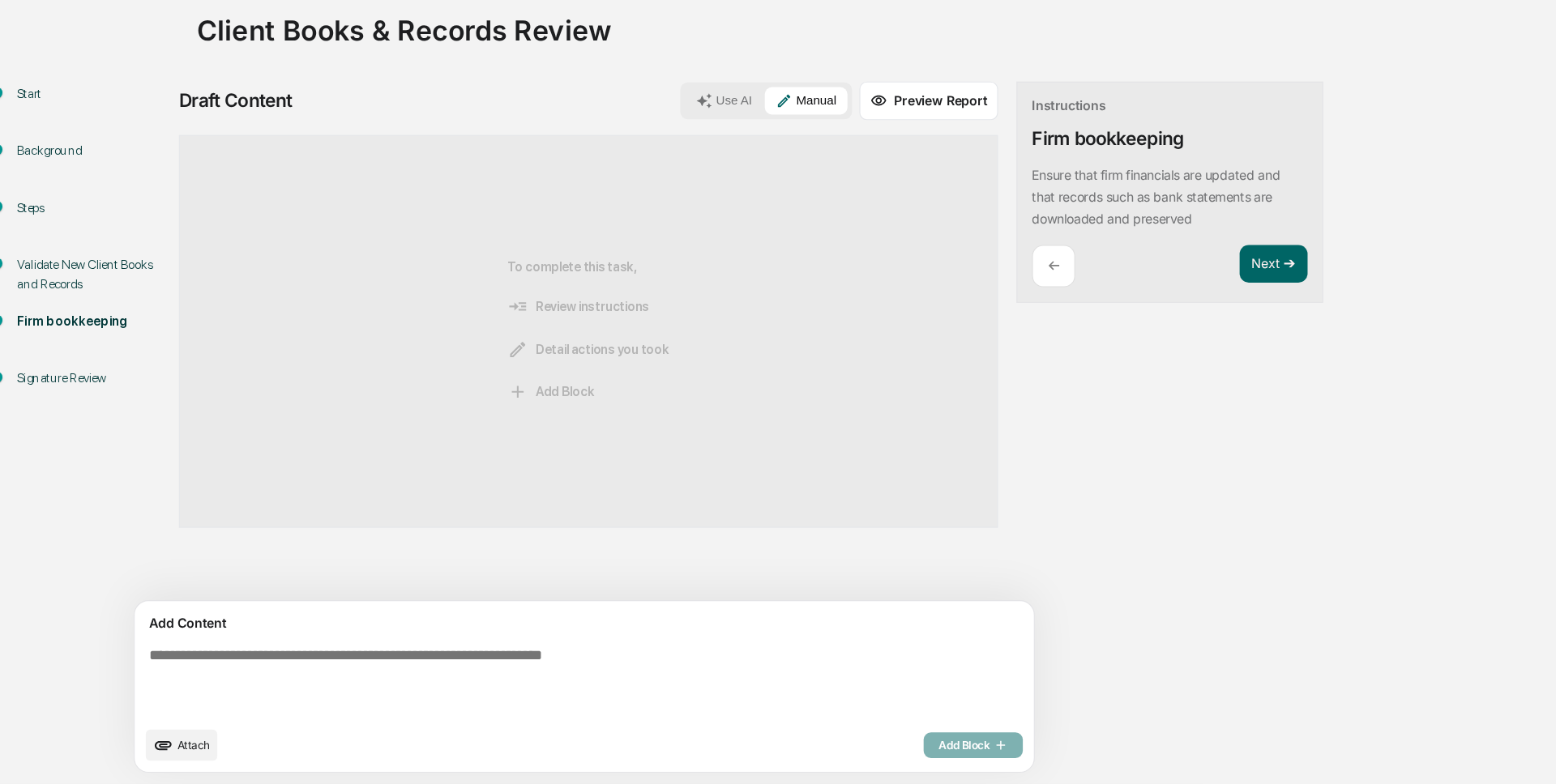 click at bounding box center (507, 694) 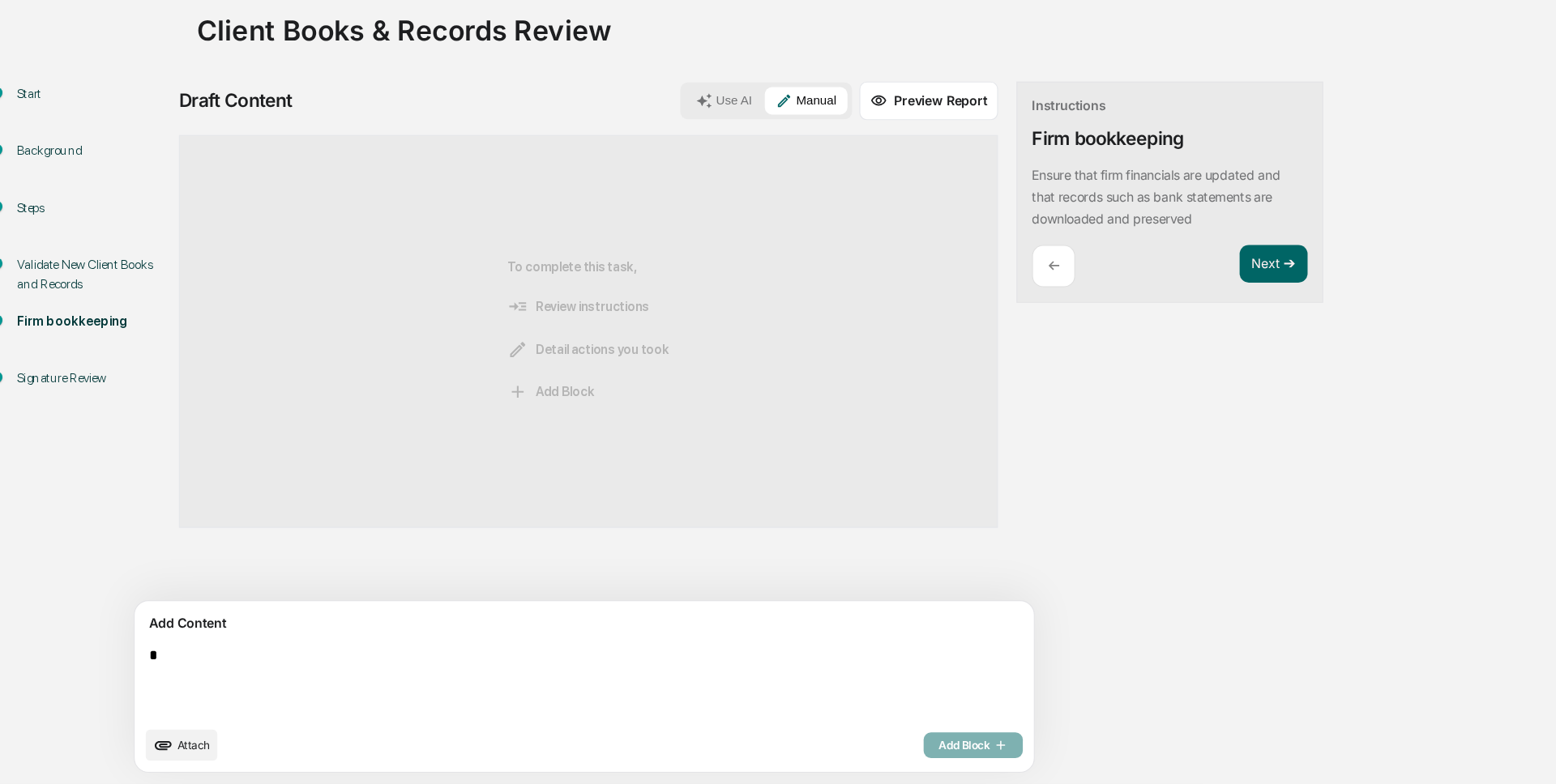 scroll, scrollTop: 25, scrollLeft: 0, axis: vertical 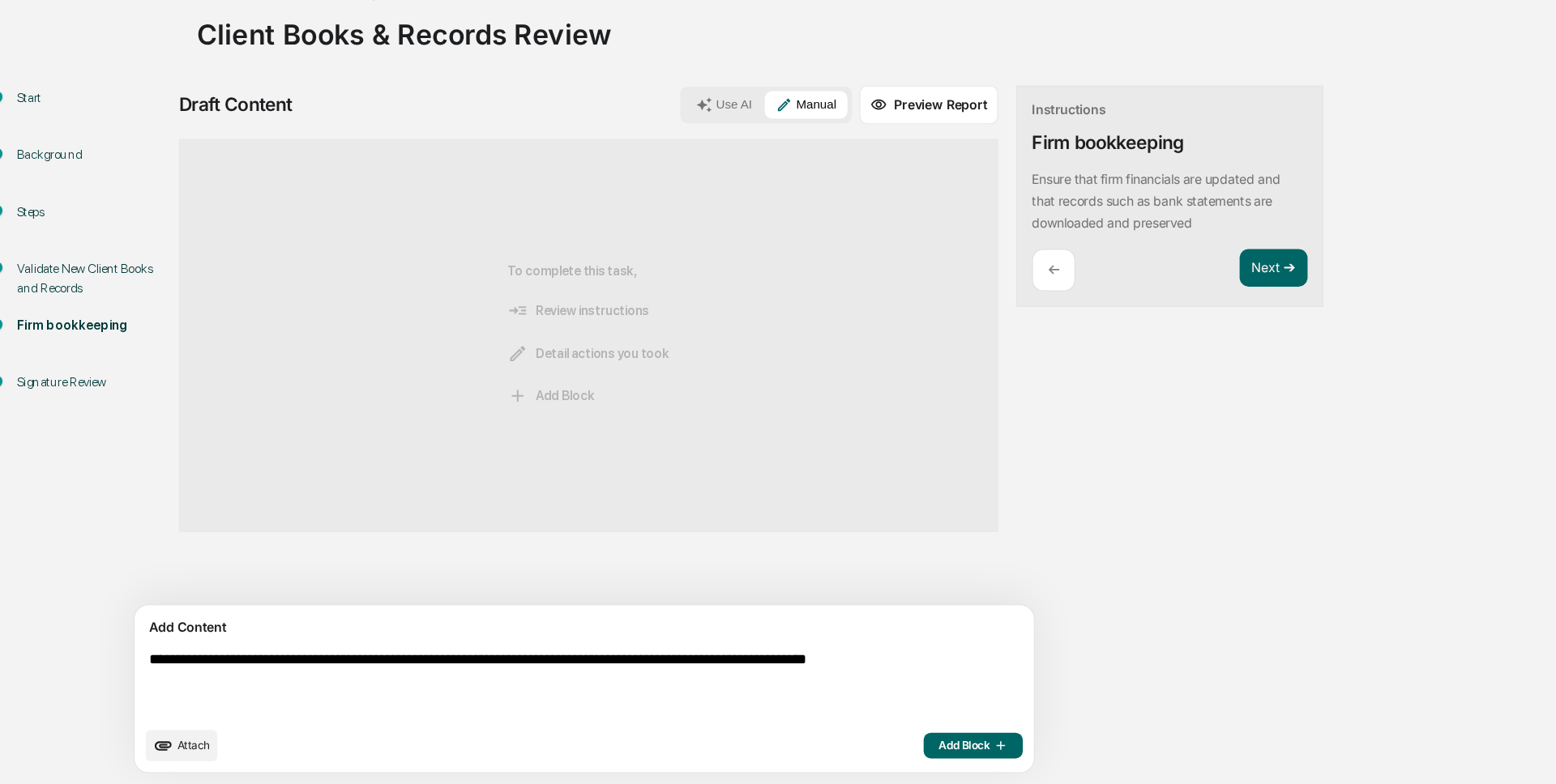 type on "**********" 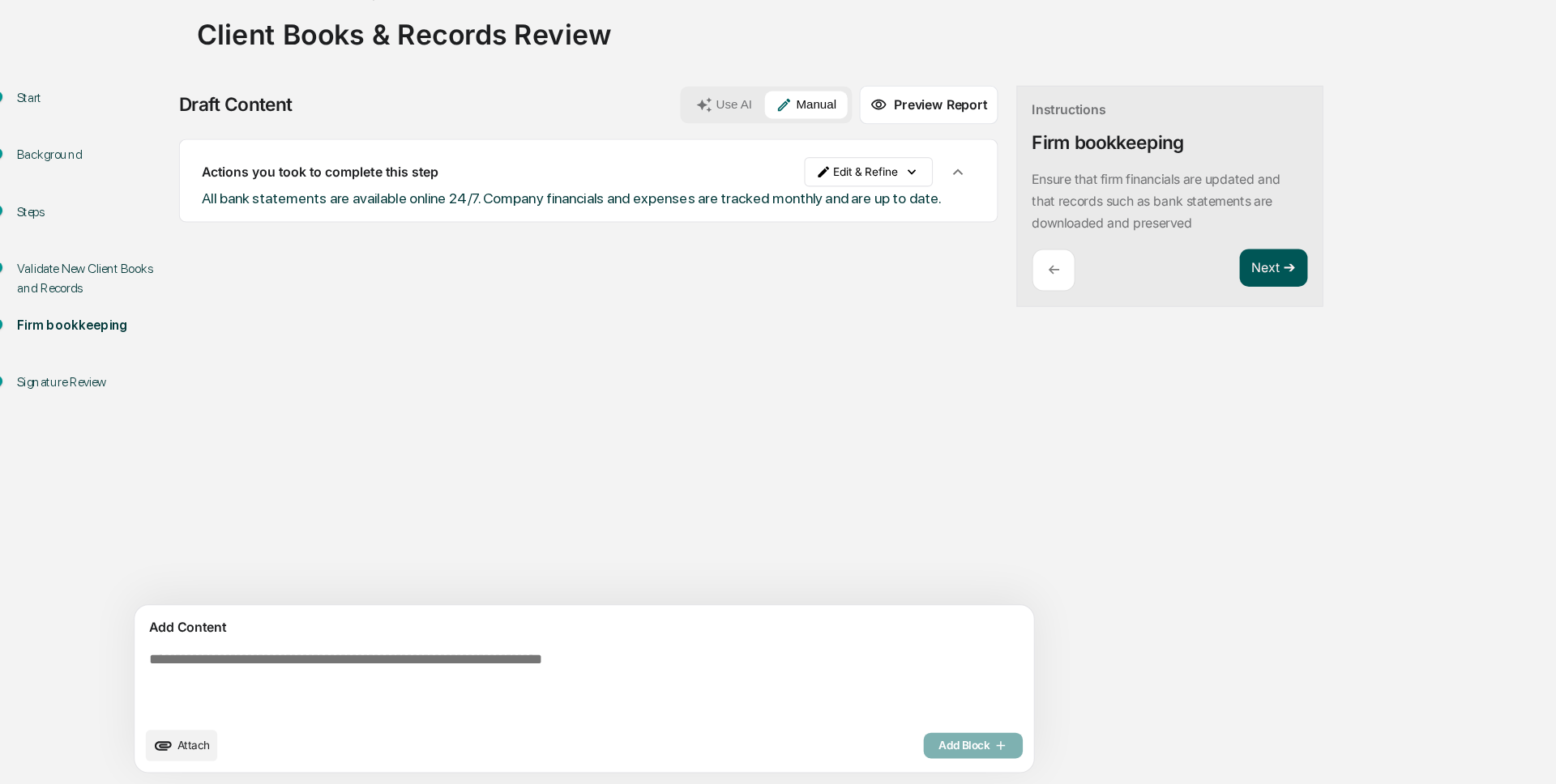 click on "Next ➔" at bounding box center [1152, 329] 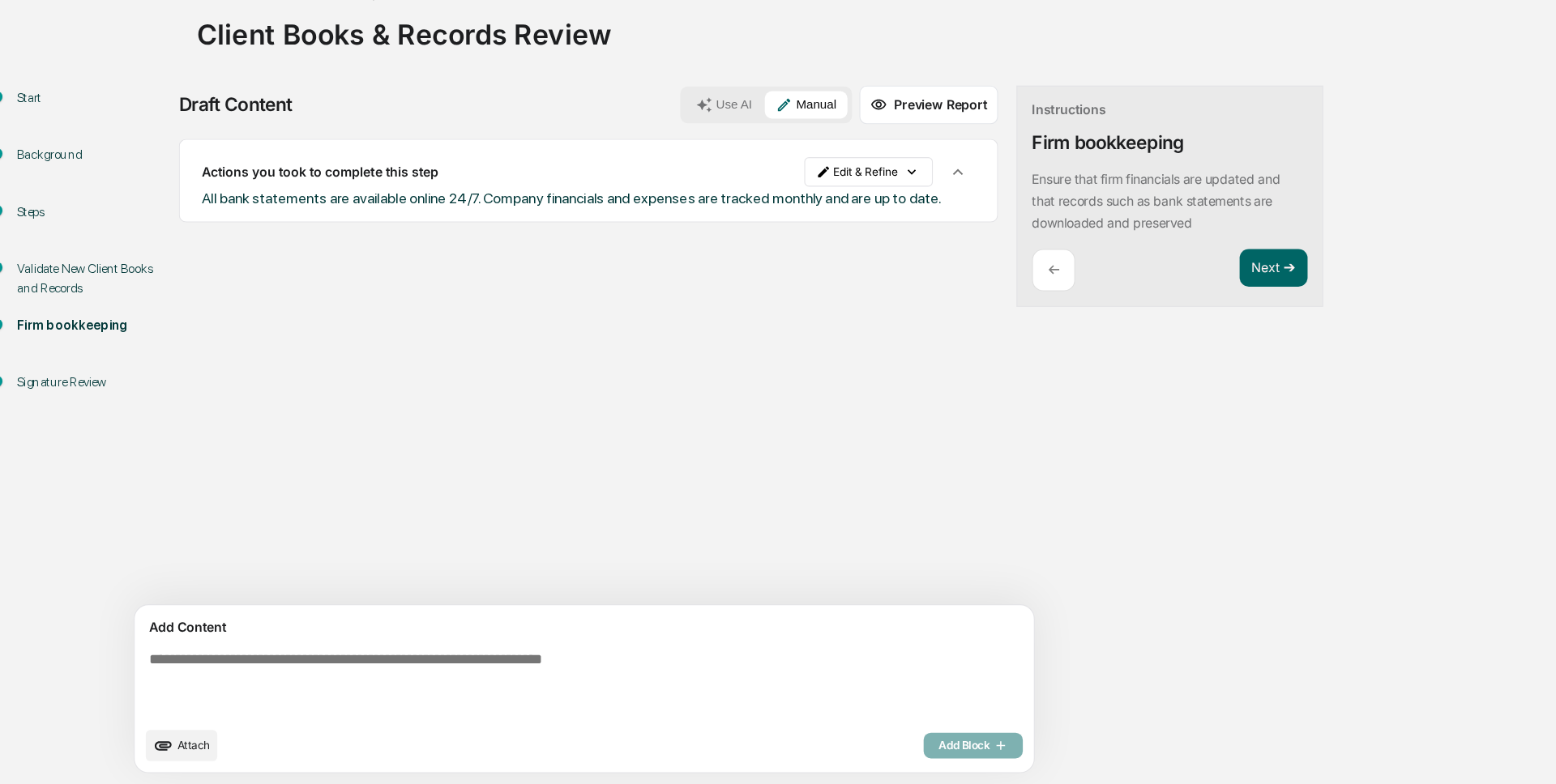 scroll, scrollTop: 0, scrollLeft: 0, axis: both 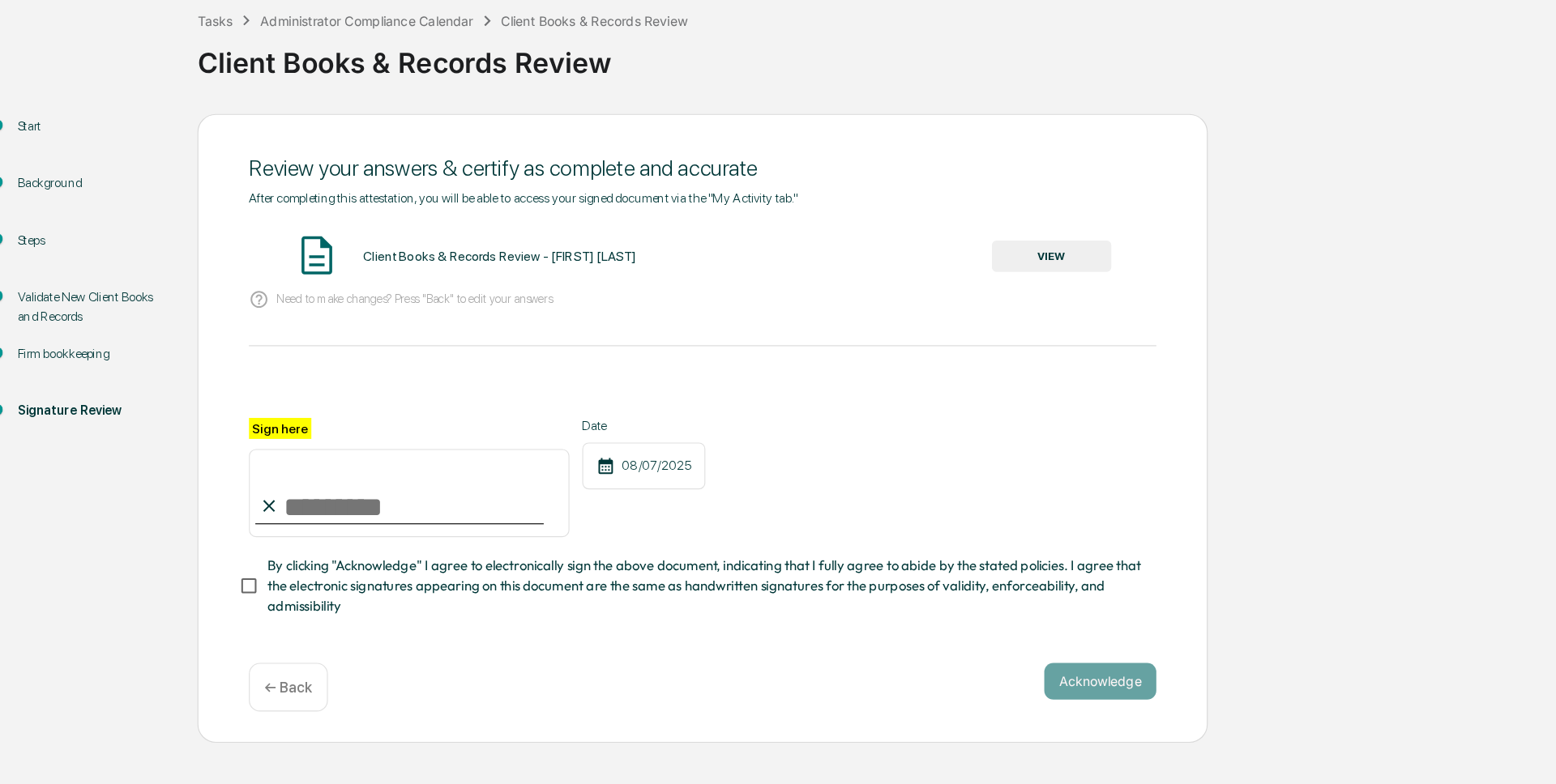 click on "Sign here" at bounding box center [389, 527] 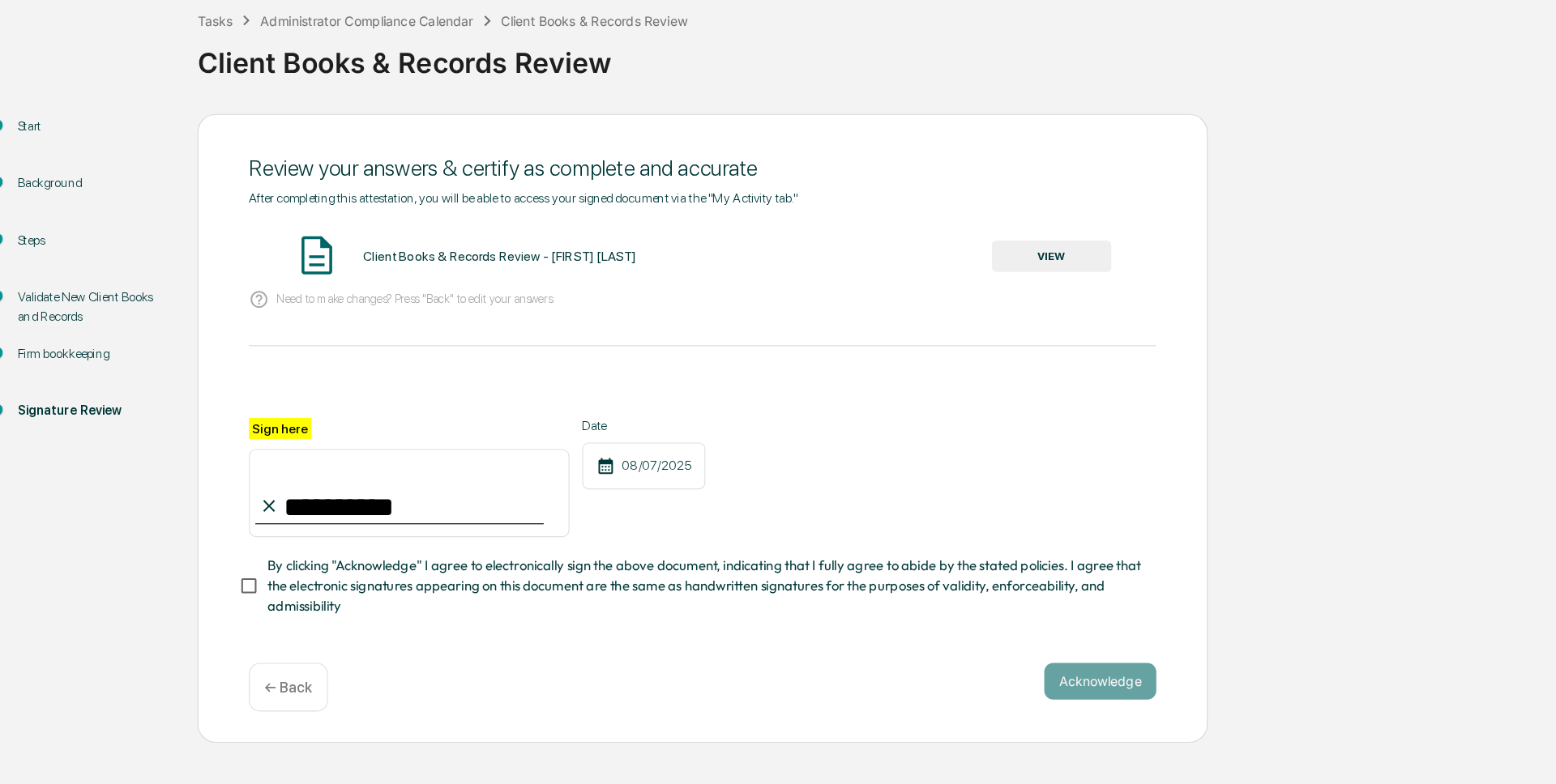 type on "**********" 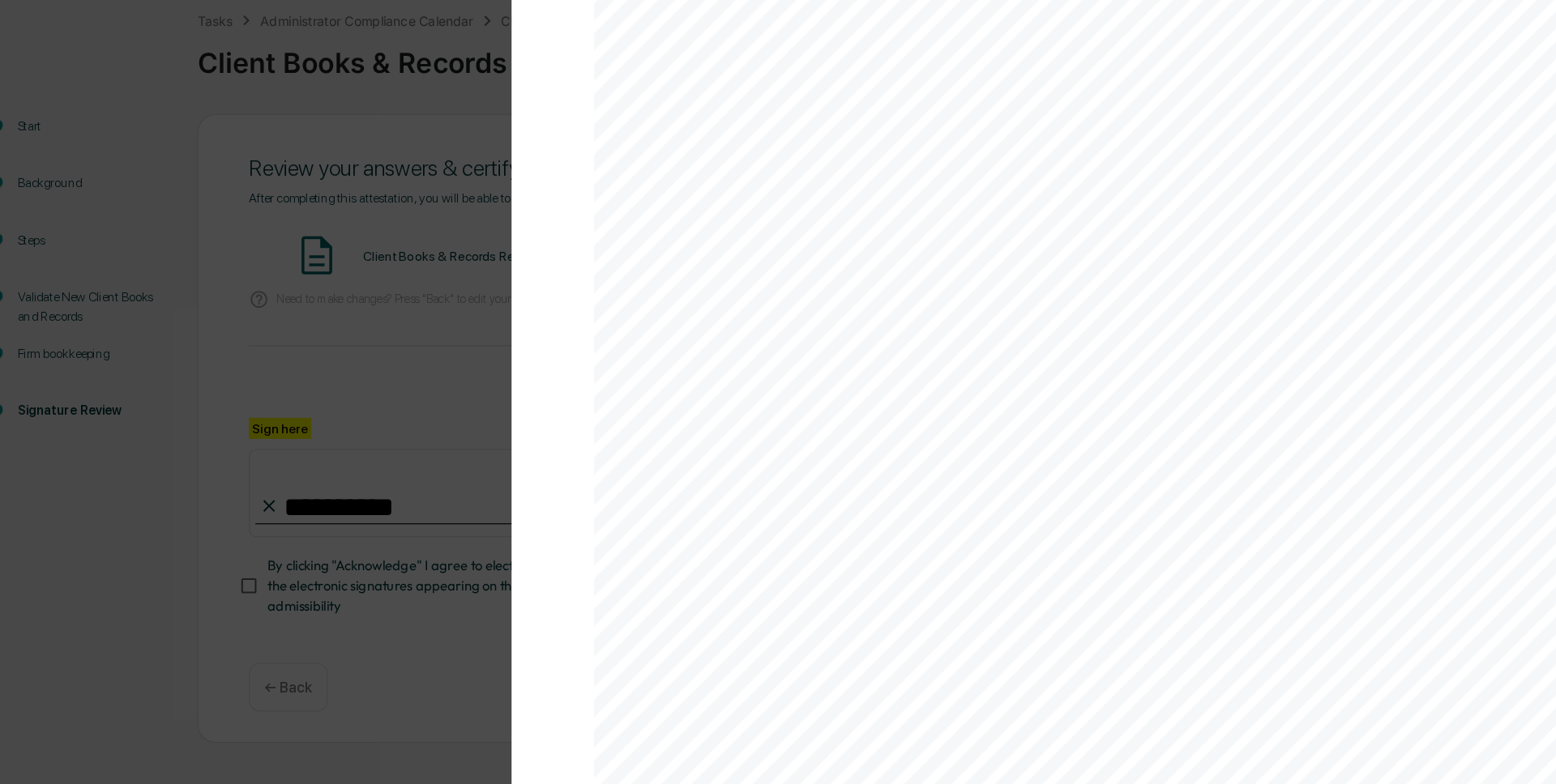 scroll, scrollTop: 2018, scrollLeft: 0, axis: vertical 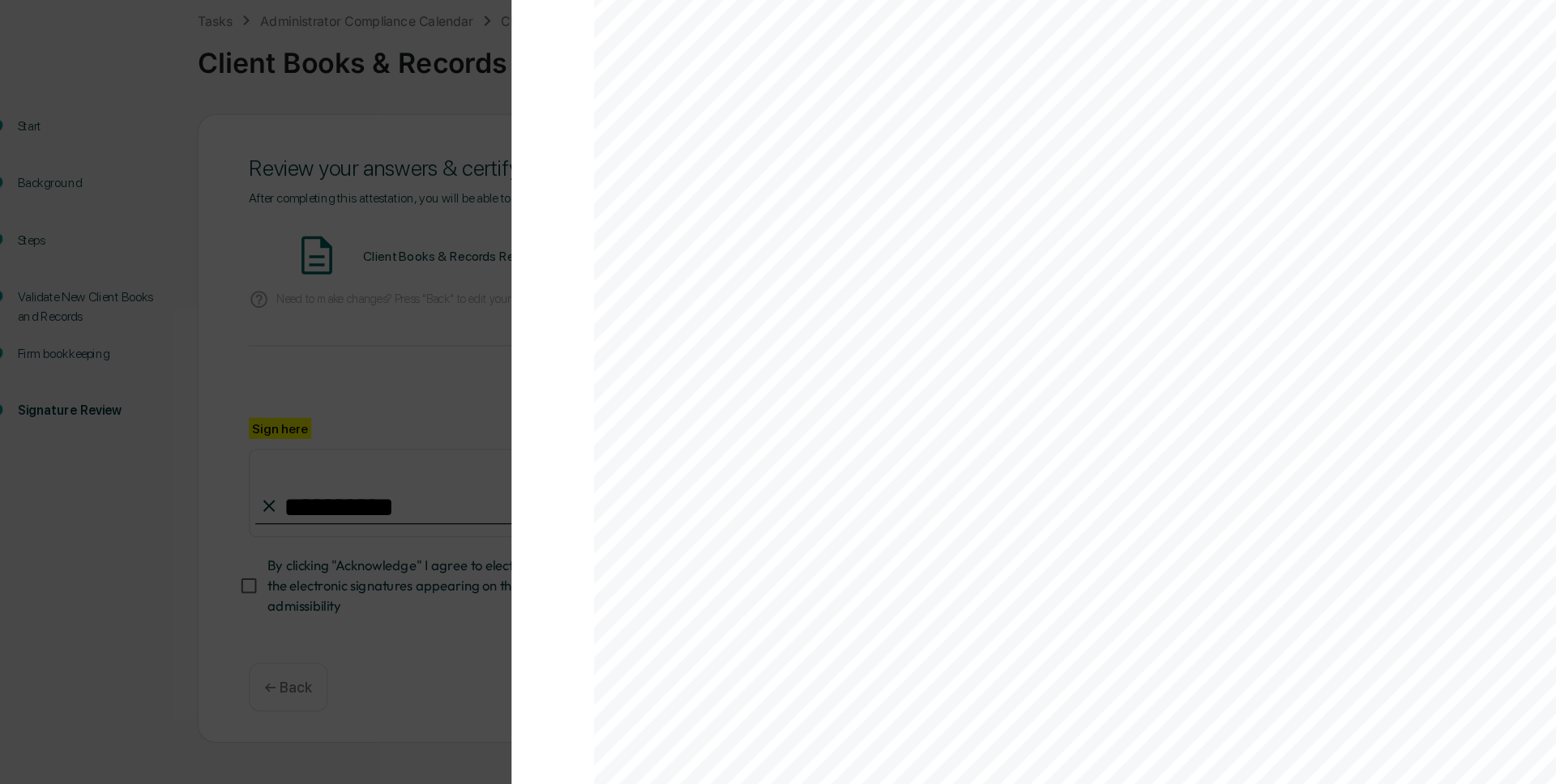 click on "Version History 08/07/2025, 02:38 PM Wade Marcy 2025-08-07_Client Books  Records Review_Unity Financial Pla...   Close   Download Page 1/2 August   7,   2025 Unity   Financial   Planning   Group Client   Books   &   Records   Review Background   and   Purpose It's   important   that   proper   books   and   records   are   kept   for   your   advisory   to   maintain   SEC   compliance. Greenboard   handles   record- keeping   for   communications,   marketing,   and   personal   positions,   but records   exist   outside   of   the   Greenboard   platform   should   be   maintained   and   validated   regularly. This   monthly   books   and   records   task   covers   two   core   categories: -   New   client   books   and   records -   Firm   bookkeeping Note   that   a   more   comprehensive   books   and   records   review   should   be   conducted   as   part   of   the   annual review   and   risk   assessment   compliance   processes. Validate   New   Client   Books   and   Records Information   needed" at bounding box center (778, 392) 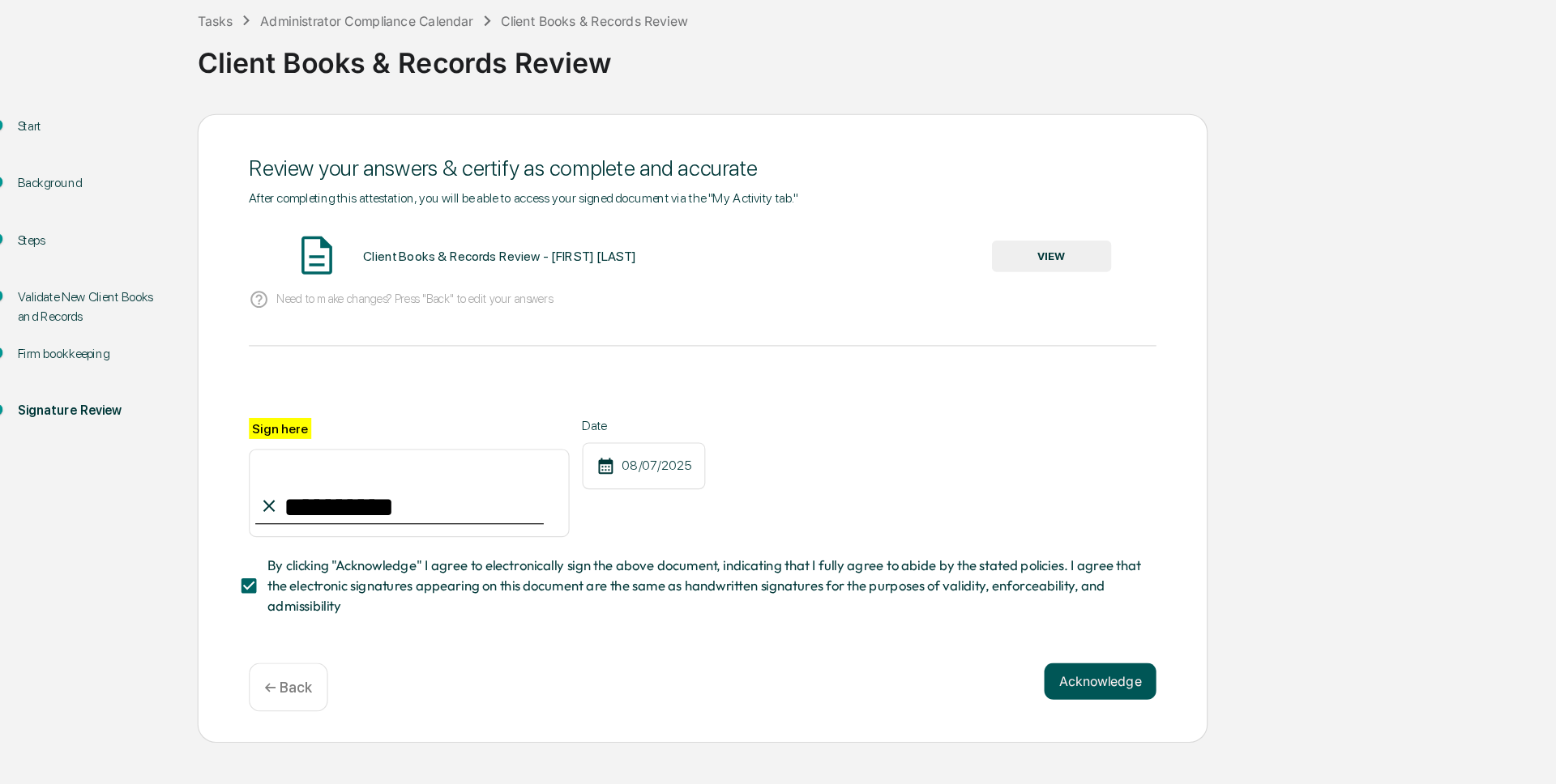 click on "Acknowledge" at bounding box center (999, 693) 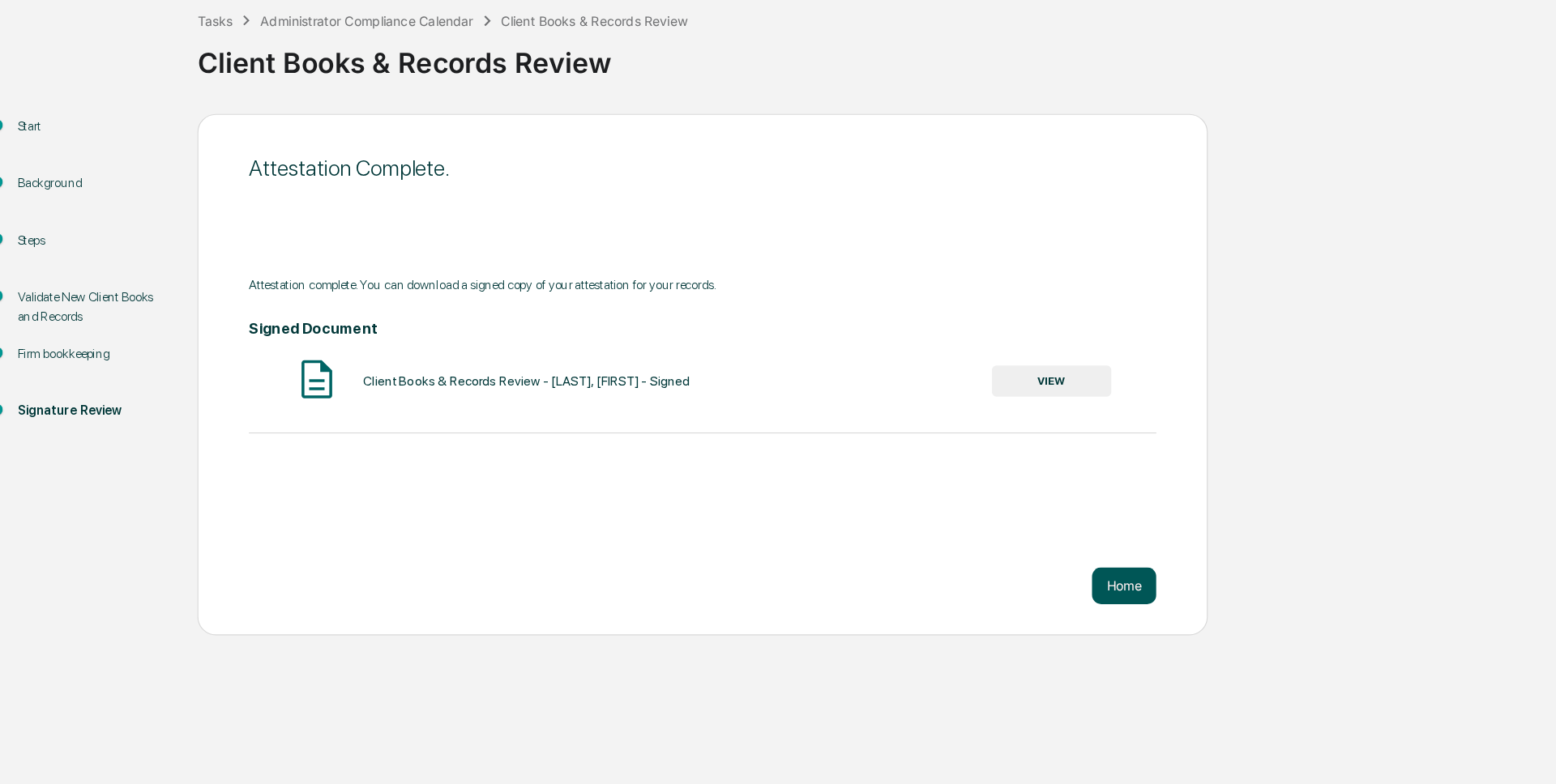 click on "Home" at bounding box center (1020, 609) 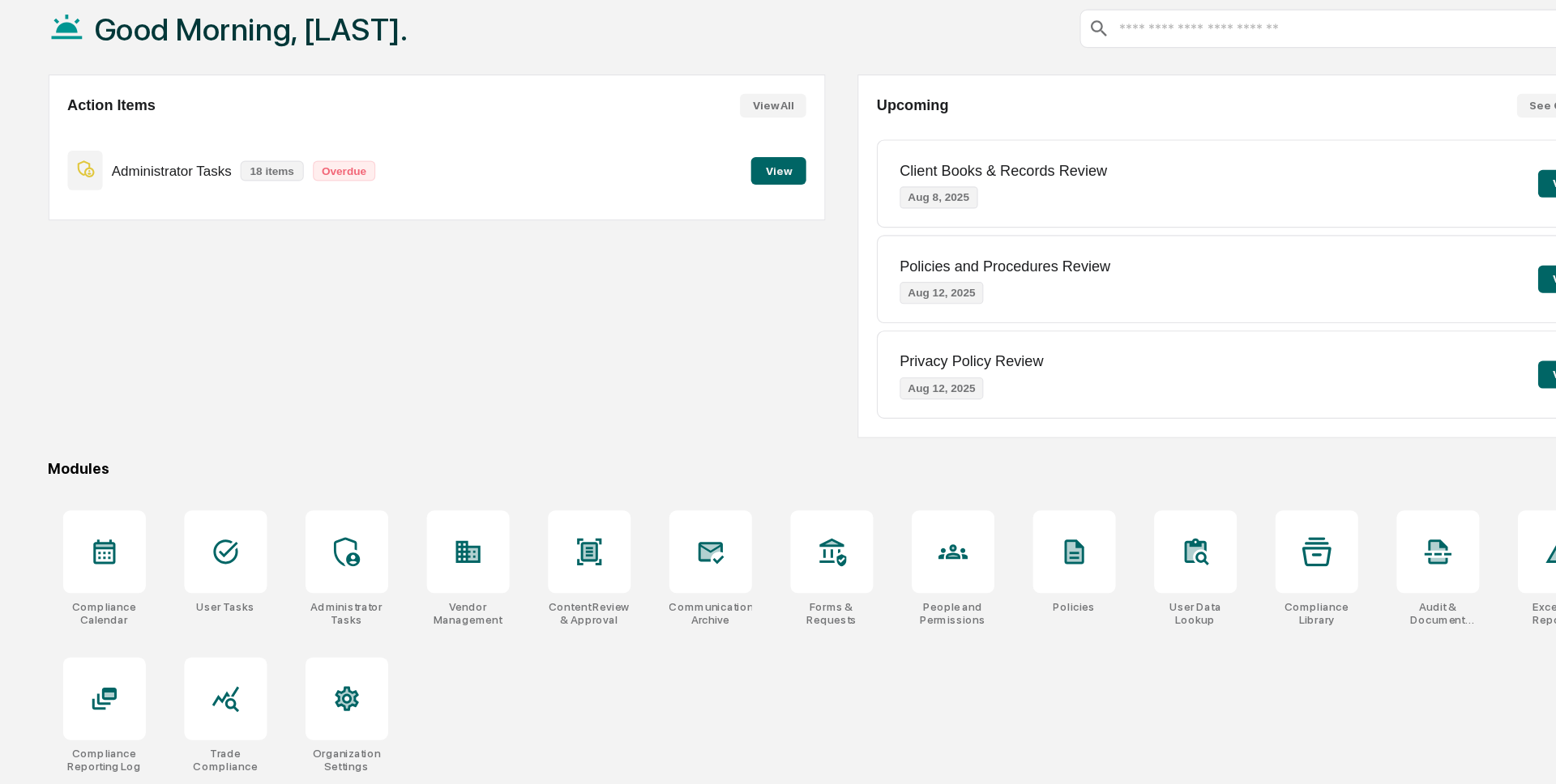 click on "View" at bounding box center (716, 243) 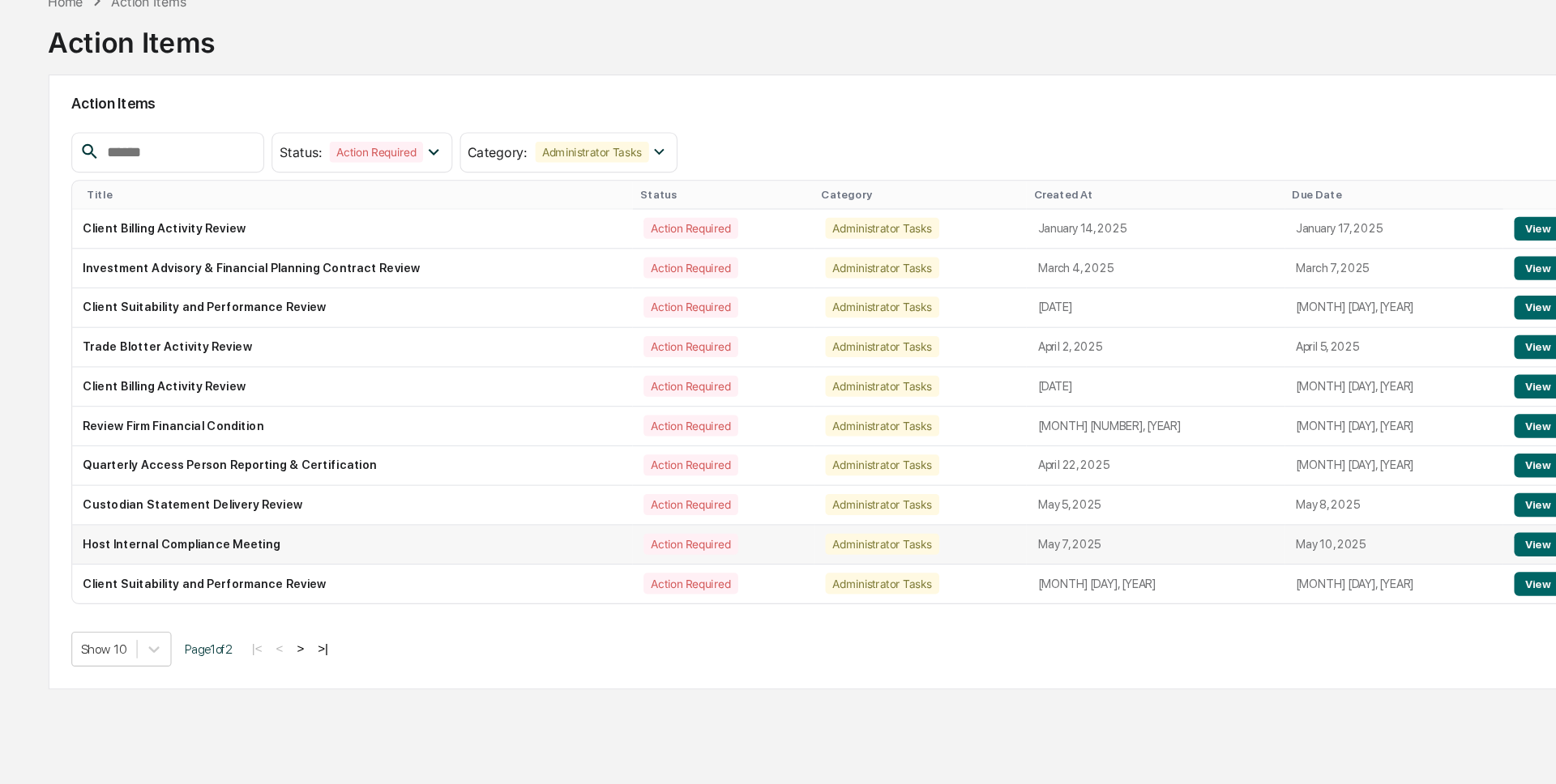 click on "View" at bounding box center [1385, 573] 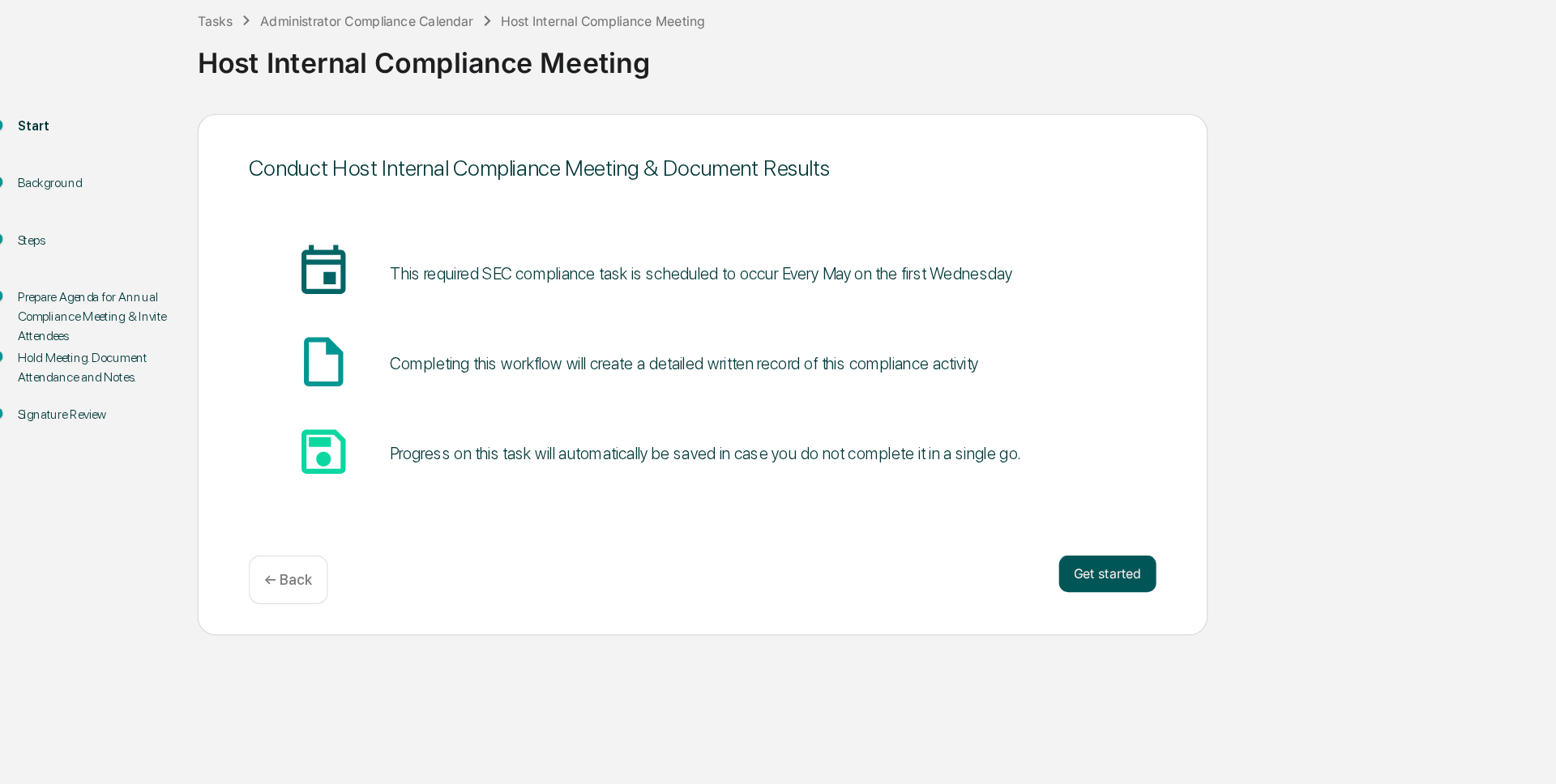 click on "Get started" at bounding box center [1006, 599] 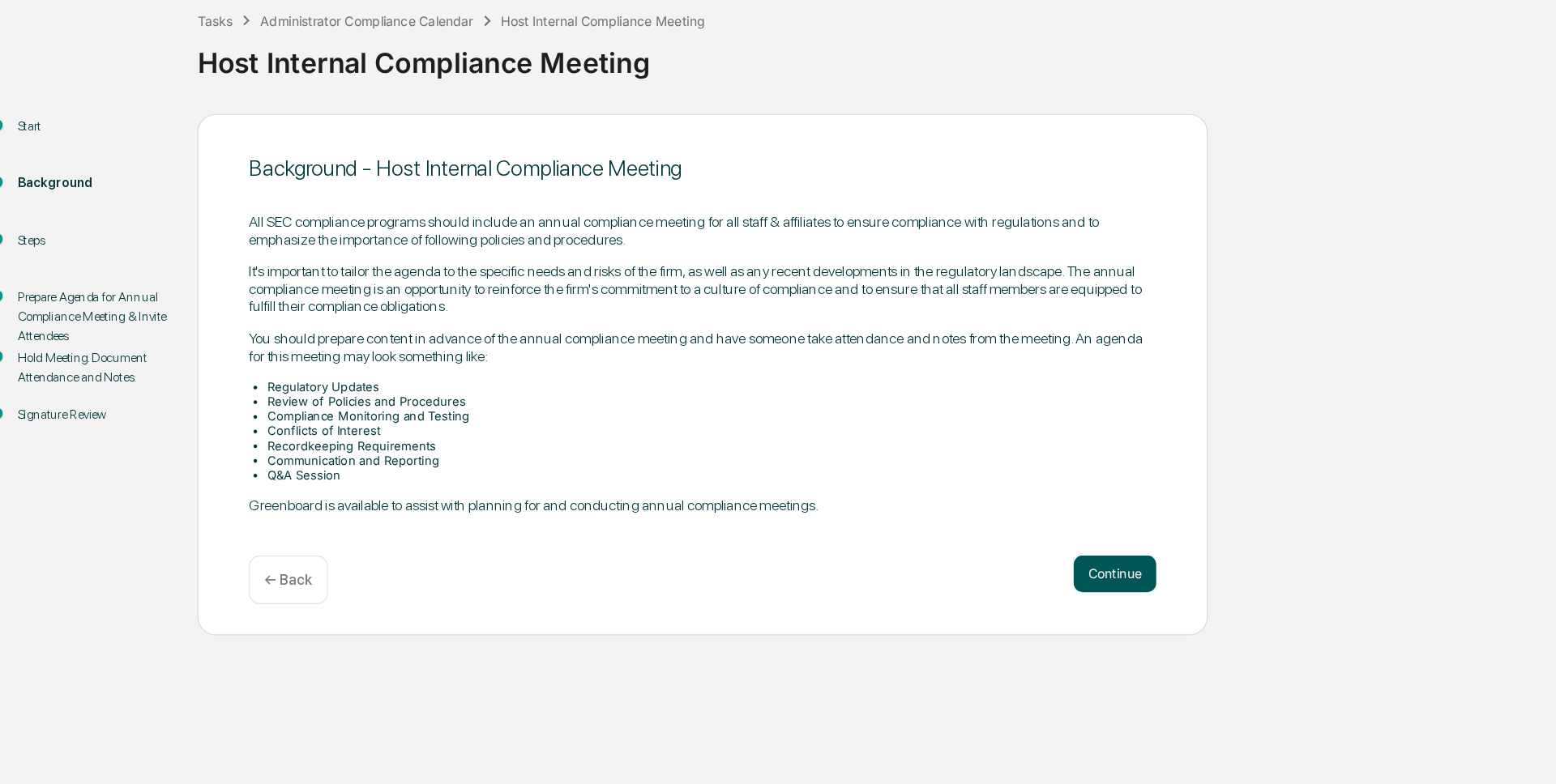 click on "Continue" at bounding box center [1012, 599] 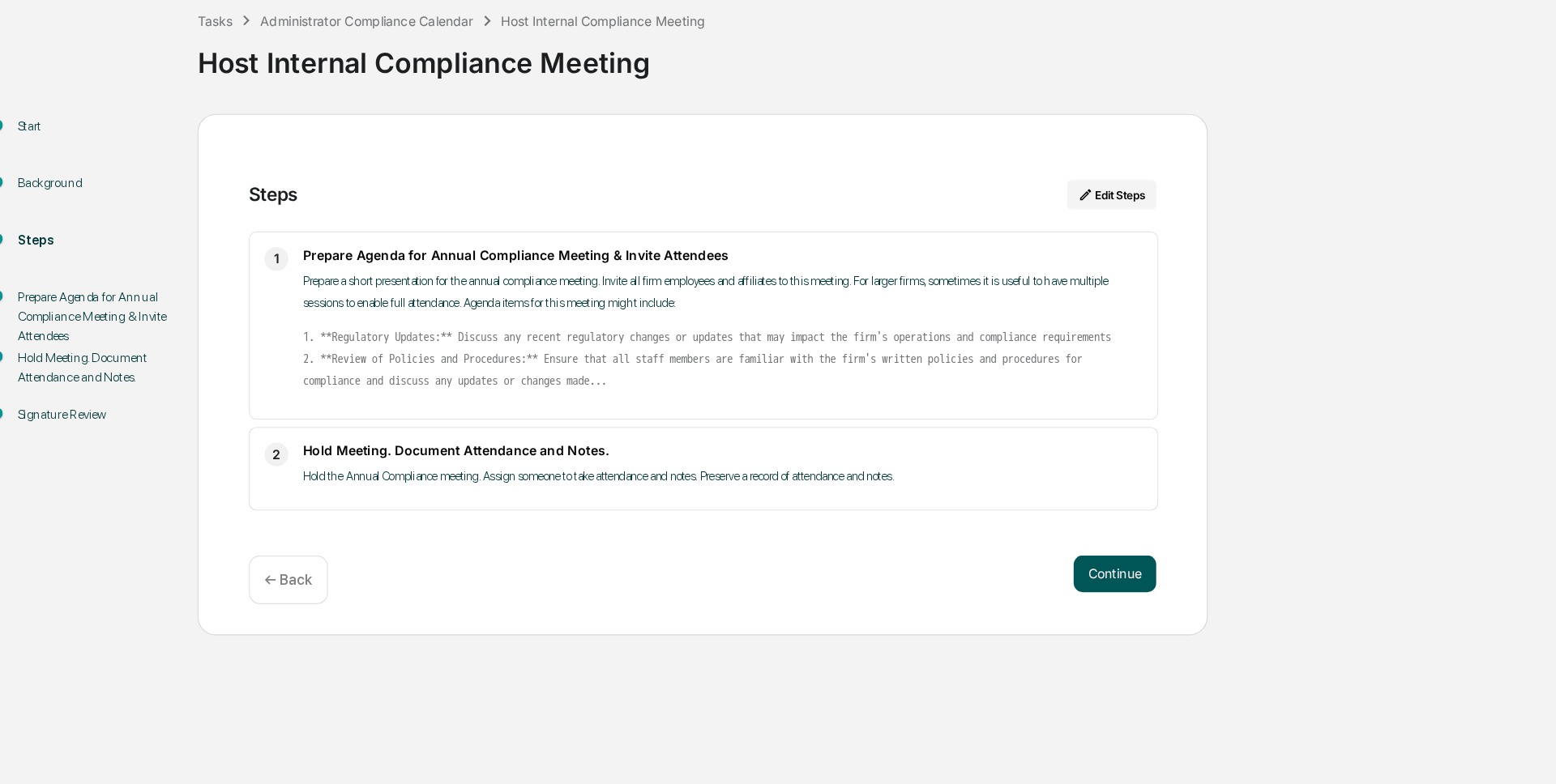 click on "Continue" at bounding box center (1012, 599) 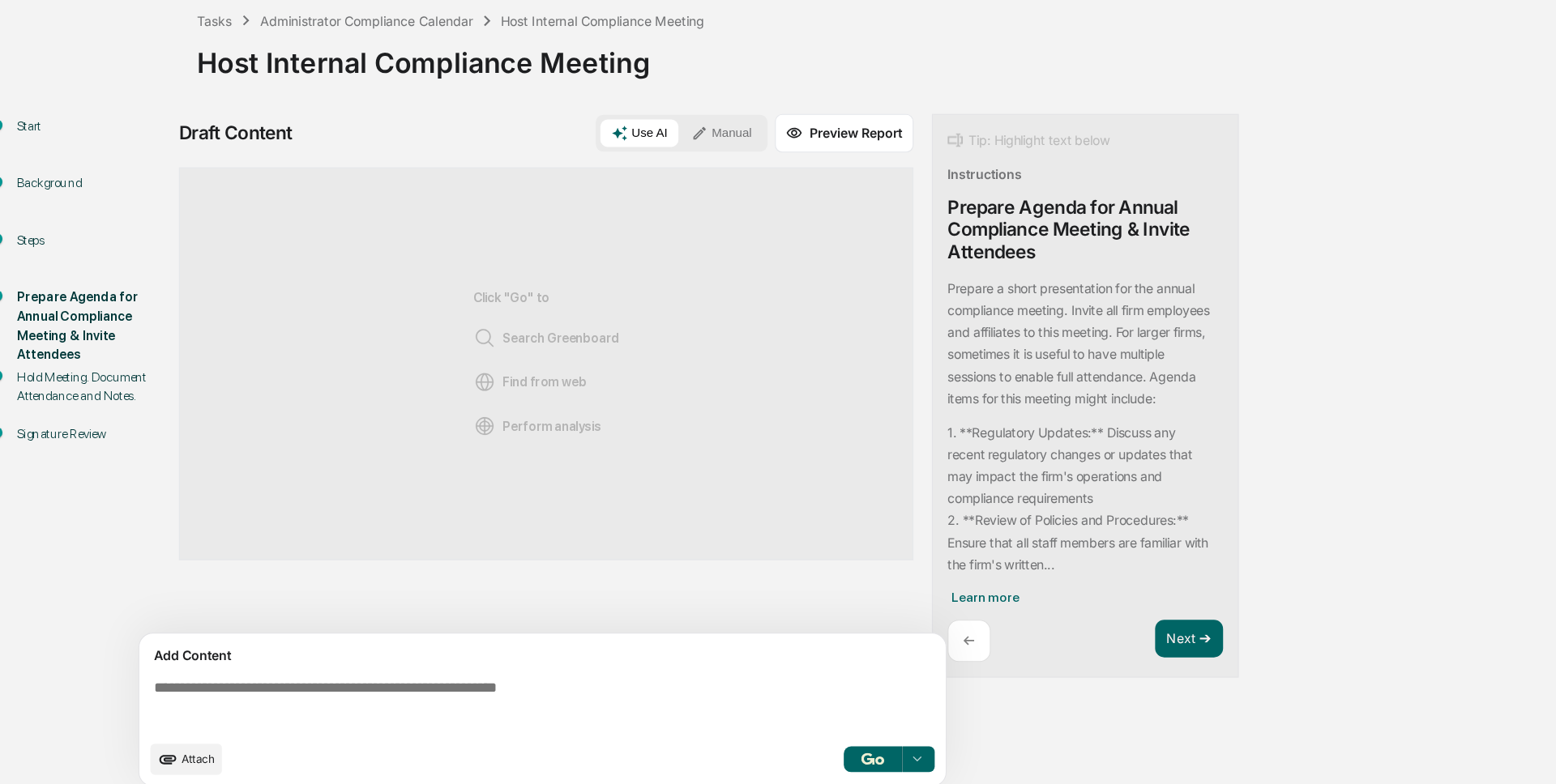 click on "Manual" at bounding box center [665, 210] 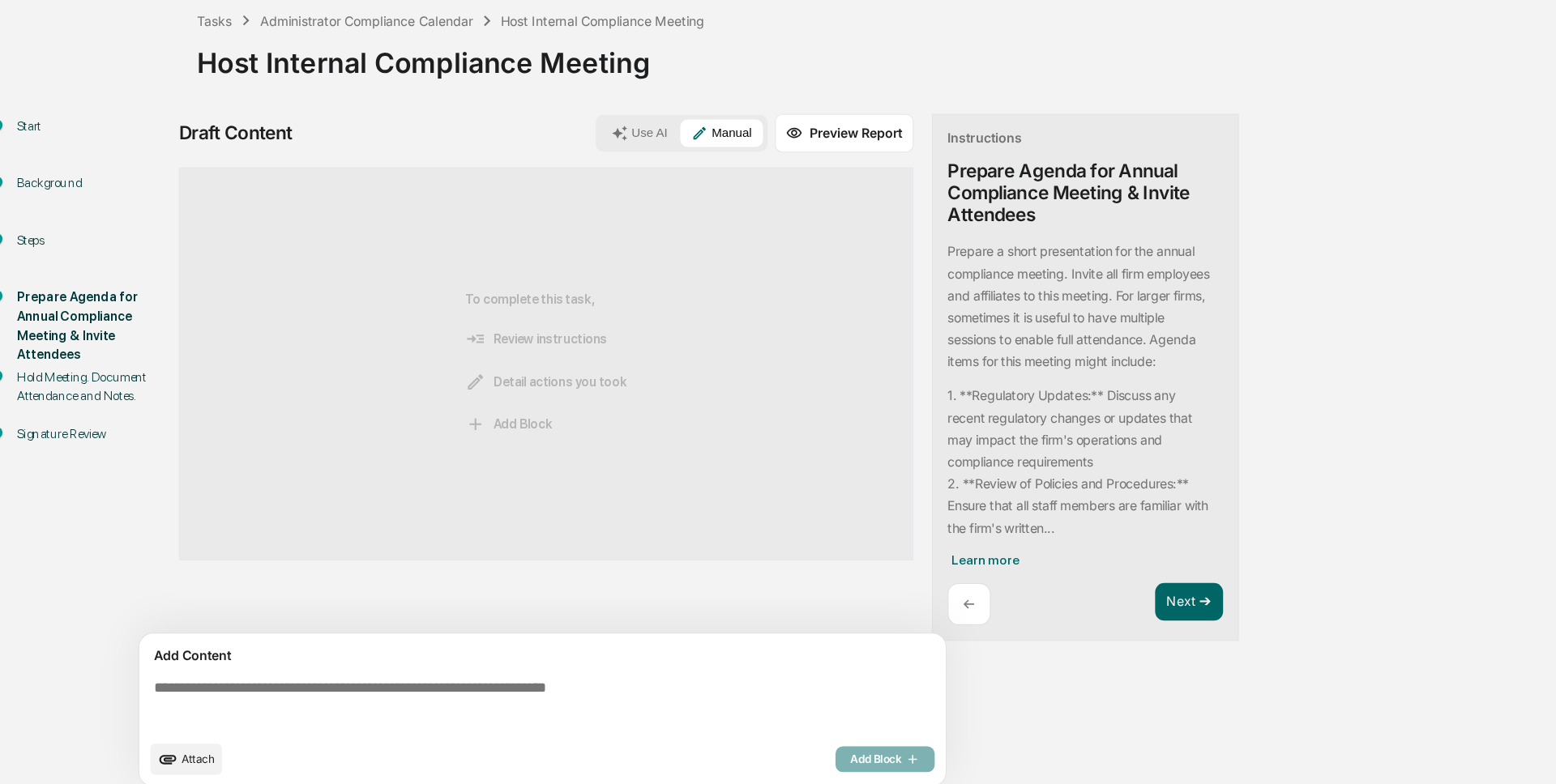 scroll, scrollTop: 12, scrollLeft: 0, axis: vertical 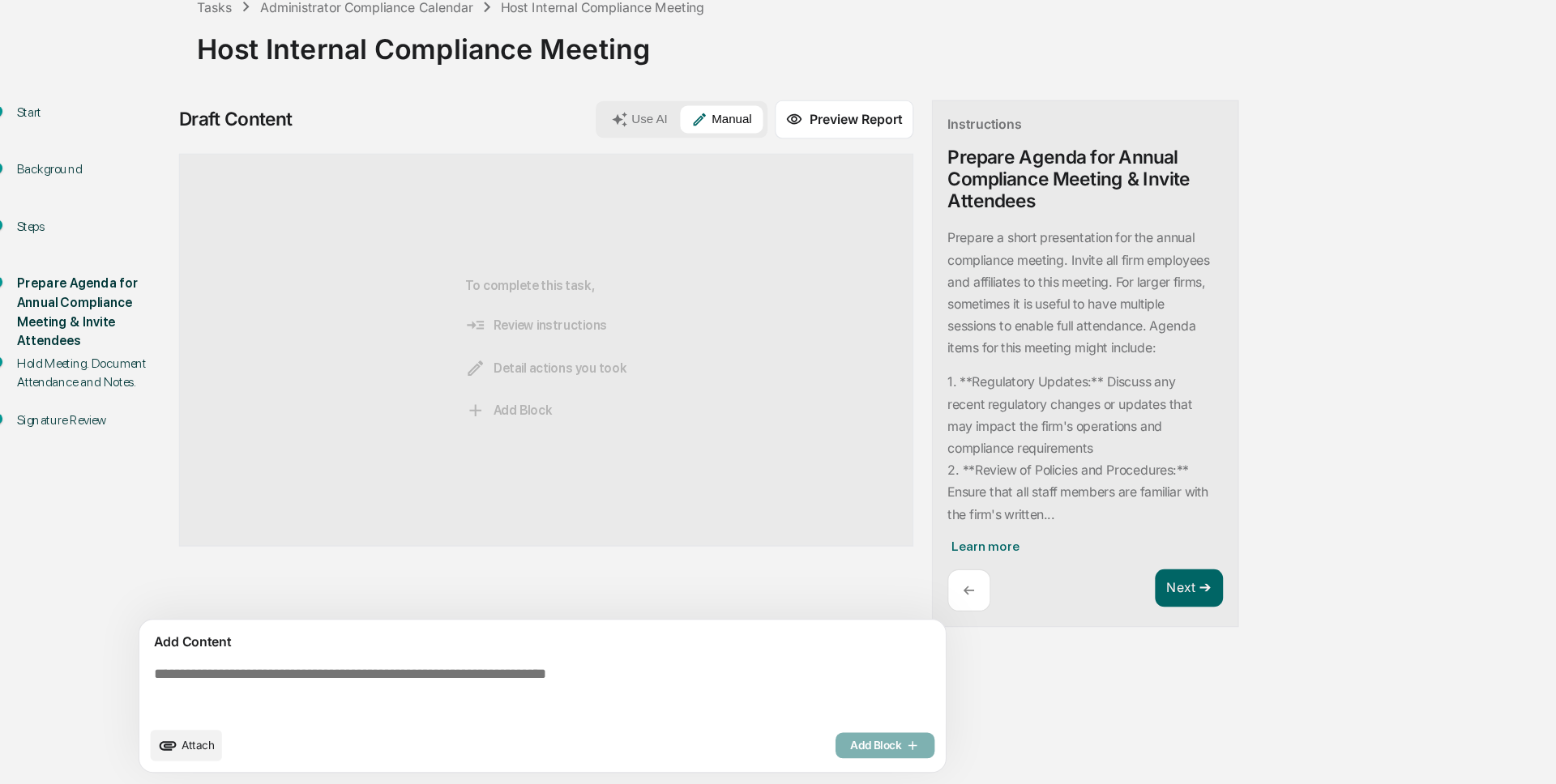 click at bounding box center [511, 702] 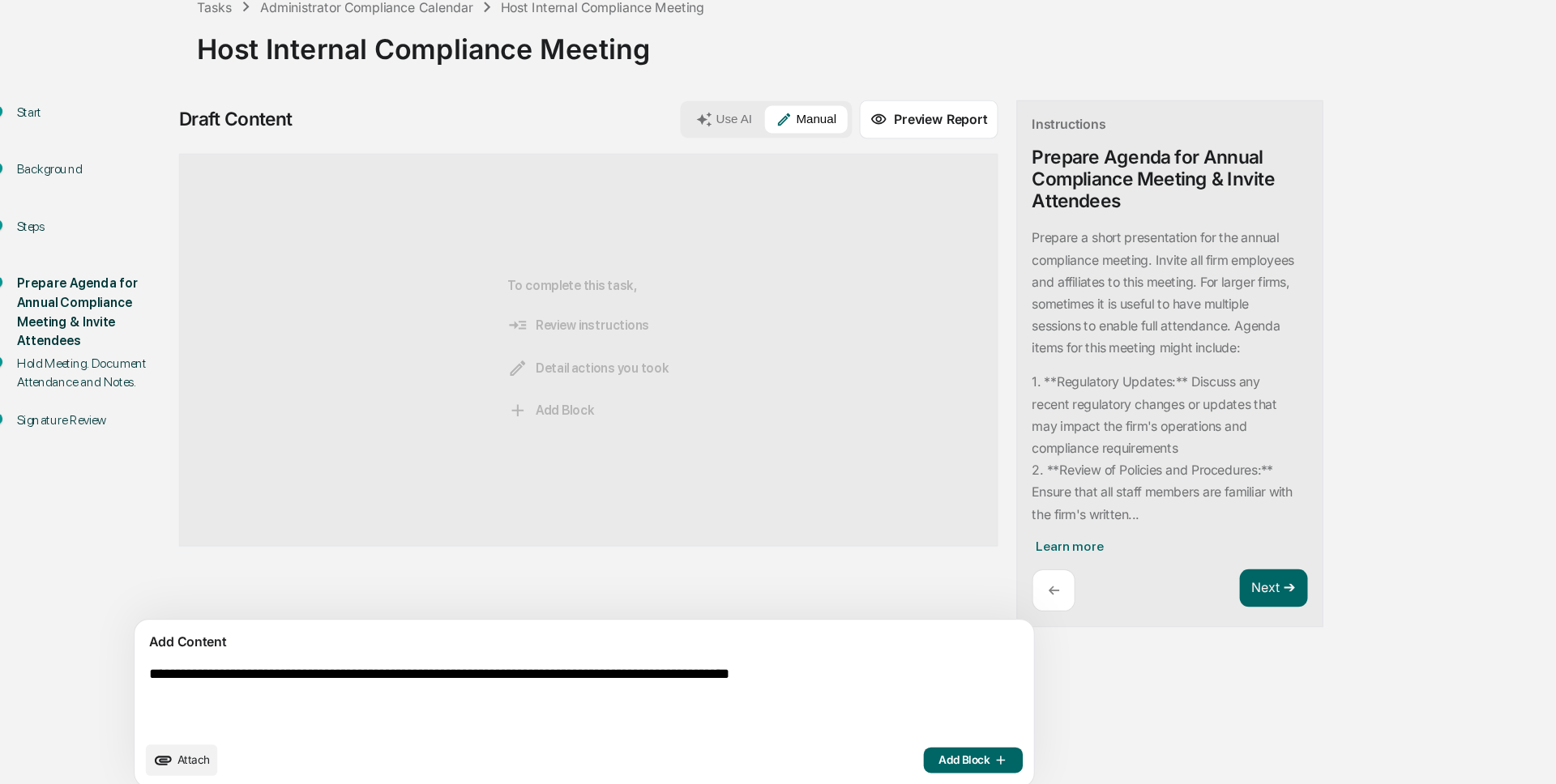 scroll, scrollTop: 25, scrollLeft: 0, axis: vertical 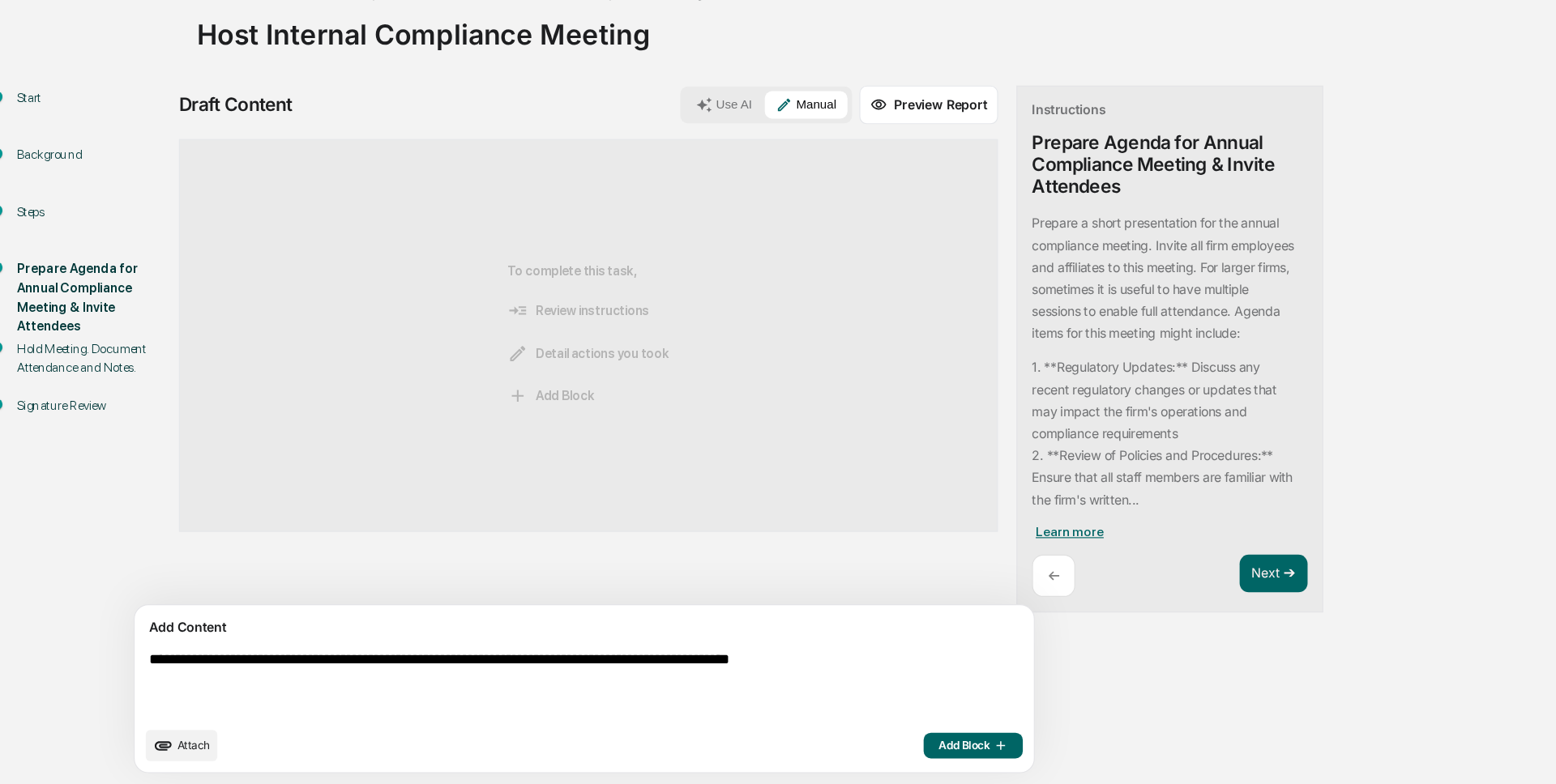 click on "Learn more" at bounding box center [972, 561] 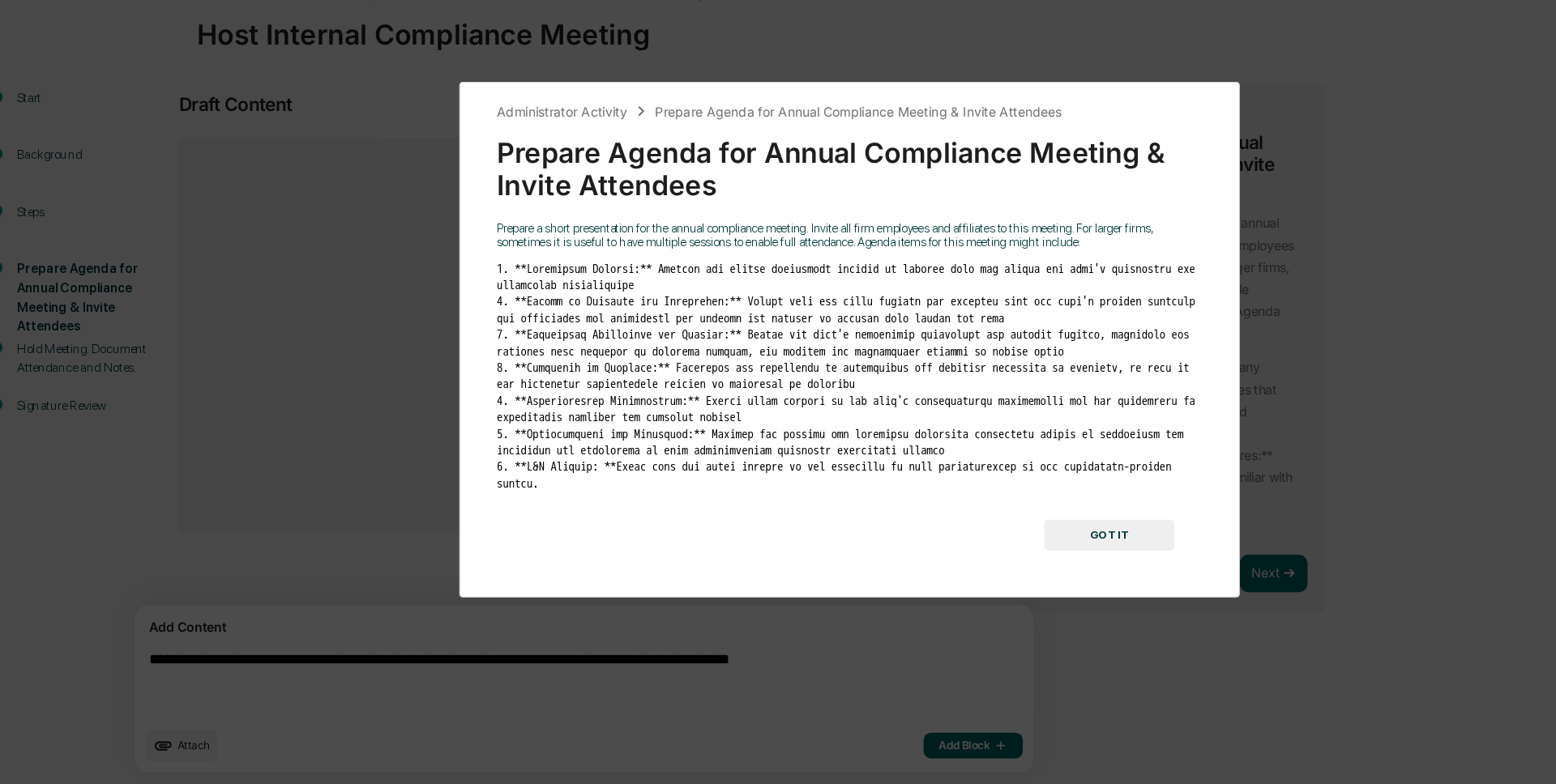 click on "GOT IT" at bounding box center [1007, 565] 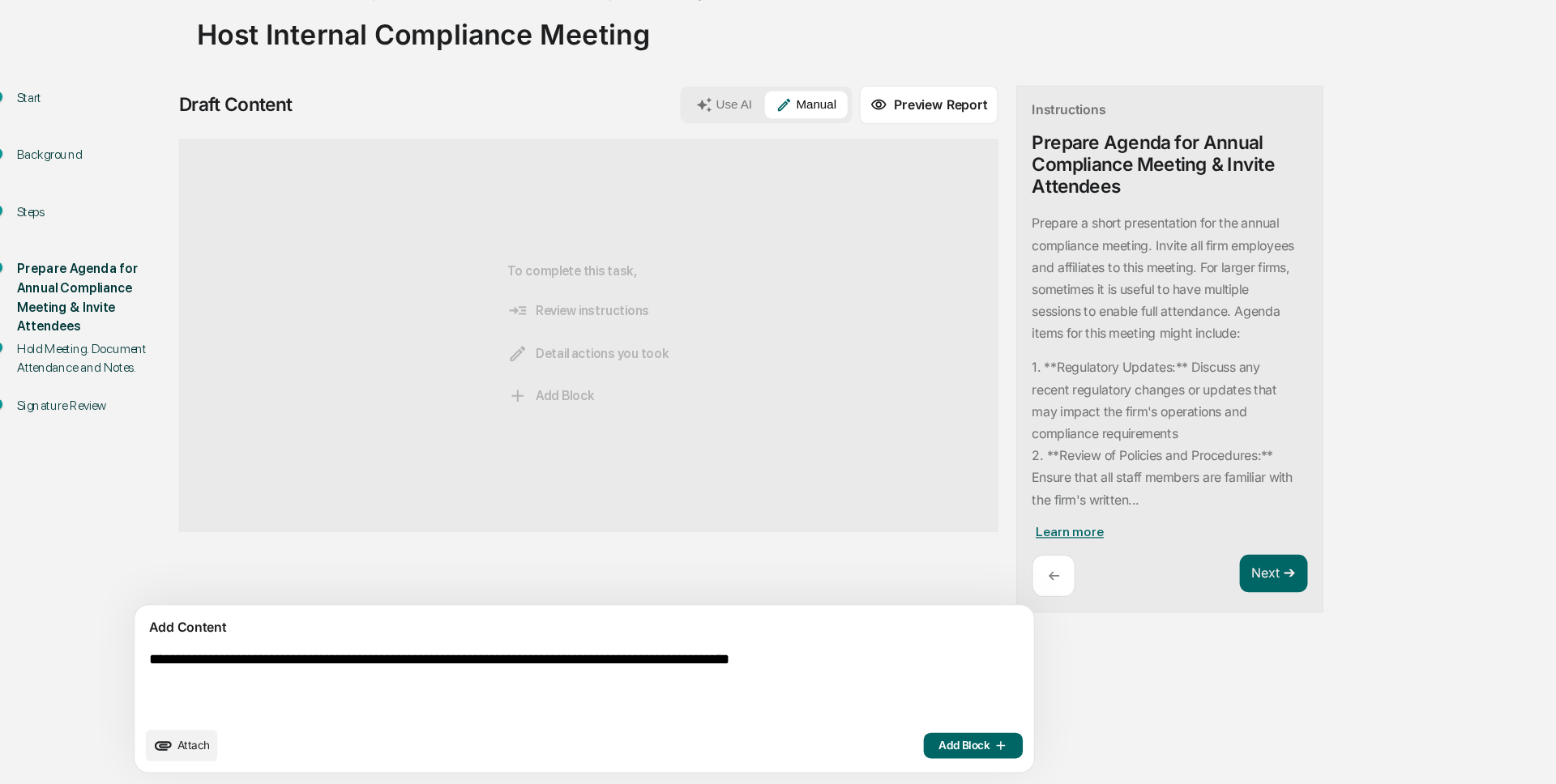 click on "Learn more" at bounding box center [972, 561] 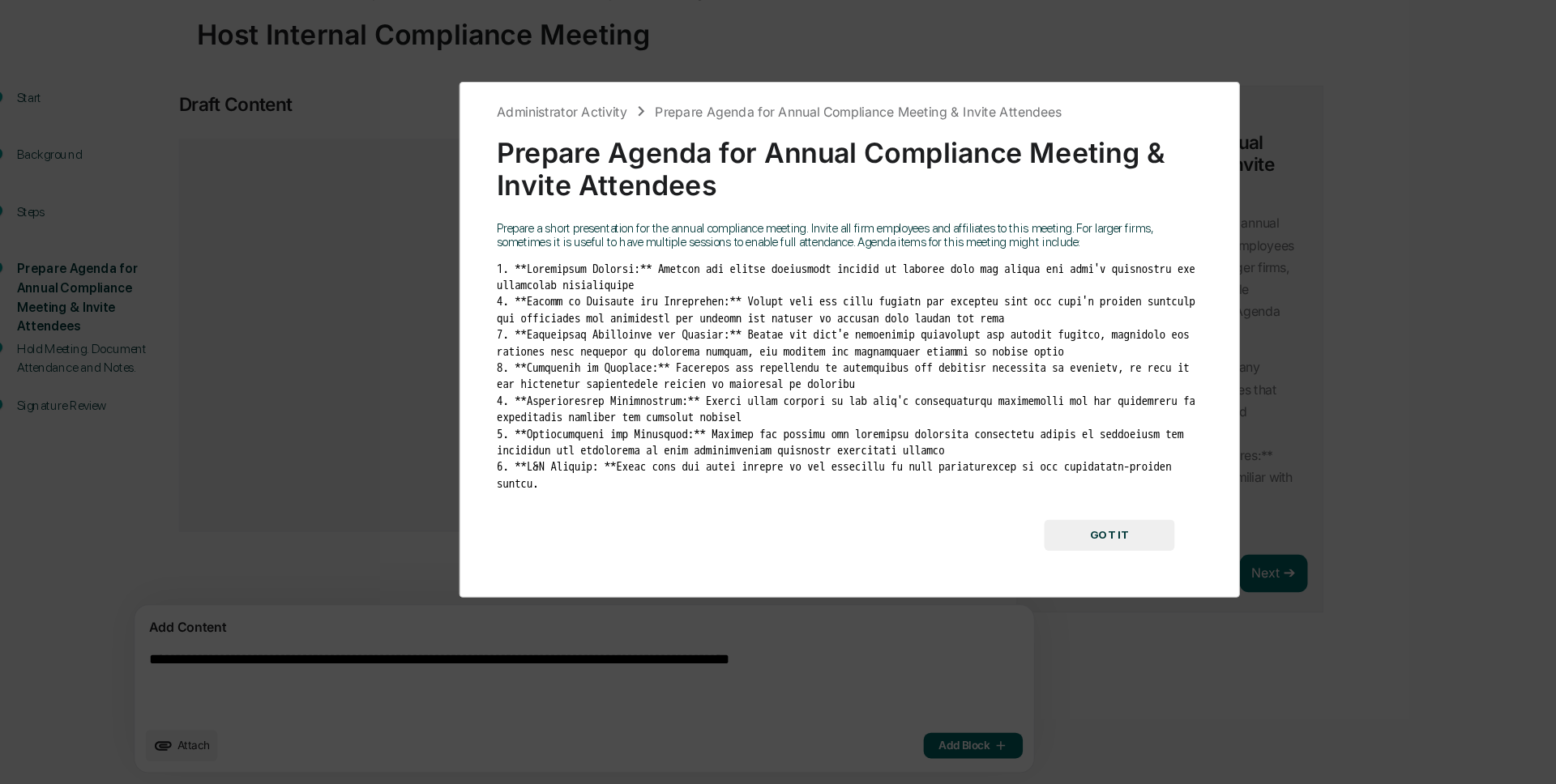 click on "Administrator Activity Prepare Agenda for Annual Compliance Meeting & Invite Attendees Prepare Agenda for Annual Compliance Meeting & Invite Attendees Prepare a short presentation for the annual compliance meeting. Invite all firm employees and affiliates to this meeting. For larger firms, sometimes it is useful to have multiple sessions to enable full attendance. Agenda items for this meeting might include: GOT IT" at bounding box center [778, 392] 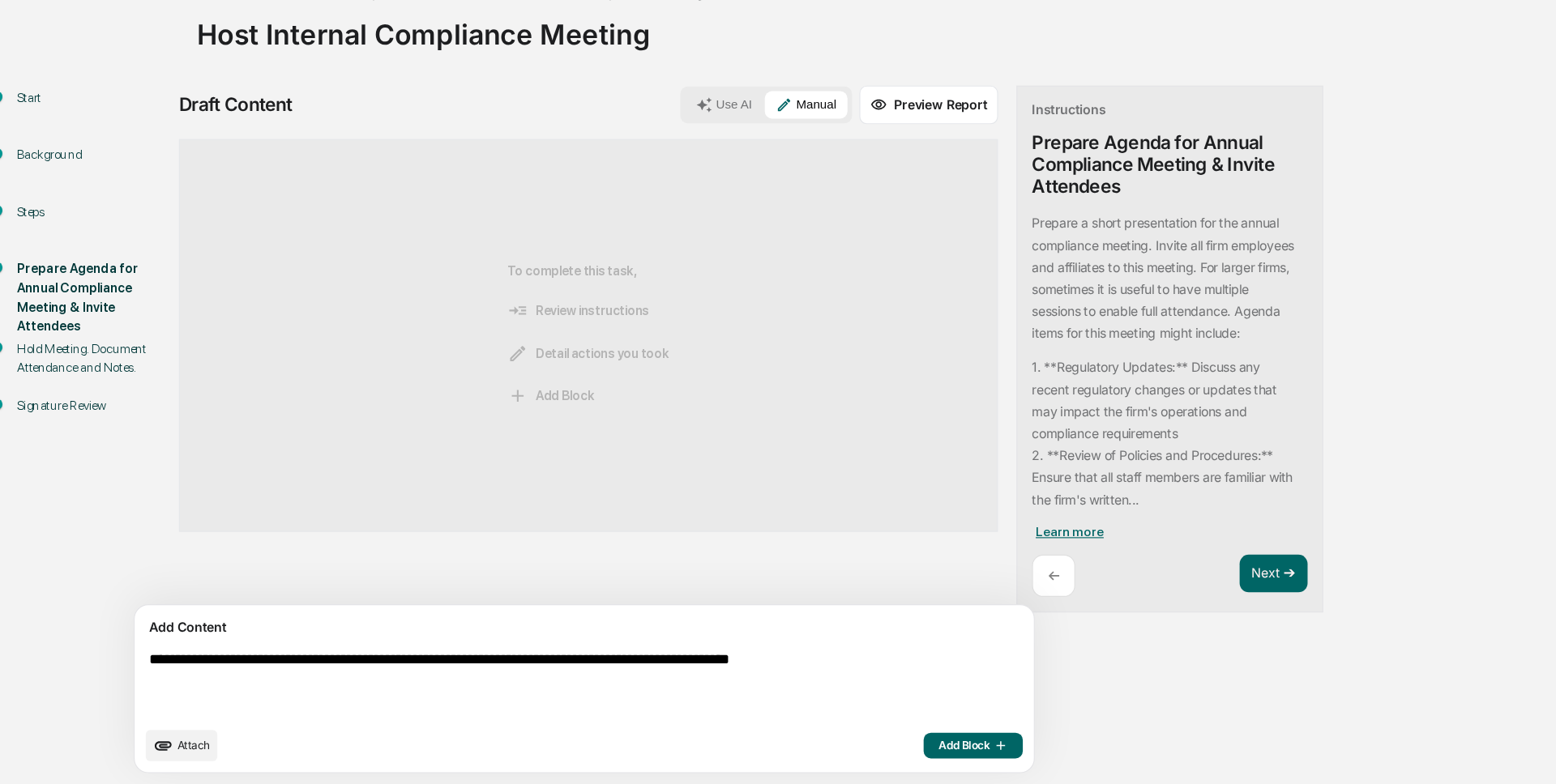 click on "Learn more" at bounding box center (972, 561) 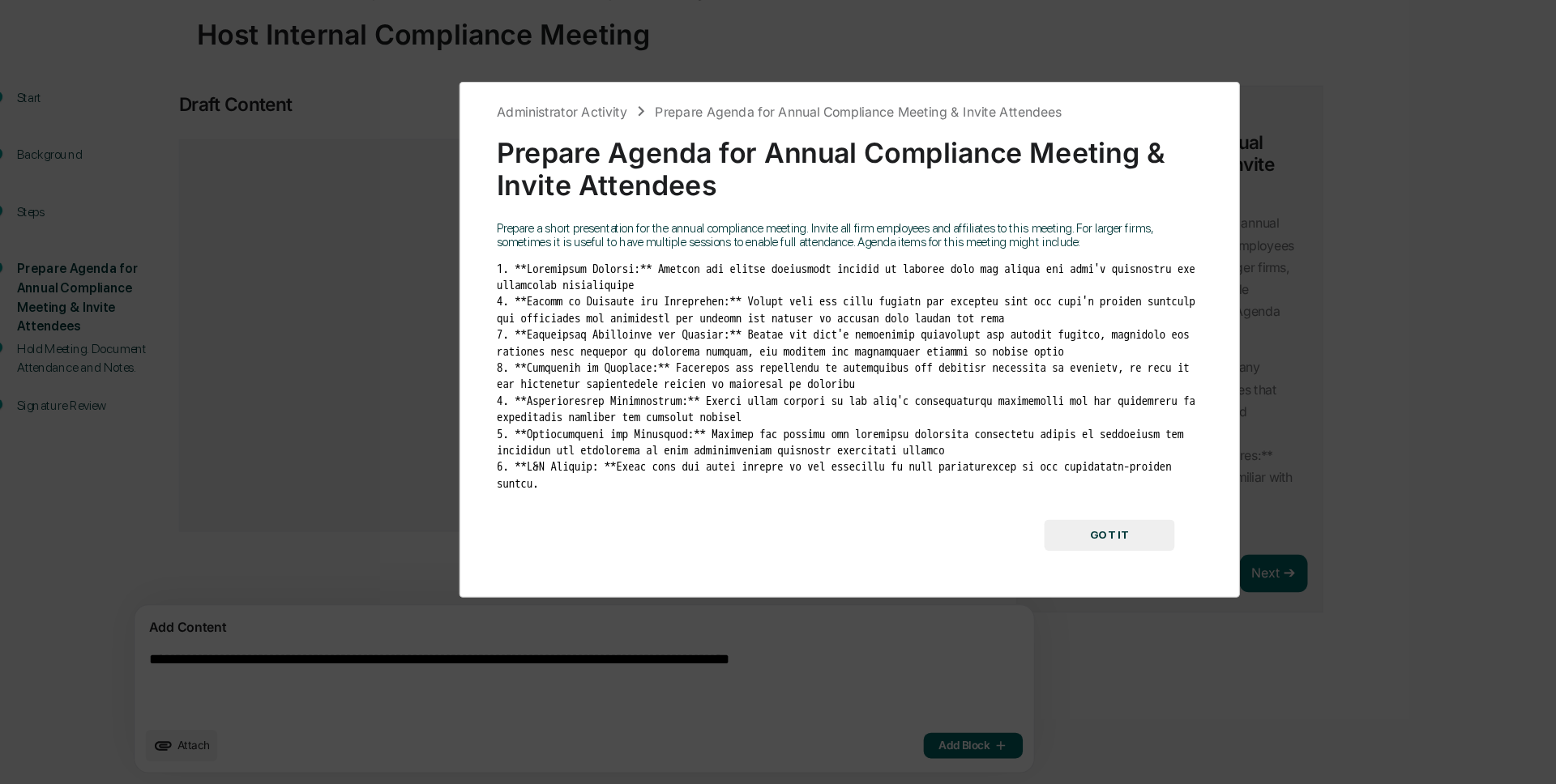 click on "Administrator Activity Prepare Agenda for Annual Compliance Meeting & Invite Attendees Prepare Agenda for Annual Compliance Meeting & Invite Attendees Prepare a short presentation for the annual compliance meeting. Invite all firm employees and affiliates to this meeting. For larger firms, sometimes it is useful to have multiple sessions to enable full attendance. Agenda items for this meeting might include: GOT IT" at bounding box center (778, 392) 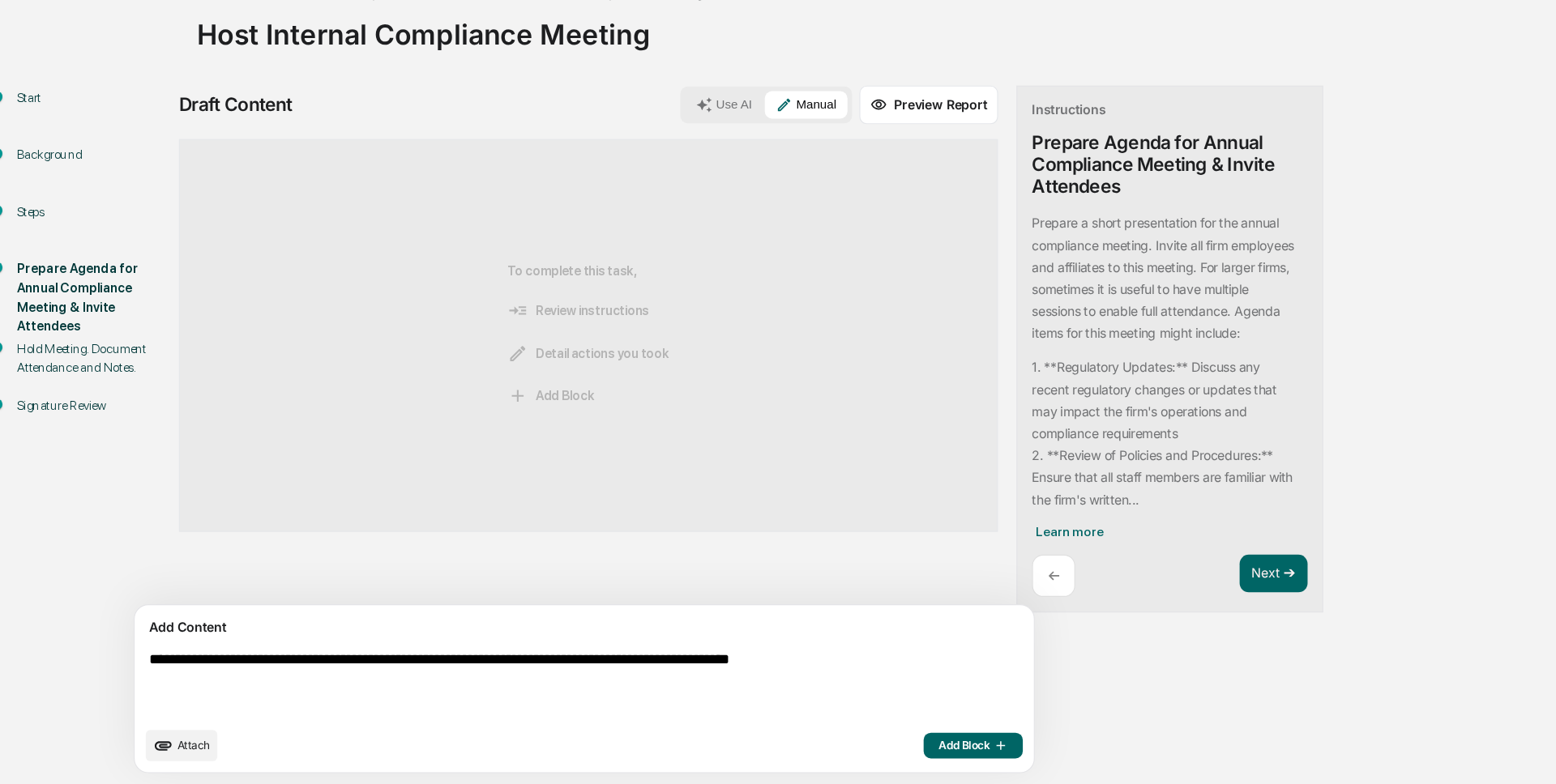 click on "**********" at bounding box center [507, 696] 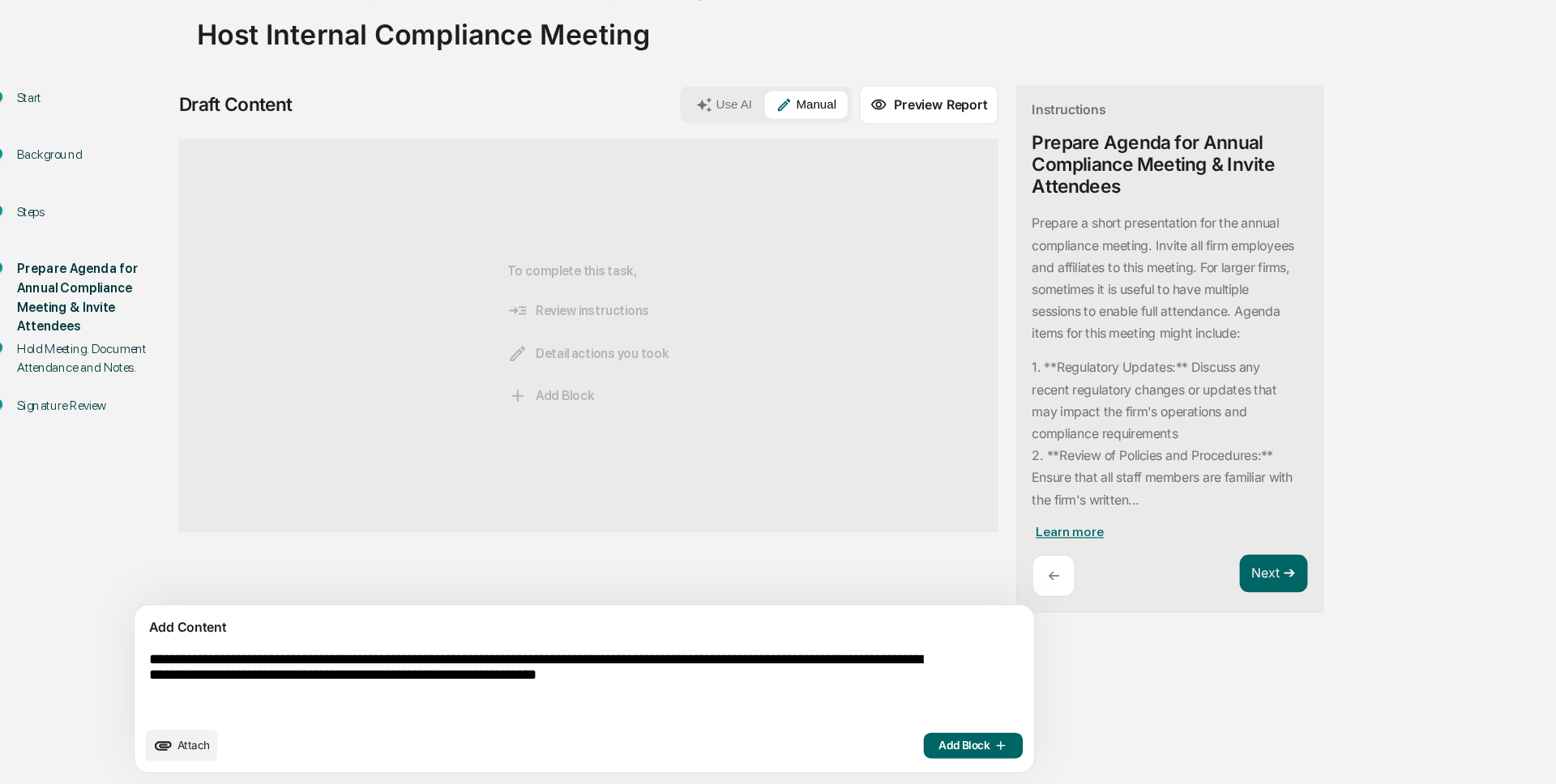 click on "Learn more" at bounding box center (972, 561) 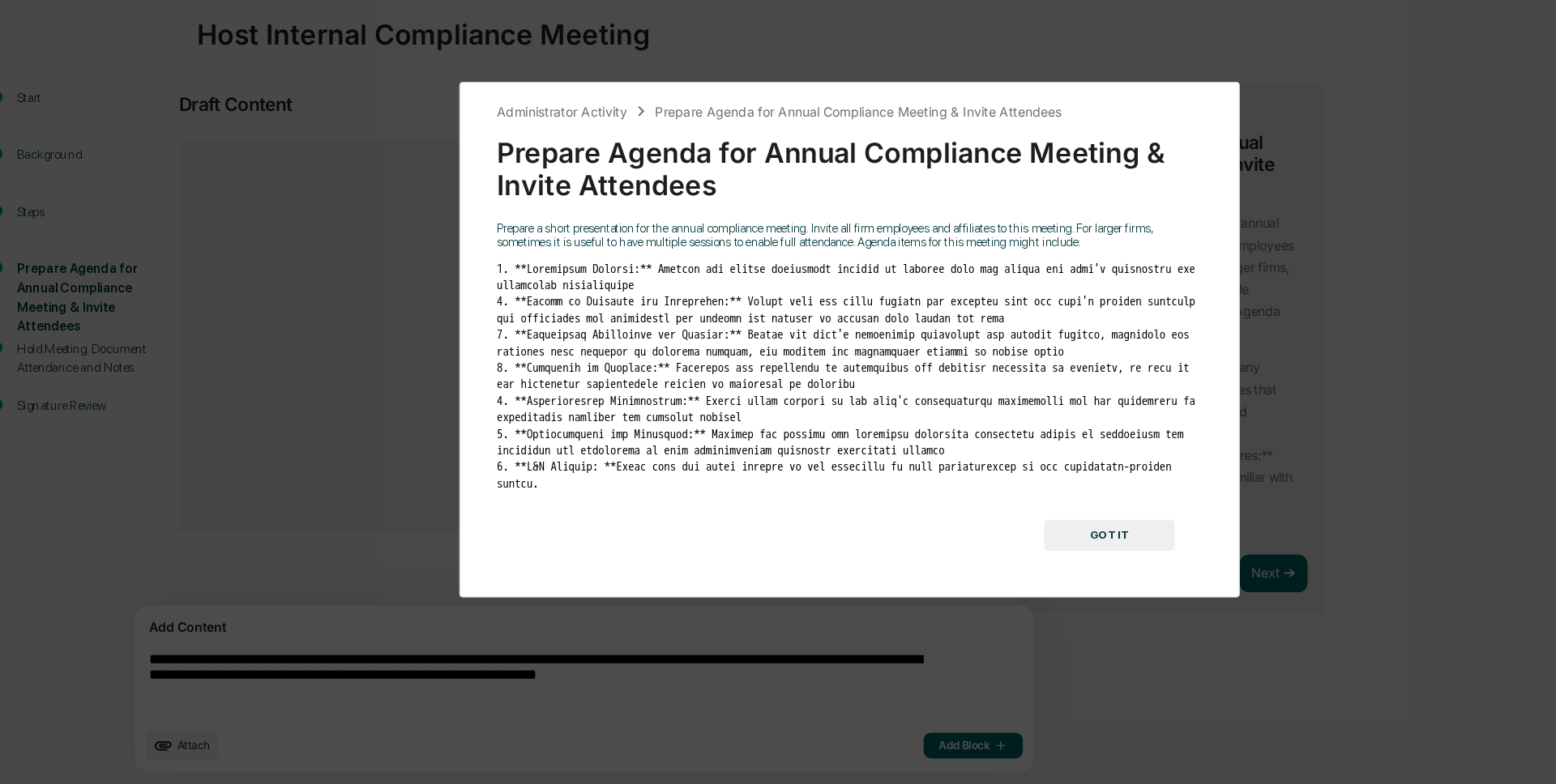 click on "Administrator Activity Prepare Agenda for Annual Compliance Meeting & Invite Attendees Prepare Agenda for Annual Compliance Meeting & Invite Attendees Prepare a short presentation for the annual compliance meeting. Invite all firm employees and affiliates to this meeting. For larger firms, sometimes it is useful to have multiple sessions to enable full attendance. Agenda items for this meeting might include: GOT IT" at bounding box center (778, 392) 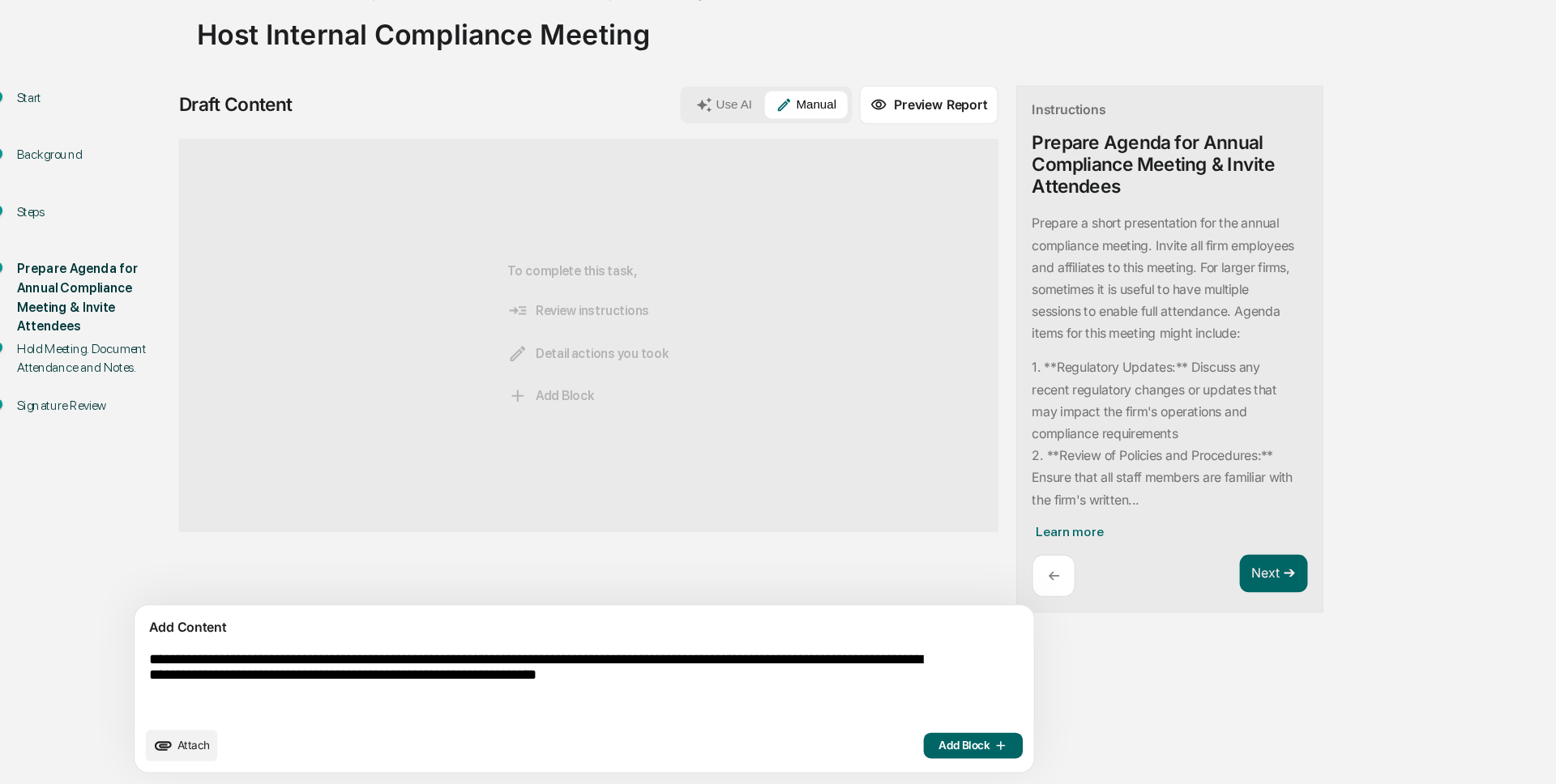 click on "**********" at bounding box center (507, 696) 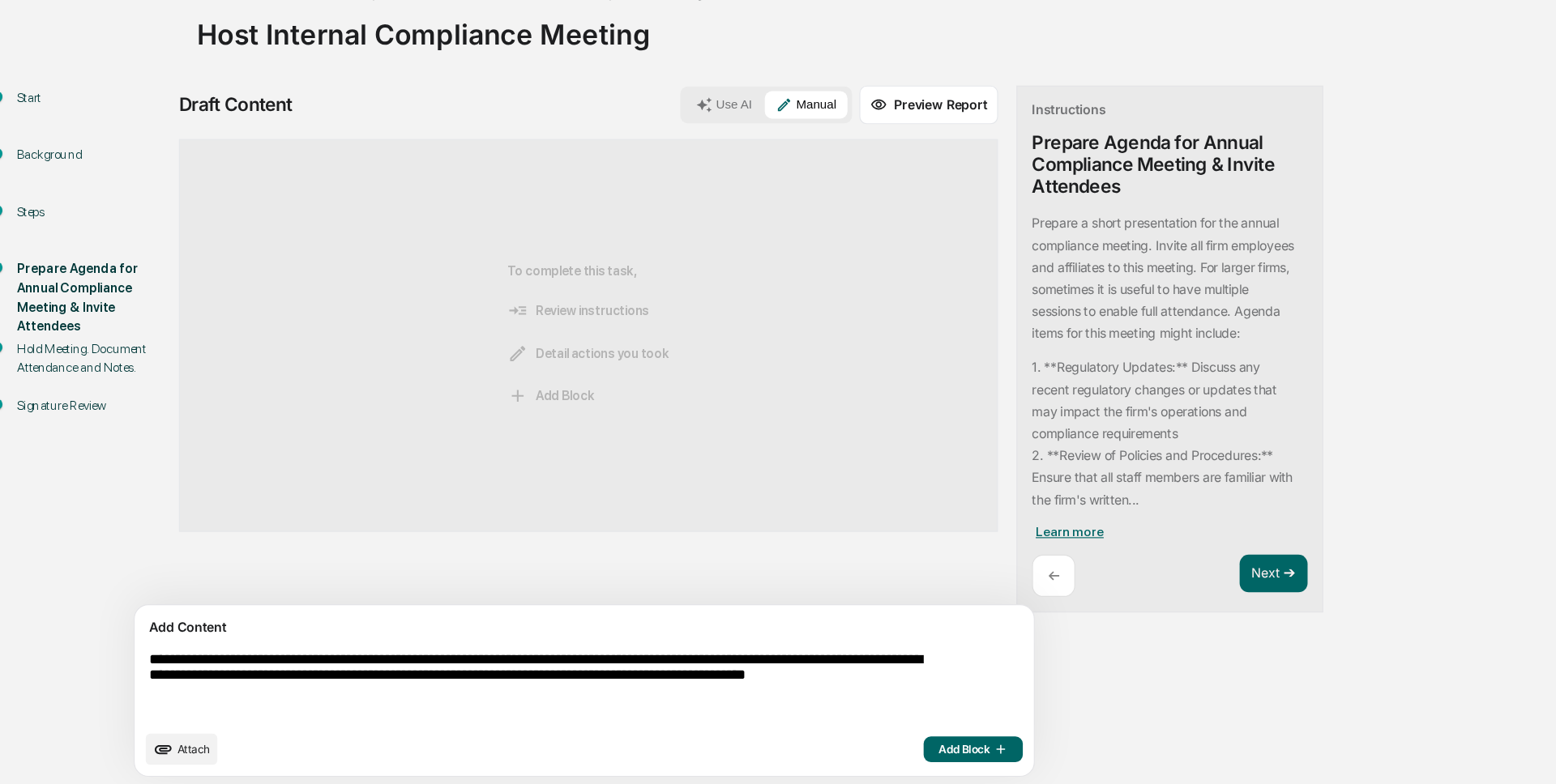 type on "**********" 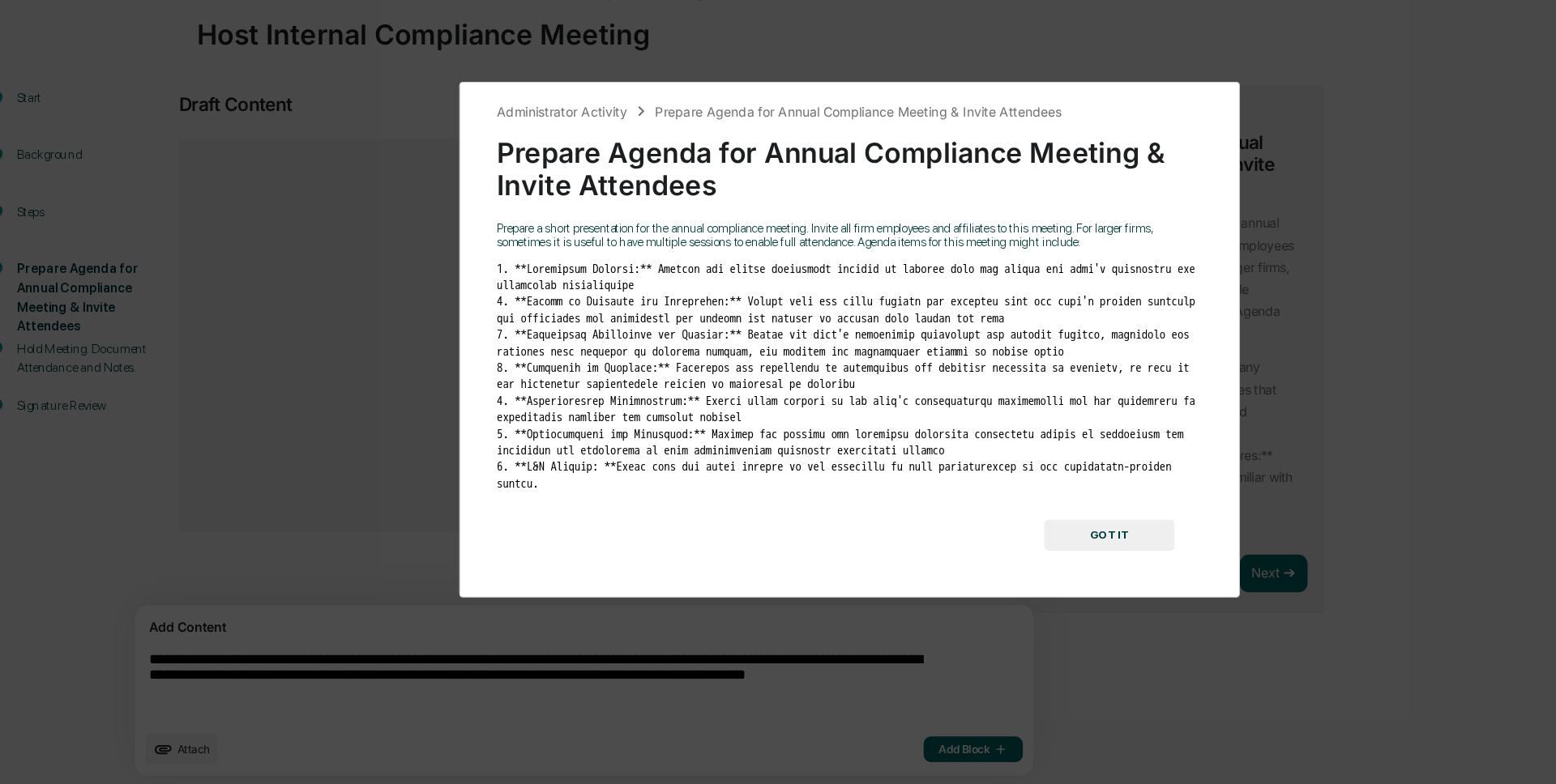 click on "Administrator Activity Prepare Agenda for Annual Compliance Meeting & Invite Attendees Prepare Agenda for Annual Compliance Meeting & Invite Attendees Prepare a short presentation for the annual compliance meeting. Invite all firm employees and affiliates to this meeting. For larger firms, sometimes it is useful to have multiple sessions to enable full attendance. Agenda items for this meeting might include: GOT IT" at bounding box center (778, 392) 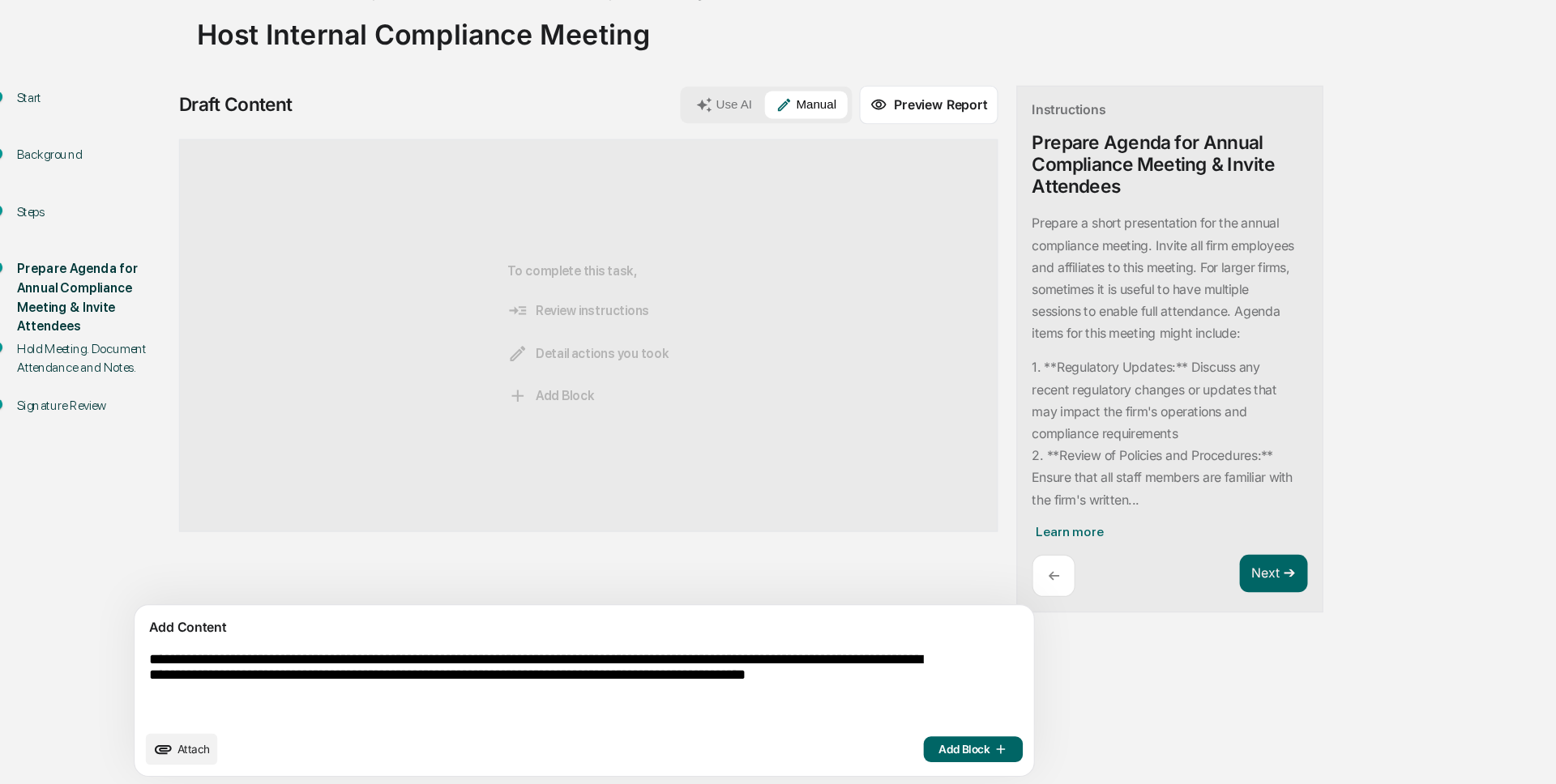 click on "Add Block" at bounding box center (887, 753) 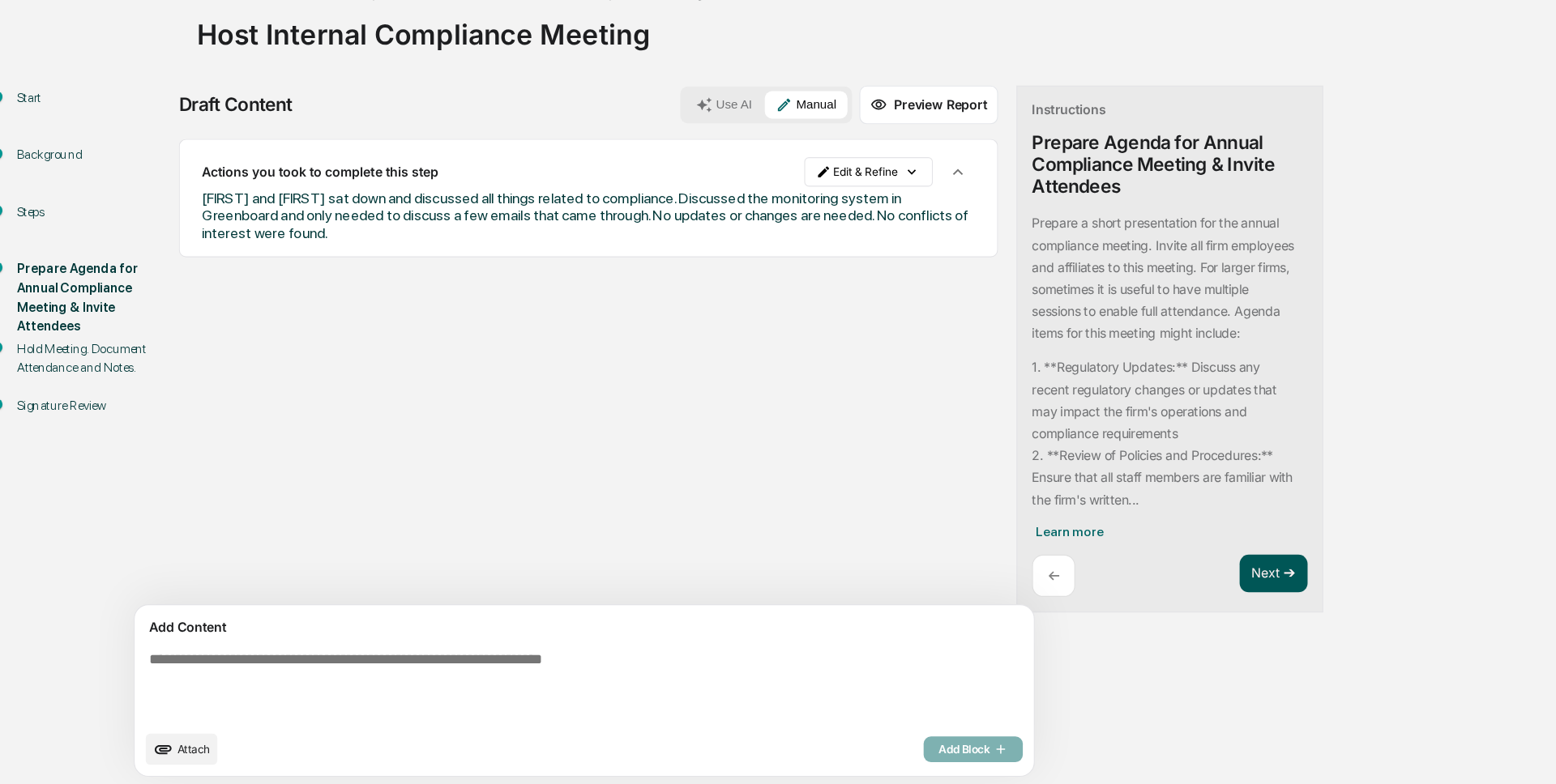 click on "Next ➔" at bounding box center [1152, 599] 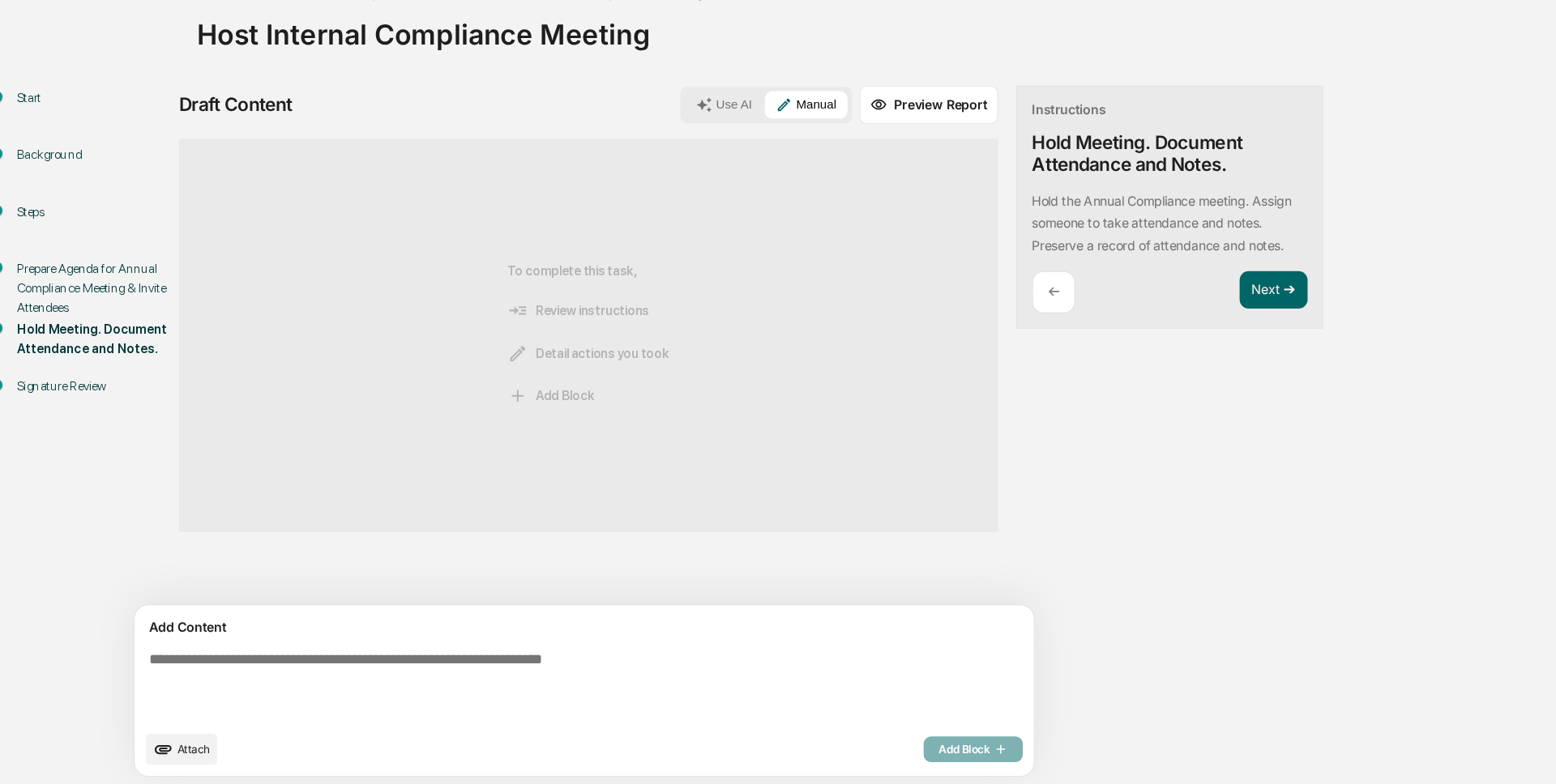 click at bounding box center (507, 697) 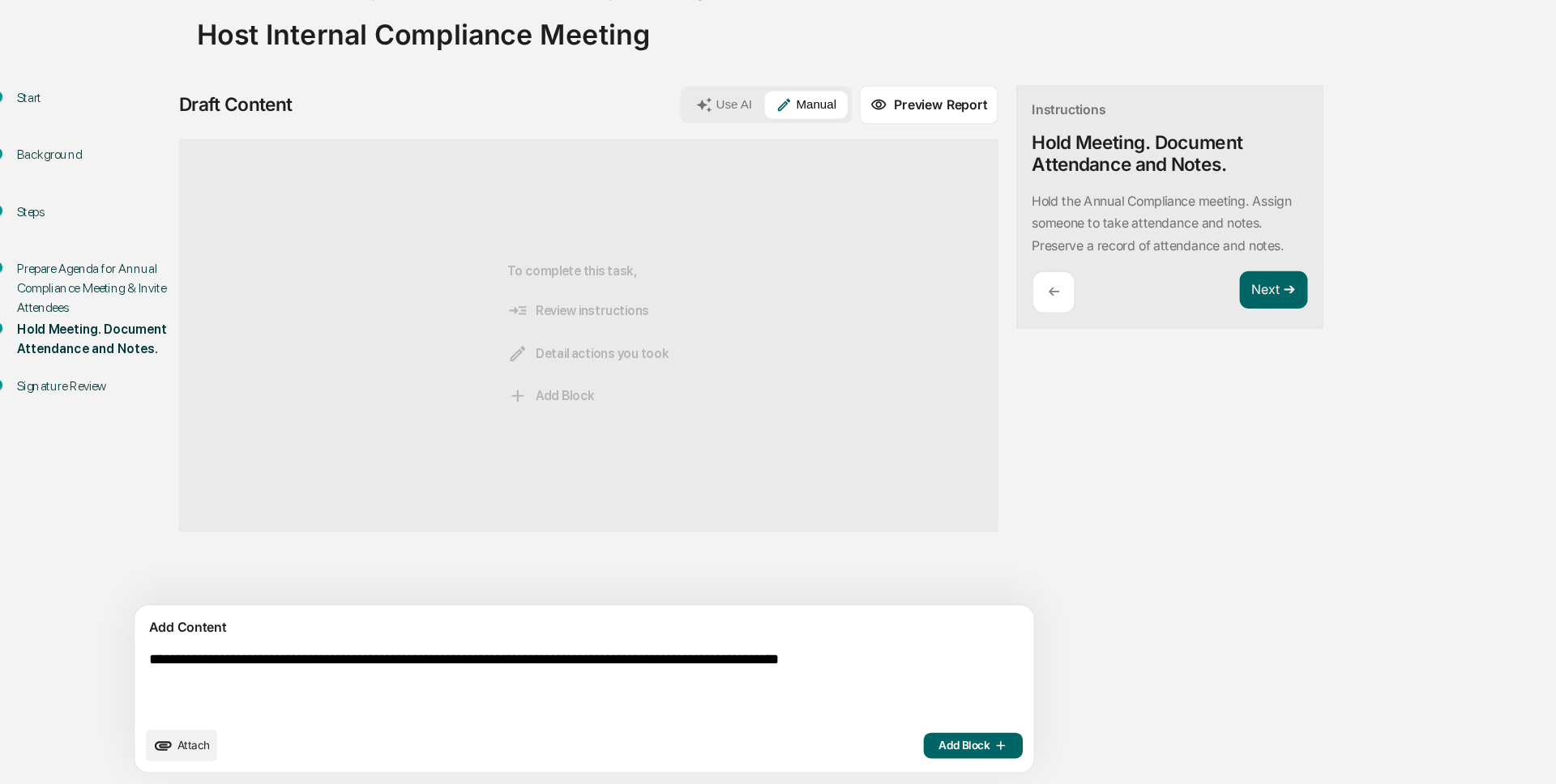 type on "**********" 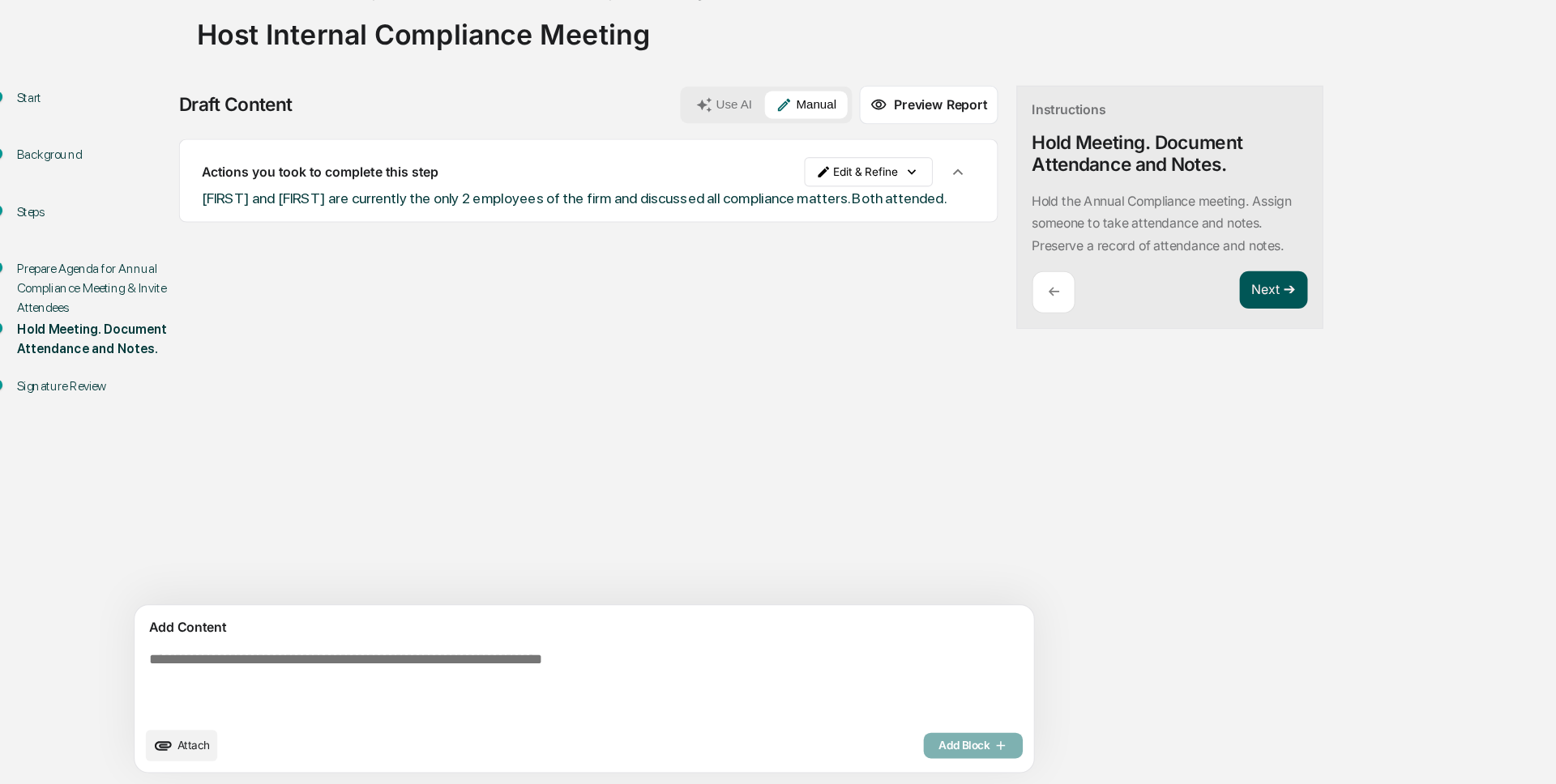 click on "Next ➔" at bounding box center (1152, 348) 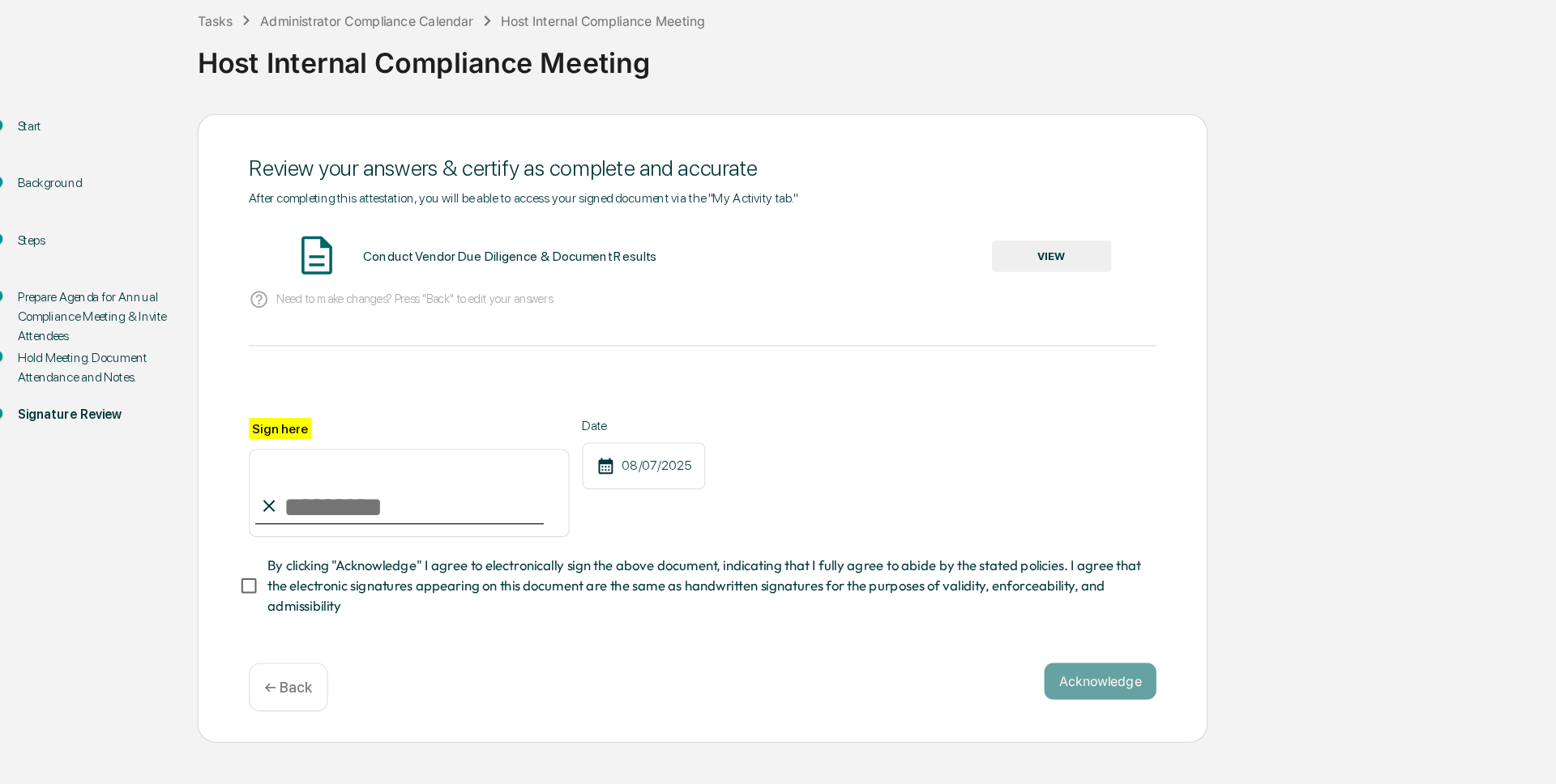 click on "VIEW" at bounding box center (956, 318) 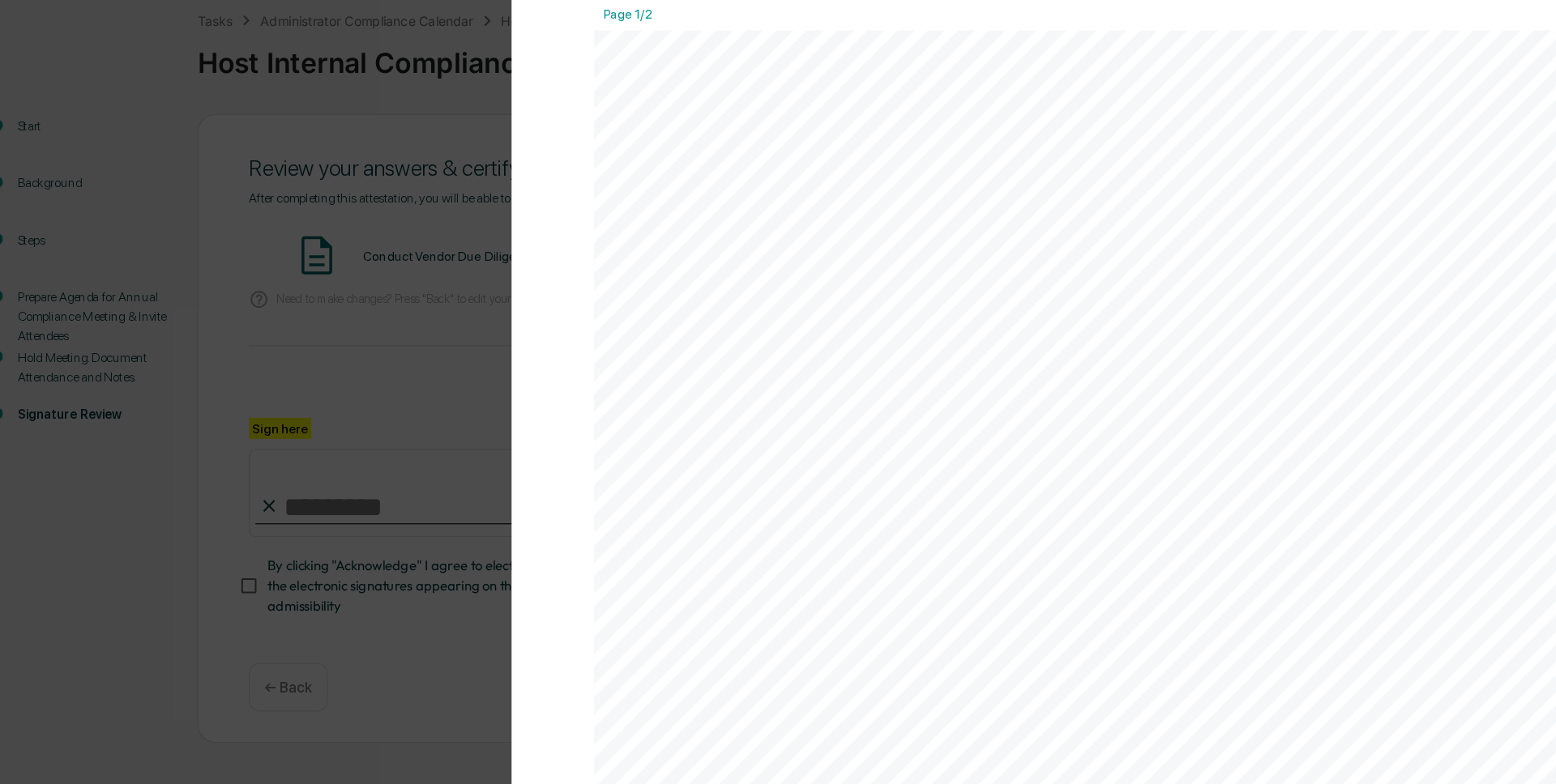 click on "Version History 08/07/2025, 02:41 PM Wade Marcy 2025-08-07_Host Internal Compliance Meeting_Unity Financial...   Close   Download Page 1/2 August   7,   2025 Unity   Financial   Planning   Group Host   Internal   Compliance   Meeting Background   and   Purpose All   SEC   compliance   programs   should   include   an   annual   compliance   meeting   for   all   staff   &   affiliates   to ensure   compliance   with   regulations   and   to   emphasize   the   importance   of   following   policies   and procedures. It's   important   to   tailor   the   agenda   to   the   specific   needs   and   risks   of   the   firm,   as   well   as   any   recent developments   in   the   regulatory   landscape.   The   annual   compliance   meeting   is   an   opportunity   to reinforce   the   firm's   commitment   to   a   culture   of   compliance   and   to   ensure   that   all   staff   members   are equipped   to   fulfill   their   compliance   obligations. You   should   prepare   content   in   advance   of" at bounding box center [778, 392] 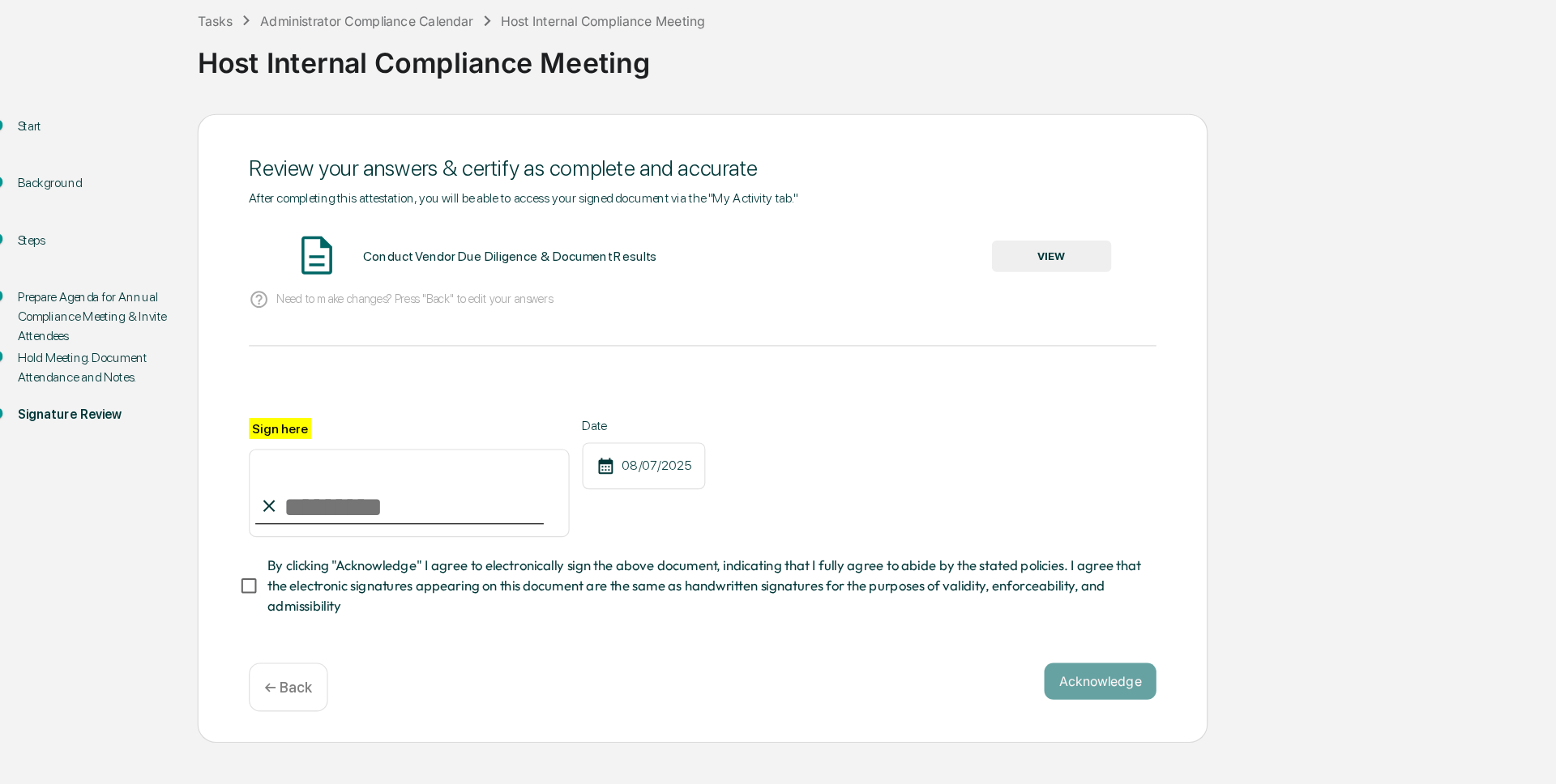 click on "Sign here" at bounding box center (389, 527) 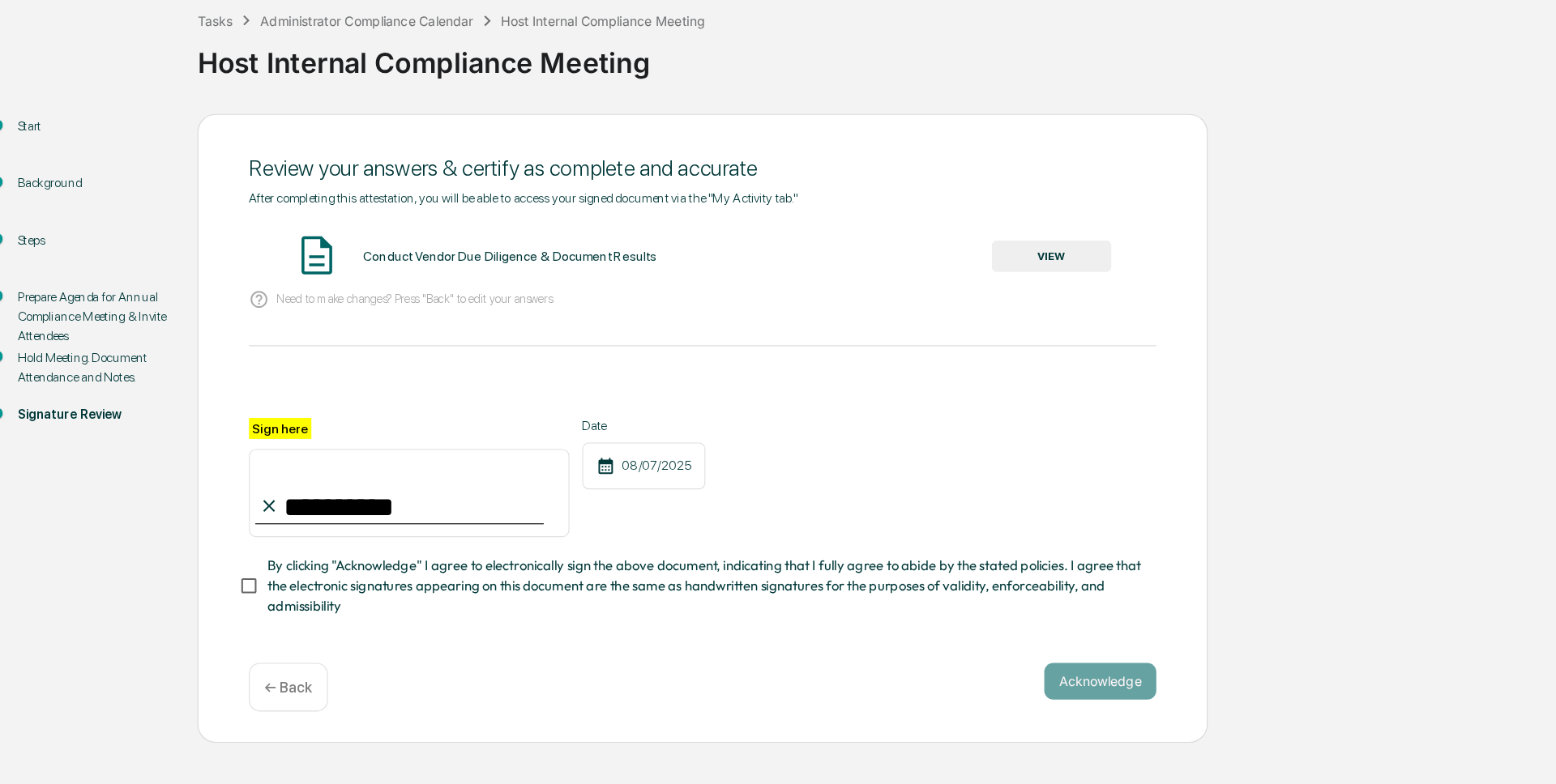 type on "**********" 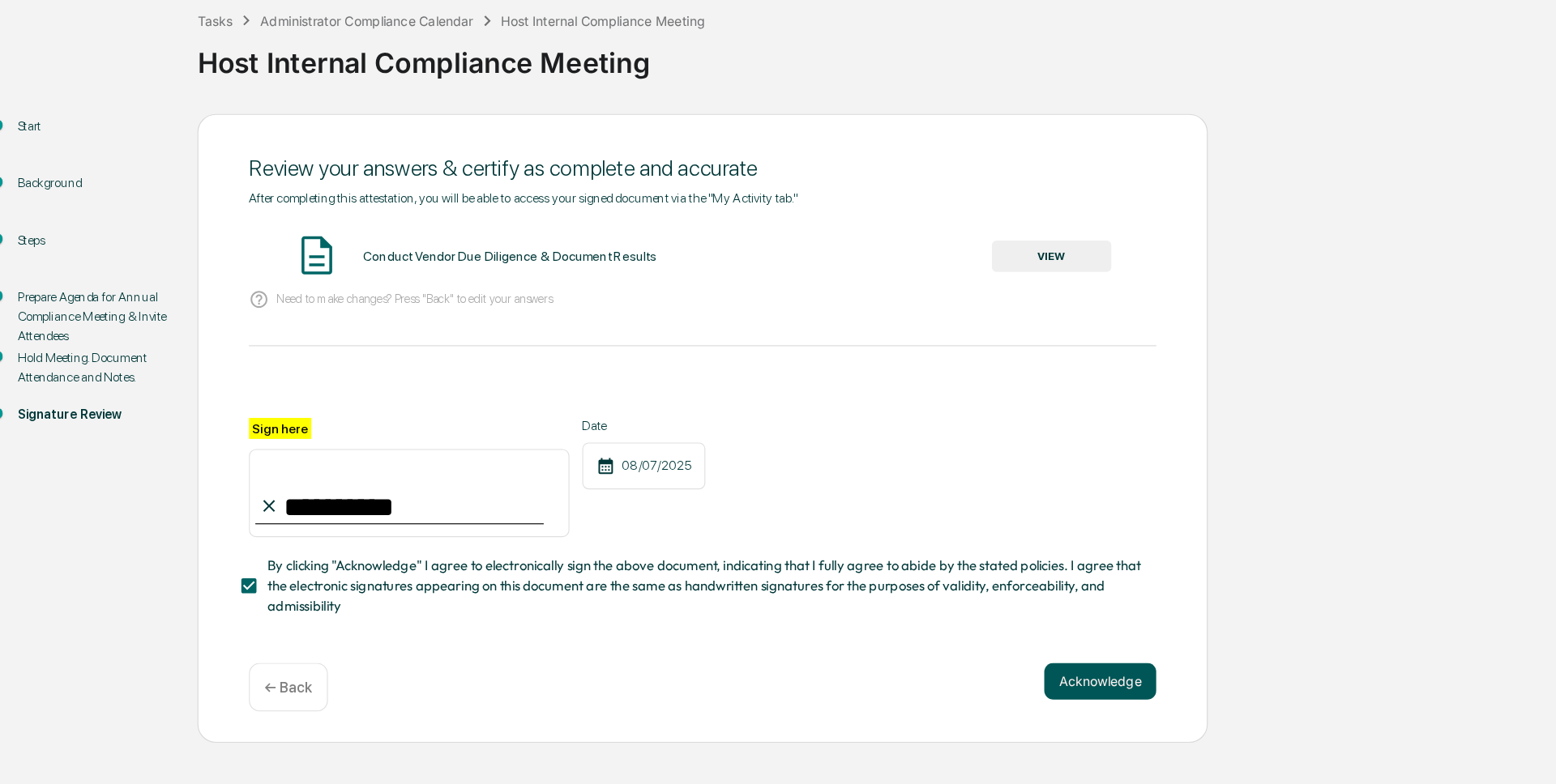click on "Acknowledge" at bounding box center [999, 693] 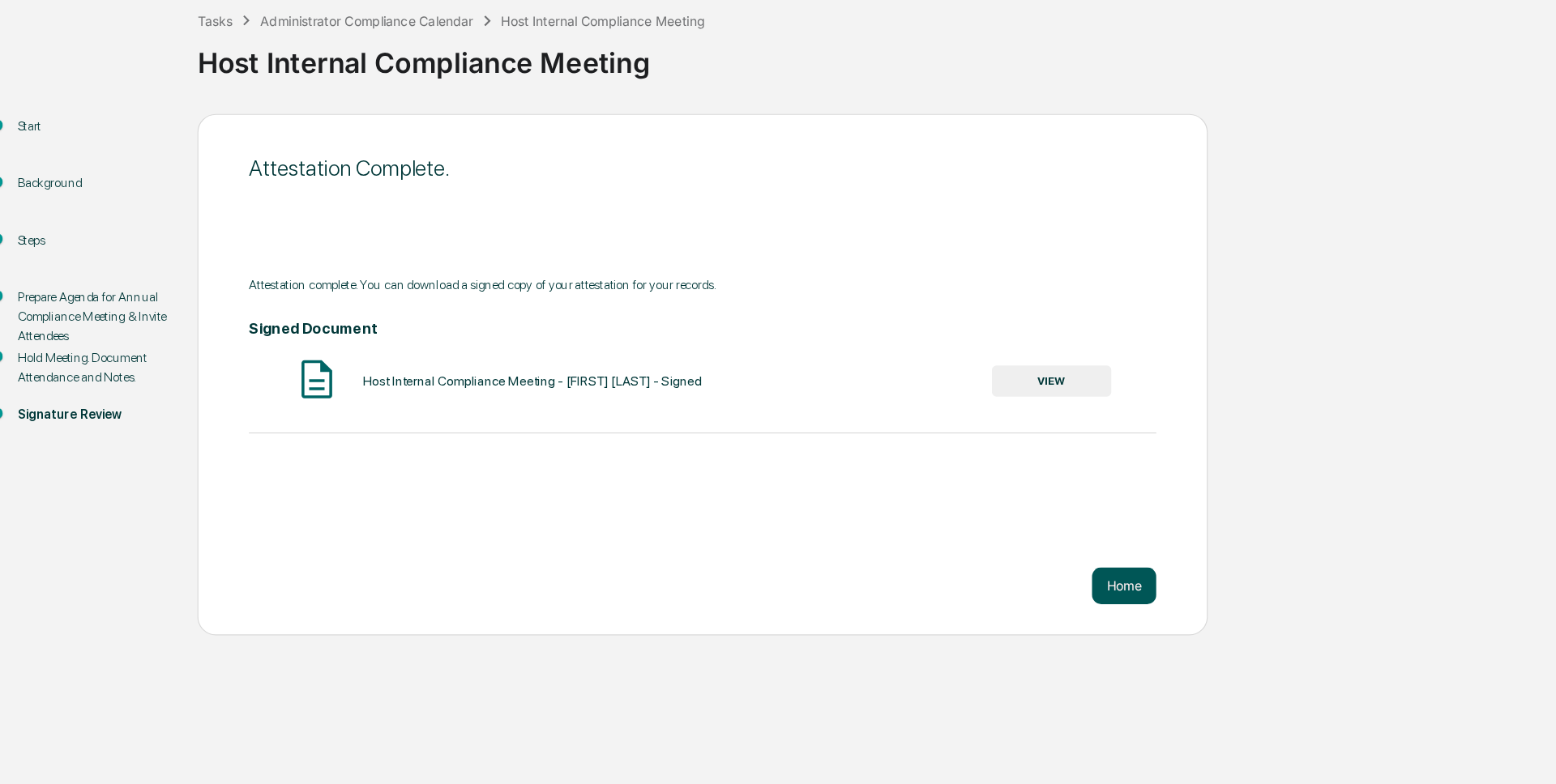 click on "Home" at bounding box center [1020, 609] 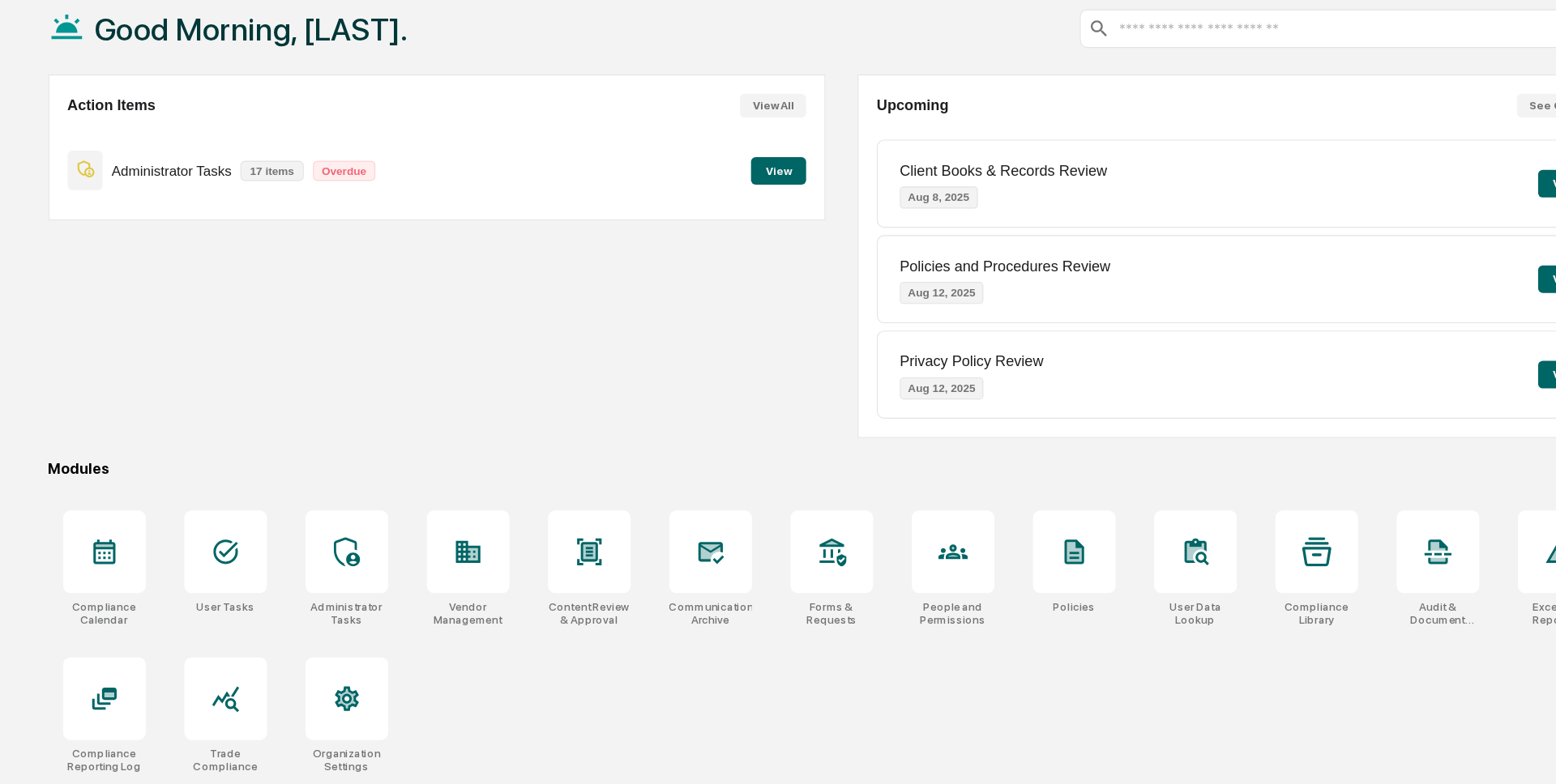 click on "View" at bounding box center (716, 243) 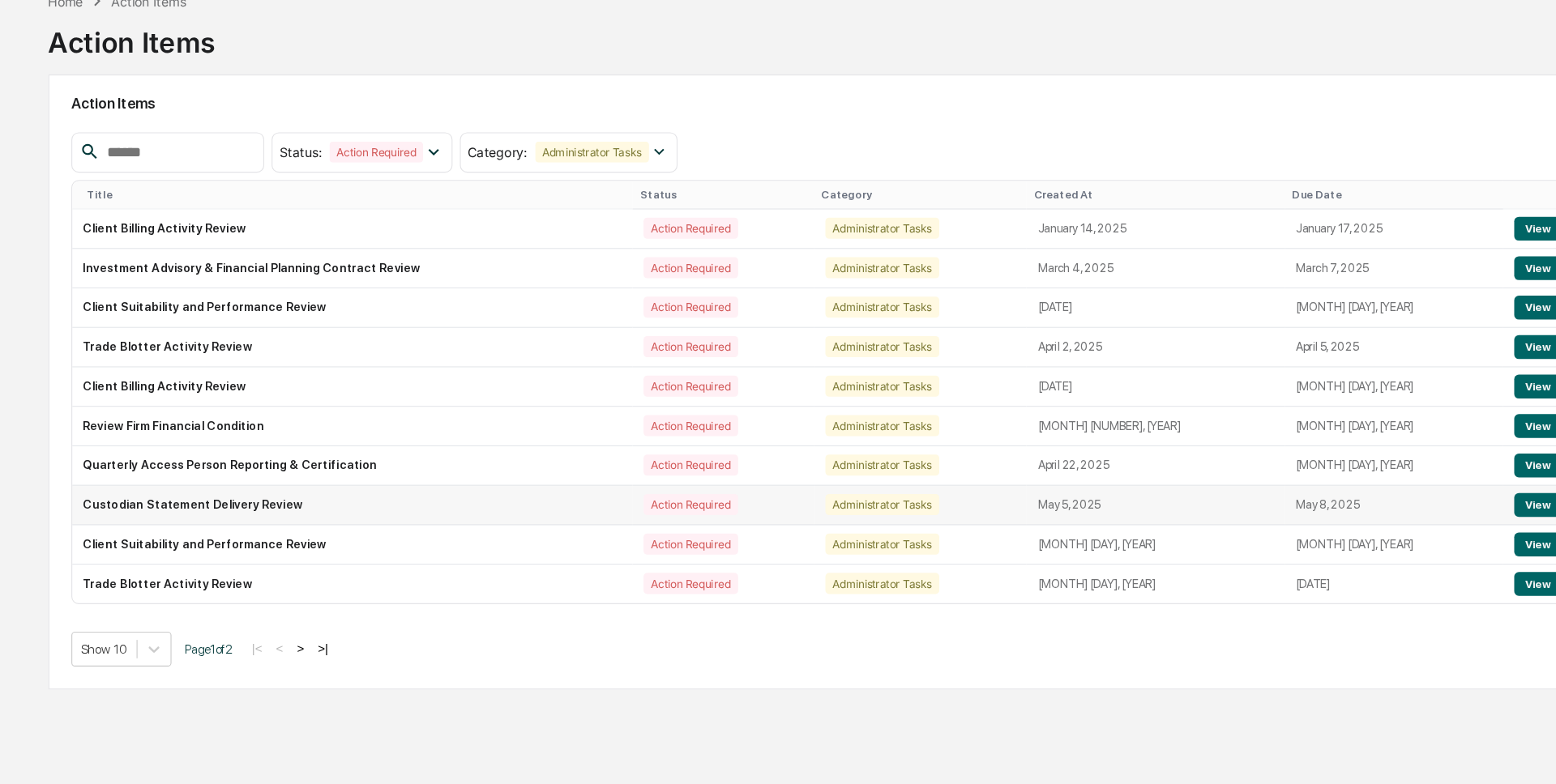 click on "View" at bounding box center [1385, 538] 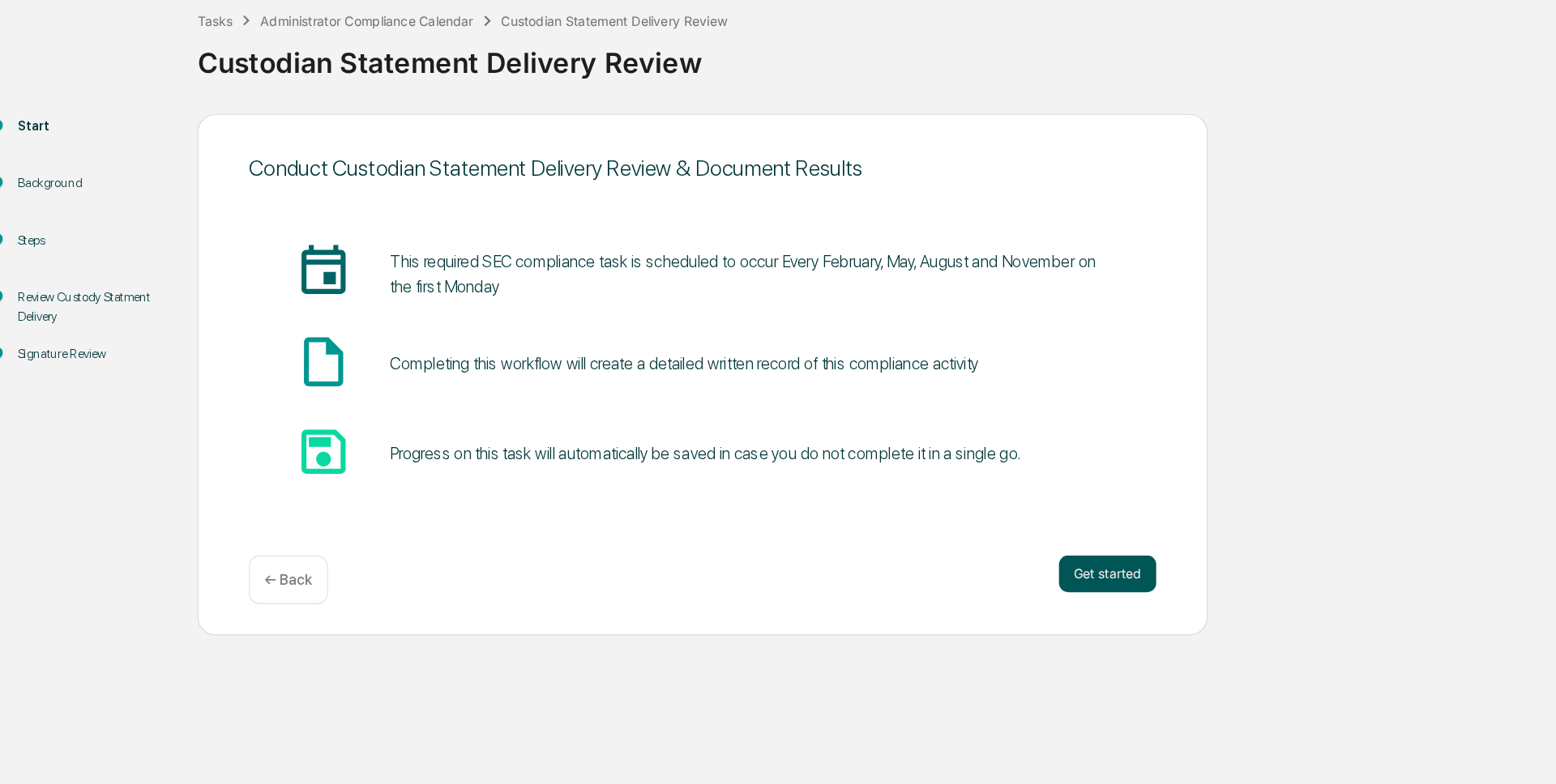 click on "Get started" at bounding box center (1006, 599) 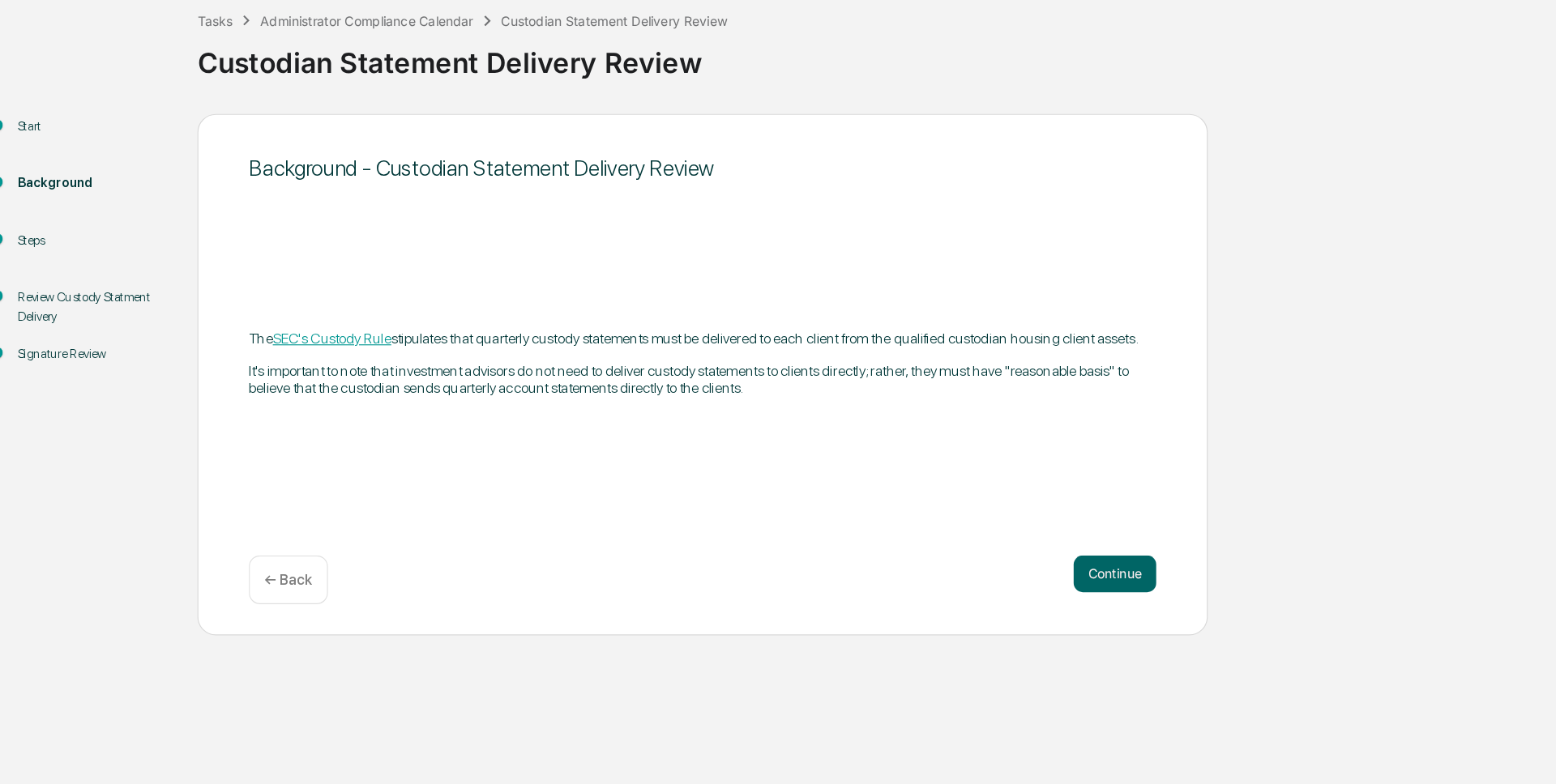 click on "Continue" at bounding box center [1012, 599] 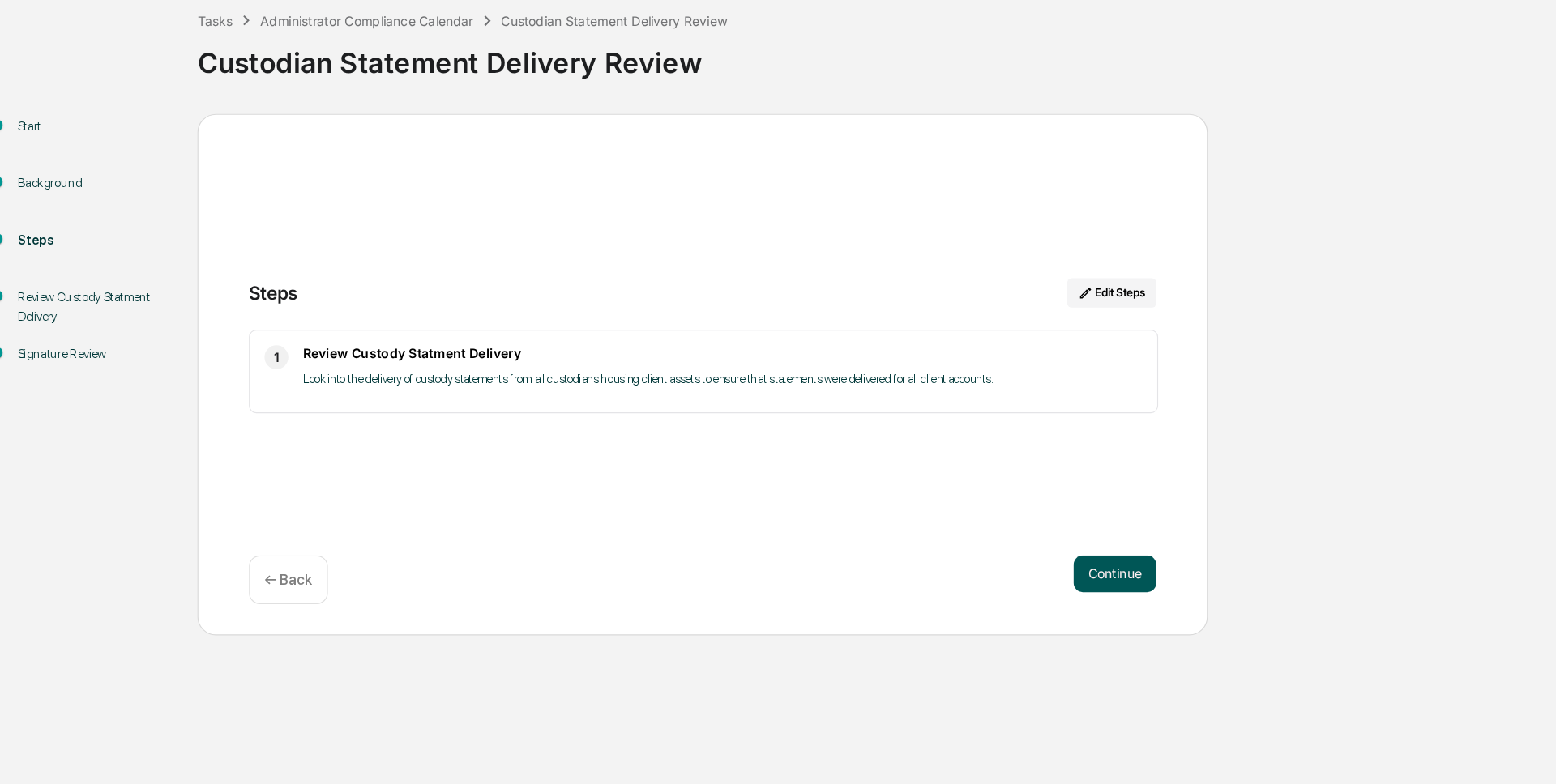 click on "Continue" at bounding box center [1012, 599] 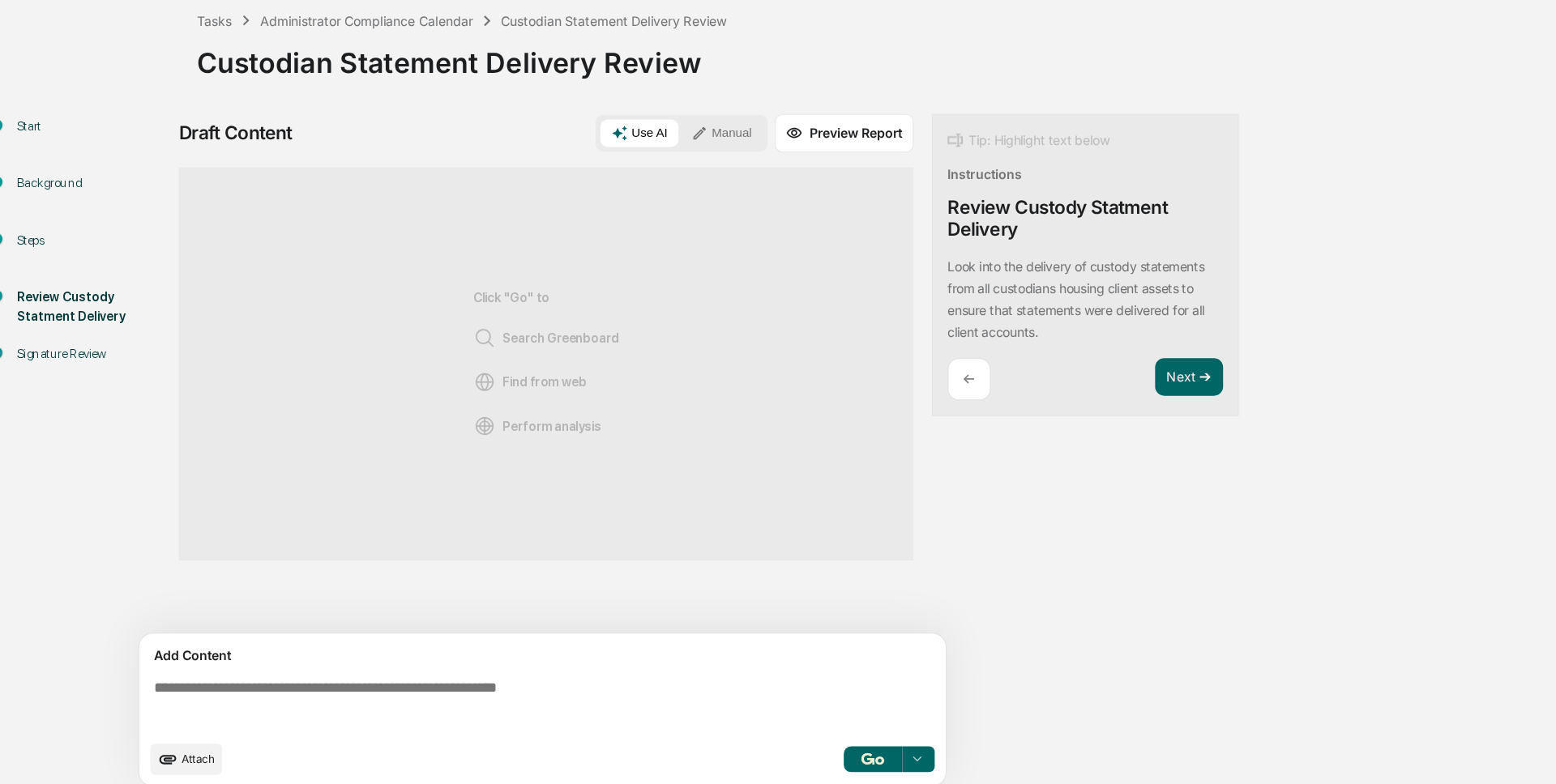 click at bounding box center (511, 714) 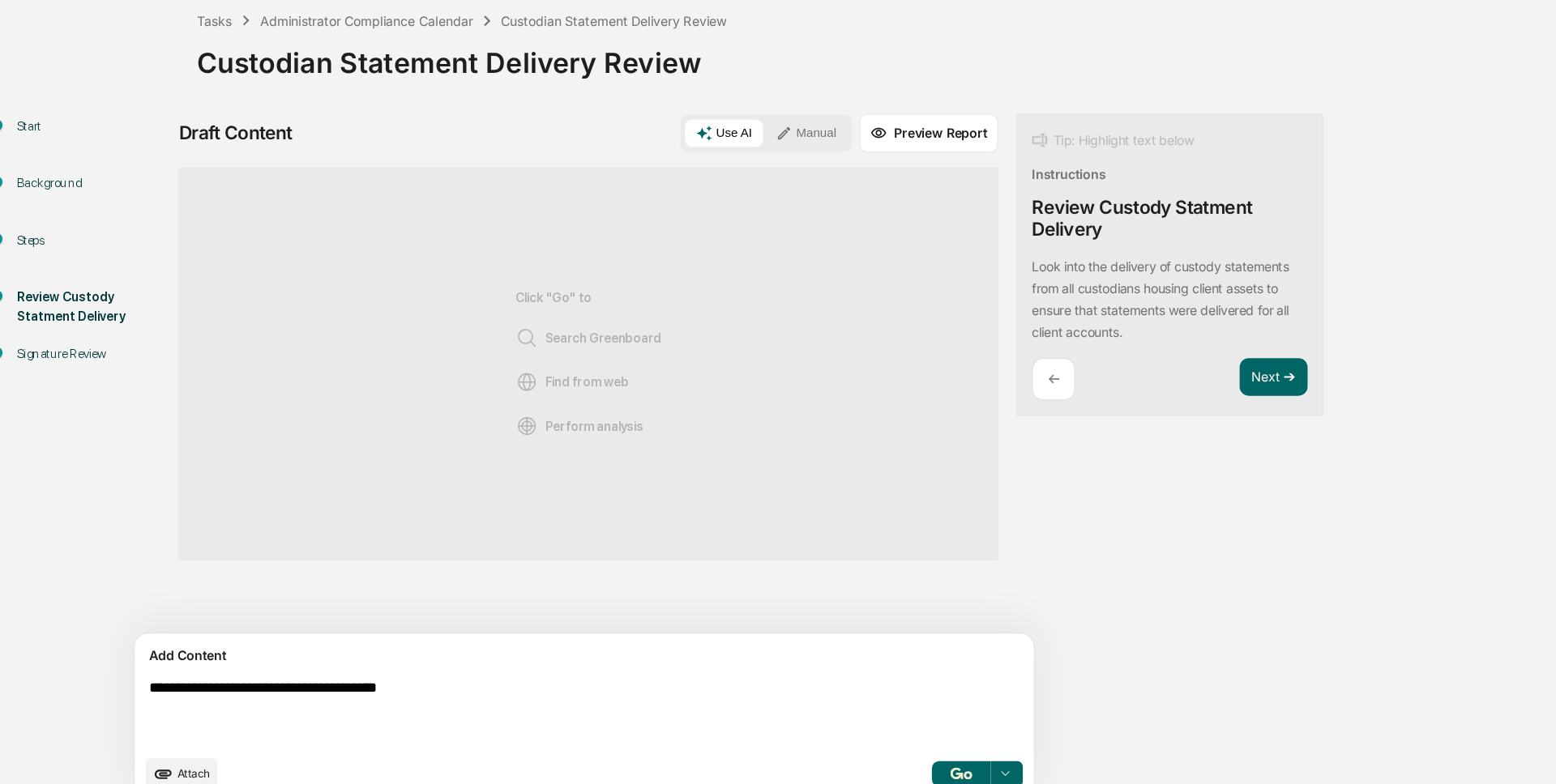 scroll, scrollTop: 25, scrollLeft: 0, axis: vertical 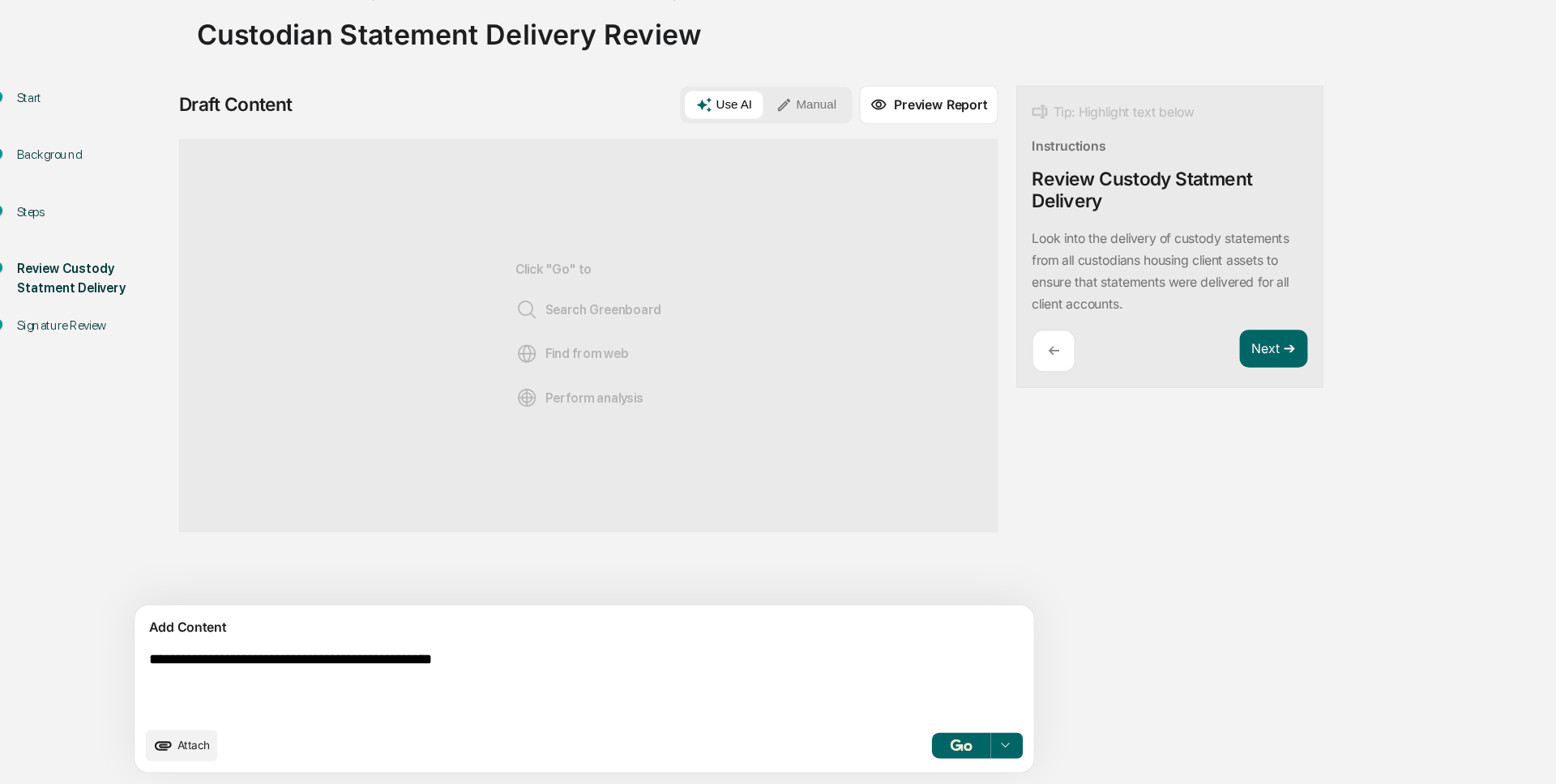 type on "**********" 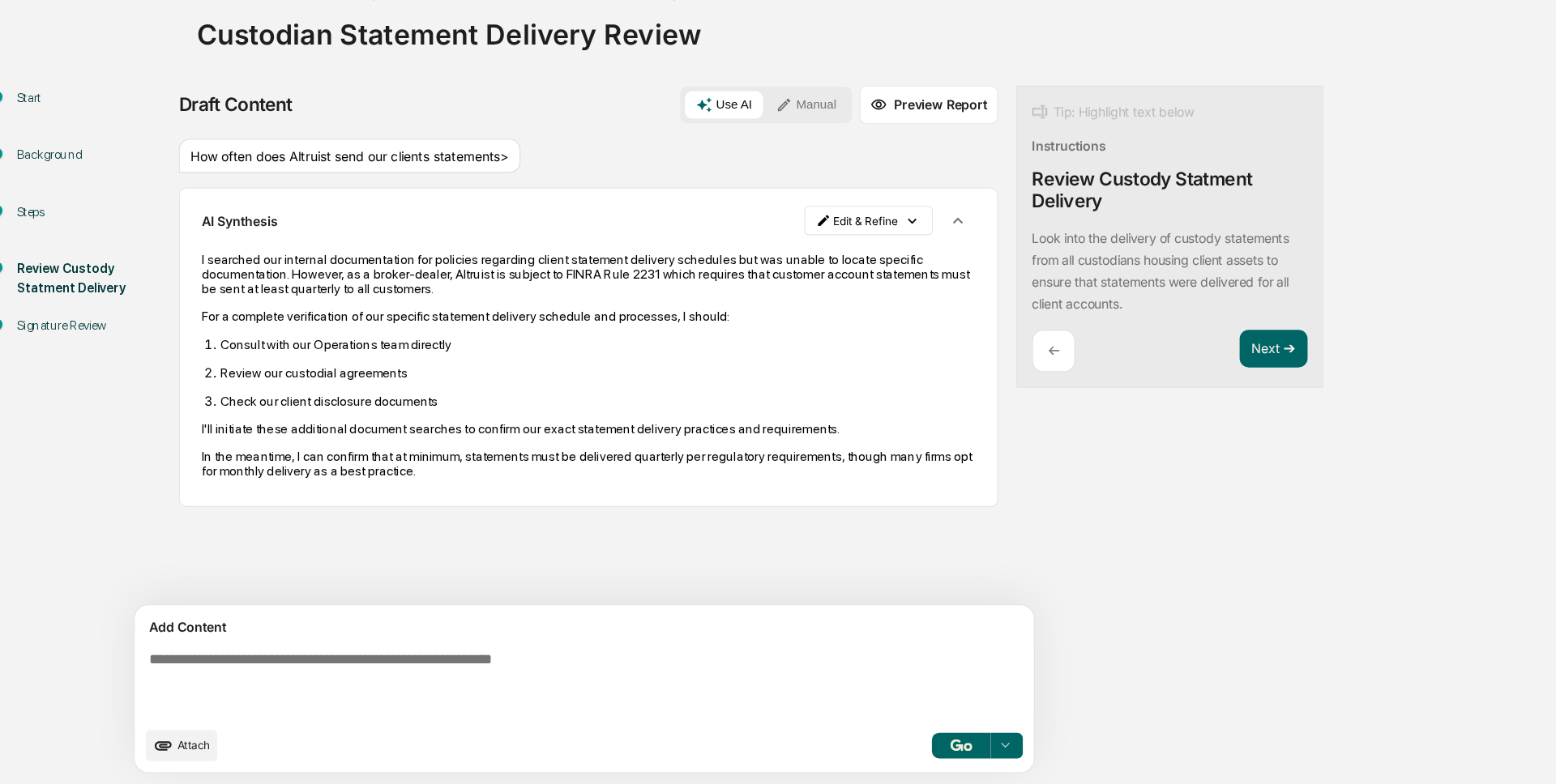 click on "Manual" at bounding box center (740, 185) 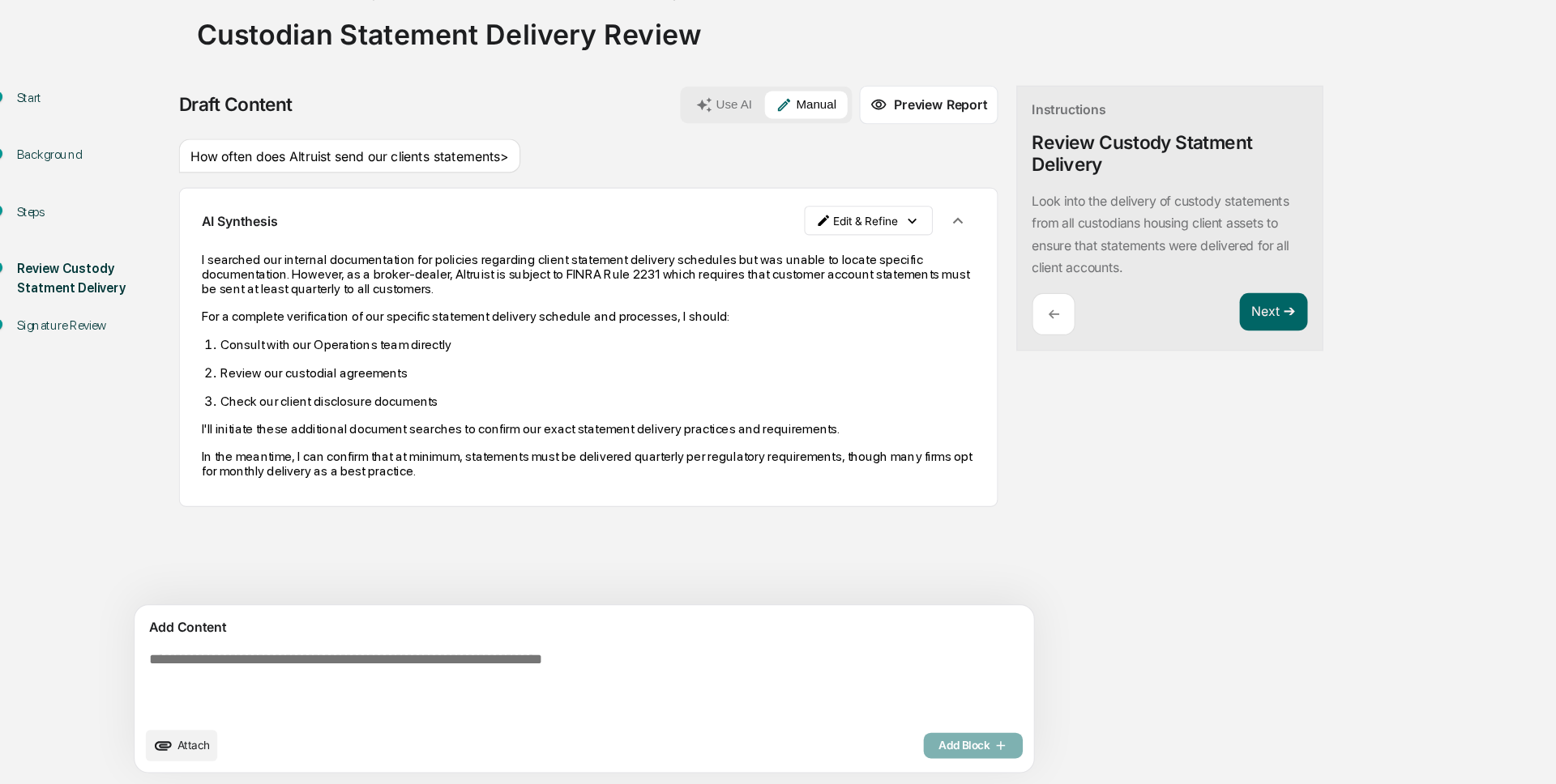 click at bounding box center (507, 696) 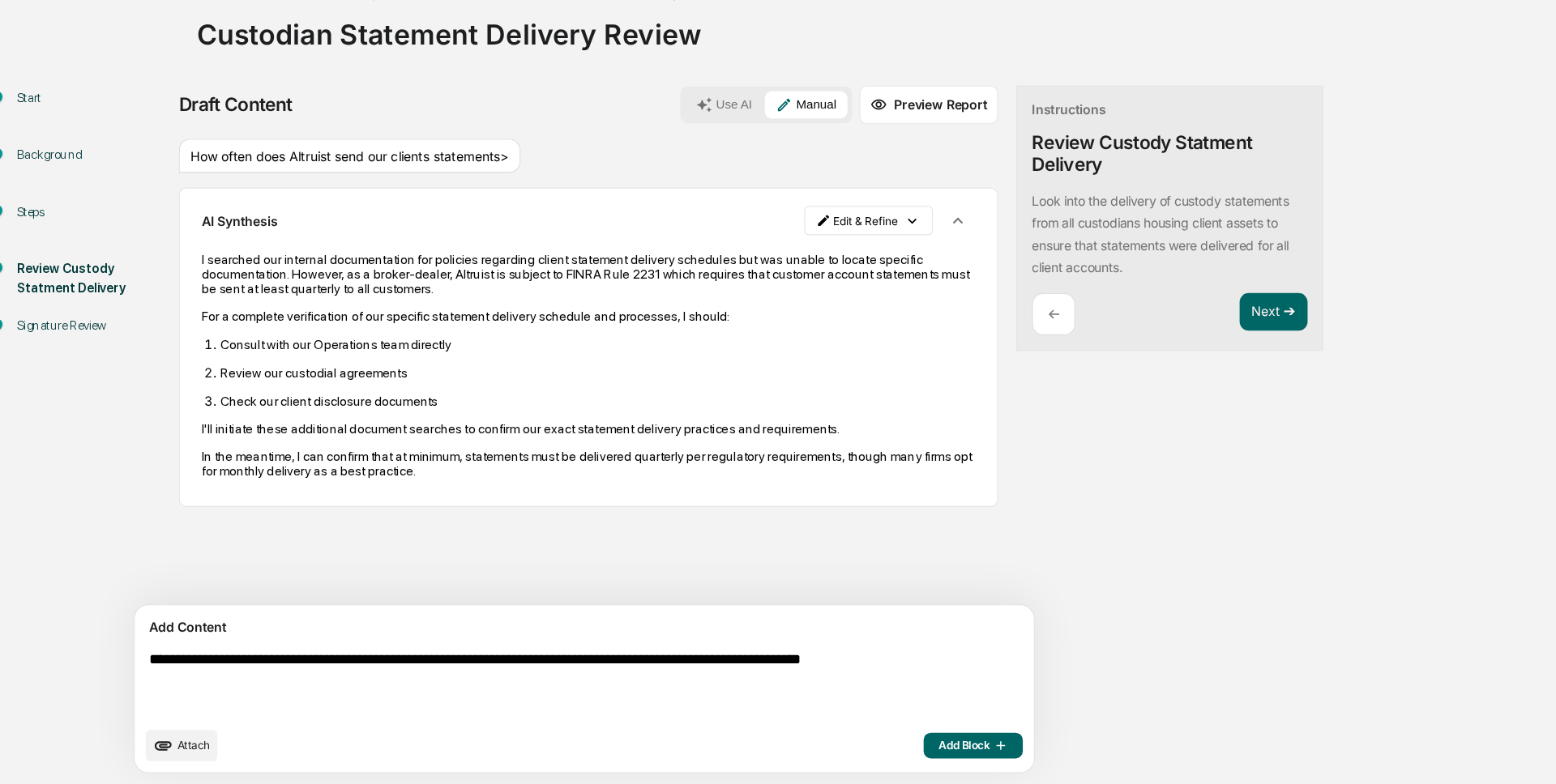 type on "**********" 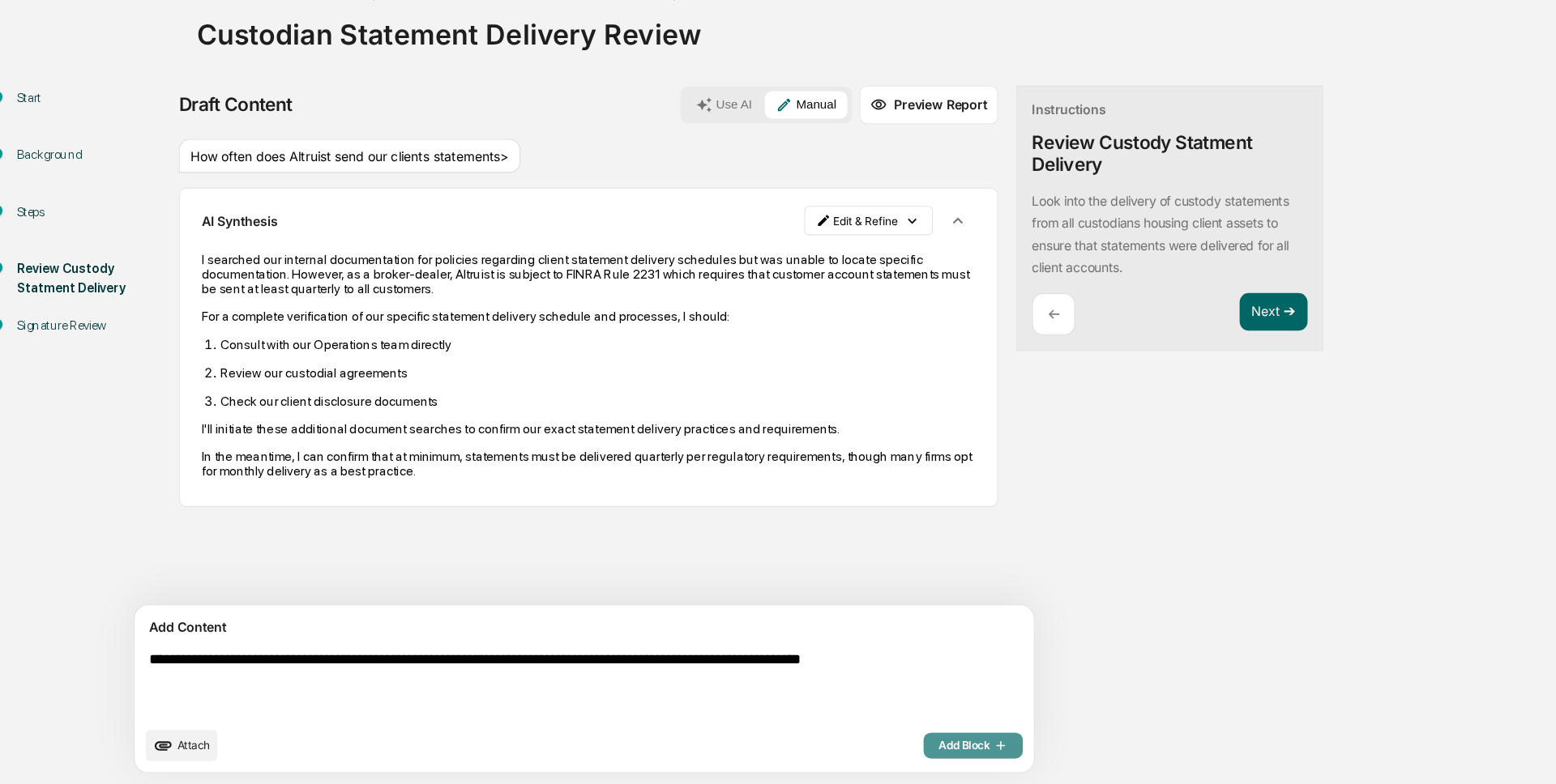 click on "Add Block" at bounding box center [887, 750] 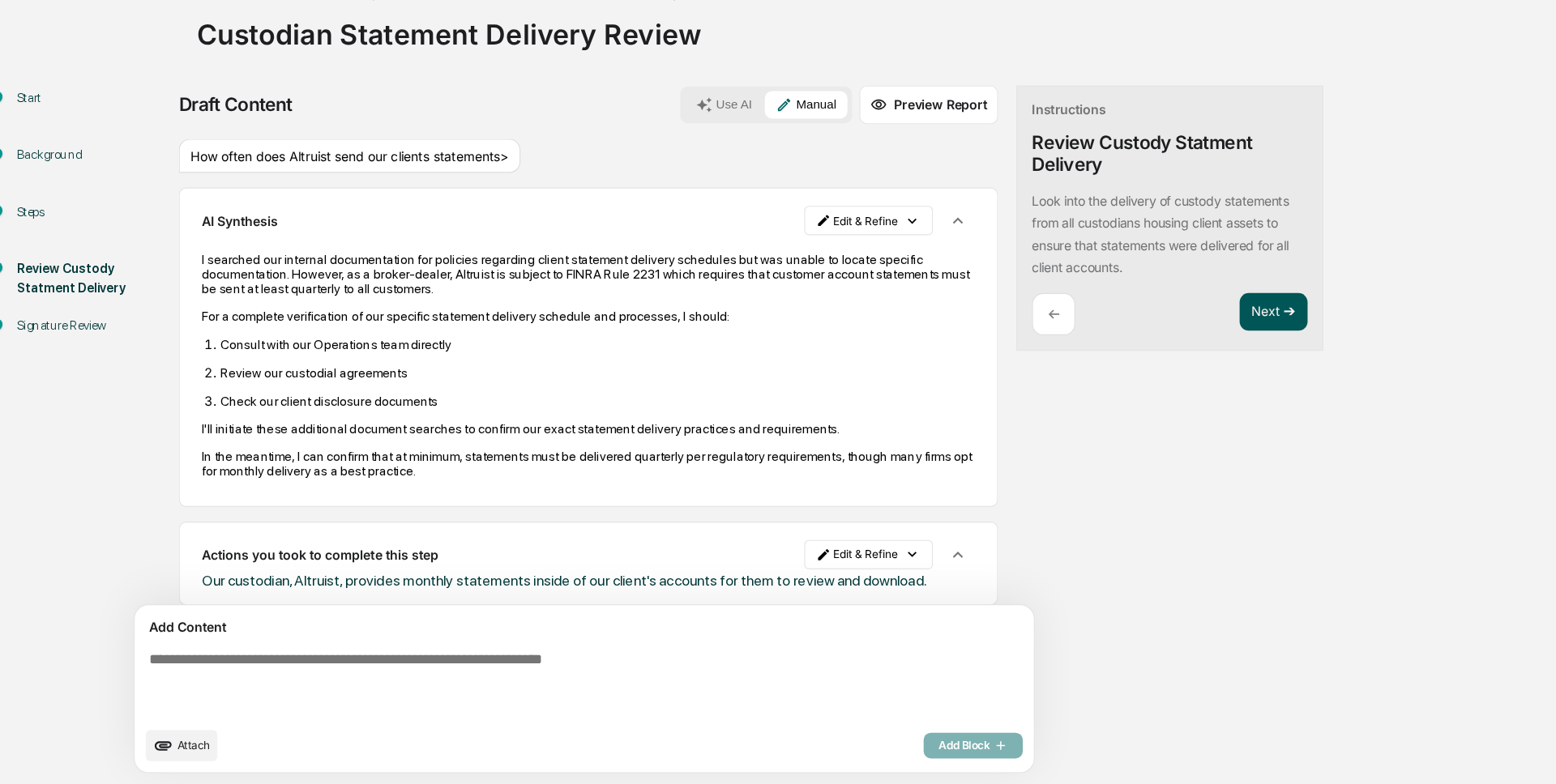 click on "Next ➔" at bounding box center [1152, 368] 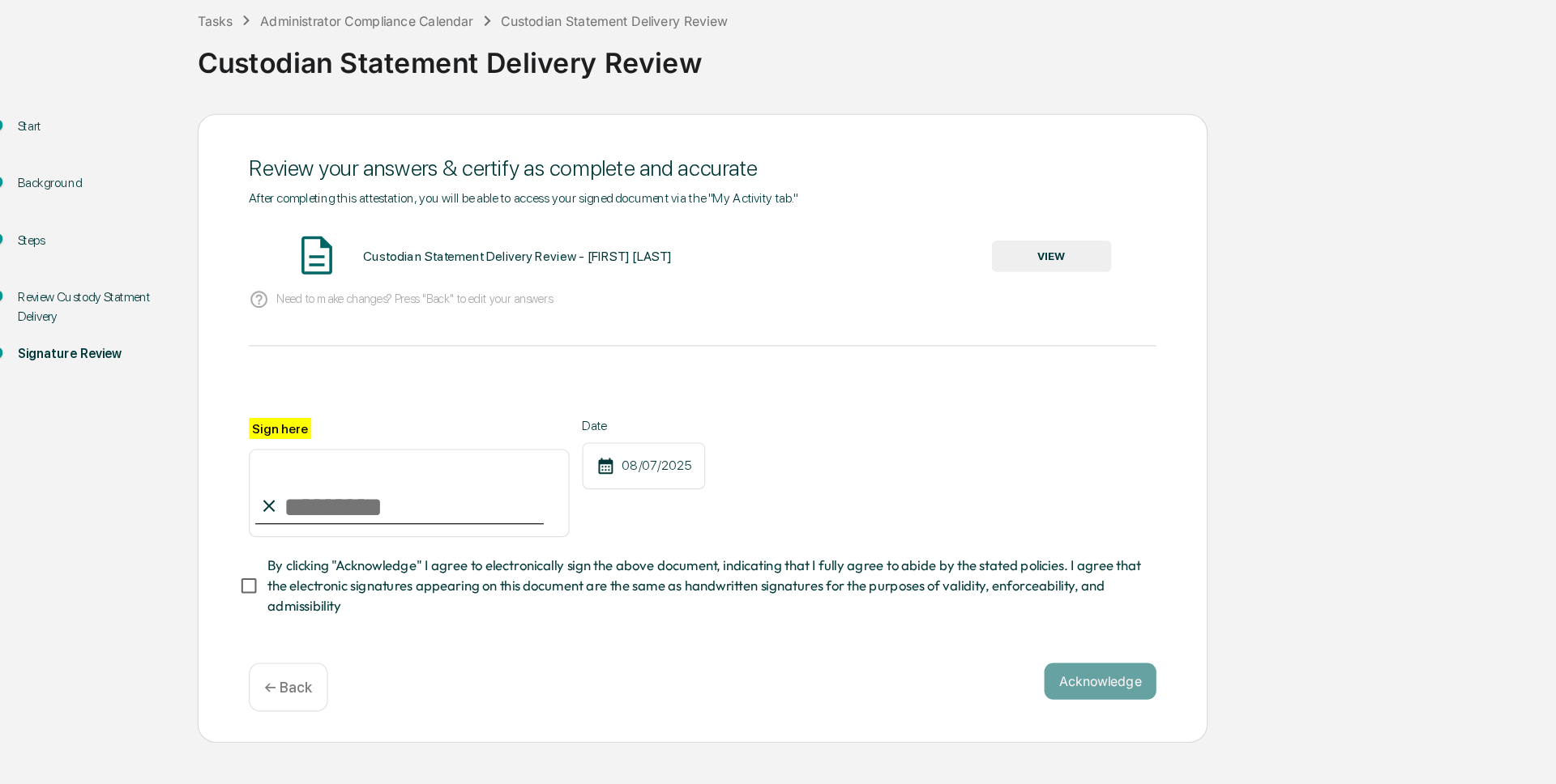 click on "VIEW" at bounding box center [956, 318] 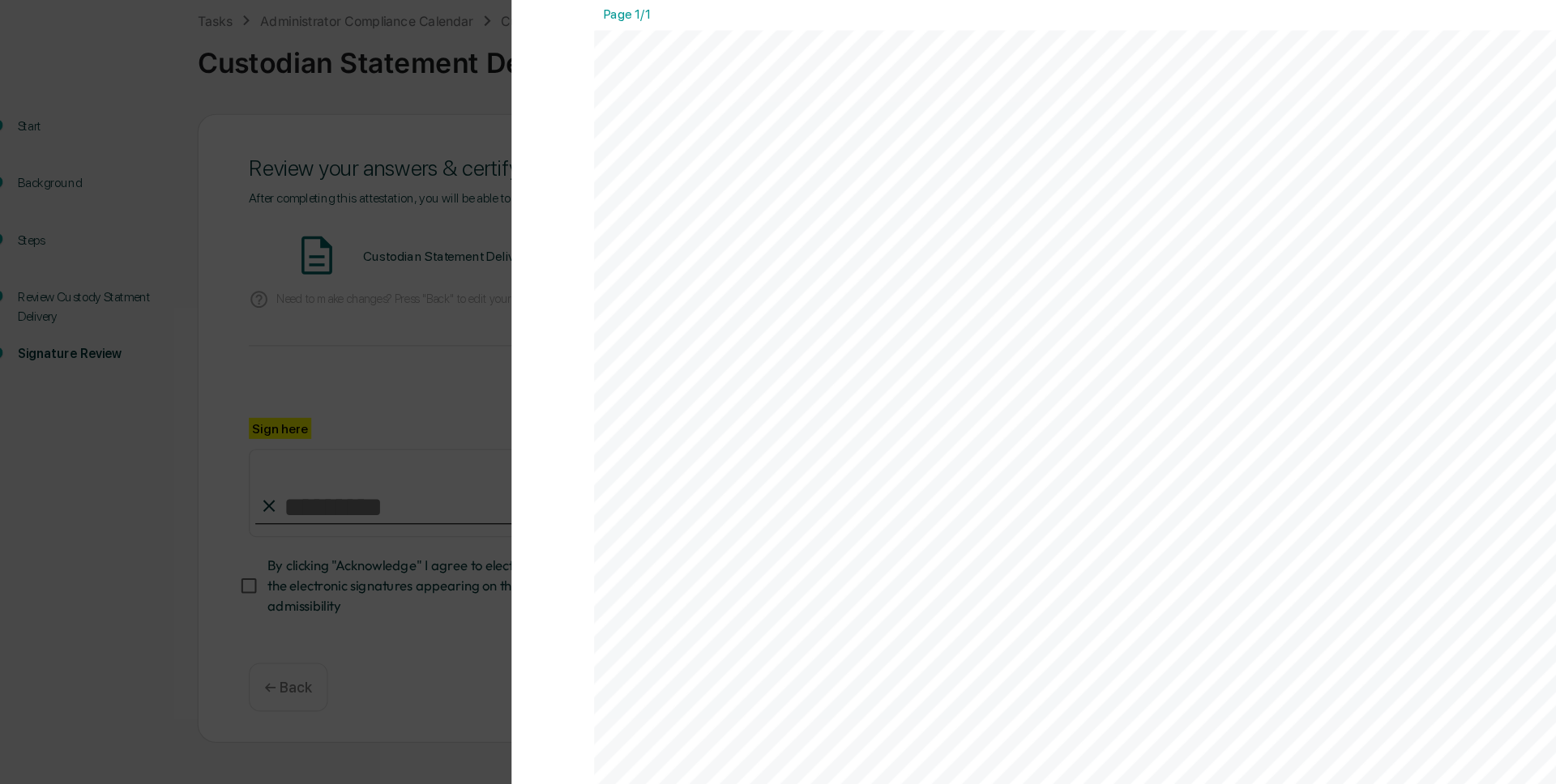 click on "Version History 08/07/2025, 02:44 PM Wade Marcy 2025-08-07_Custodian Statement Delivery Review_Unity Financ...   Close   Download Page 1/1 August   7,   2025 Unity   Financial   Planning   Group Custodian   Statement   Delivery   Review Background   and   Purpose The   SEC's   Custody   Rule   stipulates   that   quarterly   custody   statements   must   be   delivered   to   each   client from   the   qualified   custodian   housing   client   assets. It's   important   to   note   that   investment   advisors   do   not   need   to   deliver   custody   statements   to   clients directly;   rather,   they   must   have   "reasonable   basis"   to   believe   that   the   custodian   sends   quarterly account   statements   directly   to   the   clients. Review   Custody   Statment   Delivery Look   into   the   delivery   of   custody   statements   from   all   custodians   housing   client   assets   to   ensure   that statements   were   delivered   for   all   client   accounts. AI   Synthesis I     our" at bounding box center [778, 392] 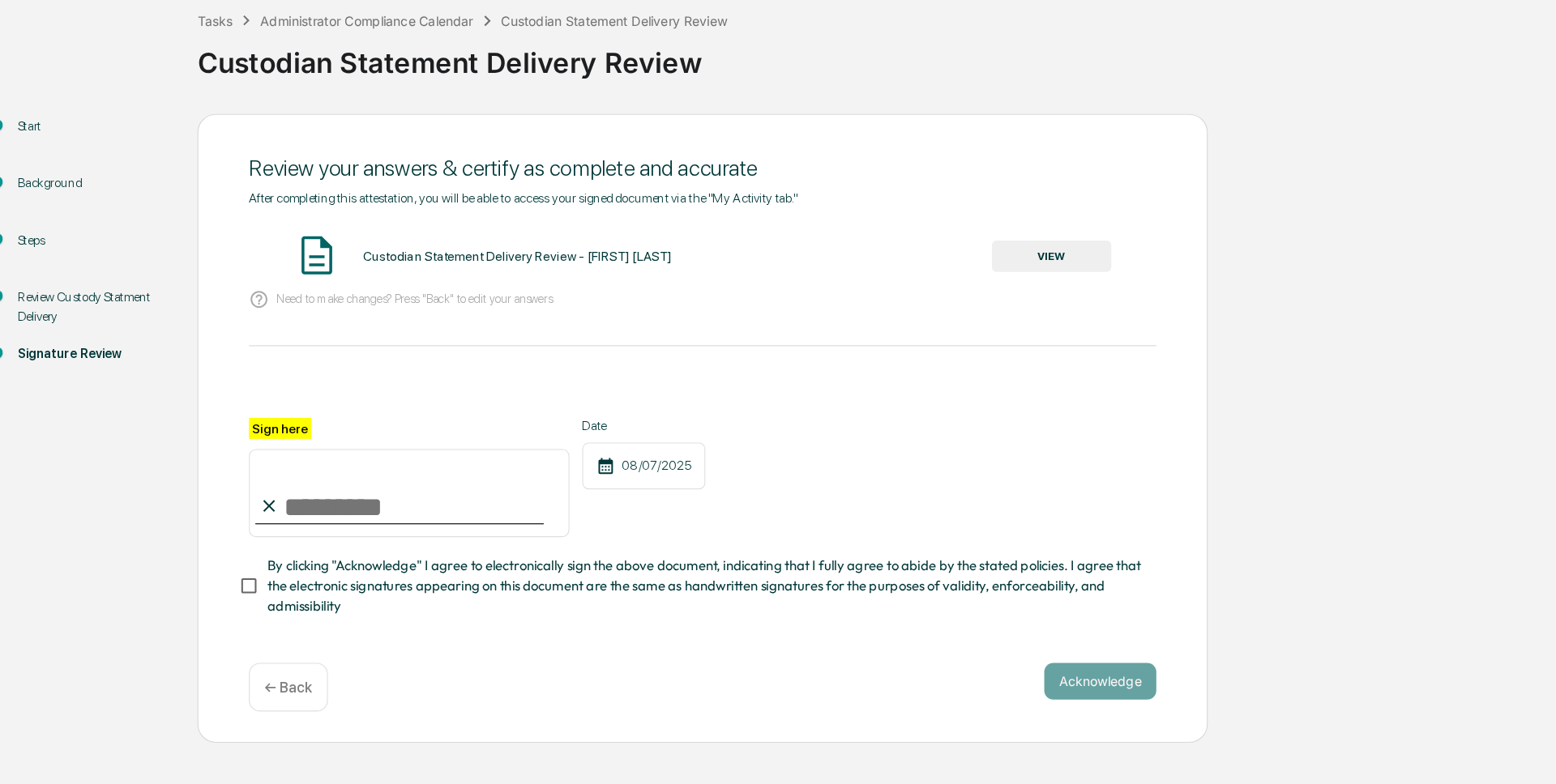 click on "Sign here" at bounding box center (389, 527) 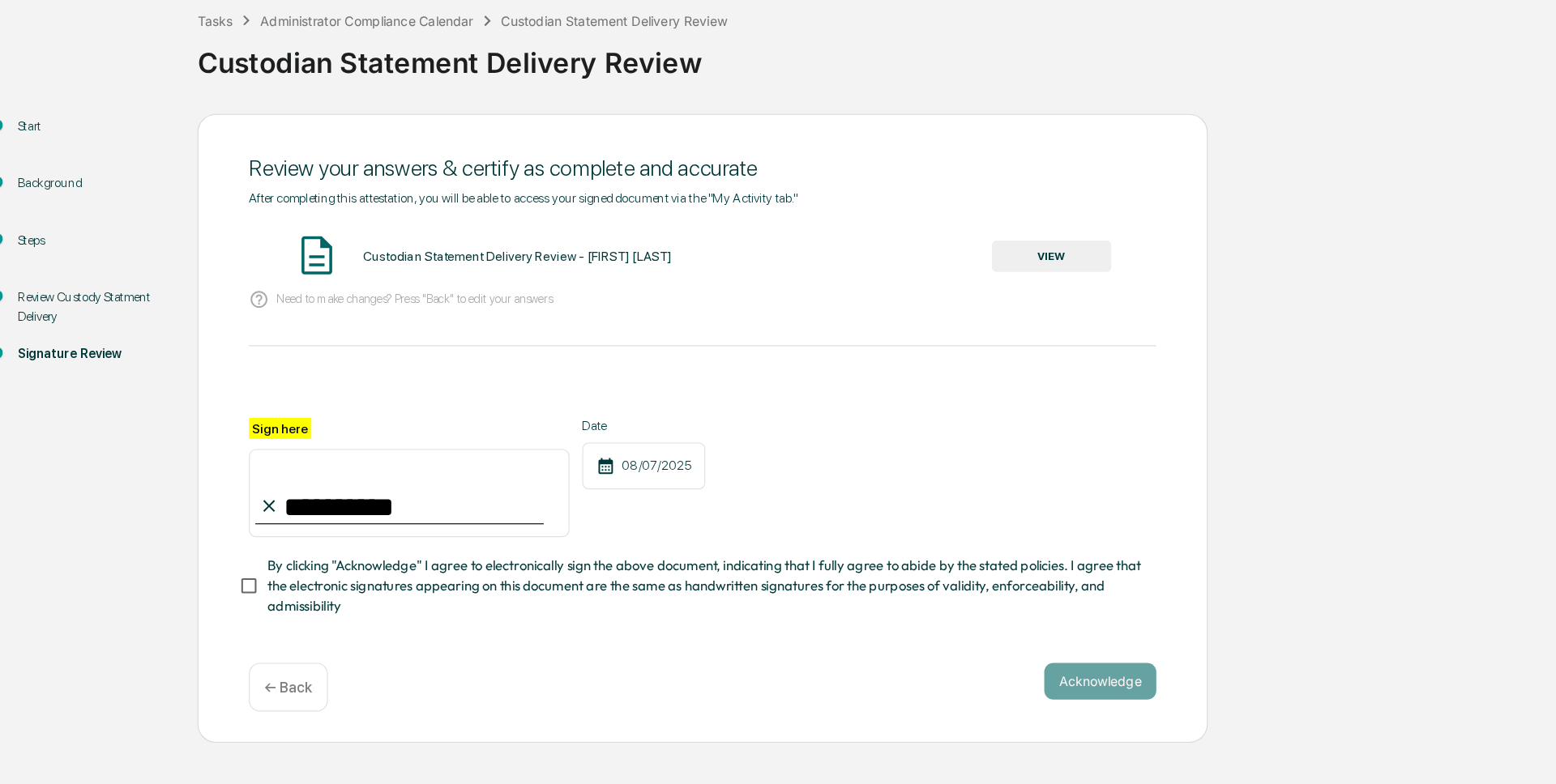 type on "**********" 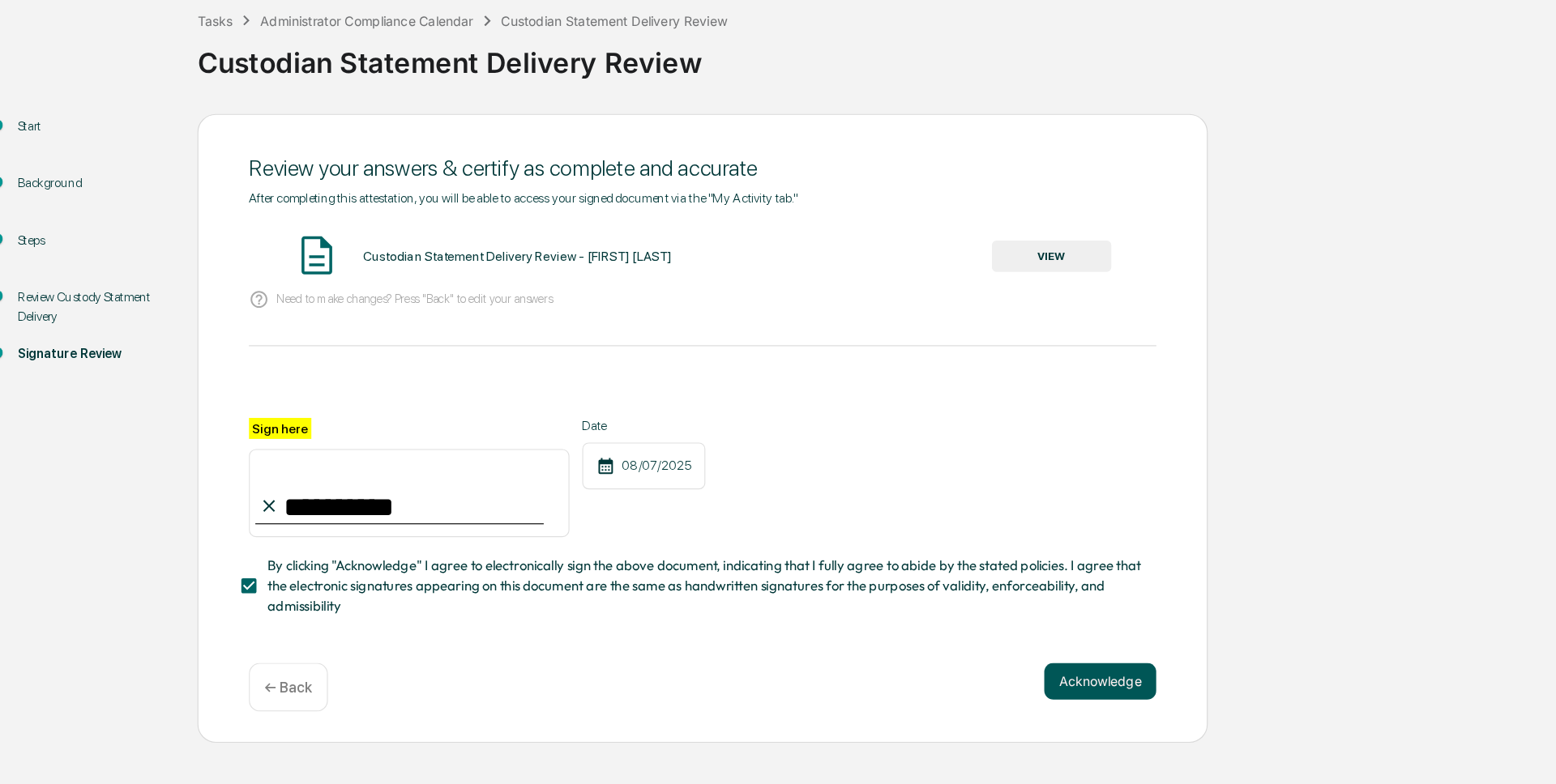 click on "Acknowledge" at bounding box center (999, 693) 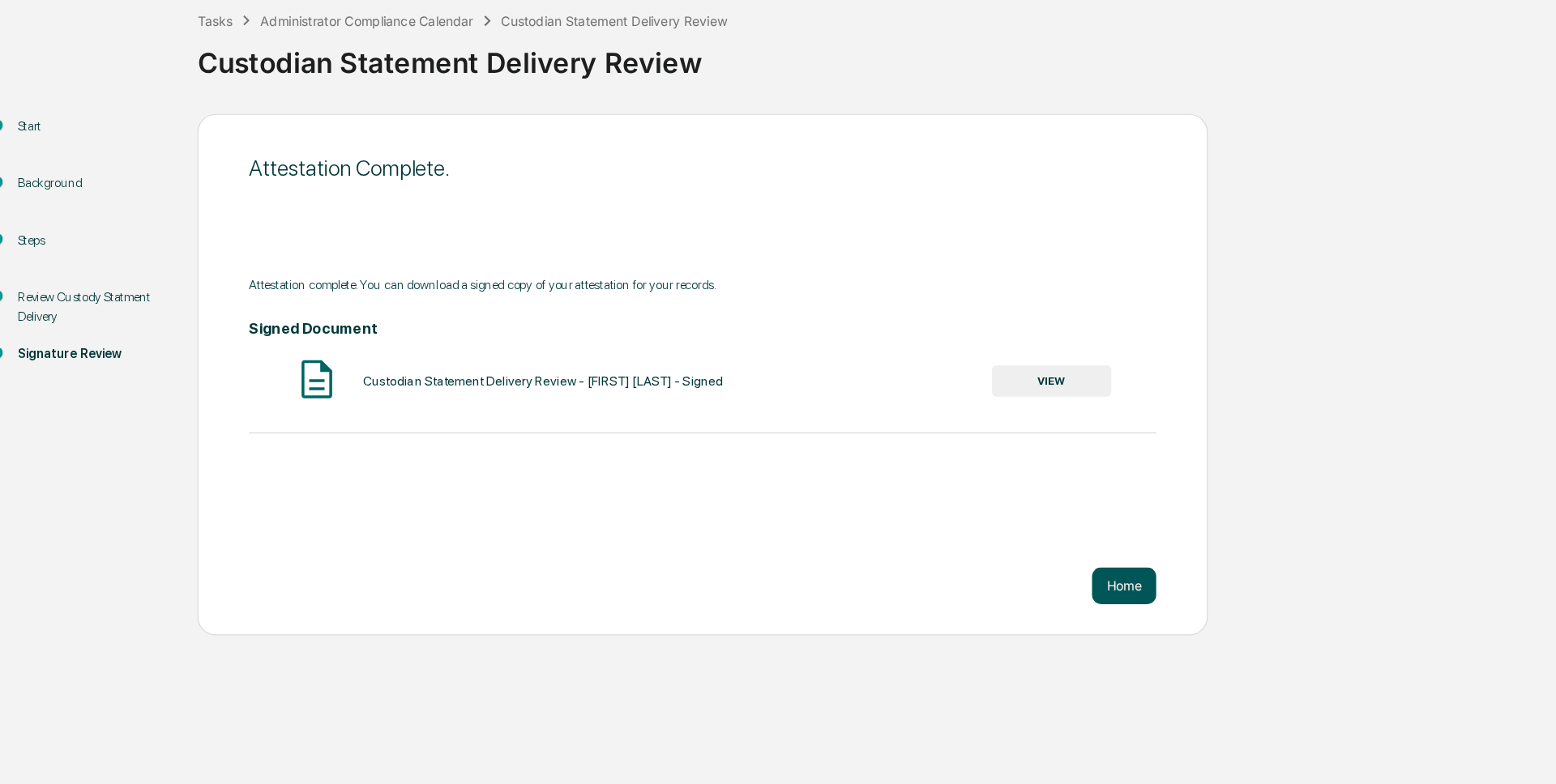 click on "Home" at bounding box center [1020, 609] 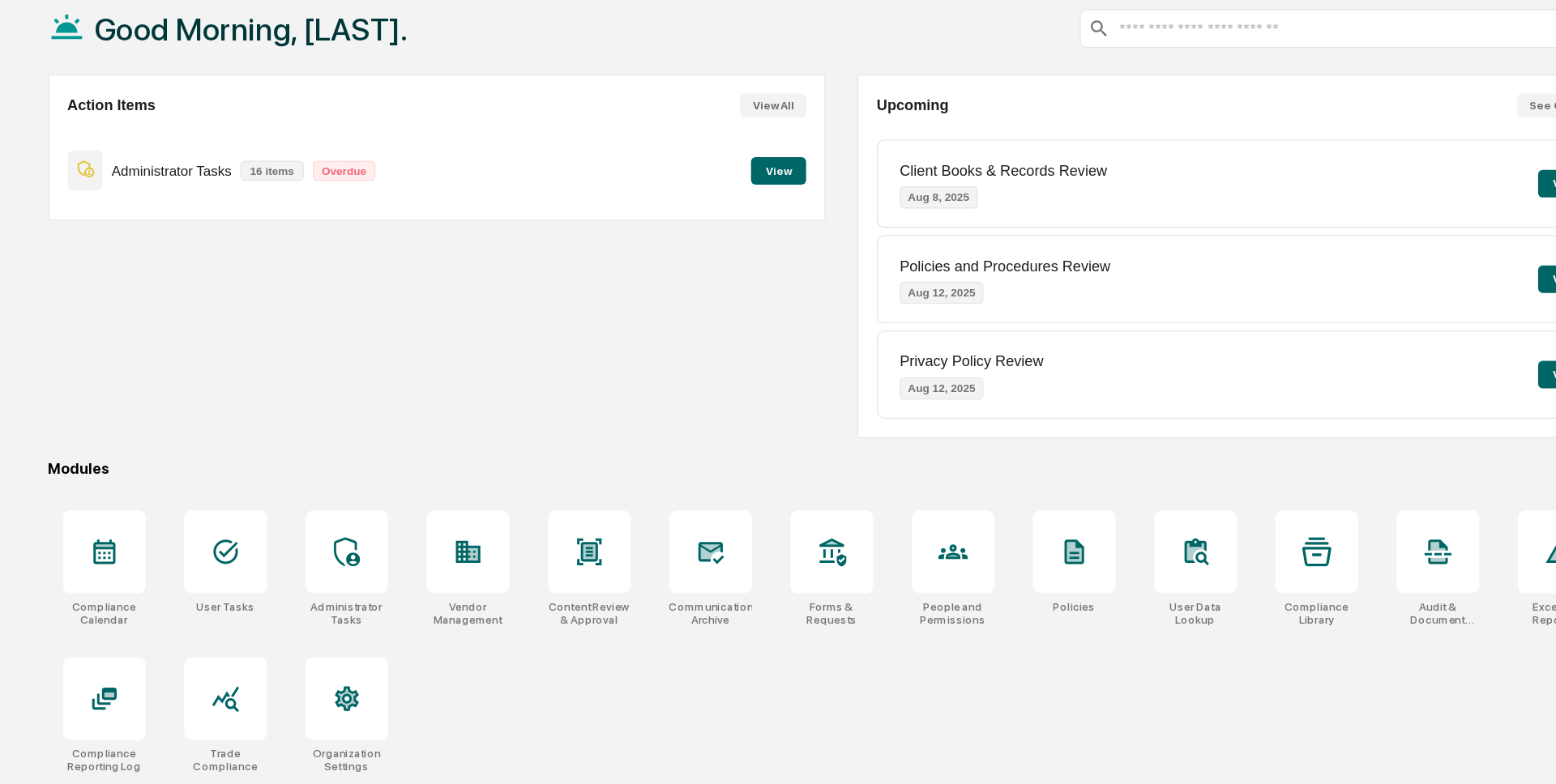 click on "View" at bounding box center (716, 243) 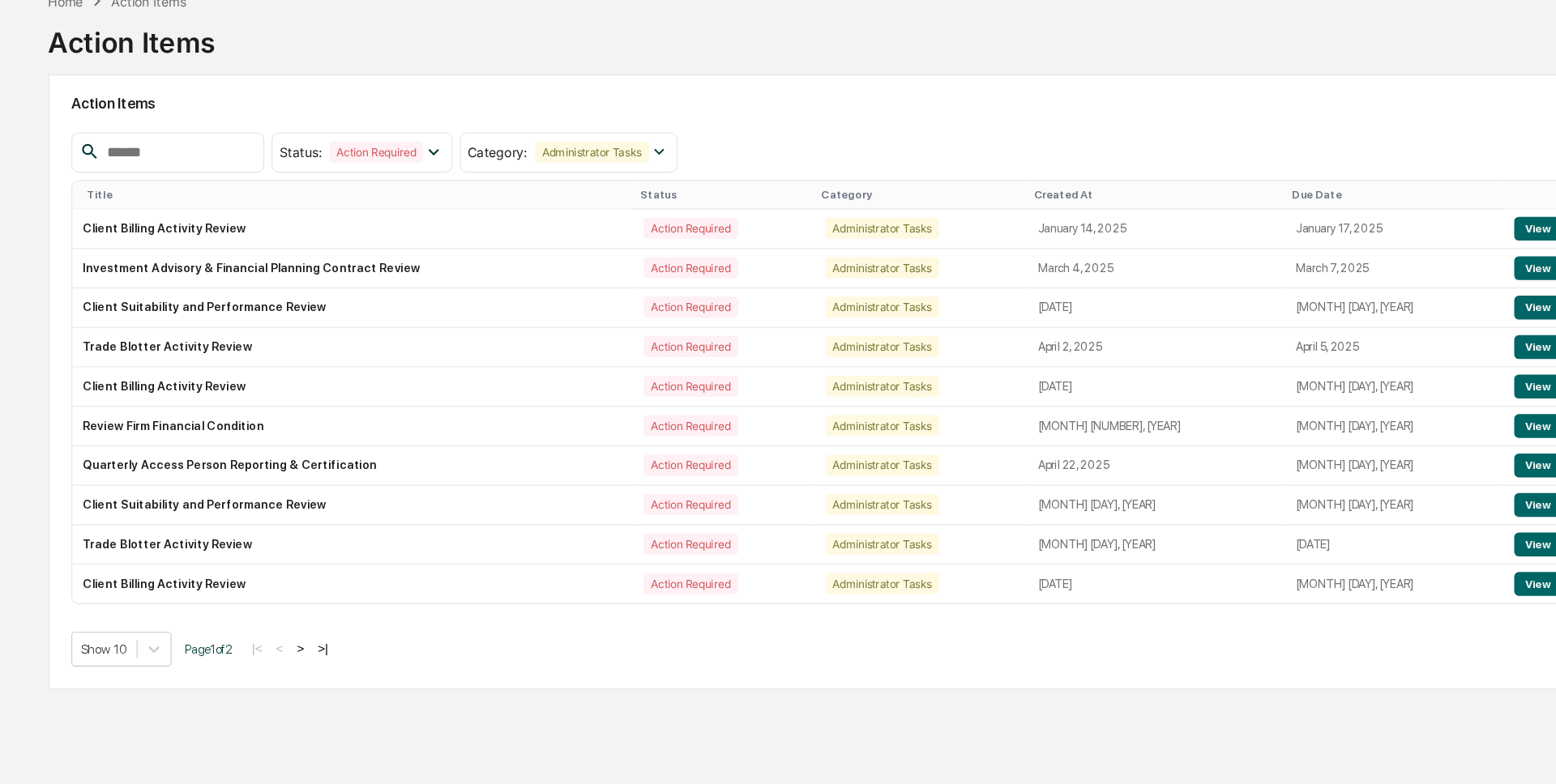 click on ">" at bounding box center (294, 664) 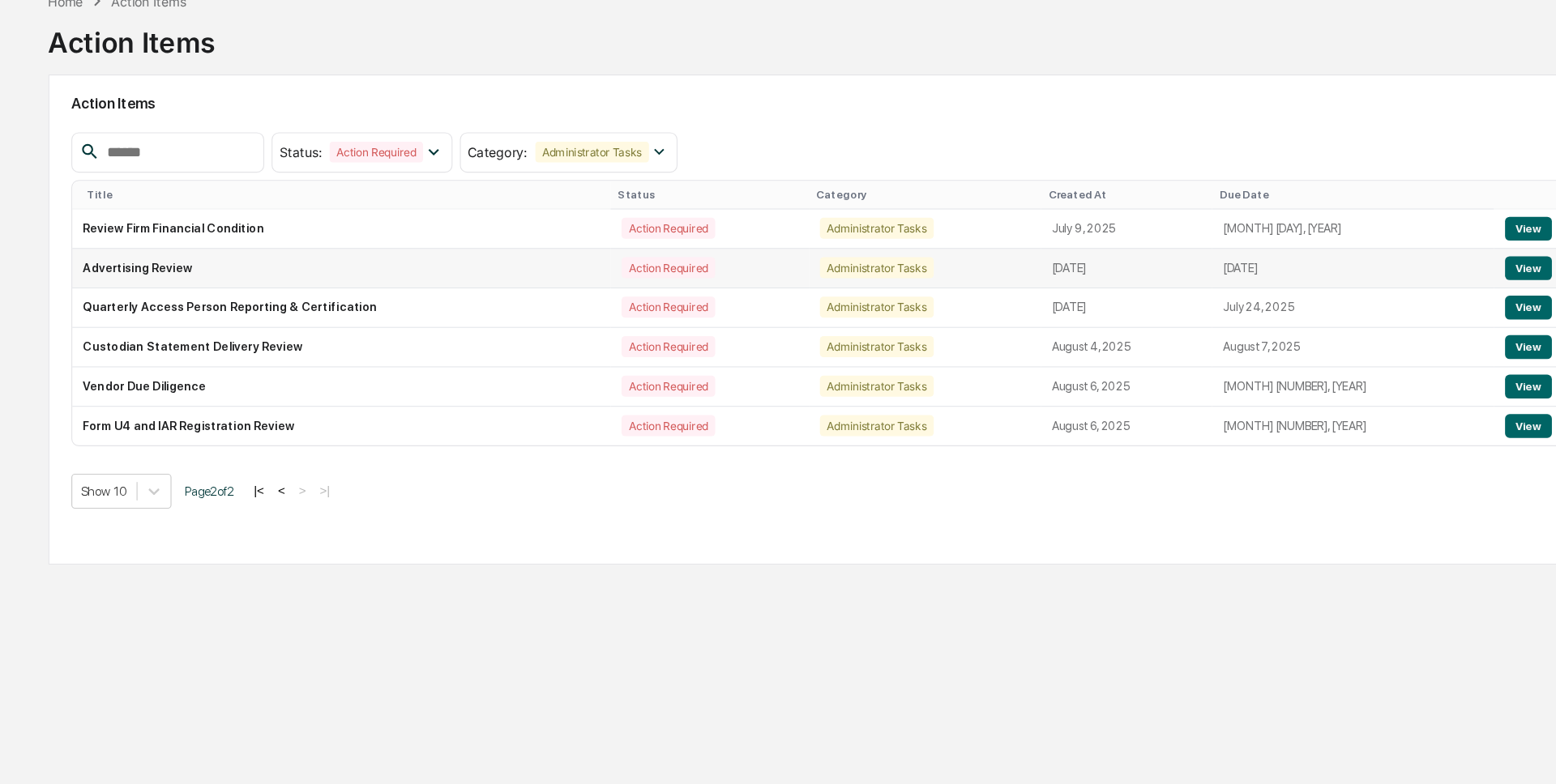 click on "View" at bounding box center [1377, 329] 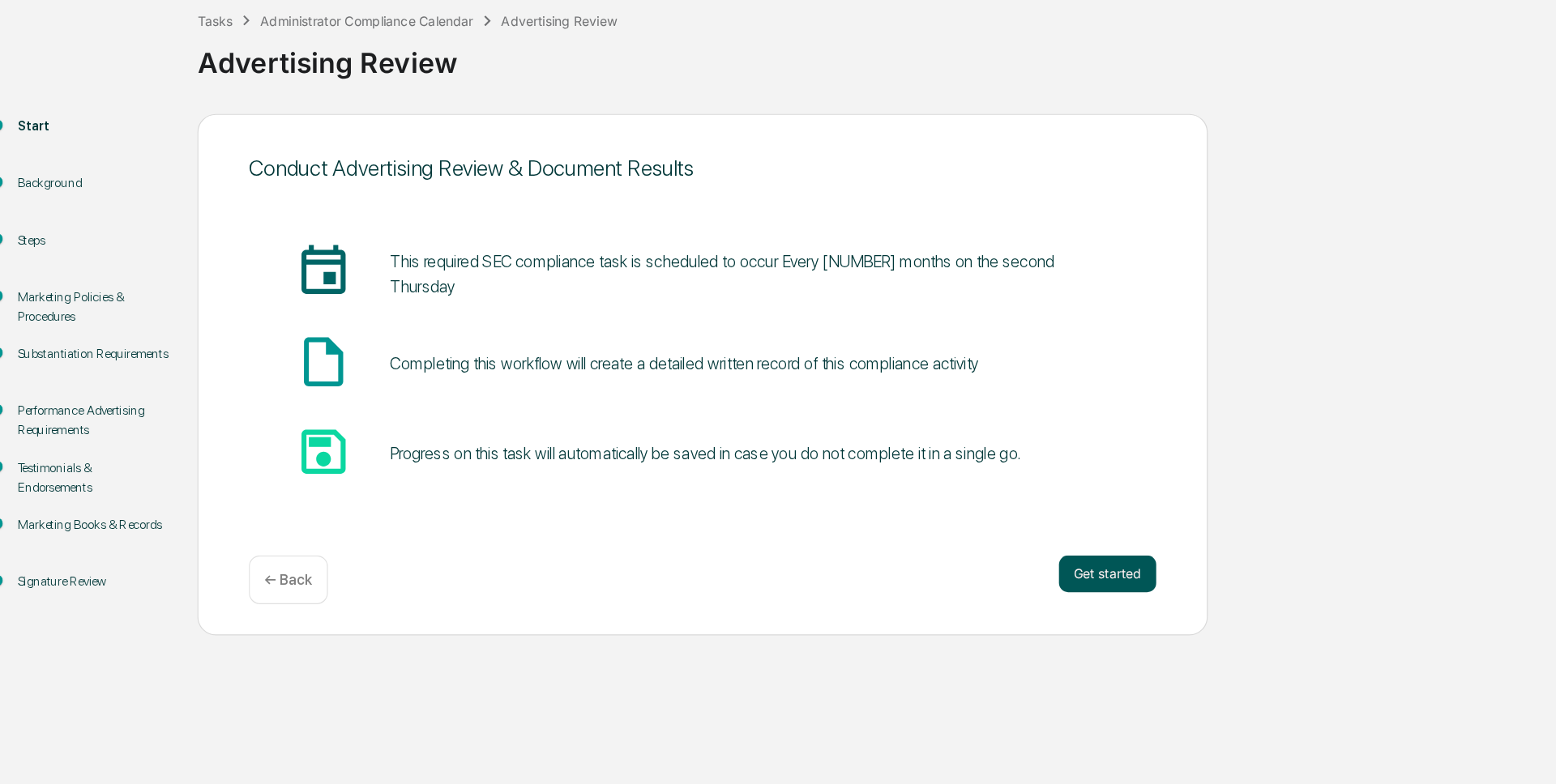 click on "Get started" at bounding box center [1006, 599] 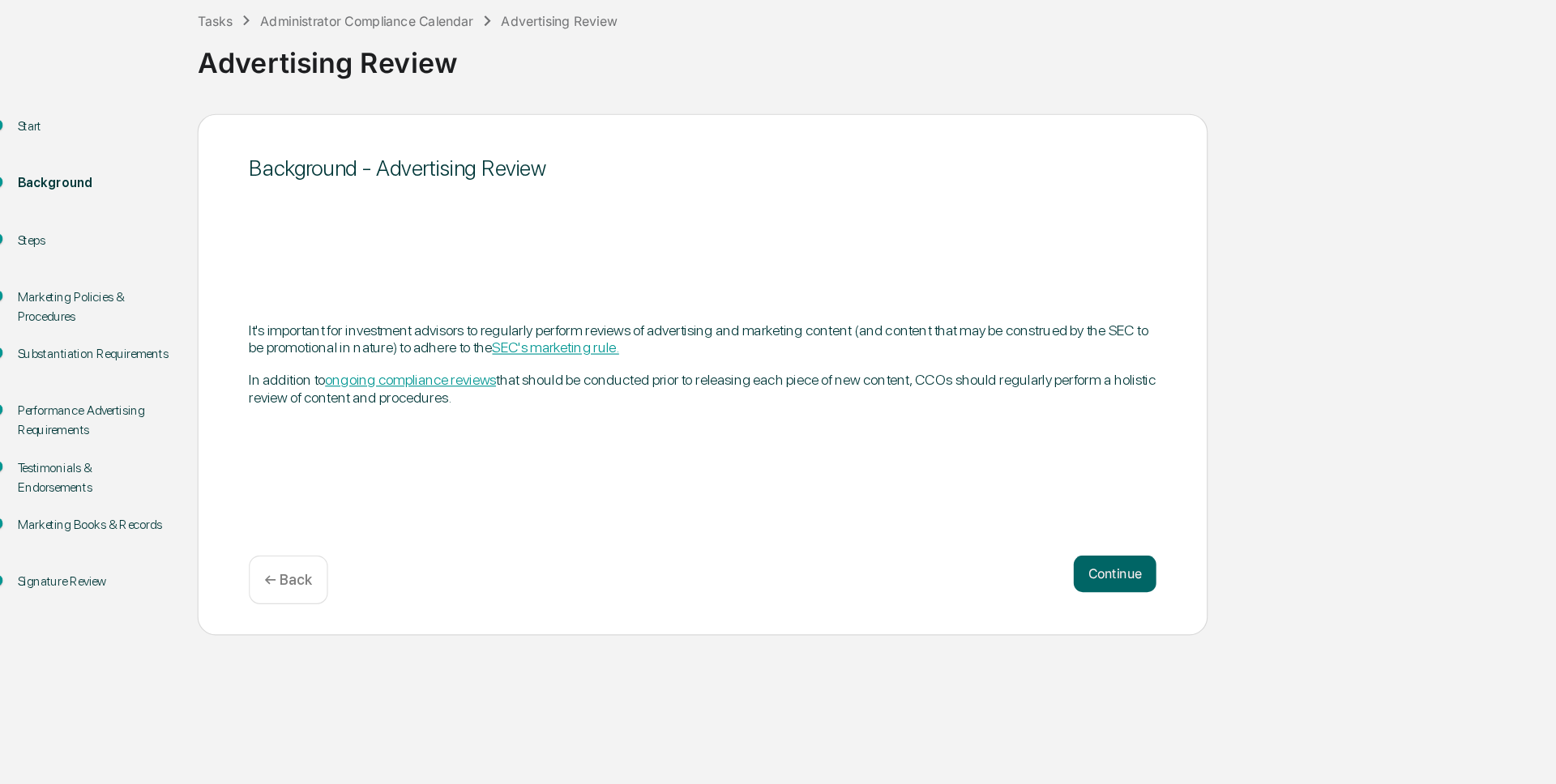 click on "Continue" at bounding box center (1012, 599) 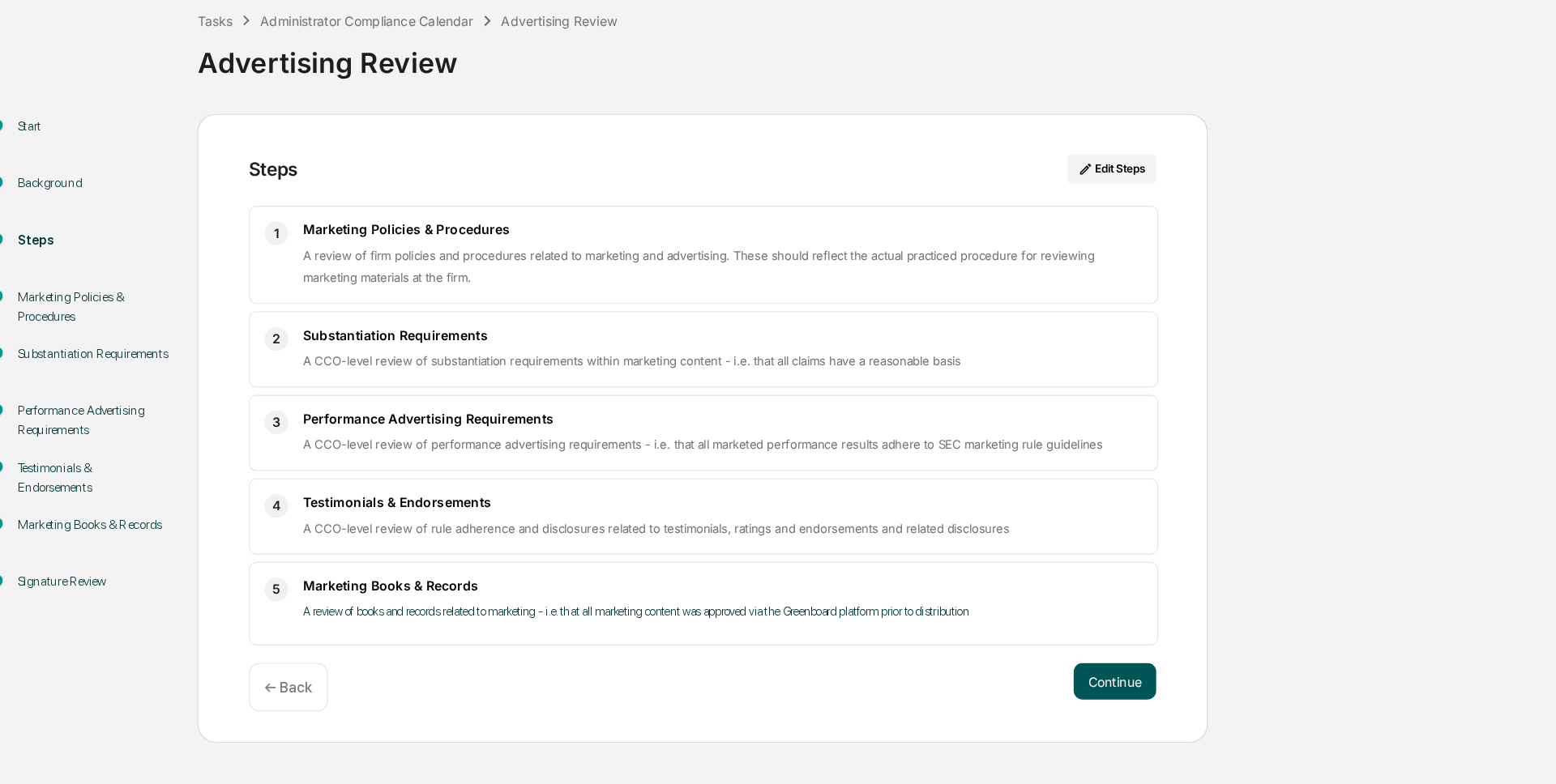 click on "Continue" at bounding box center (1012, 693) 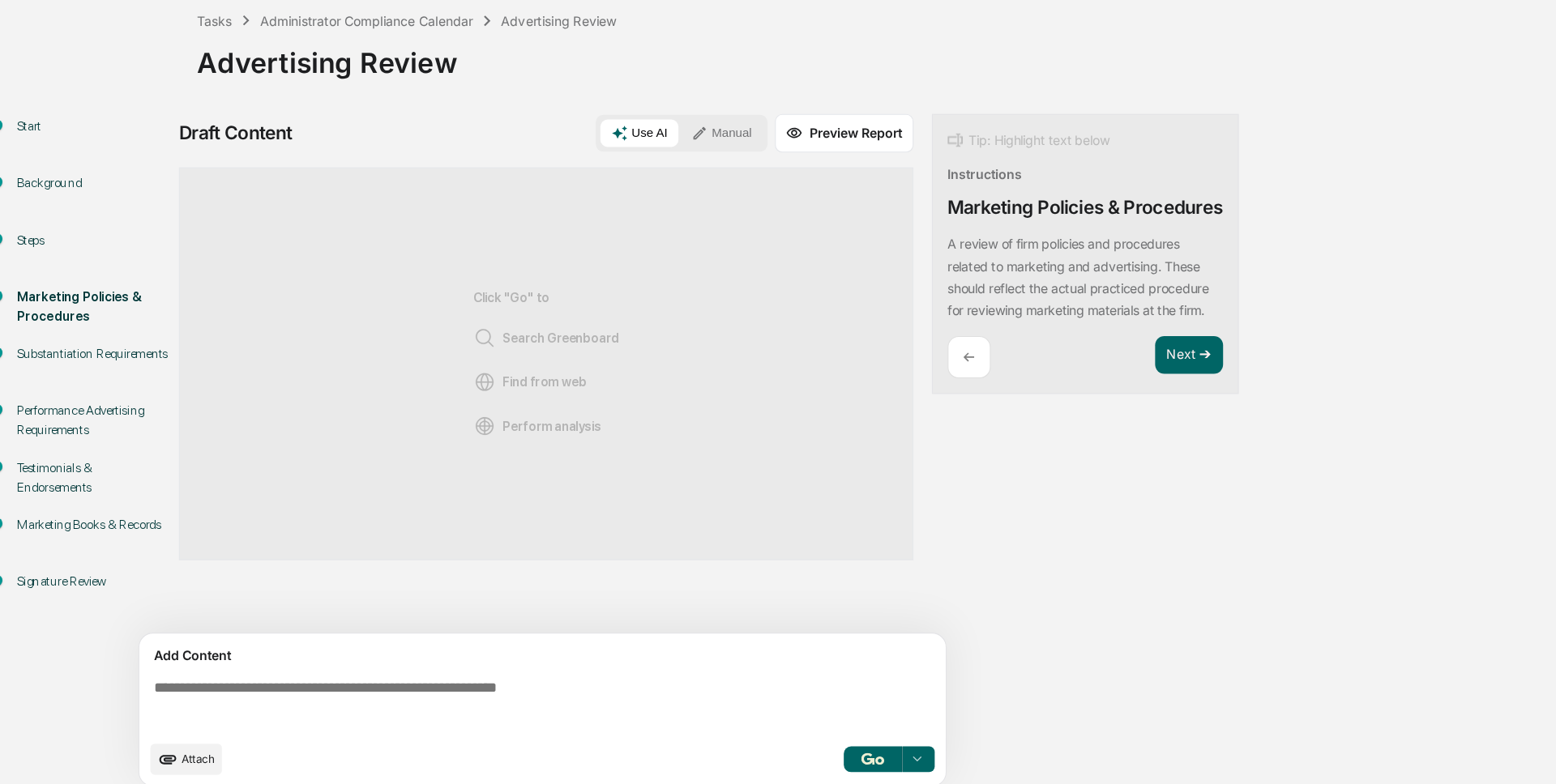 click on "Manual" at bounding box center (665, 210) 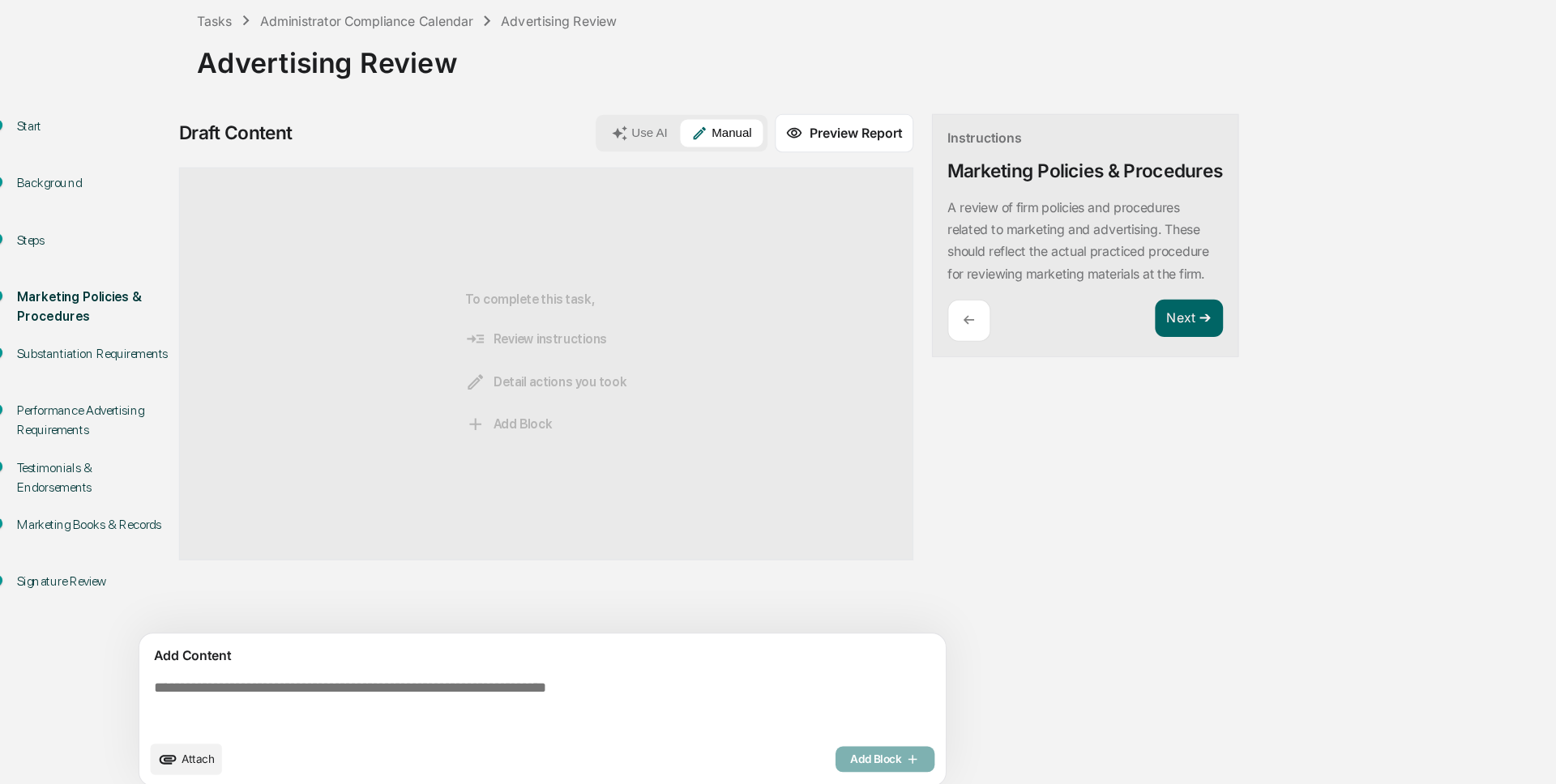 scroll, scrollTop: 12, scrollLeft: 0, axis: vertical 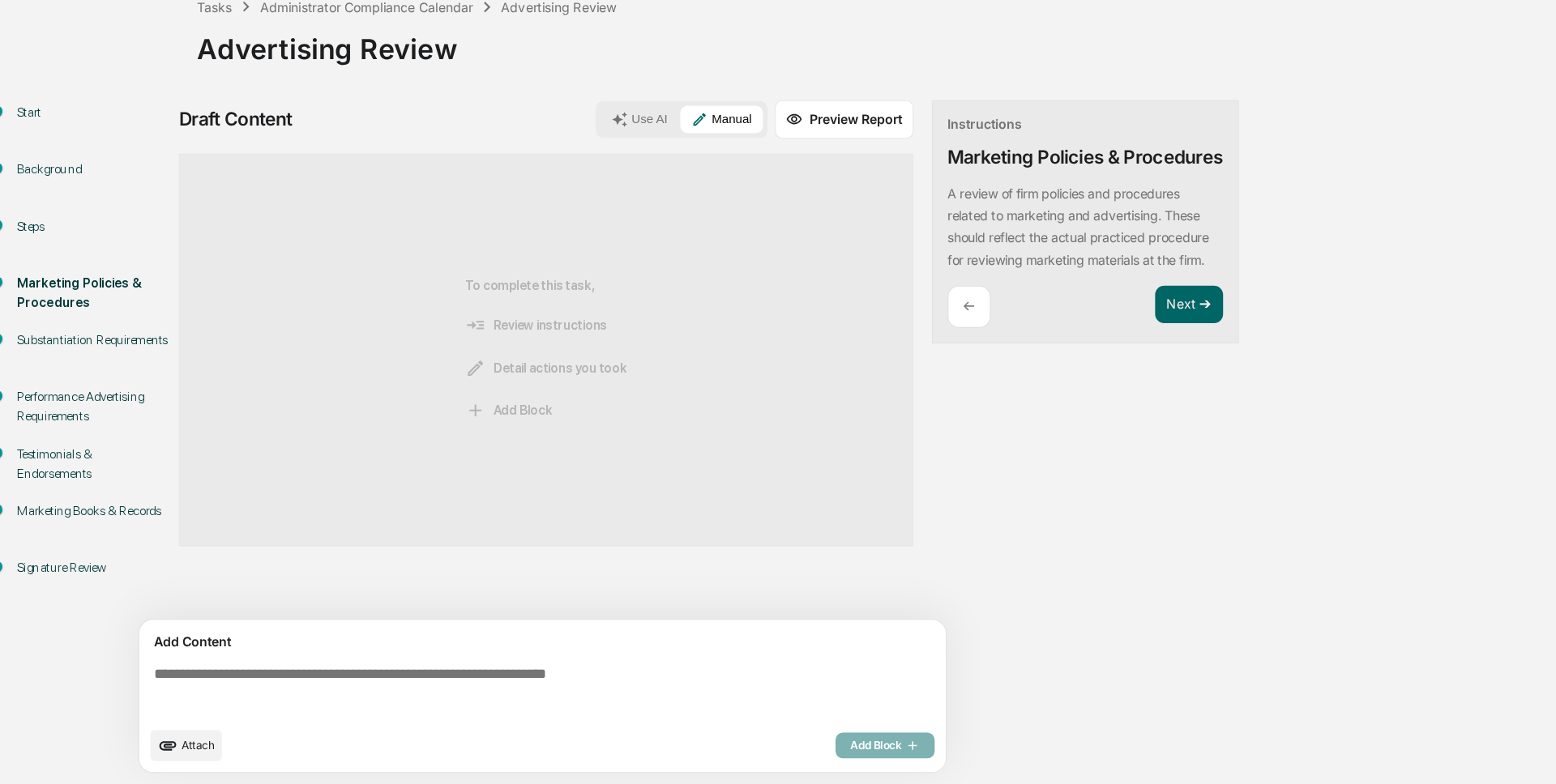 click at bounding box center [511, 702] 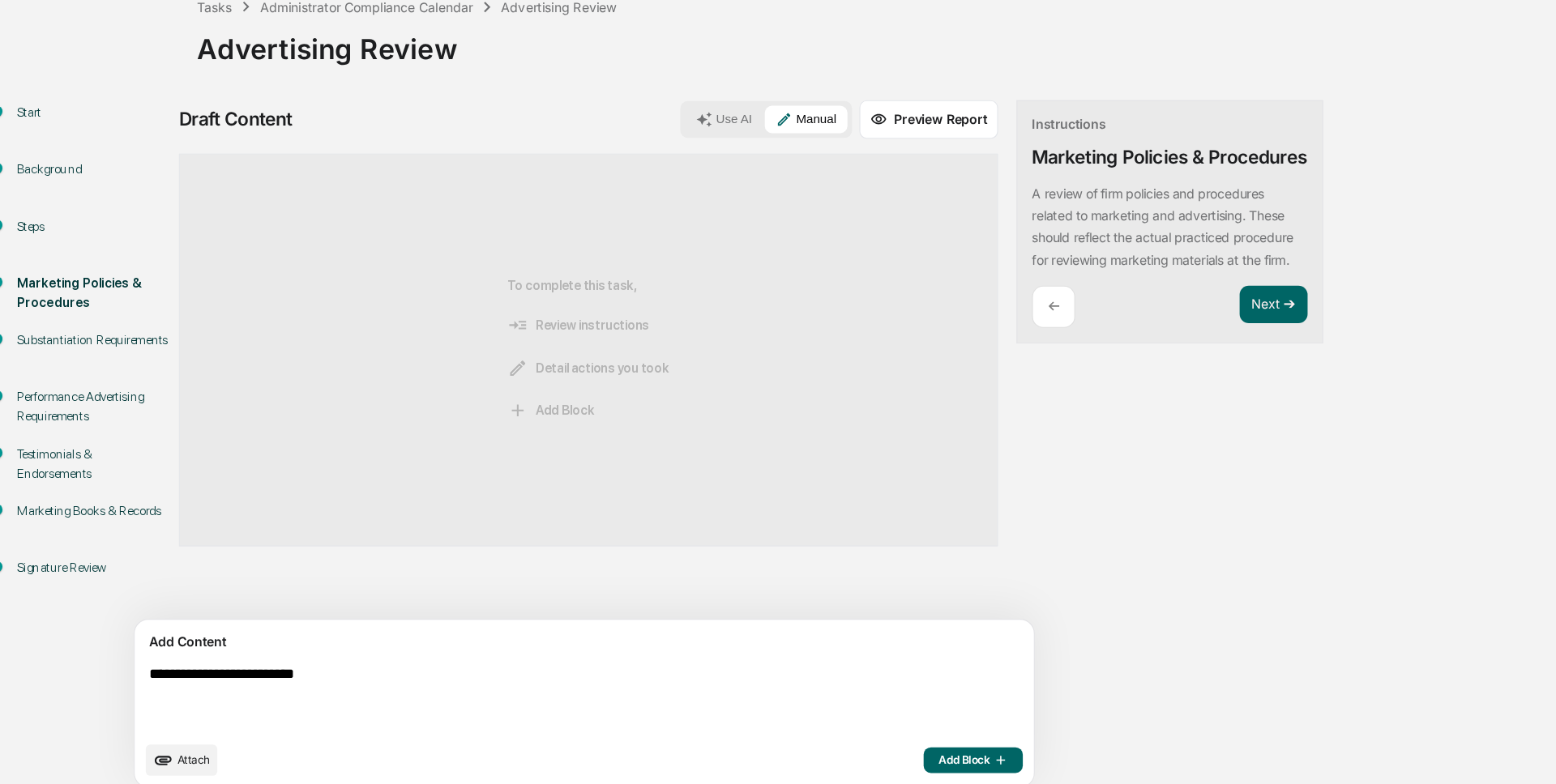 drag, startPoint x: 347, startPoint y: 688, endPoint x: 143, endPoint y: 685, distance: 204.02206 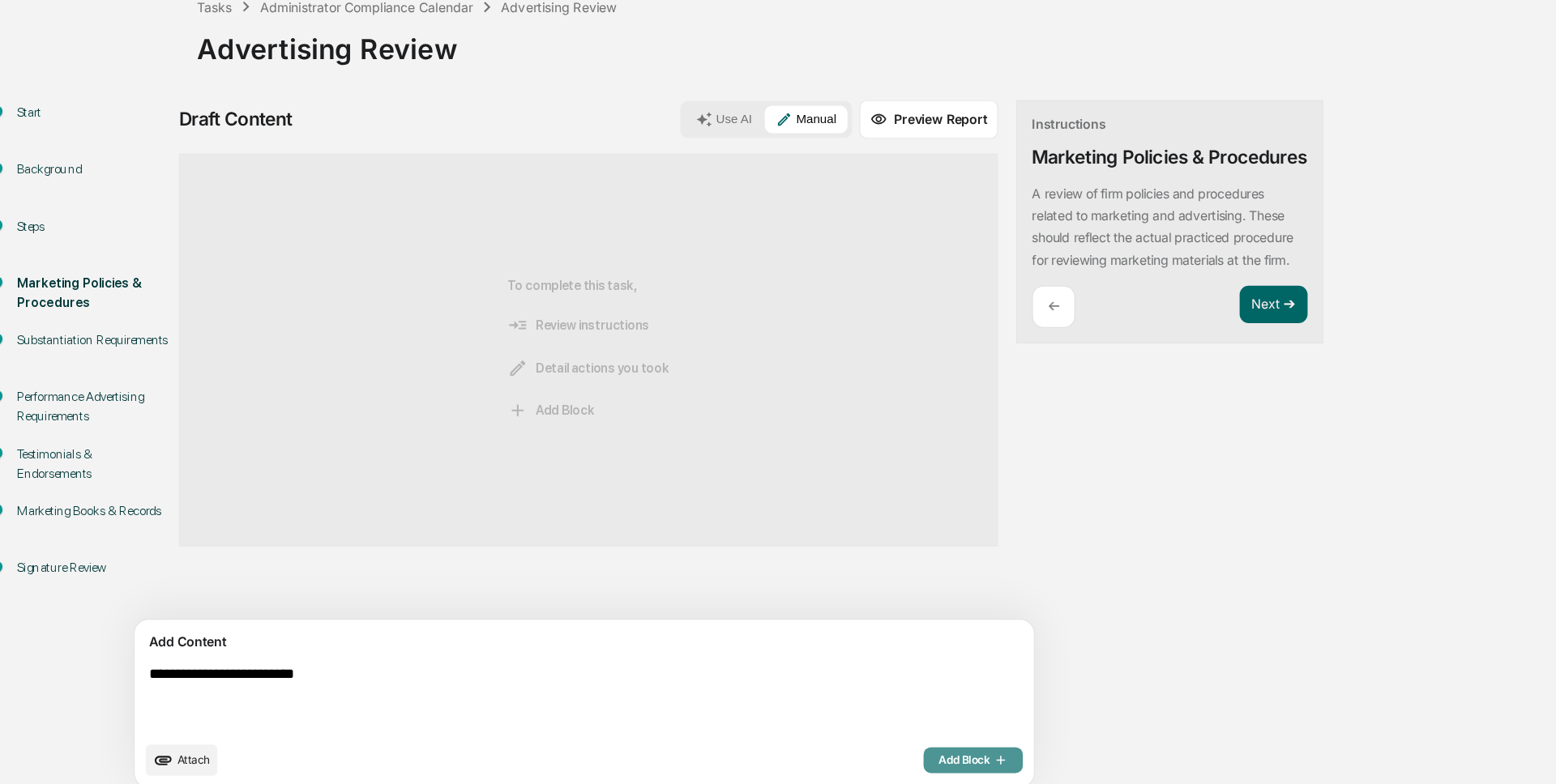 click on "Add Block" at bounding box center (887, 763) 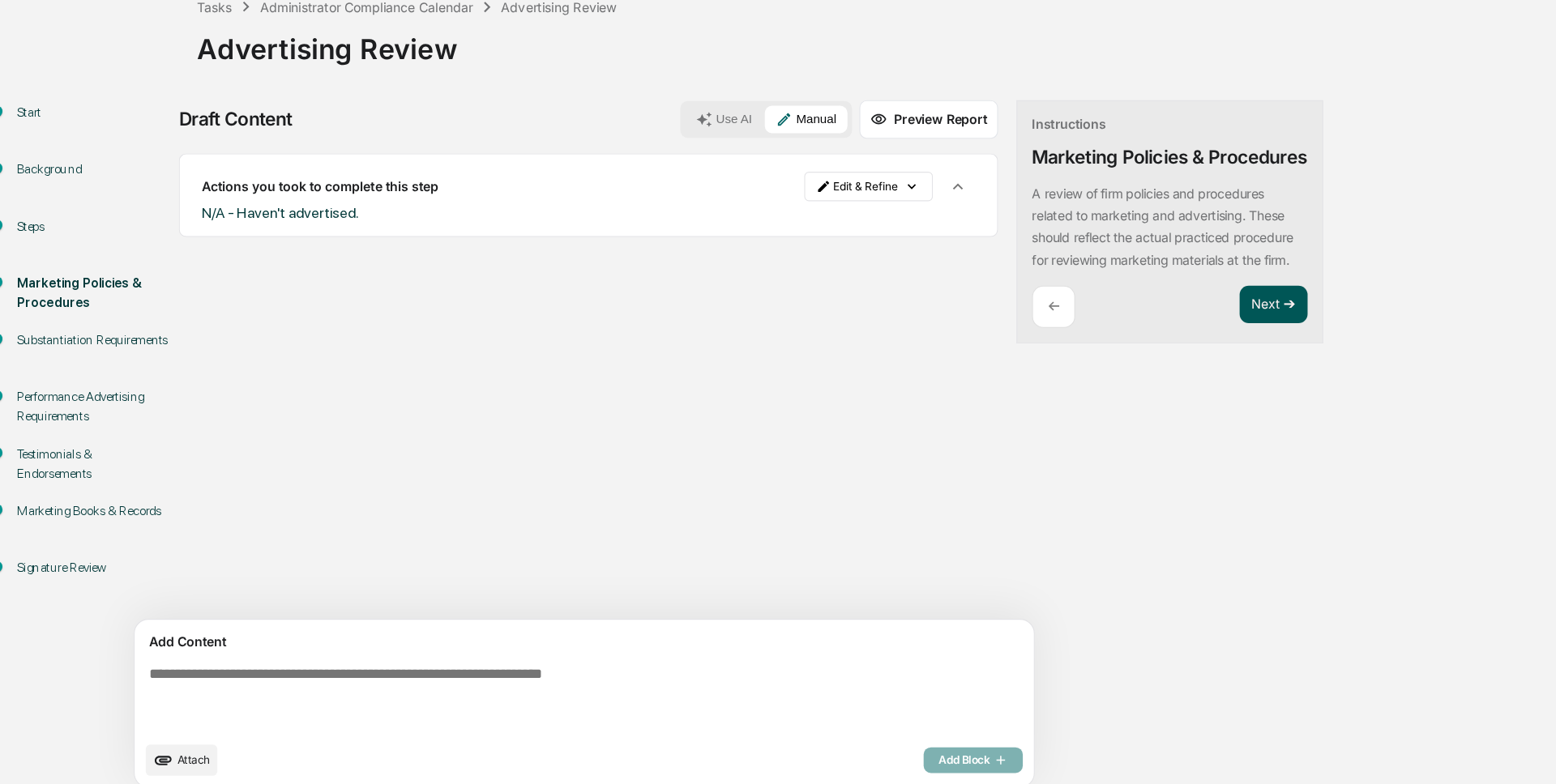 click on "Next ➔" at bounding box center (1152, 361) 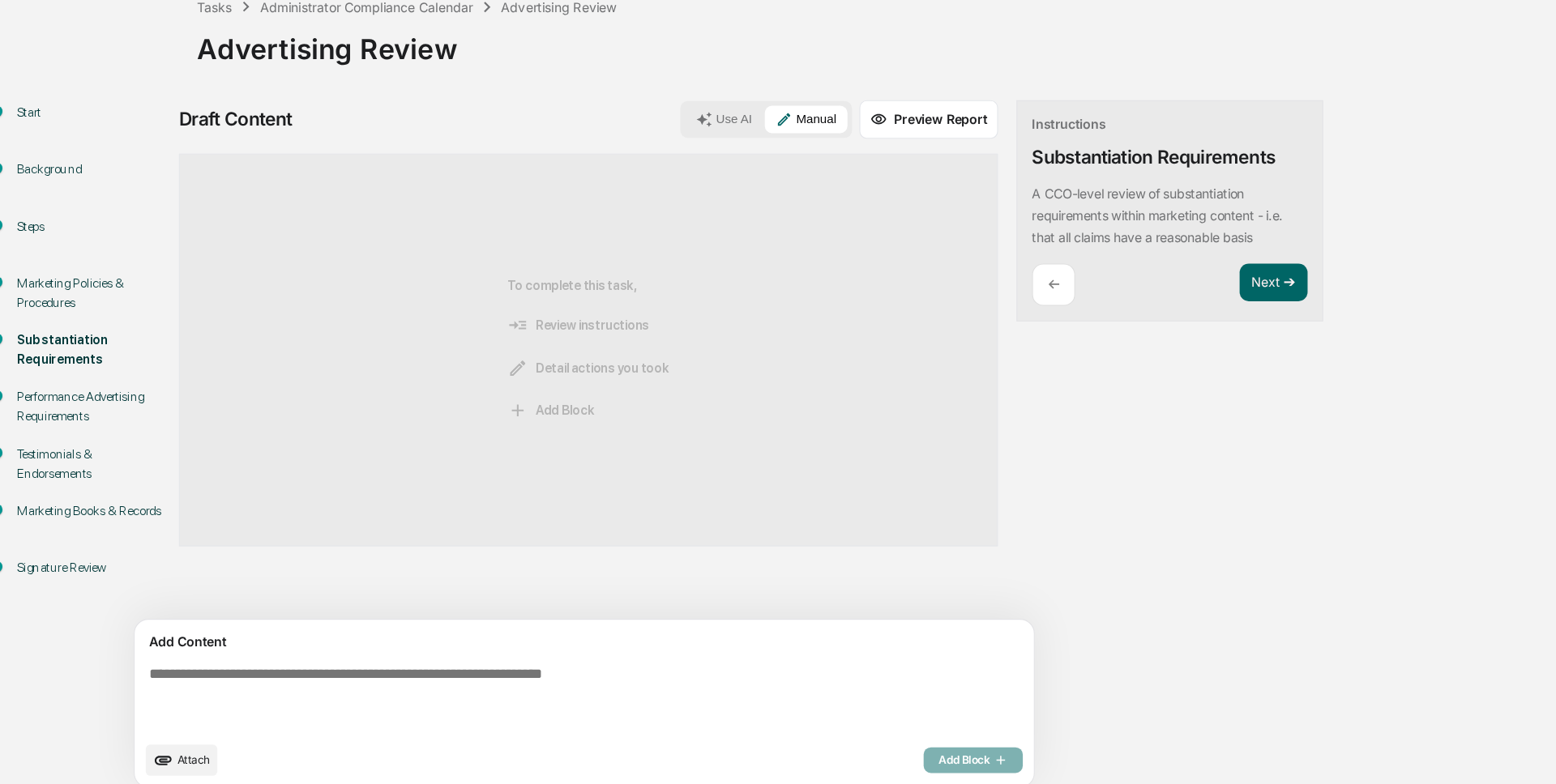click on "Marketing Policies & Procedures" at bounding box center [110, 351] 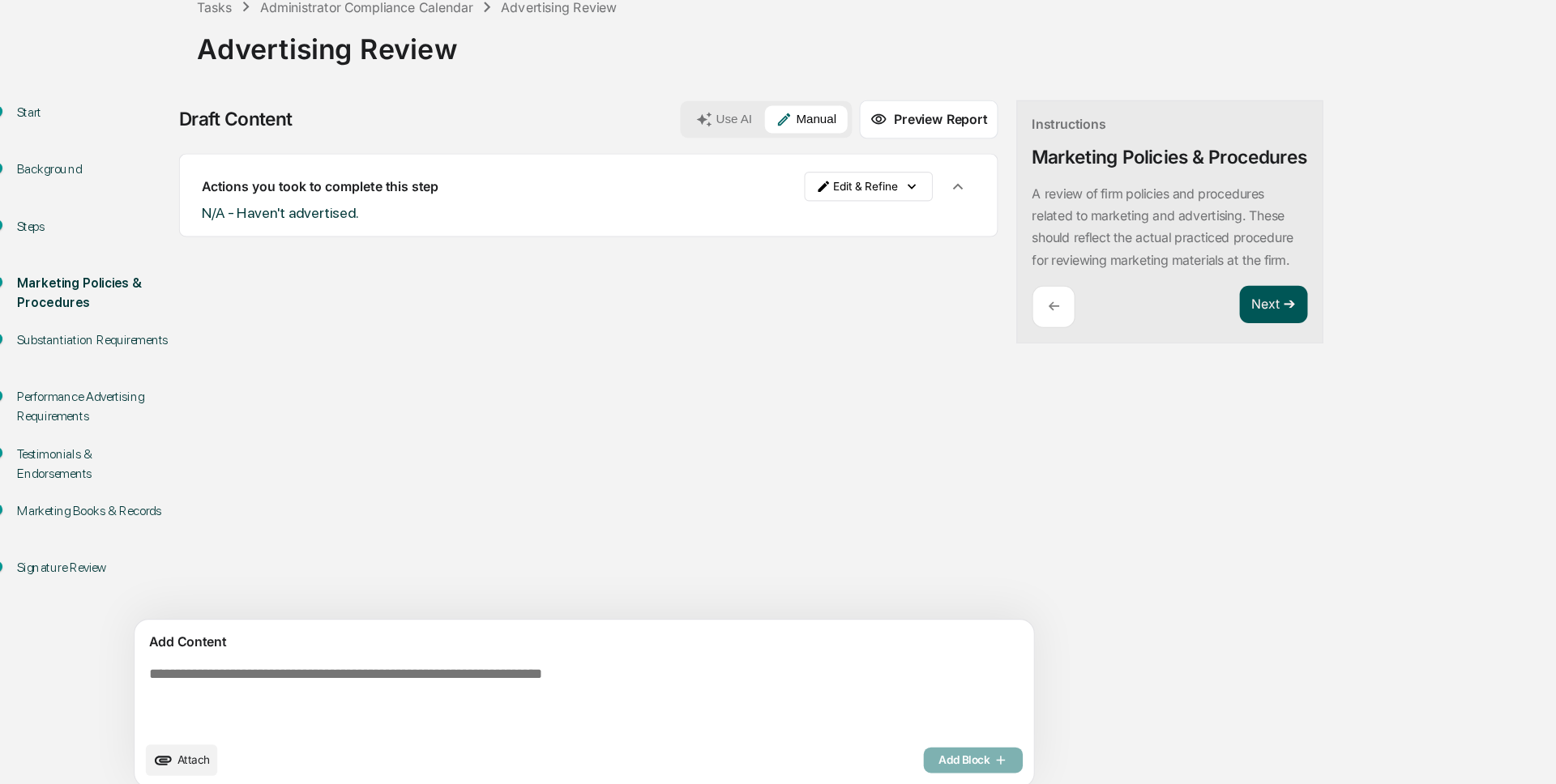 click on "Next ➔" at bounding box center [1152, 361] 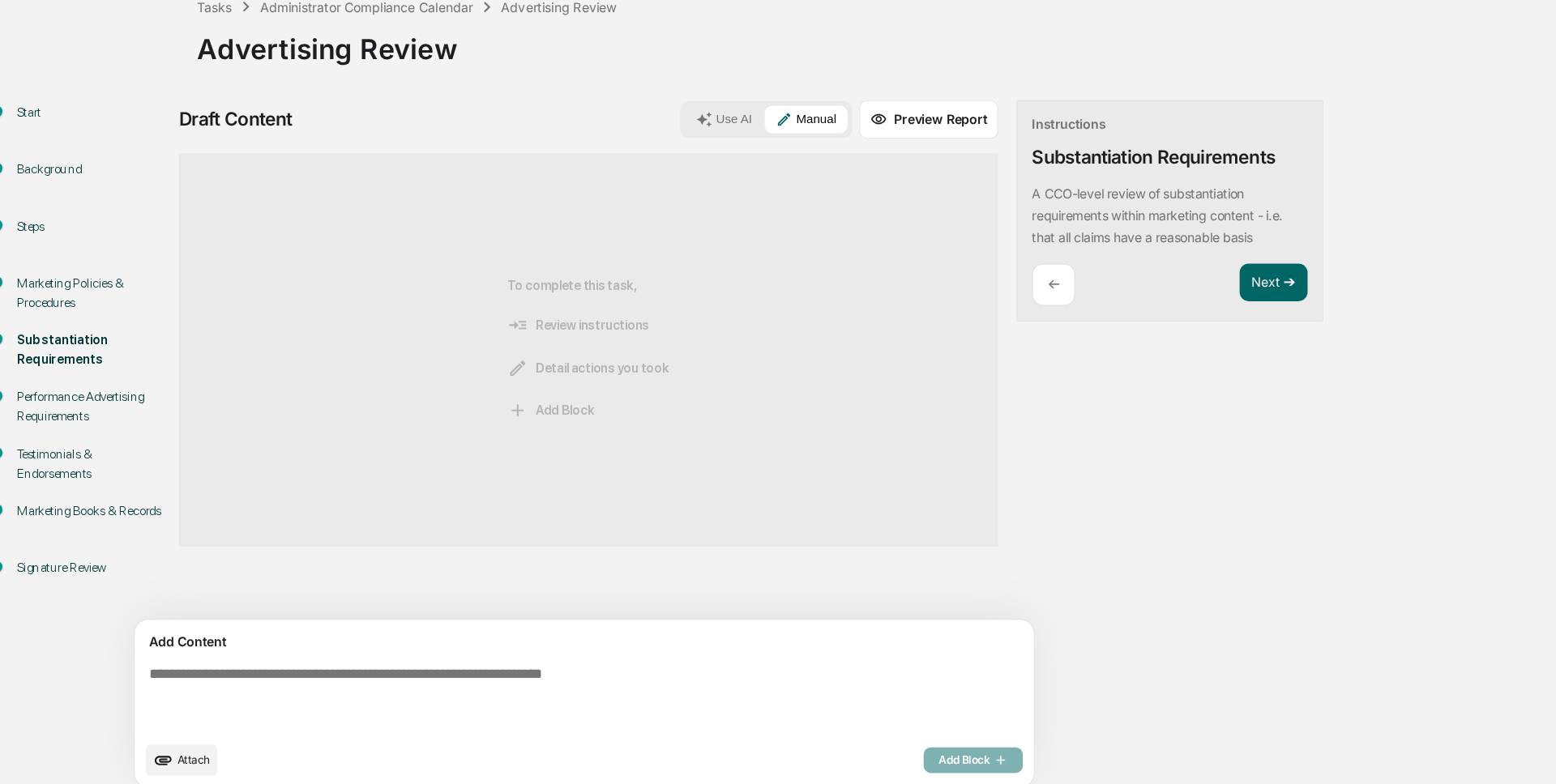 click at bounding box center (507, 709) 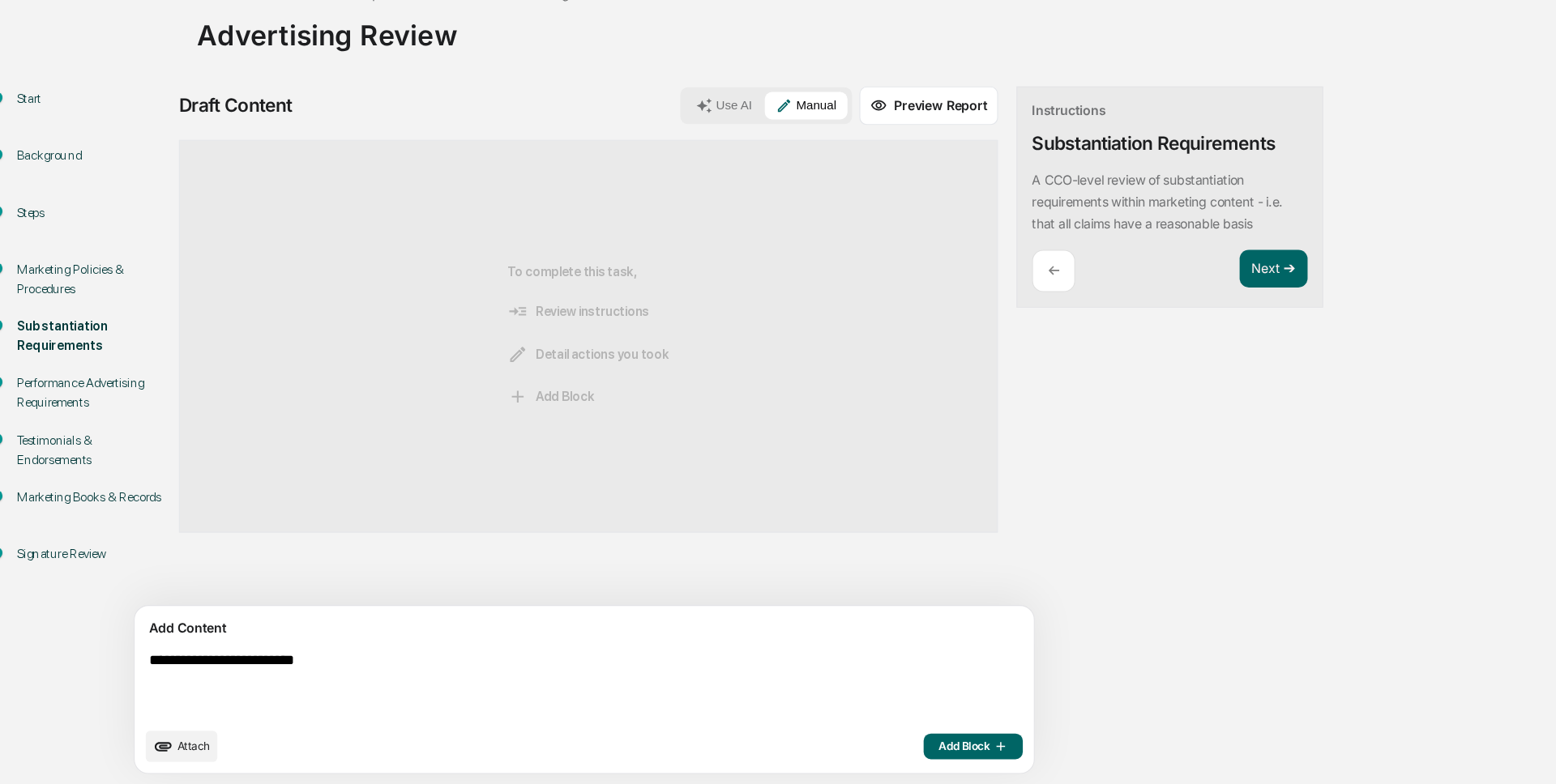 scroll, scrollTop: 25, scrollLeft: 0, axis: vertical 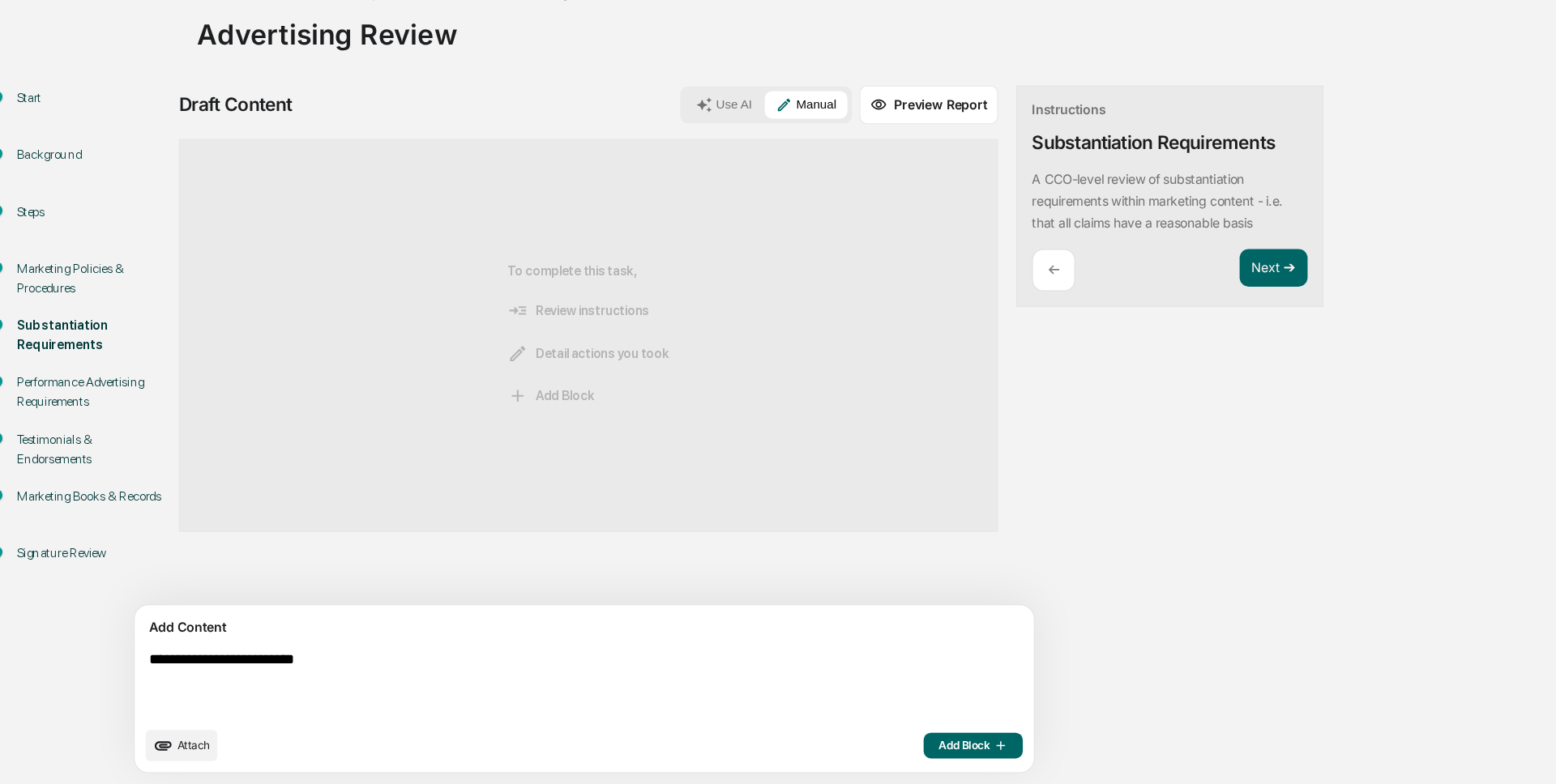 type on "**********" 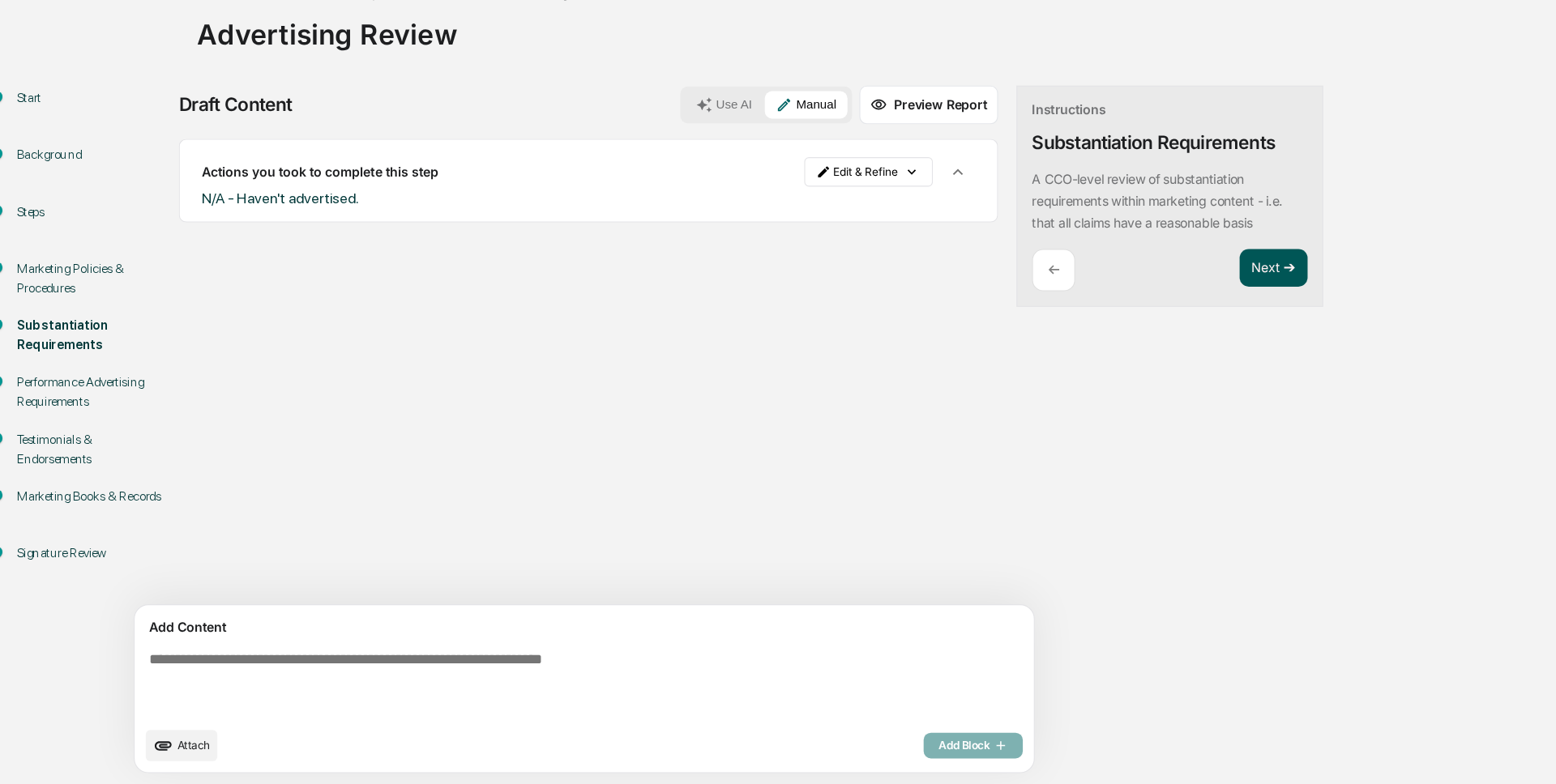 click on "Next ➔" at bounding box center (1152, 329) 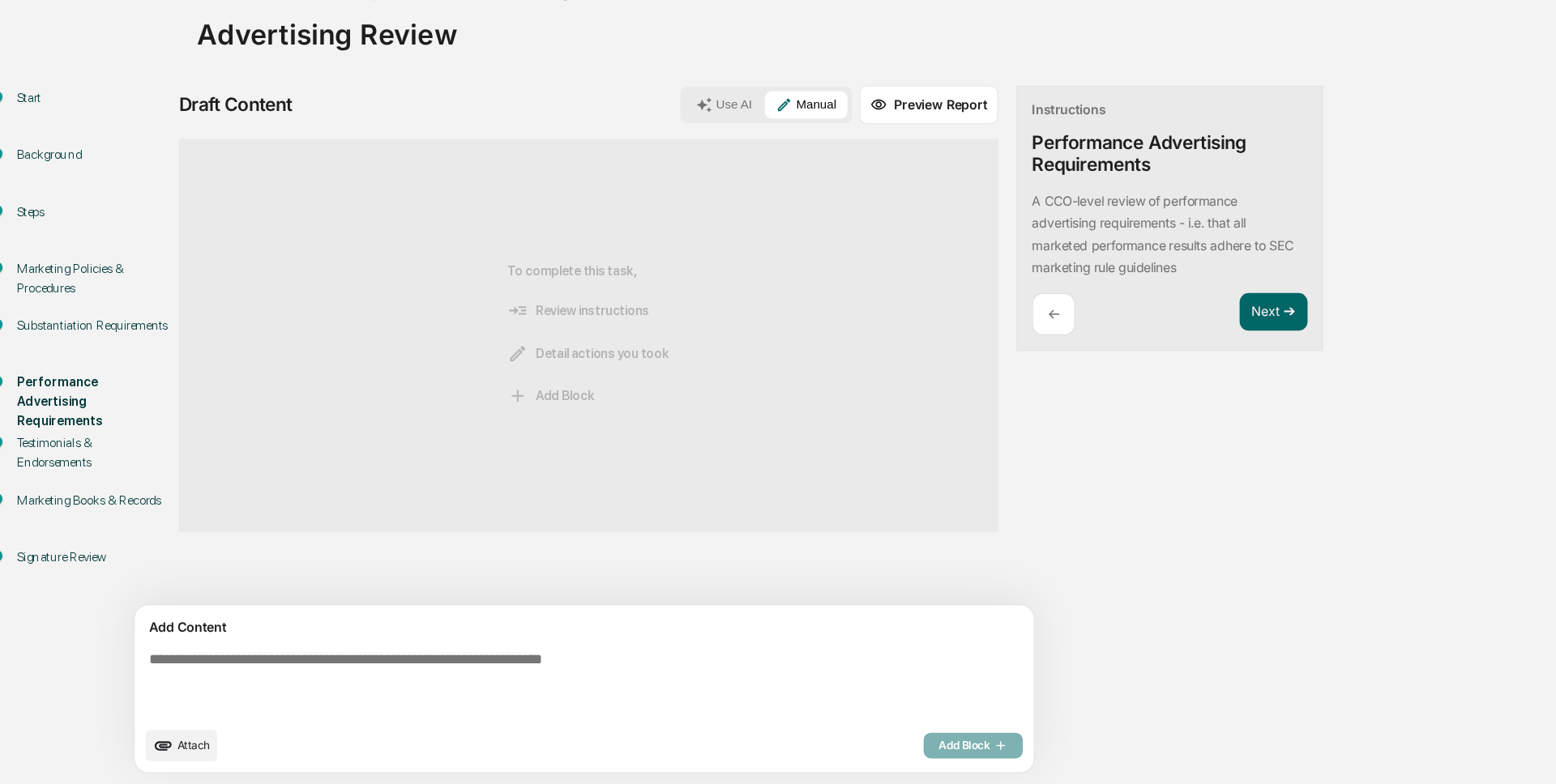 click at bounding box center [507, 696] 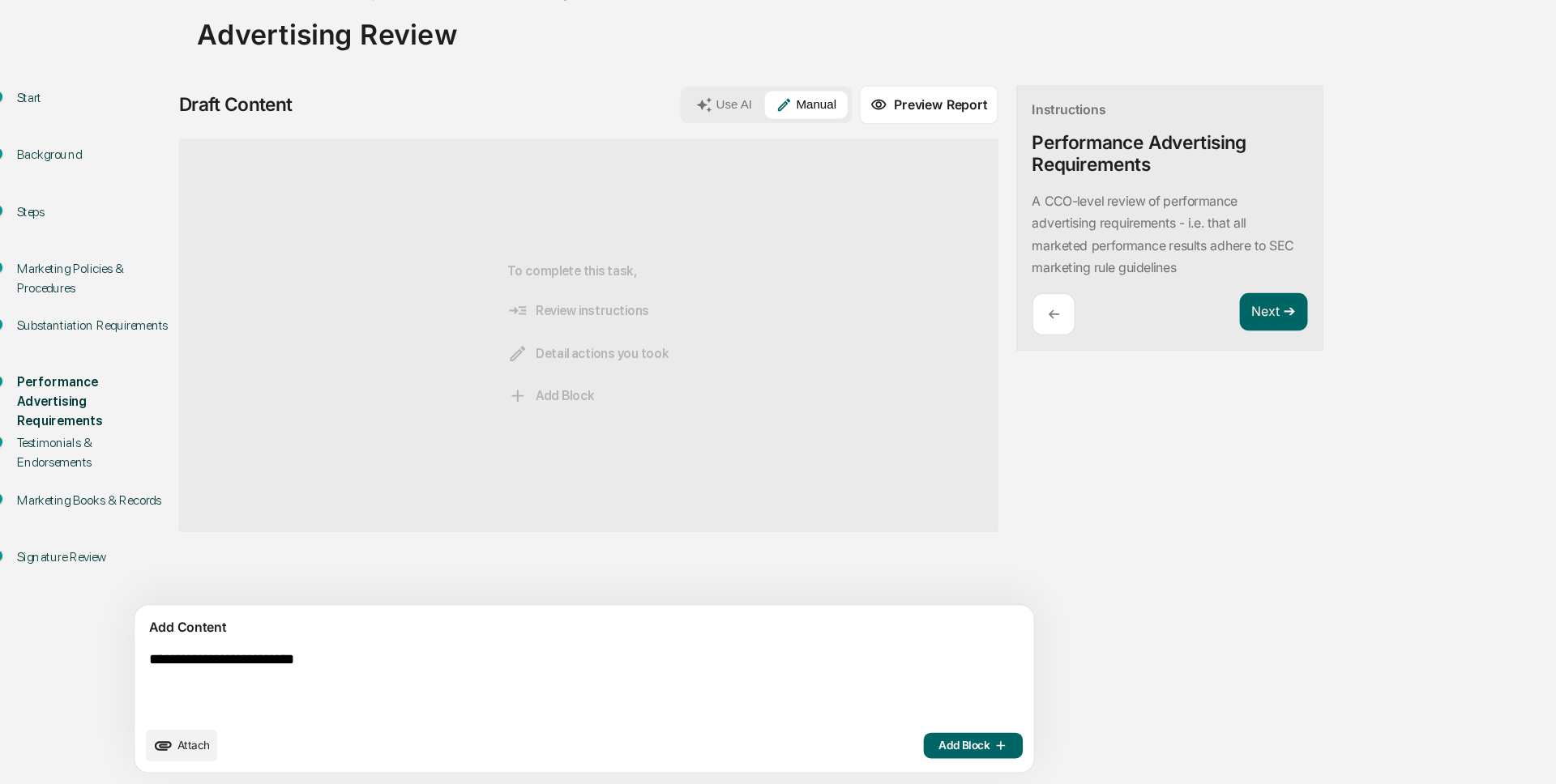 type on "**********" 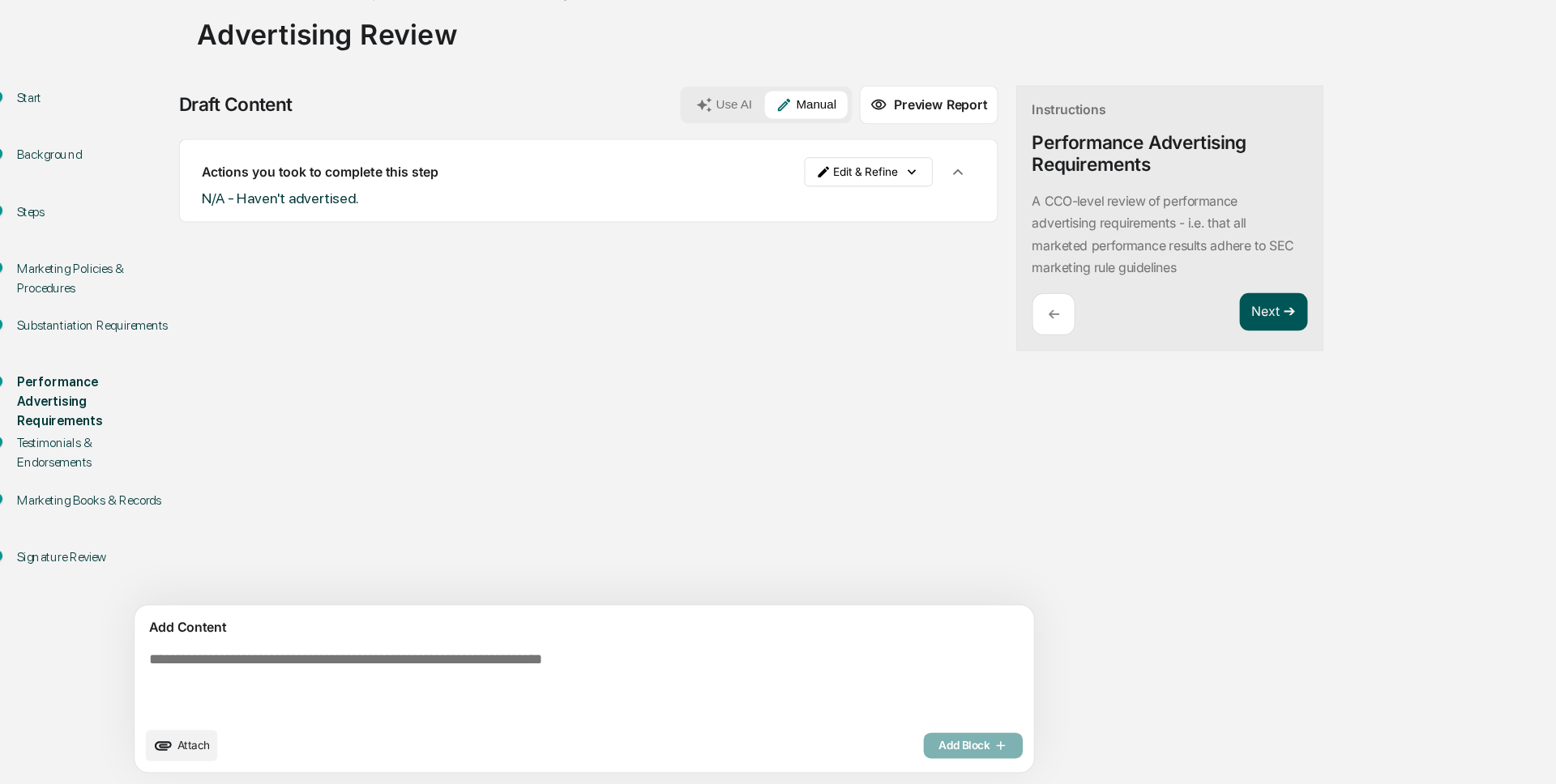 click on "Next ➔" at bounding box center [1152, 368] 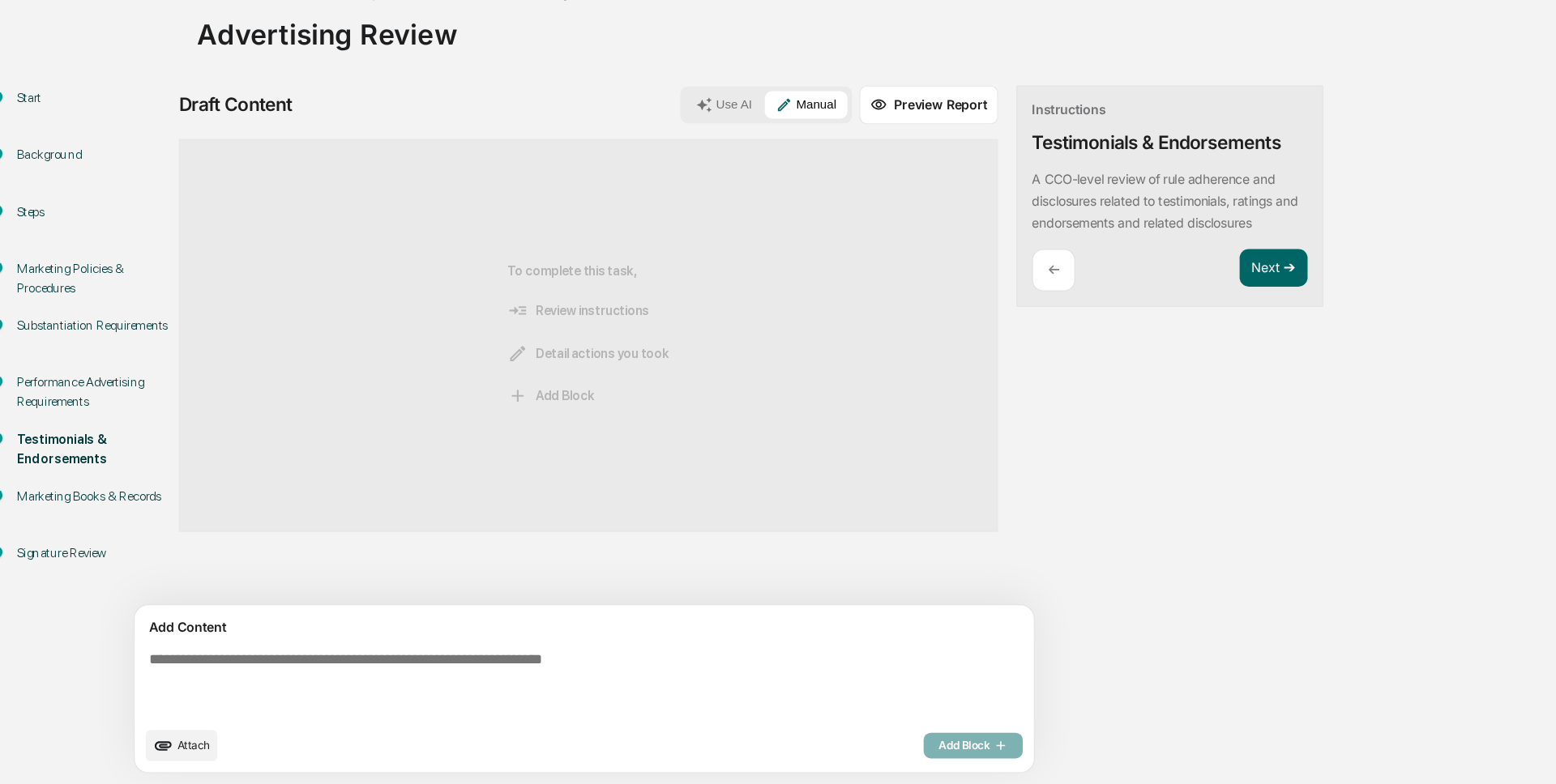 click at bounding box center (507, 696) 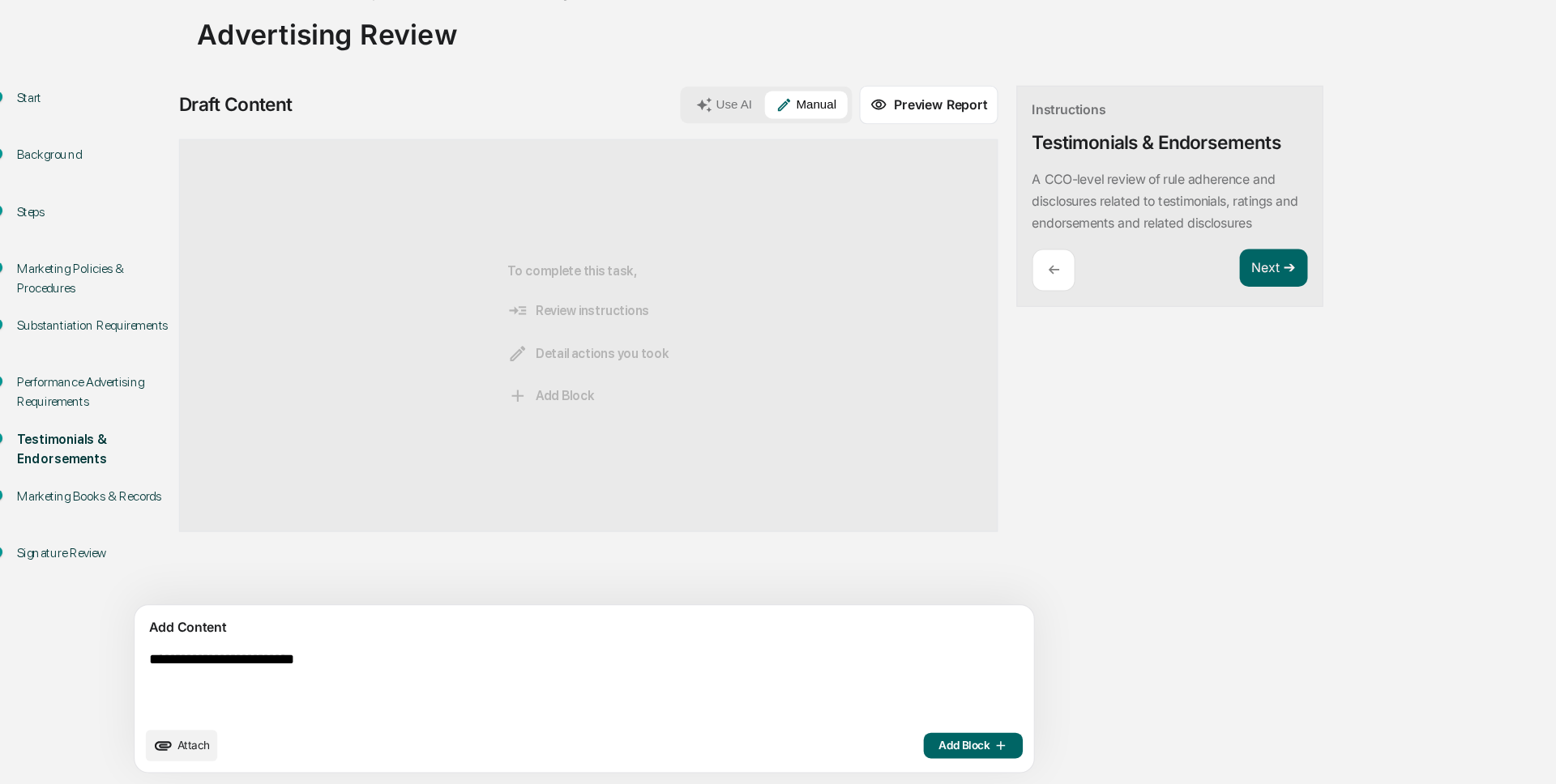 type on "**********" 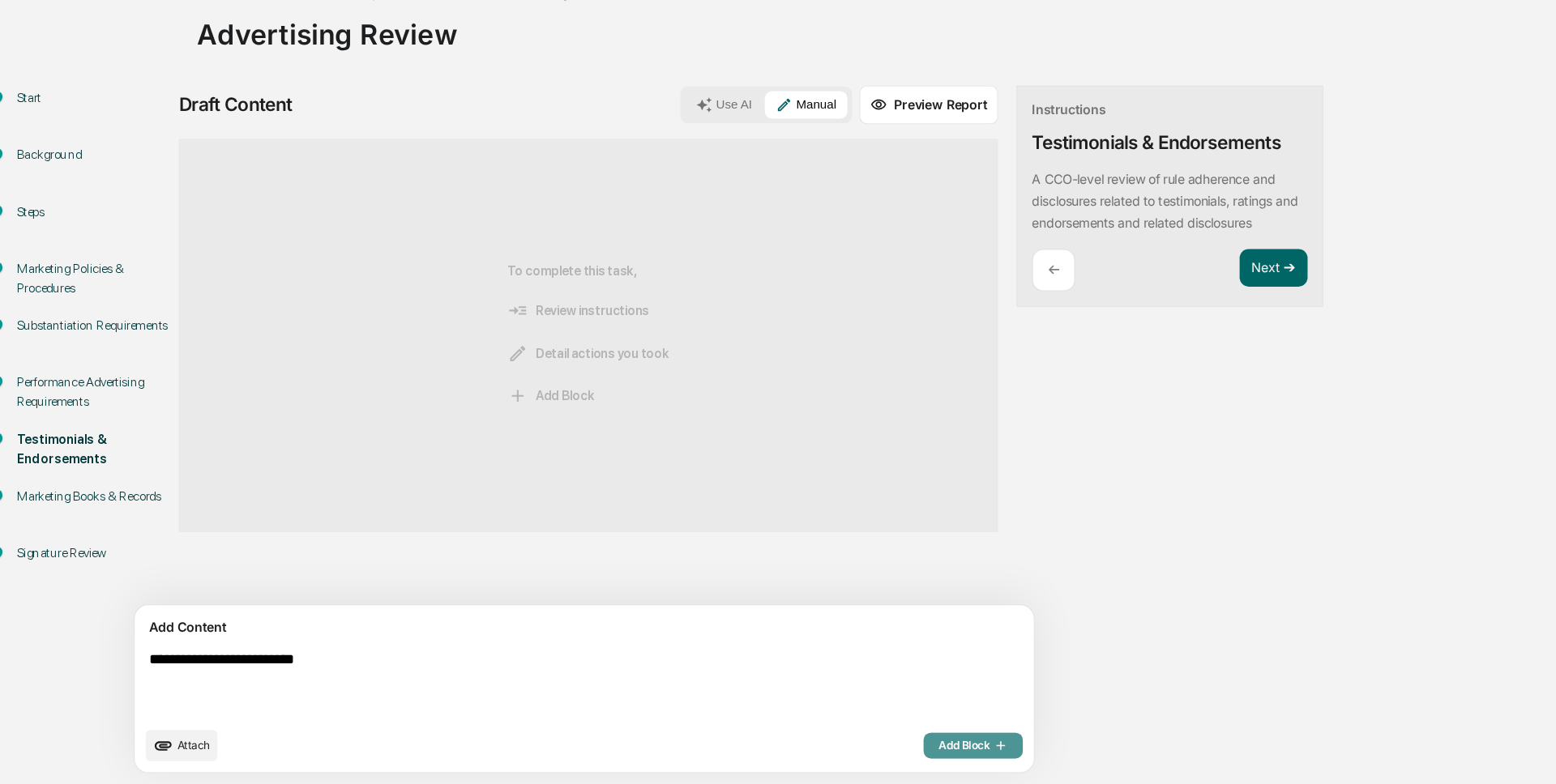 click on "Add Block" at bounding box center (887, 750) 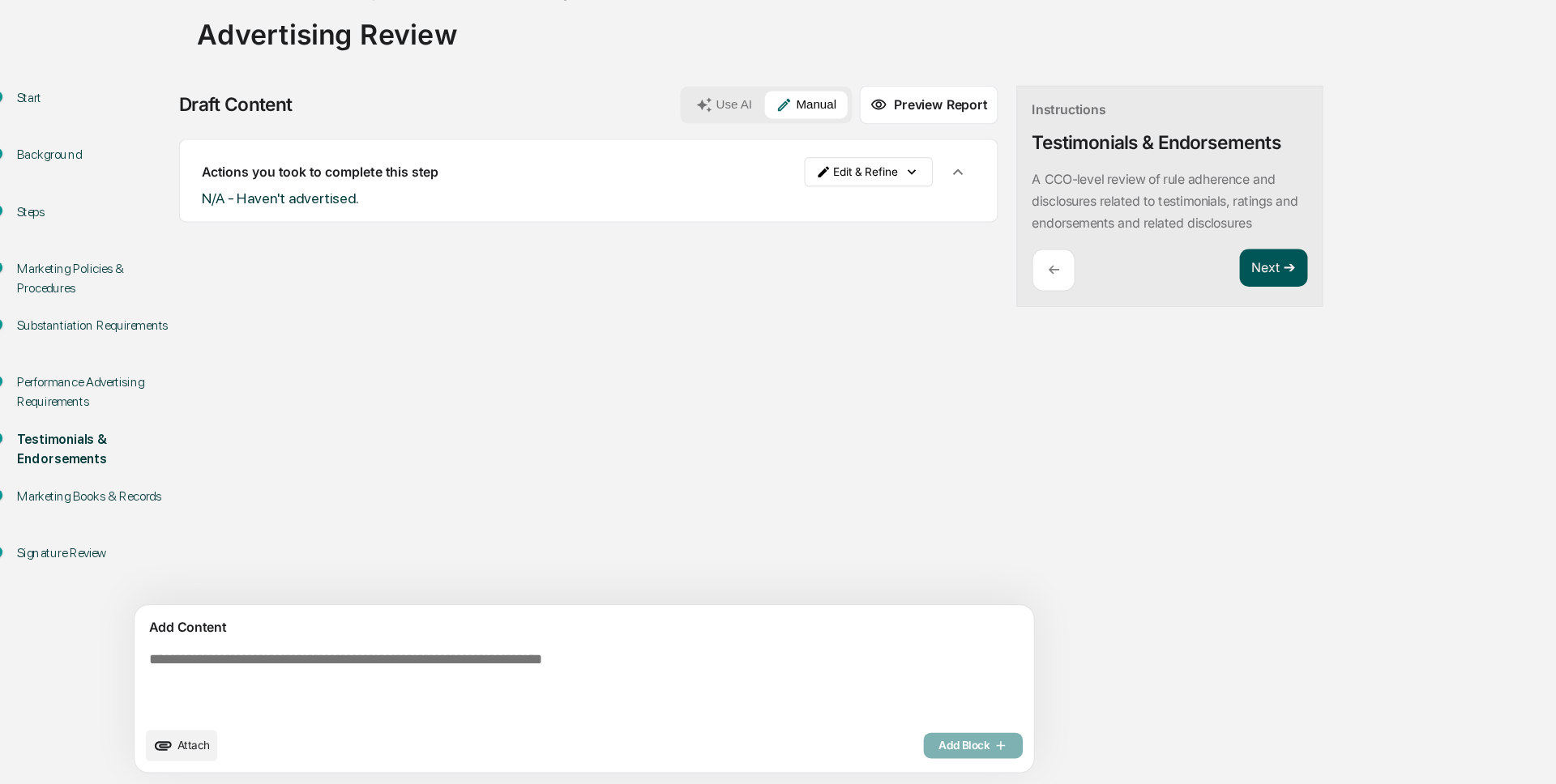 click on "Next ➔" at bounding box center [1152, 329] 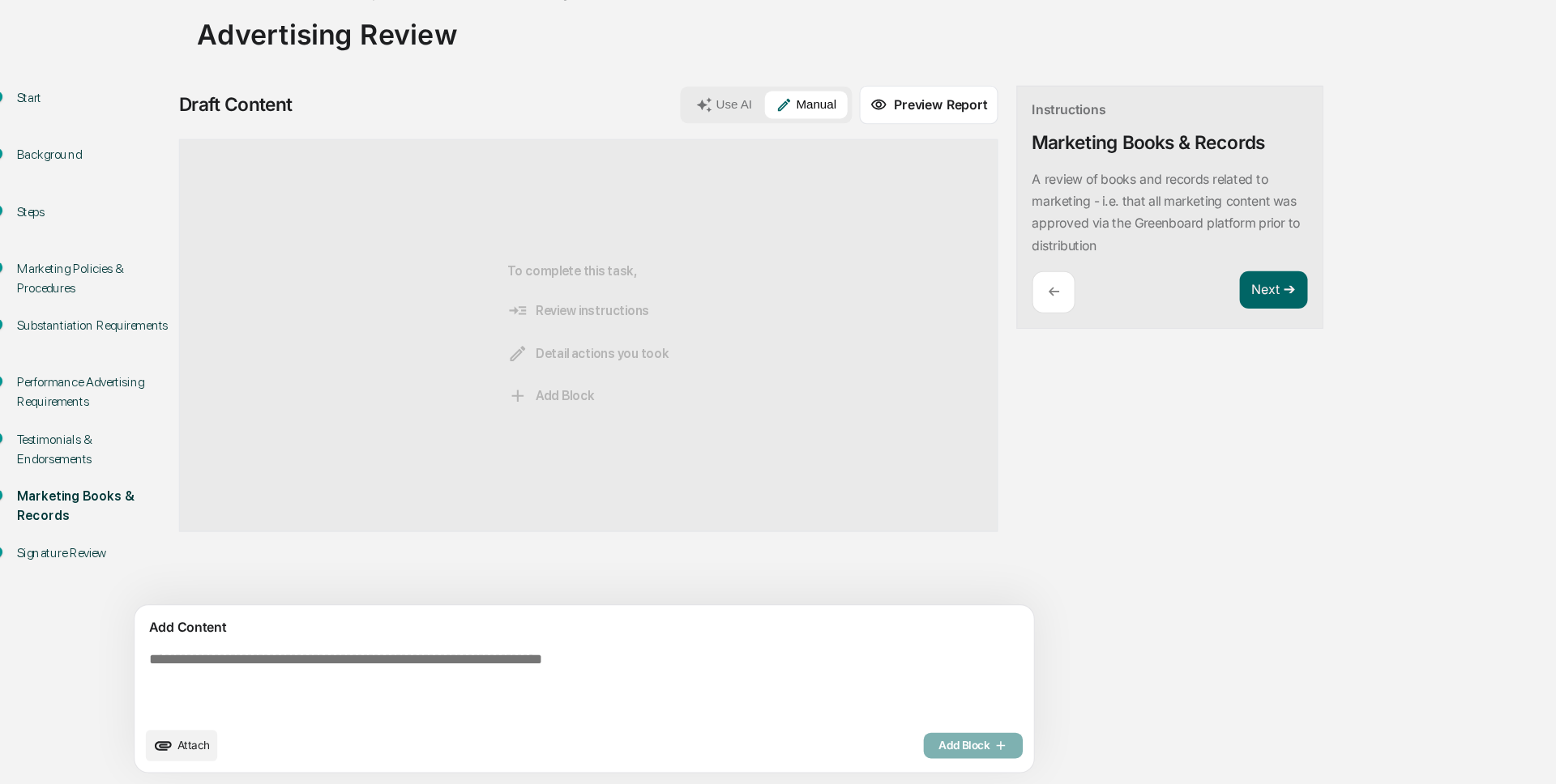 click at bounding box center (507, 696) 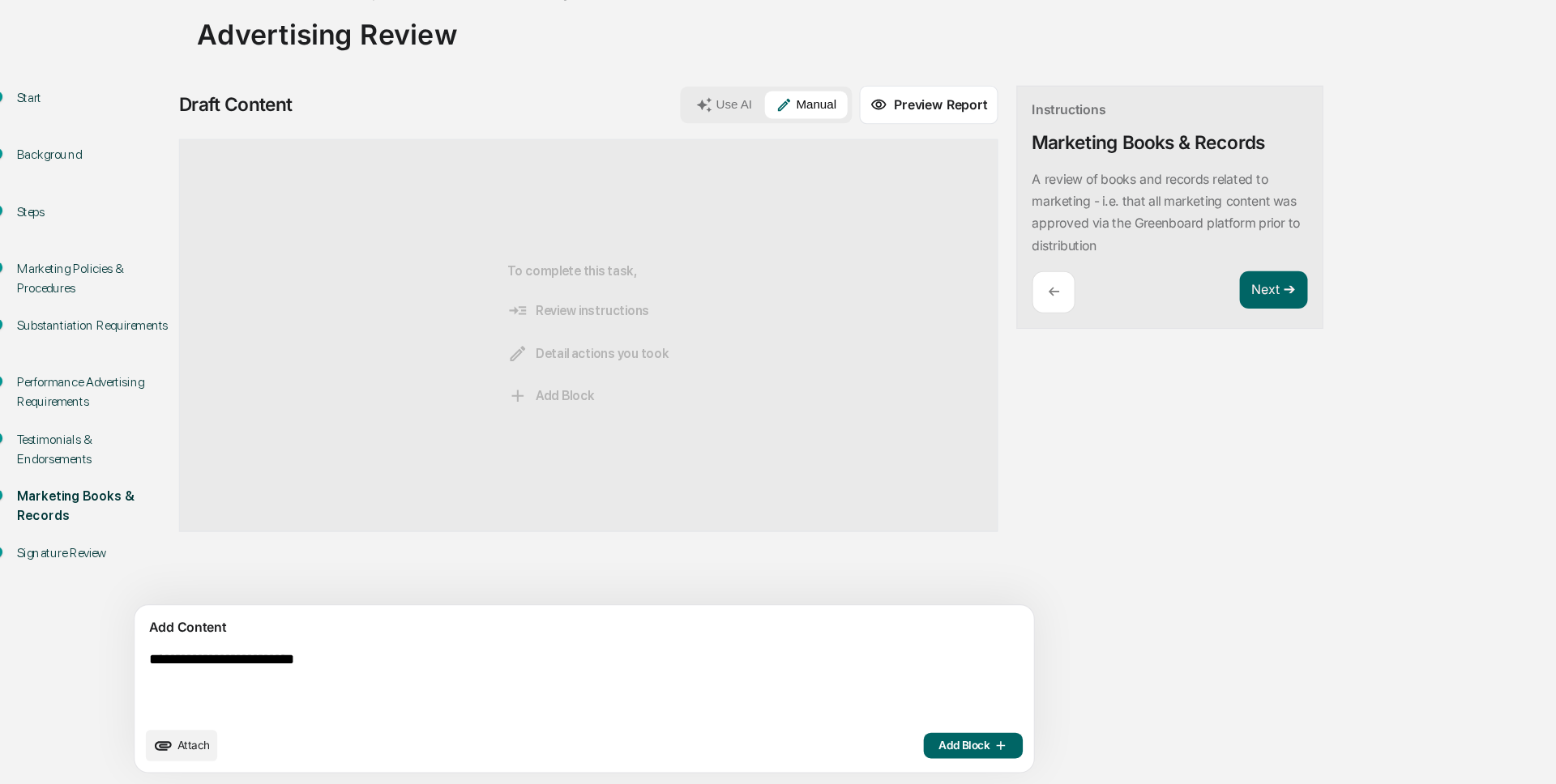 type on "**********" 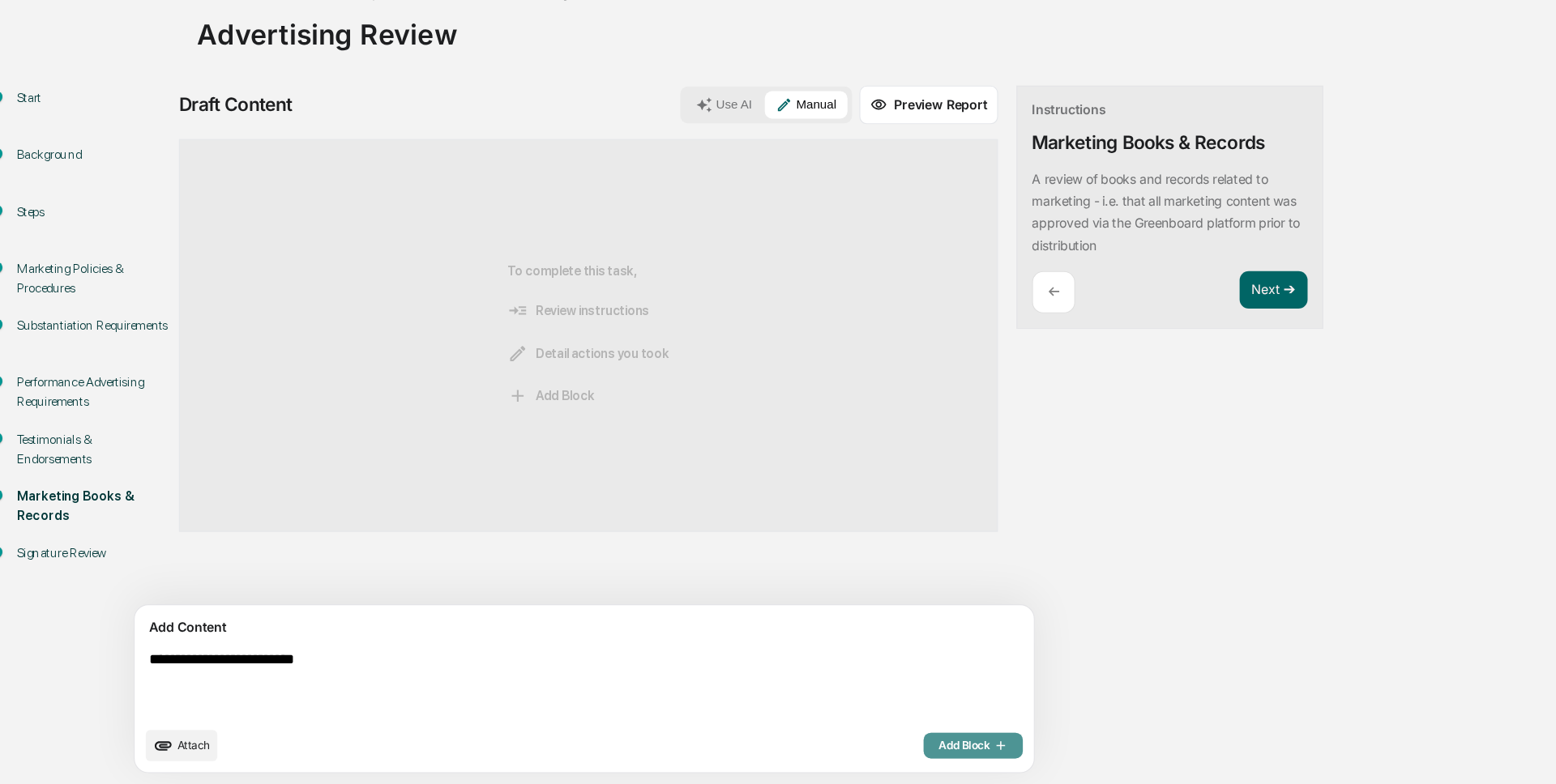 click on "Add Block" at bounding box center [887, 750] 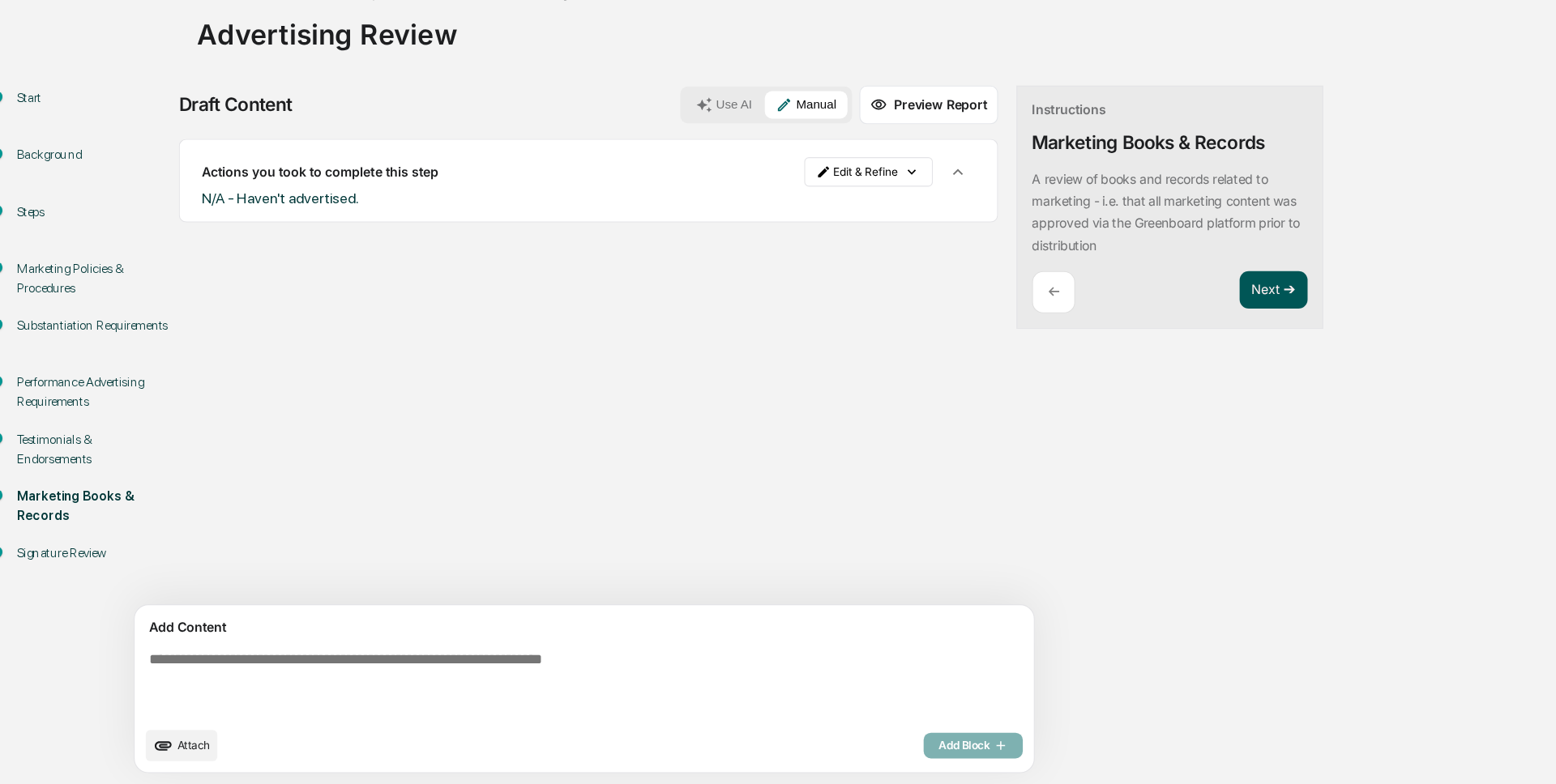 click on "Next ➔" at bounding box center (1152, 348) 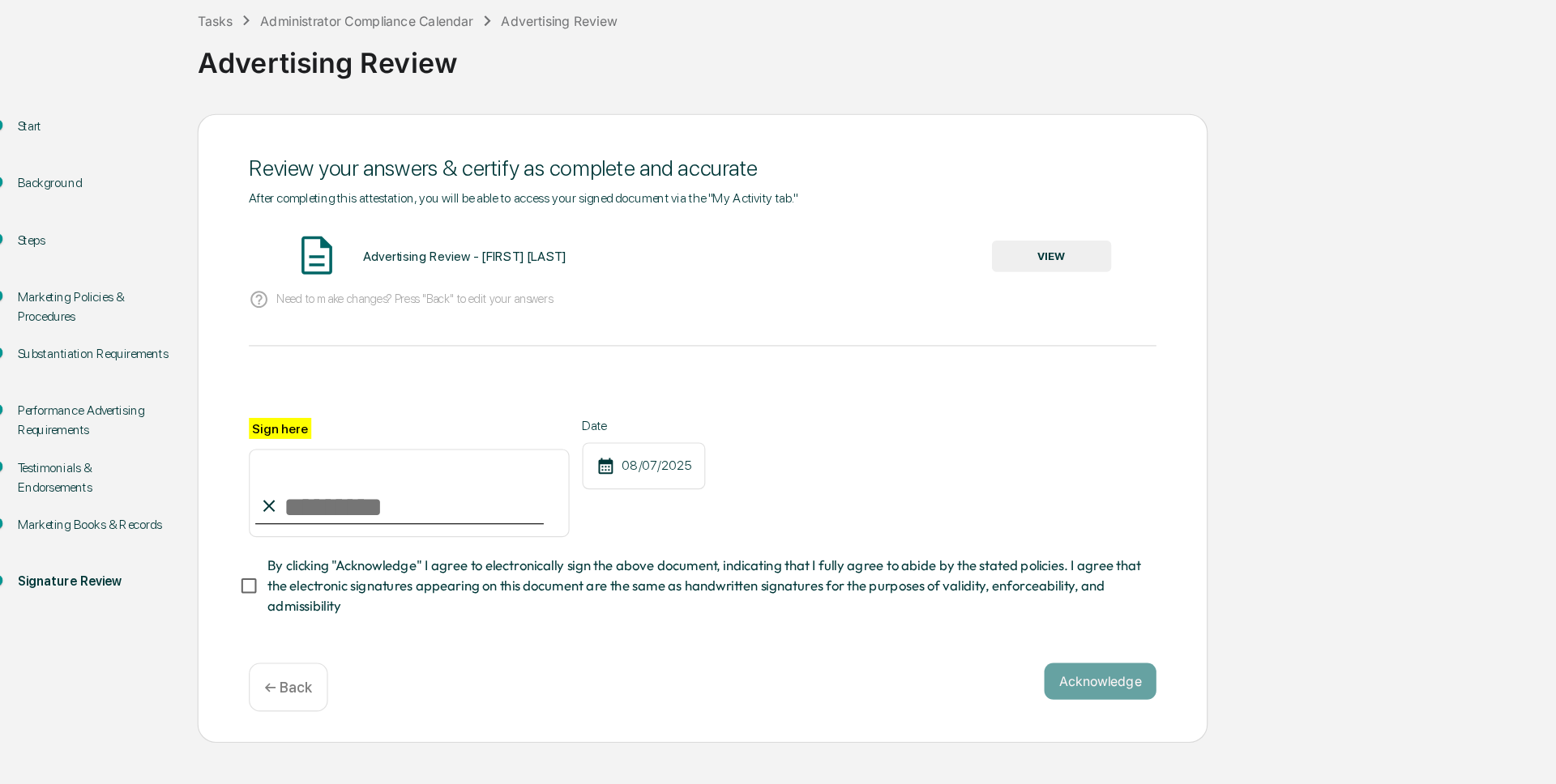 click on "VIEW" at bounding box center (956, 318) 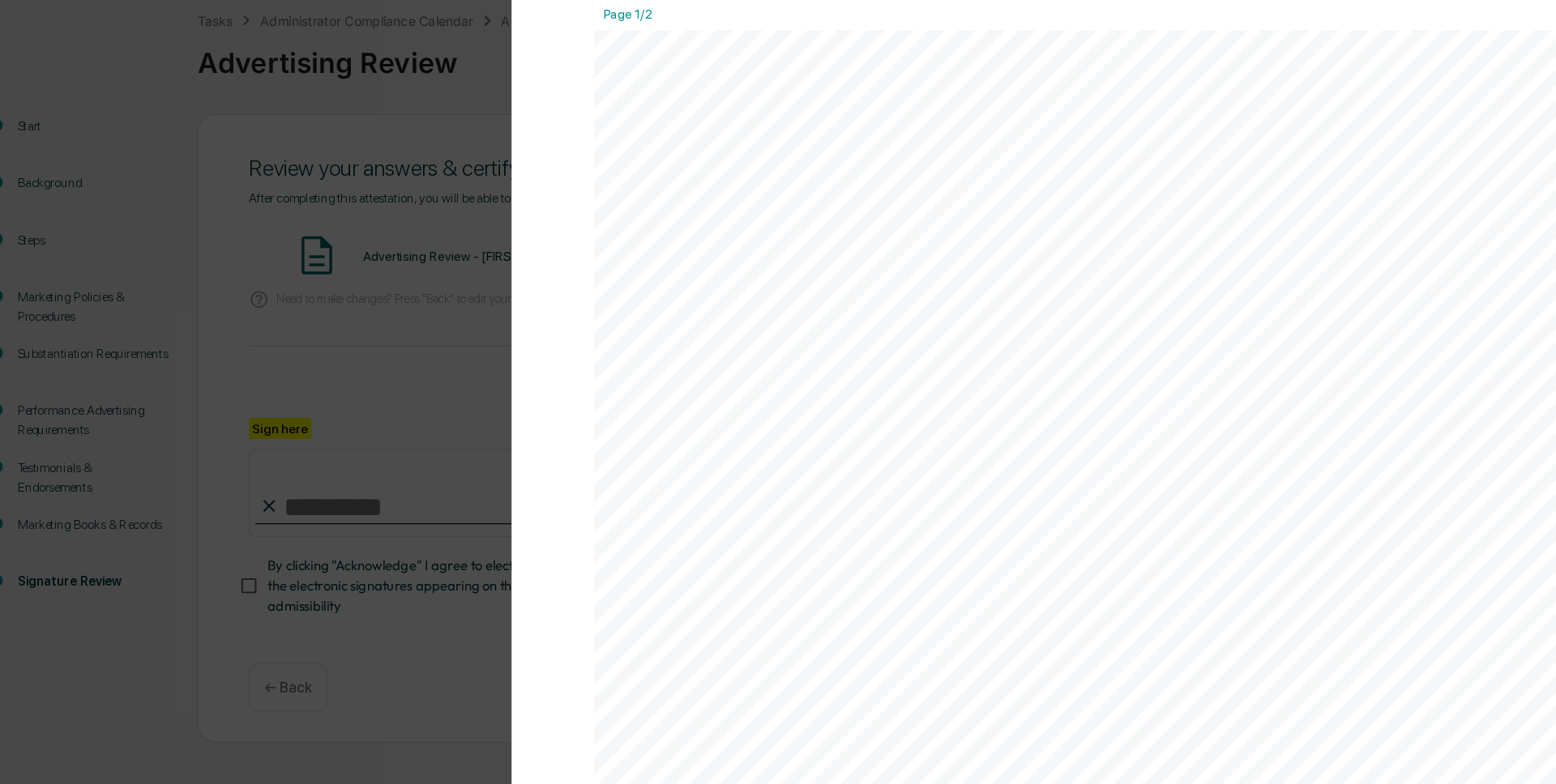 click on "Version History 08/07/2025, 02:46 PM Wade Marcy 2025-08-07_Advertising Review_Unity Financial Planning Grou...   Close   Download Page 1/2 August   7,   2025 Unity   Financial   Planning   Group Advertising   Review Background   and   Purpose It's   important   for   investment   advisors   to   regularly   perform   reviews   of   advertising   and   marketing content   (and   content   that   may   be   construed   by   the   SEC   to   be   promotional   in   nature)   to   adhere   to   the SEC's   marketing   rule. -1) In   addition   to   ongoing   compliance   reviews   that   should   be   conducted   prior   to   releasing   each   piece   of new   content,   CCOs   should   regularly   perform   a   holistic   review   of   content   and   procedures. Marketing   Policies   &   Procedures A   review   of   firm   policies   and   procedures   related   to   marketing   and   advertising.   These   should   reflect the   actual   practiced   procedure   for   reviewing   marketing   materials   at" at bounding box center (778, 392) 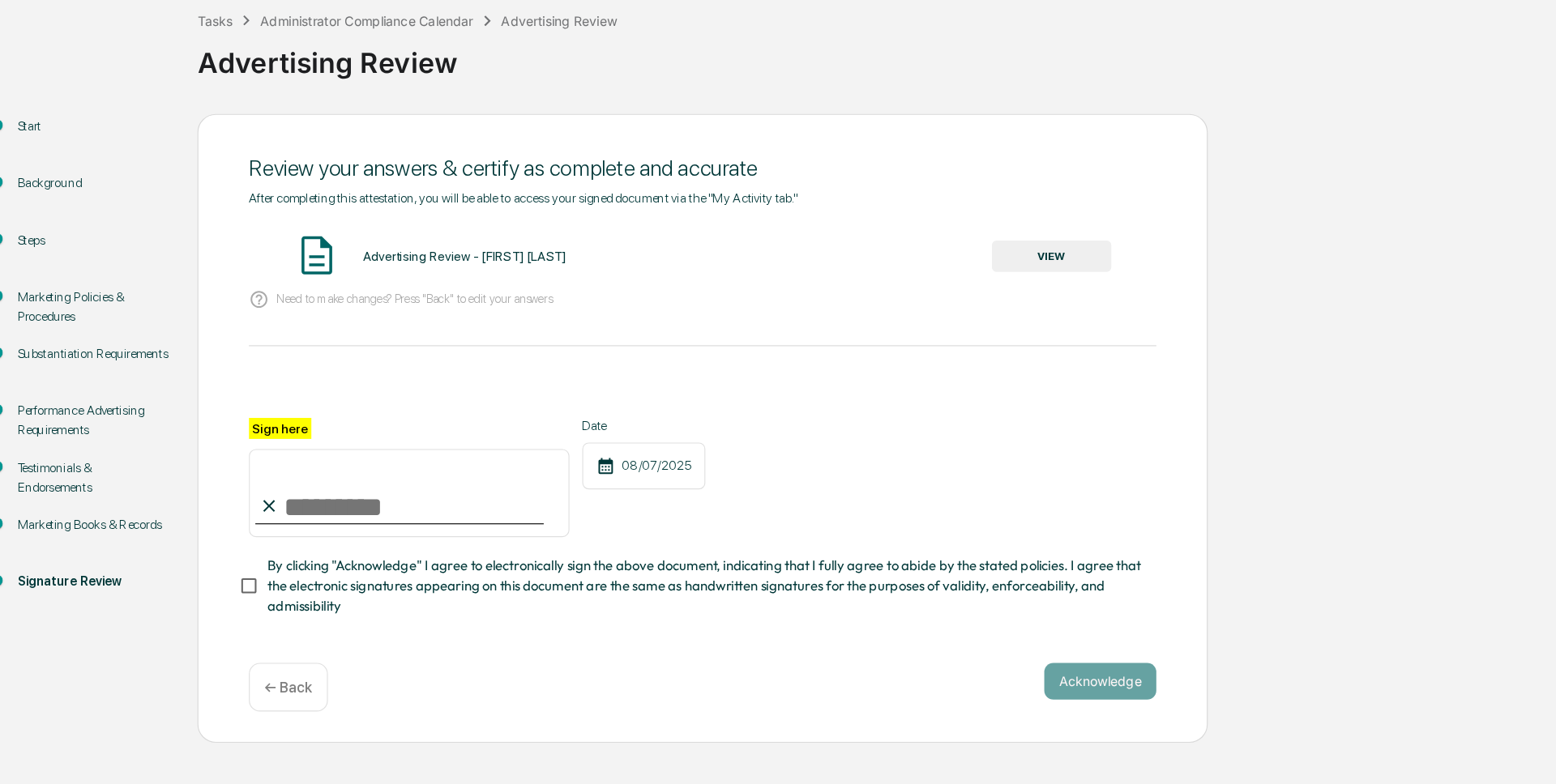 click on "Sign here" at bounding box center (389, 527) 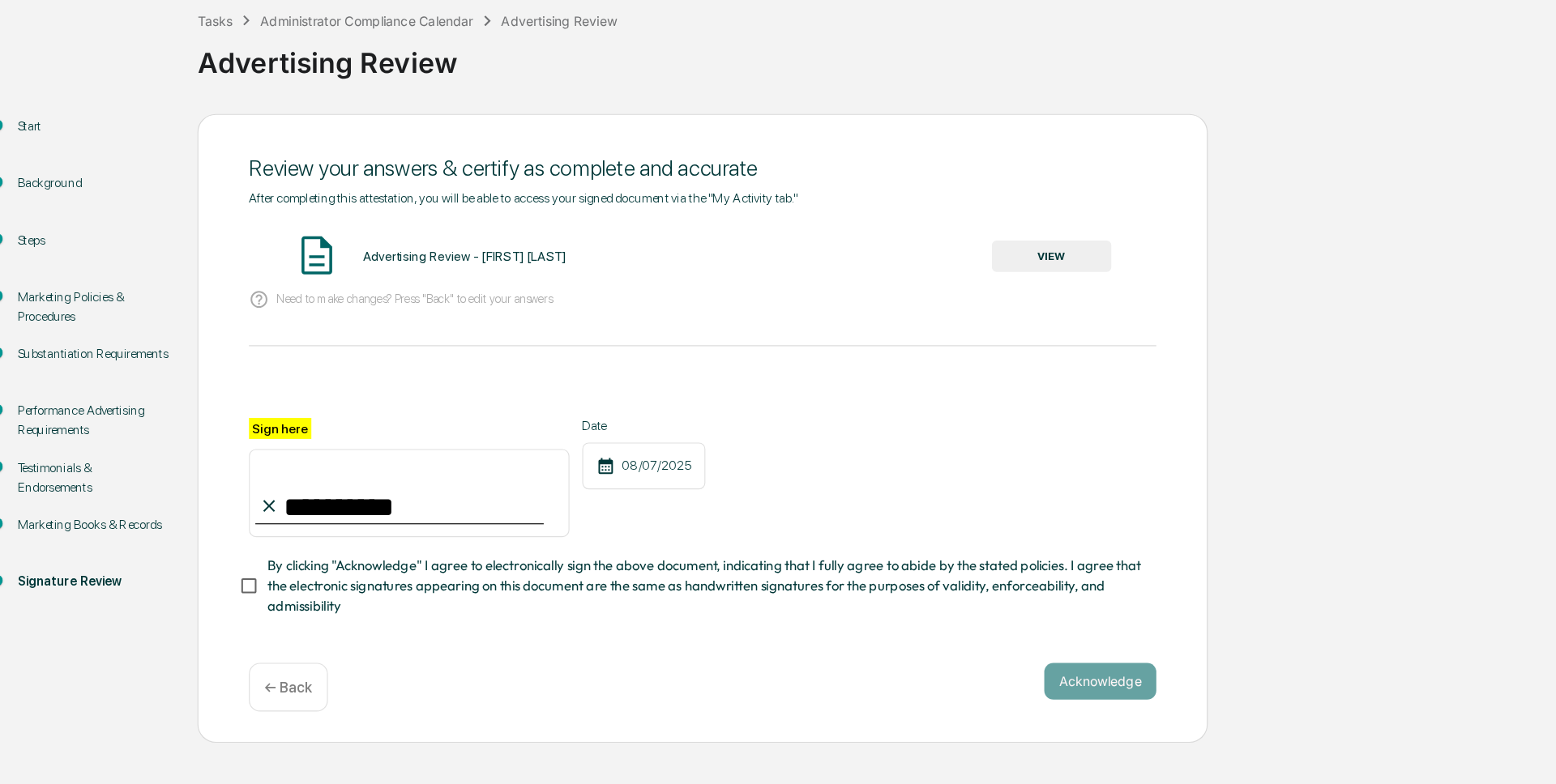 type on "**********" 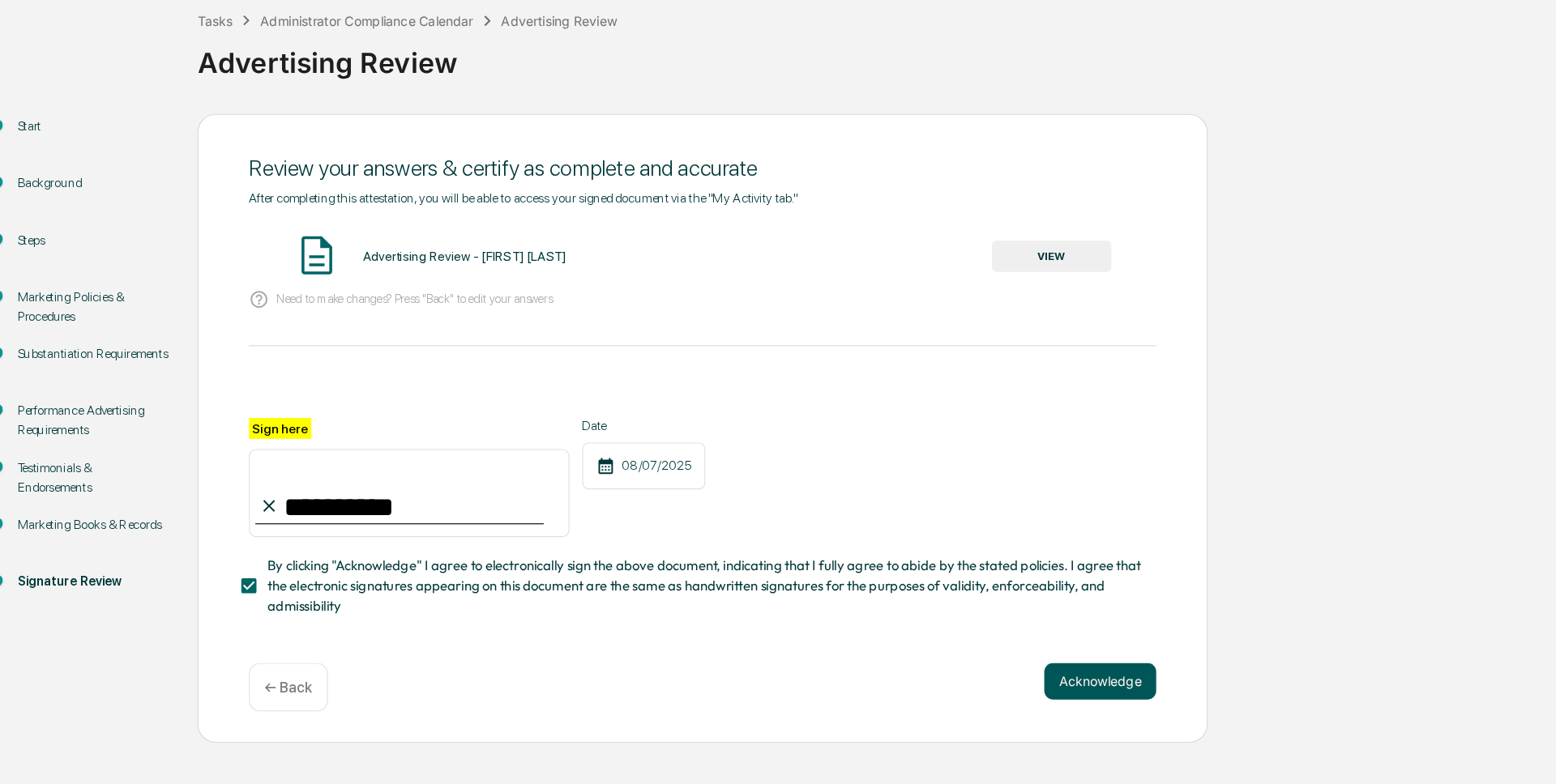 click on "Acknowledge" at bounding box center (999, 693) 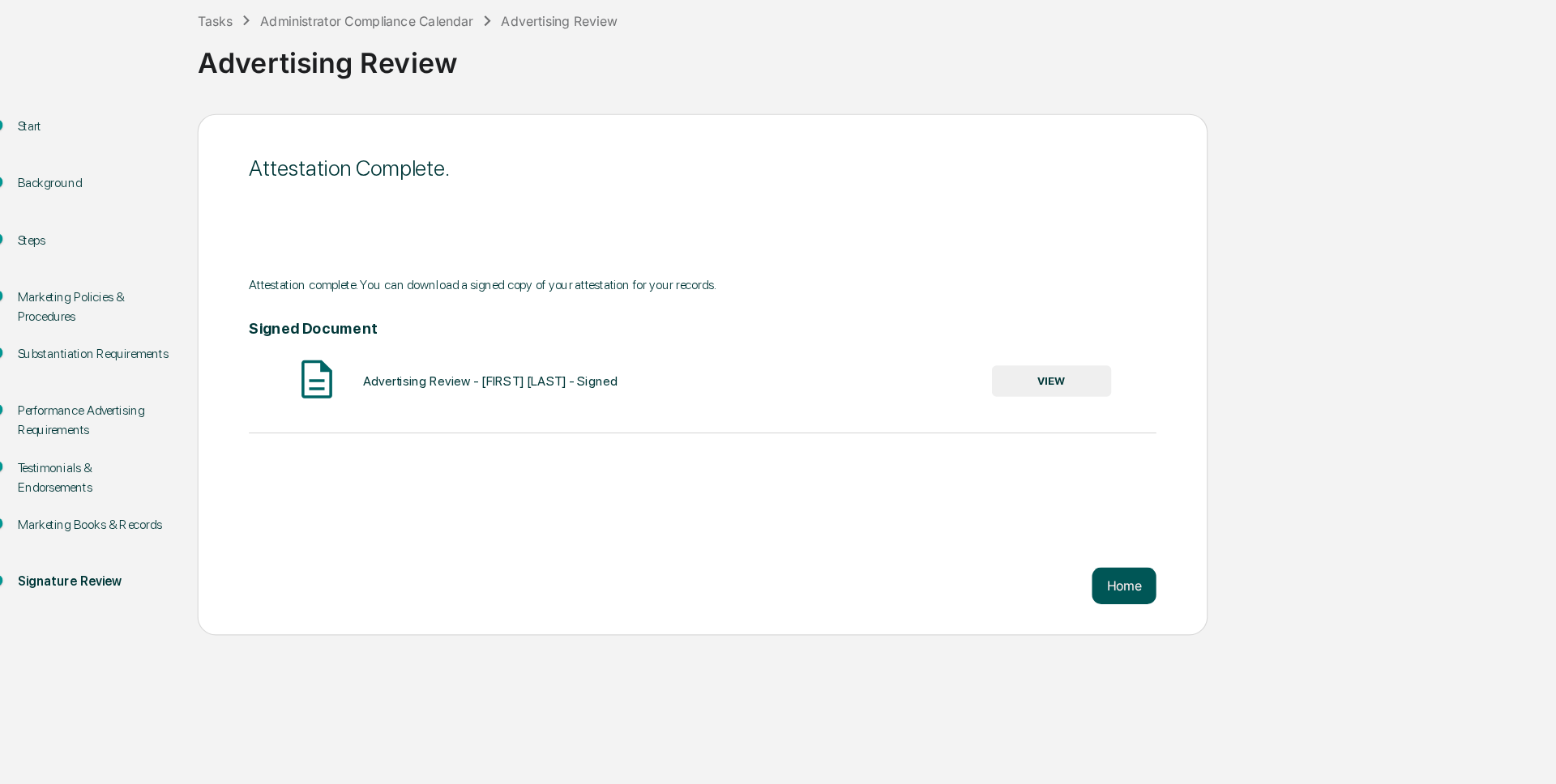 click on "Home" at bounding box center [1020, 609] 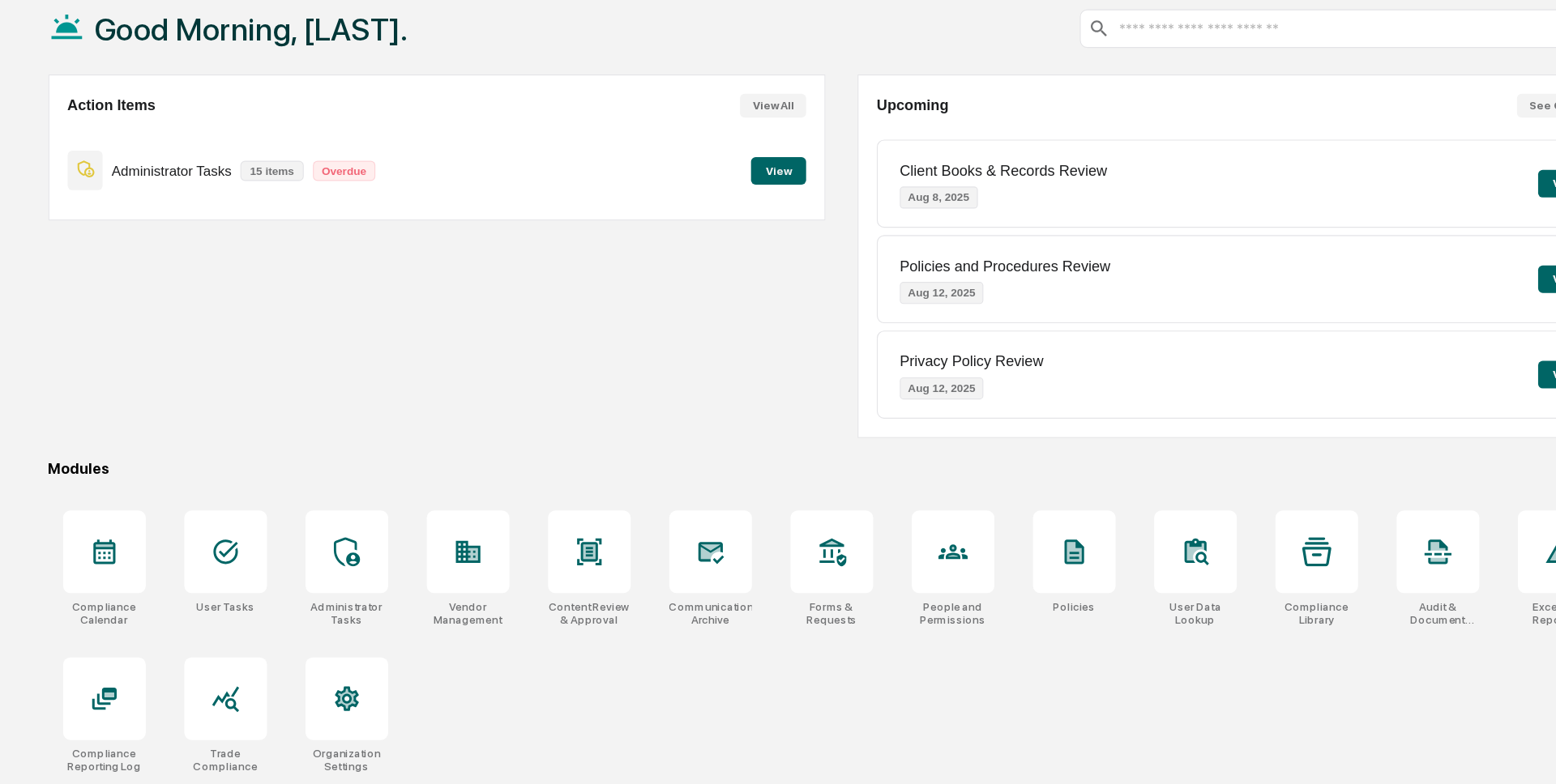 click on "View" at bounding box center (716, 243) 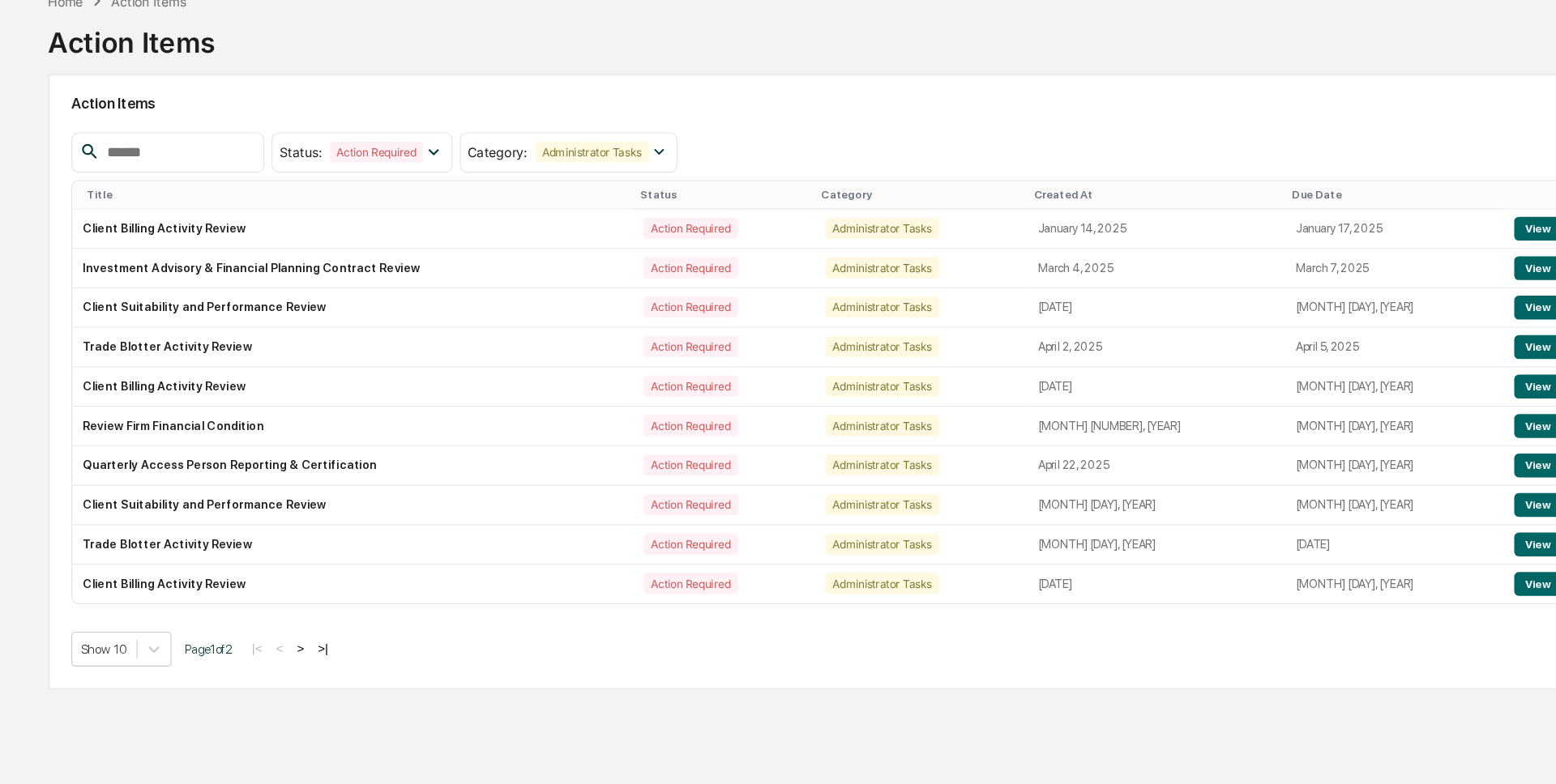 click on ">" at bounding box center [294, 664] 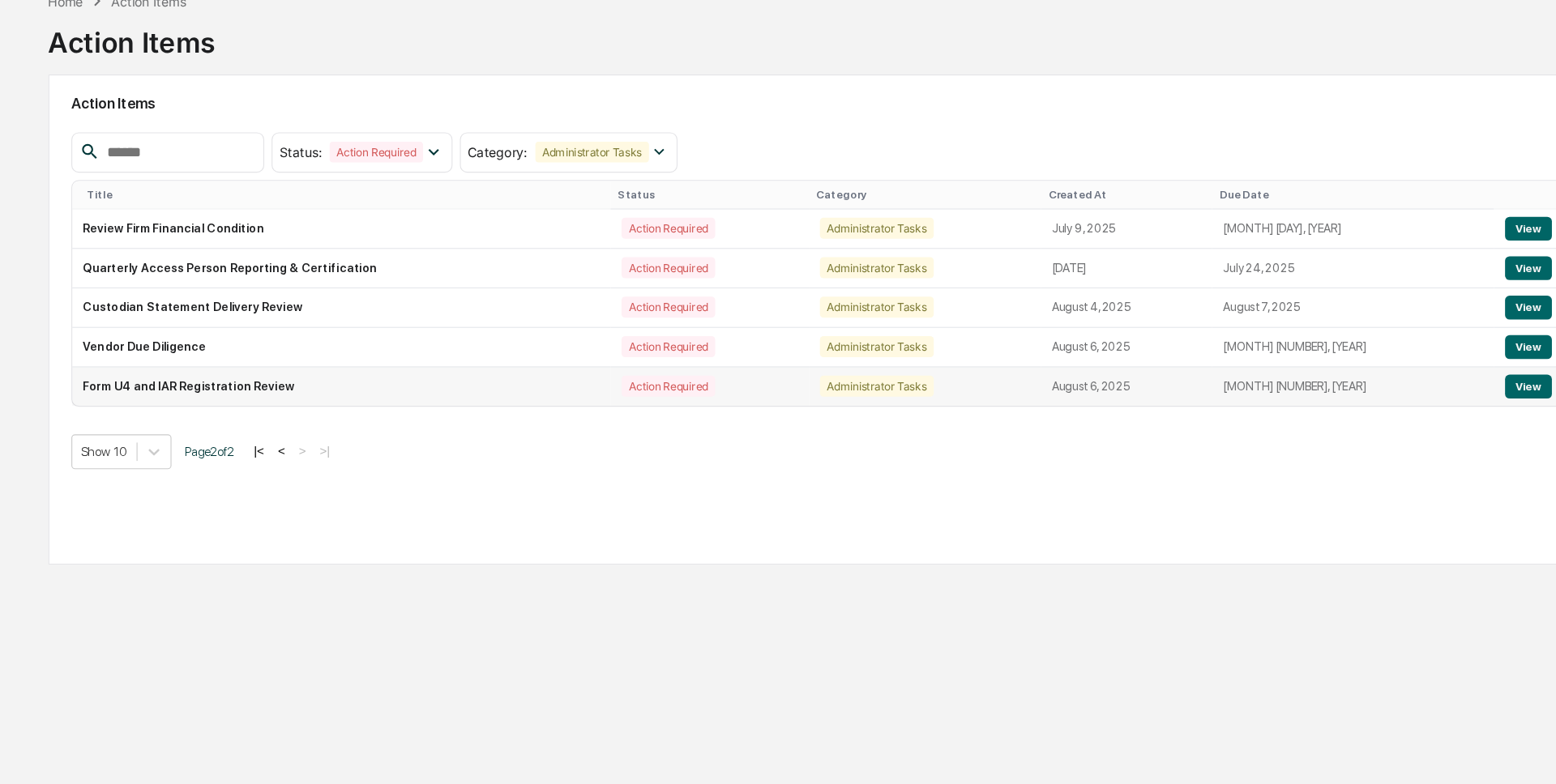 click on "View" at bounding box center [1377, 433] 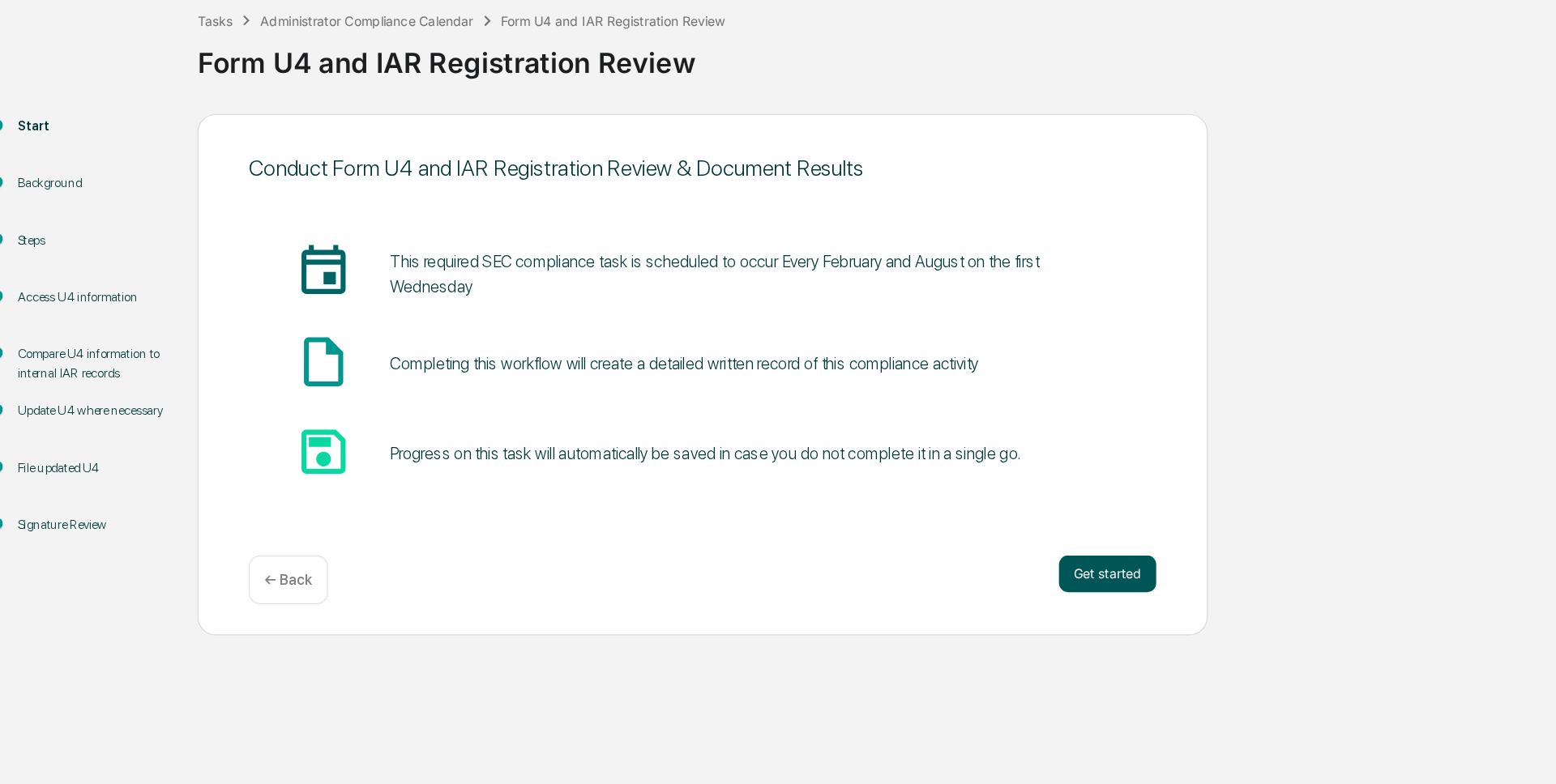 click on "Get started" at bounding box center (1006, 599) 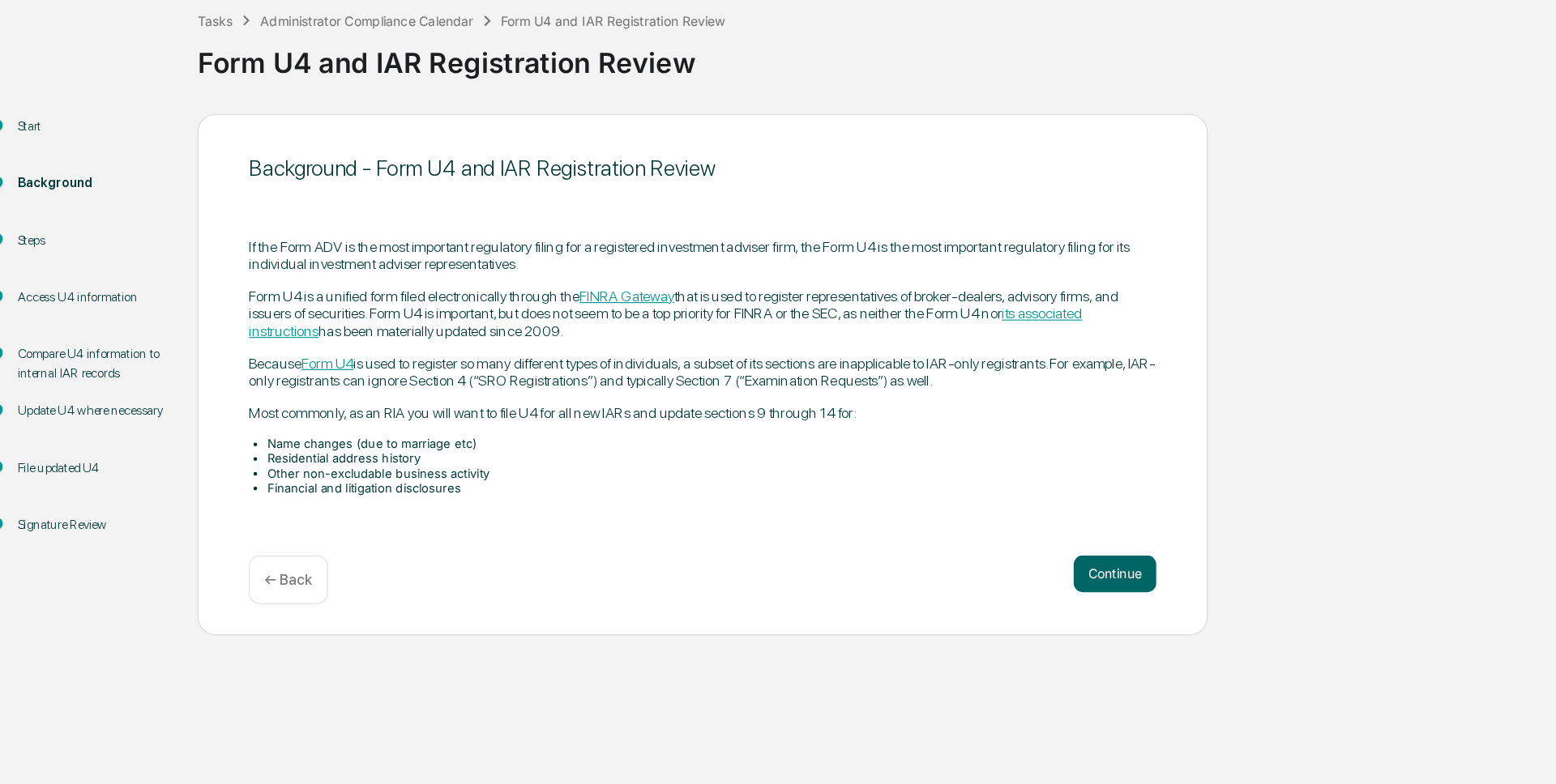 click on "Continue" at bounding box center (1012, 599) 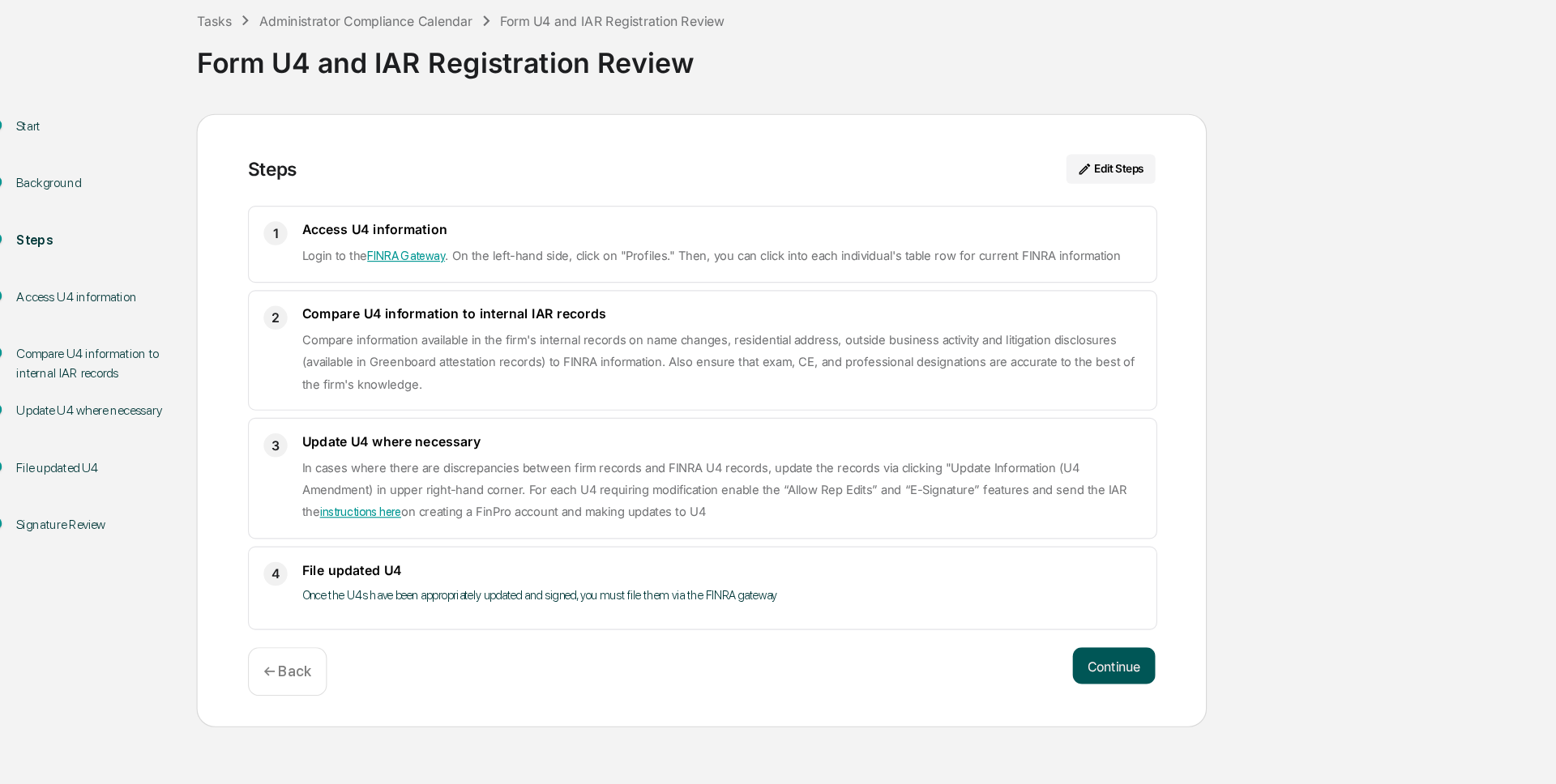 click on "Continue" at bounding box center [1012, 680] 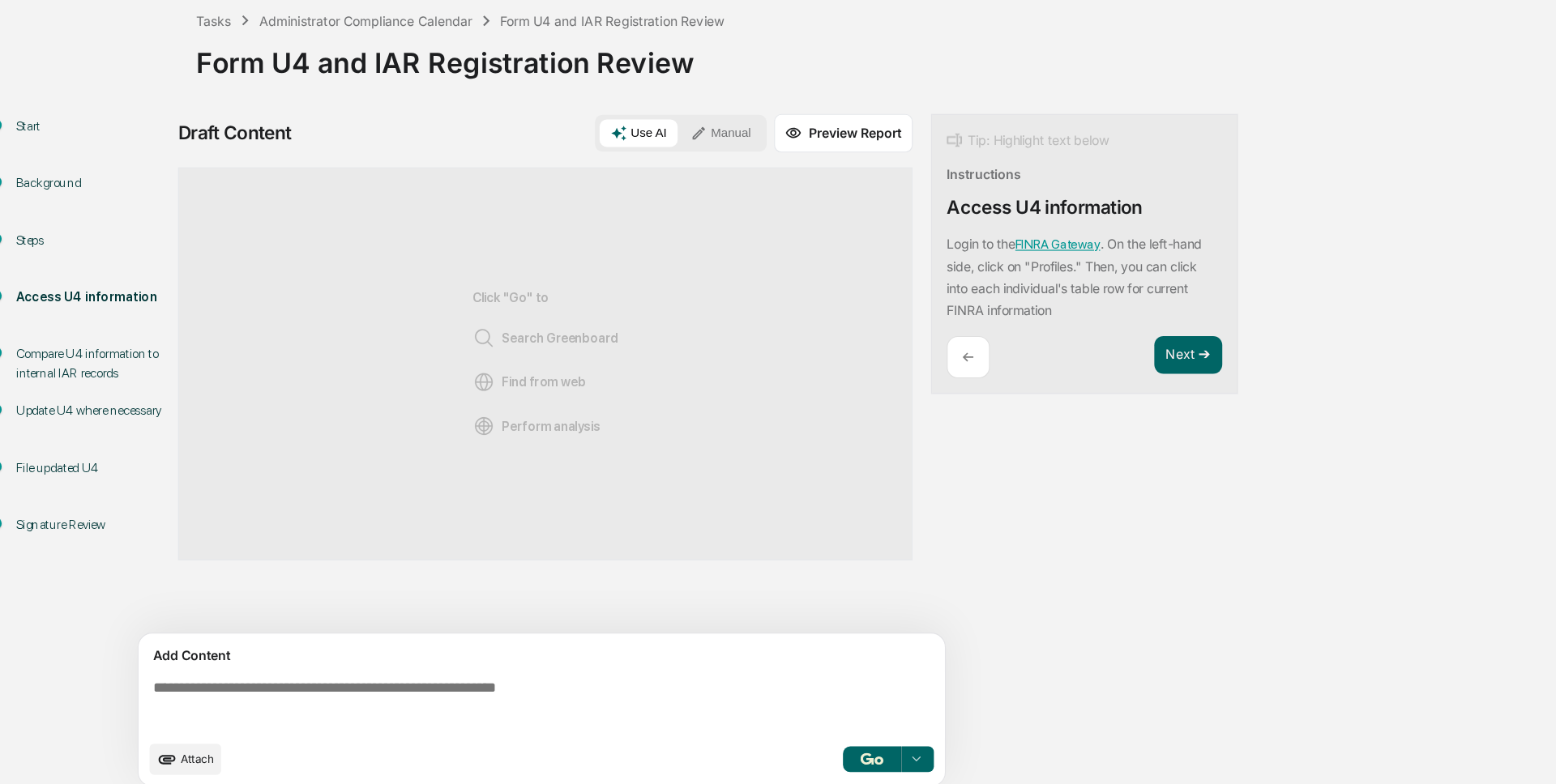 click at bounding box center [511, 714] 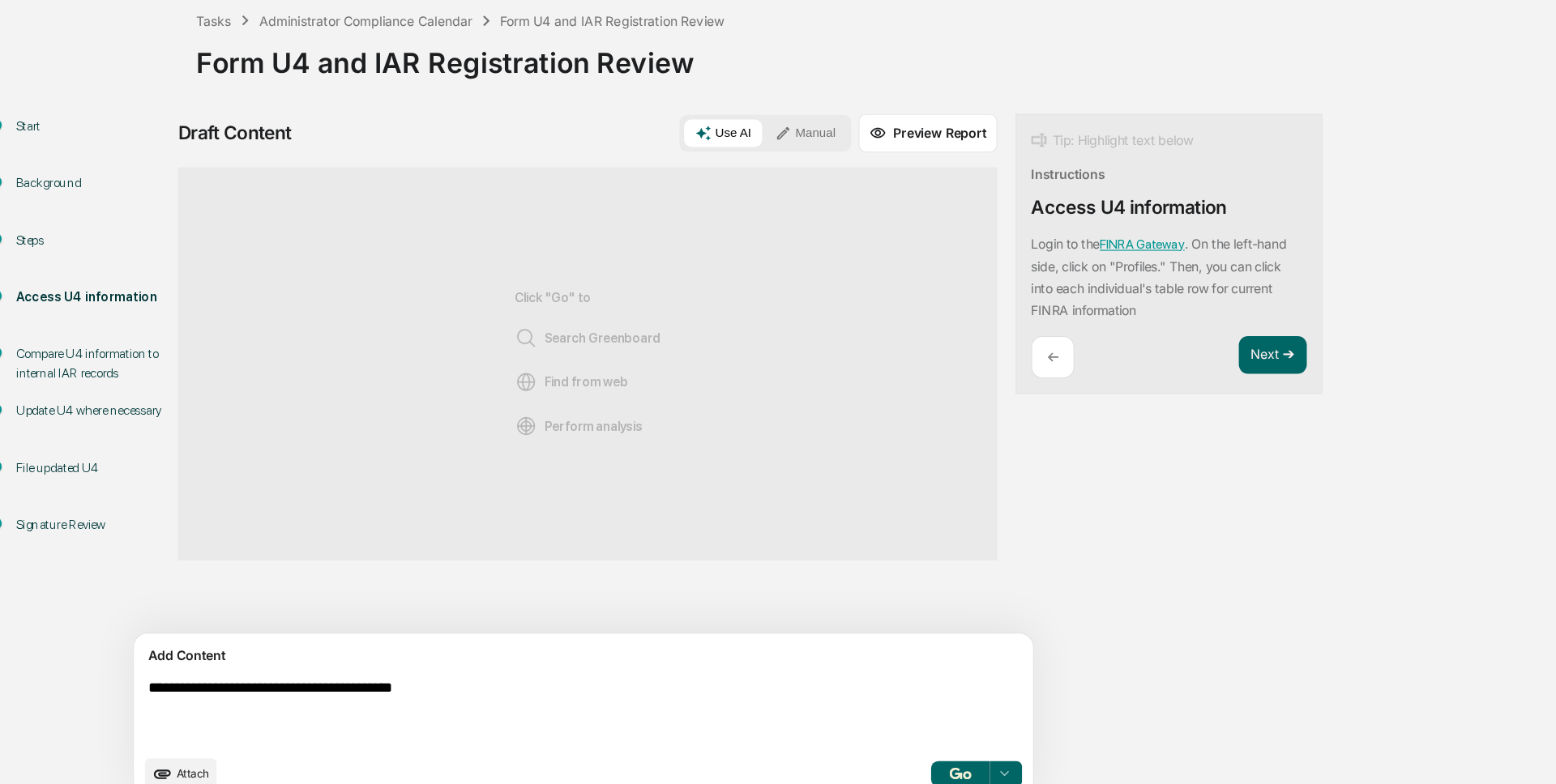 drag, startPoint x: 482, startPoint y: 710, endPoint x: 158, endPoint y: 699, distance: 324.18667 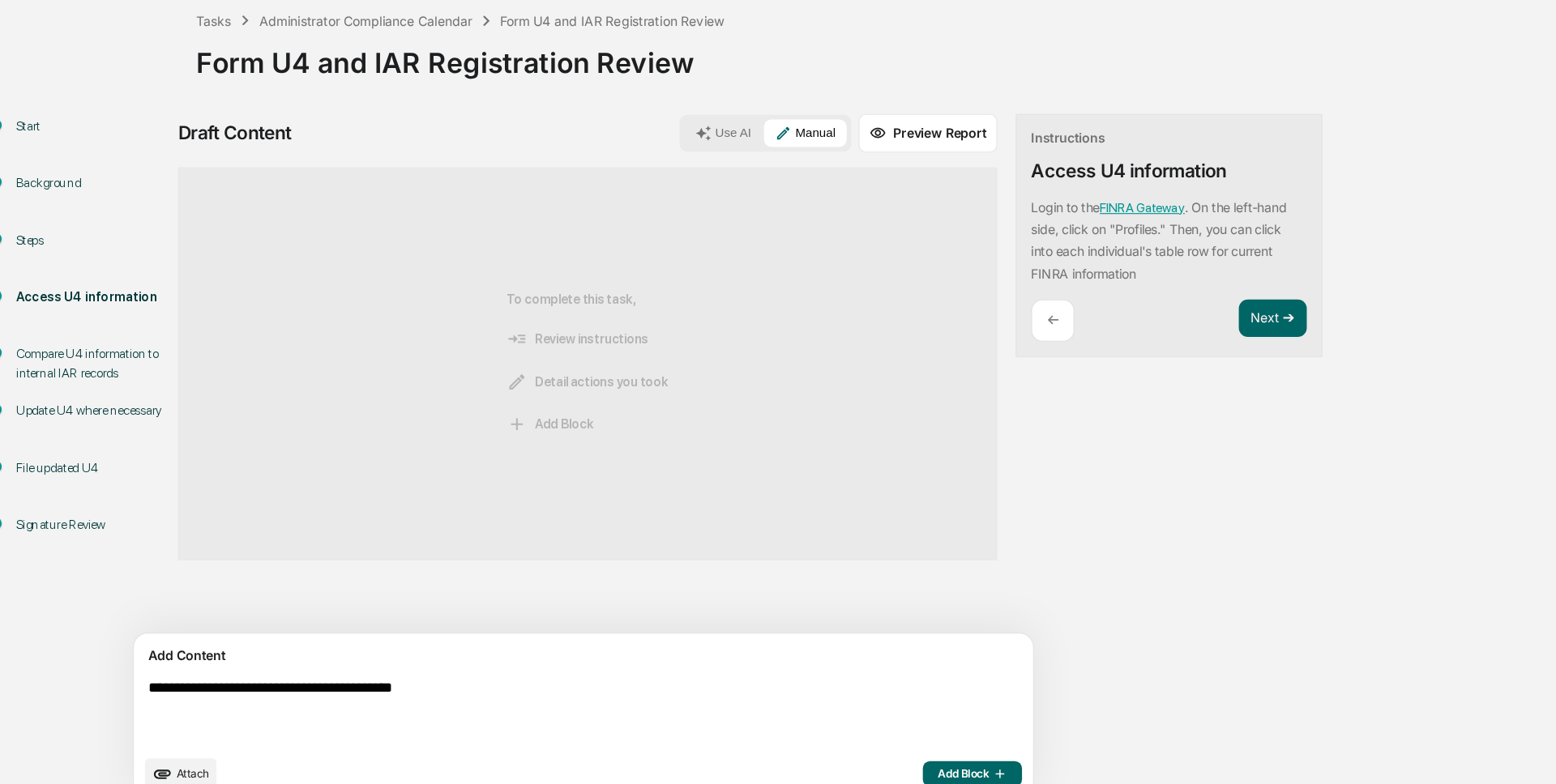 scroll, scrollTop: 25, scrollLeft: 0, axis: vertical 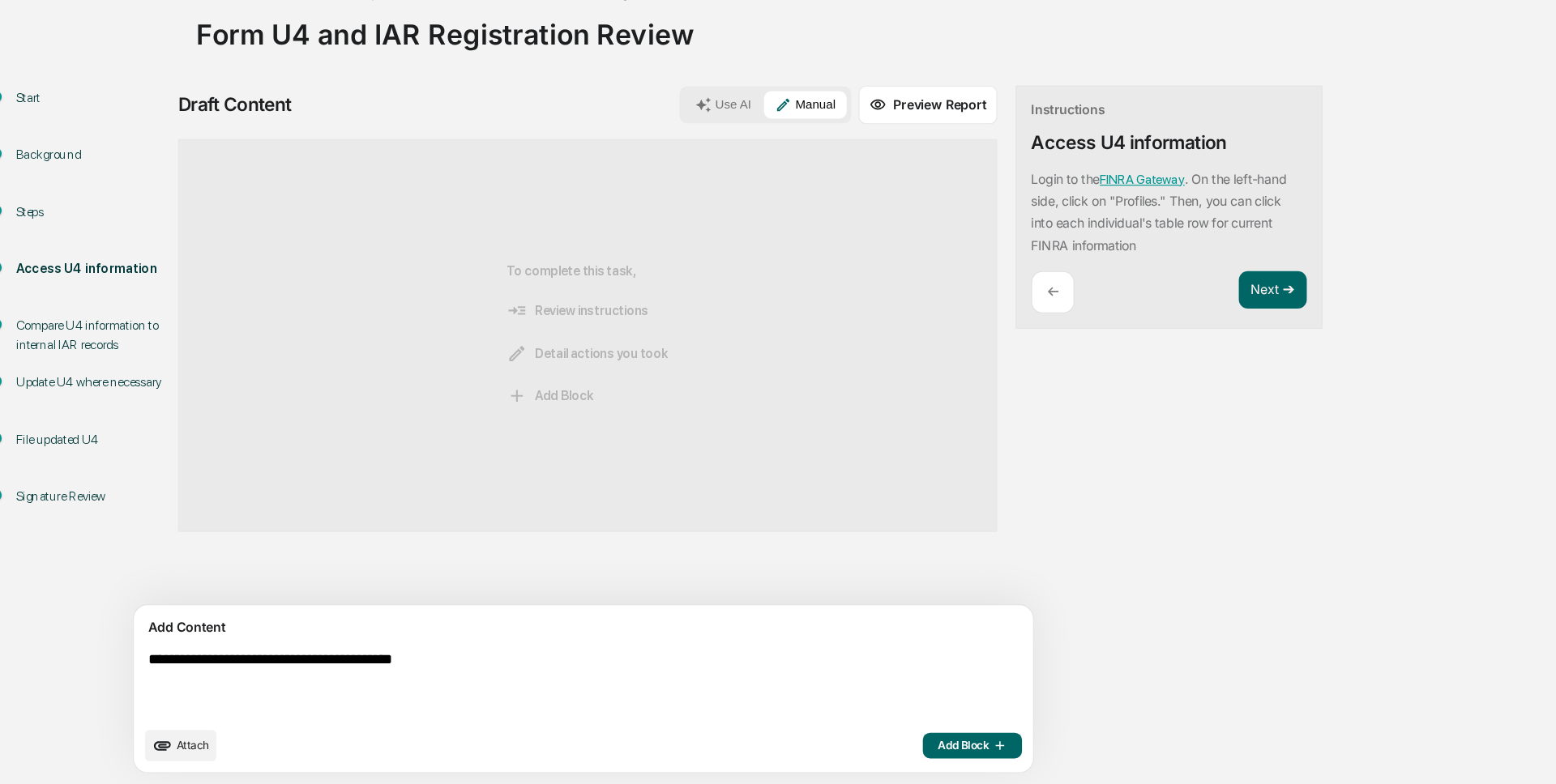 click on "**********" at bounding box center (507, 696) 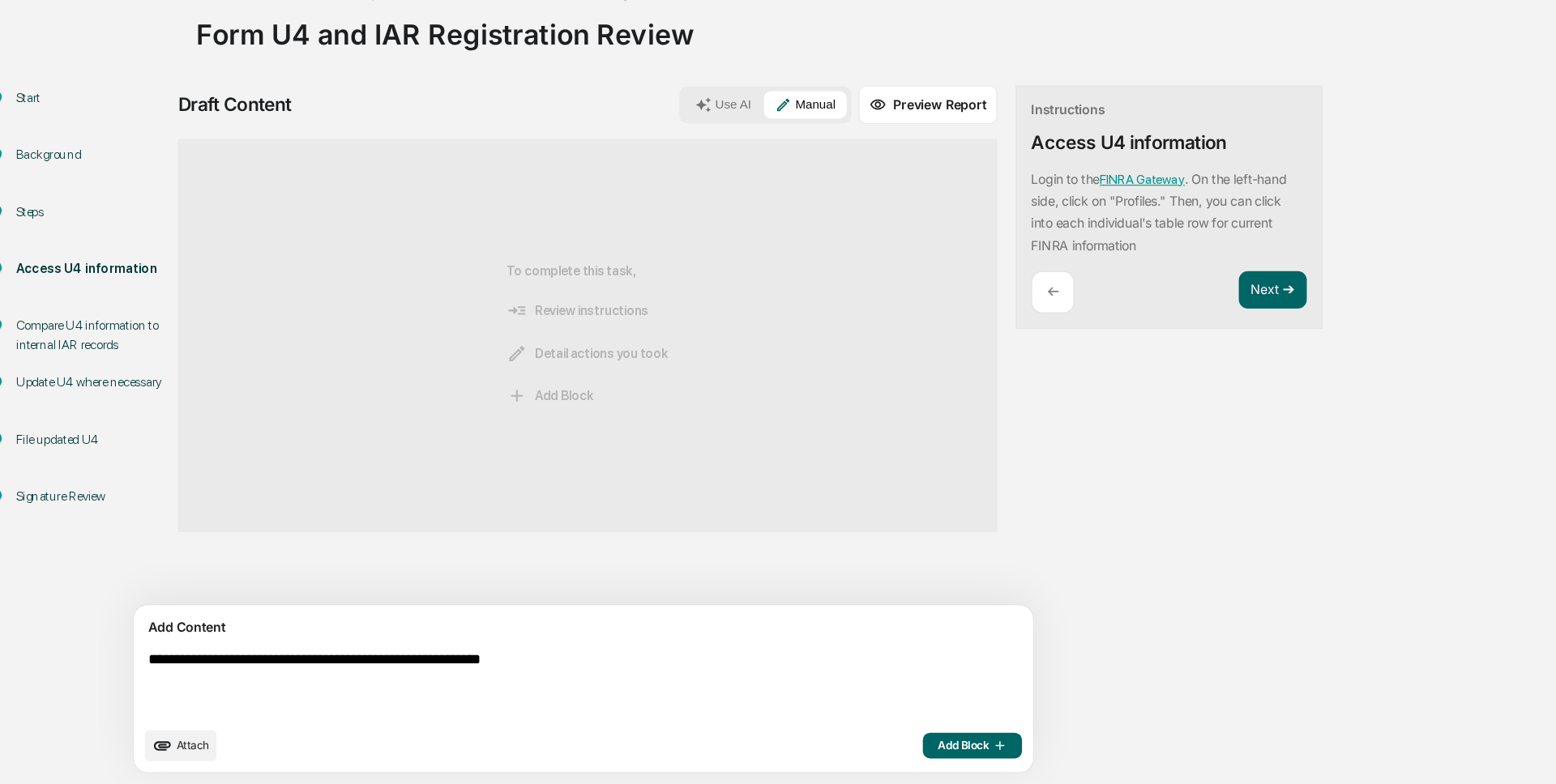 click on "**********" at bounding box center (507, 696) 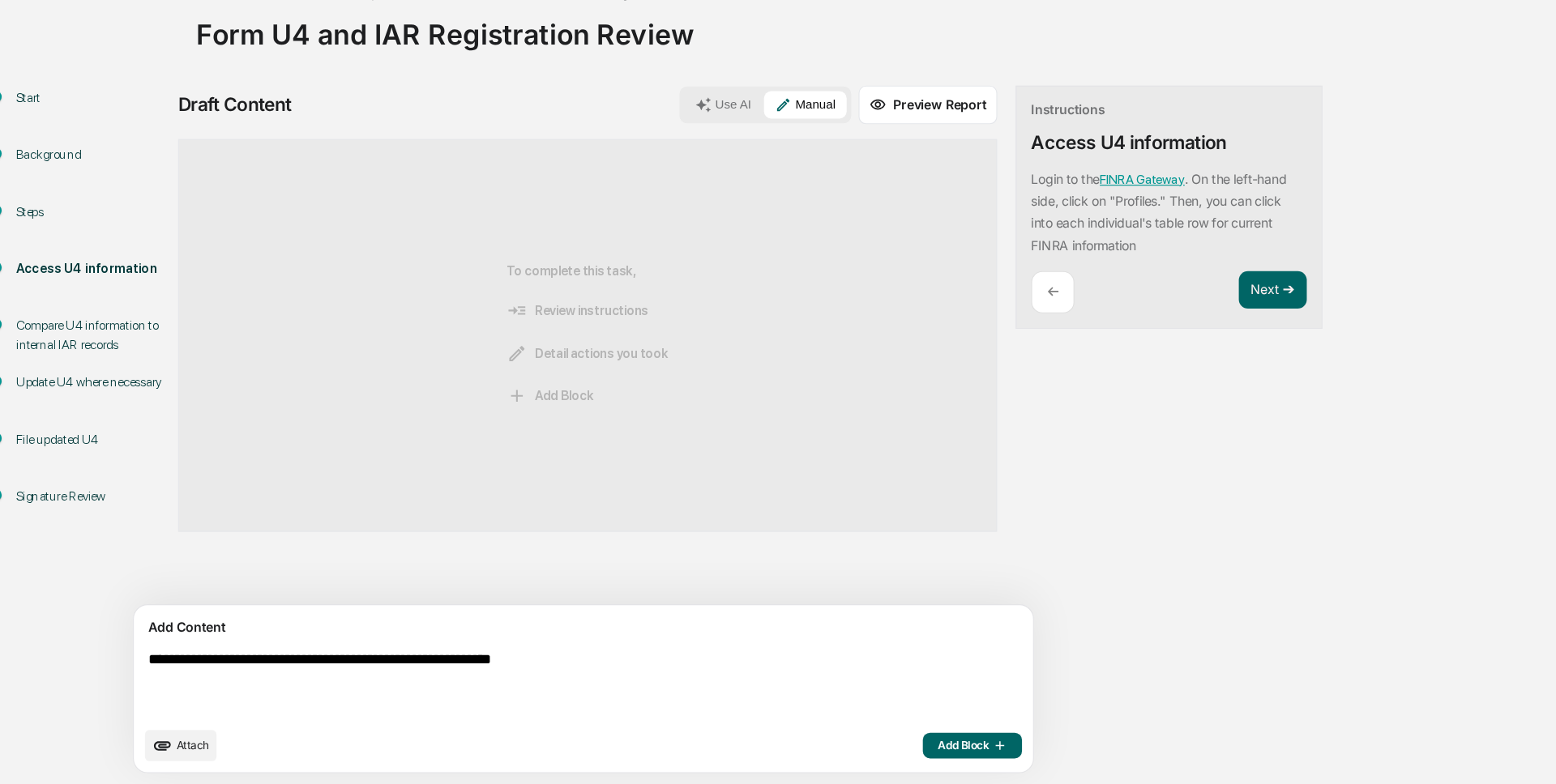 drag, startPoint x: 566, startPoint y: 681, endPoint x: 162, endPoint y: 677, distance: 404.0198 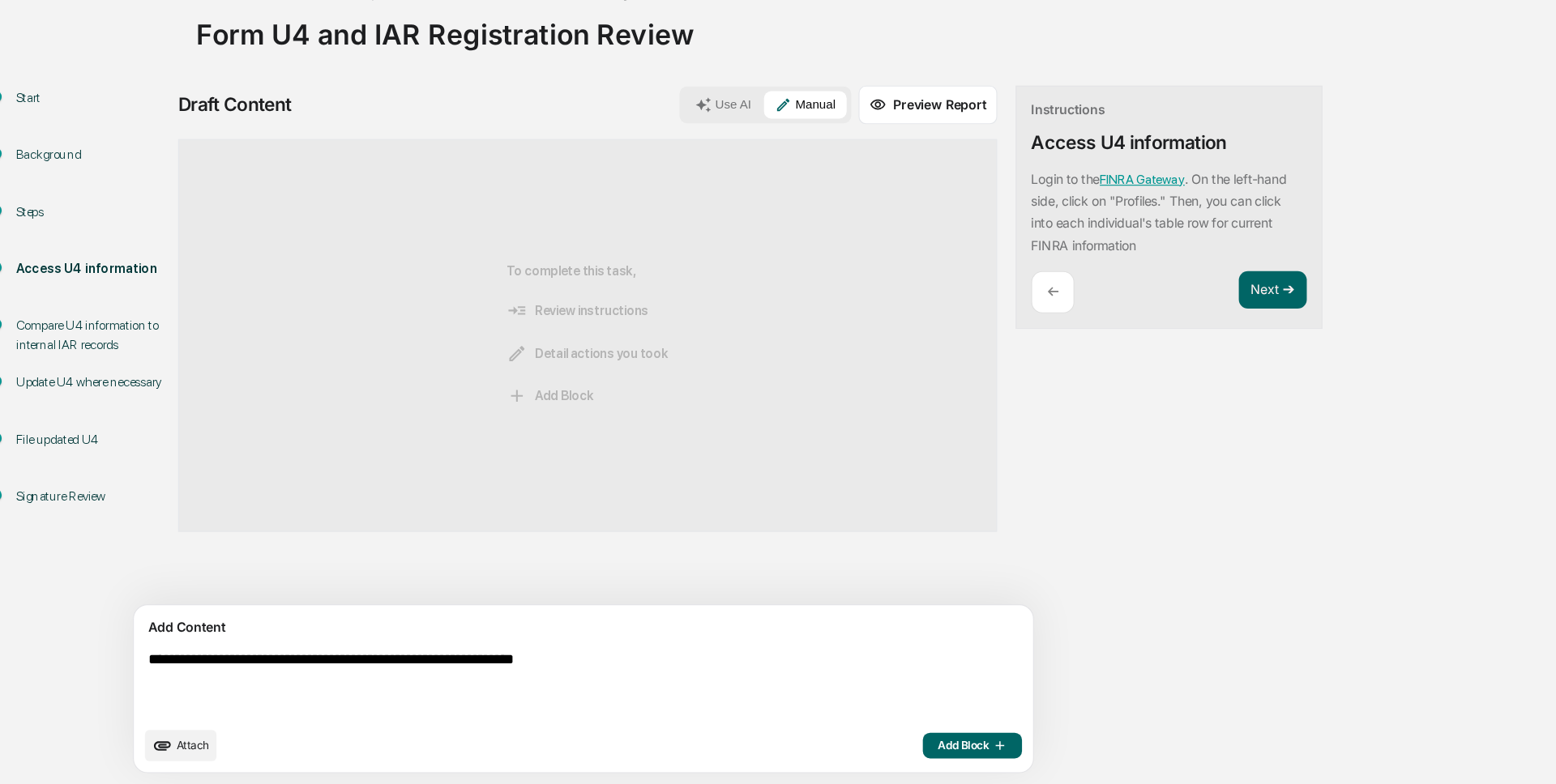 click on "**********" at bounding box center (507, 696) 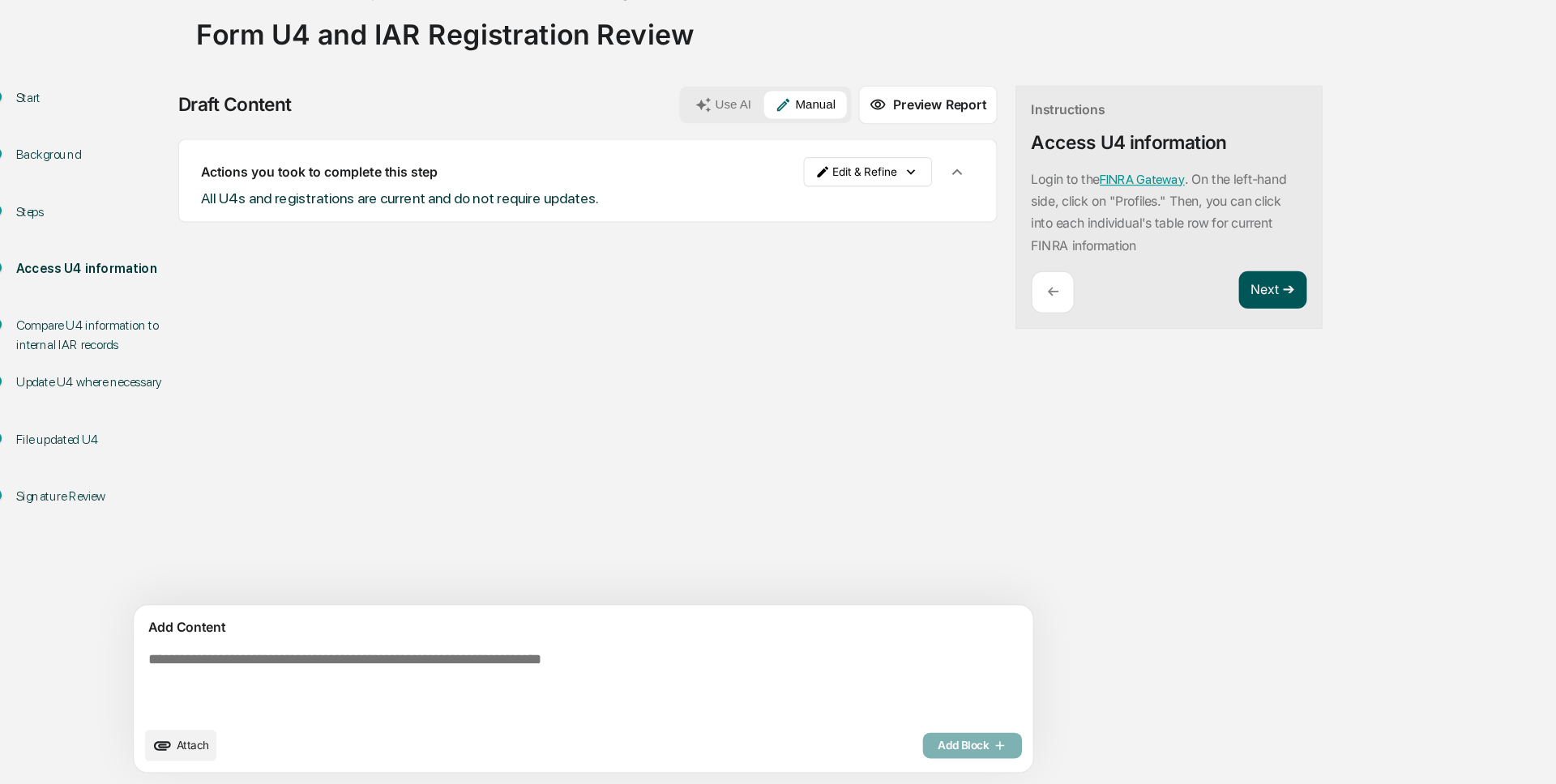 click on "Next ➔" at bounding box center [1152, 348] 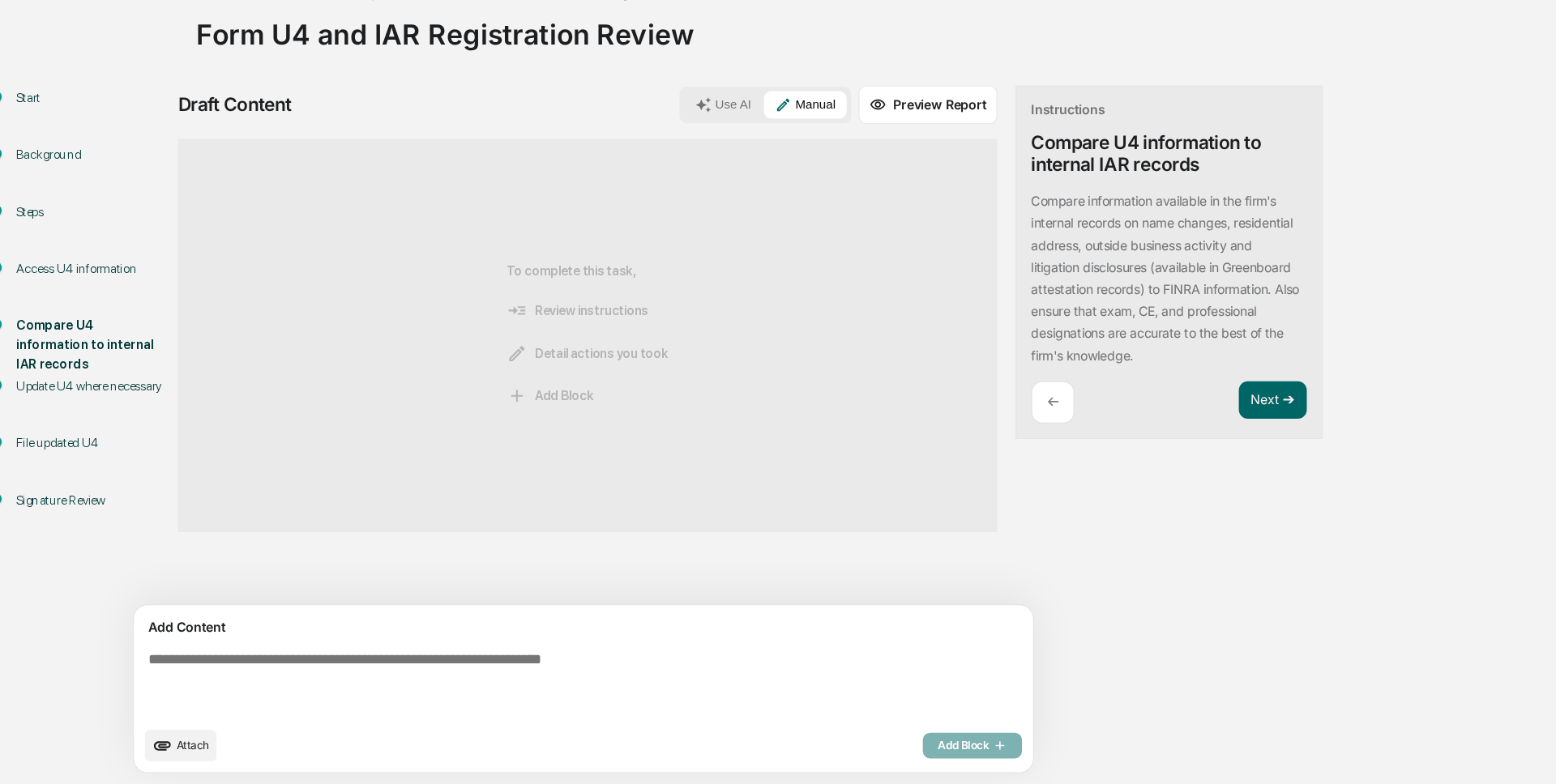 click at bounding box center [507, 696] 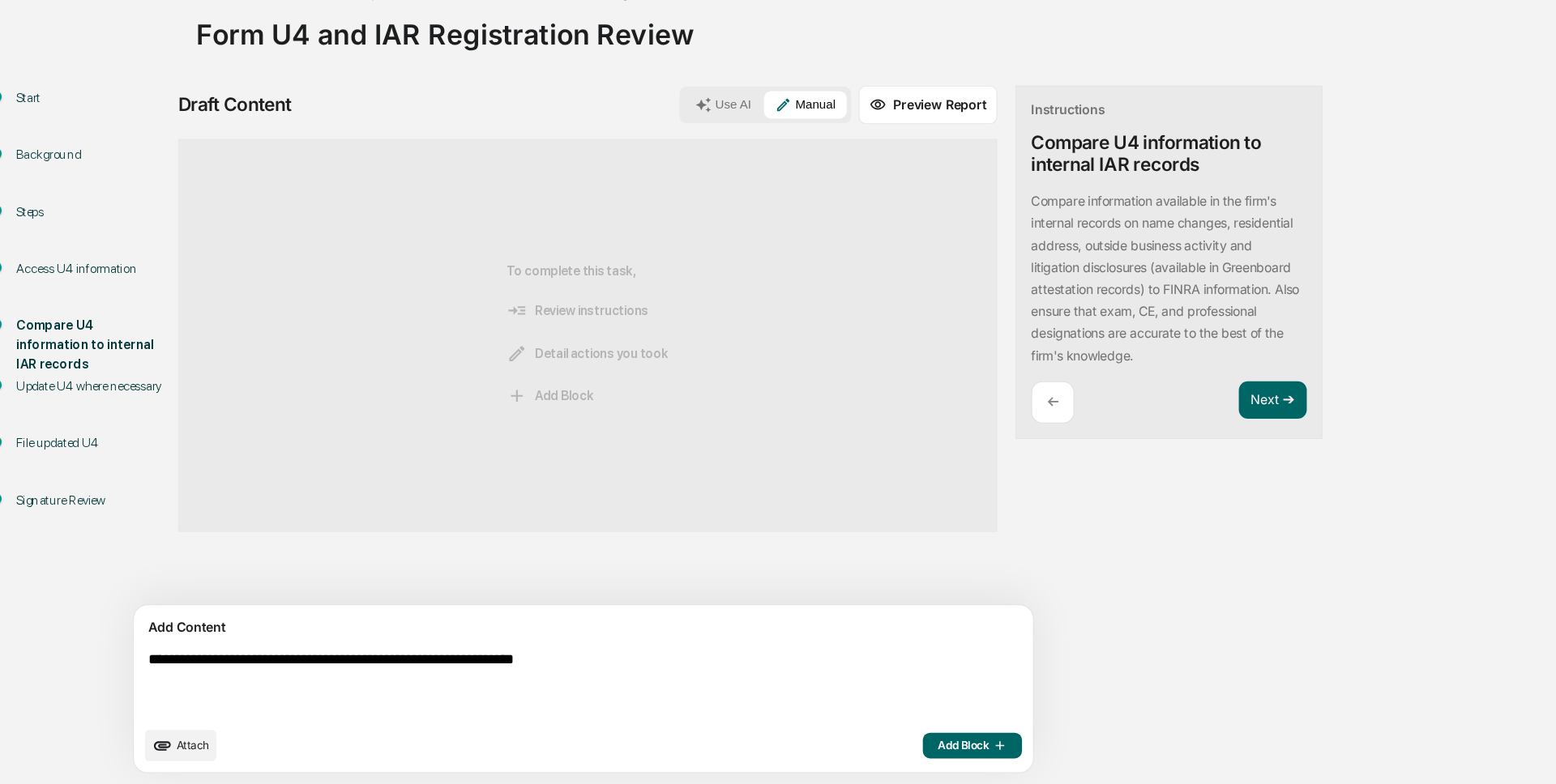 type on "**********" 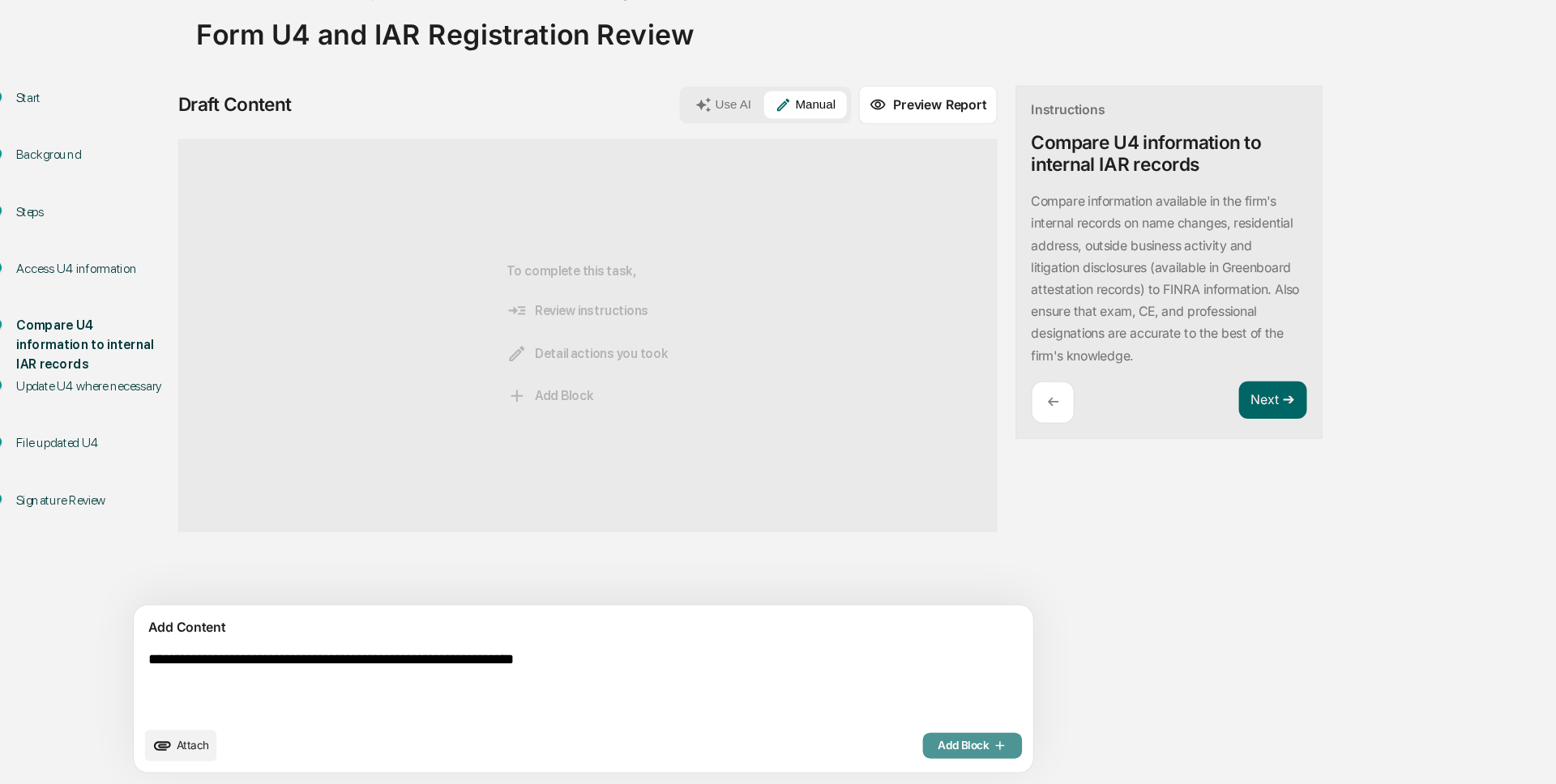 click on "Add Block" at bounding box center (887, 750) 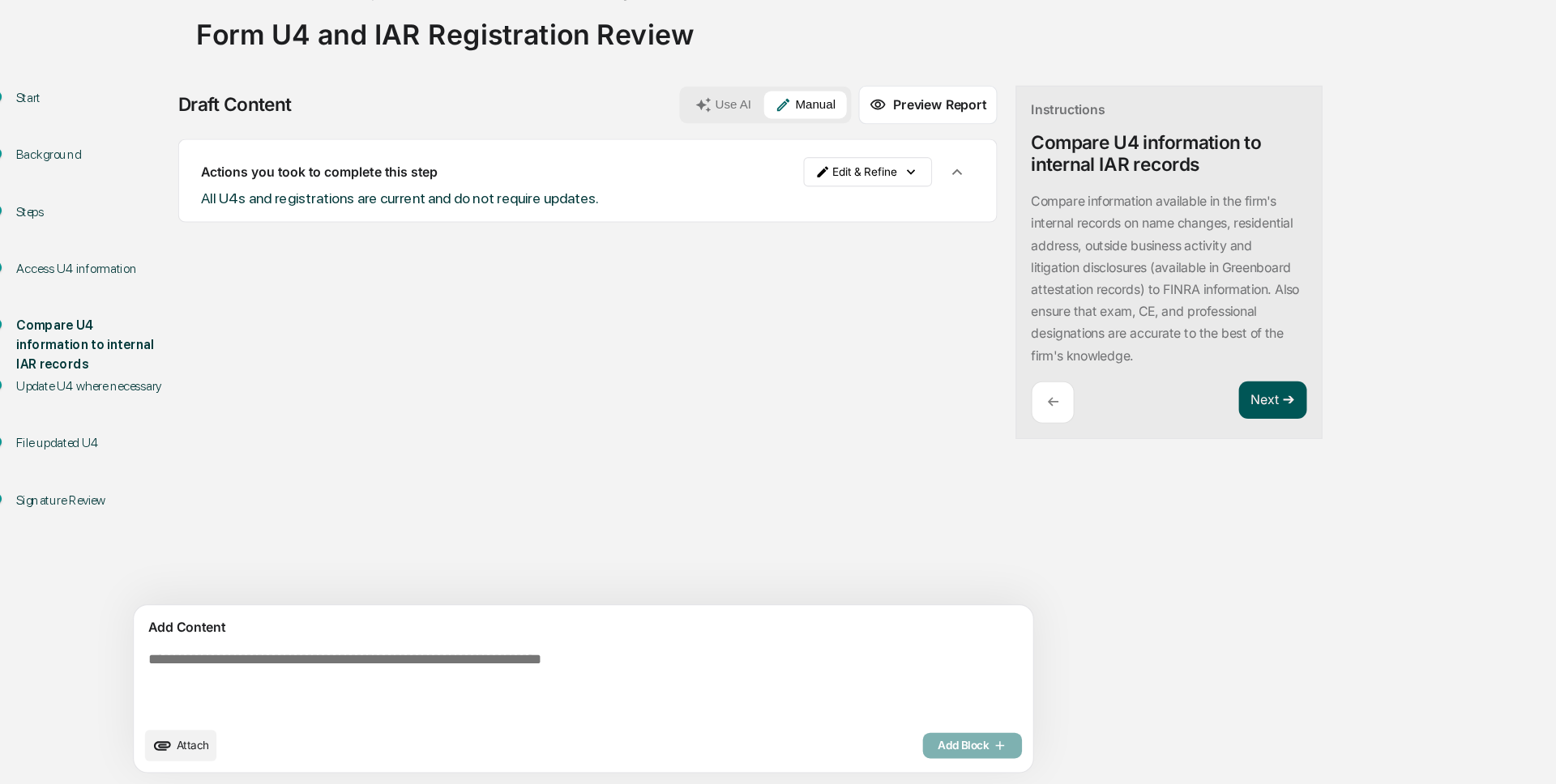 click on "Next ➔" at bounding box center [1152, 445] 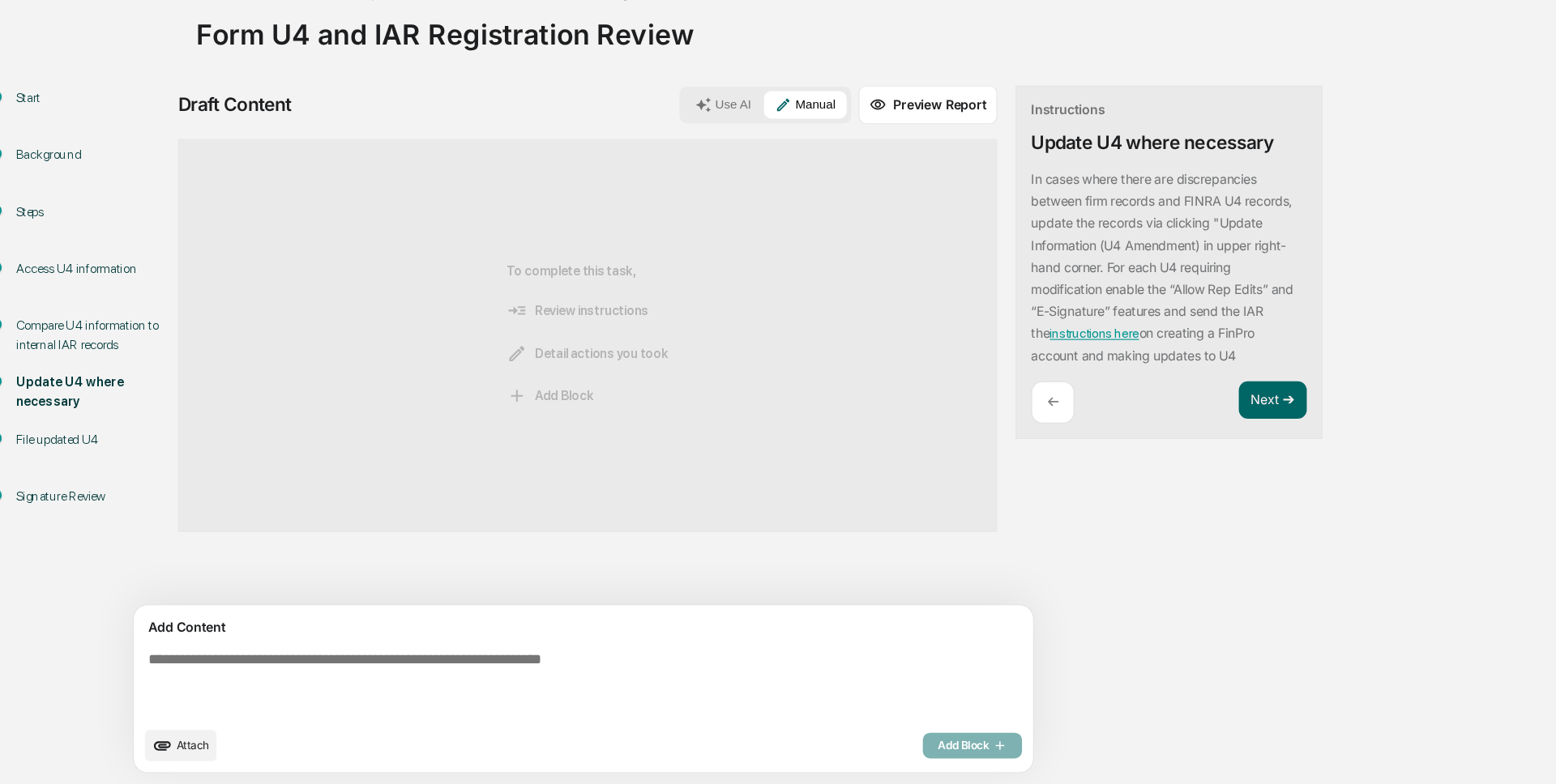 click at bounding box center [507, 696] 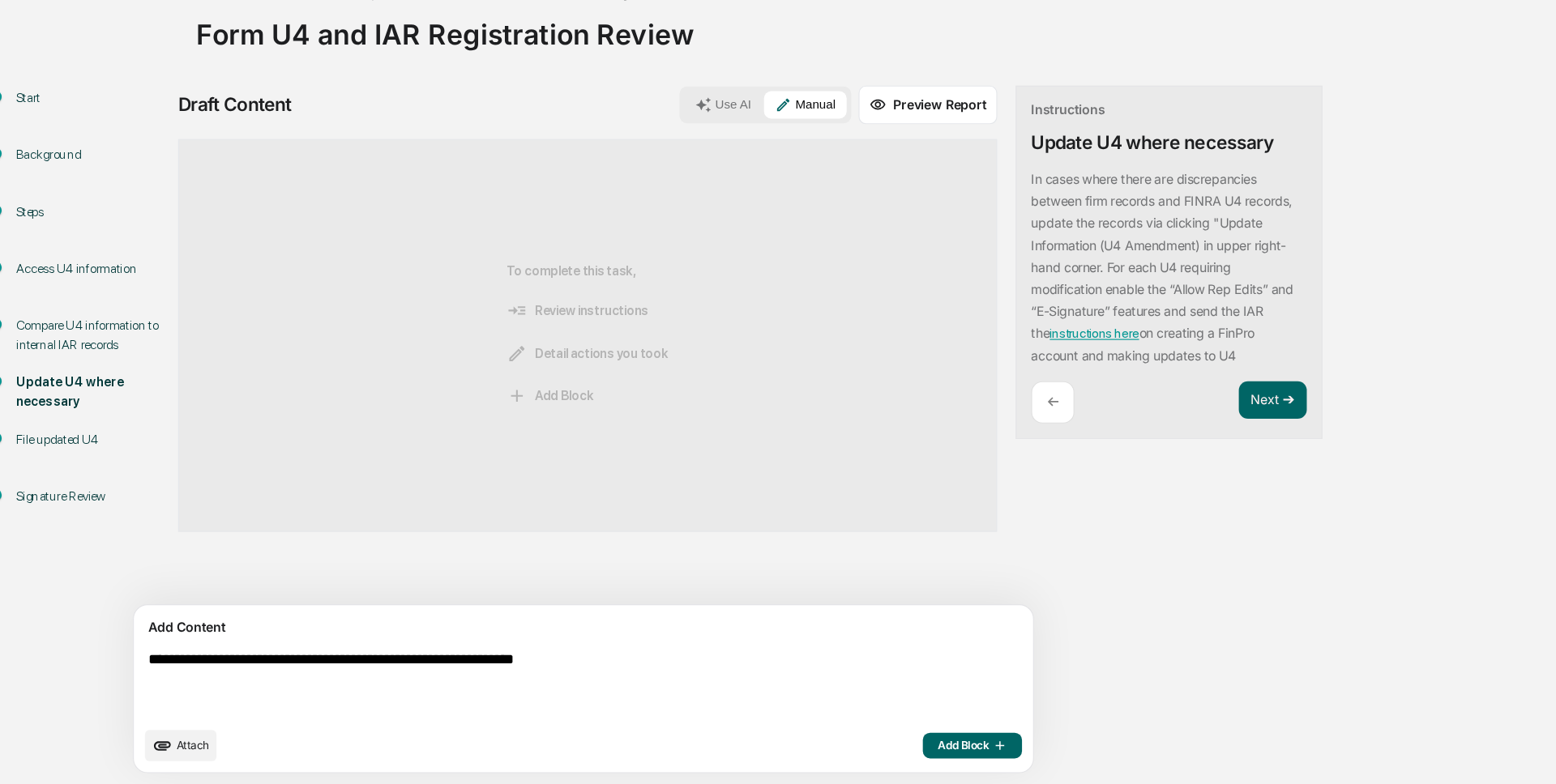 type on "**********" 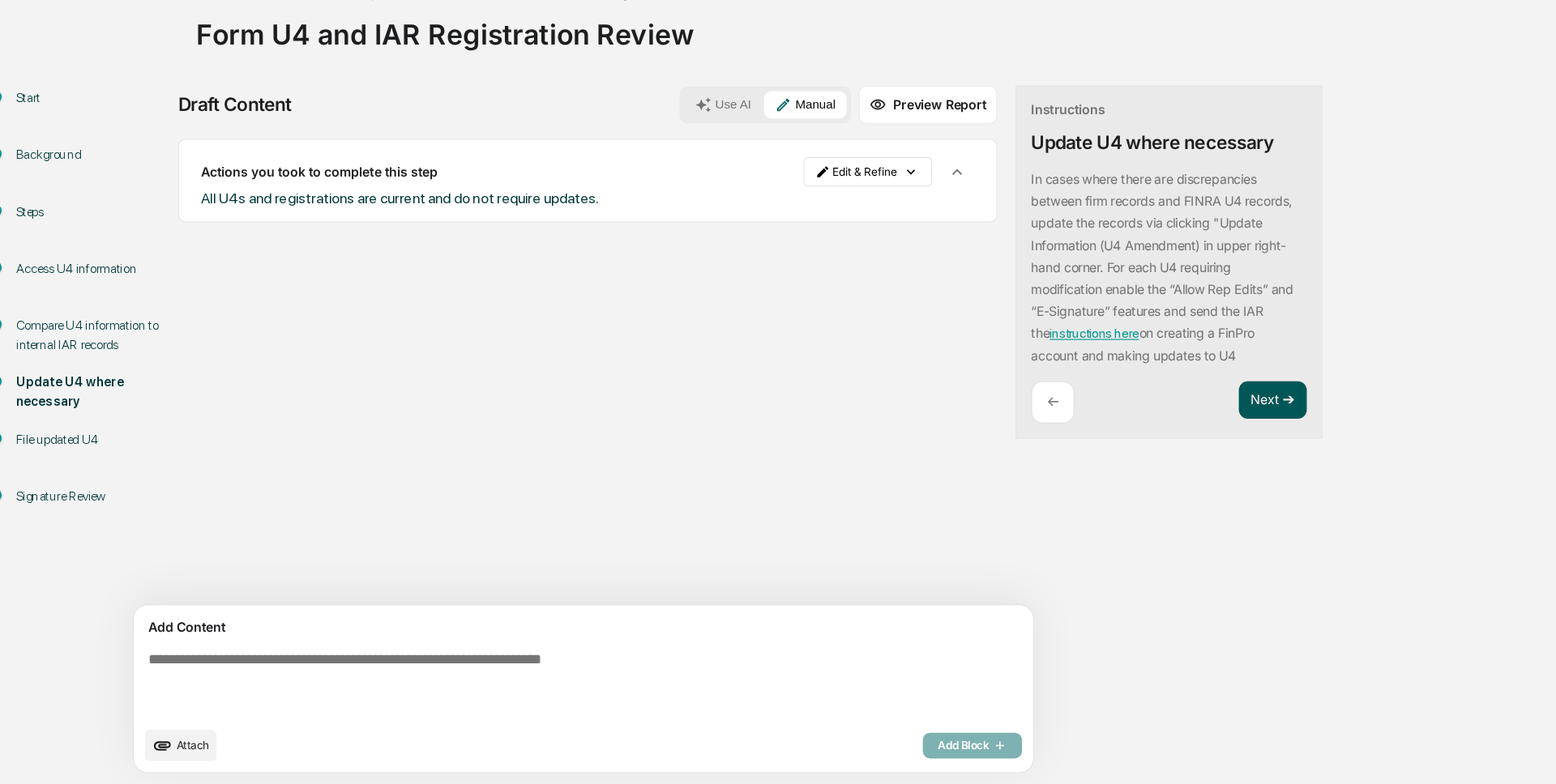 click on "Next ➔" at bounding box center [1152, 445] 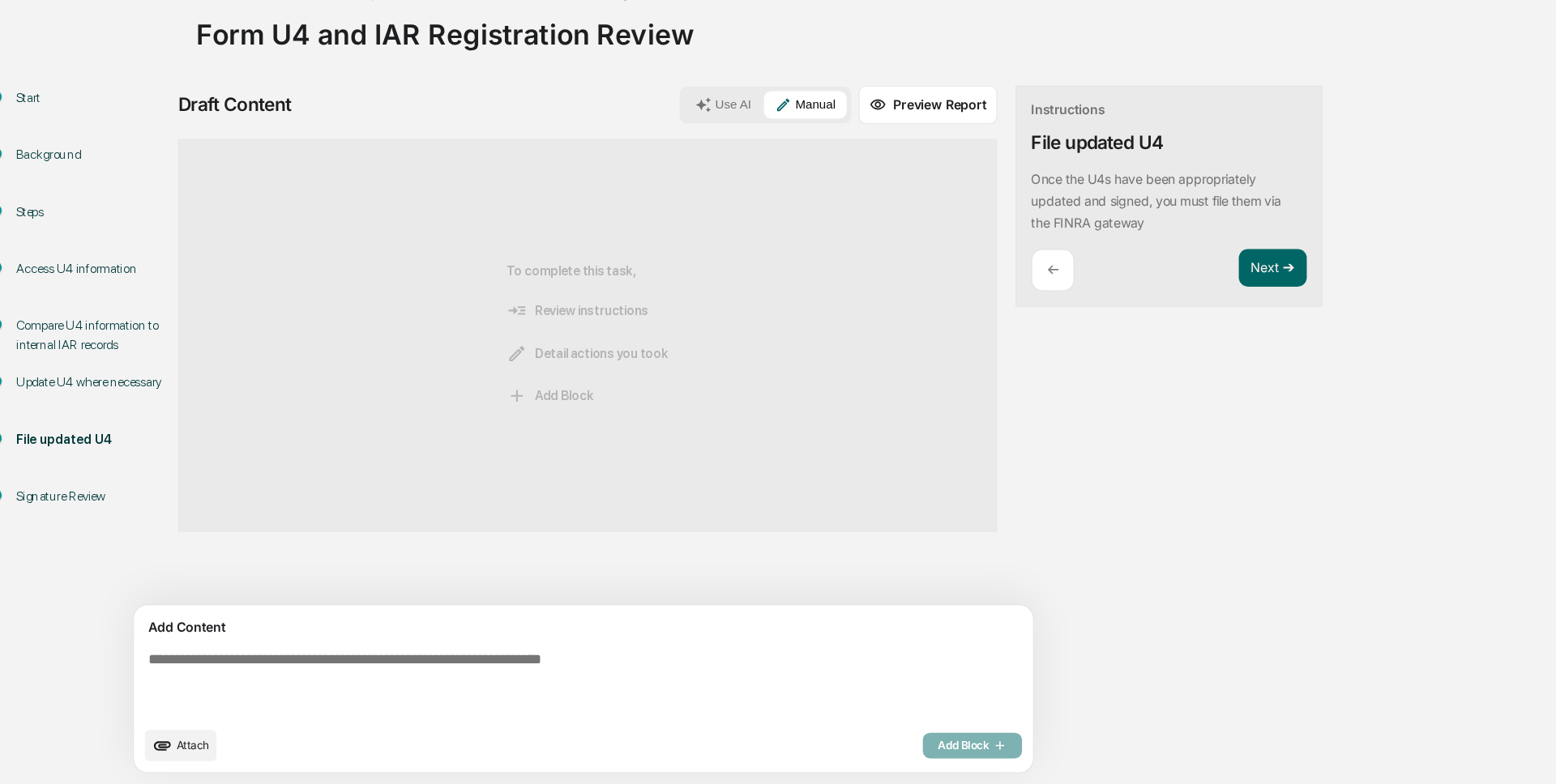 click at bounding box center (507, 696) 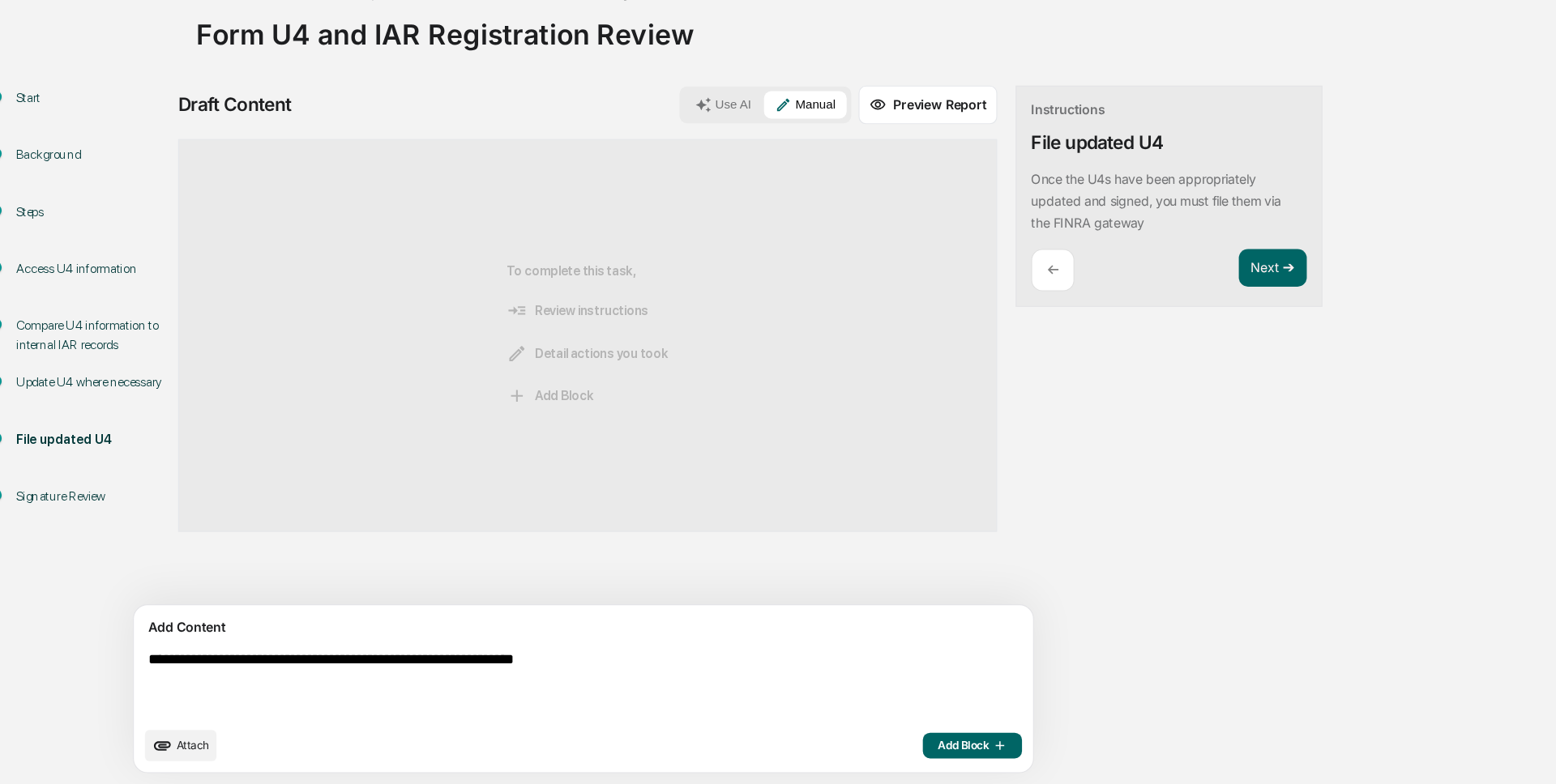 type on "**********" 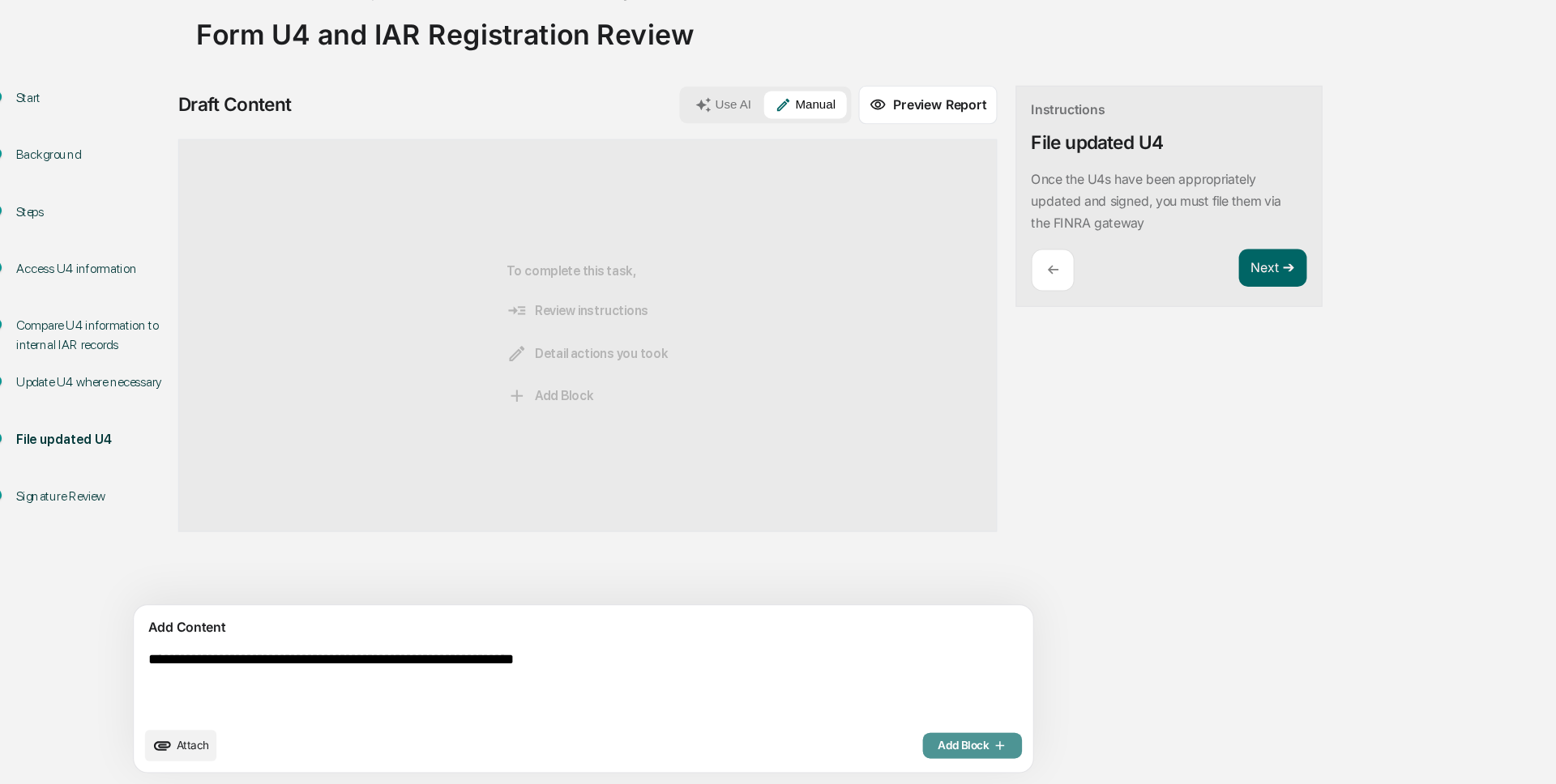 click on "Add Block" at bounding box center [887, 750] 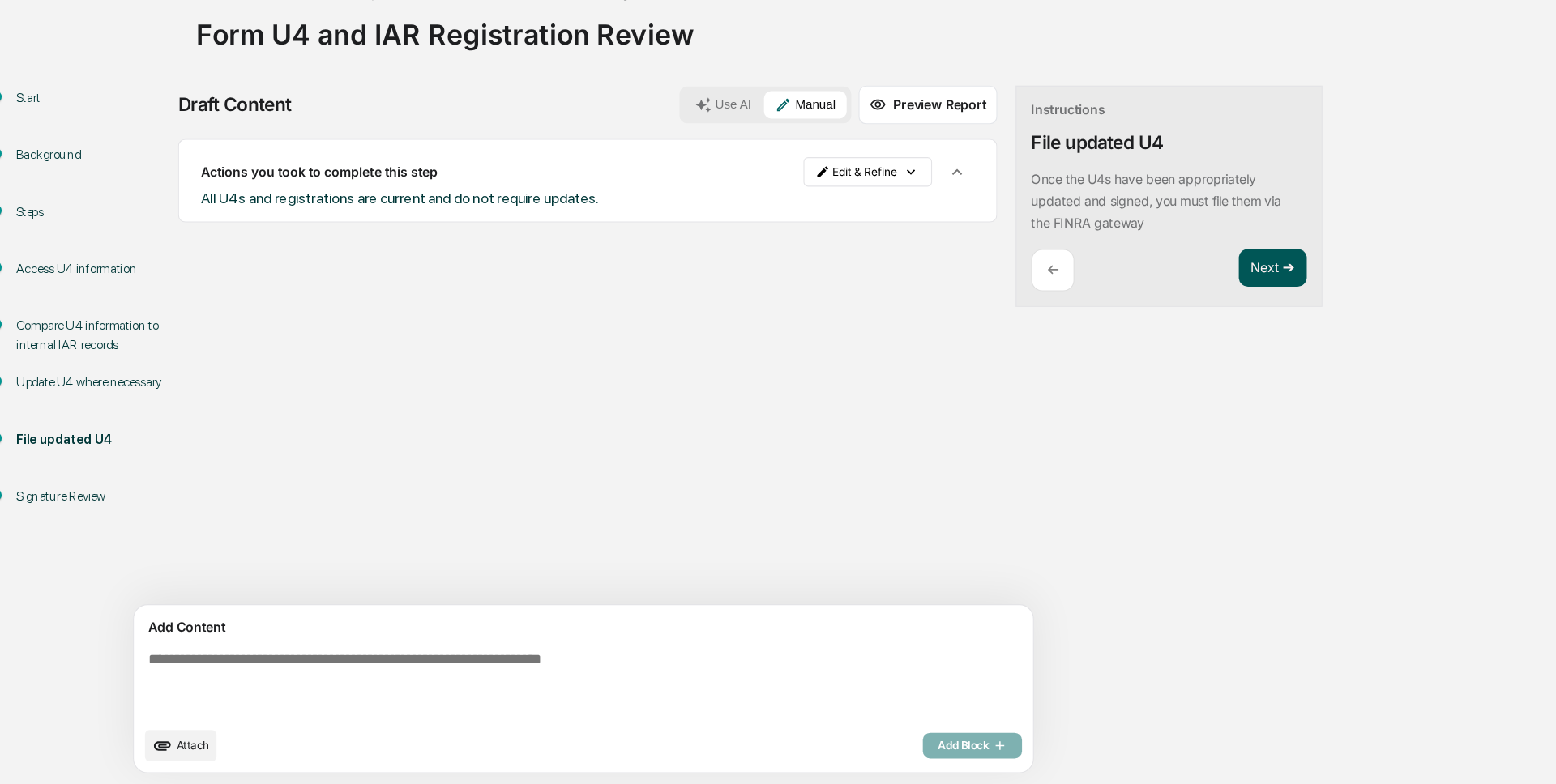 click on "Next ➔" at bounding box center (1152, 329) 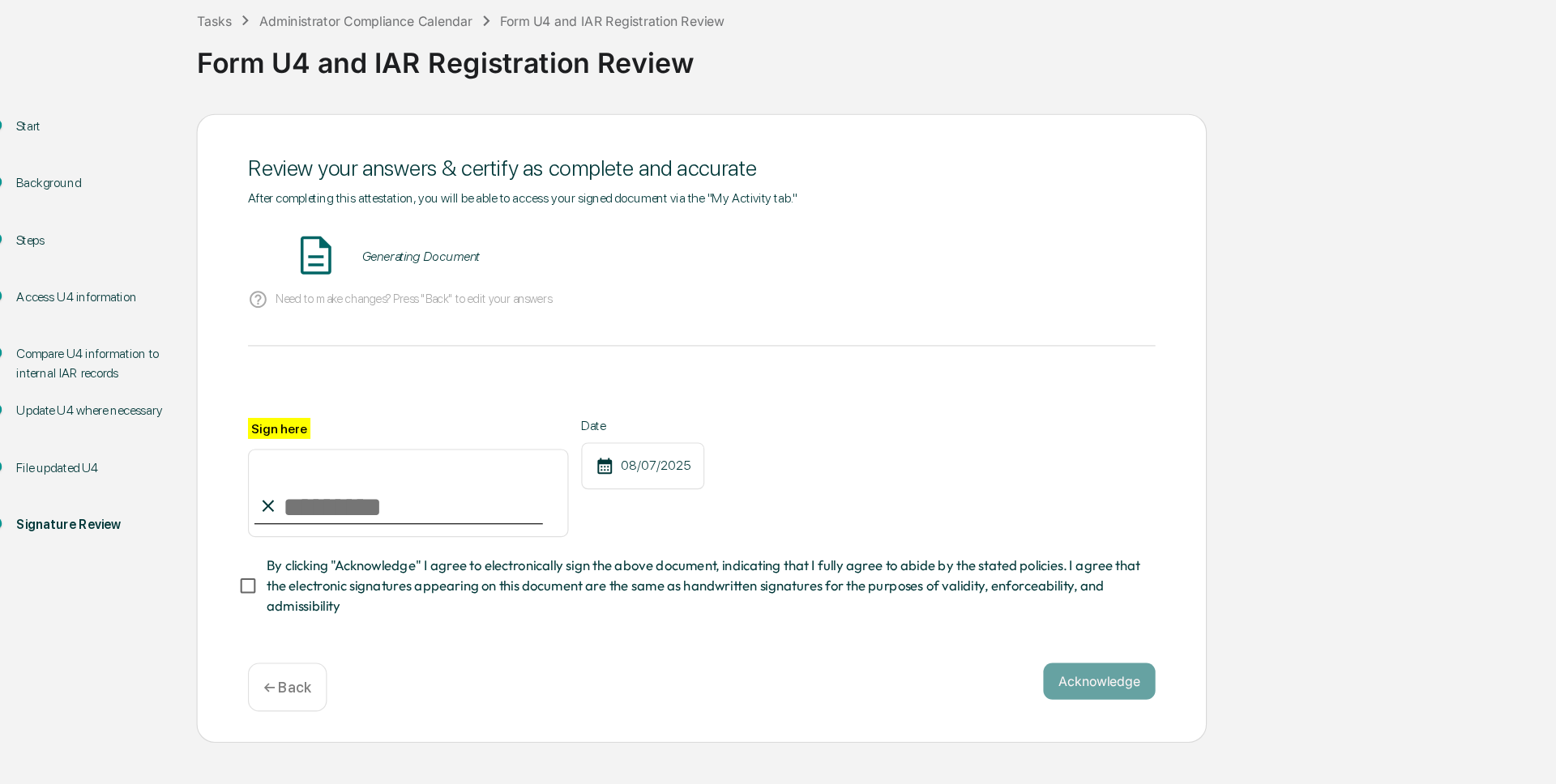 scroll, scrollTop: 0, scrollLeft: 0, axis: both 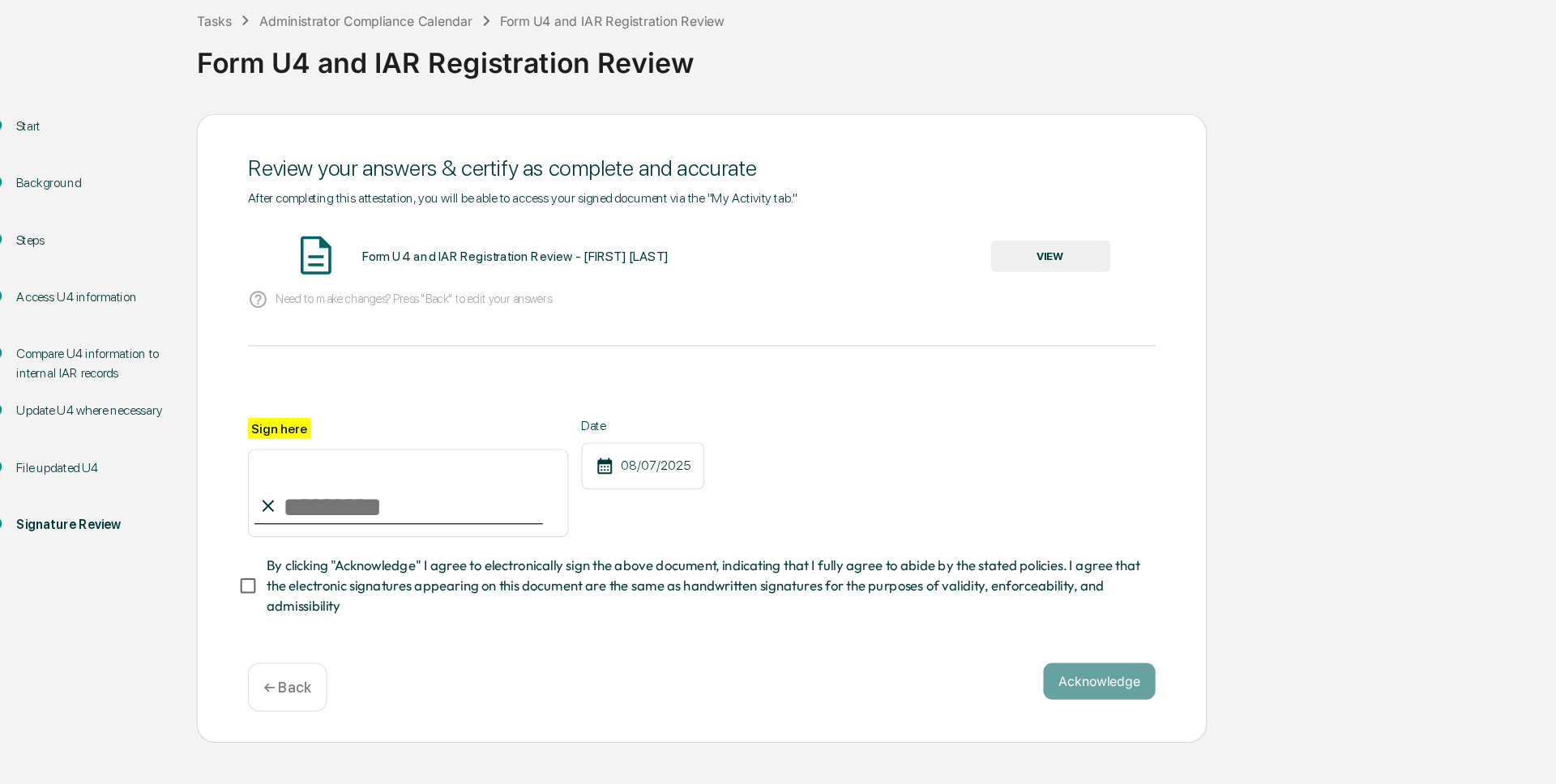 click on "Sign here" at bounding box center [389, 527] 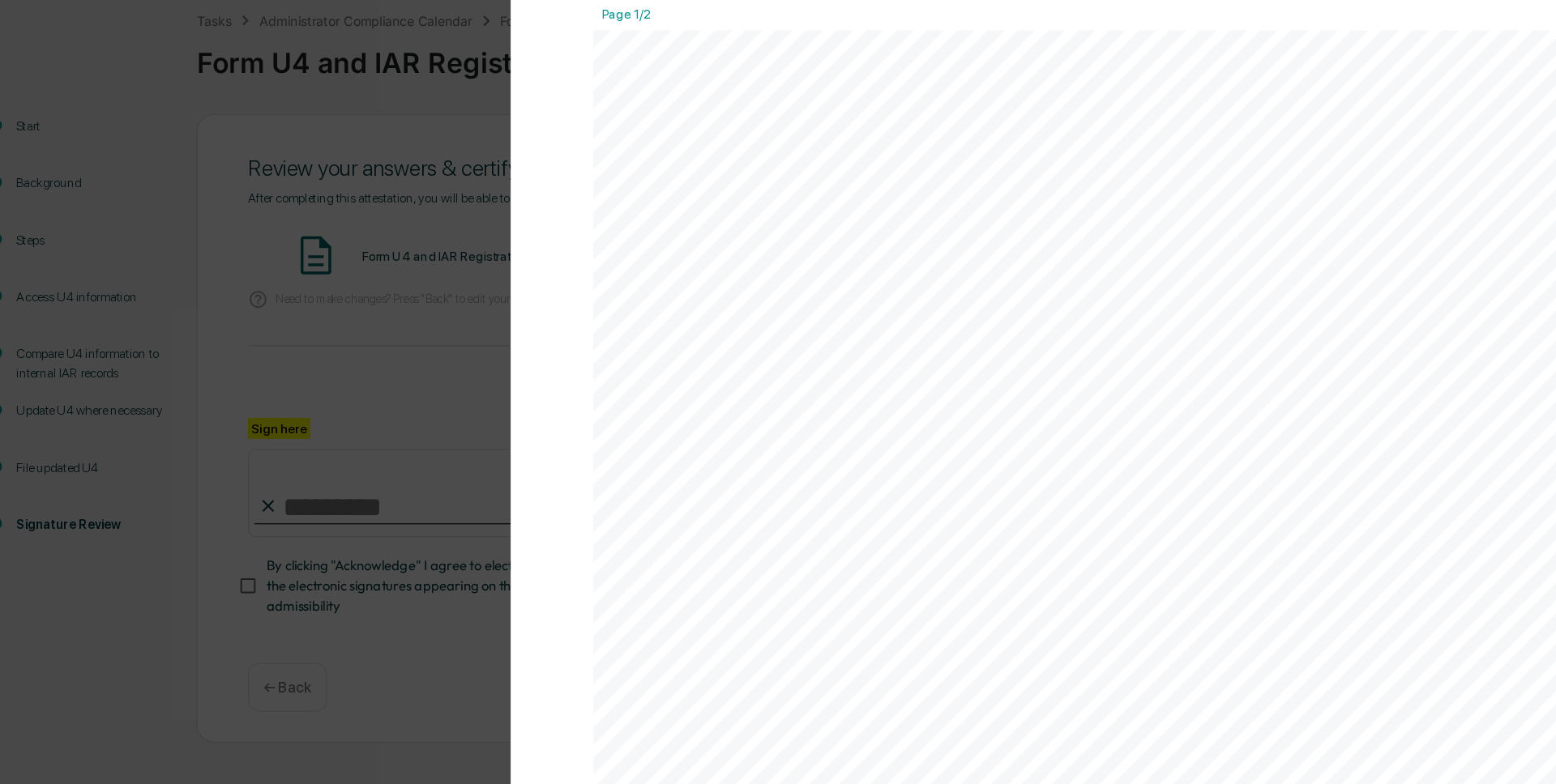 click on "Version History 08/07/2025, 02:48 PM Wade Marcy 2025-08-07_Form U4 and IAR Registration Review_Unity Financ...   Close   Download Page 1/2 August   7,   2025 Unity   Financial   Planning   Group Form   U4   and   IAR   Registration   Review Background   and   Purpose If   the   Form   ADV   is   the   most   important   regulatory   filing   for   a   registered   investment   adviser   firm,   the Form   U4   is   the   most   important   regulatory   filing   for   its   individual   investment   adviser   representatives. Form   U4   is   a   unified   form   filed   electronically   through   the   FINRA   Gateway   that   is   used   to   register representatives   of   broker- dealers,   advisory   firms,   and   issuers   of   securities.   Form   U4   is   important,   but does   not   seem   to   be   a   top   priority   for   FINRA   or   the   SEC,   as   neither   the   Form   U4   nor   its   associated instructions   has   been   materially   updated   since   2009. Because   Form   U4   is" at bounding box center (778, 392) 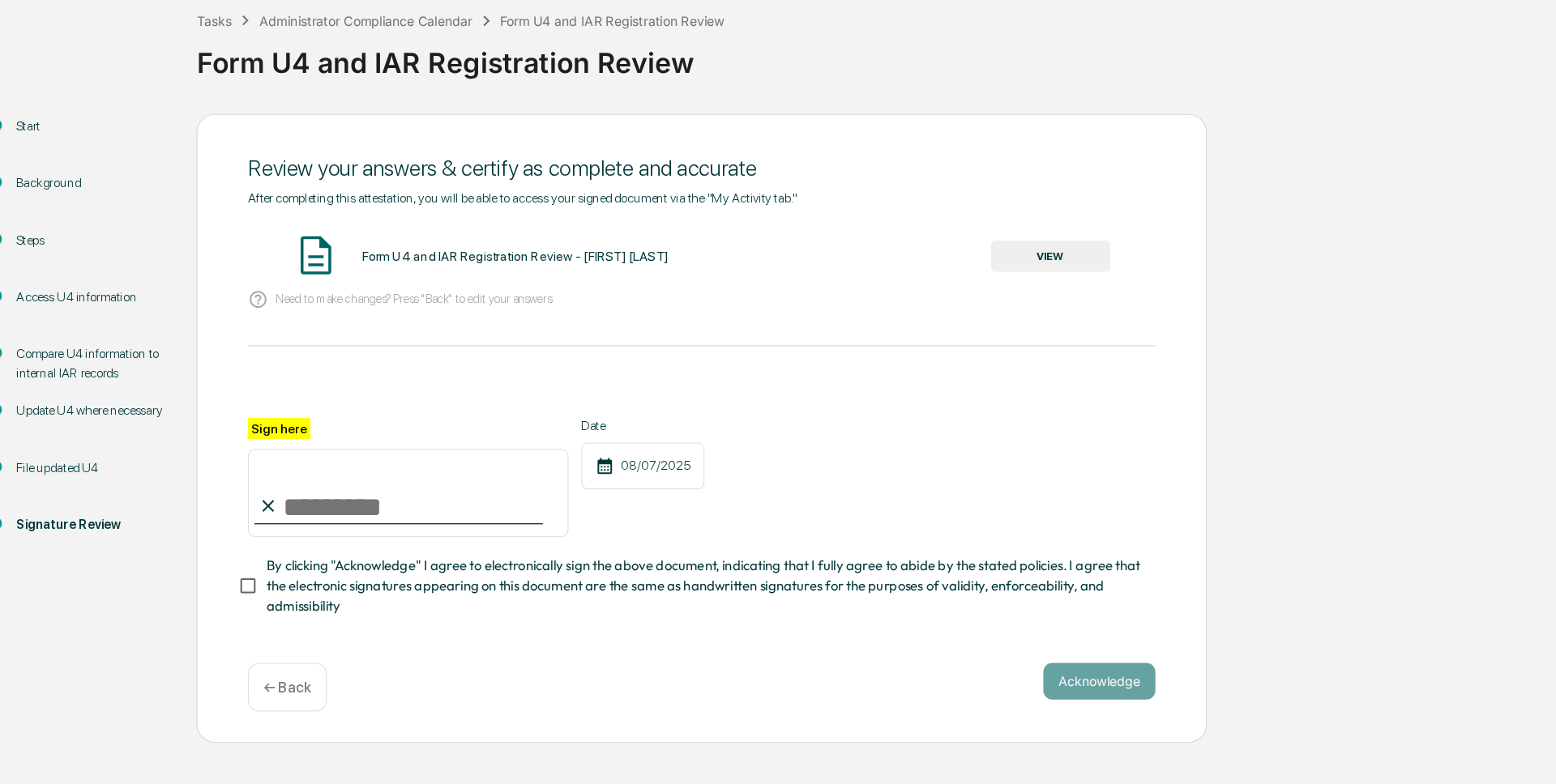 click on "Sign here" at bounding box center (389, 527) 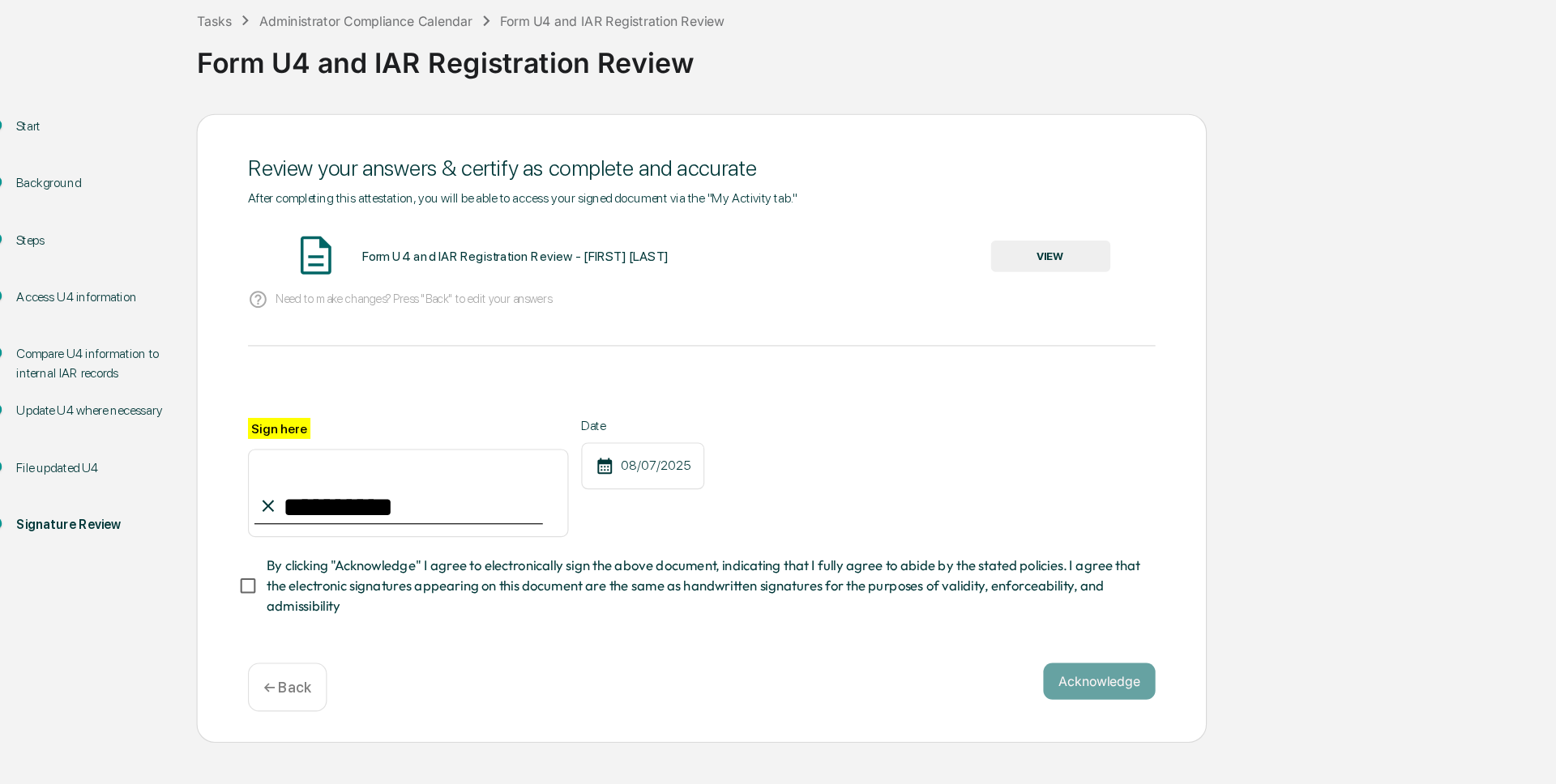 type on "**********" 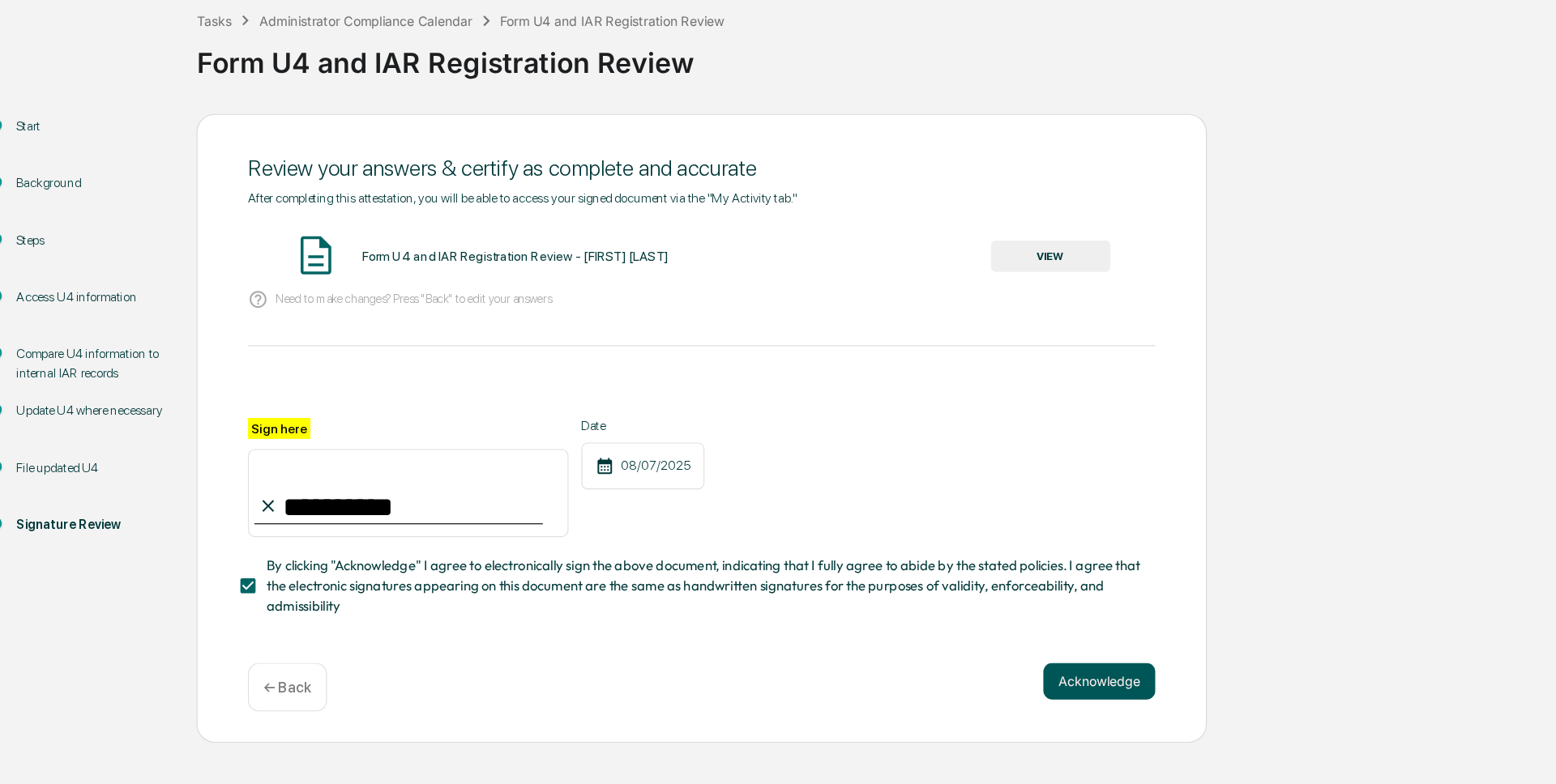 click on "Acknowledge" at bounding box center [999, 693] 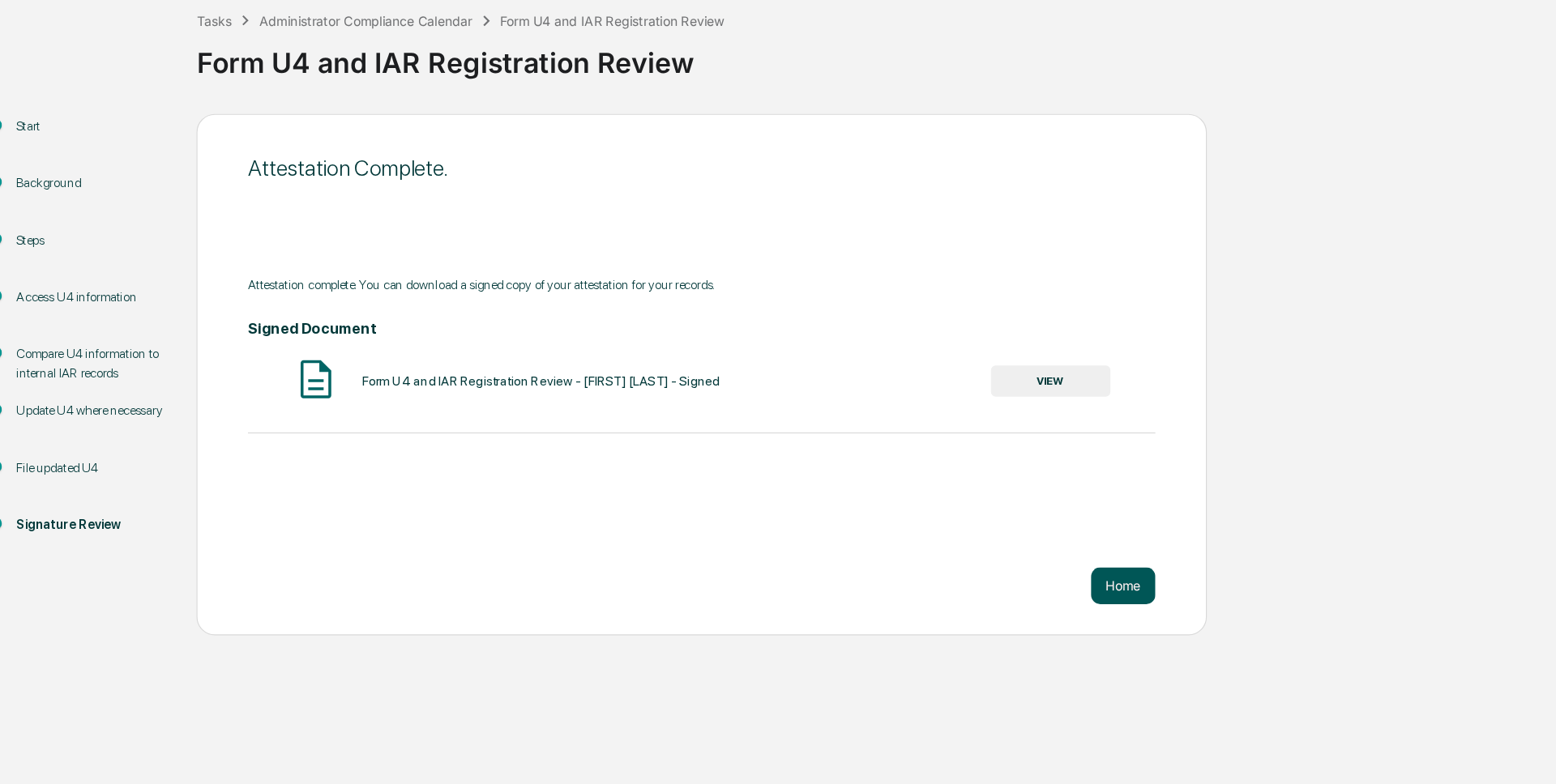 click on "Home" at bounding box center [1020, 609] 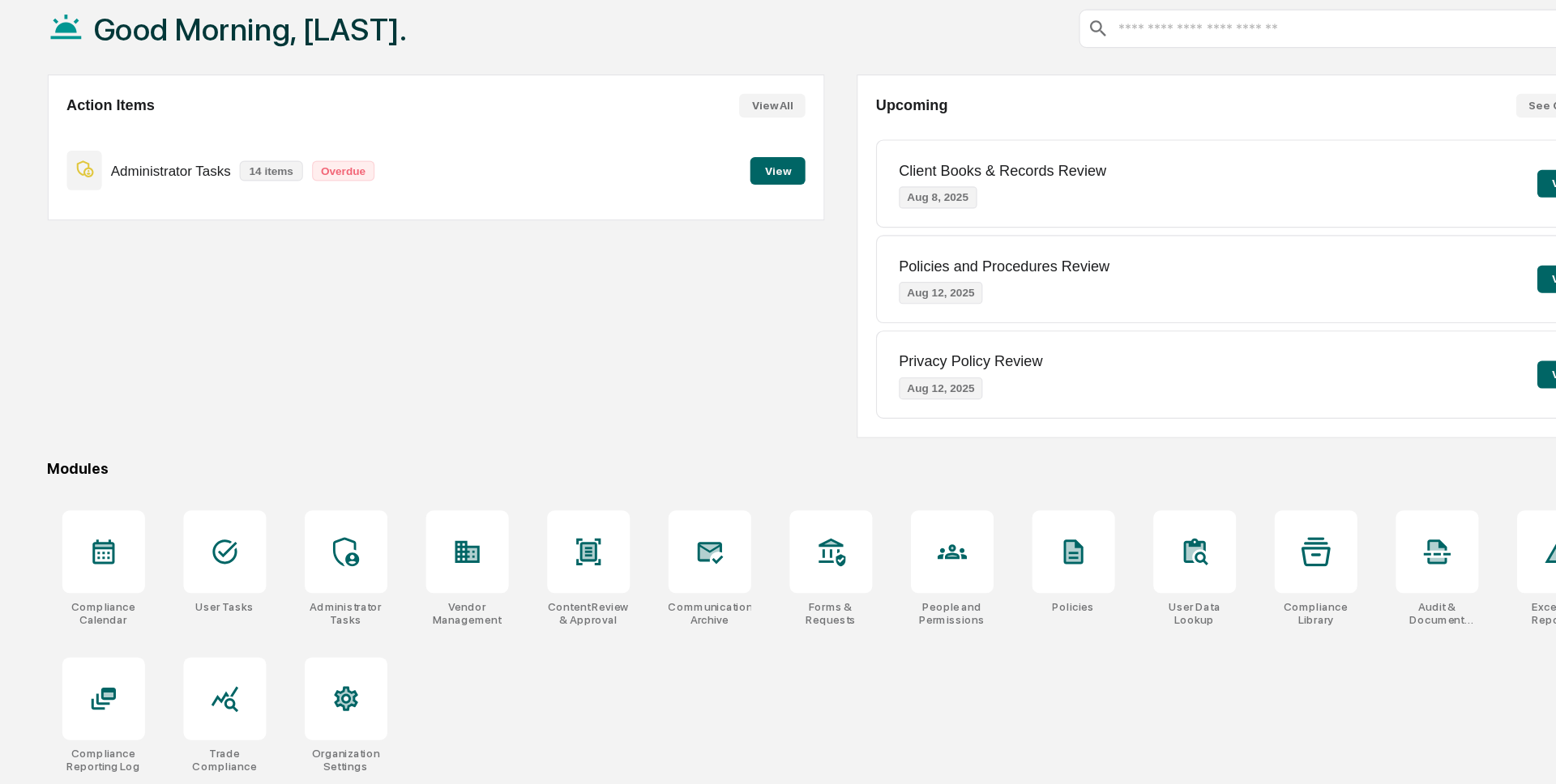click on "View" at bounding box center [716, 243] 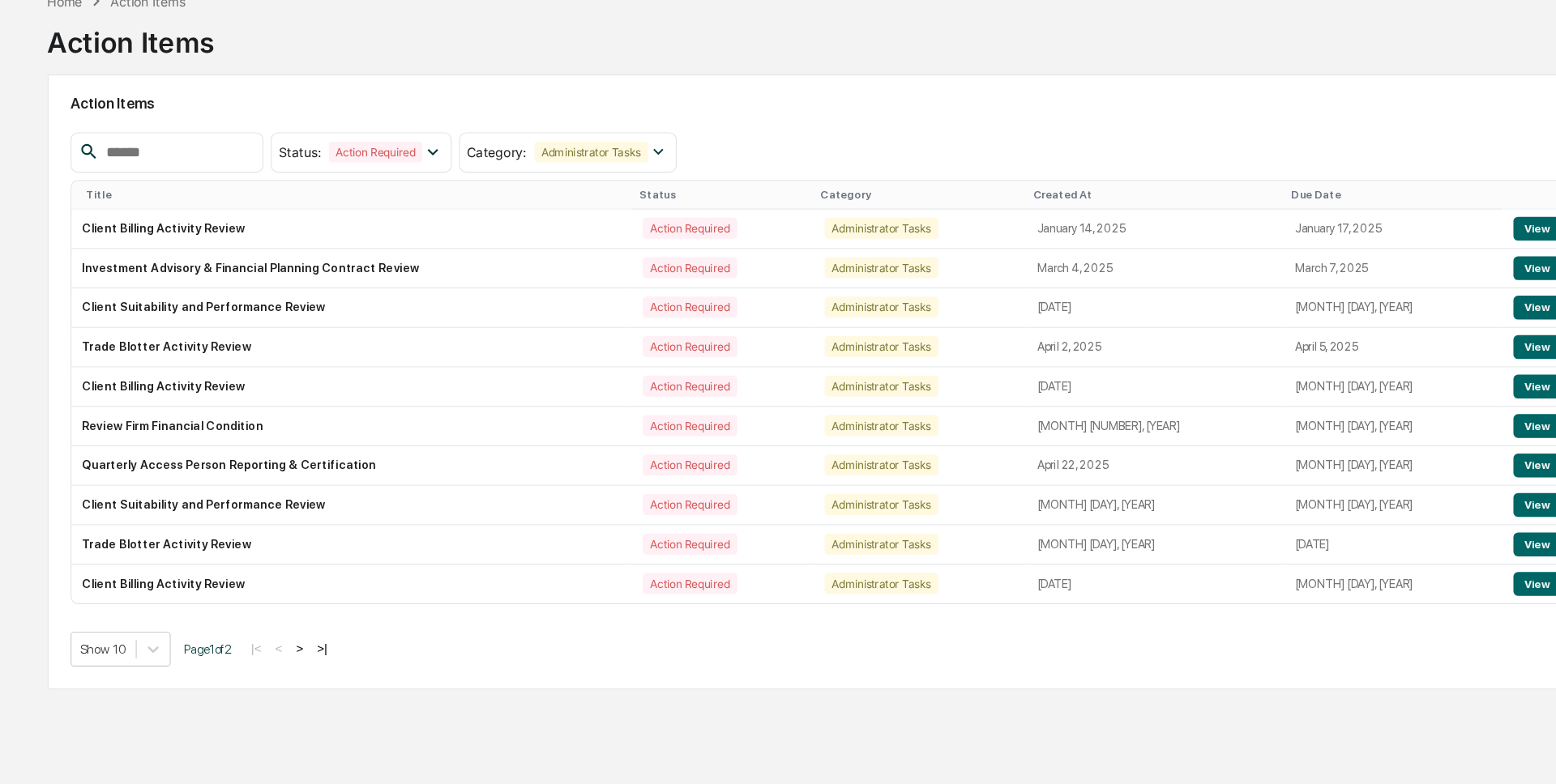 click on ">" at bounding box center (294, 664) 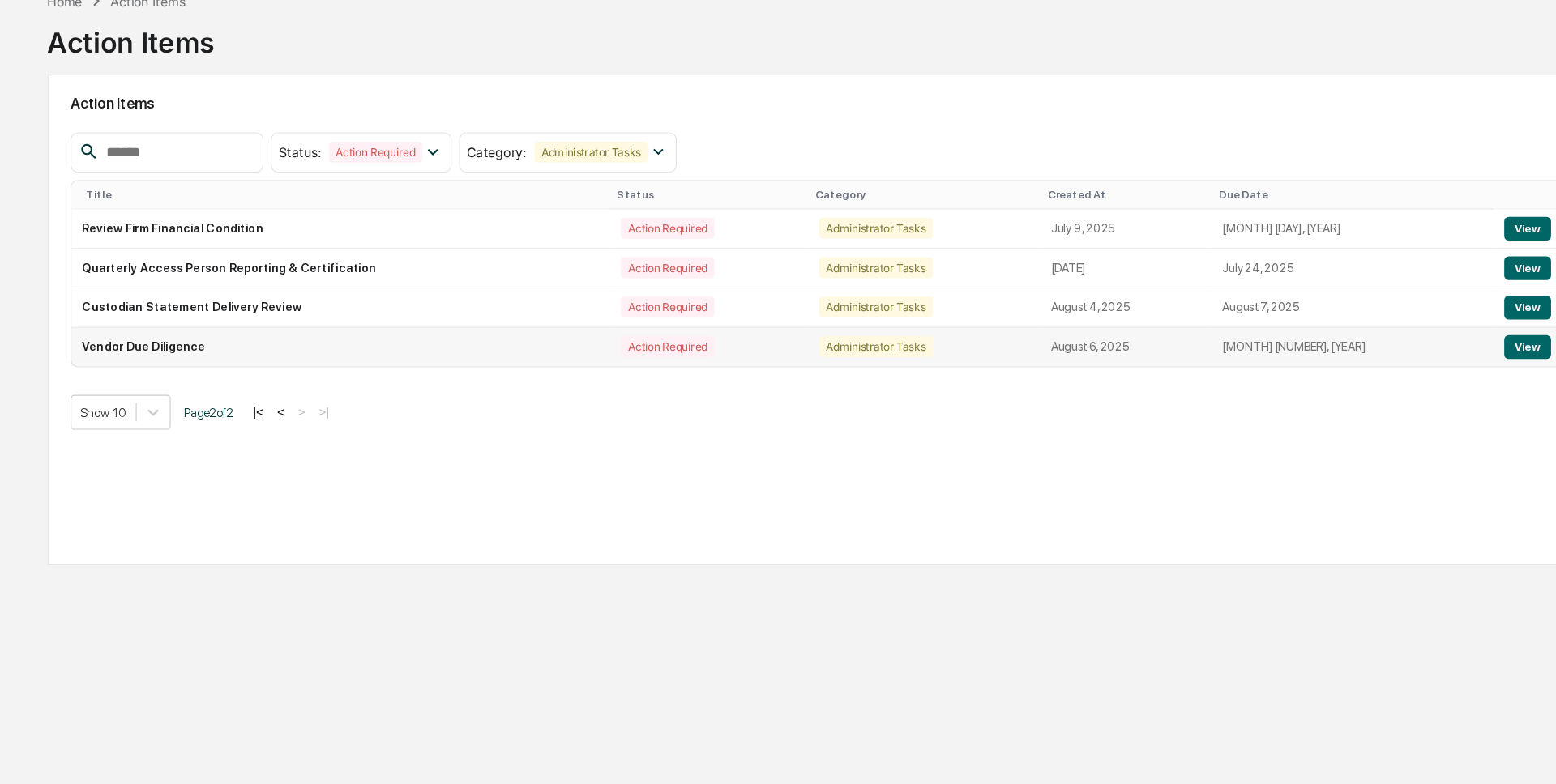 click on "View" at bounding box center [1377, 398] 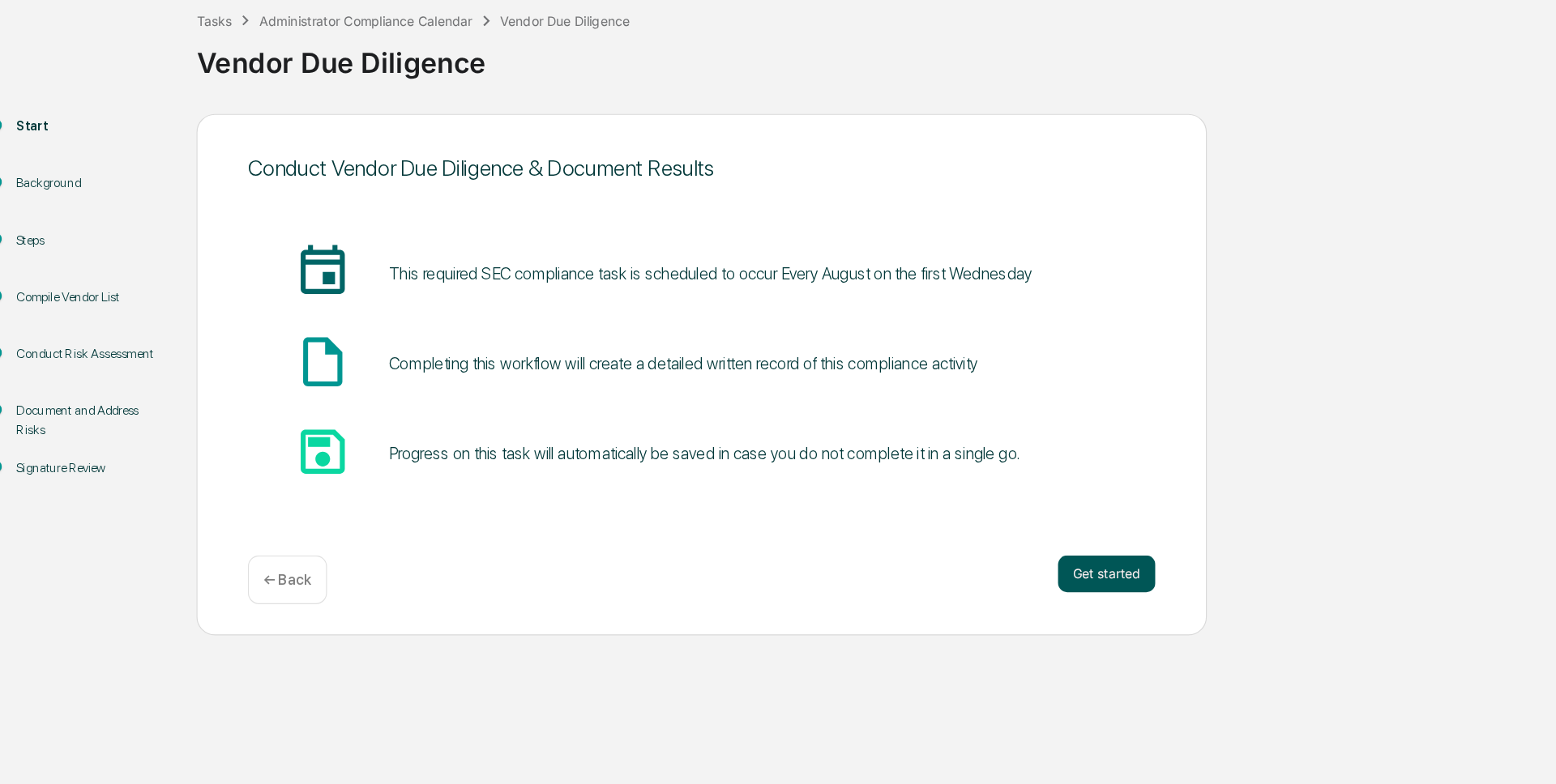 click on "Get started" at bounding box center (1006, 599) 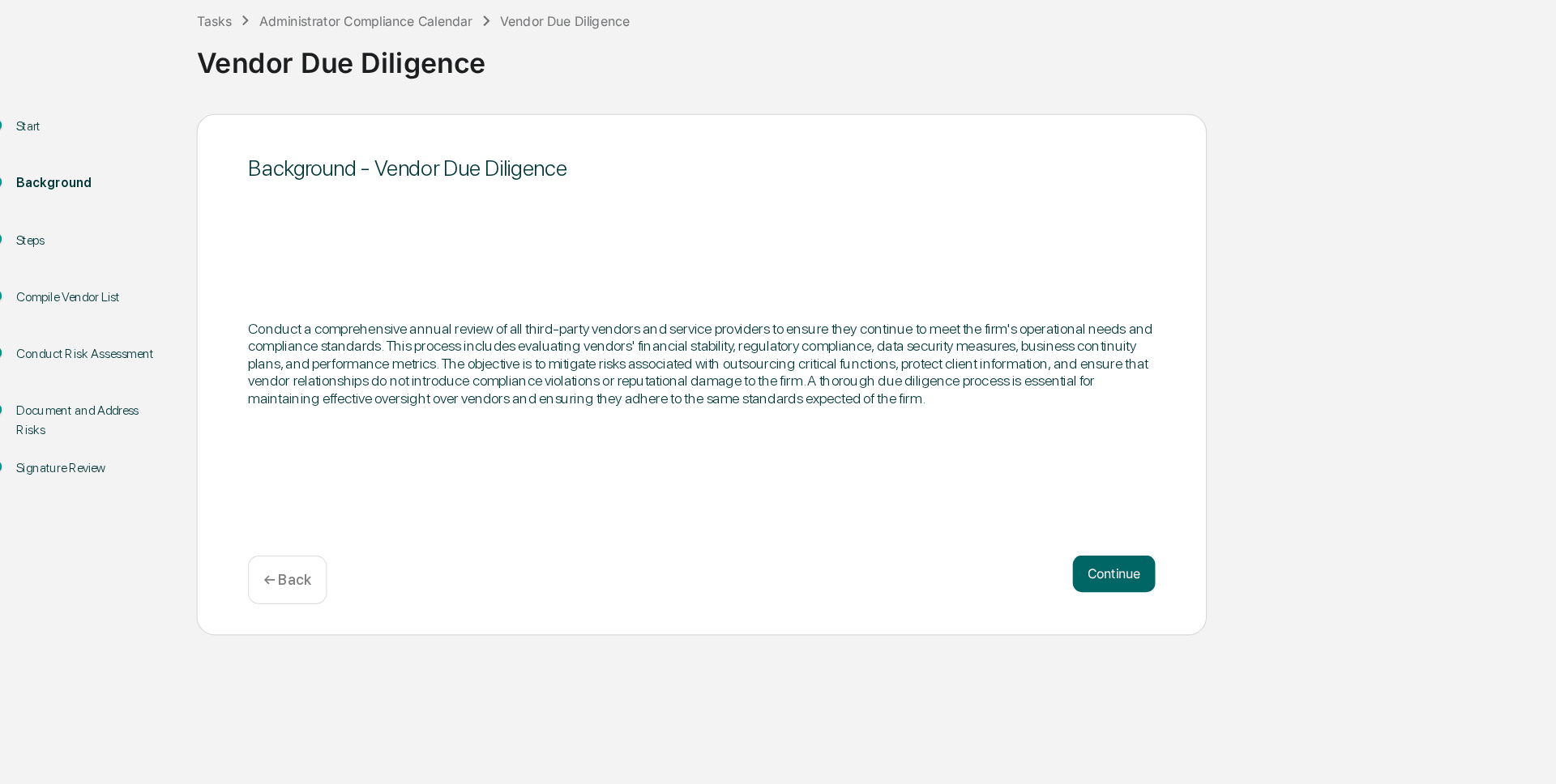 click on "Continue" at bounding box center (1012, 599) 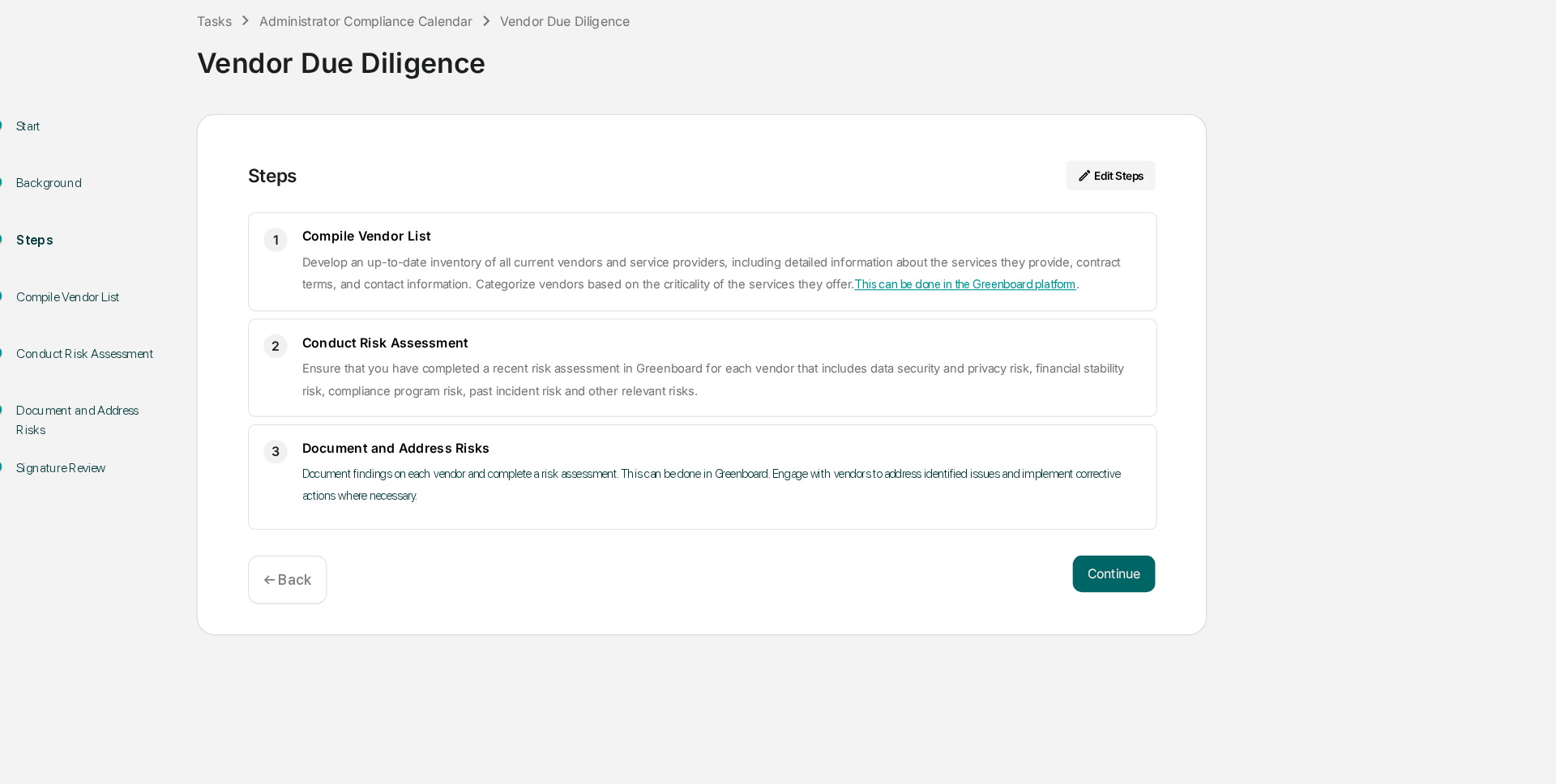 click on "Start" at bounding box center [110, 203] 